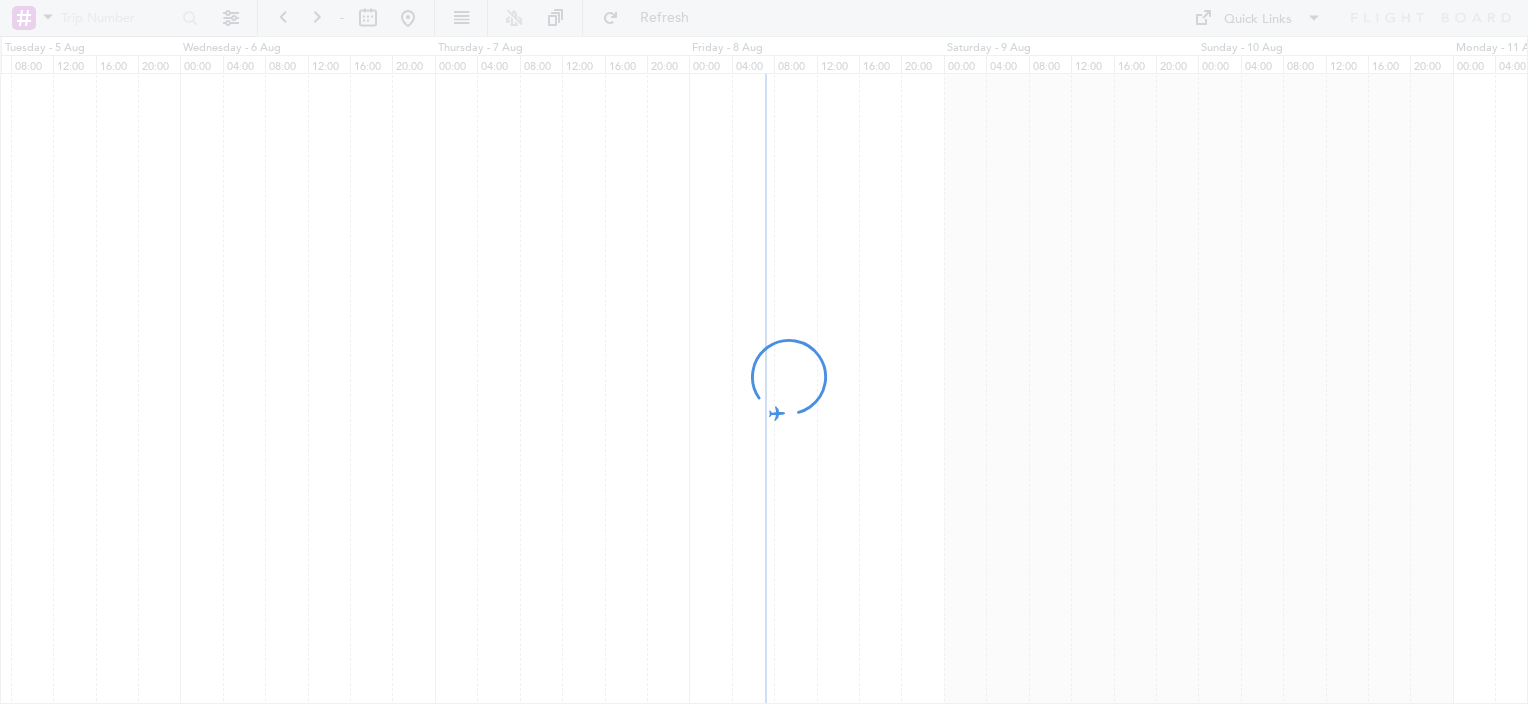 scroll, scrollTop: 0, scrollLeft: 0, axis: both 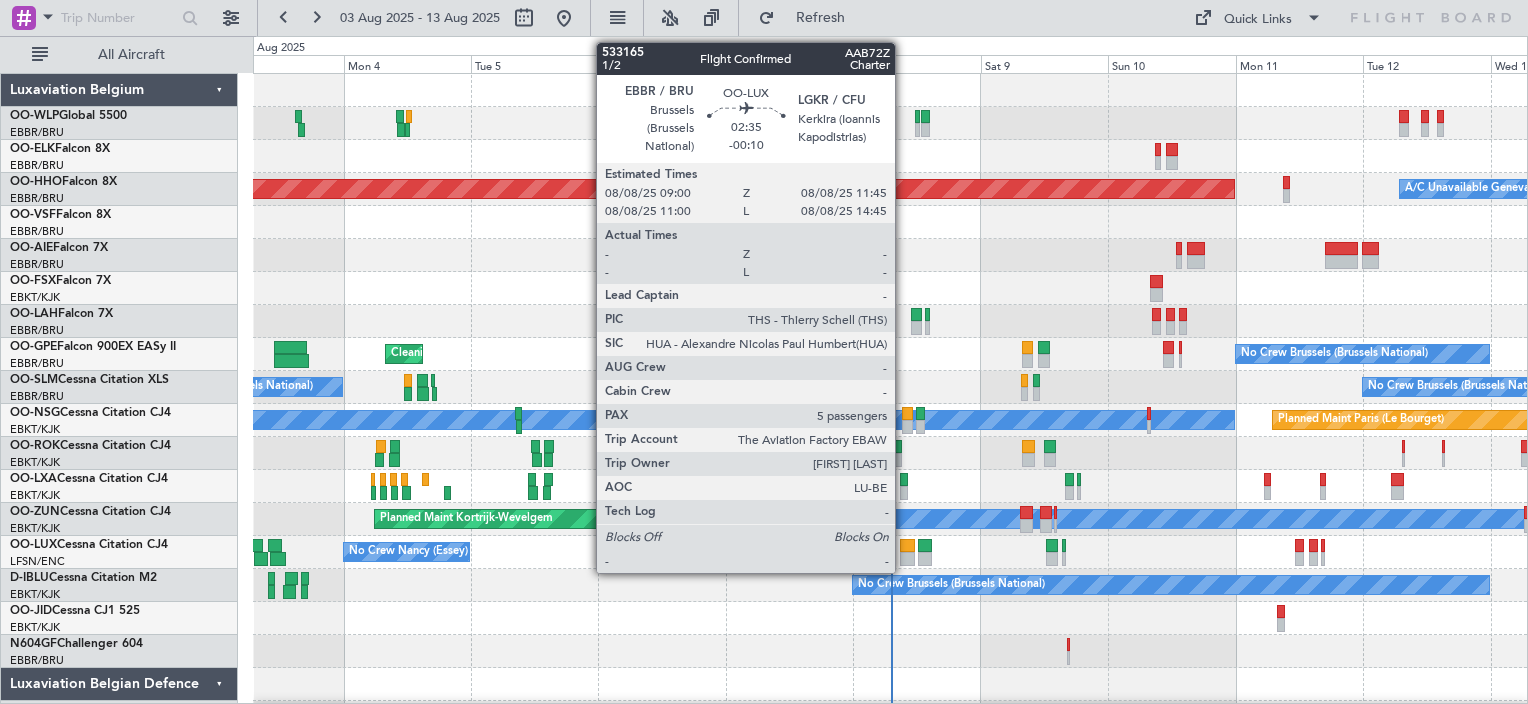 click 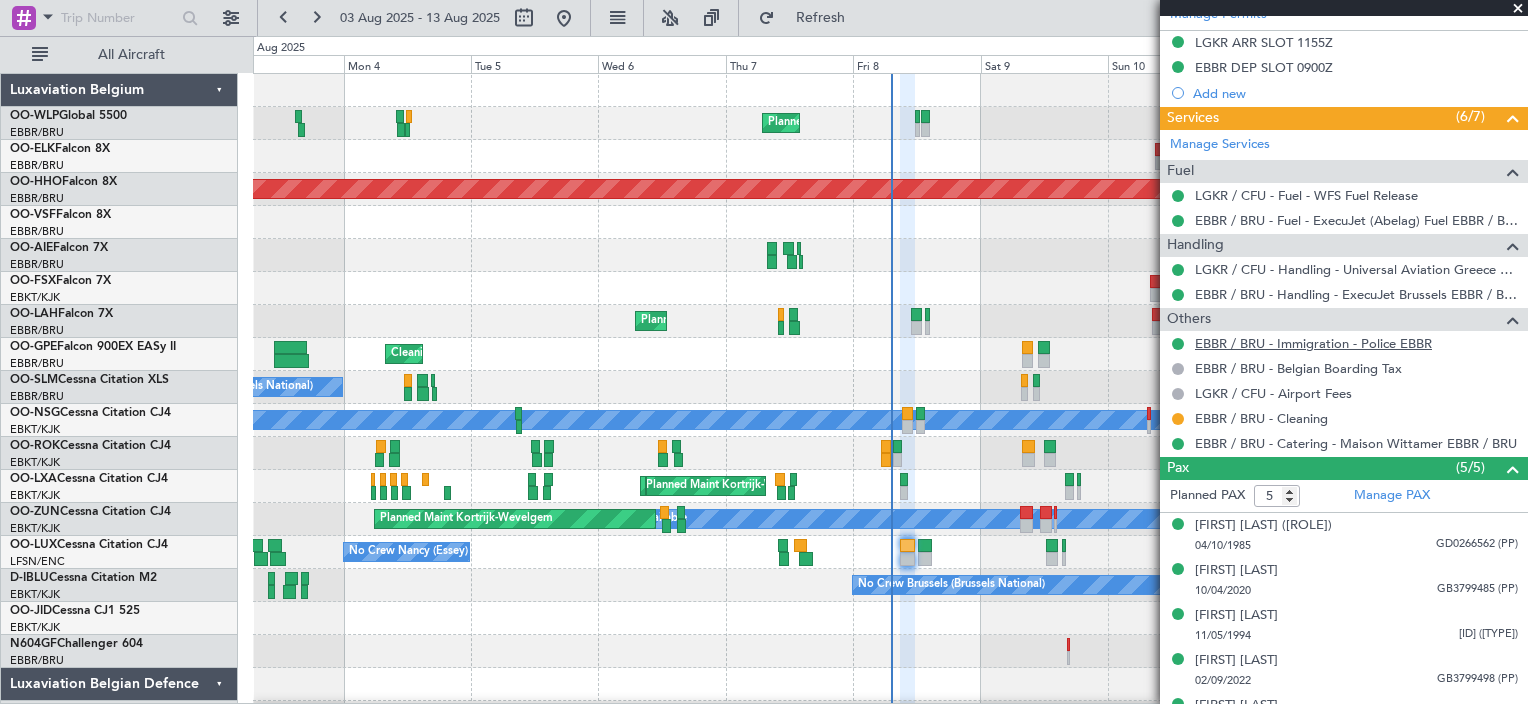scroll, scrollTop: 531, scrollLeft: 0, axis: vertical 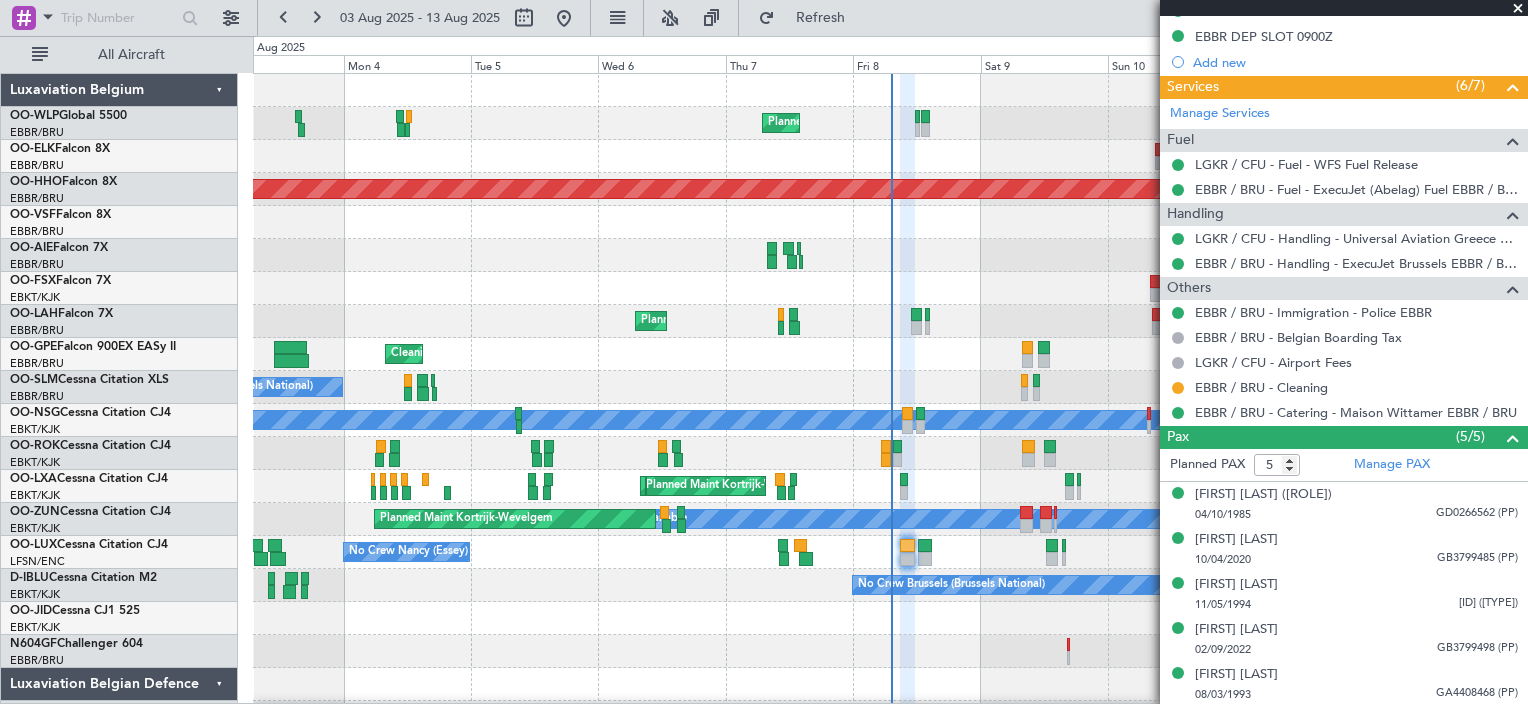 click at bounding box center [1518, 9] 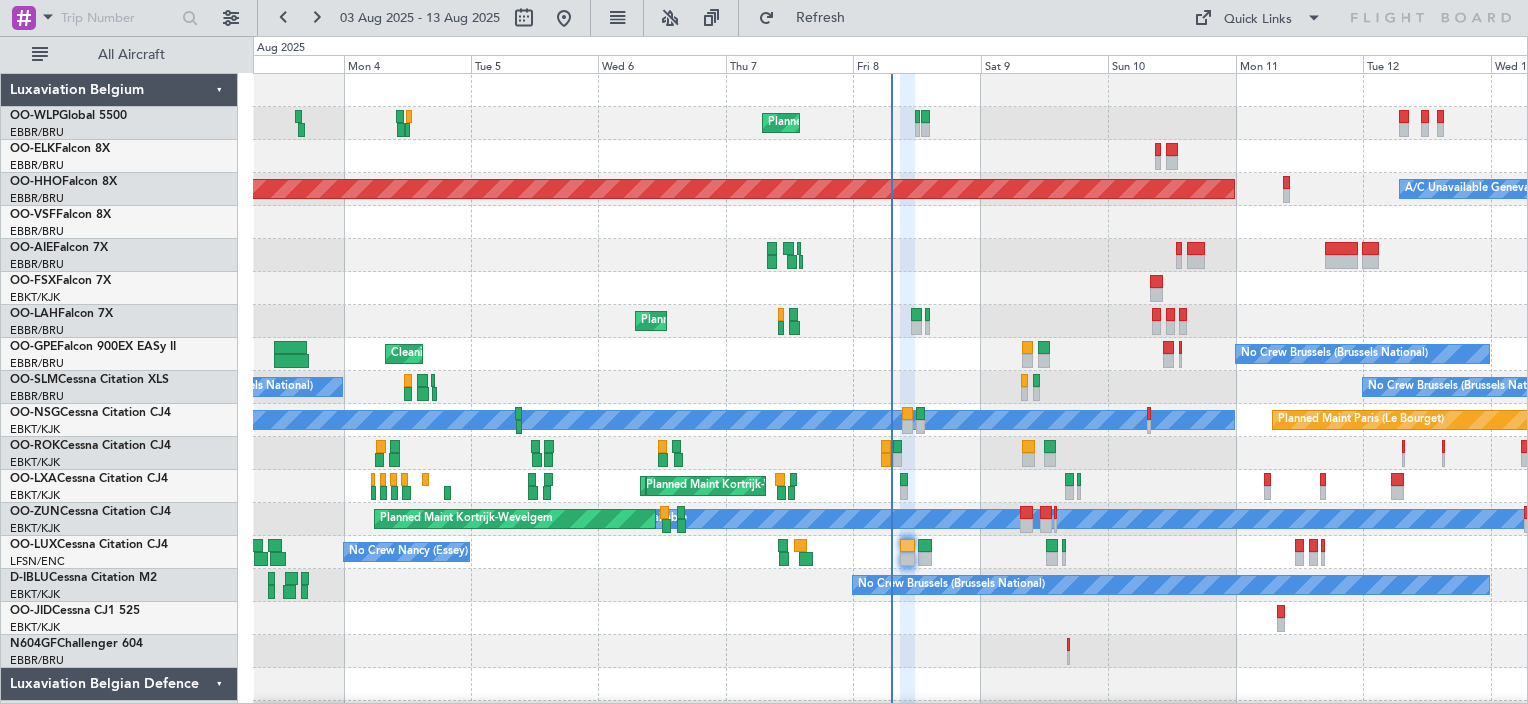 type on "0" 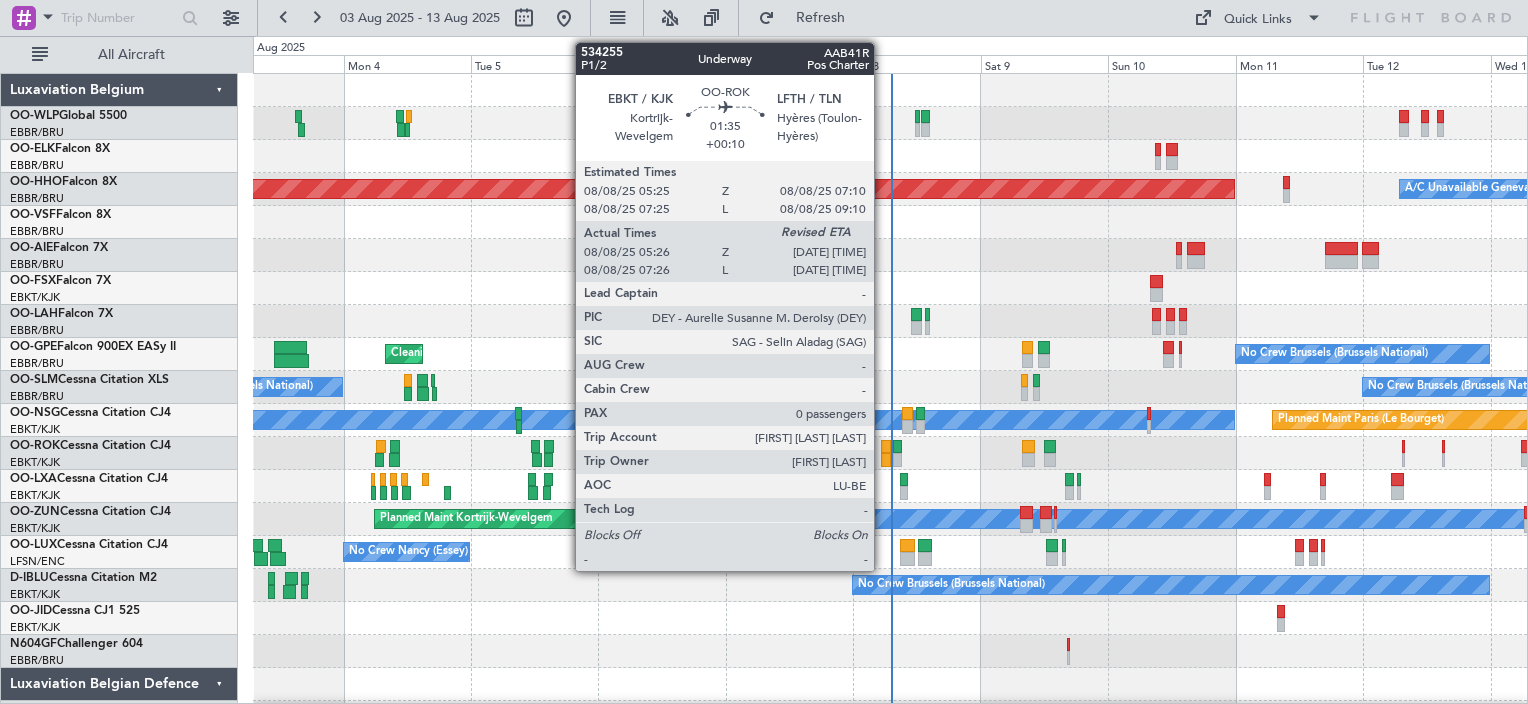click 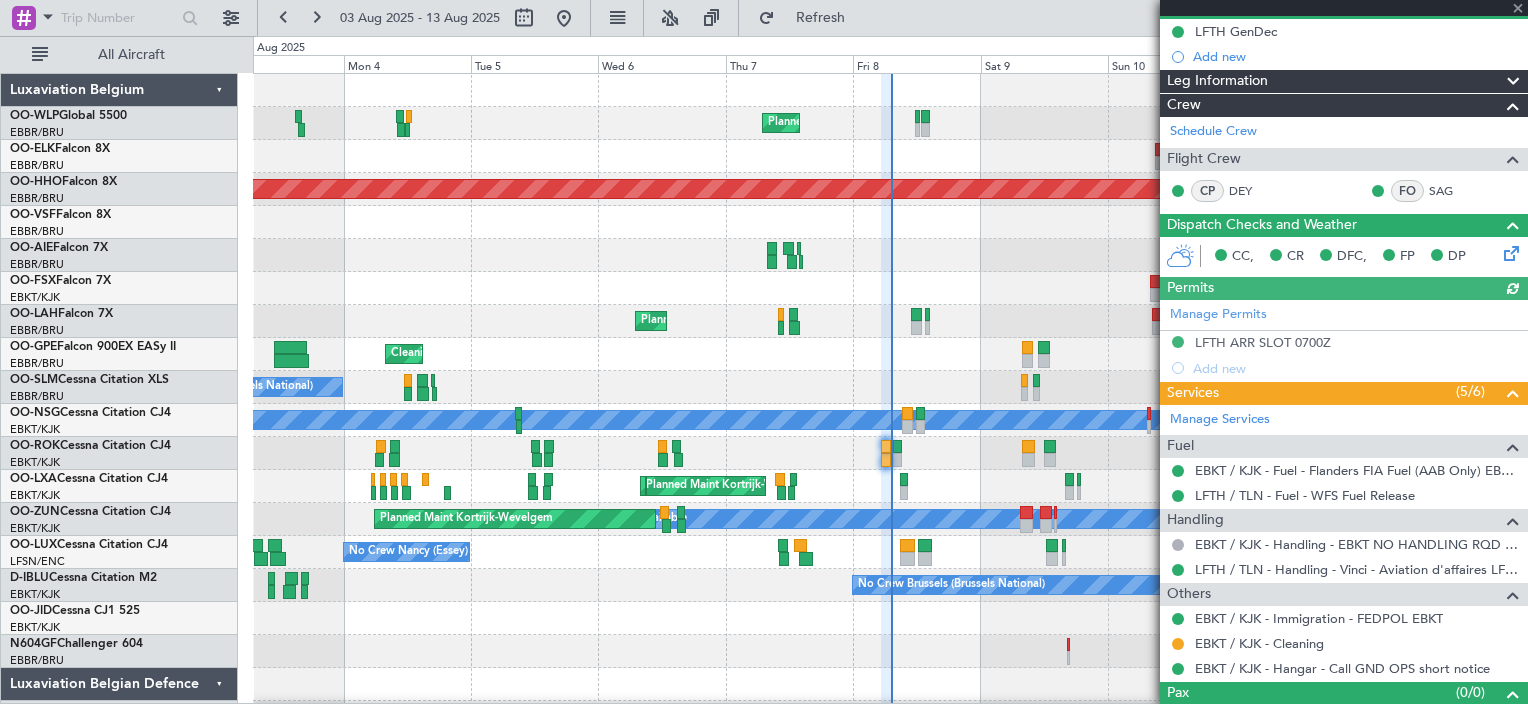 scroll, scrollTop: 231, scrollLeft: 0, axis: vertical 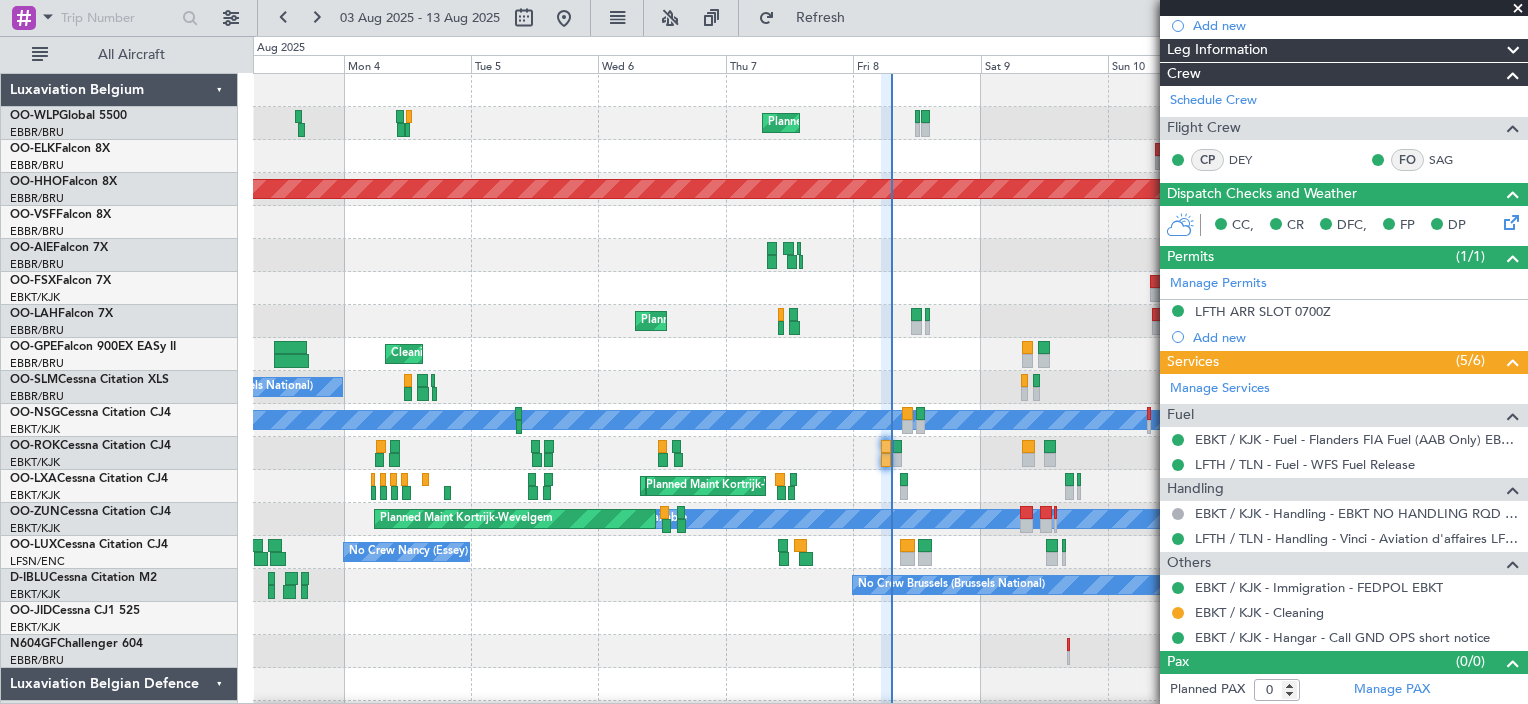 click at bounding box center [1518, 9] 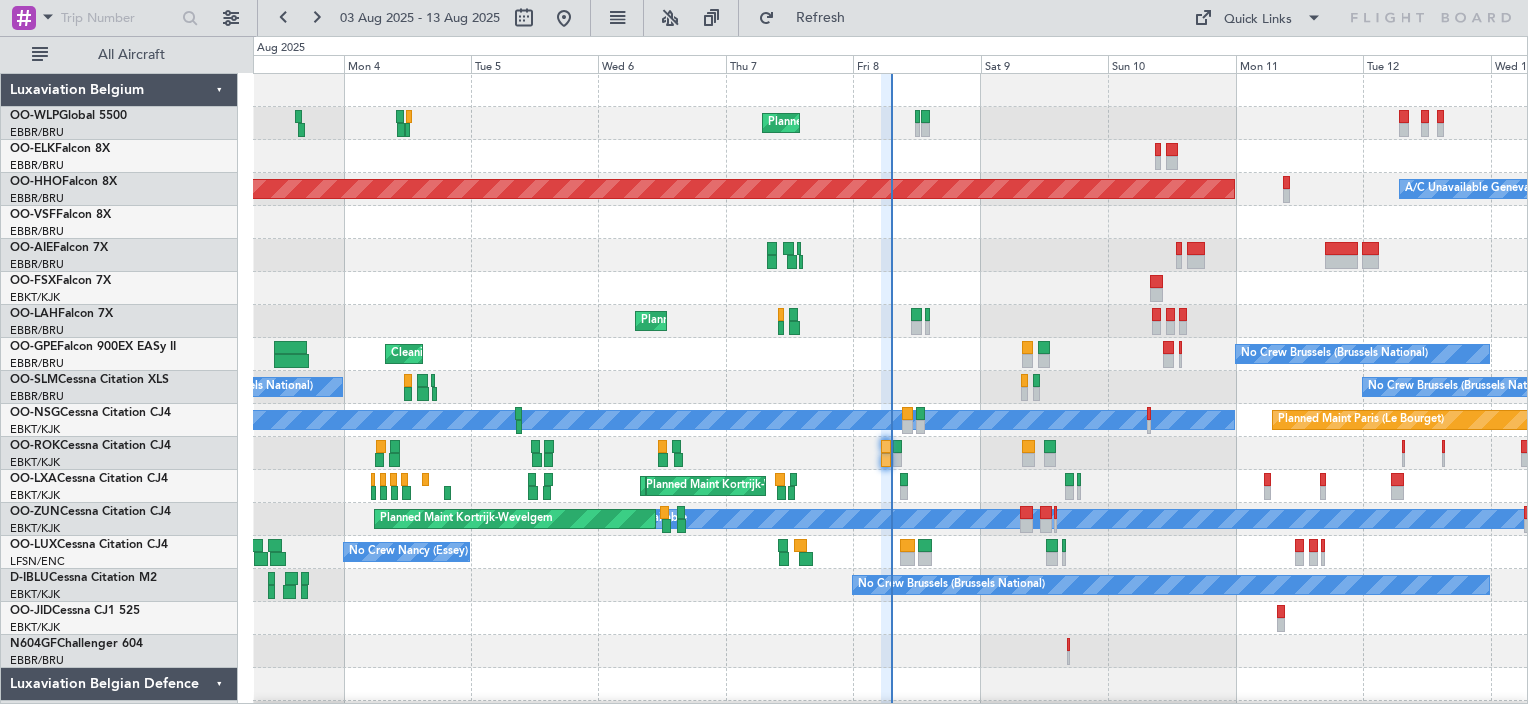 scroll, scrollTop: 0, scrollLeft: 0, axis: both 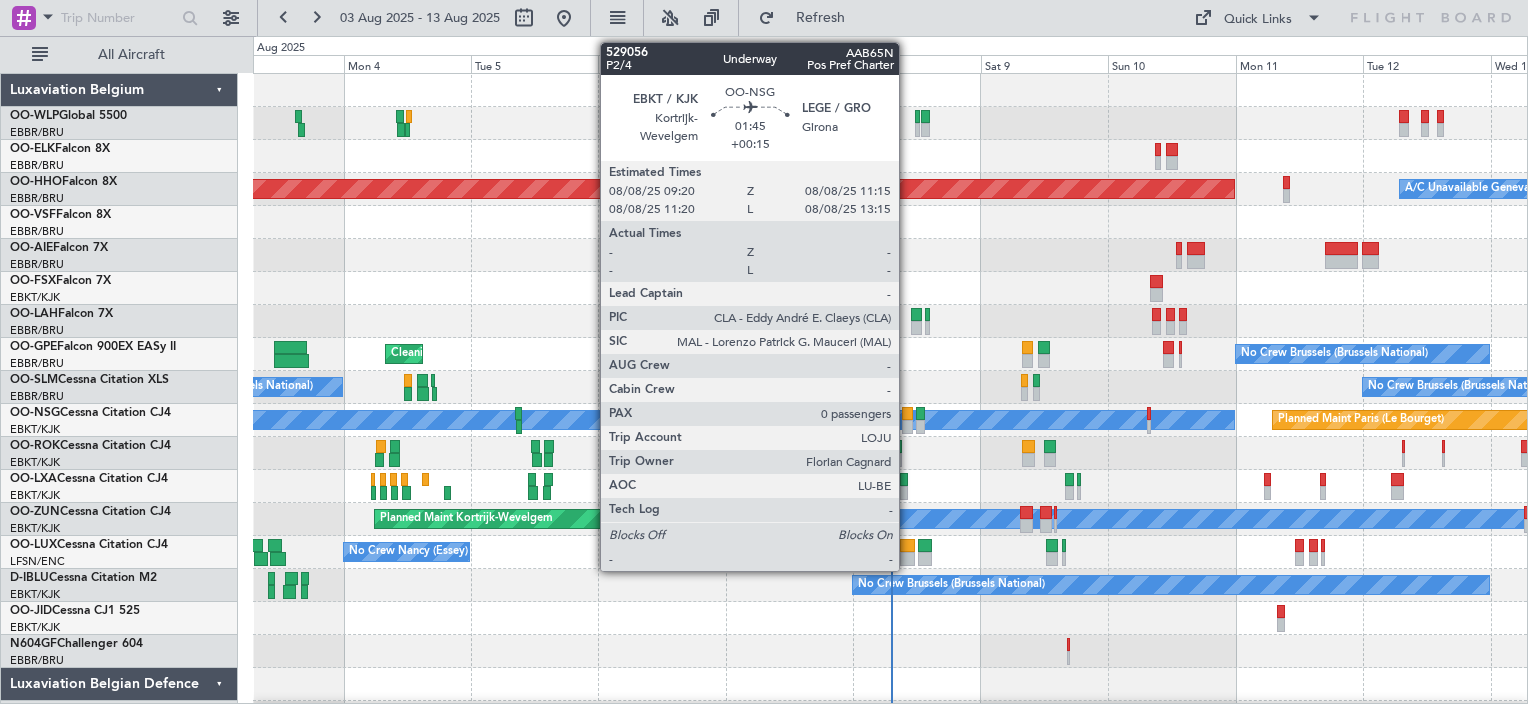 click 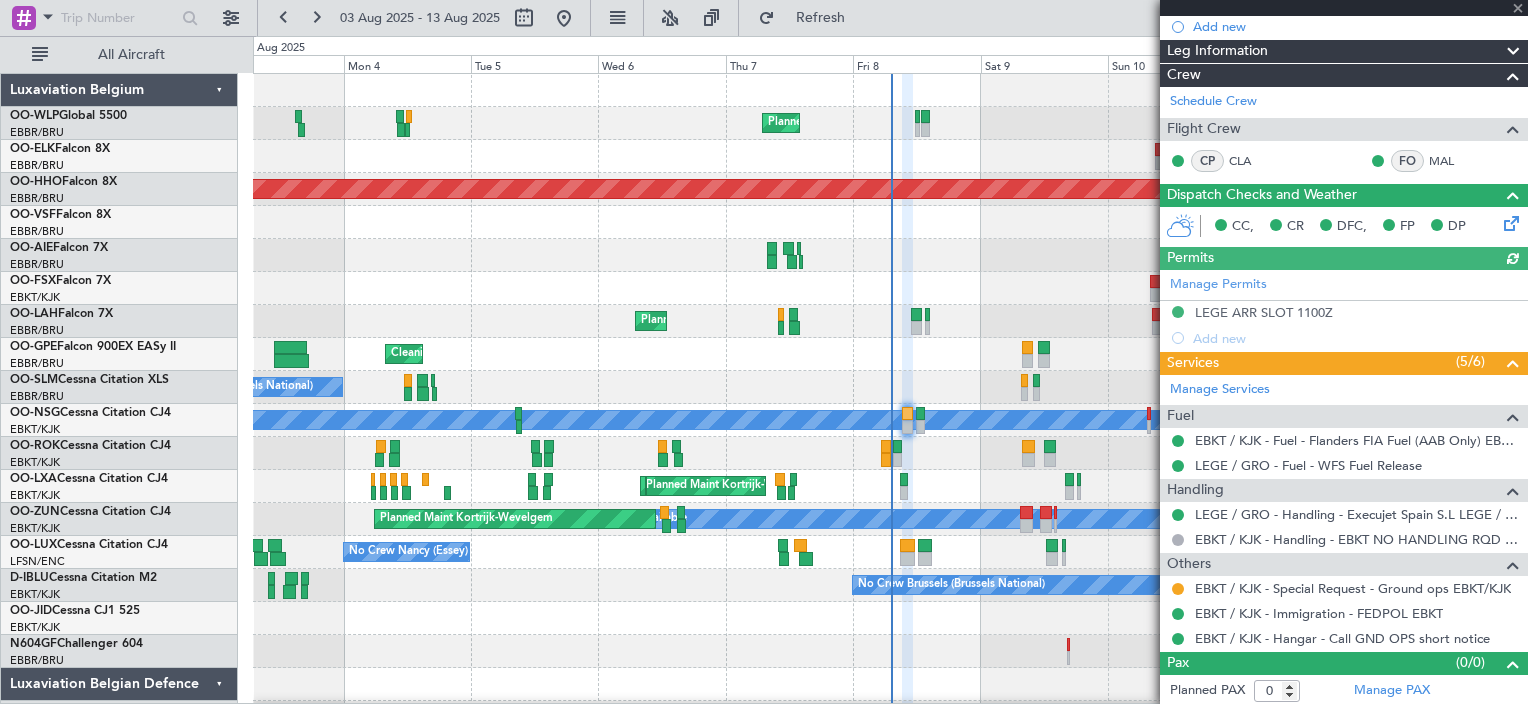 scroll, scrollTop: 231, scrollLeft: 0, axis: vertical 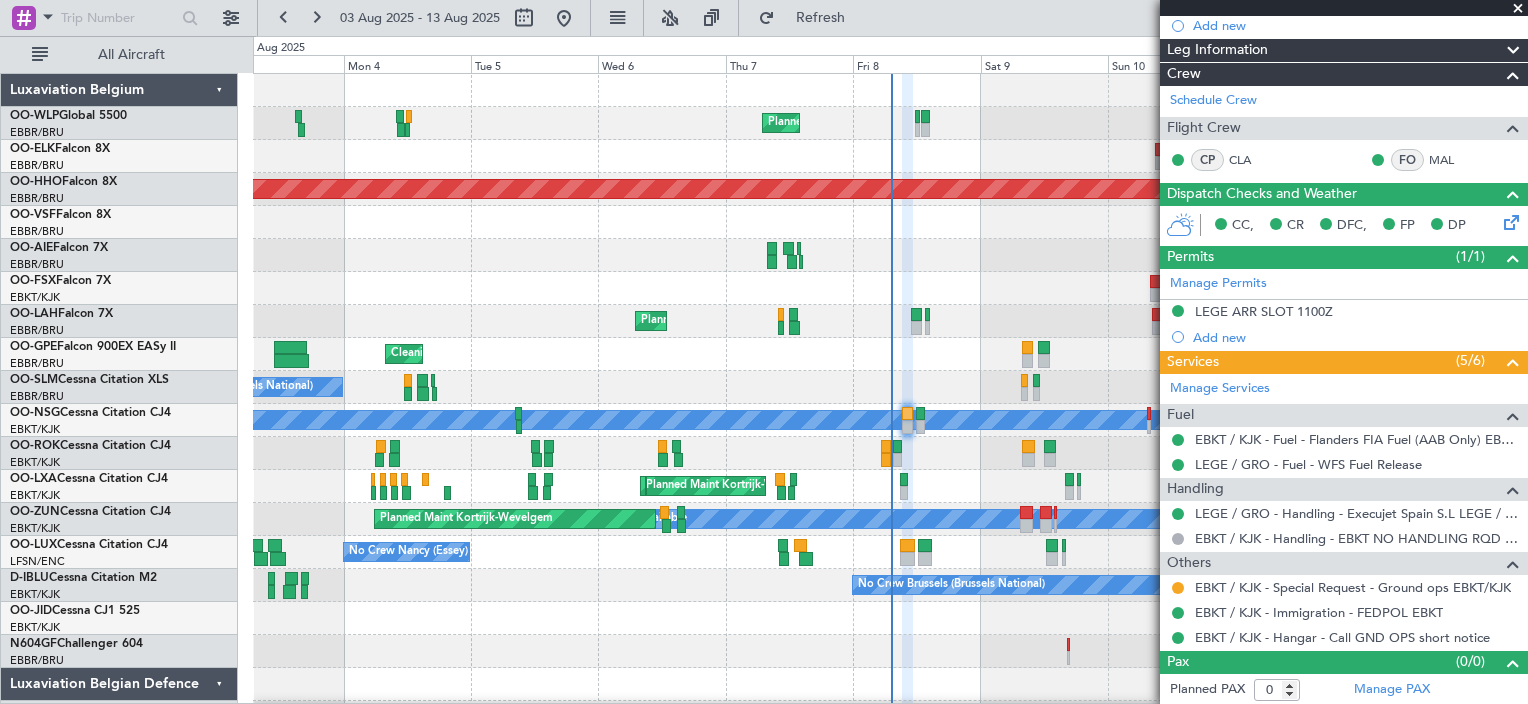 click at bounding box center (1518, 9) 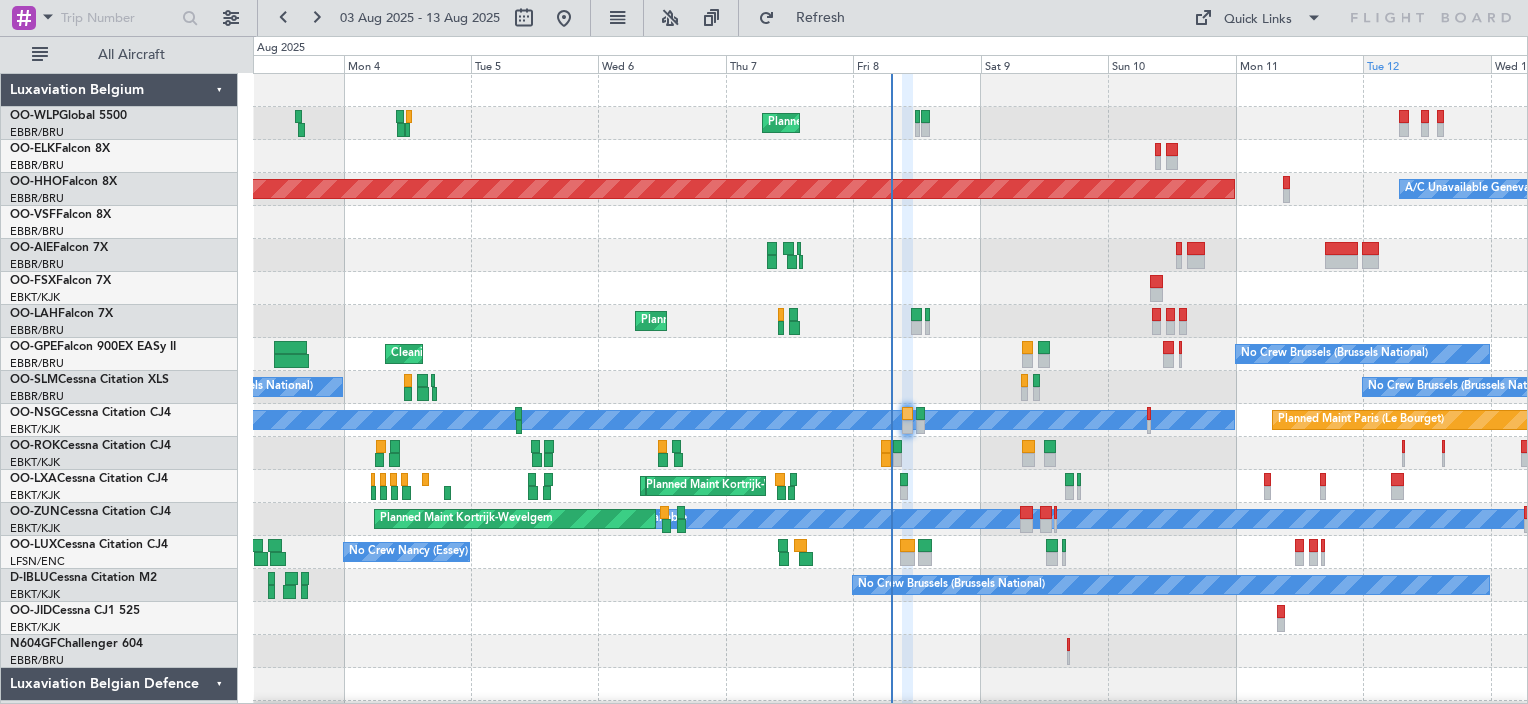 scroll, scrollTop: 0, scrollLeft: 0, axis: both 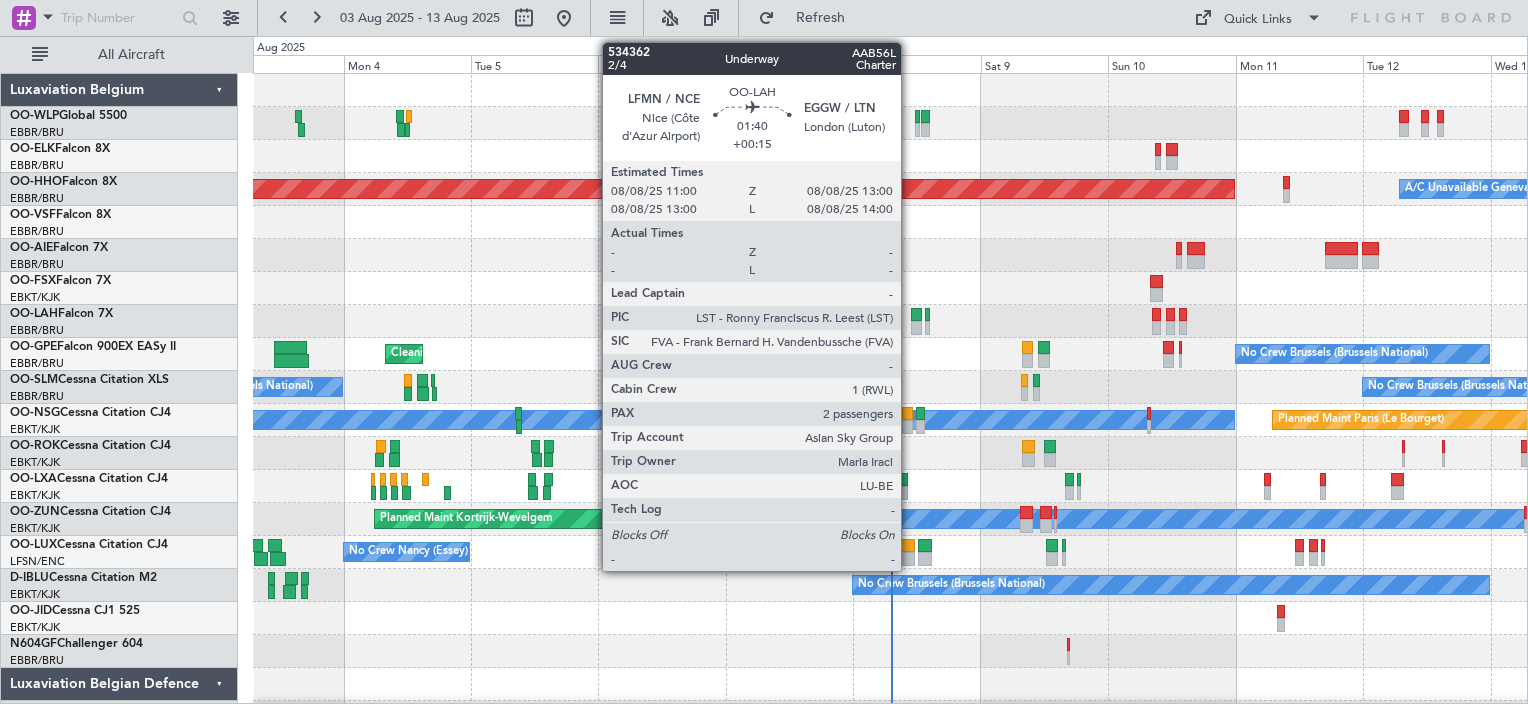 click 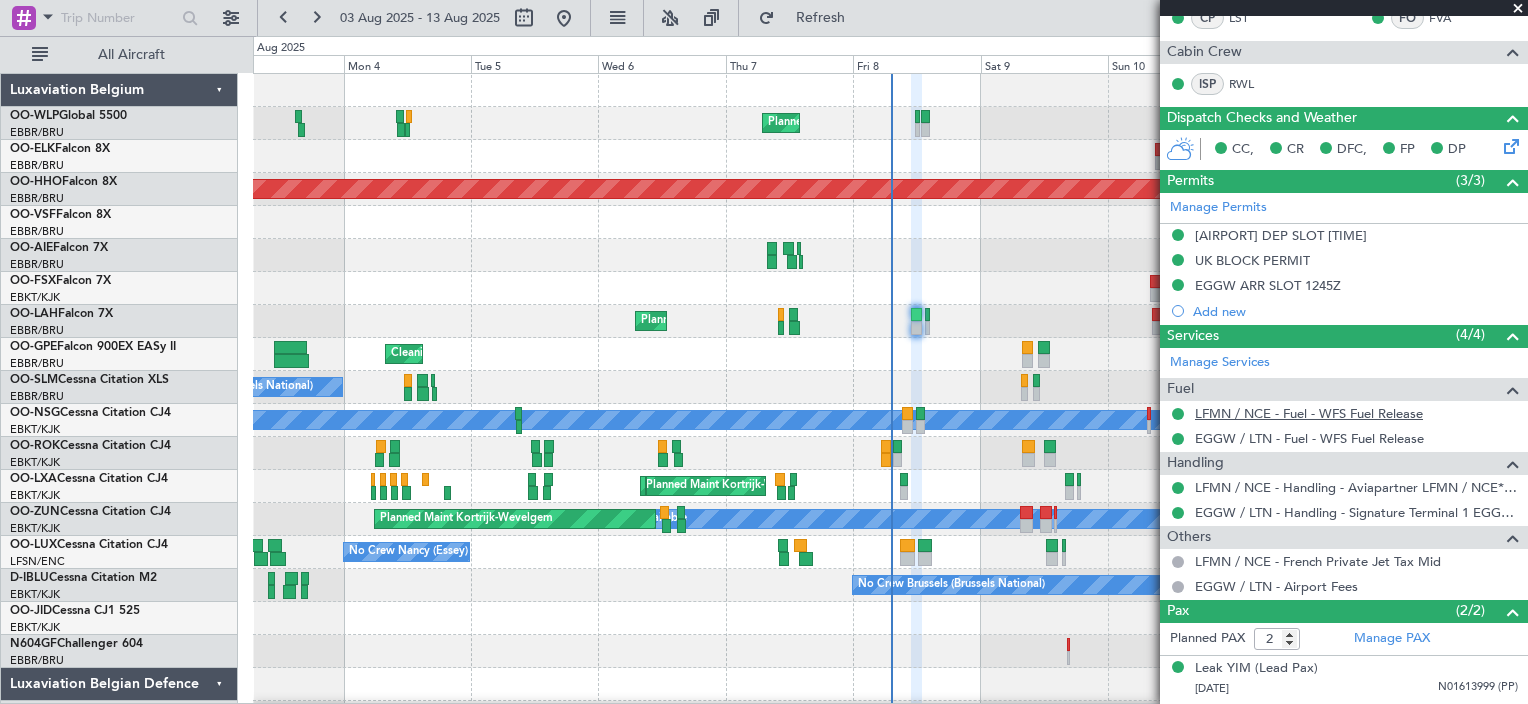 scroll, scrollTop: 486, scrollLeft: 0, axis: vertical 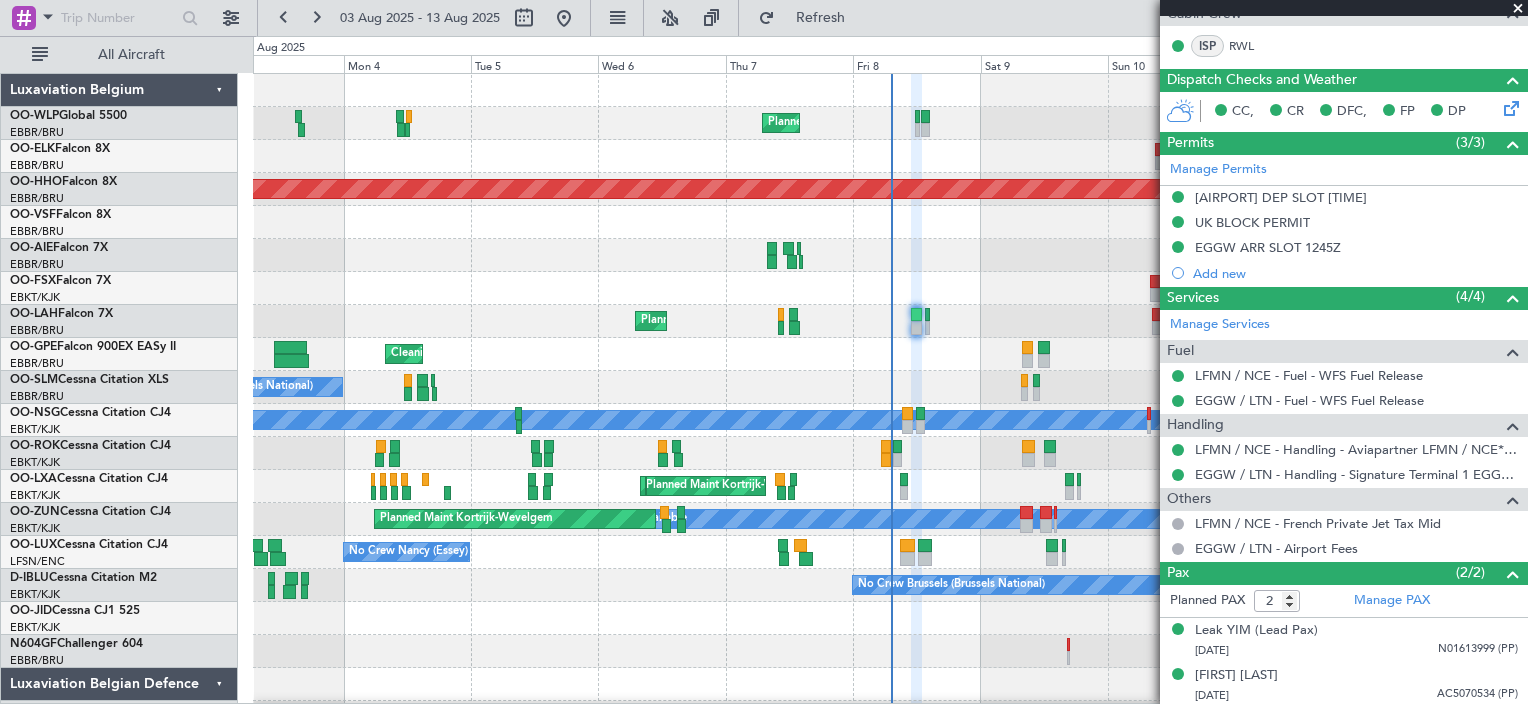 click at bounding box center (1518, 9) 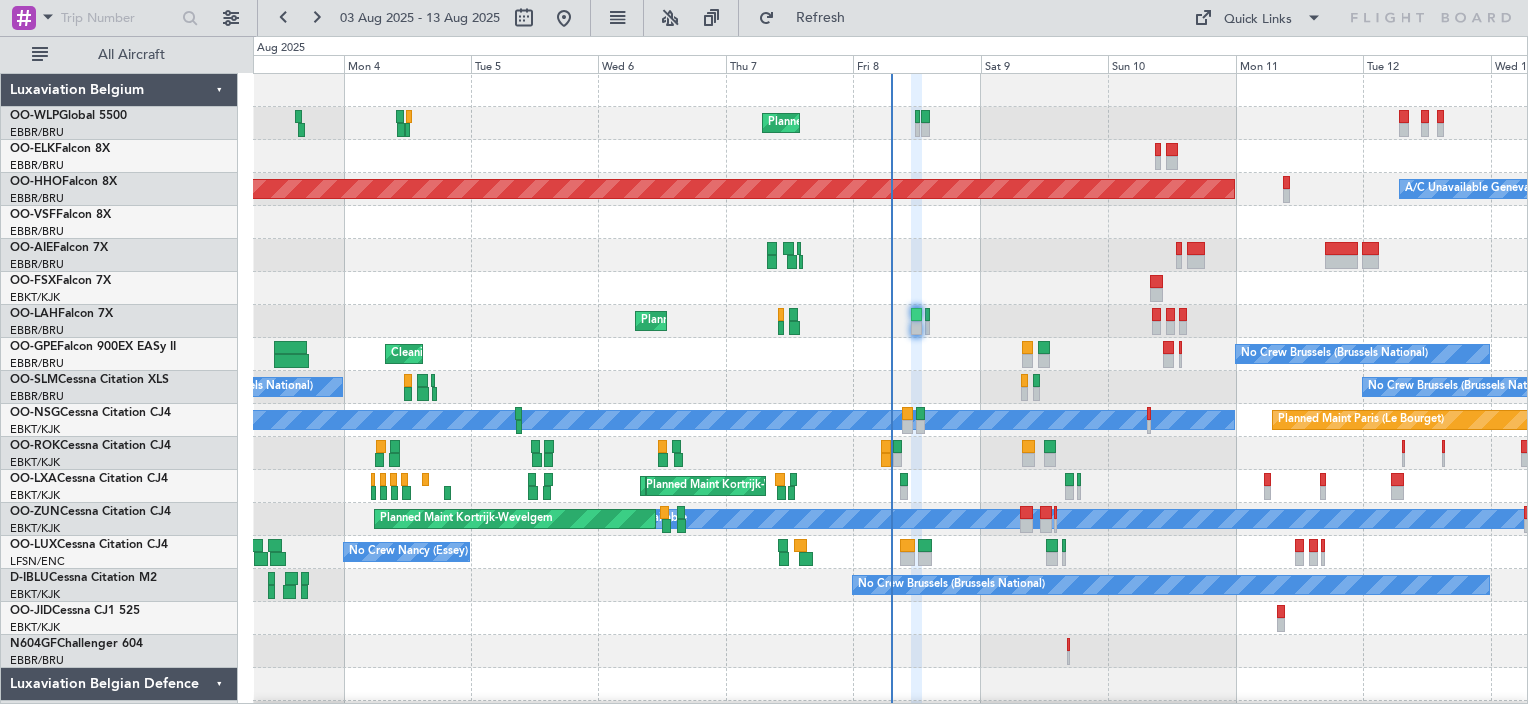 type on "0" 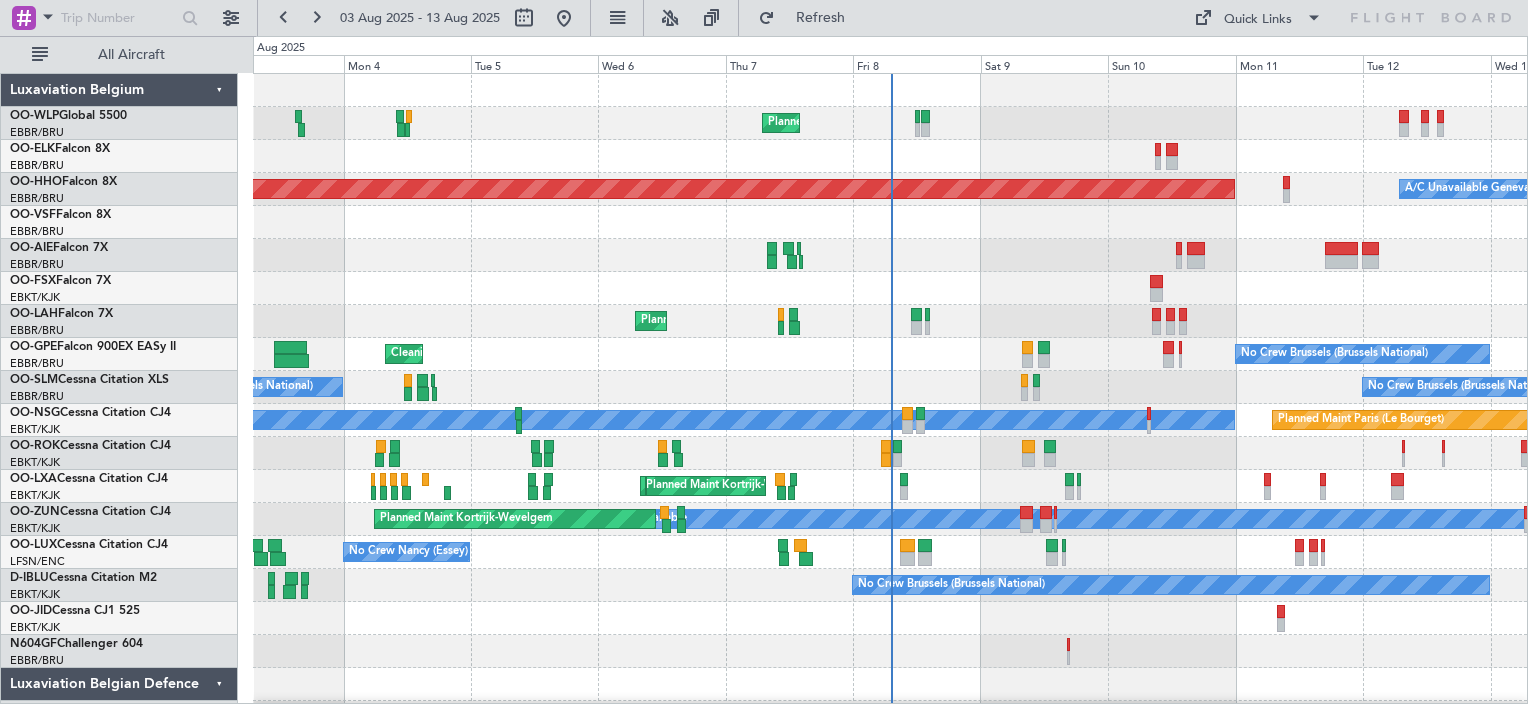 scroll, scrollTop: 0, scrollLeft: 0, axis: both 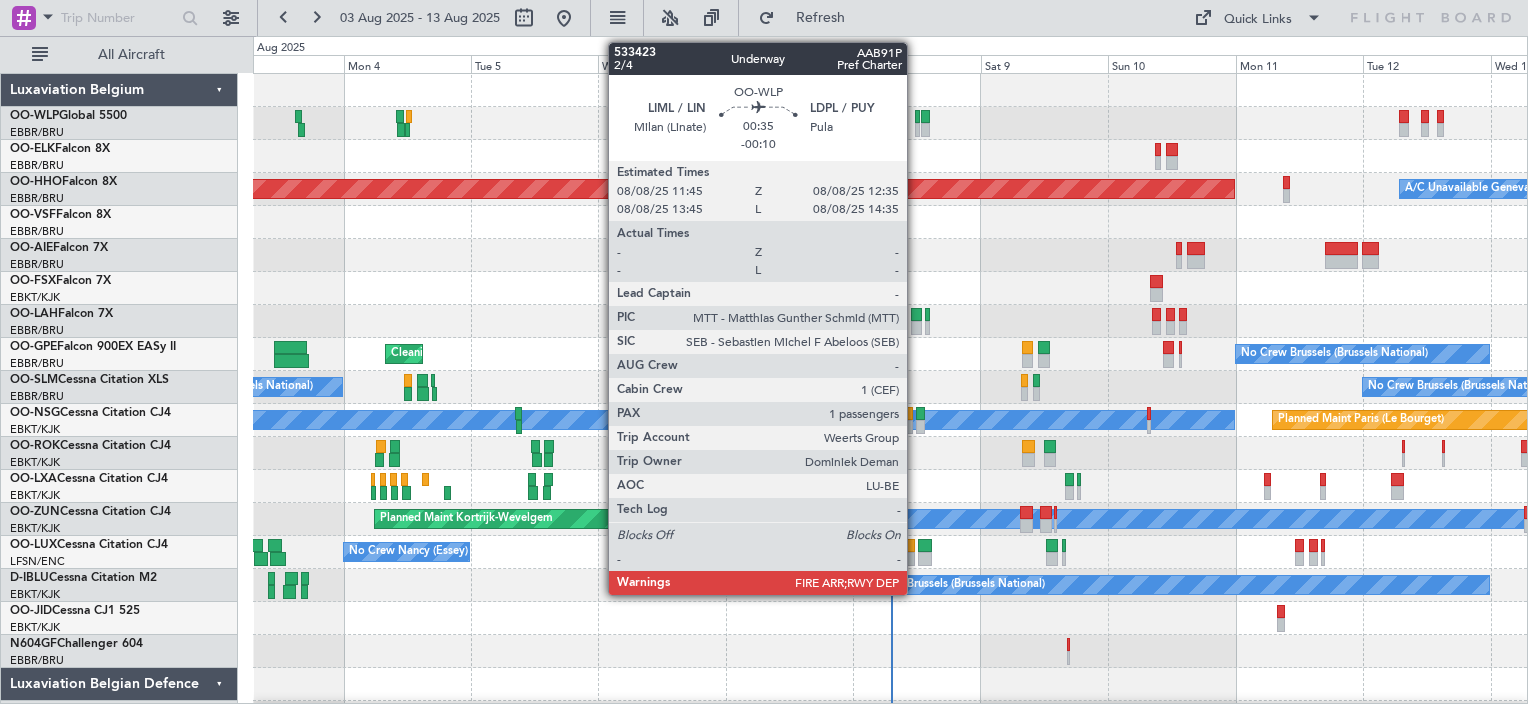 click 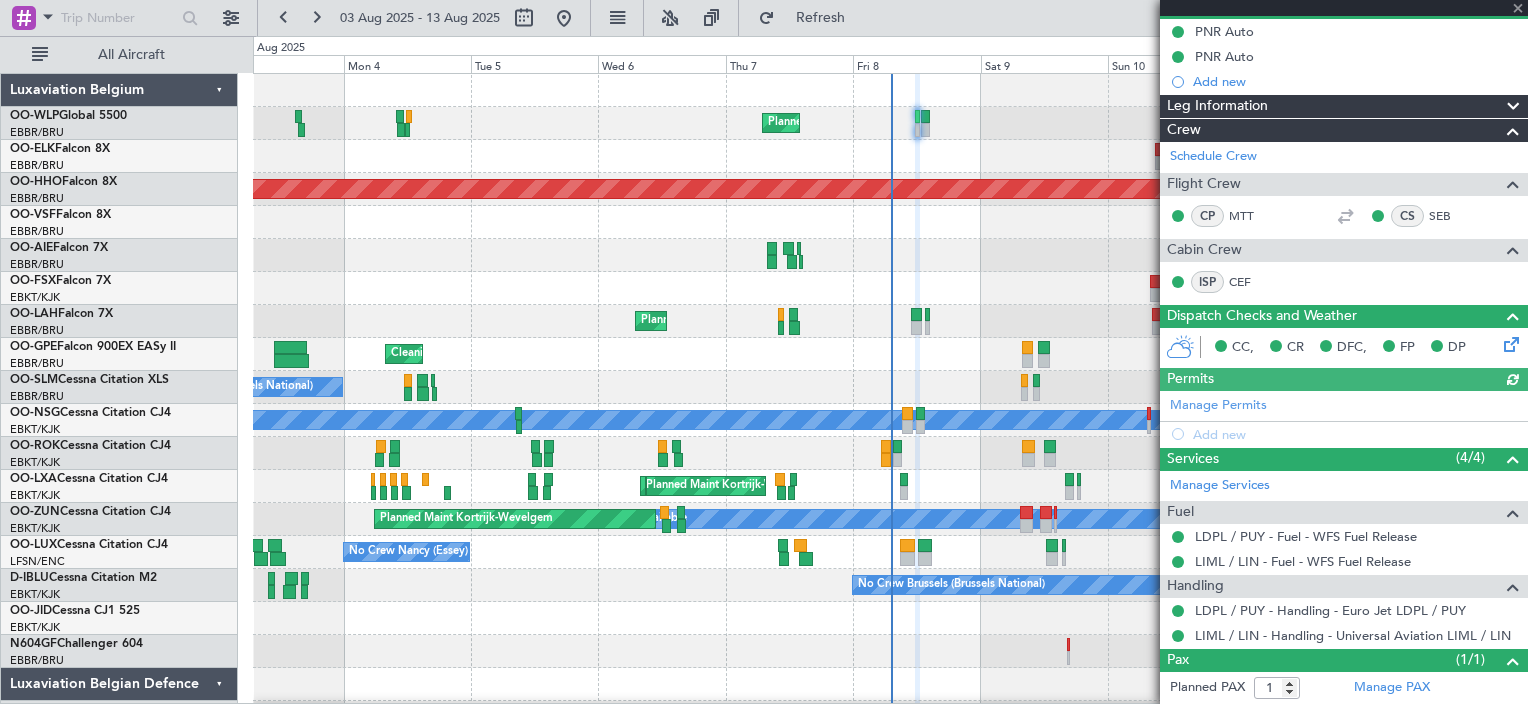 scroll, scrollTop: 243, scrollLeft: 0, axis: vertical 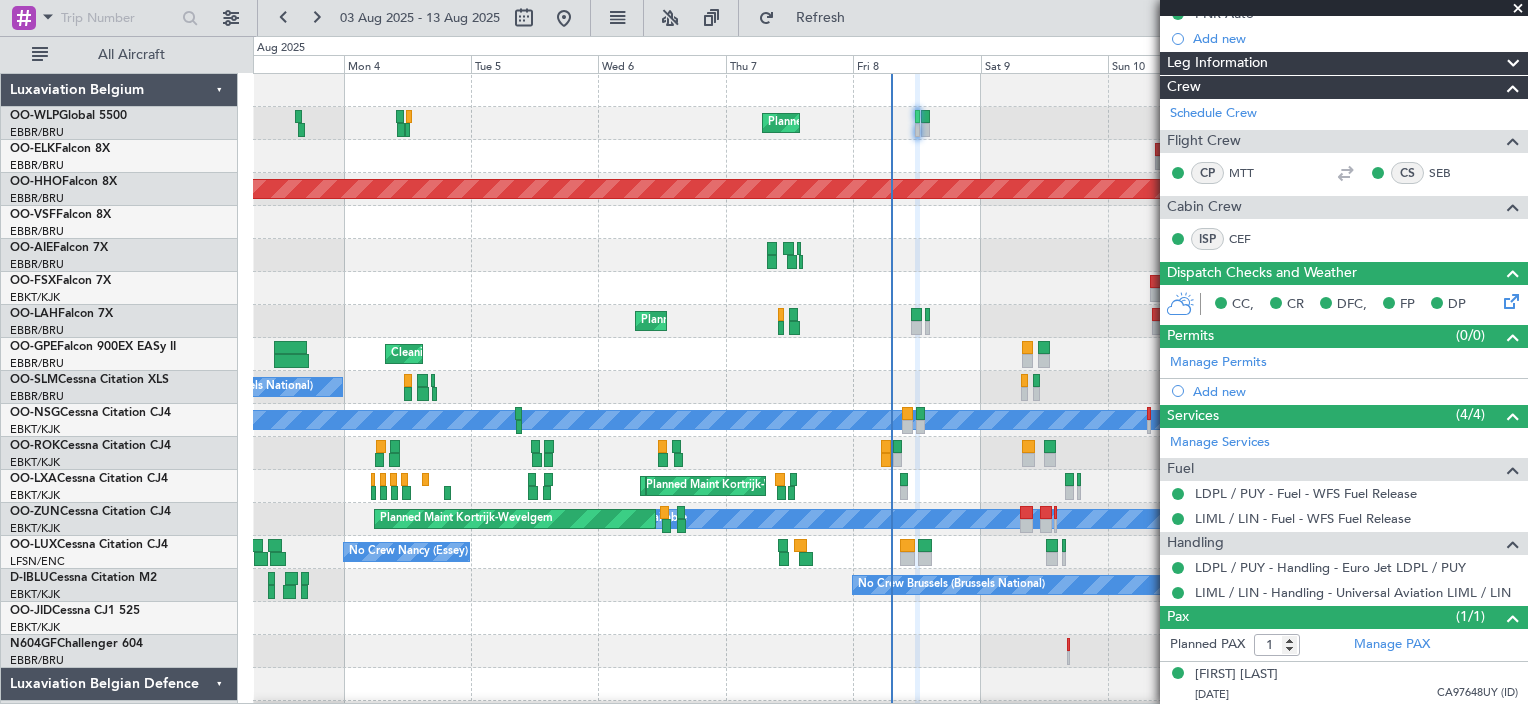 click at bounding box center (1518, 9) 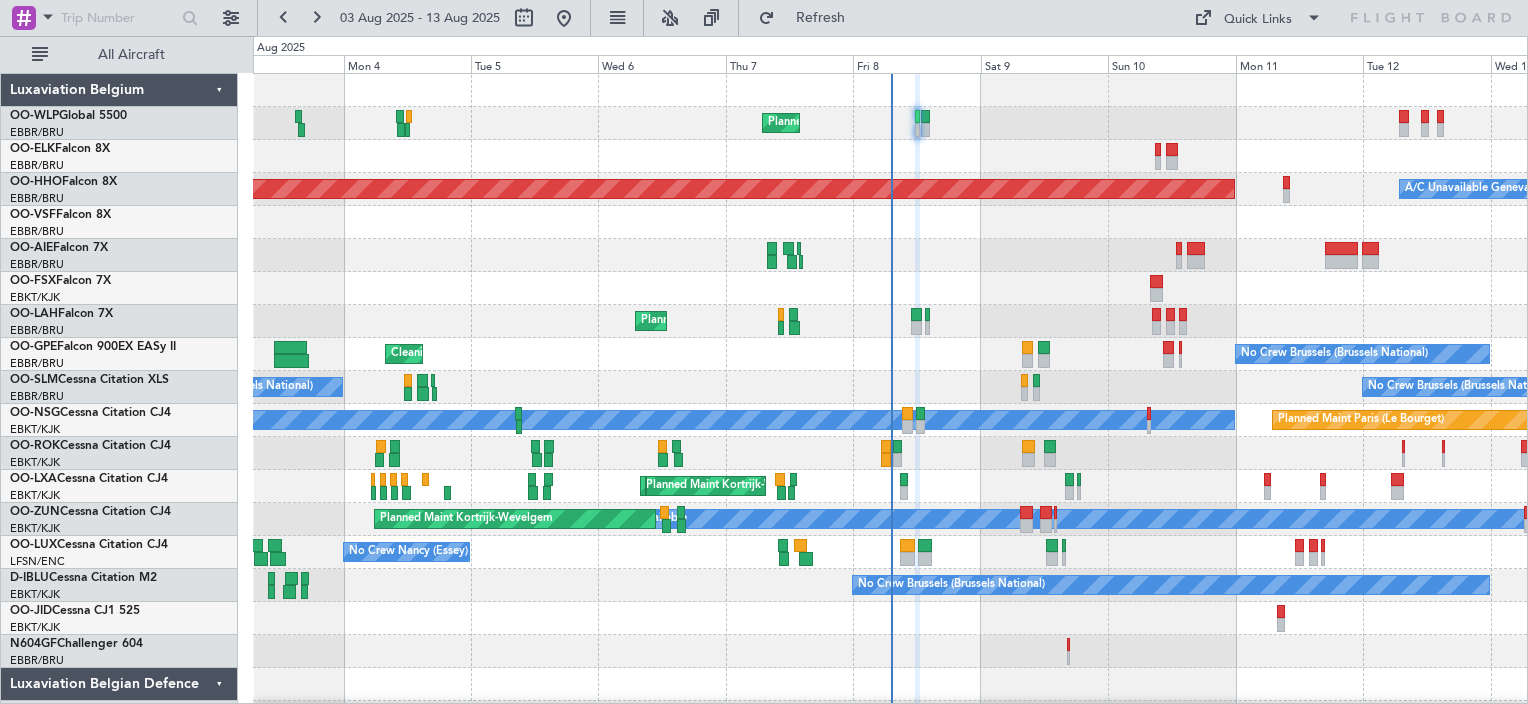 type on "0" 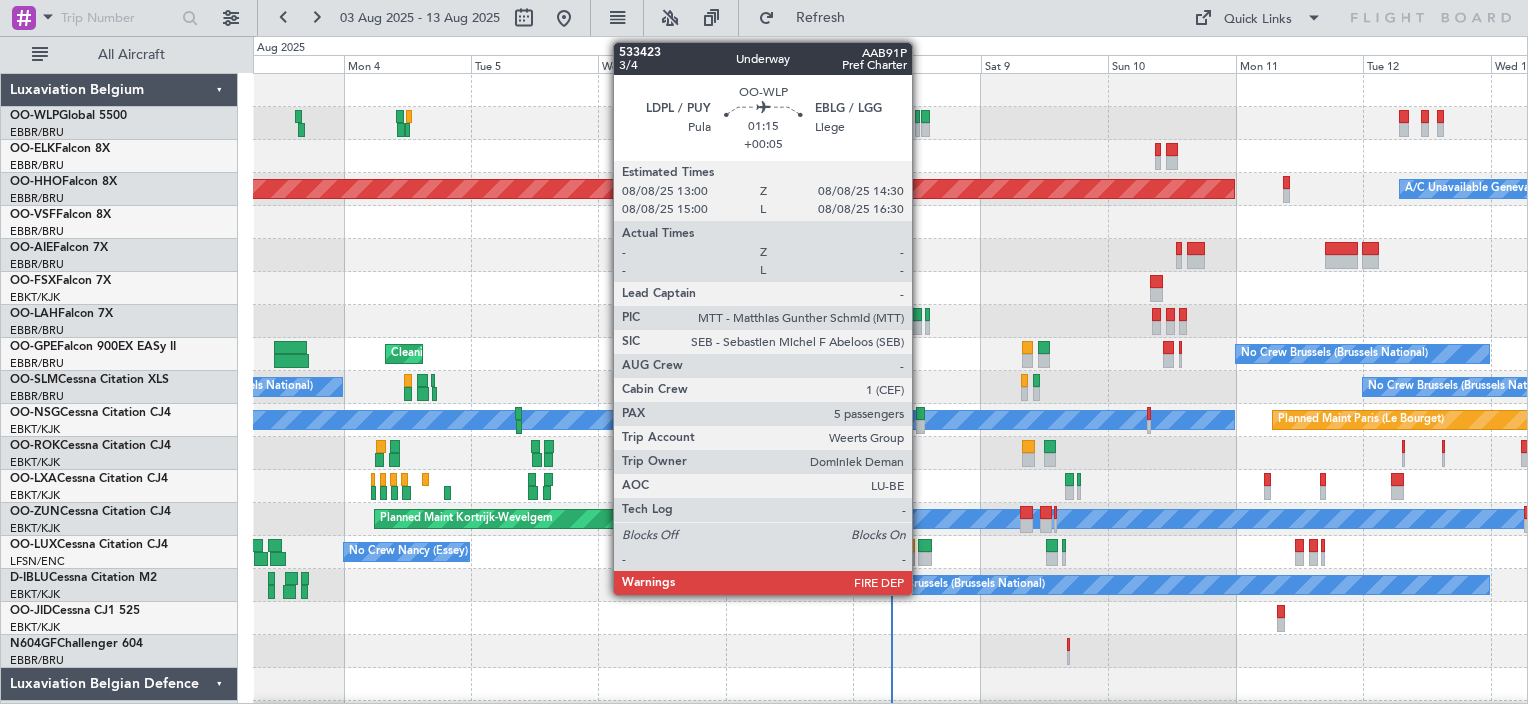 click 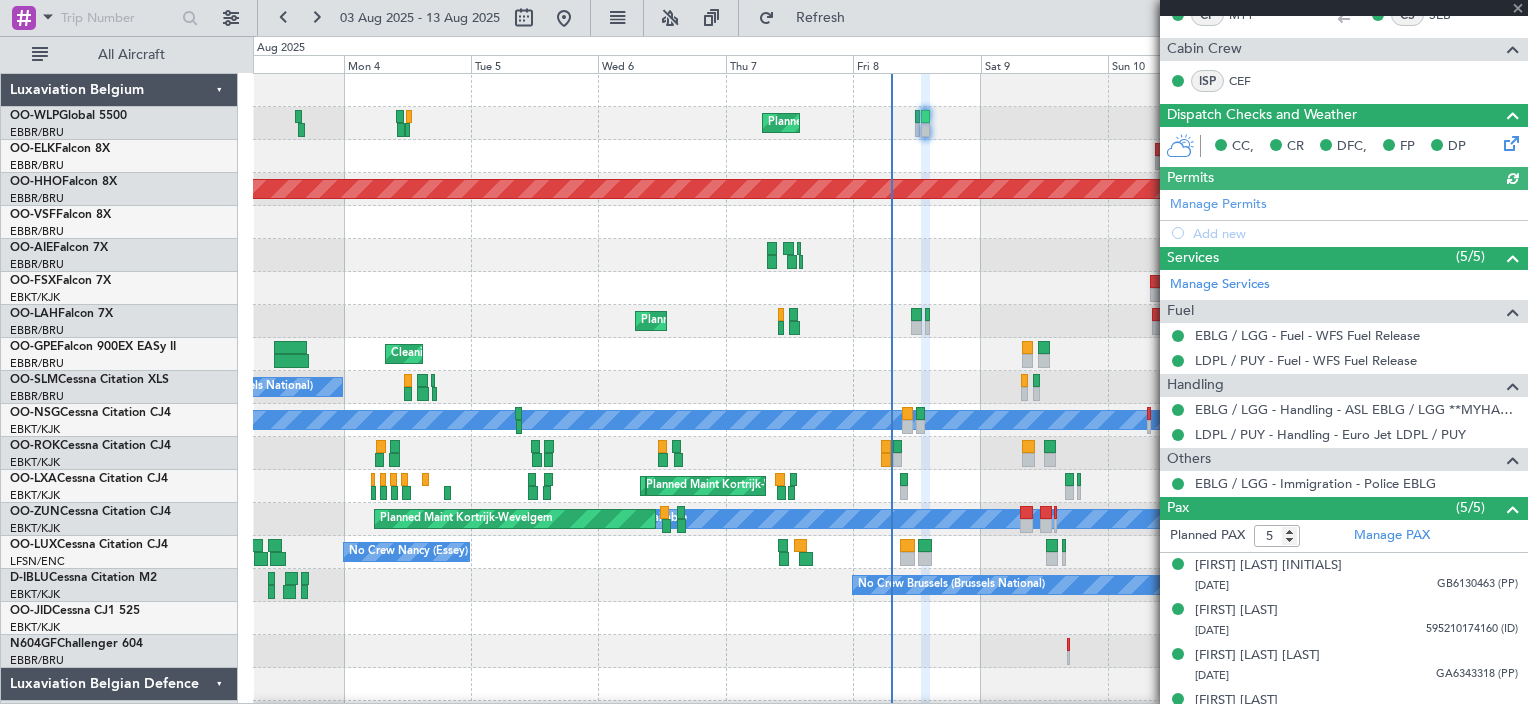 scroll, scrollTop: 446, scrollLeft: 0, axis: vertical 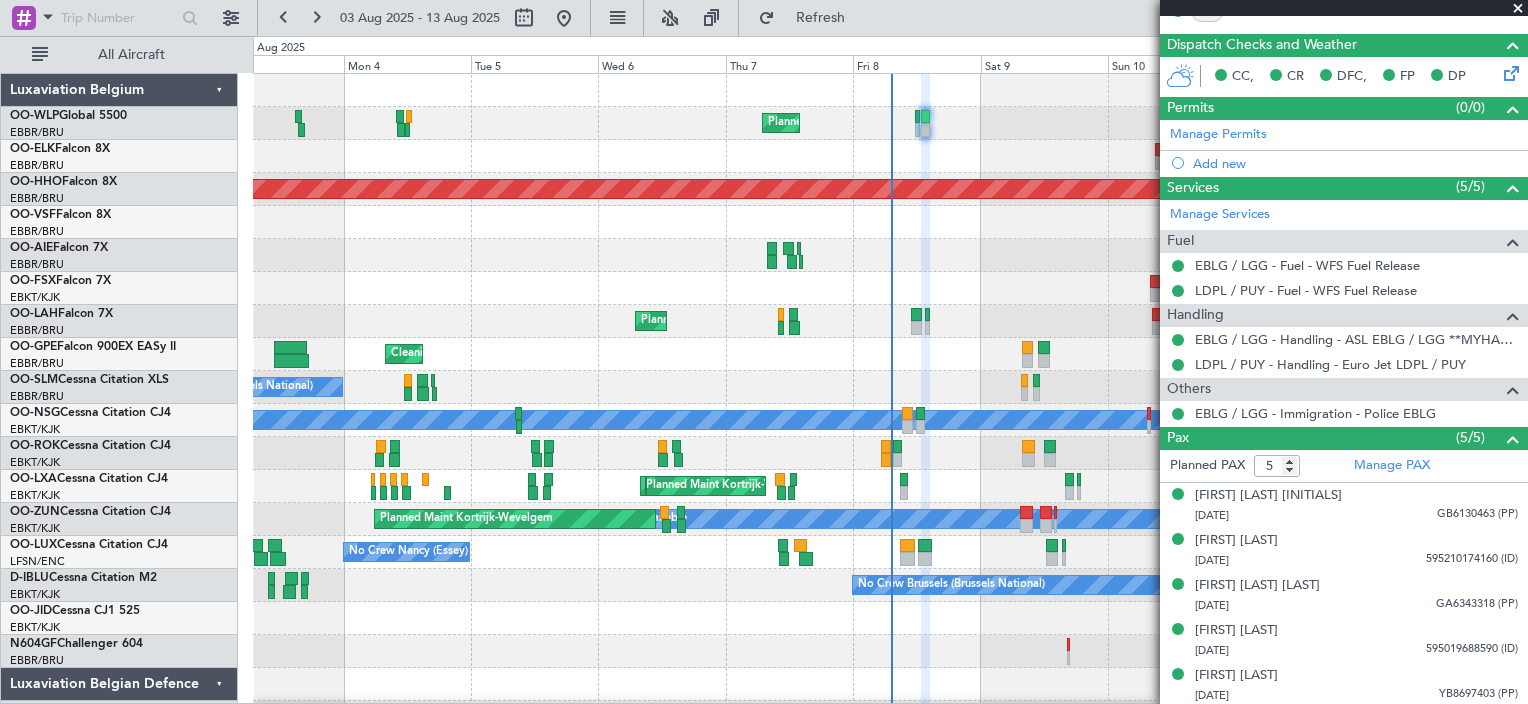 click at bounding box center (1518, 9) 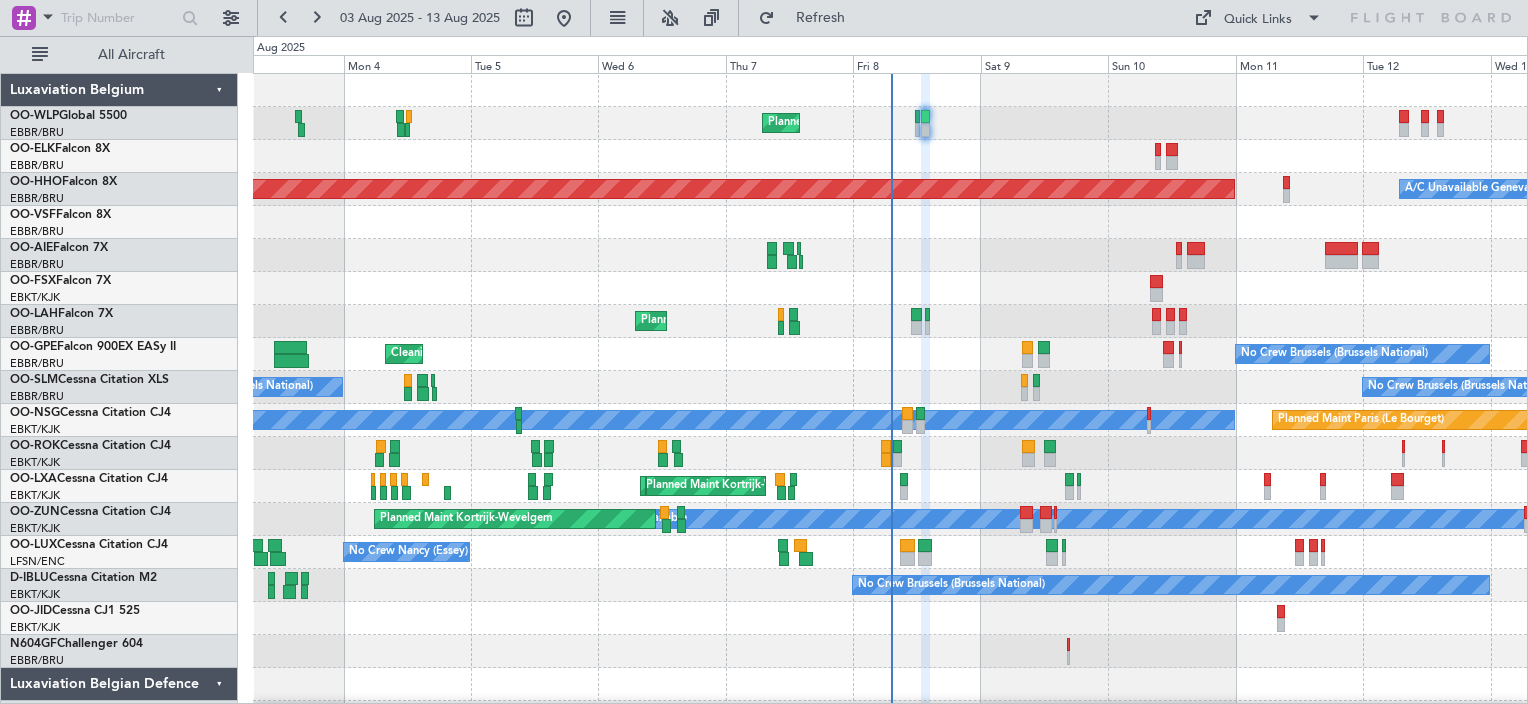 type on "0" 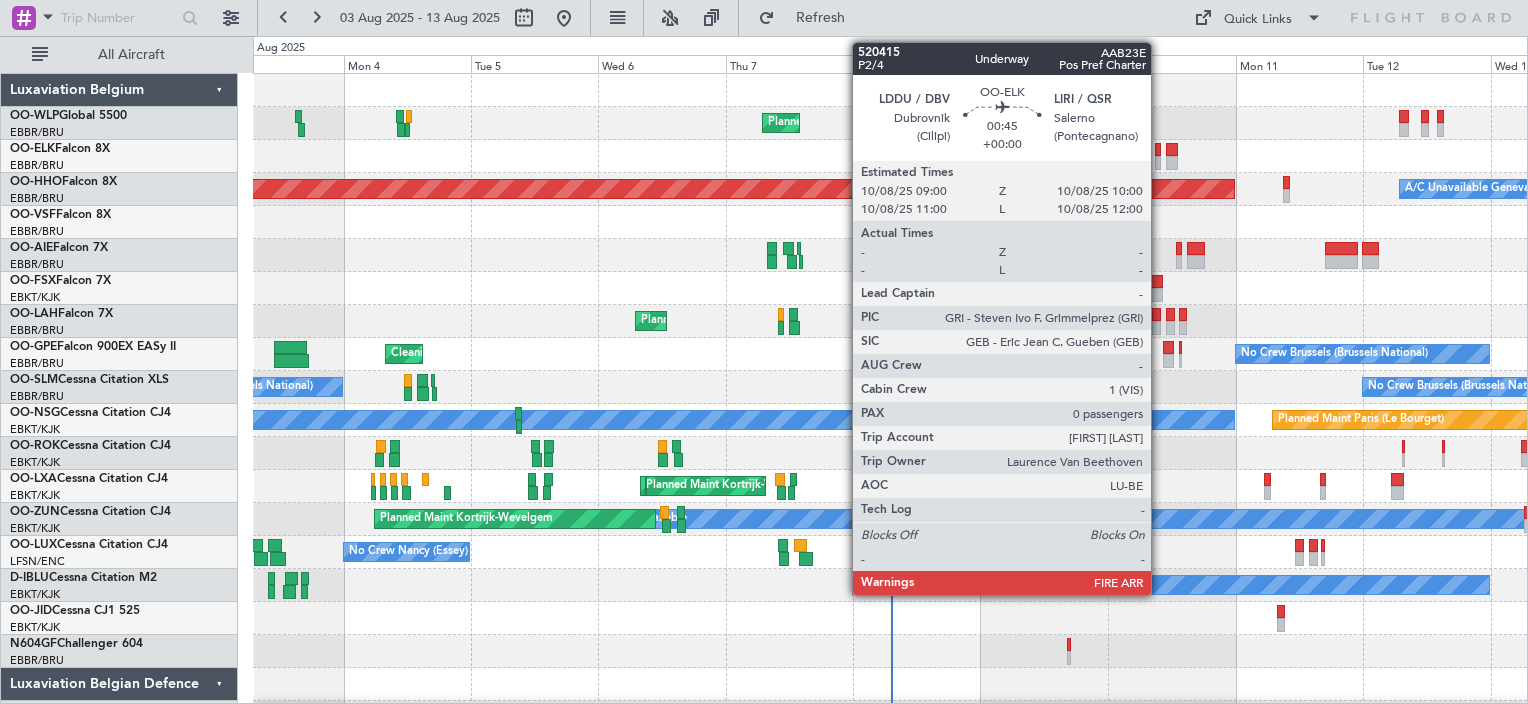 click 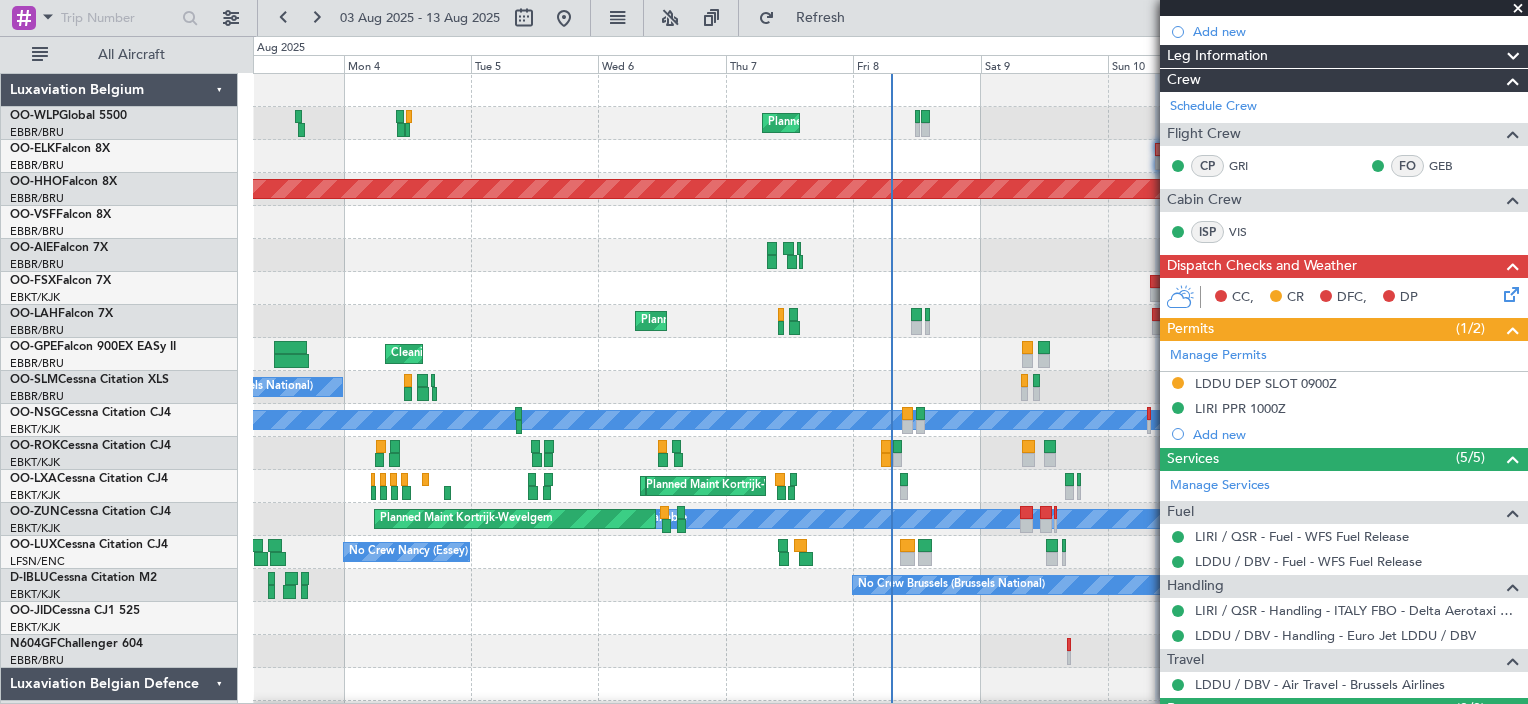scroll, scrollTop: 346, scrollLeft: 0, axis: vertical 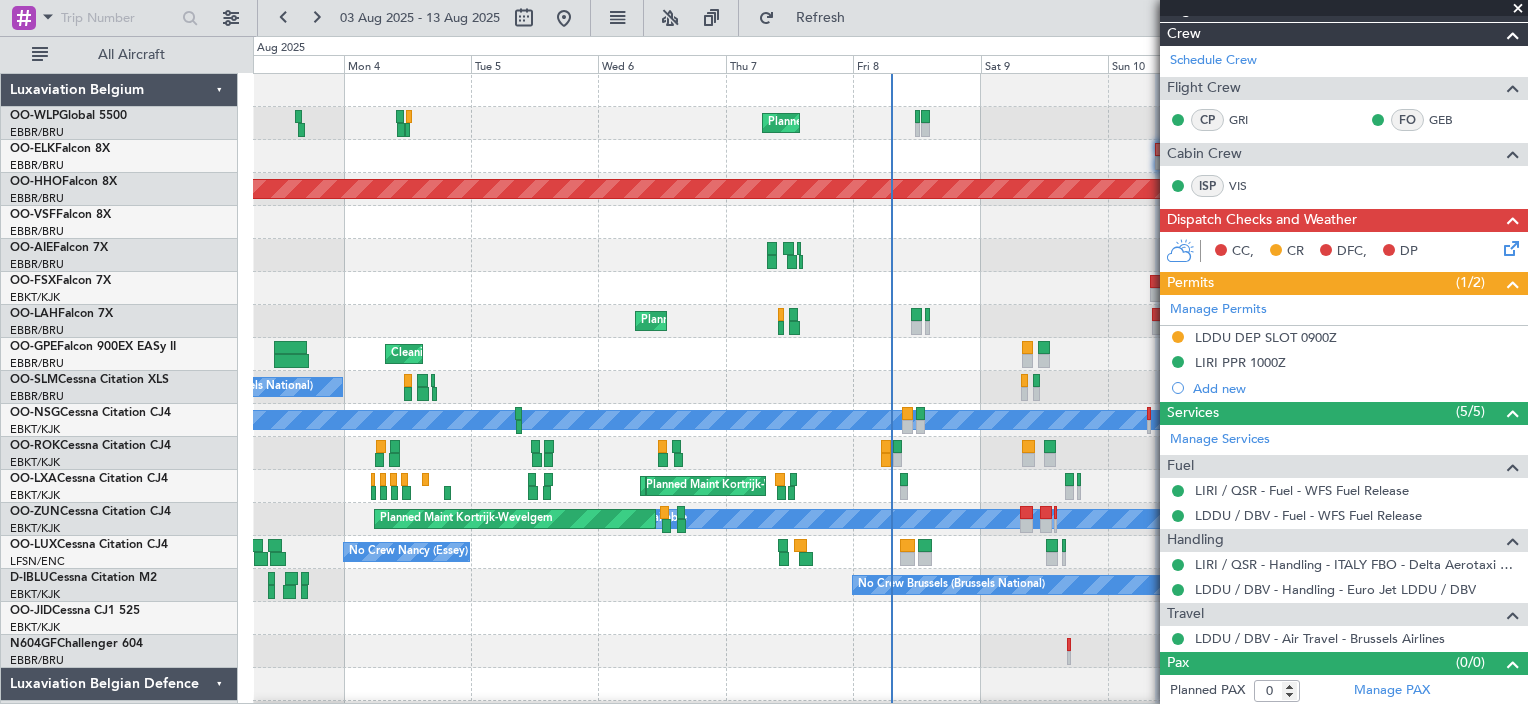 click at bounding box center (1518, 9) 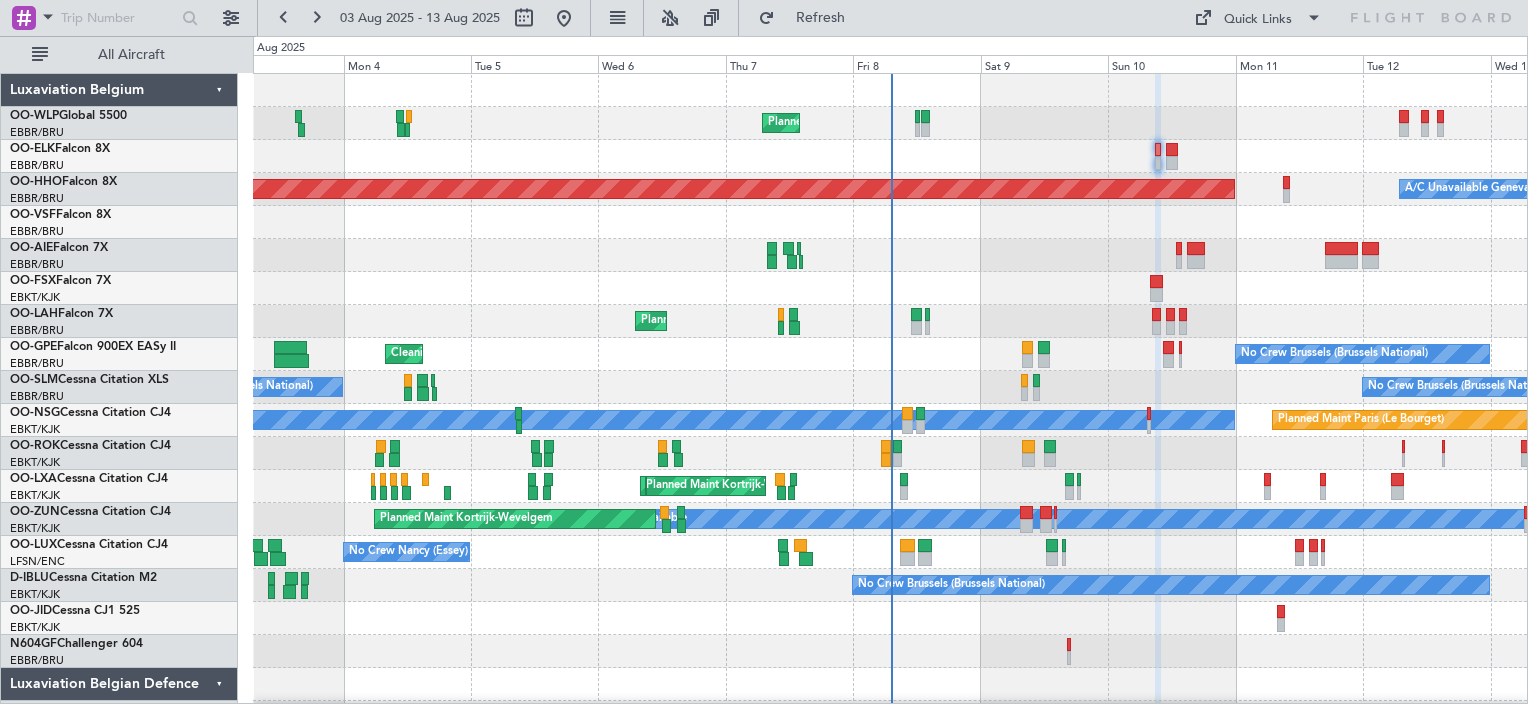 scroll, scrollTop: 0, scrollLeft: 0, axis: both 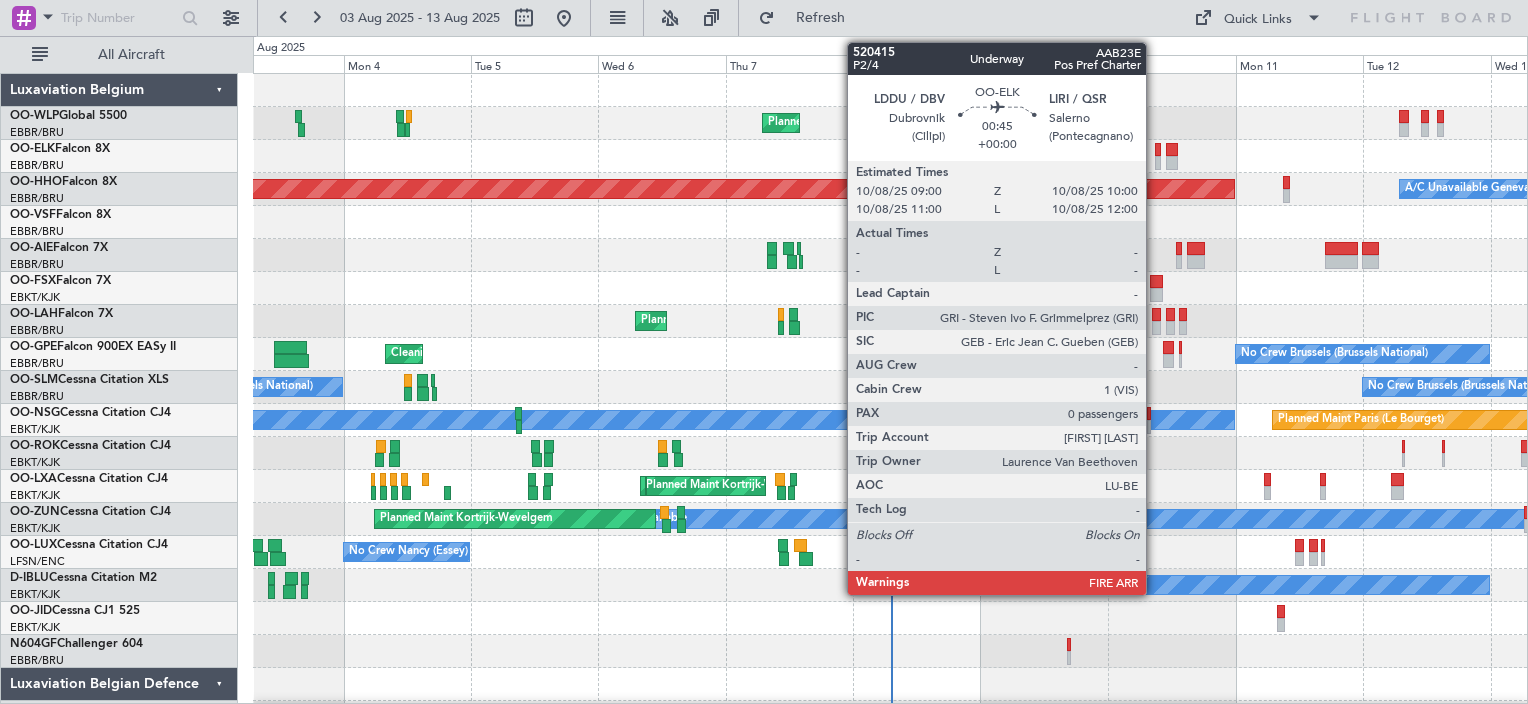 click 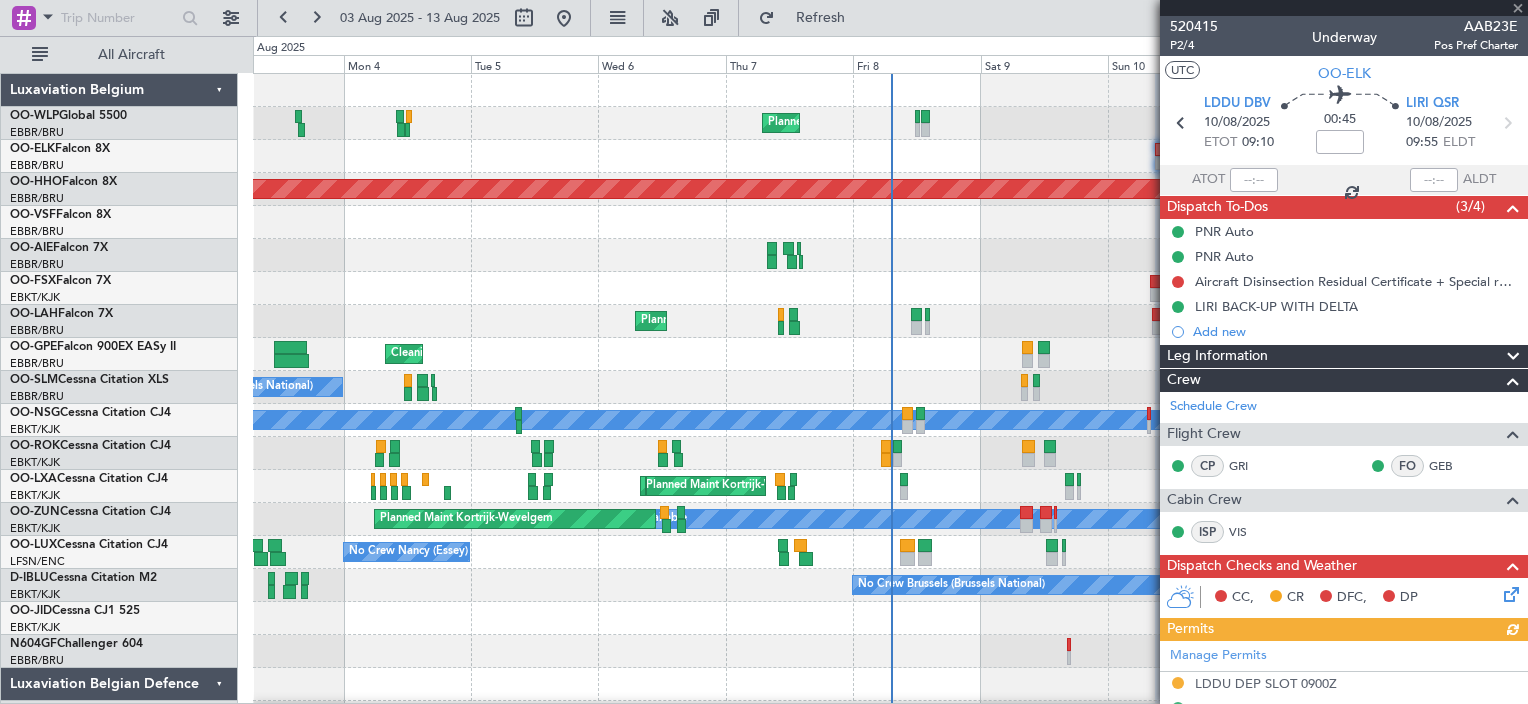 click at bounding box center [1344, 8] 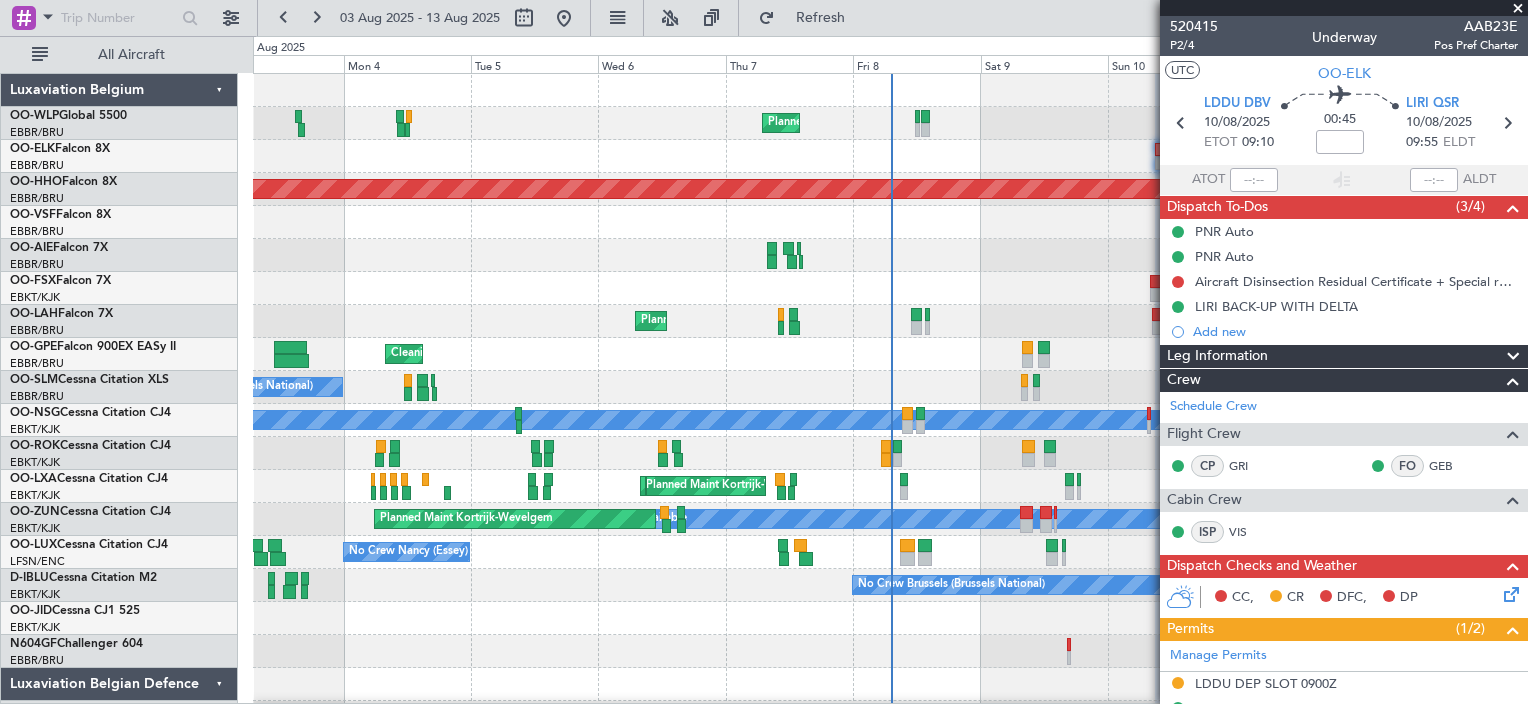click at bounding box center (1518, 9) 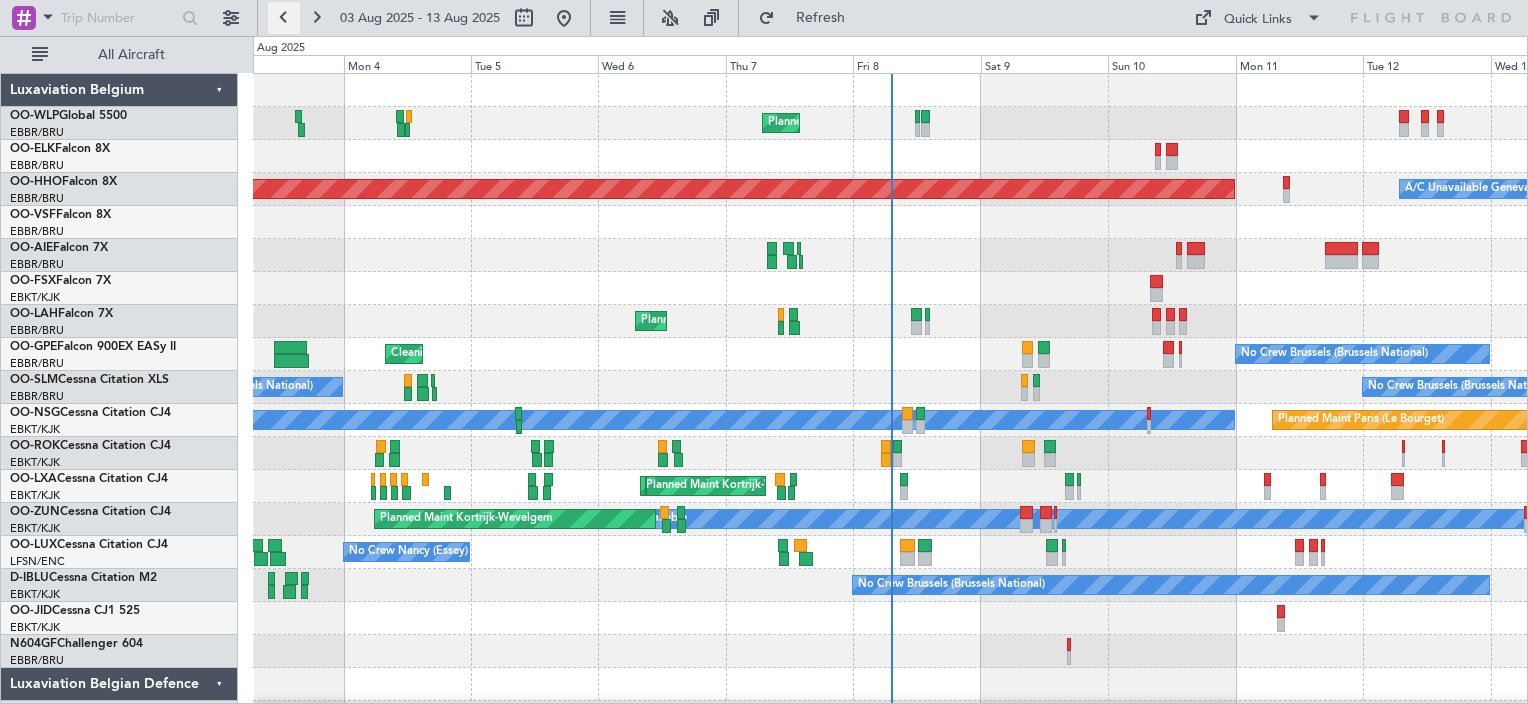 click at bounding box center (284, 18) 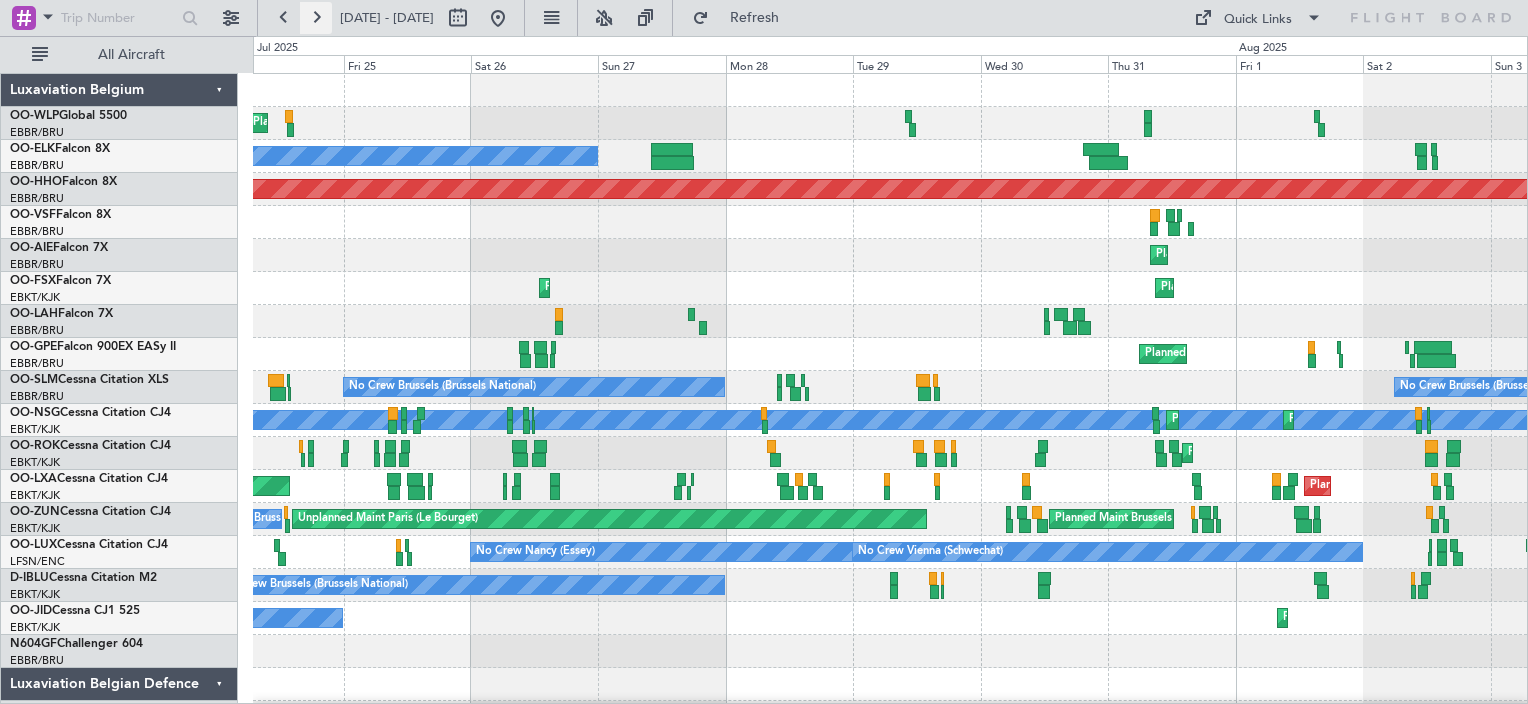 click at bounding box center (316, 18) 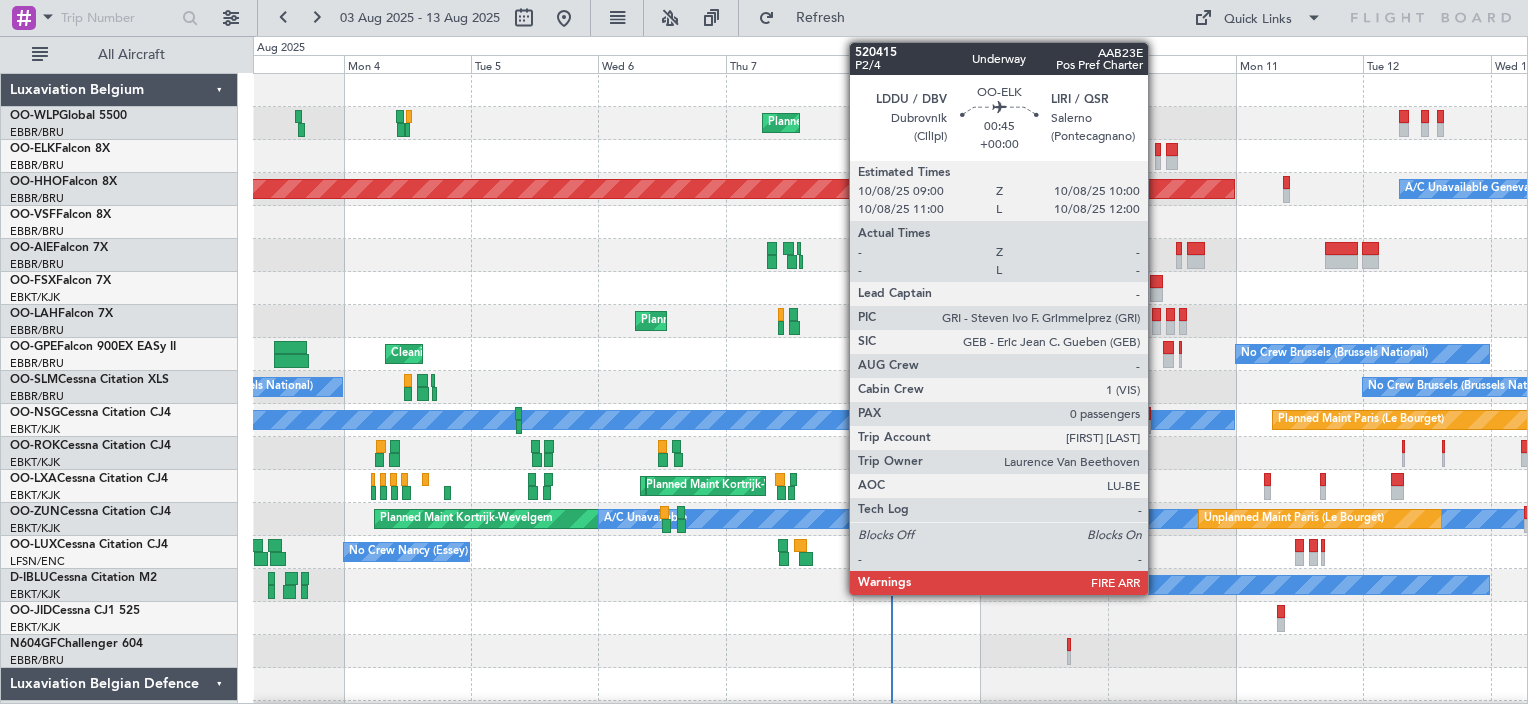 click 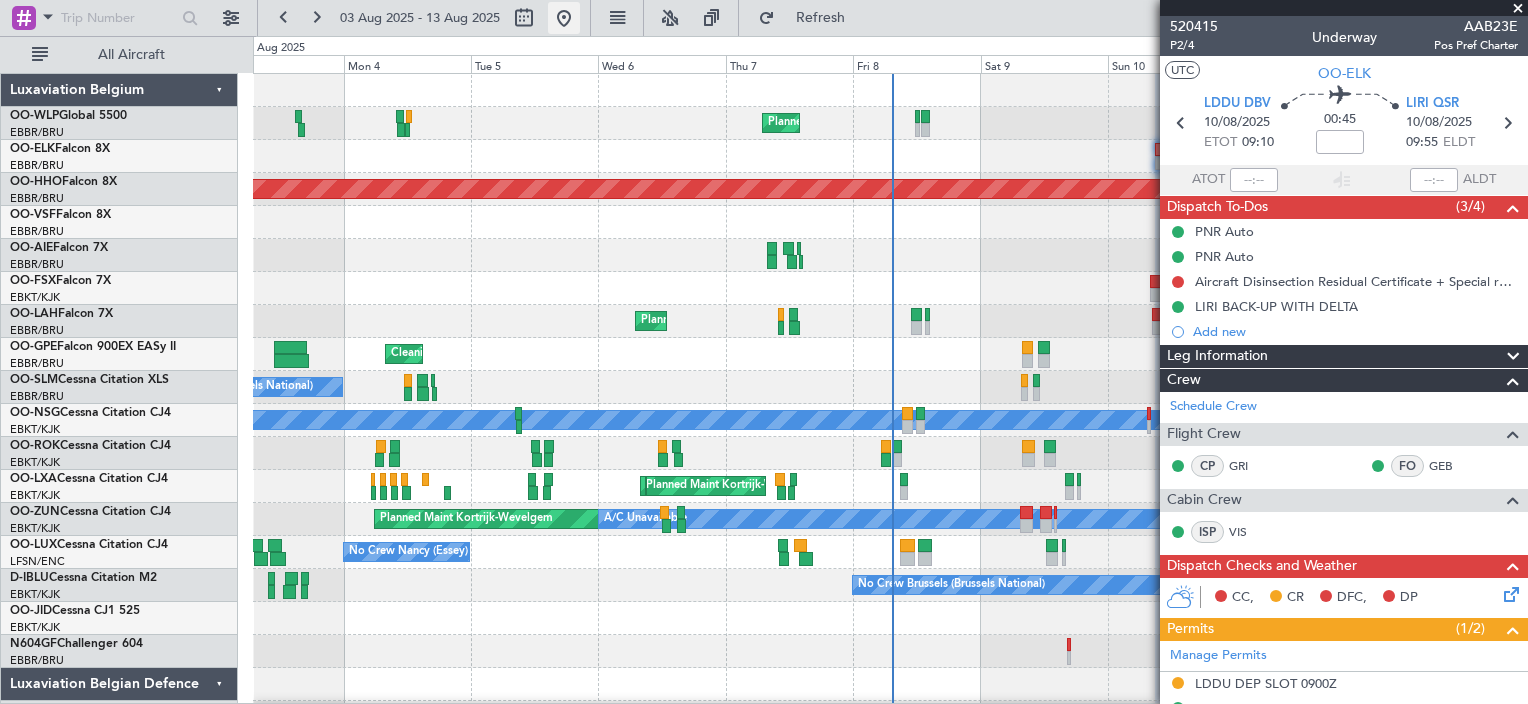 click at bounding box center [564, 18] 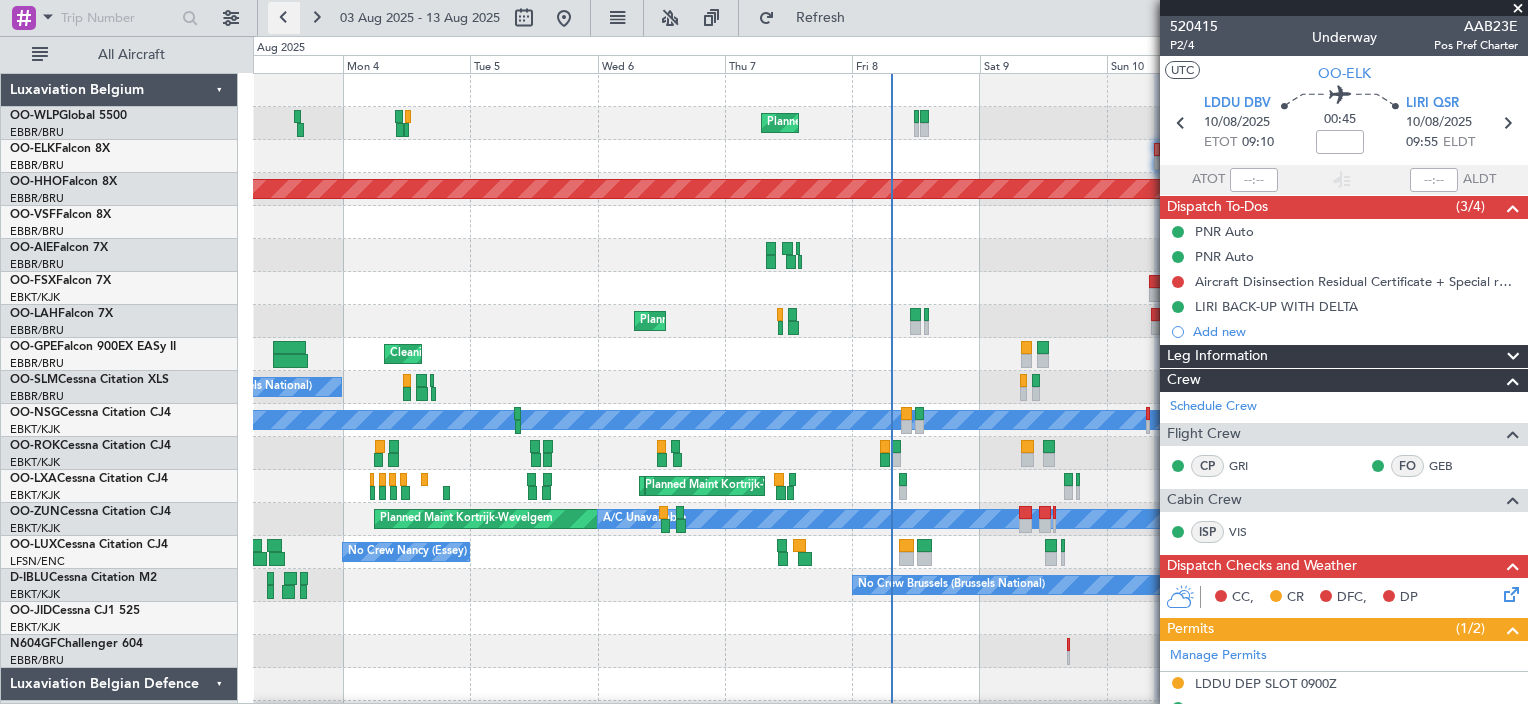 click at bounding box center (284, 18) 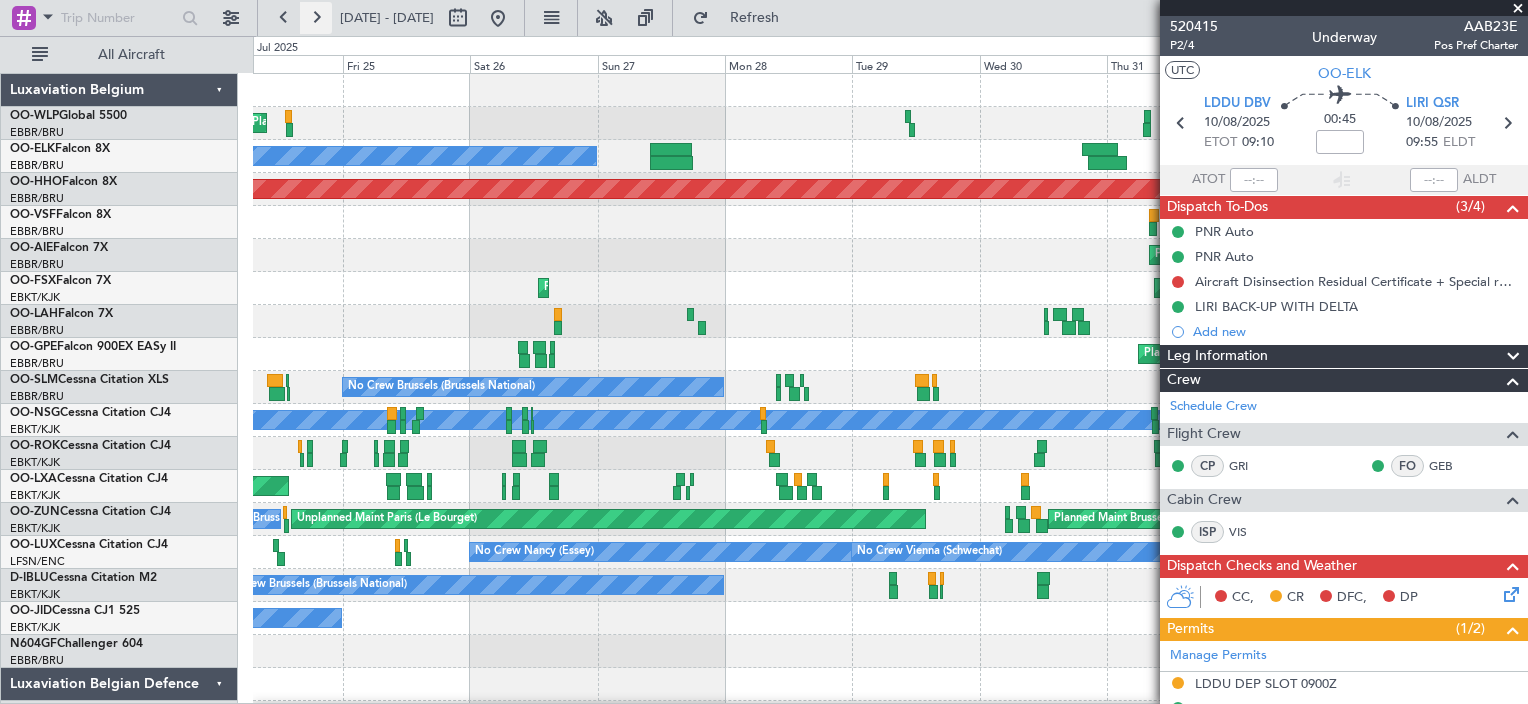 click at bounding box center (316, 18) 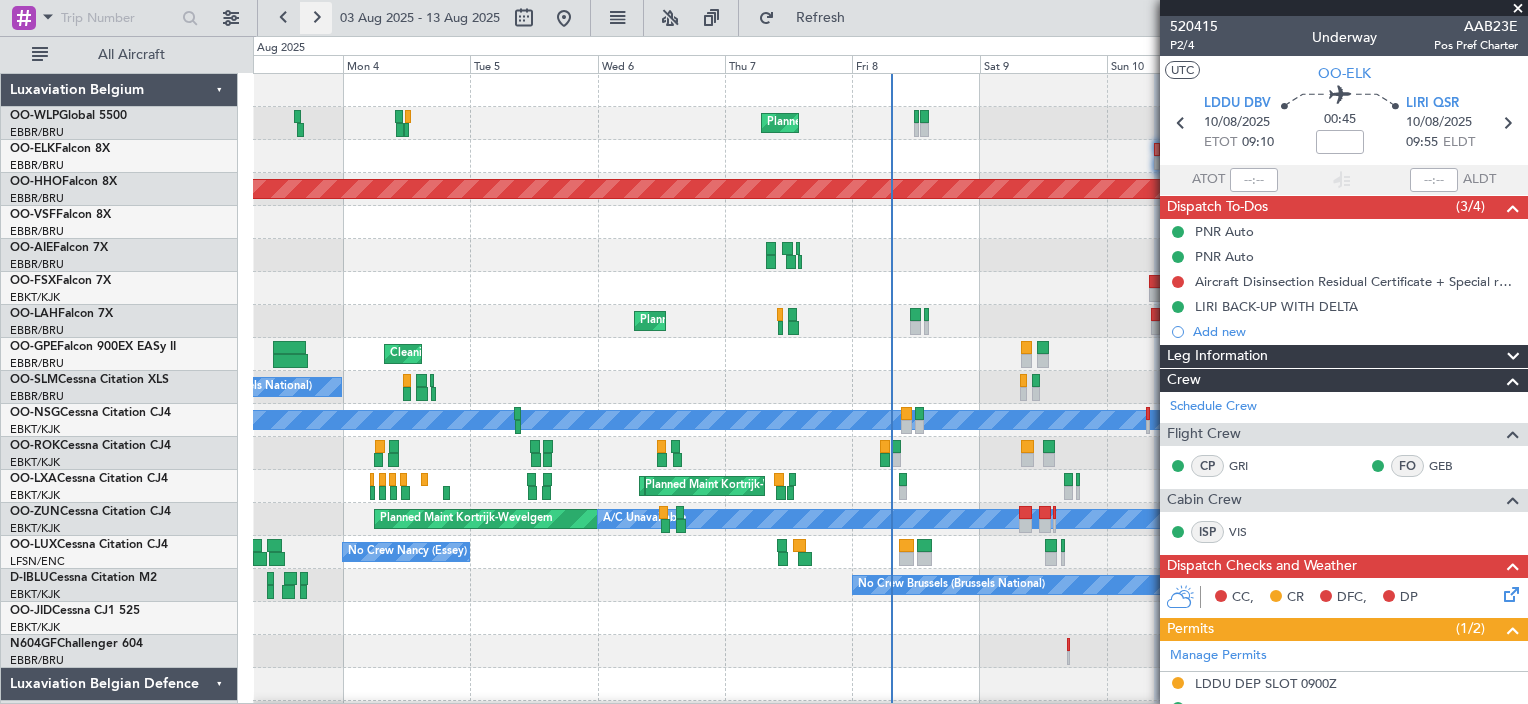 click at bounding box center [316, 18] 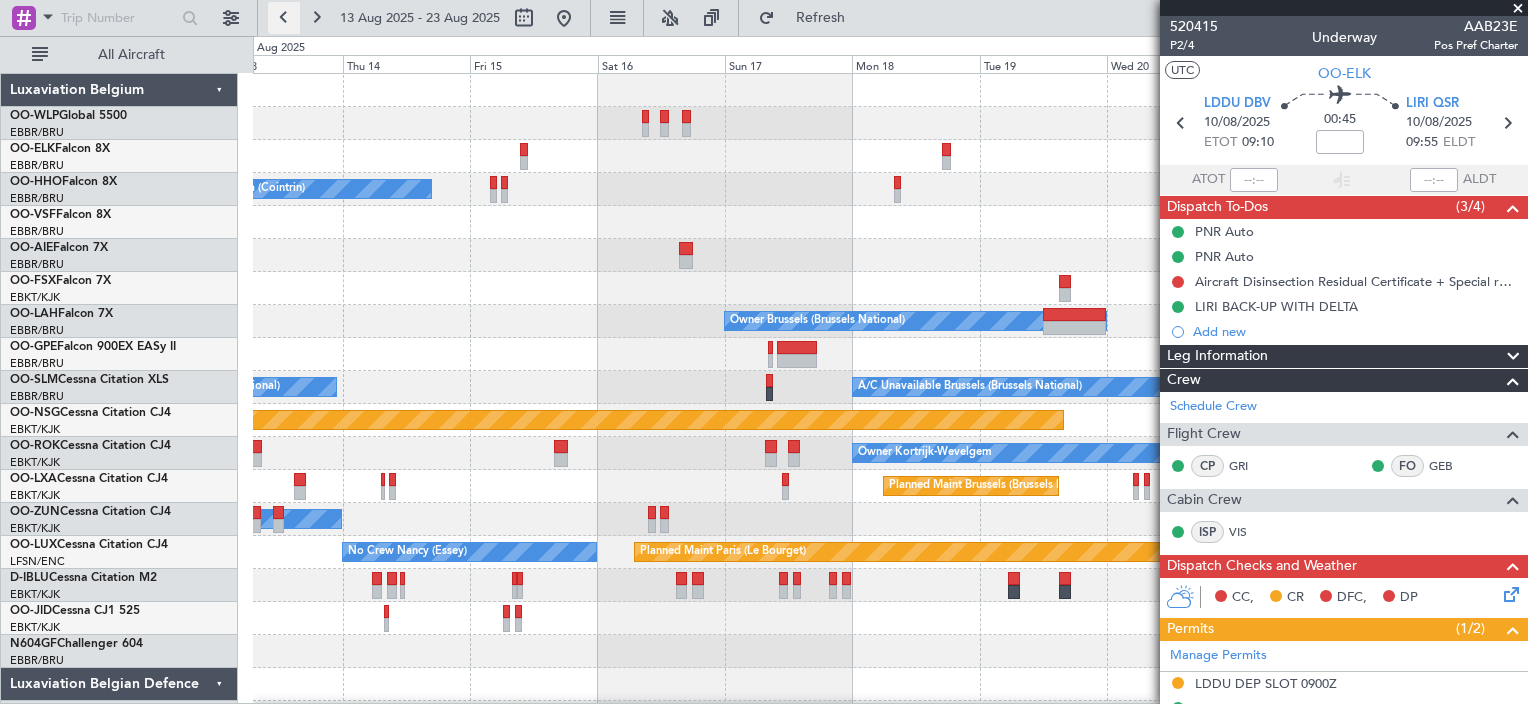 click at bounding box center (284, 18) 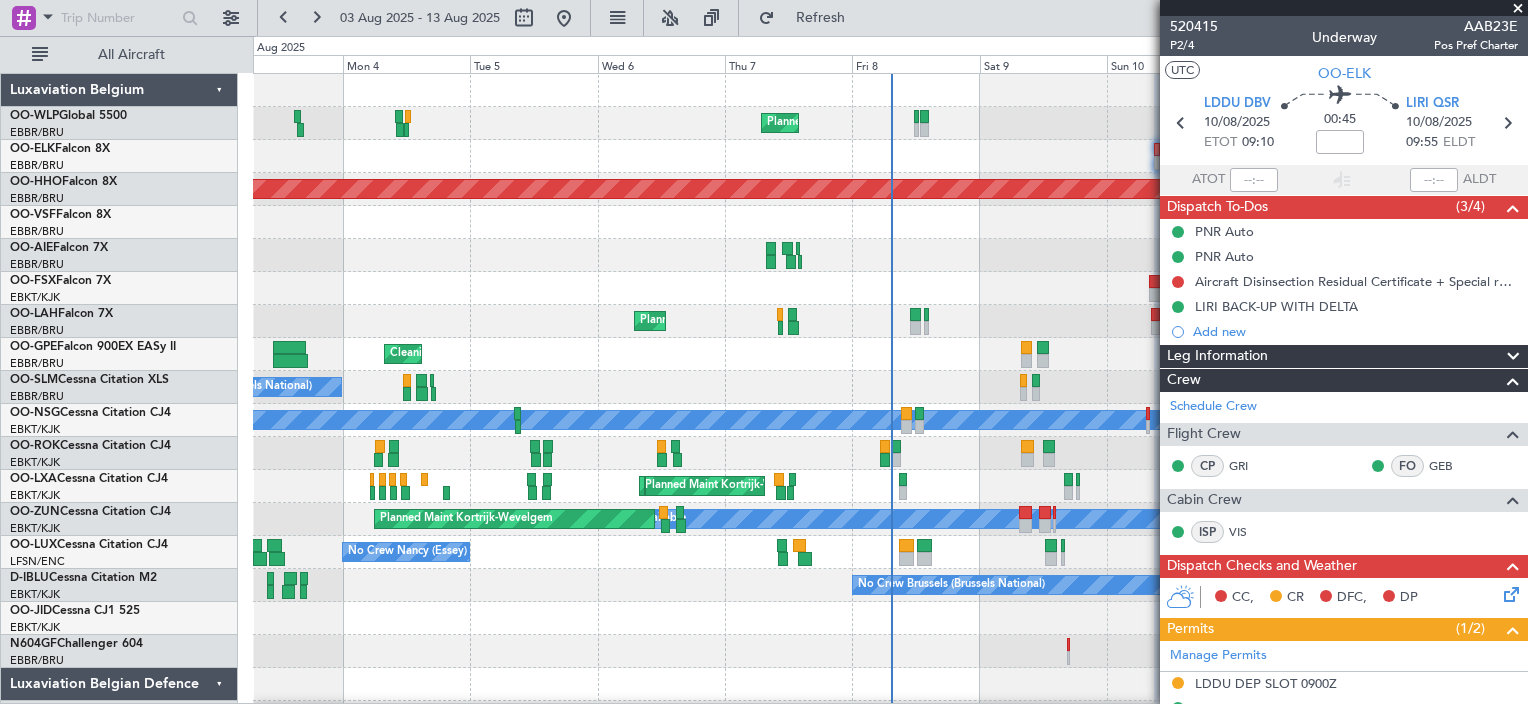click at bounding box center (1518, 9) 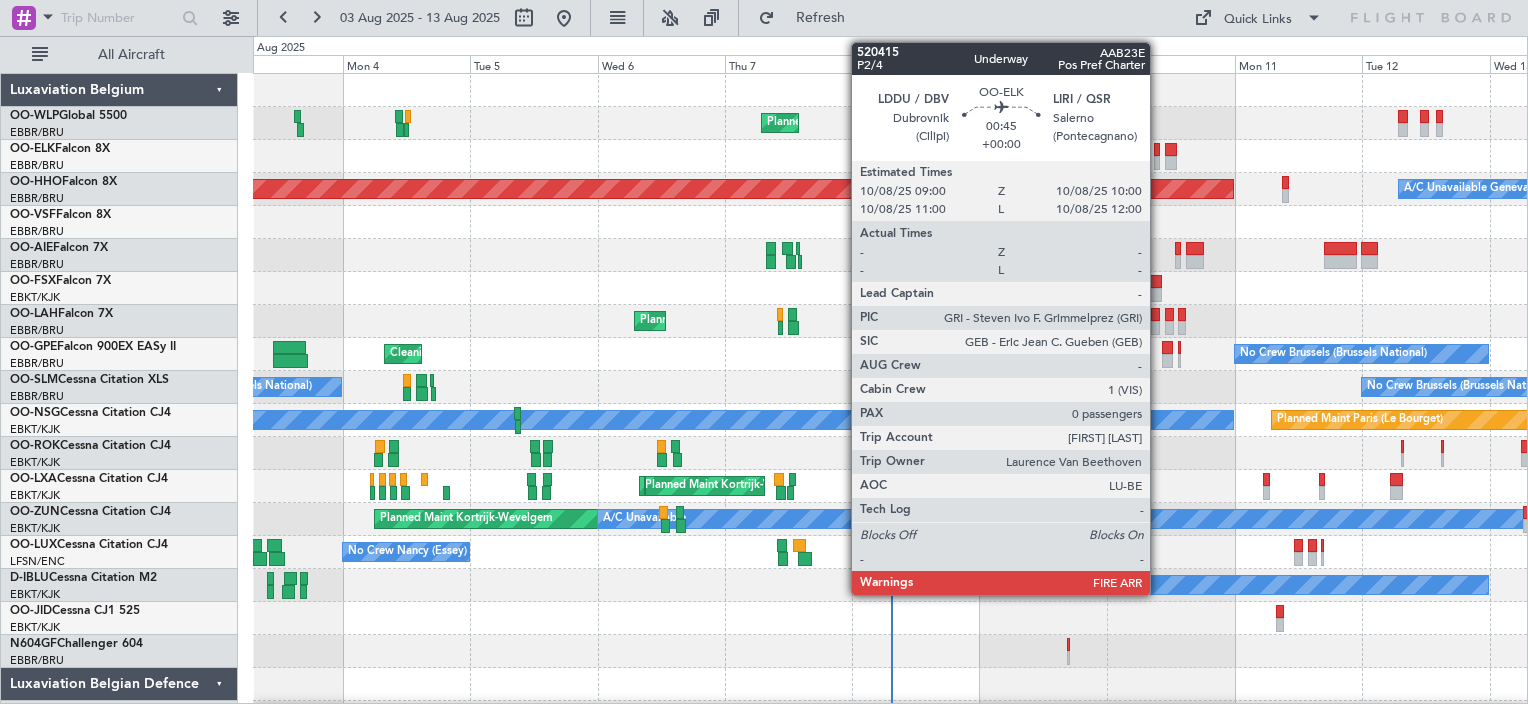 click 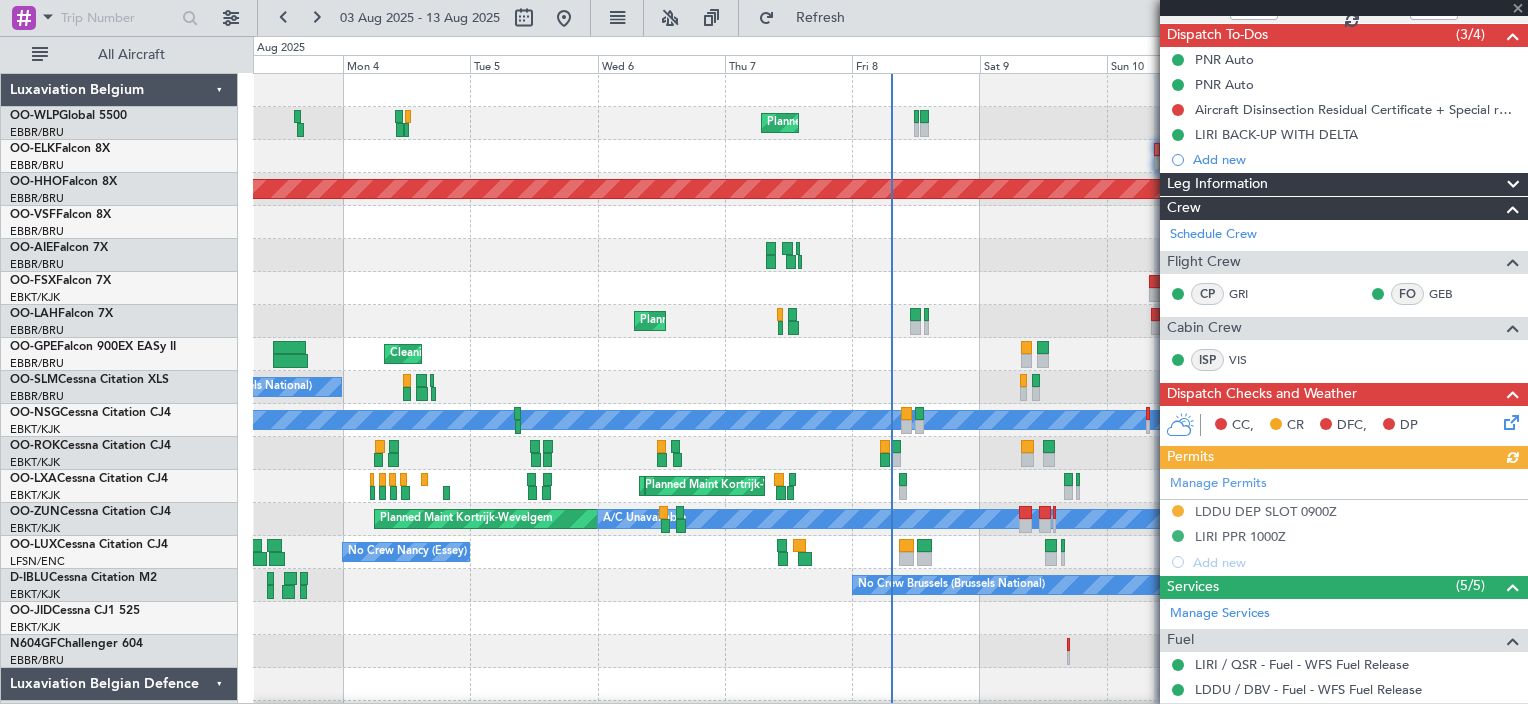 scroll, scrollTop: 200, scrollLeft: 0, axis: vertical 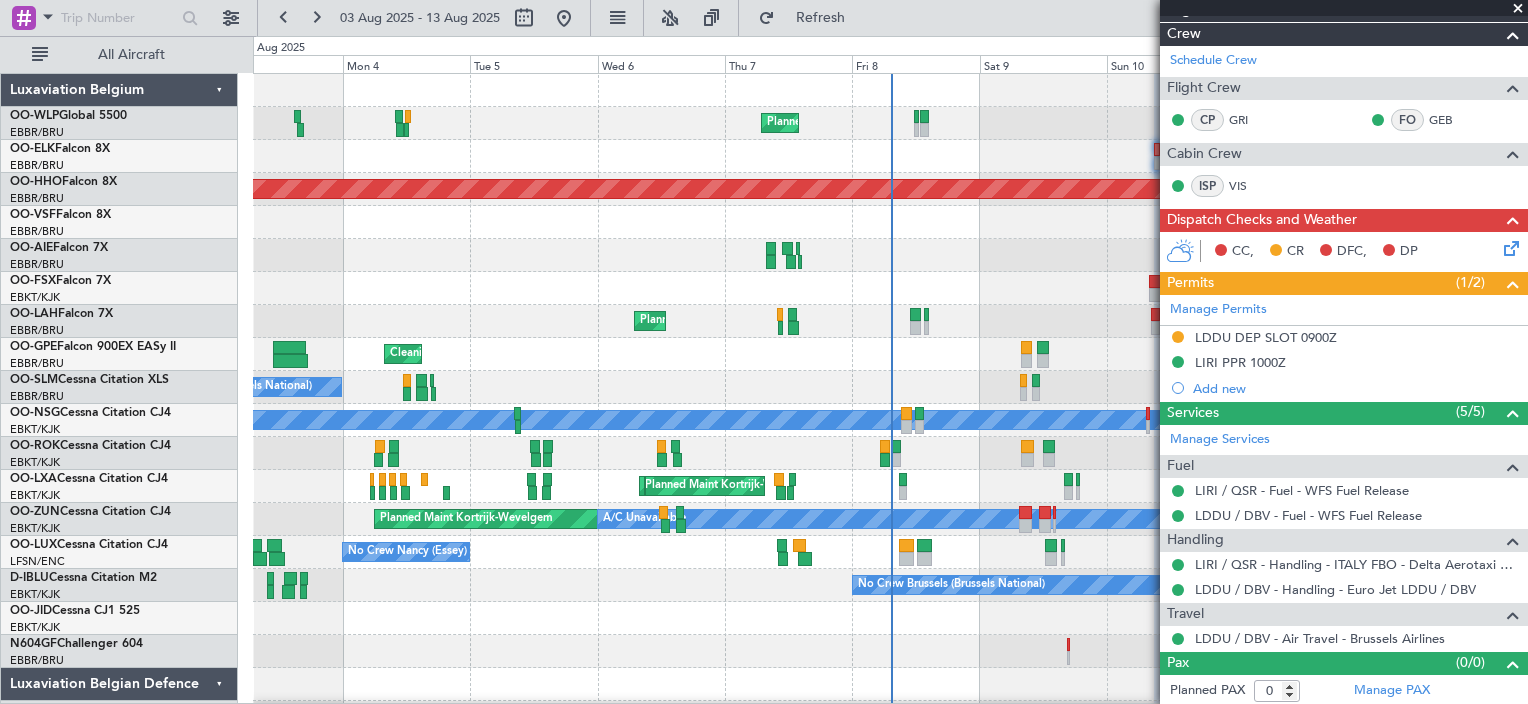 click at bounding box center [1518, 9] 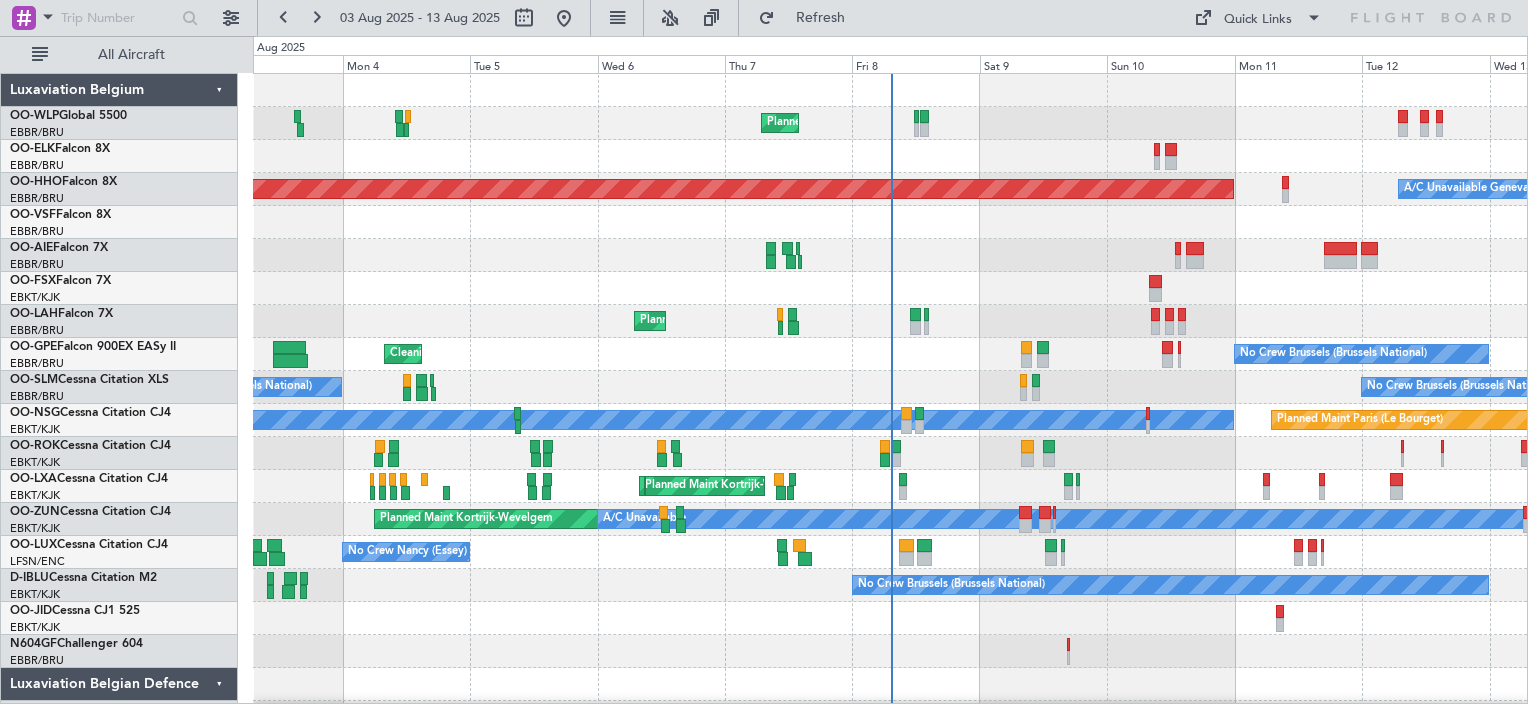 scroll, scrollTop: 0, scrollLeft: 0, axis: both 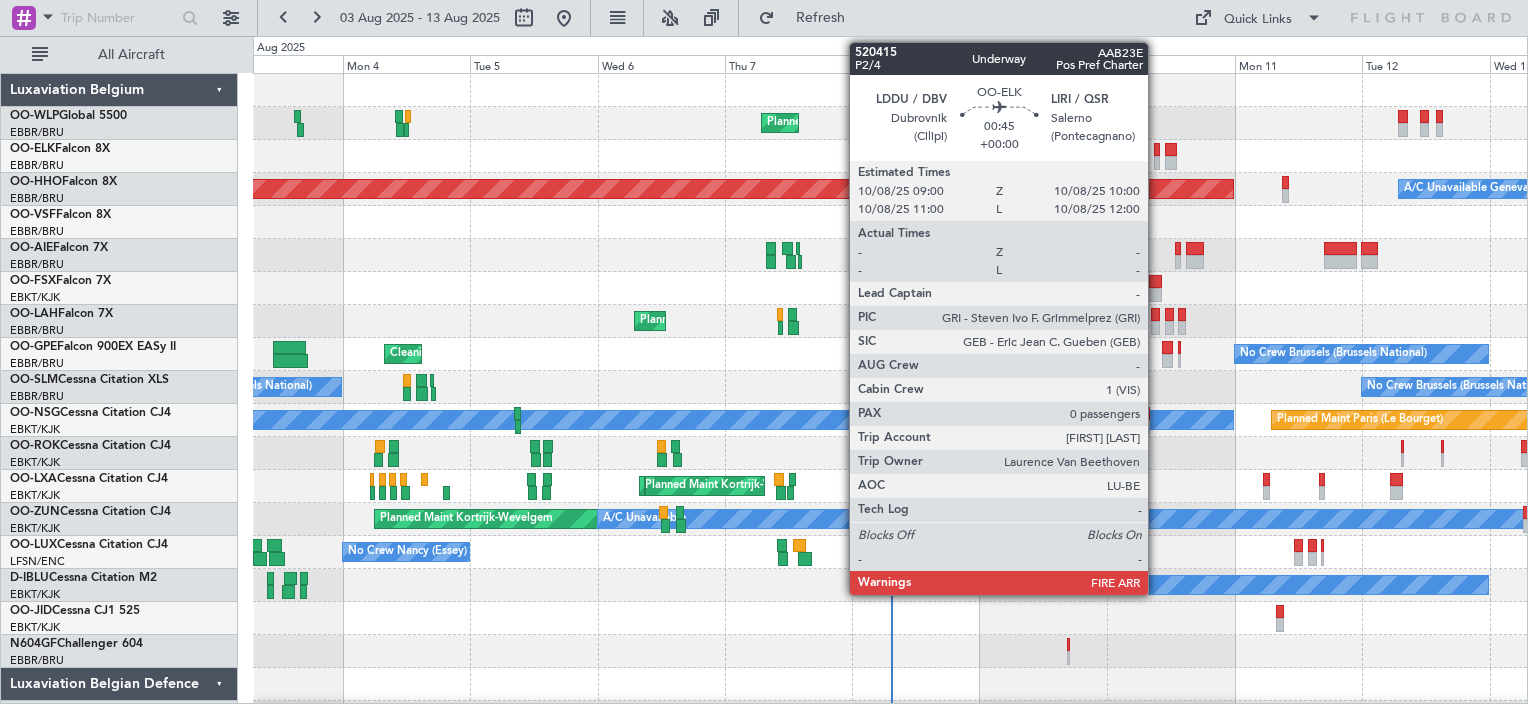 click 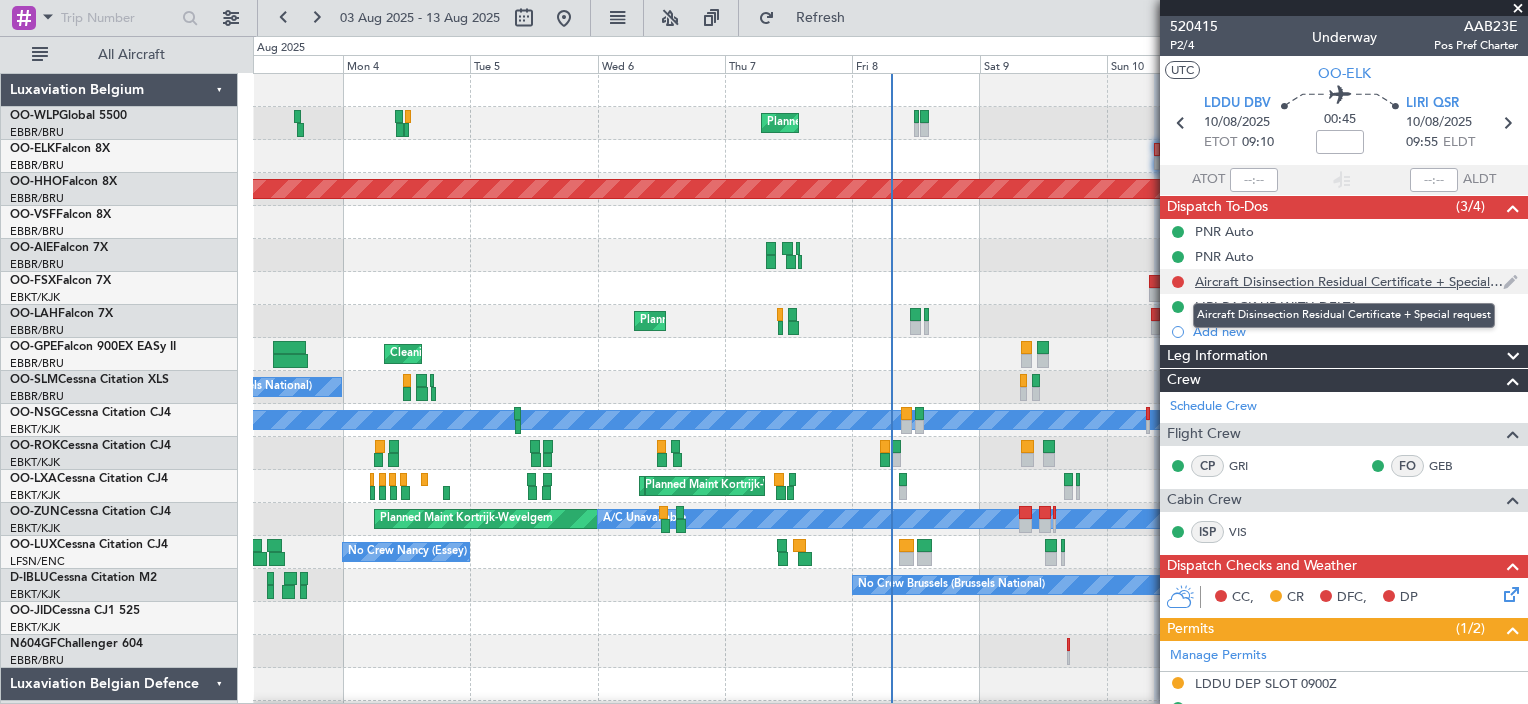 click on "Aircraft Disinsection Residual Certificate + Special request" 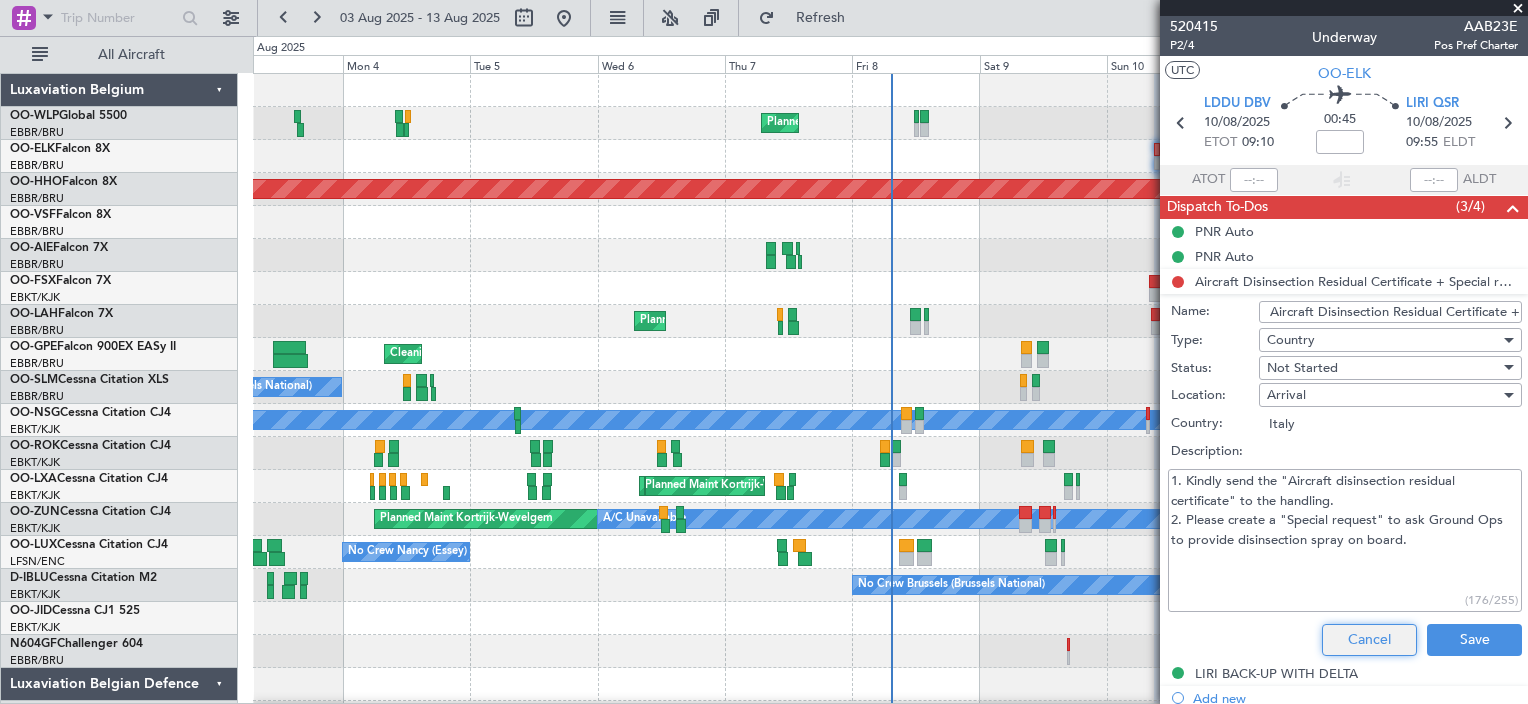 click on "Cancel" 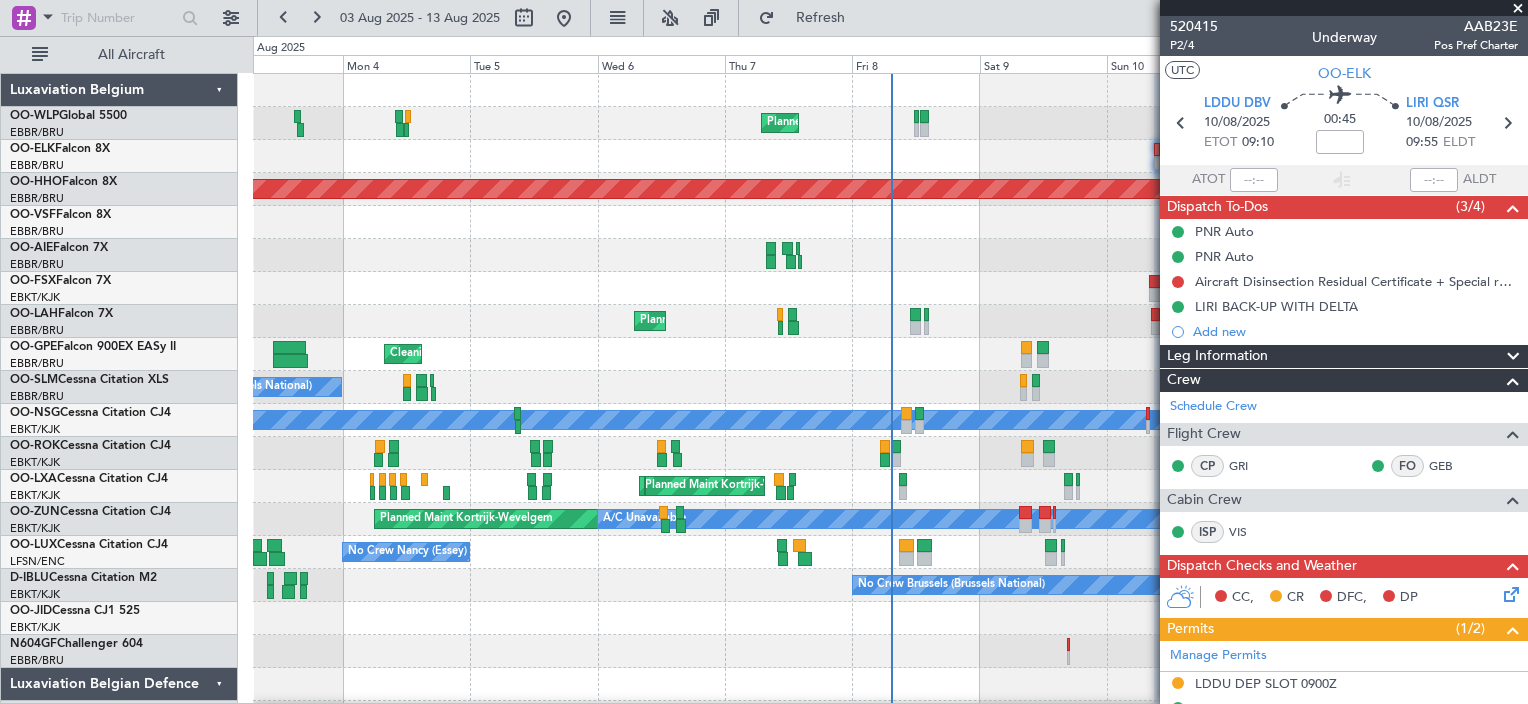 click at bounding box center (1518, 9) 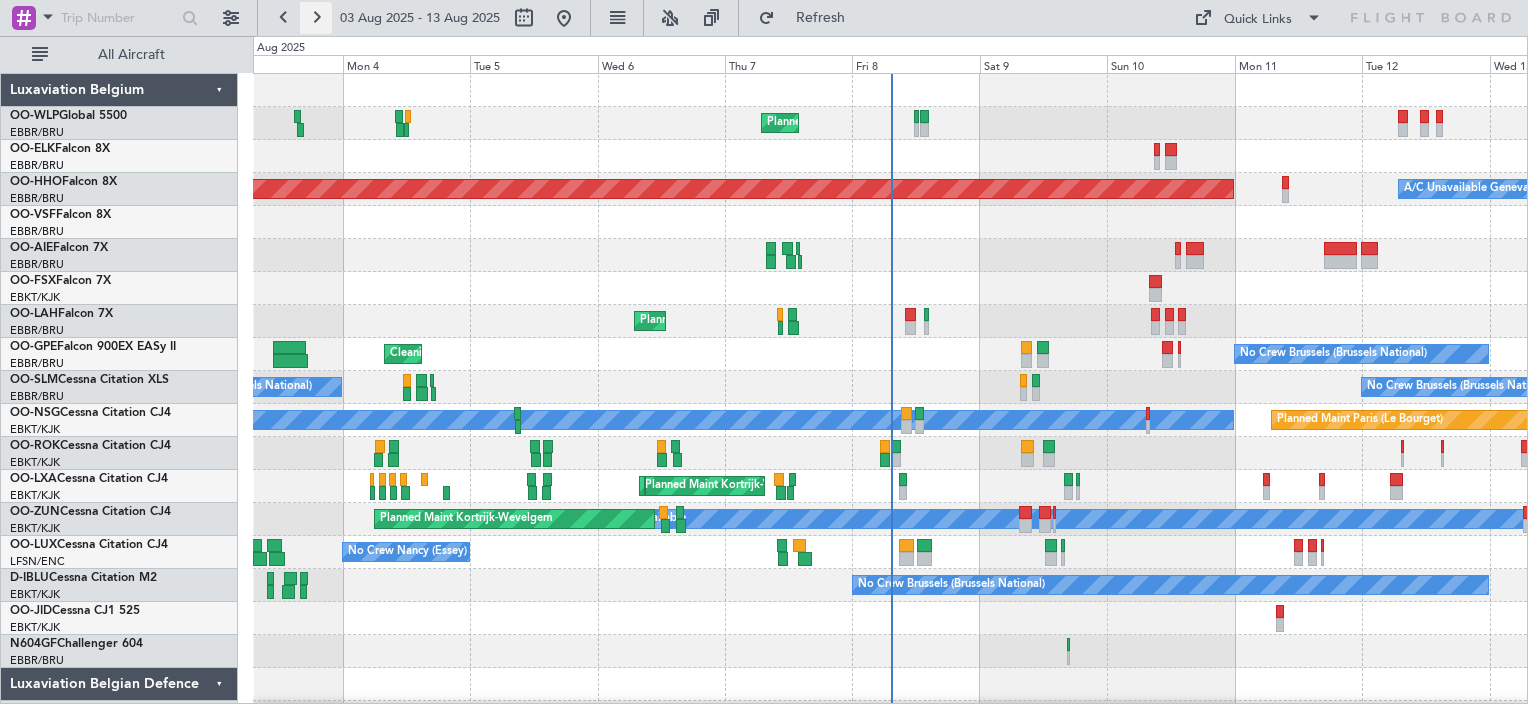 click at bounding box center [316, 18] 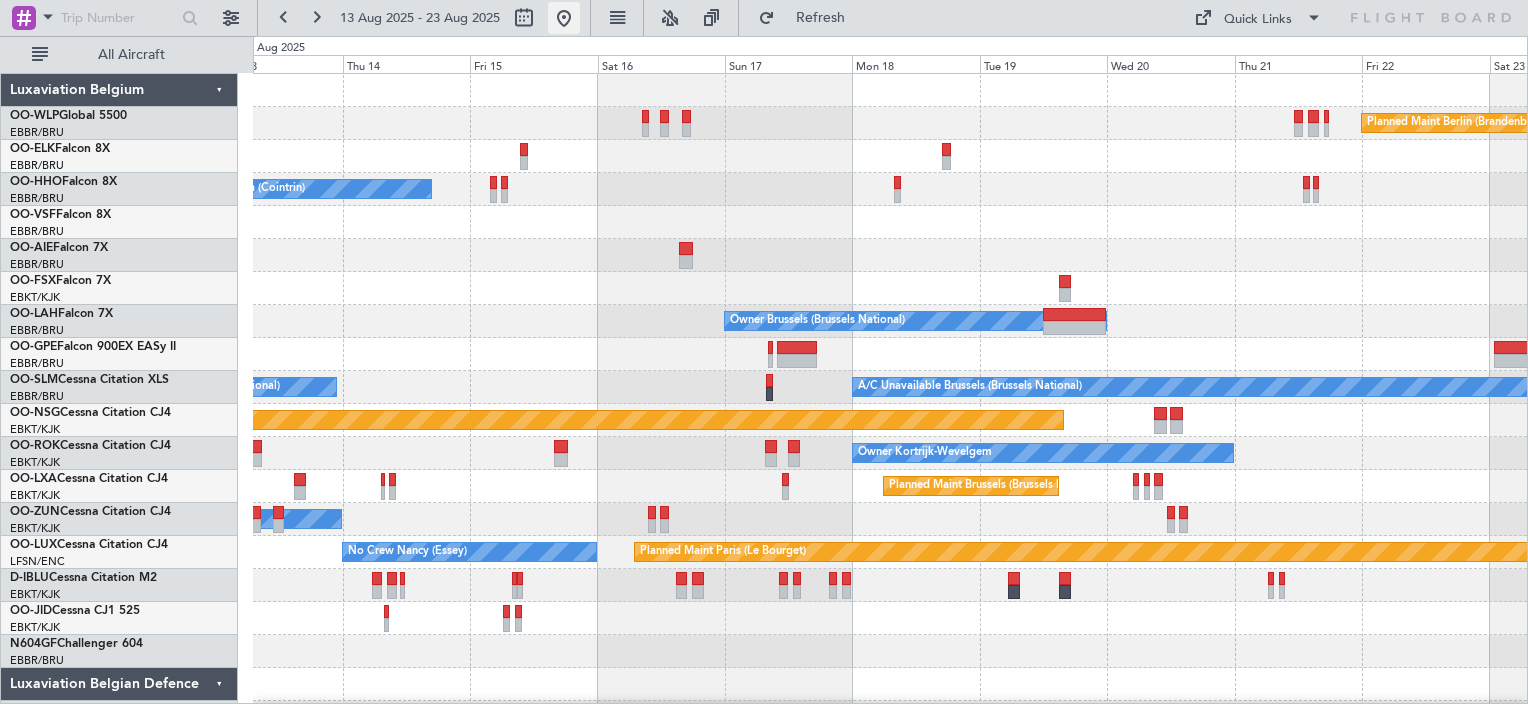 click at bounding box center [564, 18] 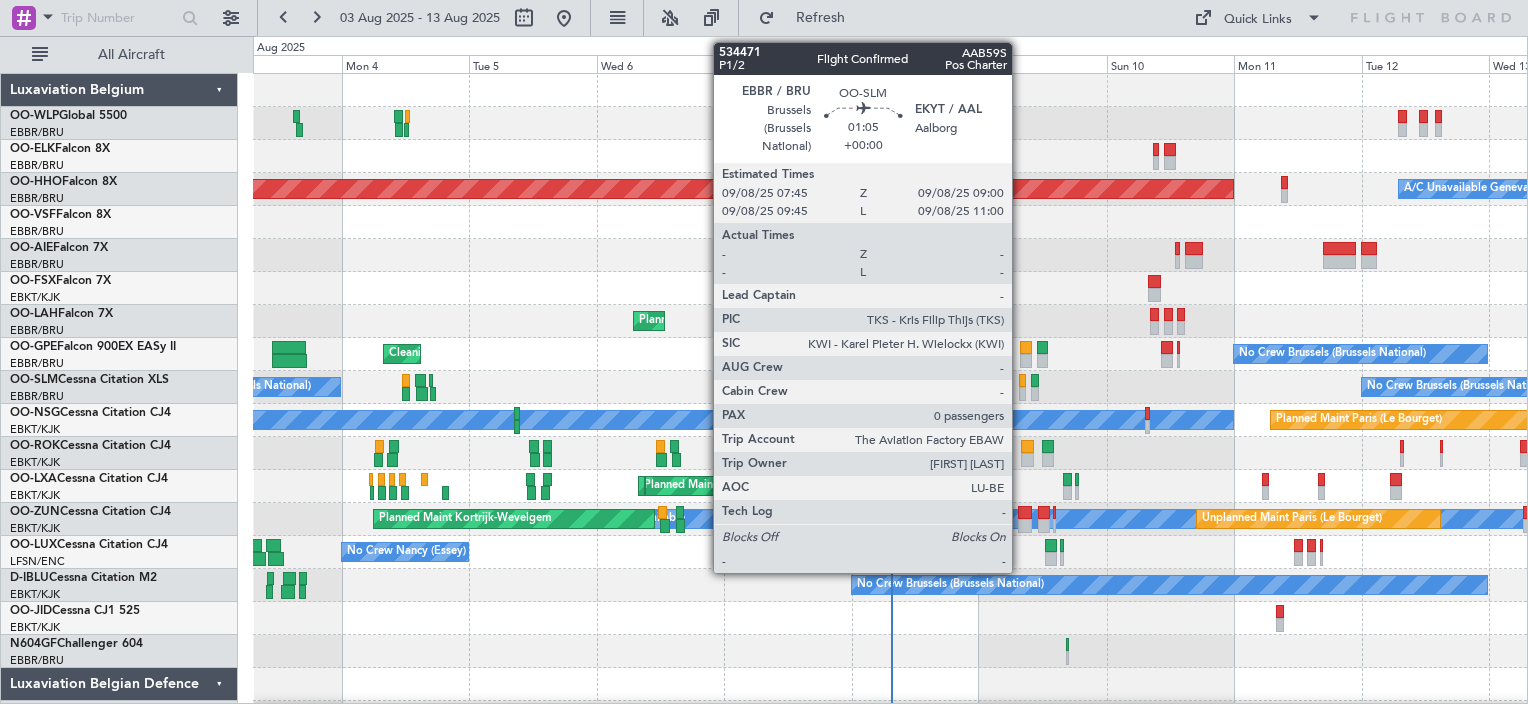 click 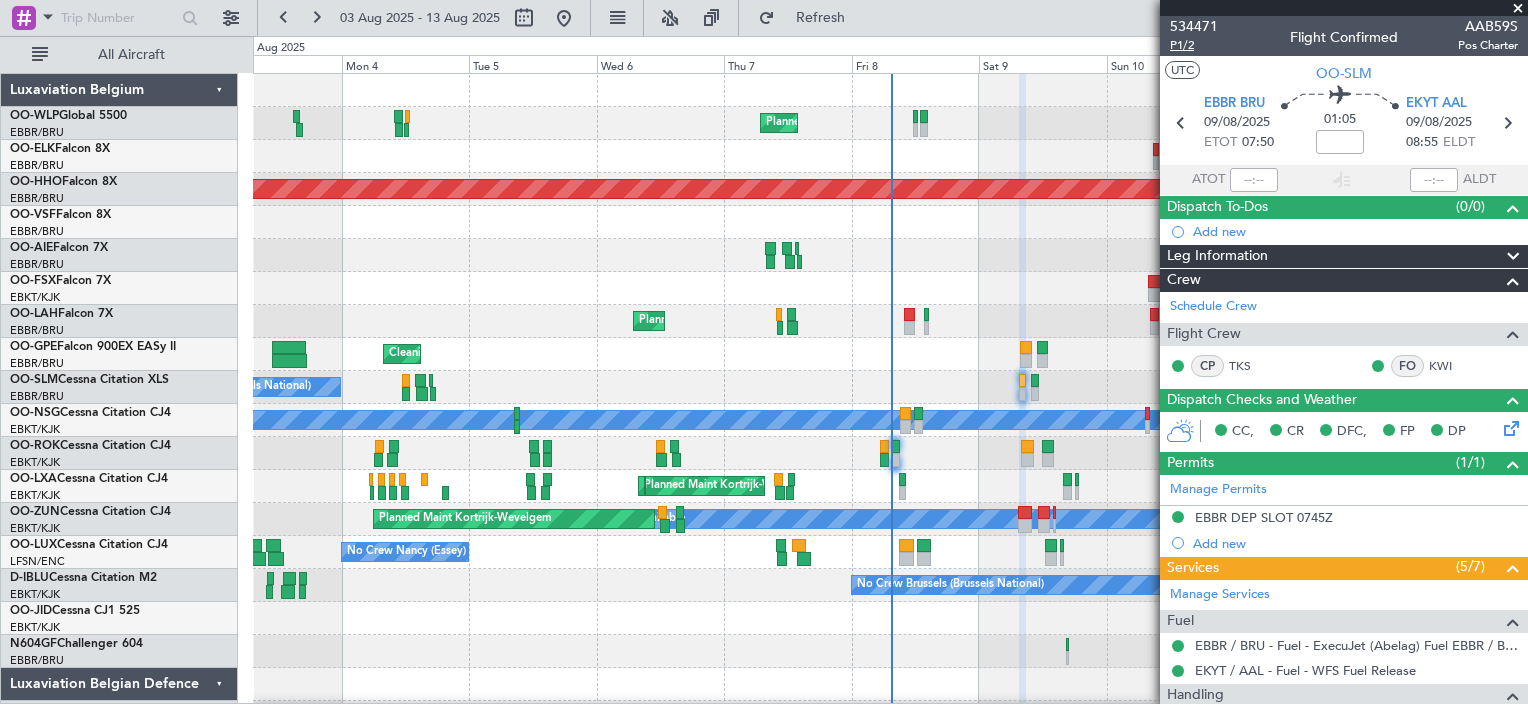 click on "P1/2" at bounding box center (1194, 45) 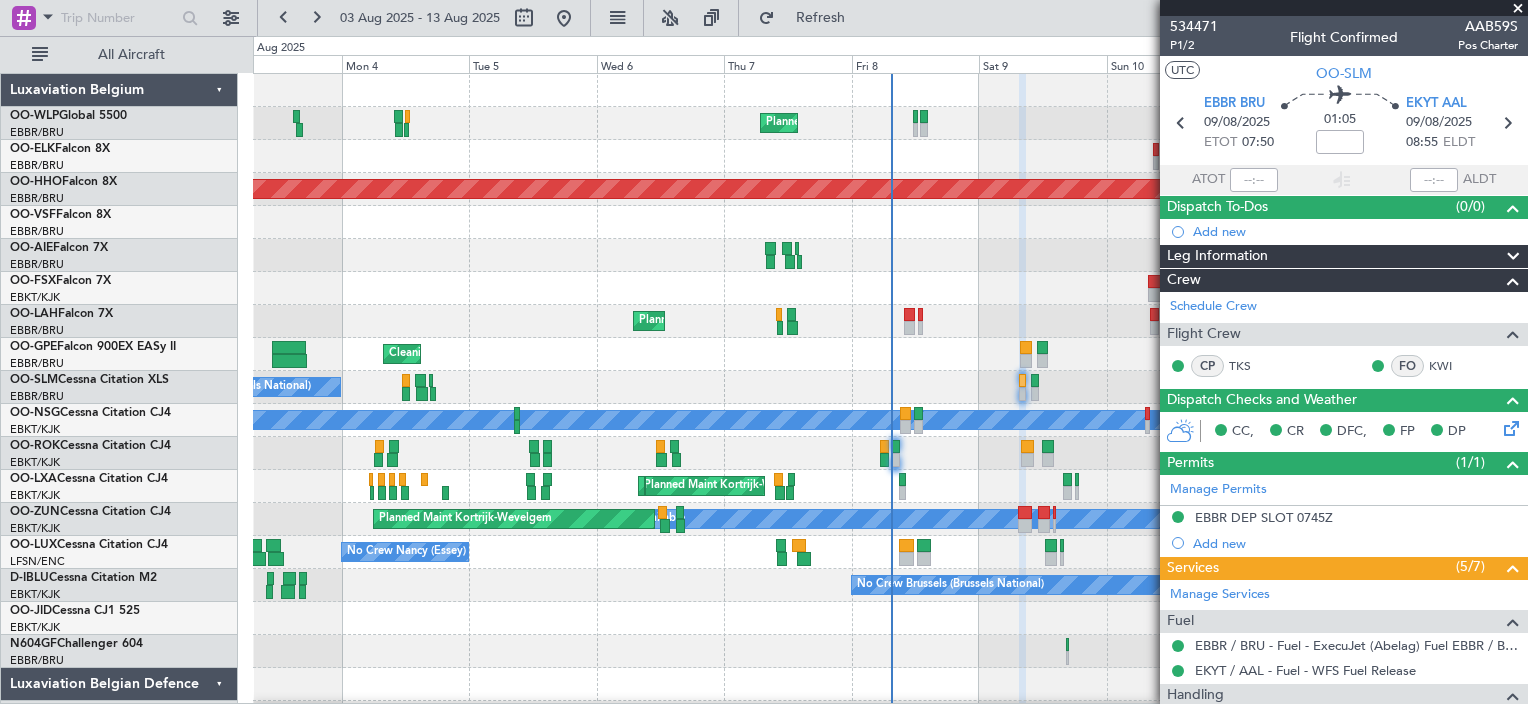 click at bounding box center [1518, 9] 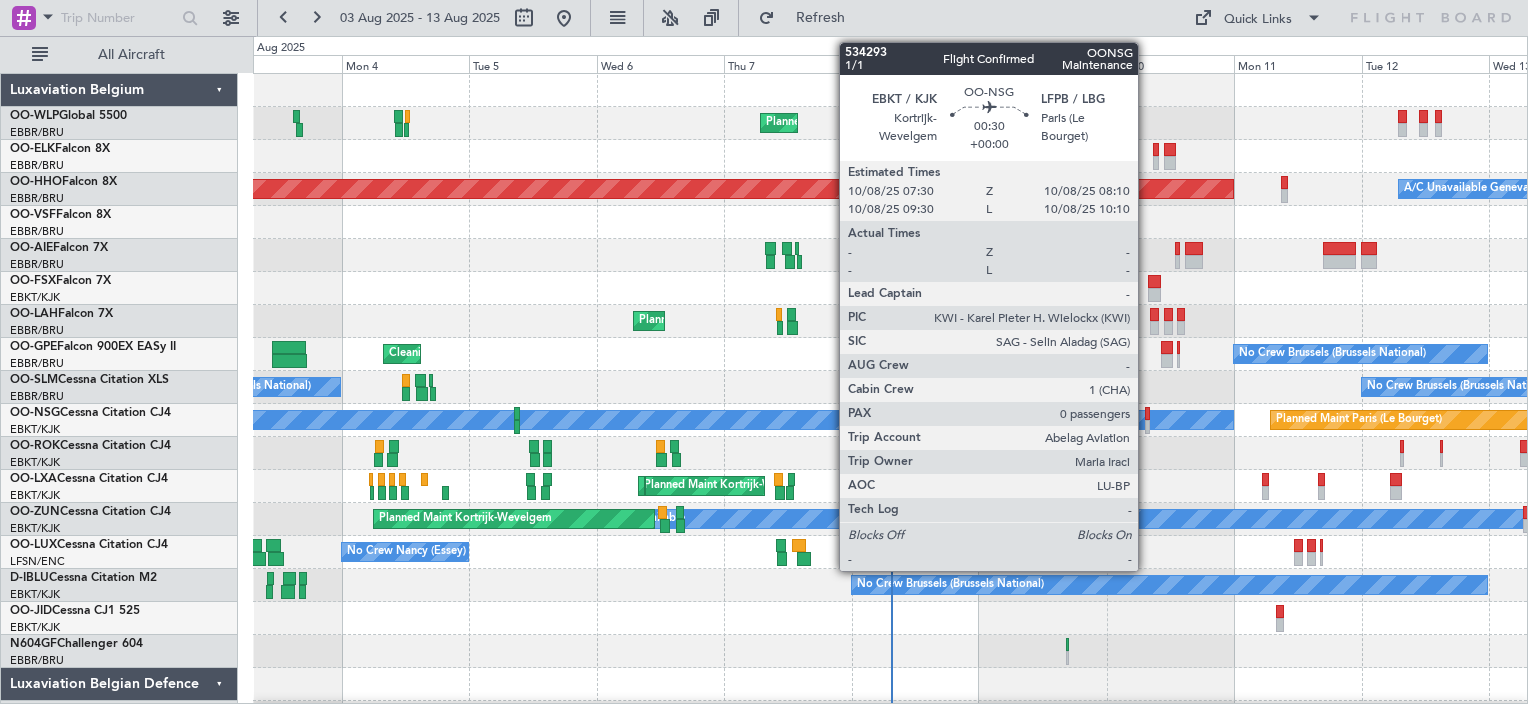 click 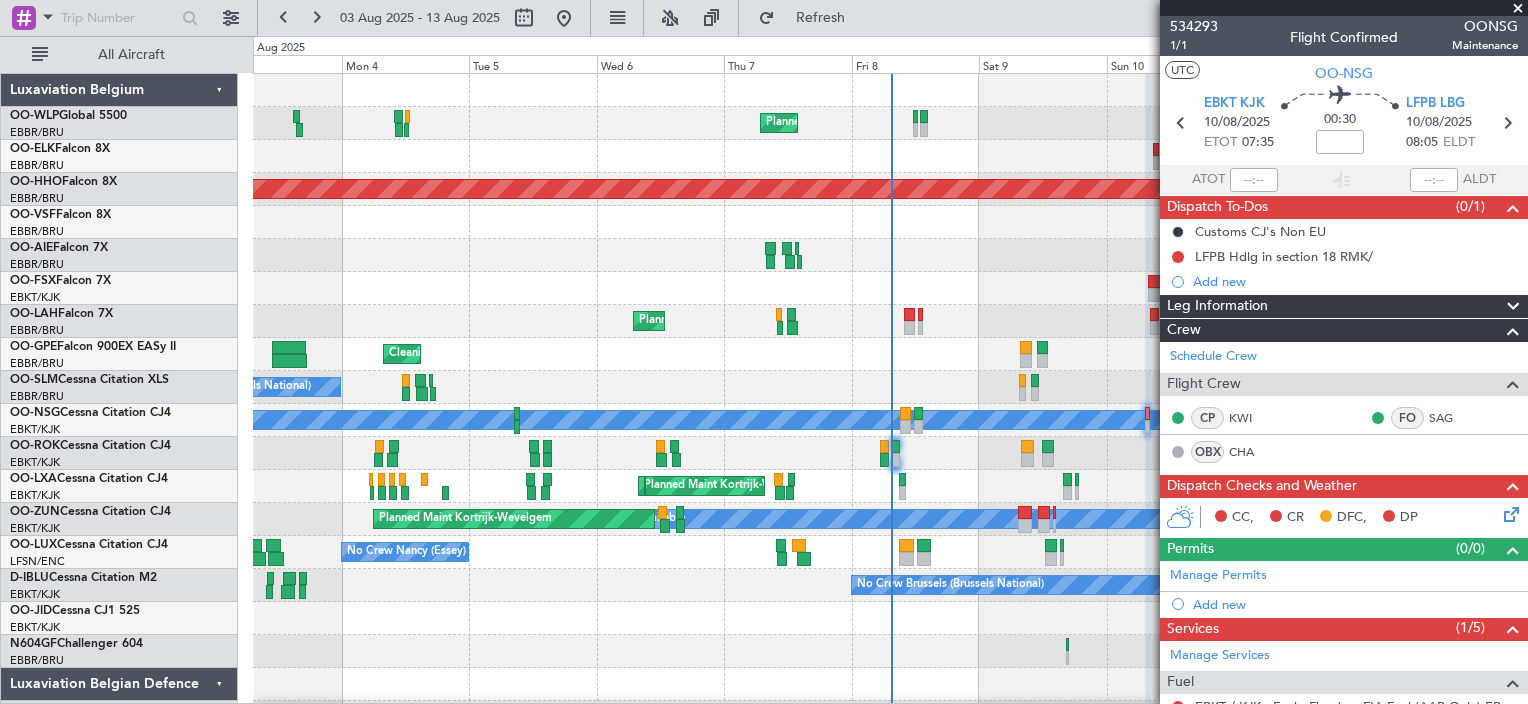 scroll, scrollTop: 264, scrollLeft: 0, axis: vertical 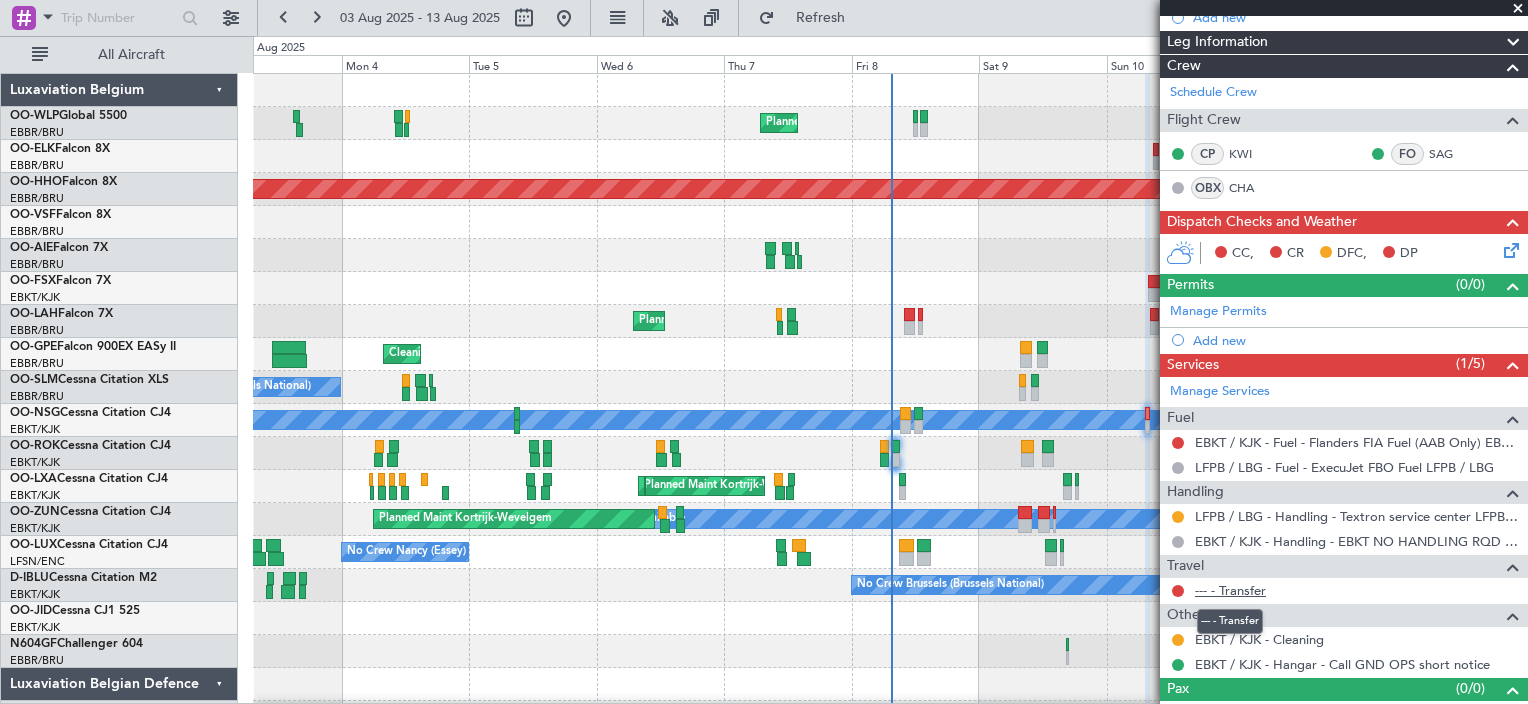 click on "--- - Transfer" at bounding box center [1230, 590] 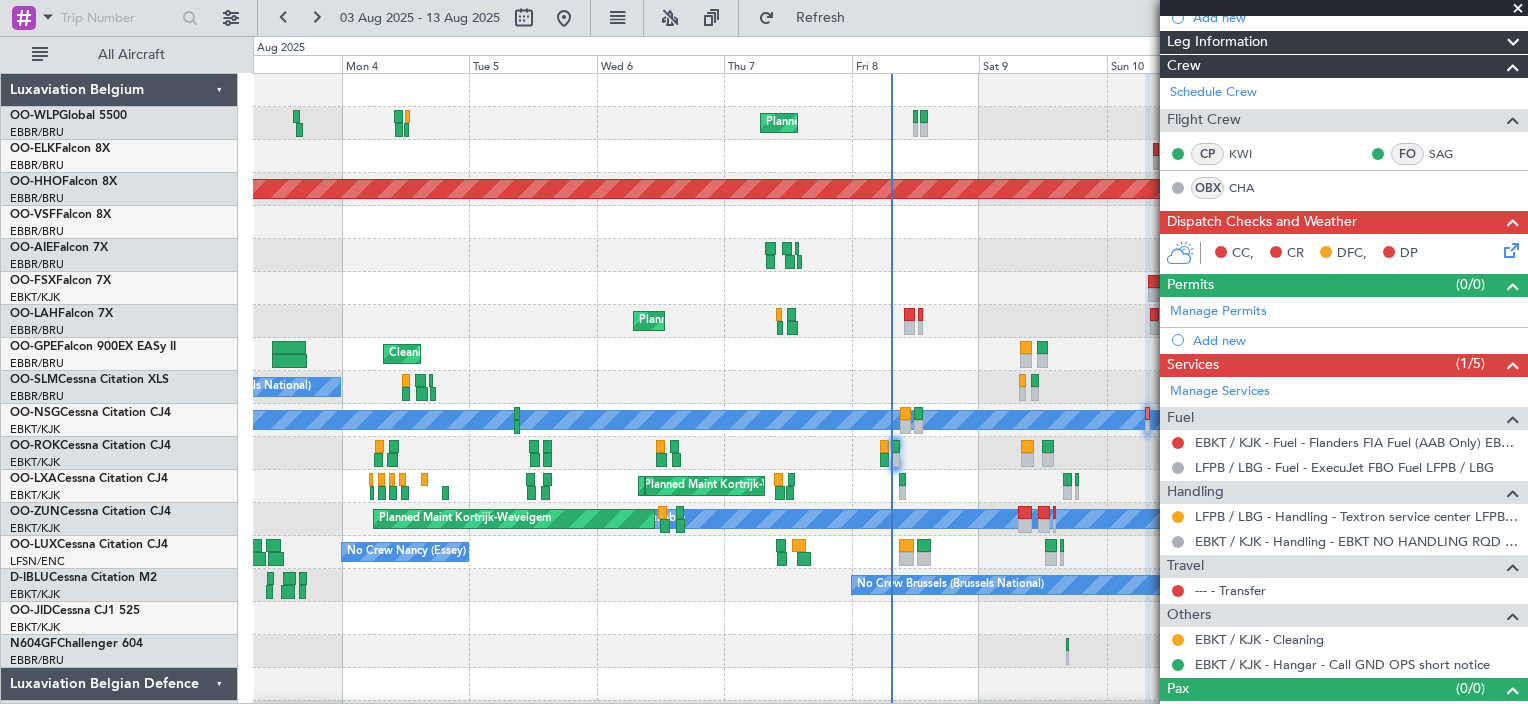 click at bounding box center (1518, 9) 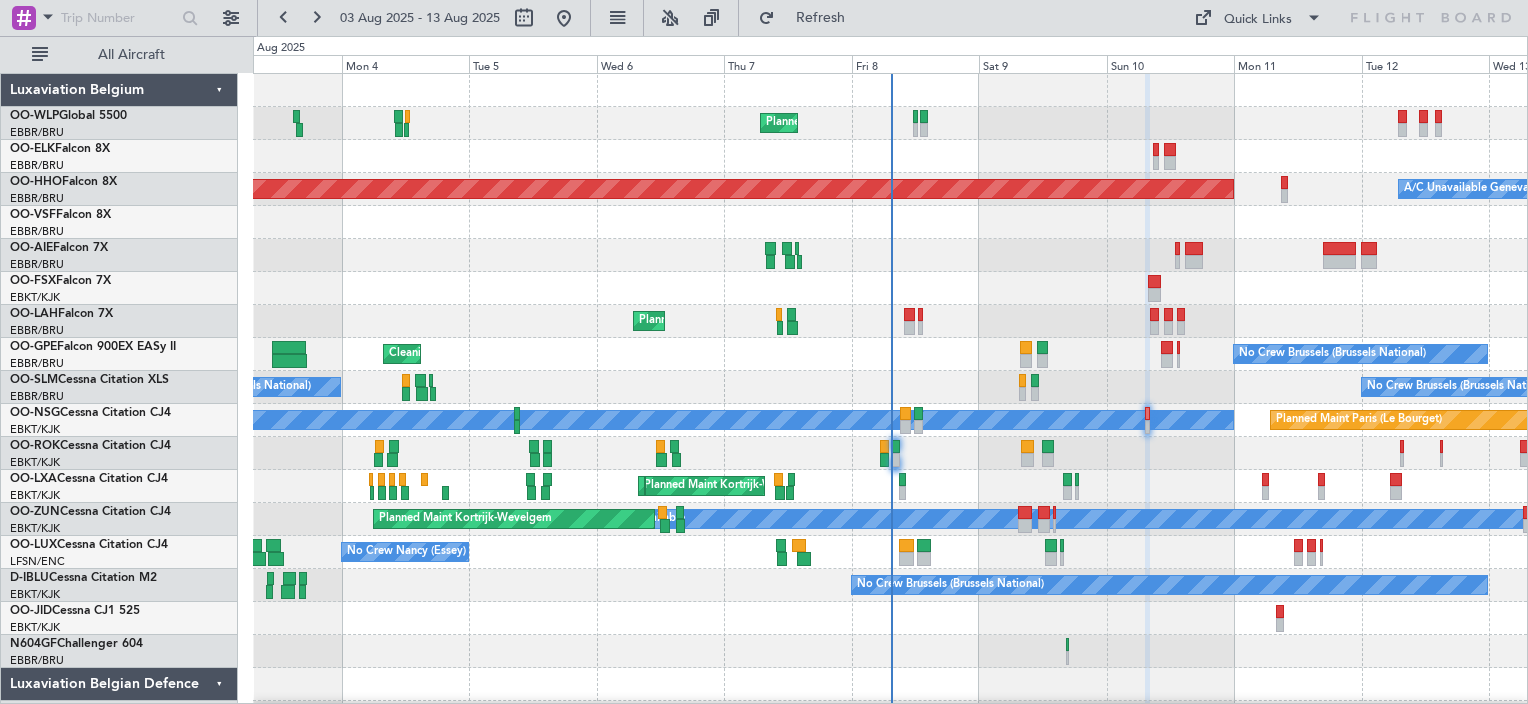 scroll, scrollTop: 0, scrollLeft: 0, axis: both 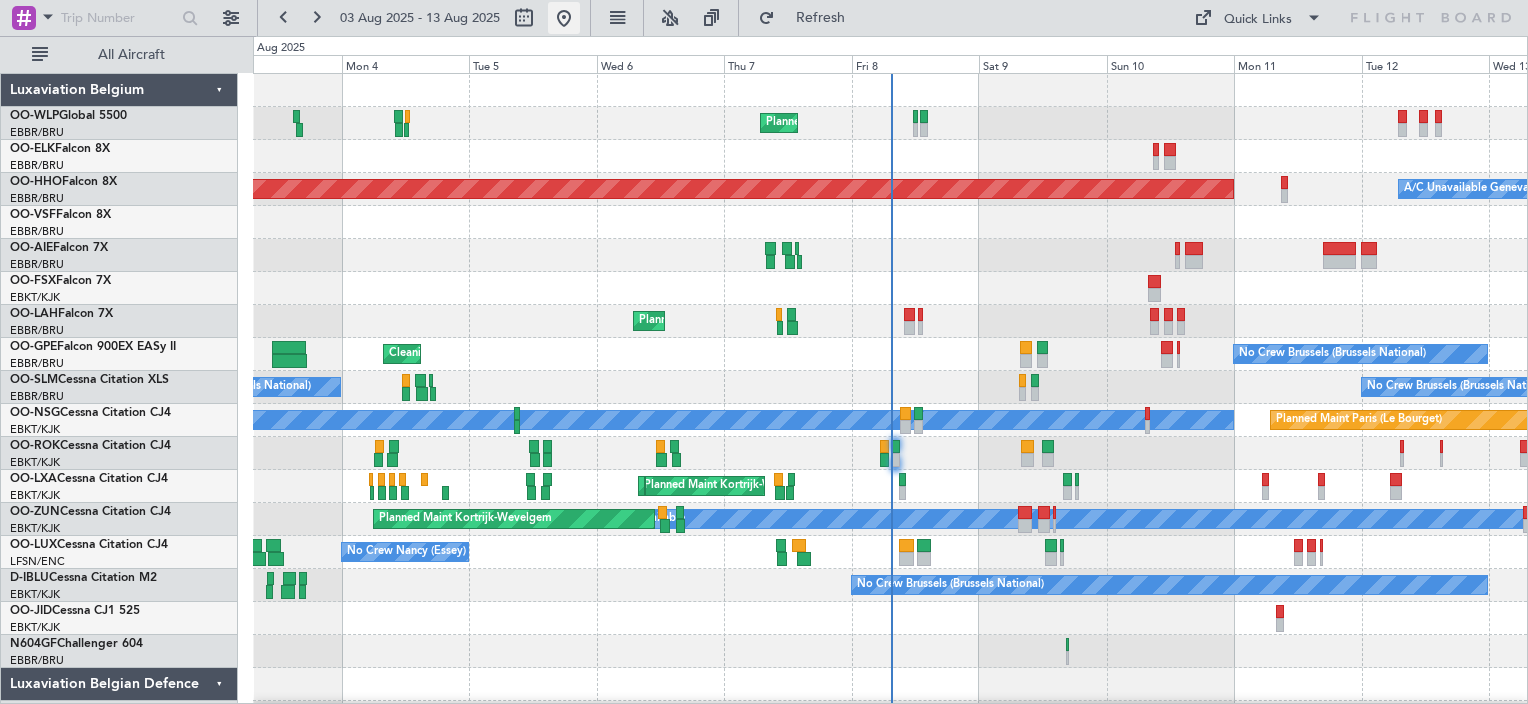 click at bounding box center (564, 18) 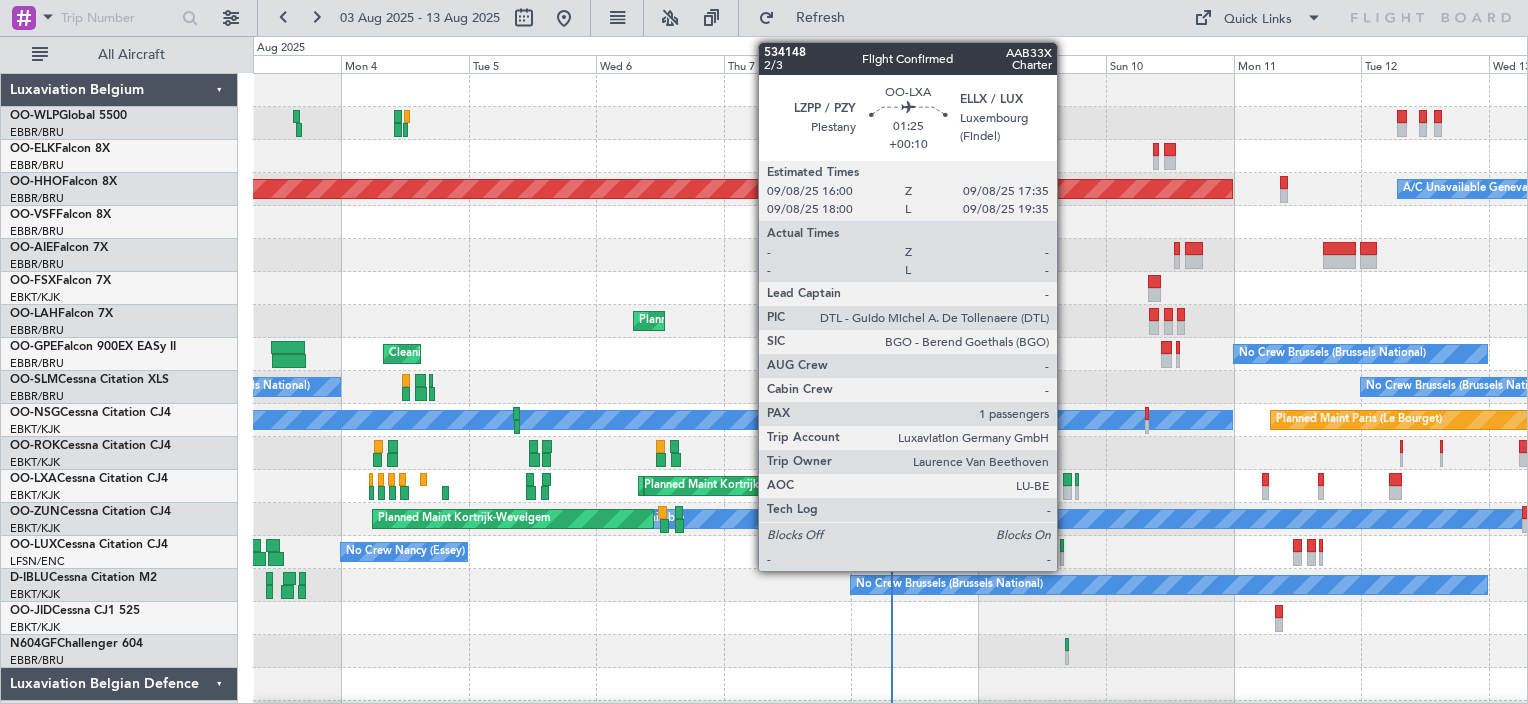 click 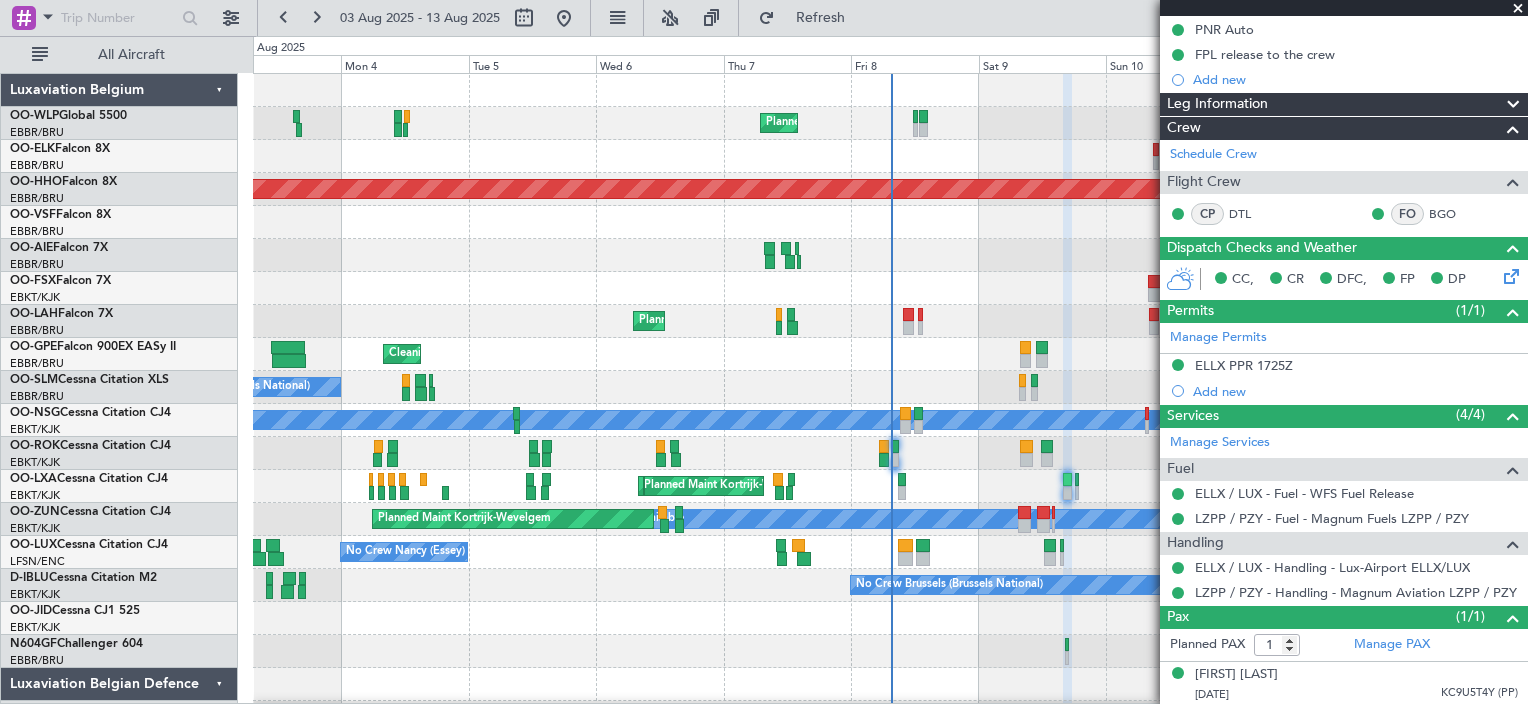 scroll, scrollTop: 132, scrollLeft: 0, axis: vertical 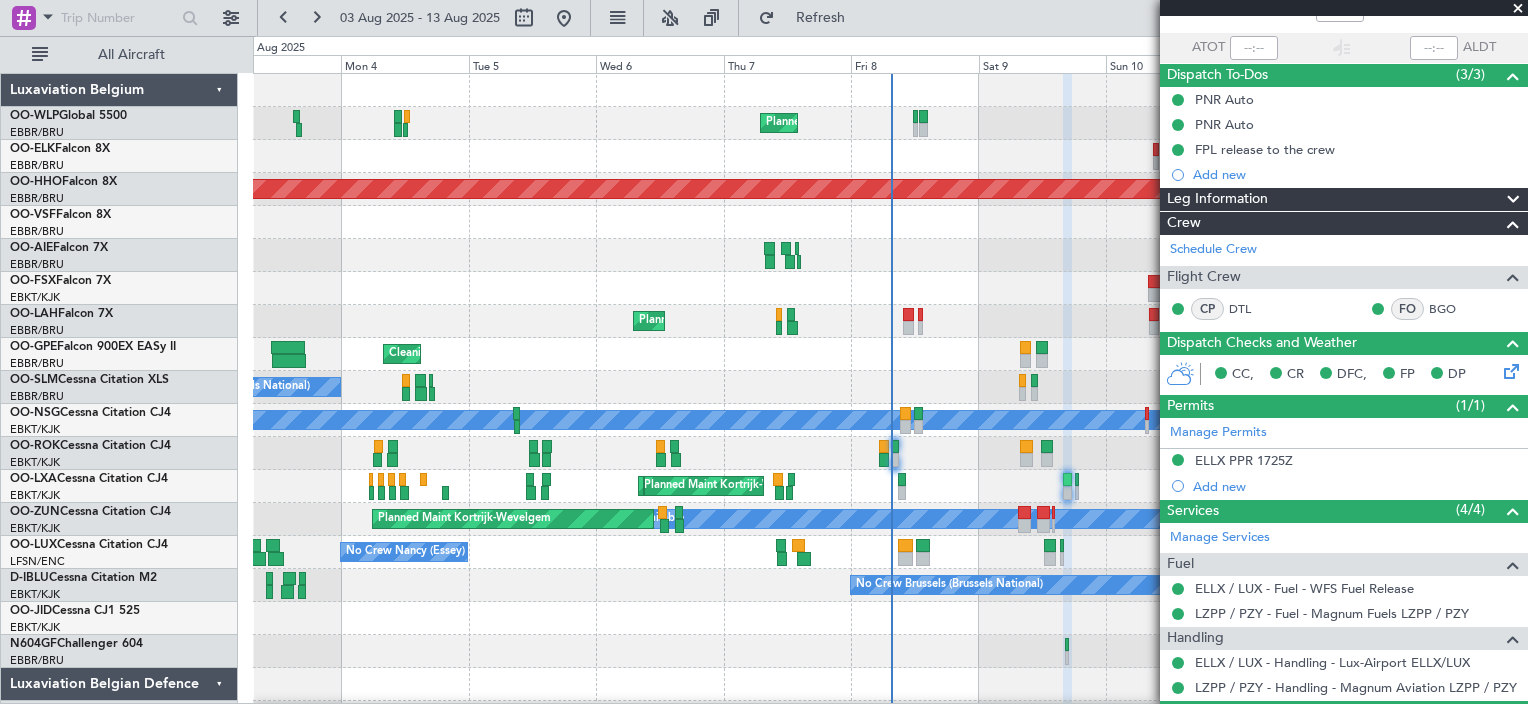click at bounding box center (1518, 9) 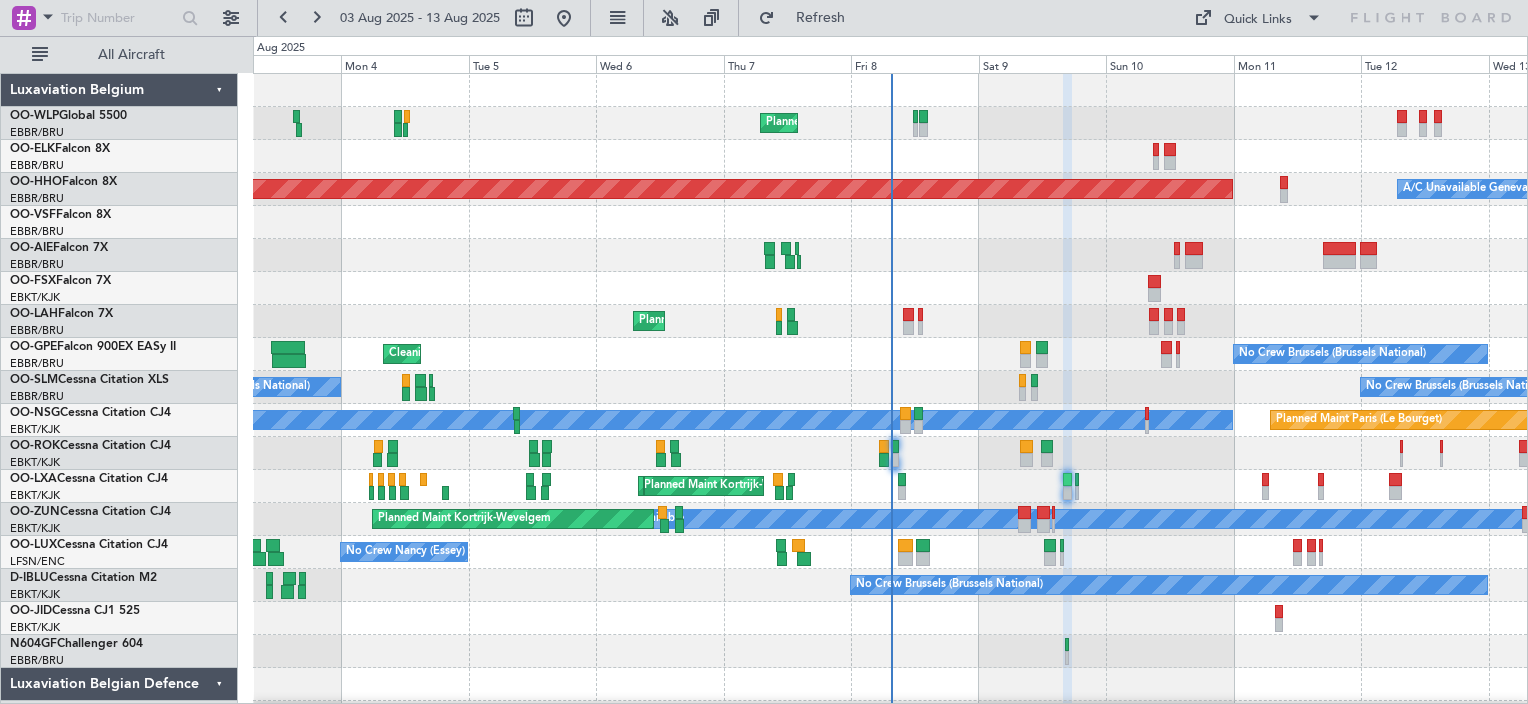 type on "0" 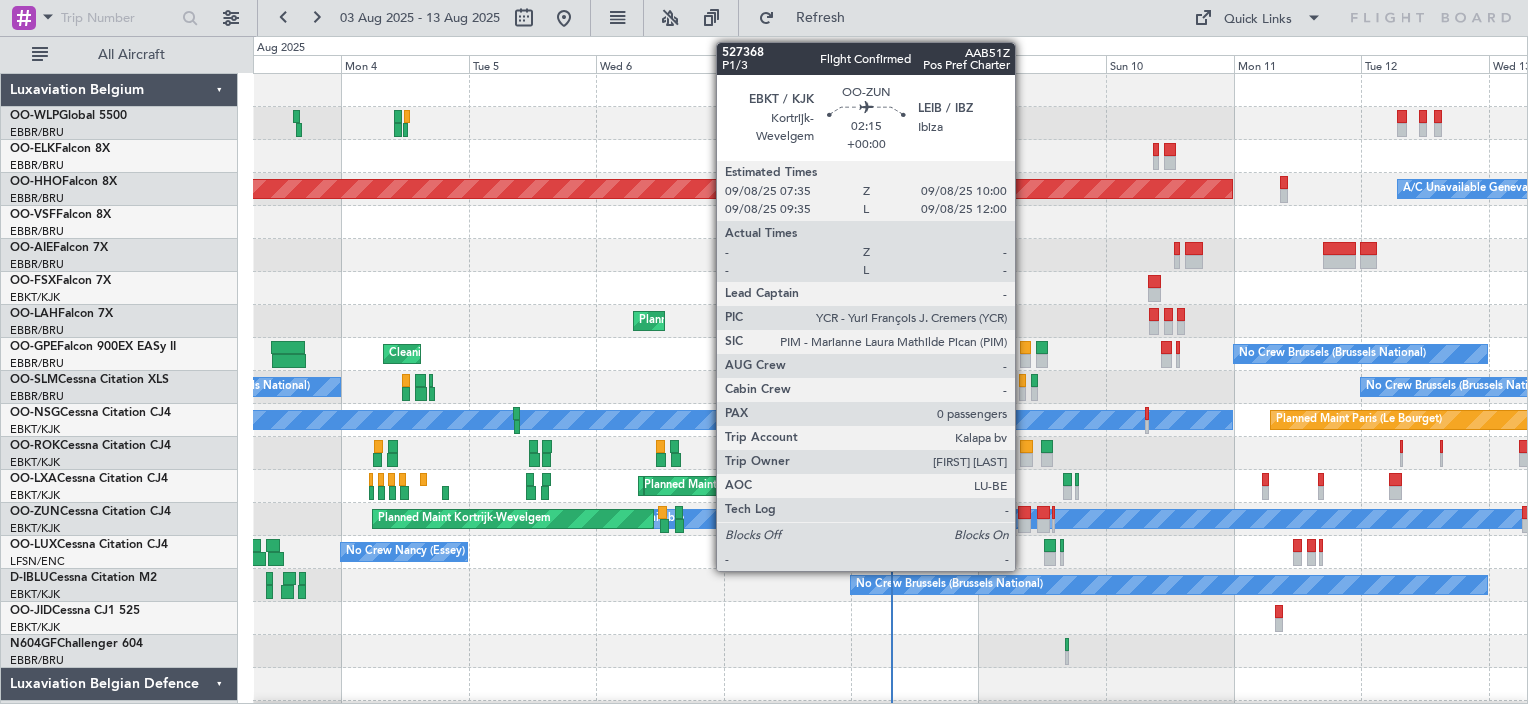 click 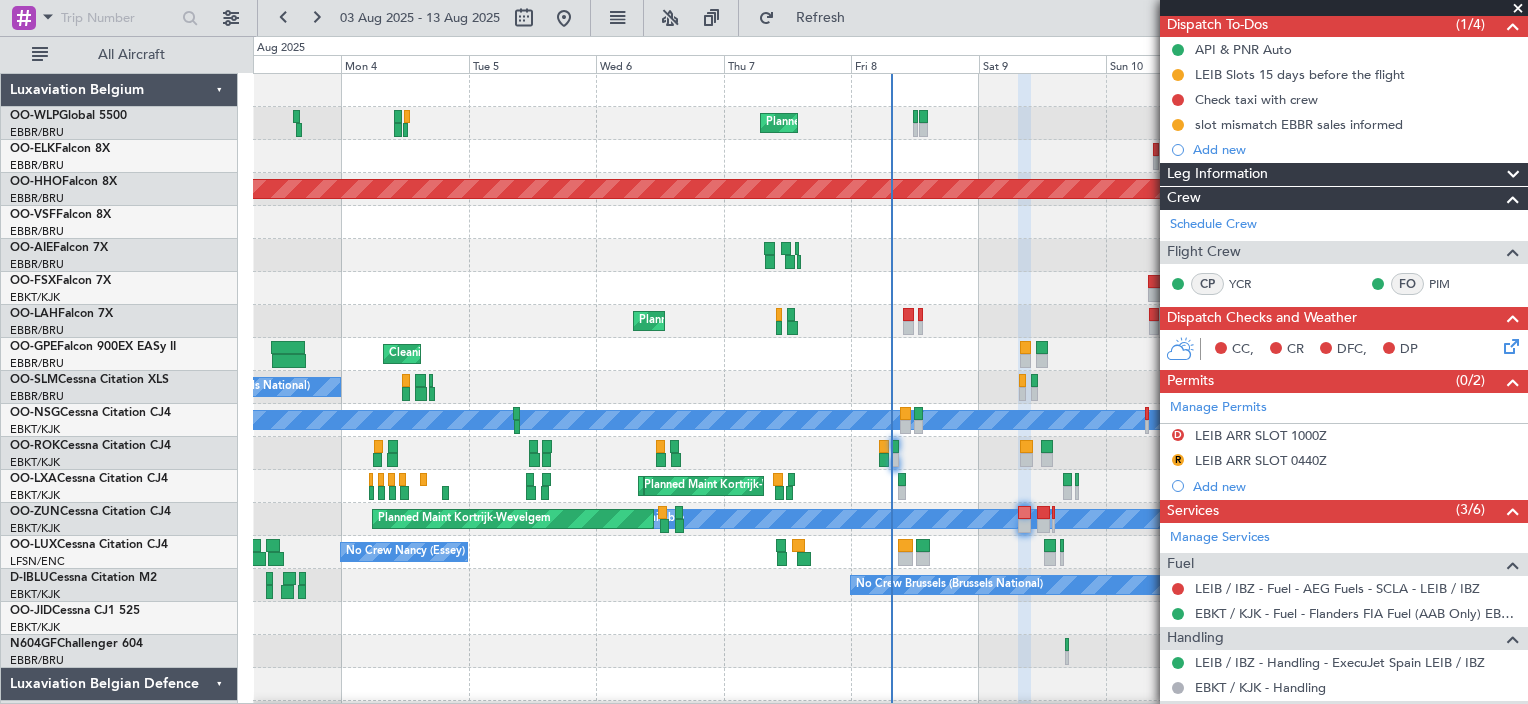 scroll, scrollTop: 183, scrollLeft: 0, axis: vertical 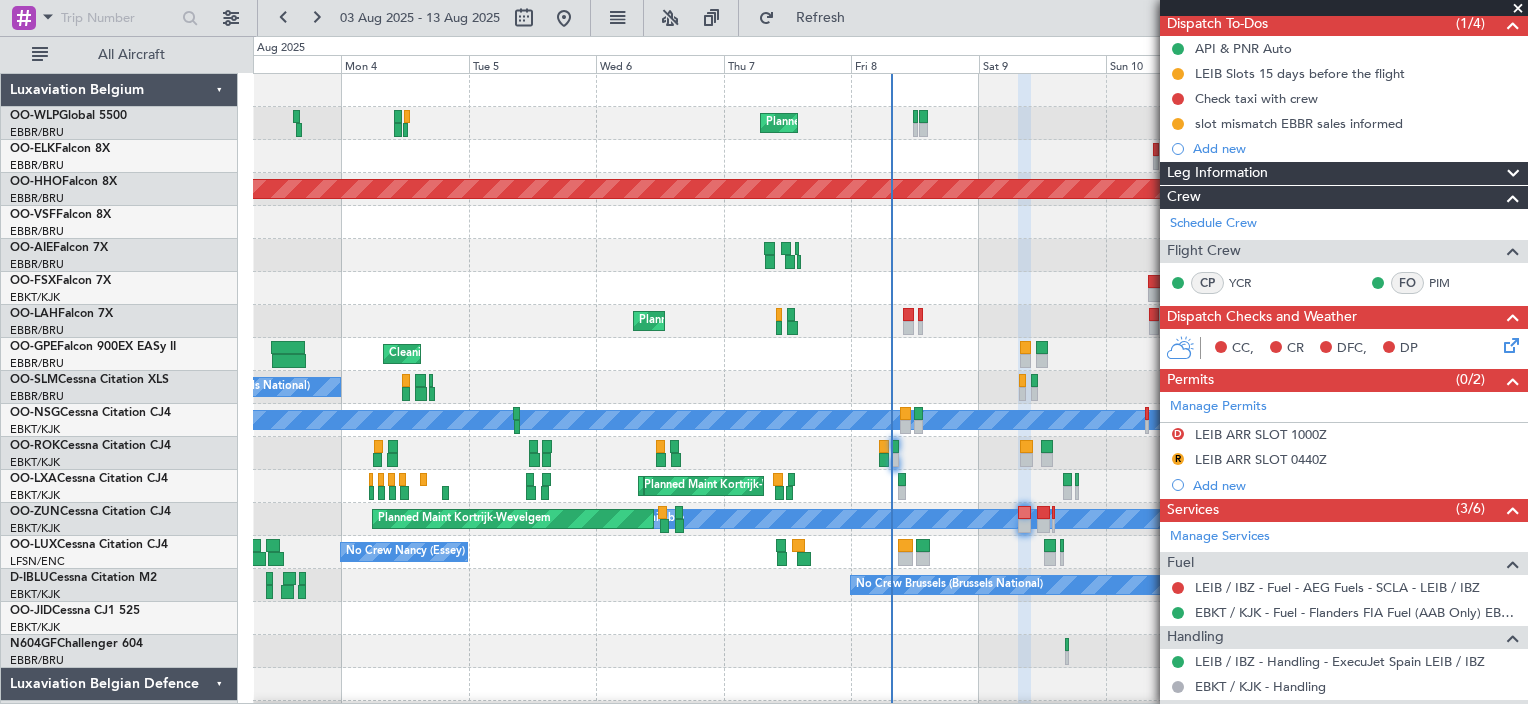 click at bounding box center (1518, 9) 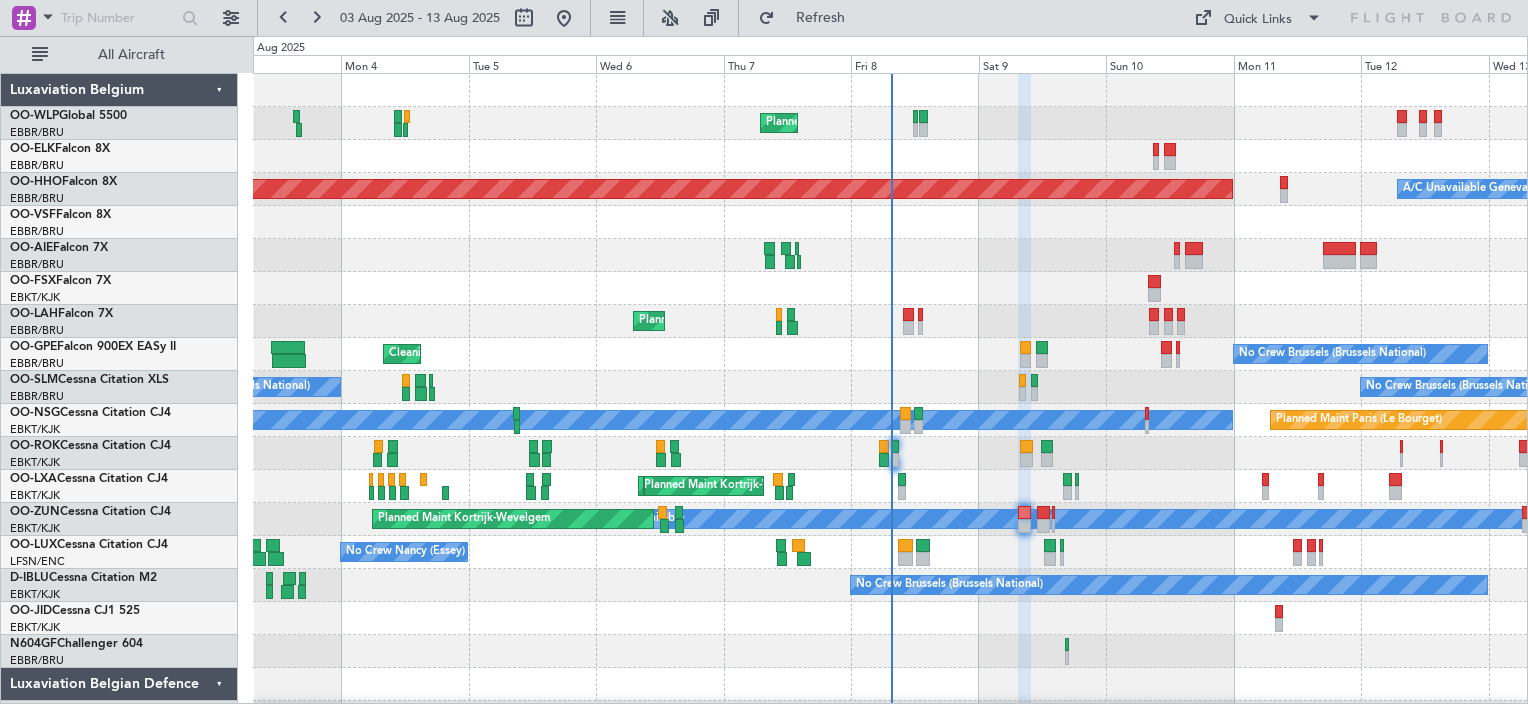 scroll, scrollTop: 0, scrollLeft: 0, axis: both 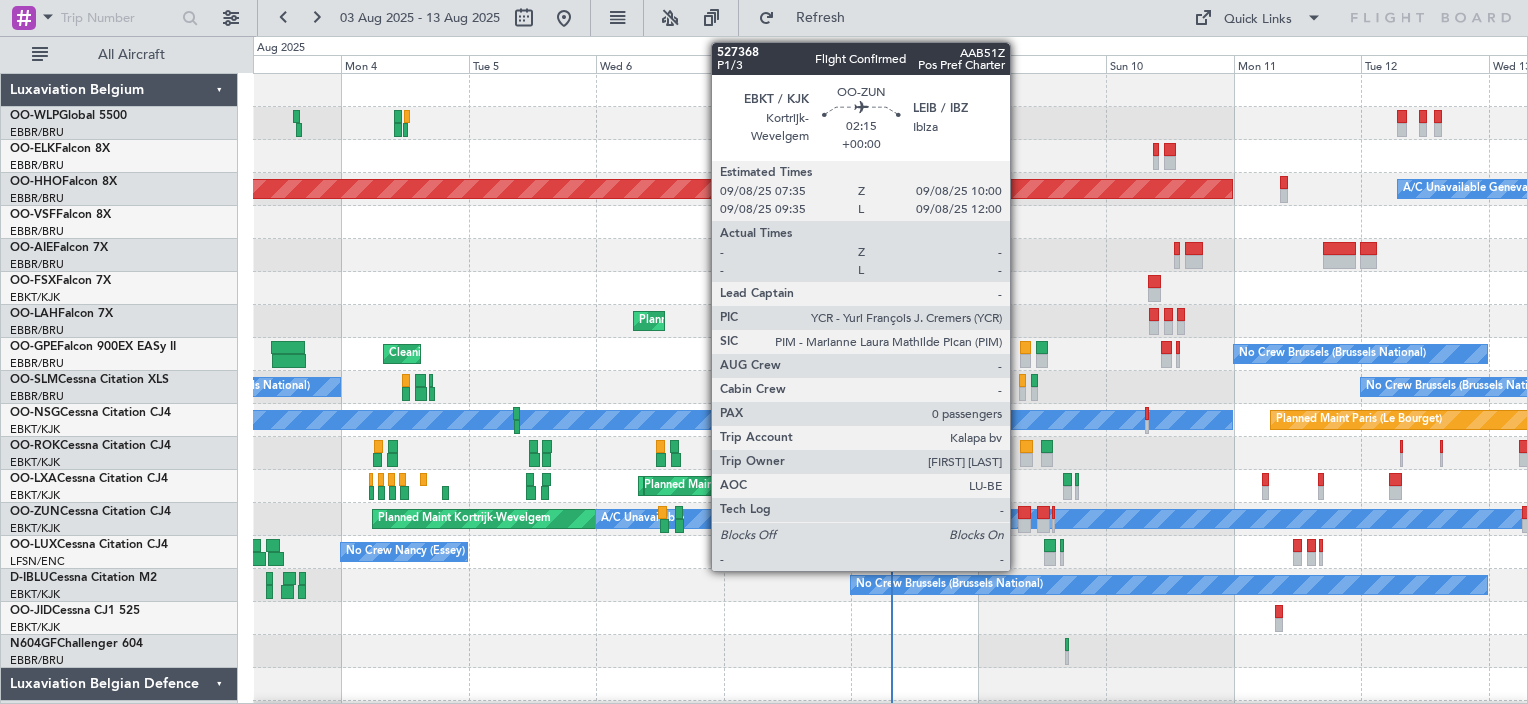 click 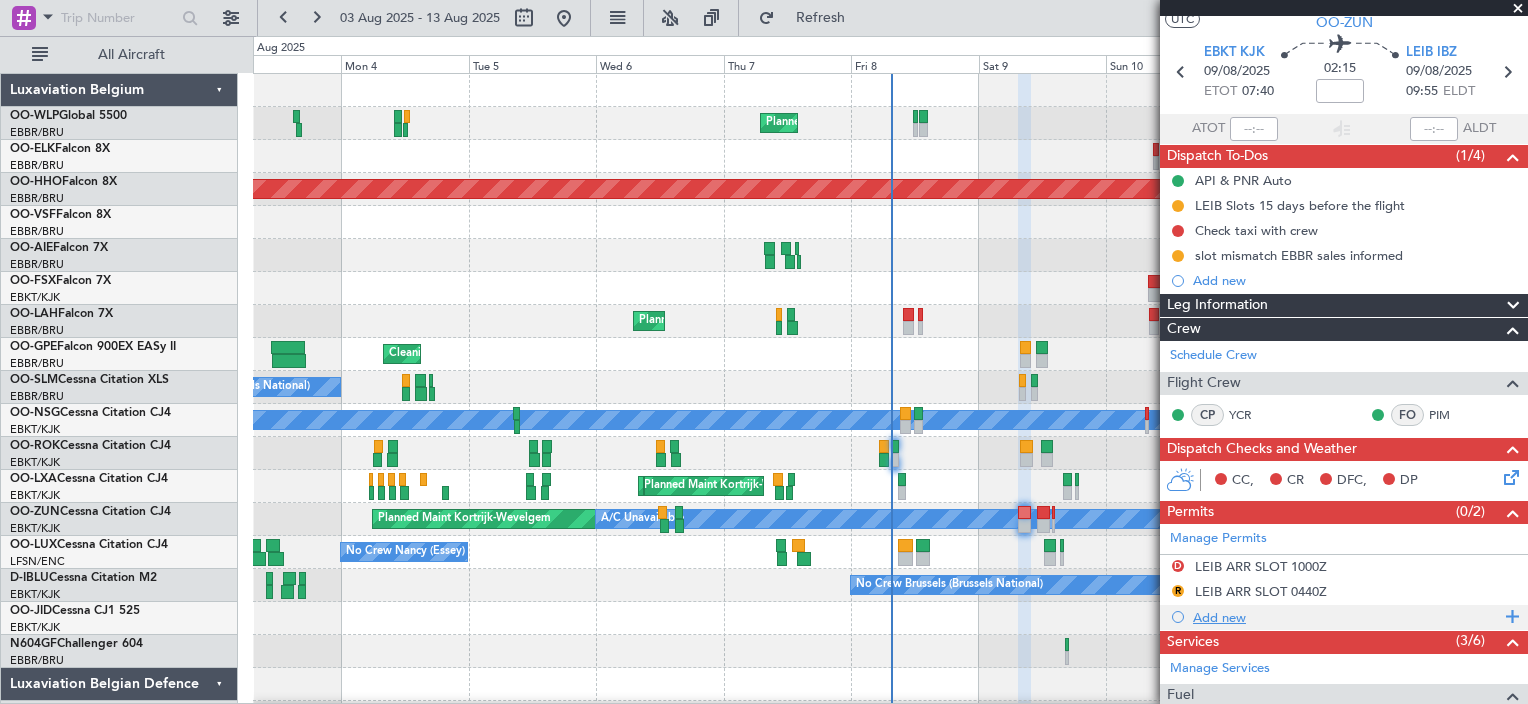 scroll, scrollTop: 47, scrollLeft: 0, axis: vertical 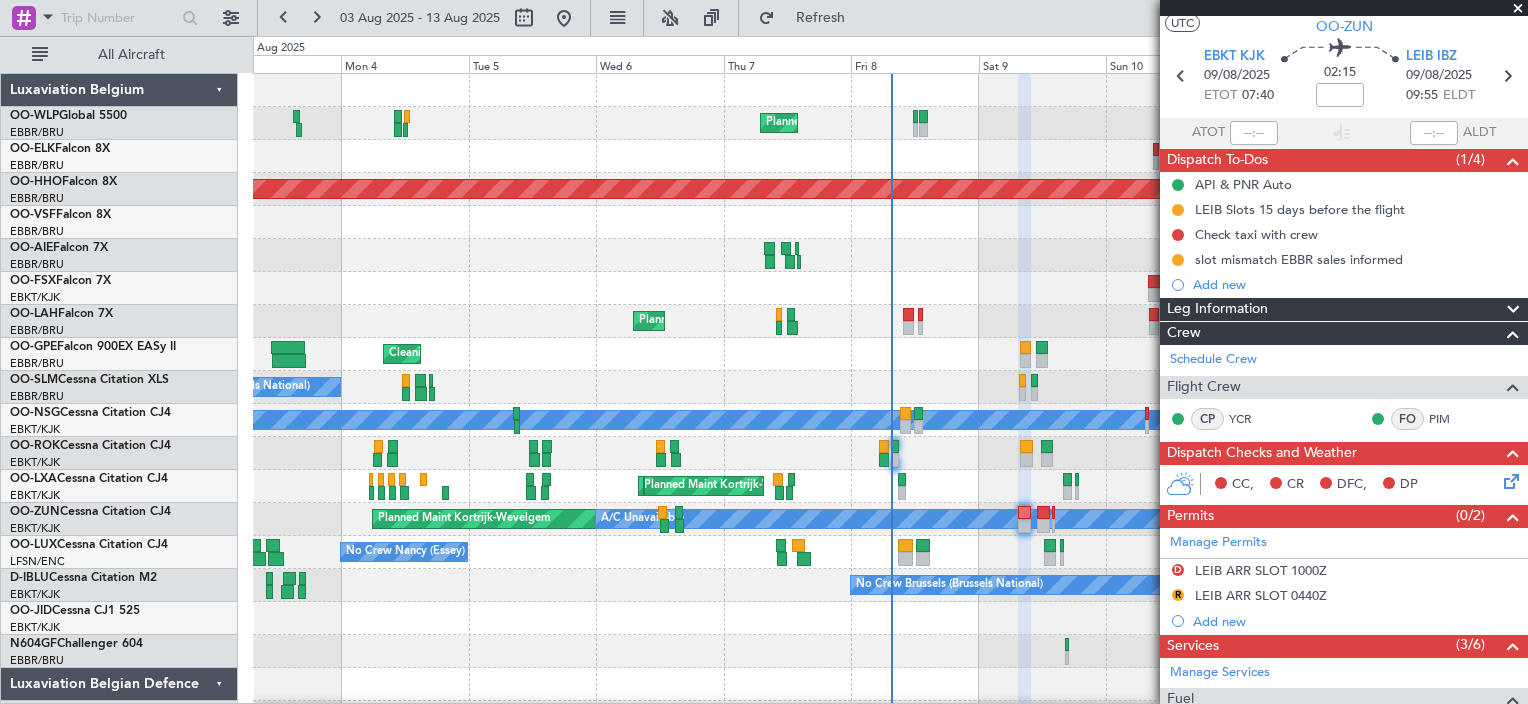 click at bounding box center (1518, 9) 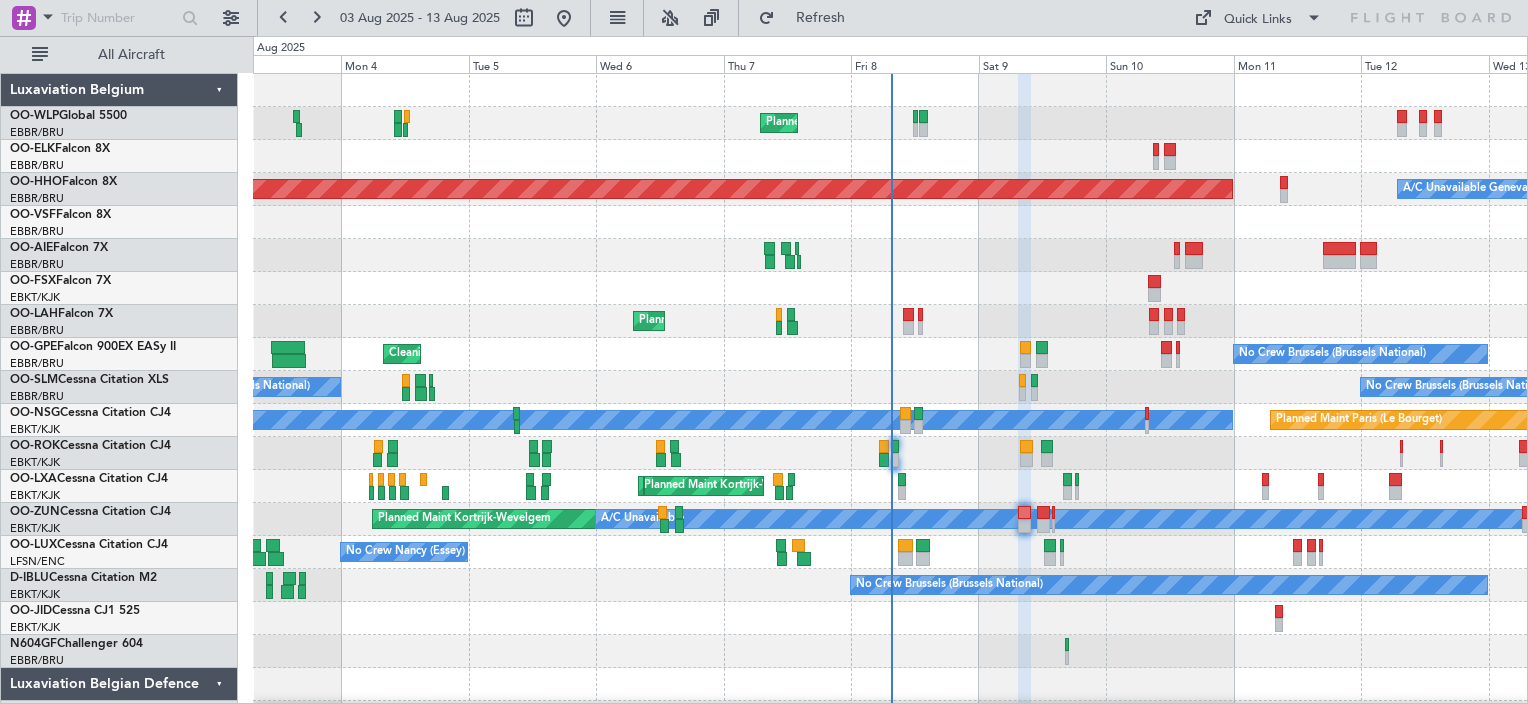 scroll, scrollTop: 0, scrollLeft: 0, axis: both 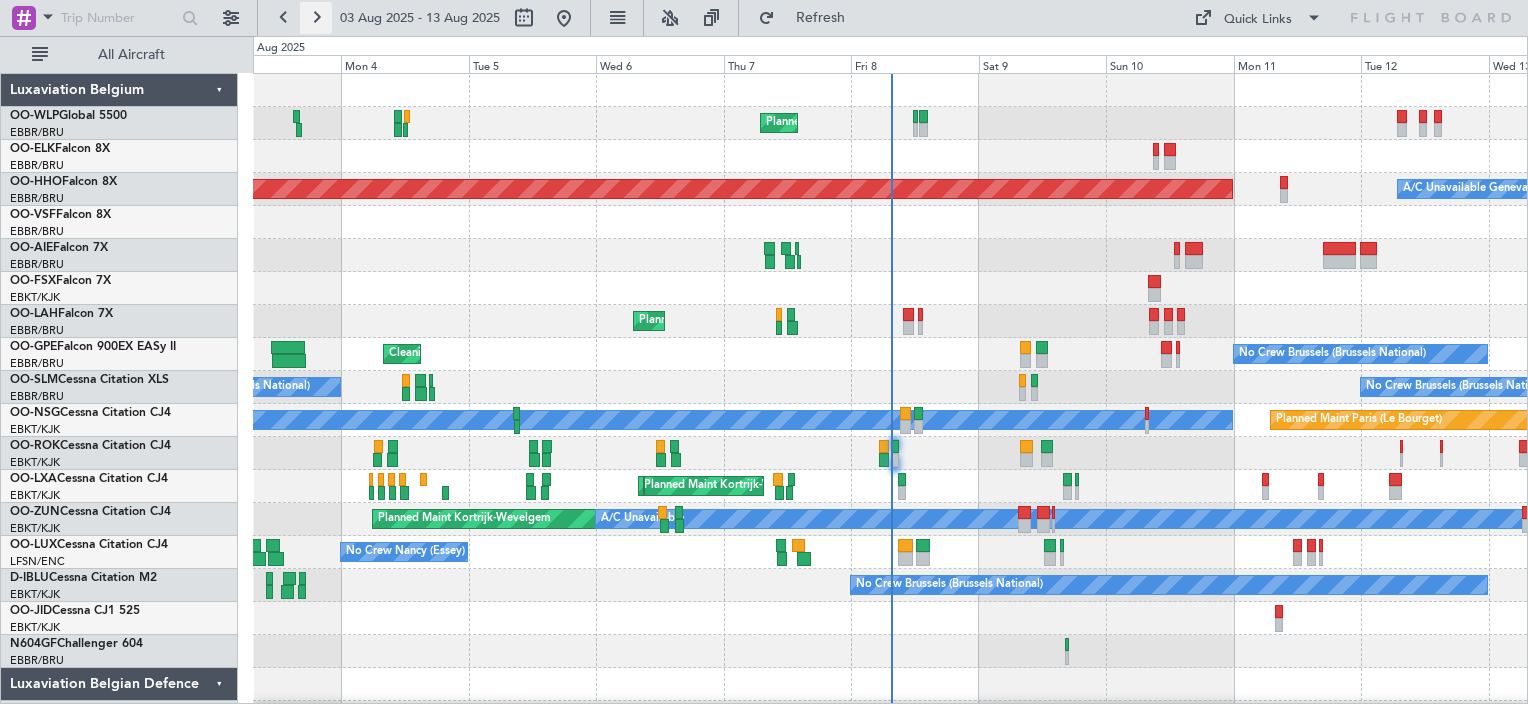 click at bounding box center (316, 18) 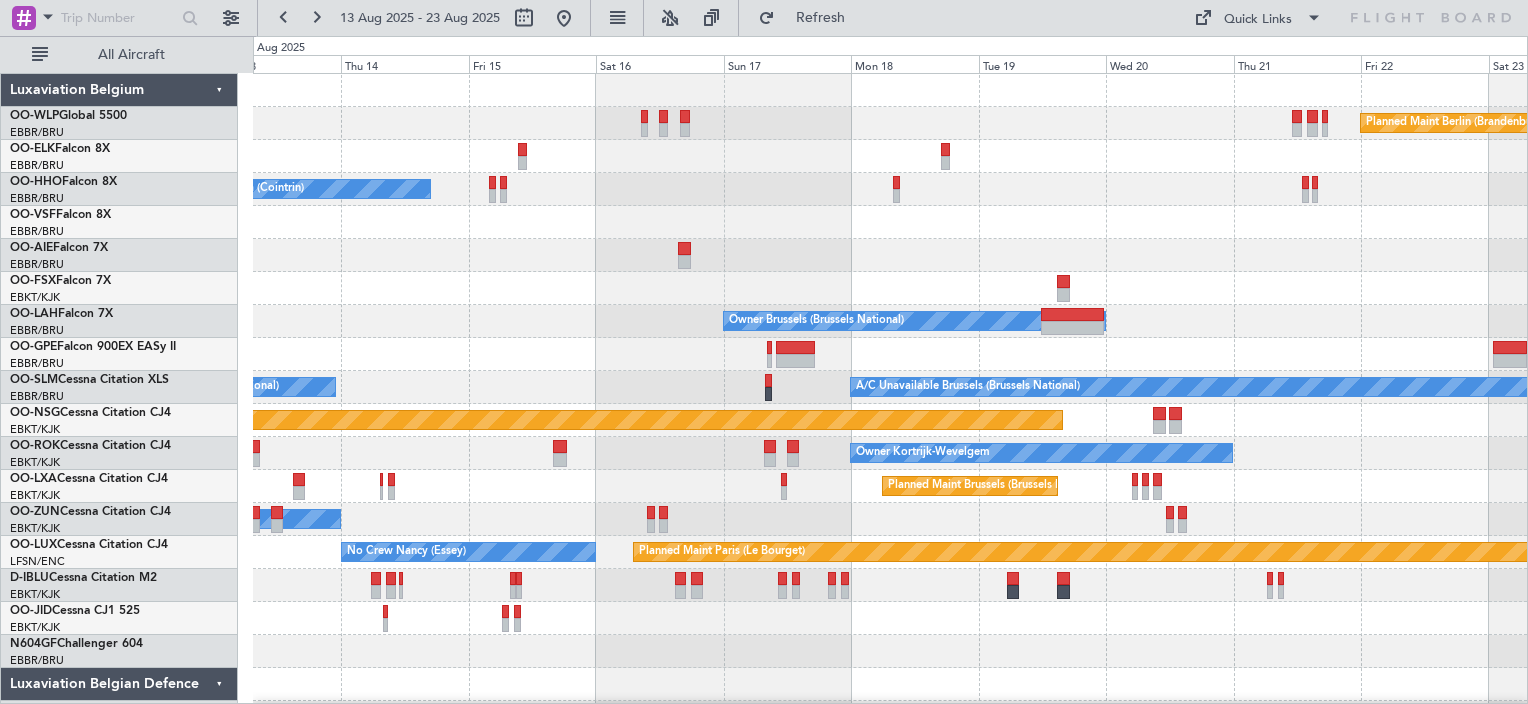 click on "13 Aug 2025 - 23 Aug 2025" at bounding box center [424, 18] 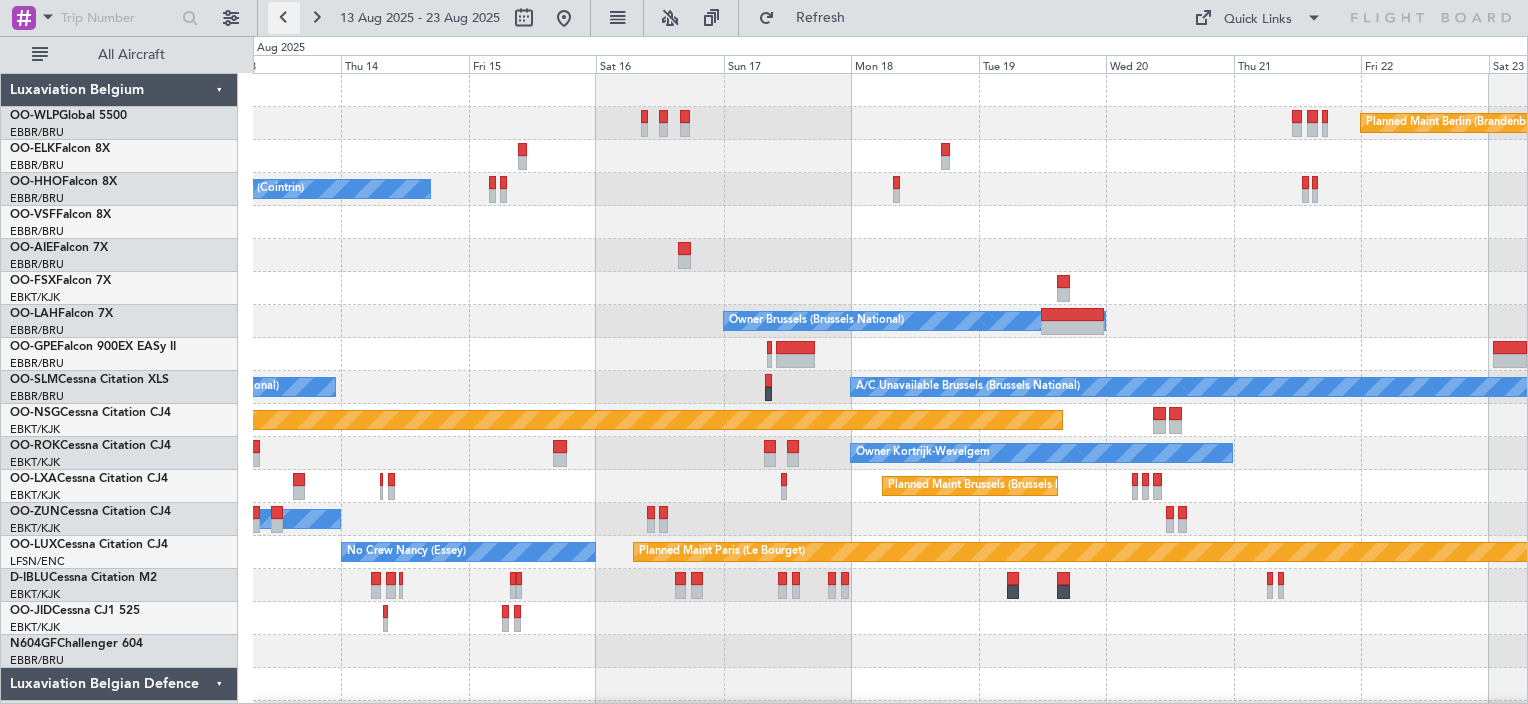 click at bounding box center [284, 18] 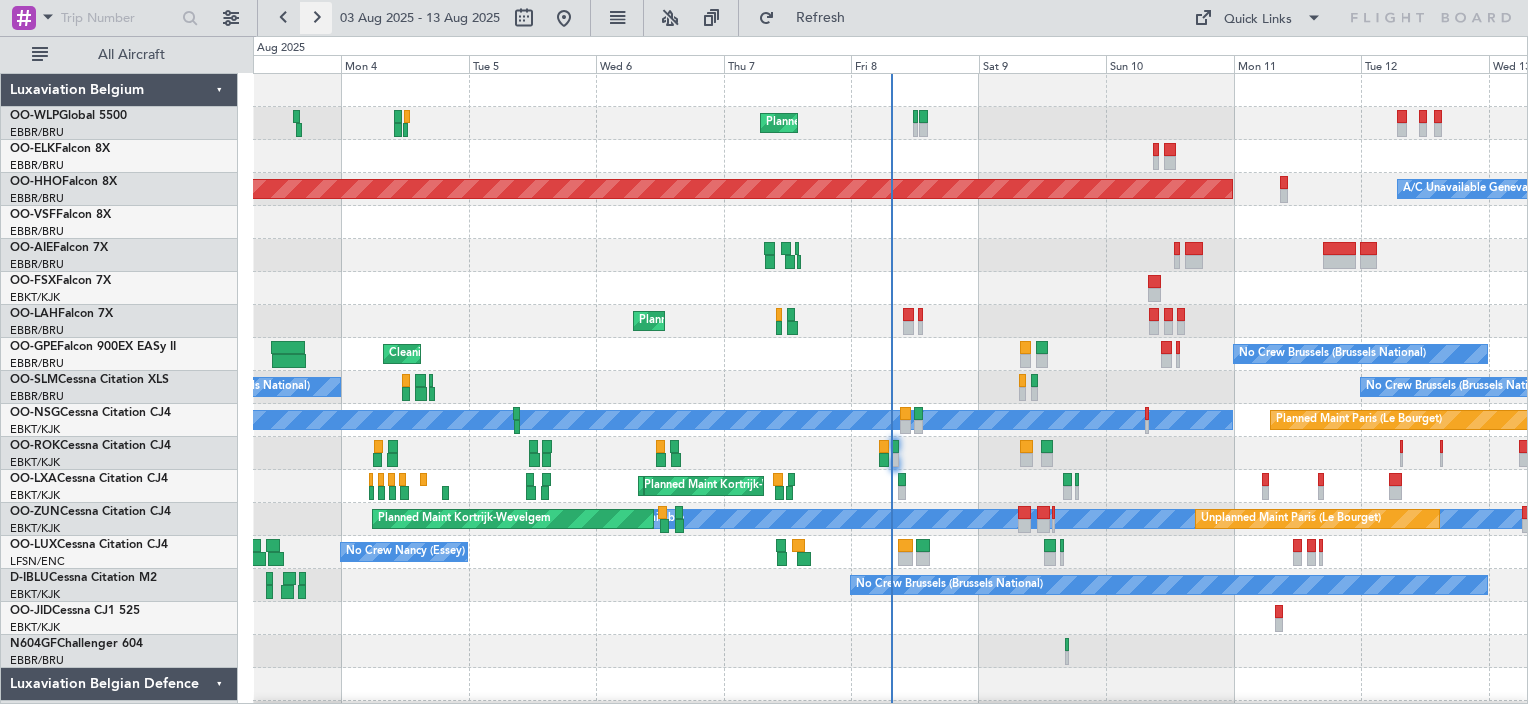 click at bounding box center [316, 18] 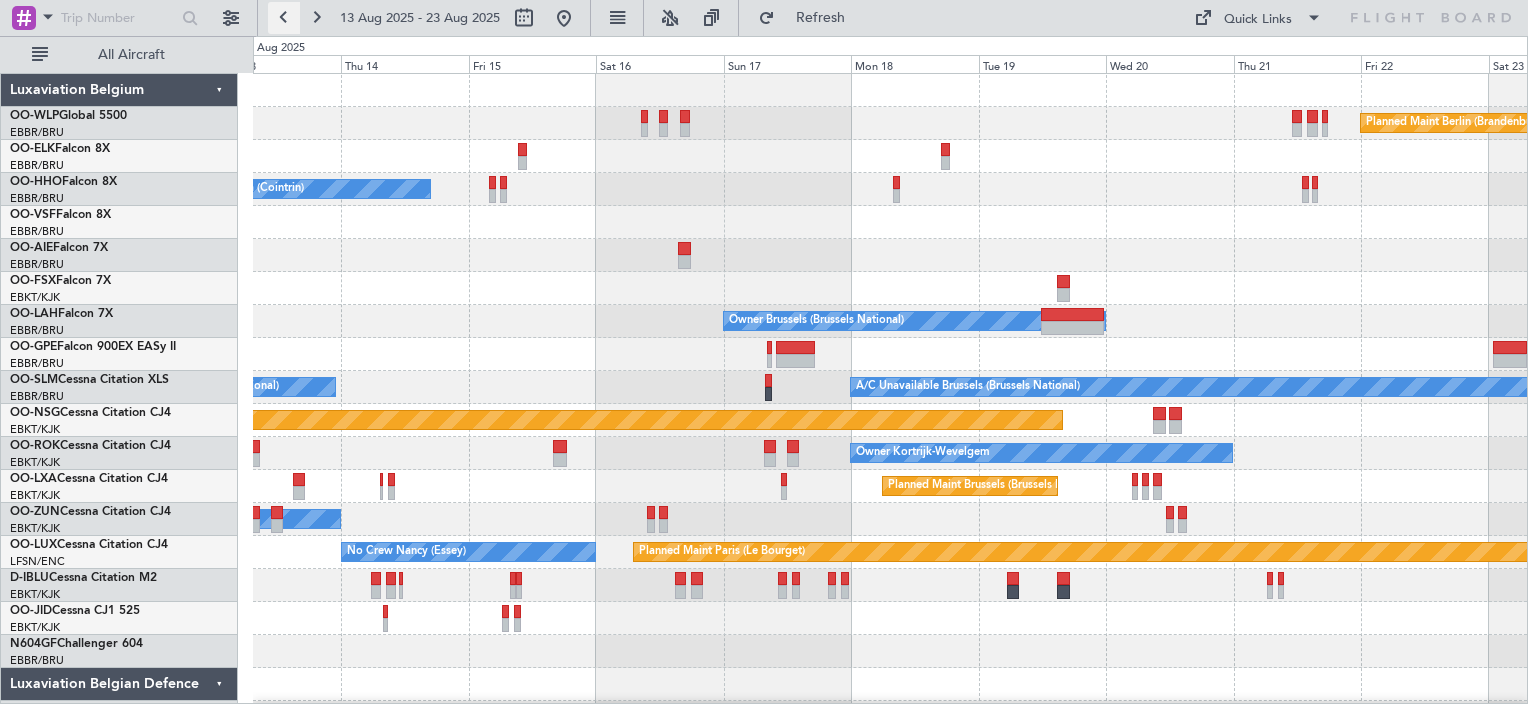 click at bounding box center [284, 18] 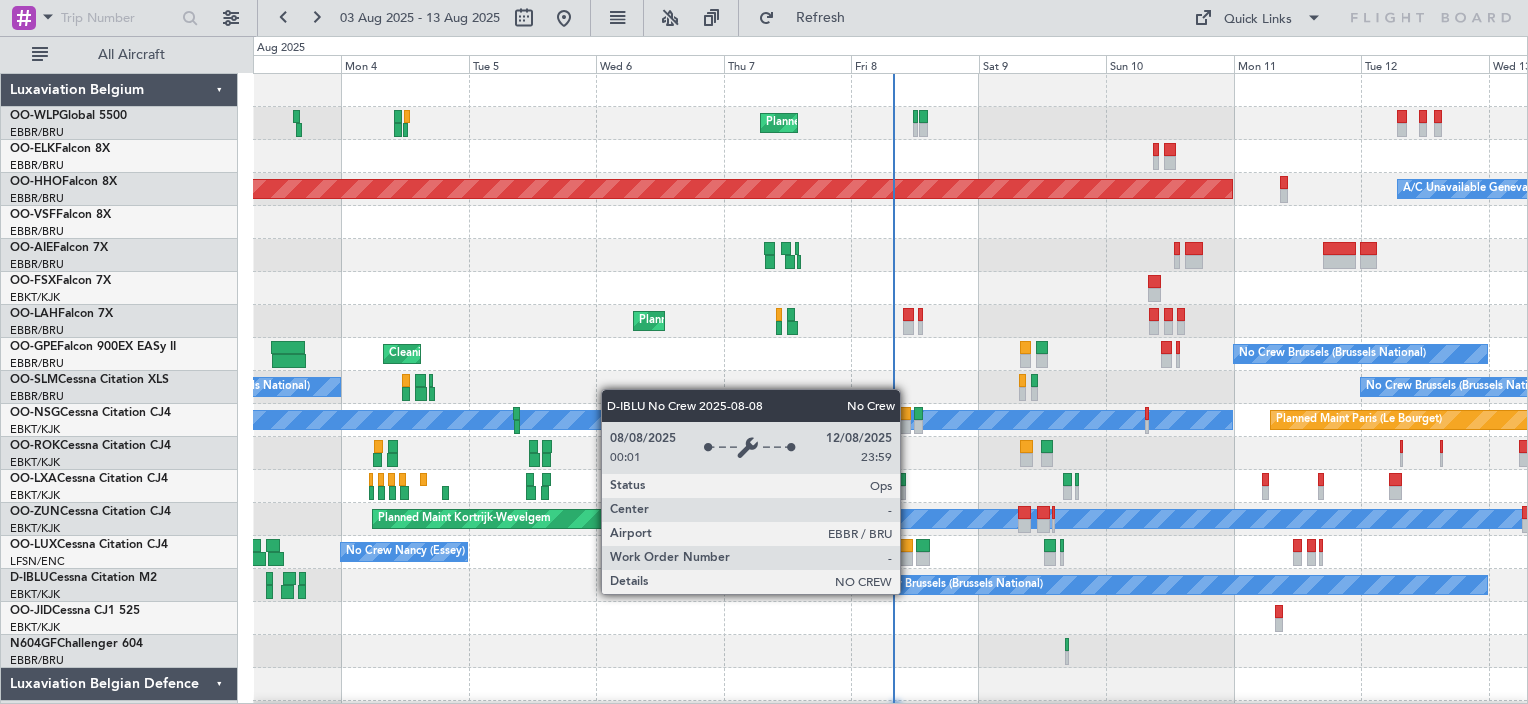 scroll, scrollTop: 62, scrollLeft: 0, axis: vertical 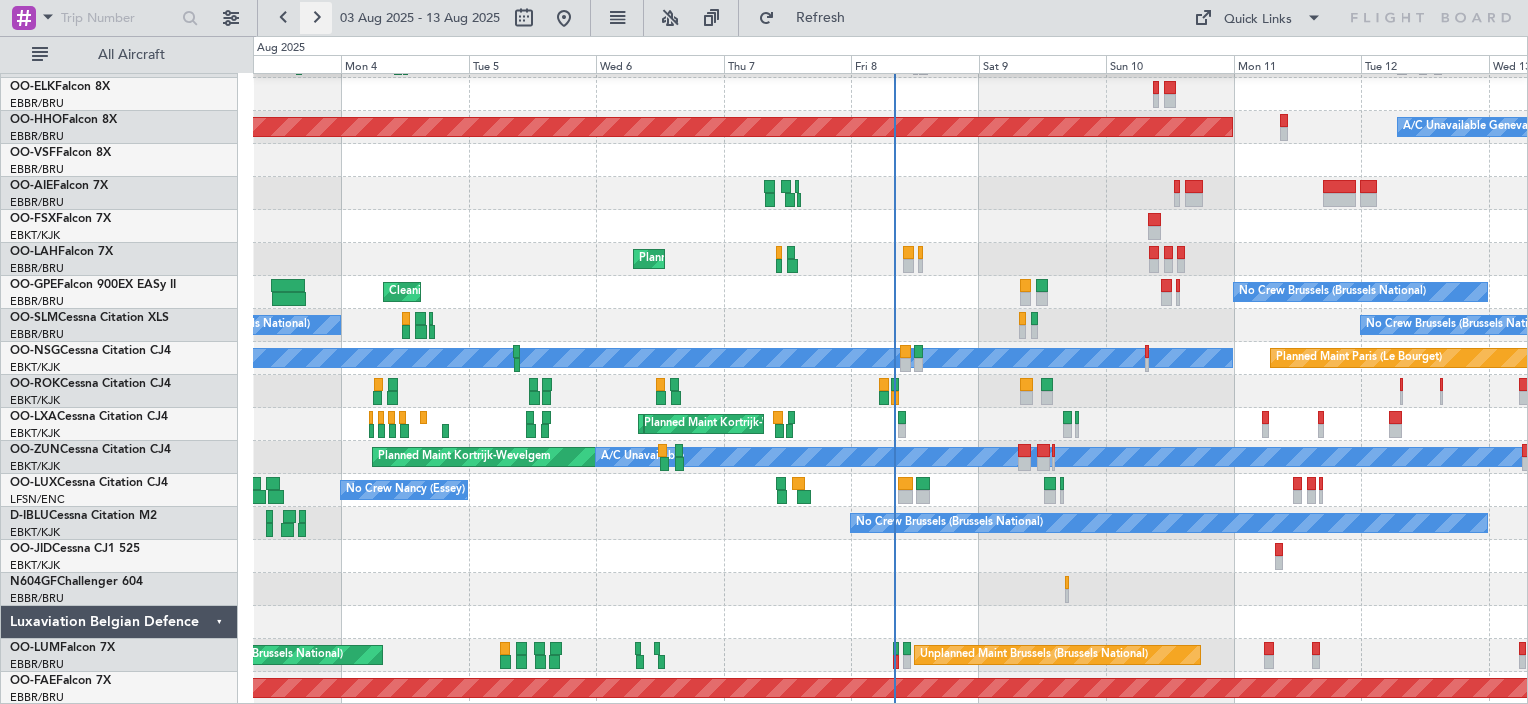 click at bounding box center [316, 18] 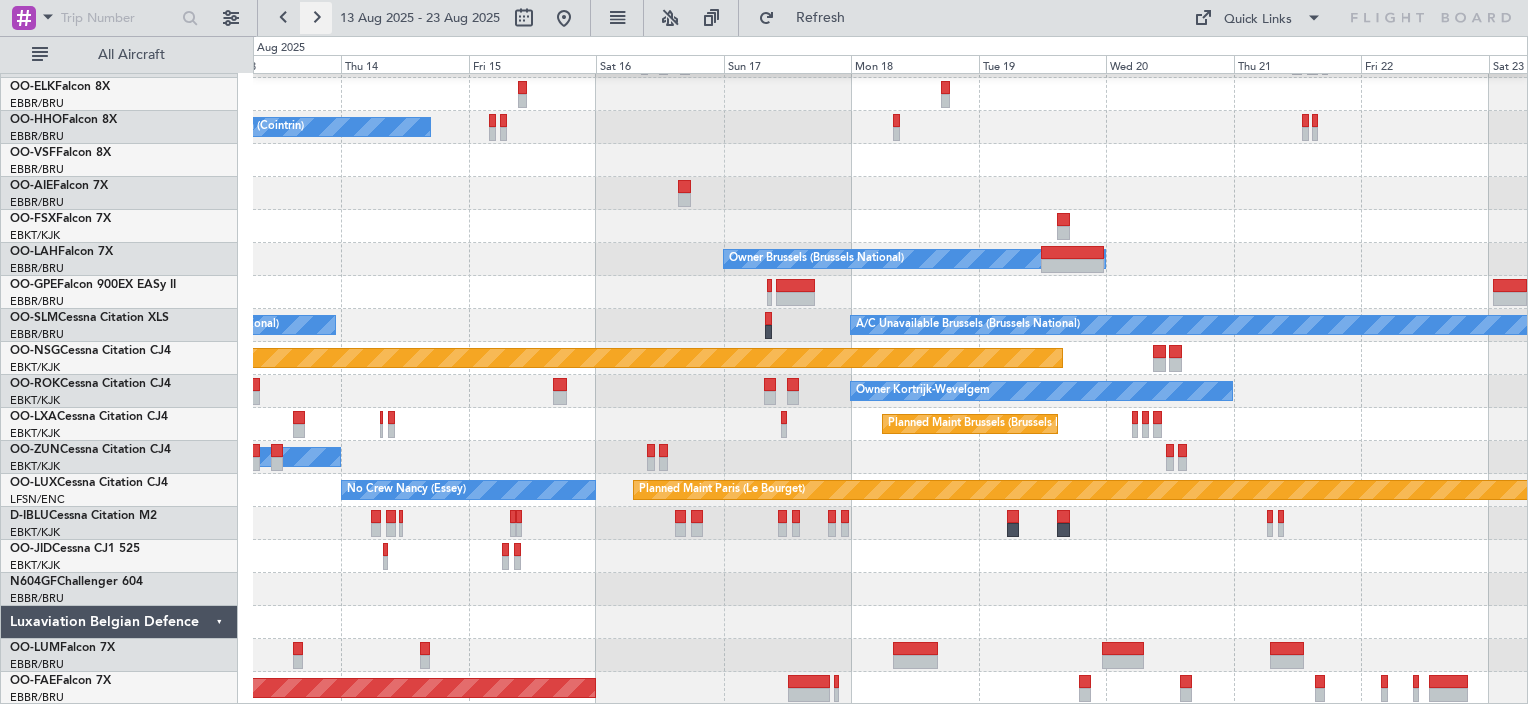 click at bounding box center (316, 18) 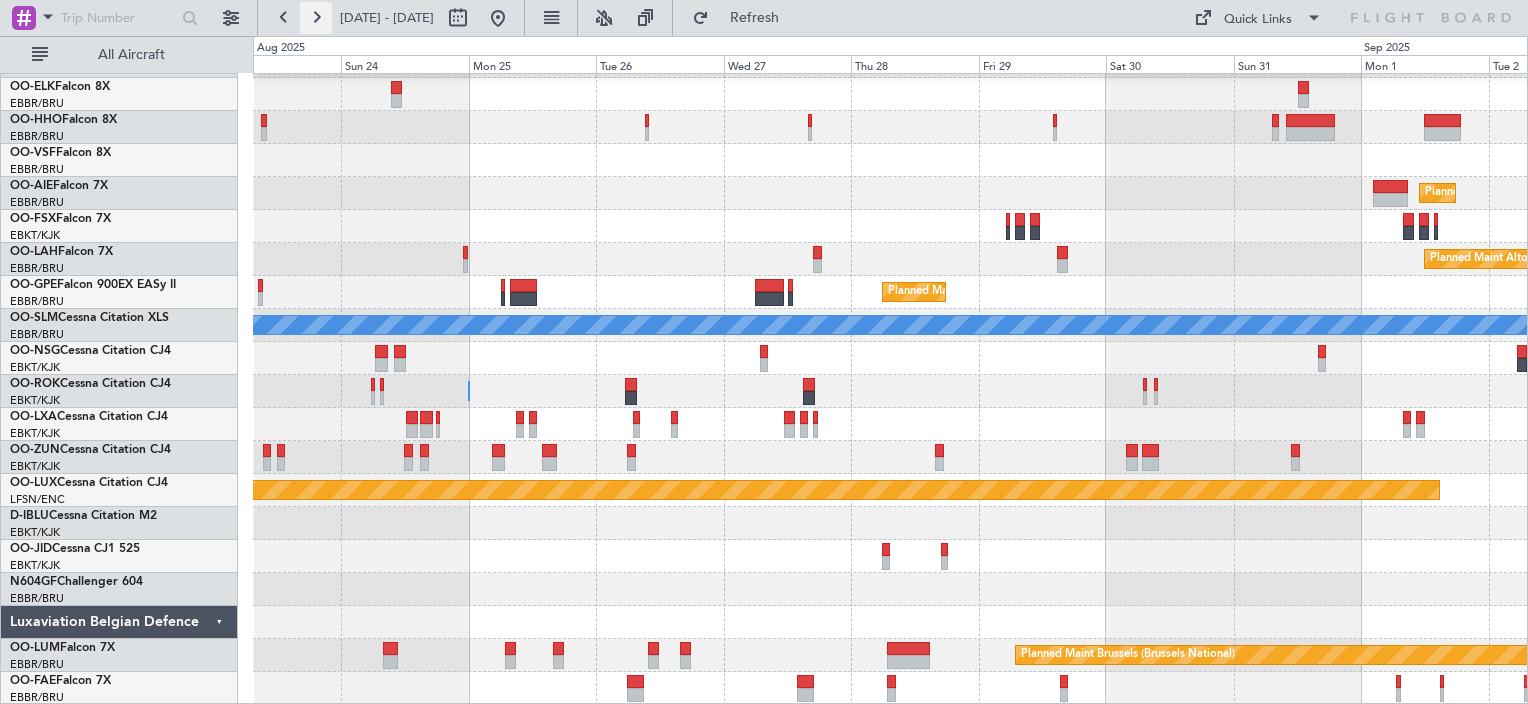 click at bounding box center [316, 18] 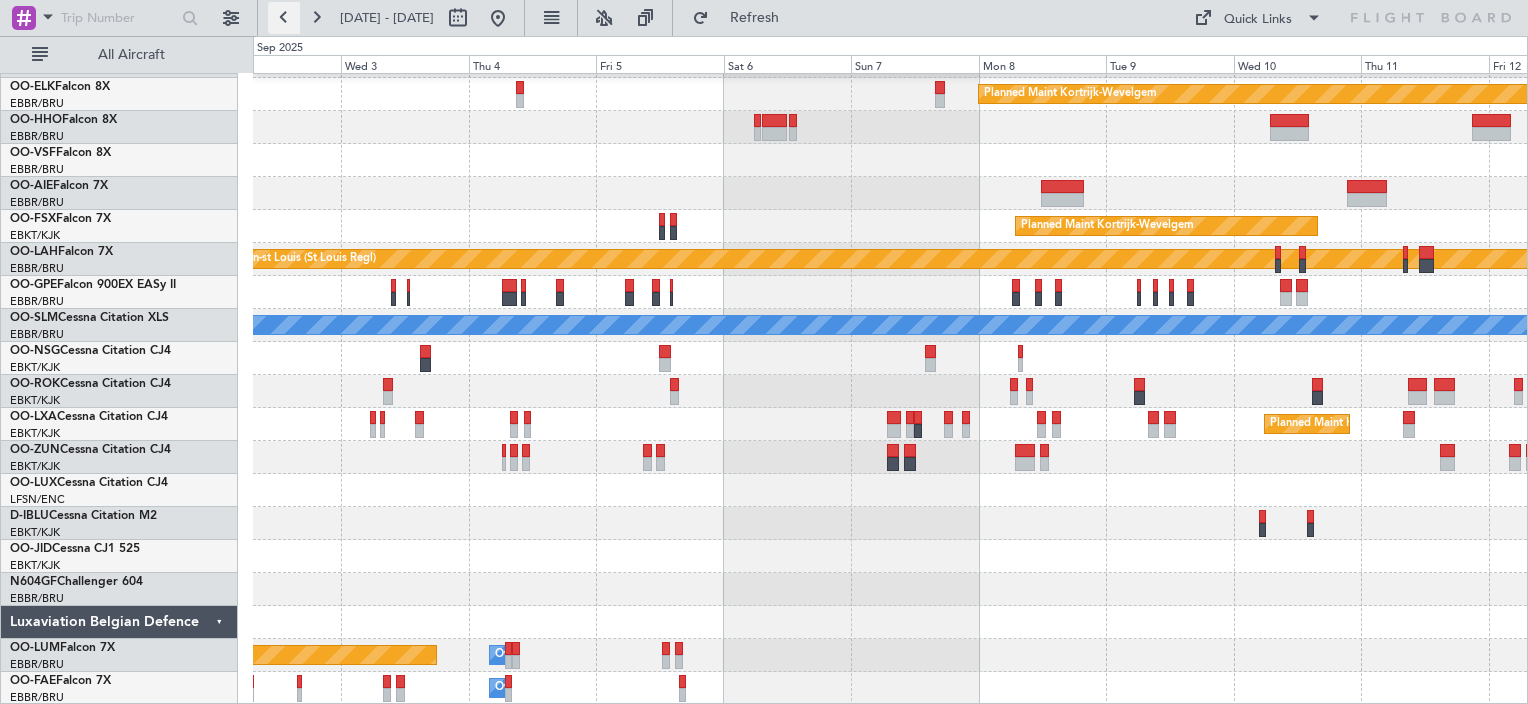 click at bounding box center (284, 18) 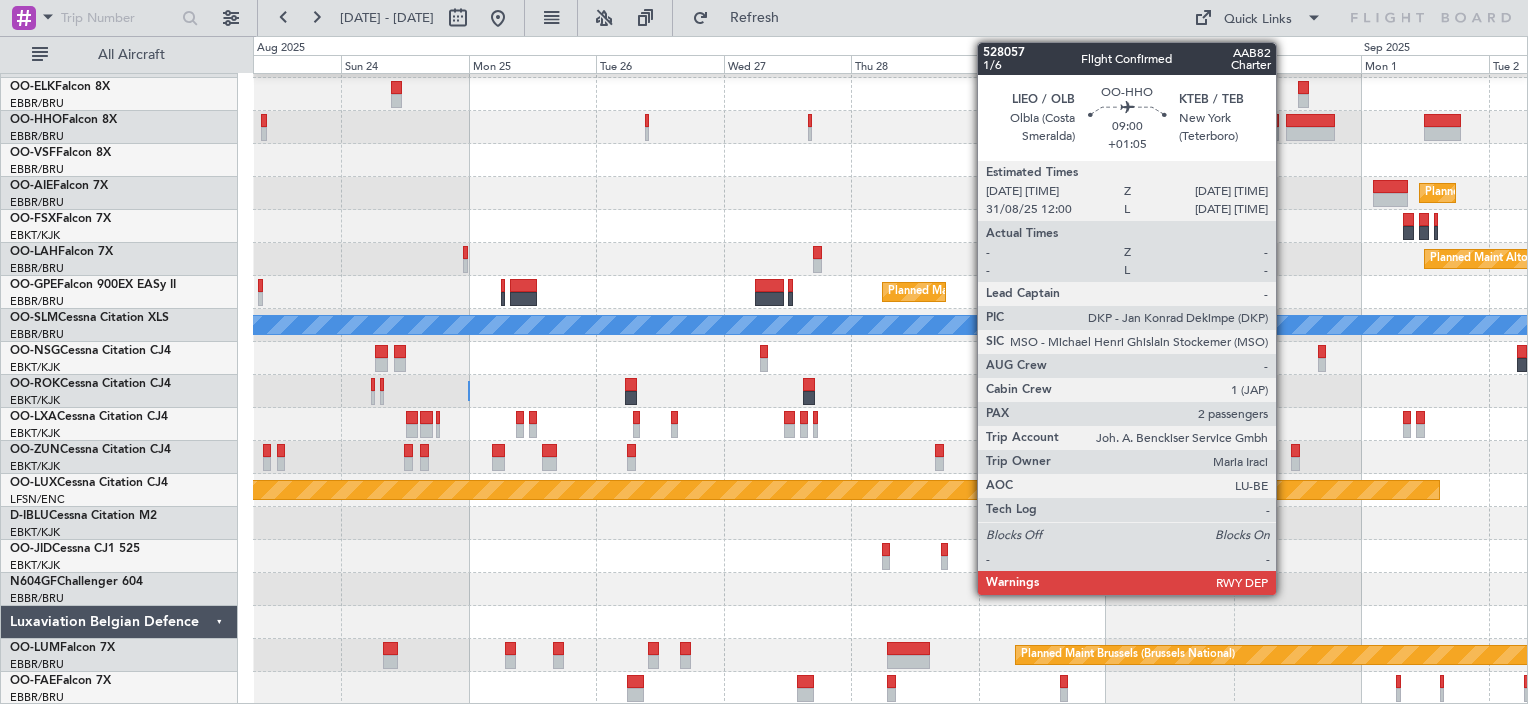 click 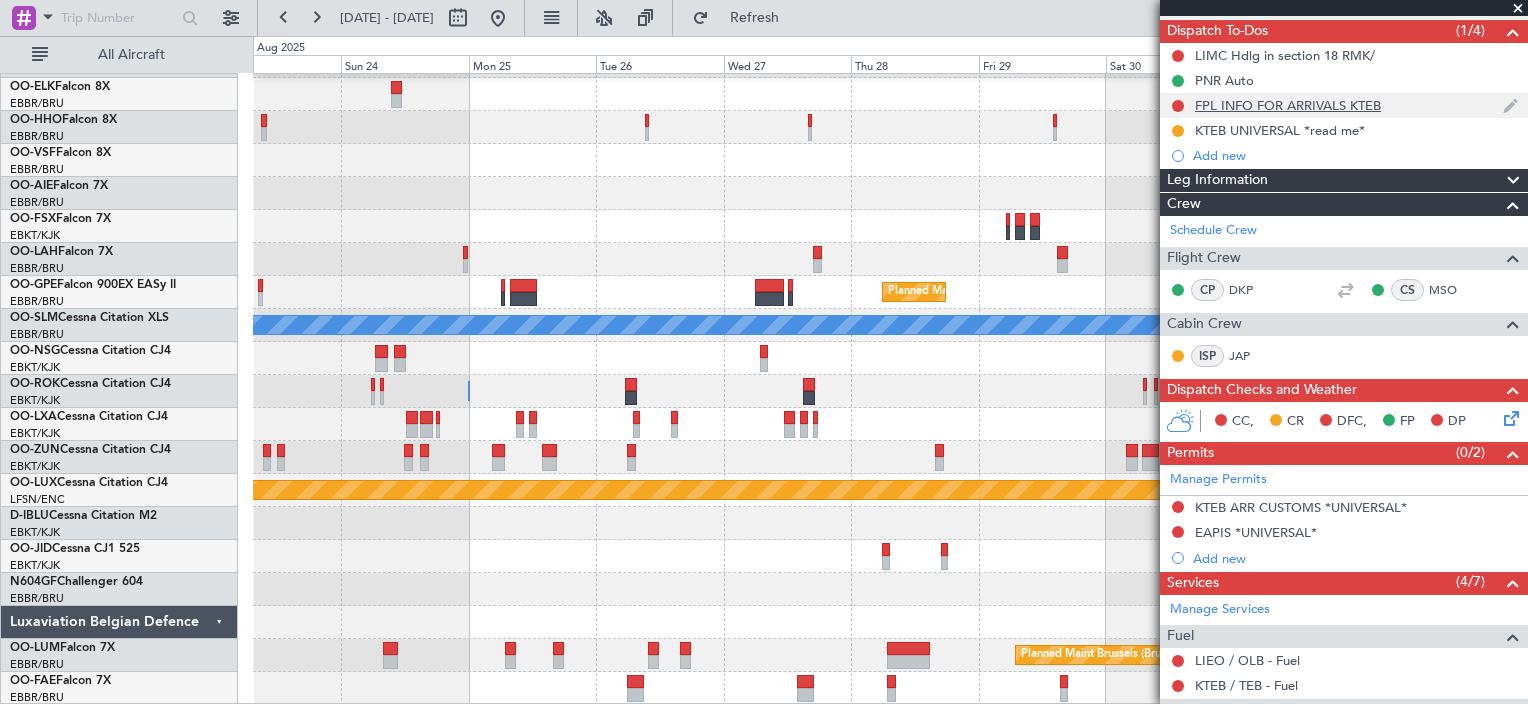 scroll, scrollTop: 0, scrollLeft: 0, axis: both 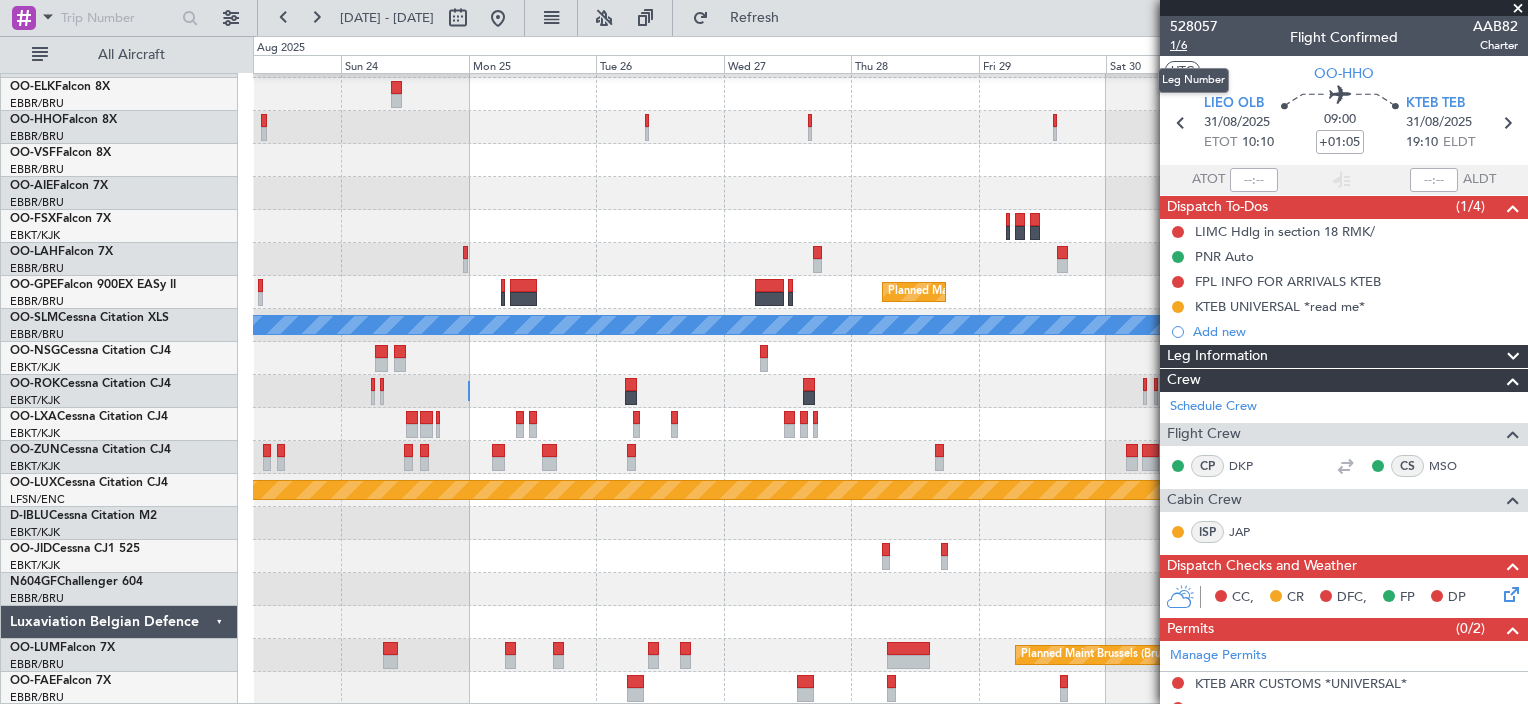 click on "1/6" at bounding box center [1194, 45] 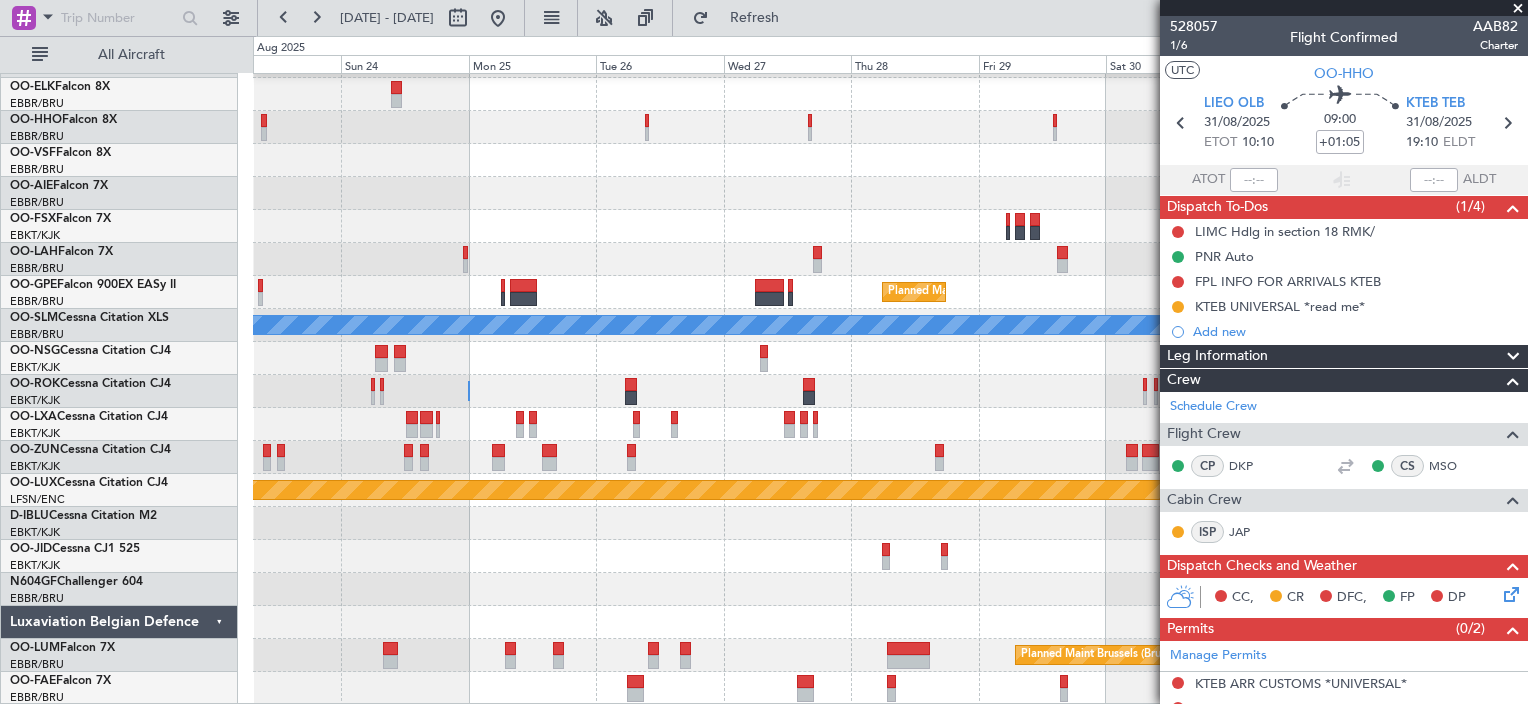 click at bounding box center [1518, 9] 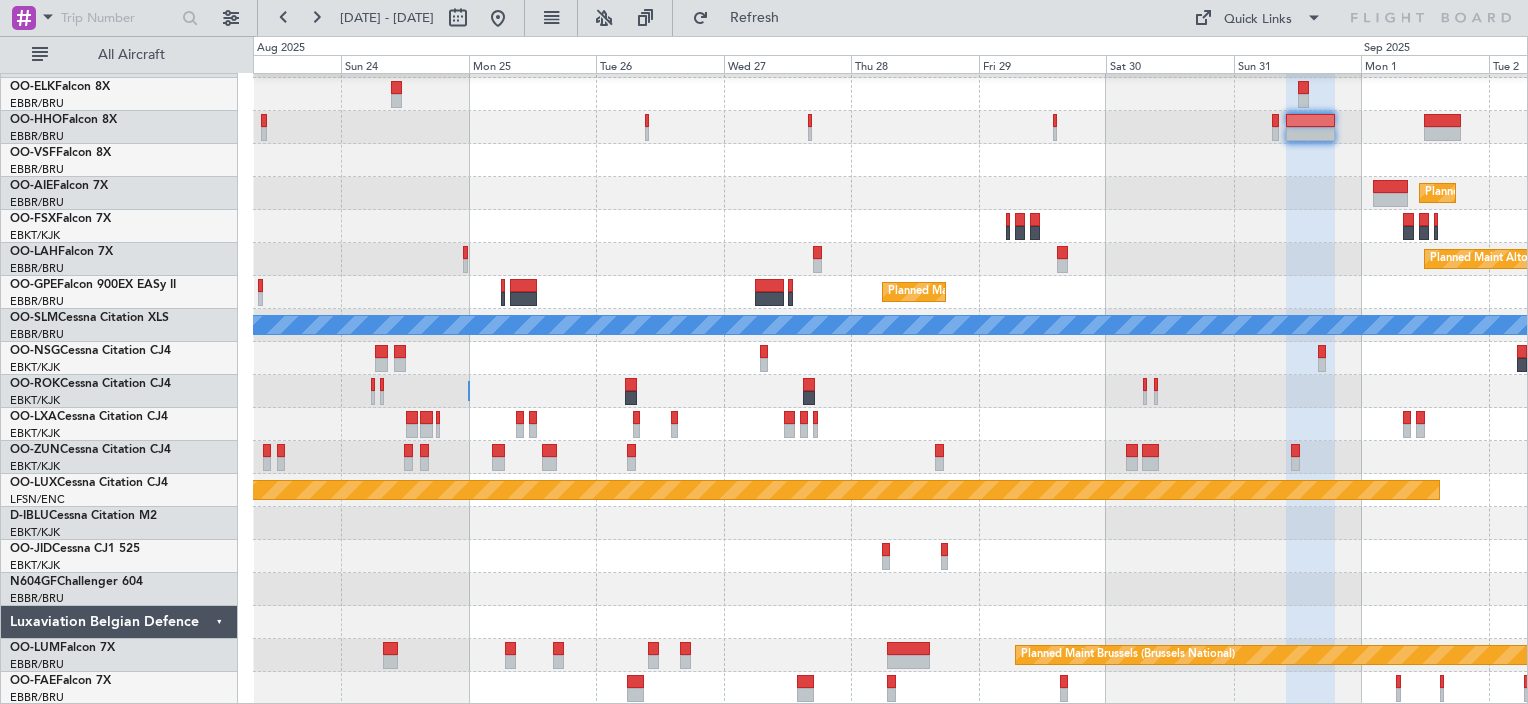 type on "0" 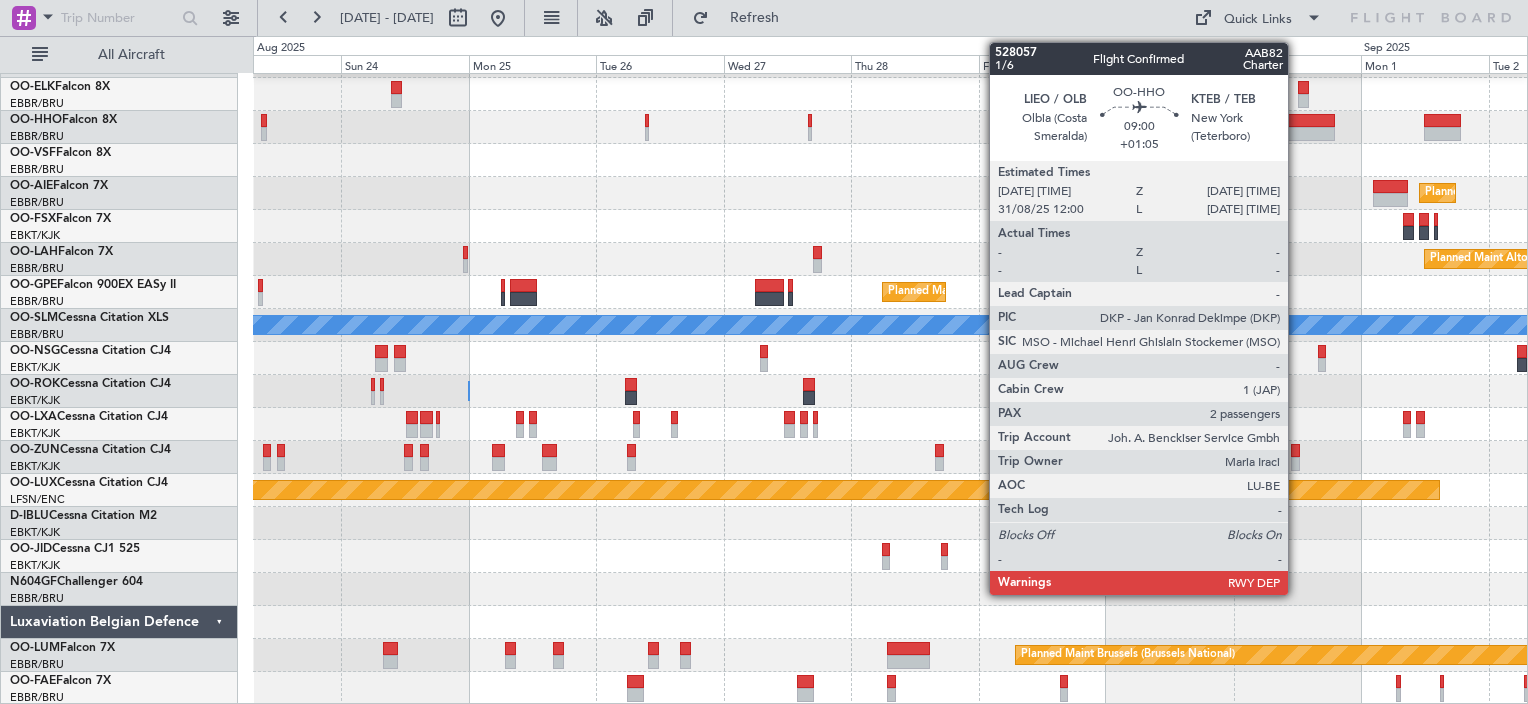 click 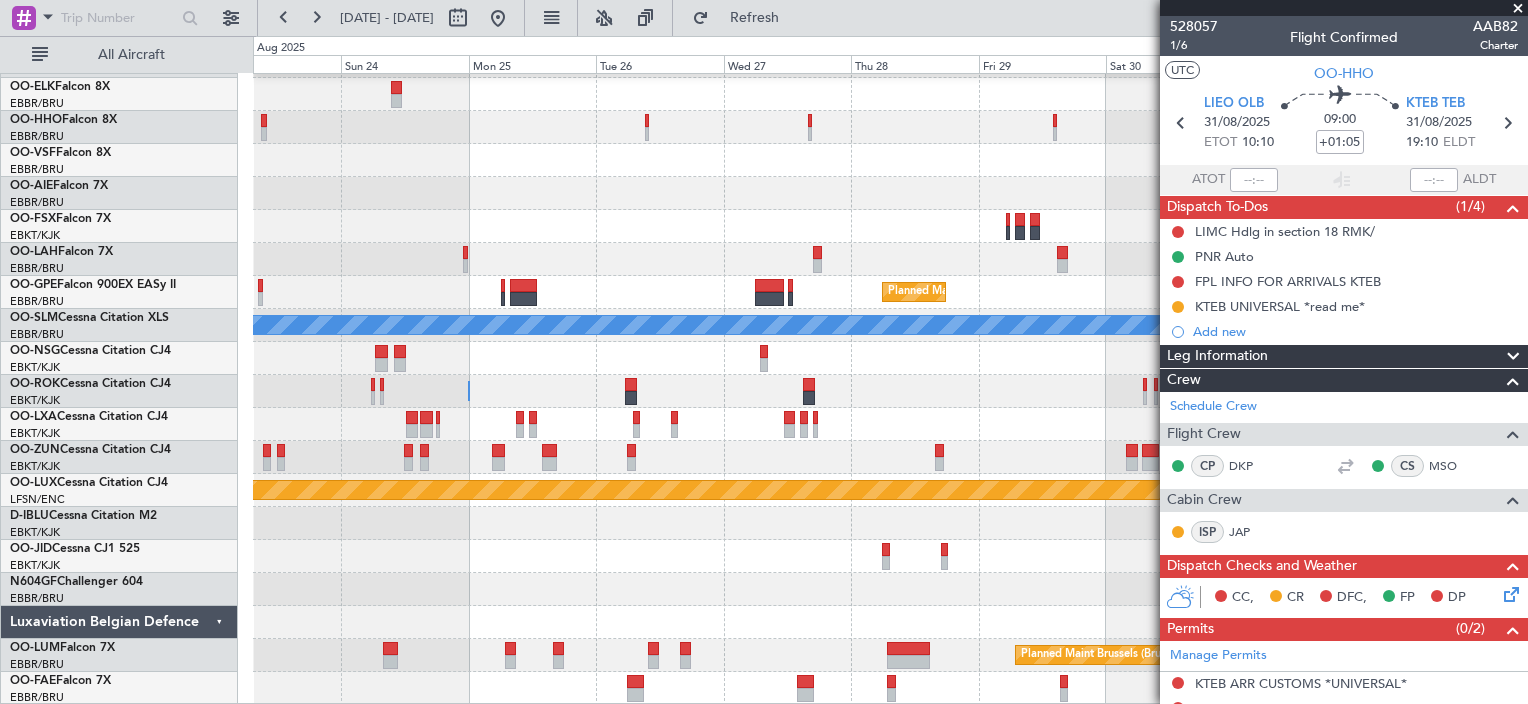 click at bounding box center [1518, 9] 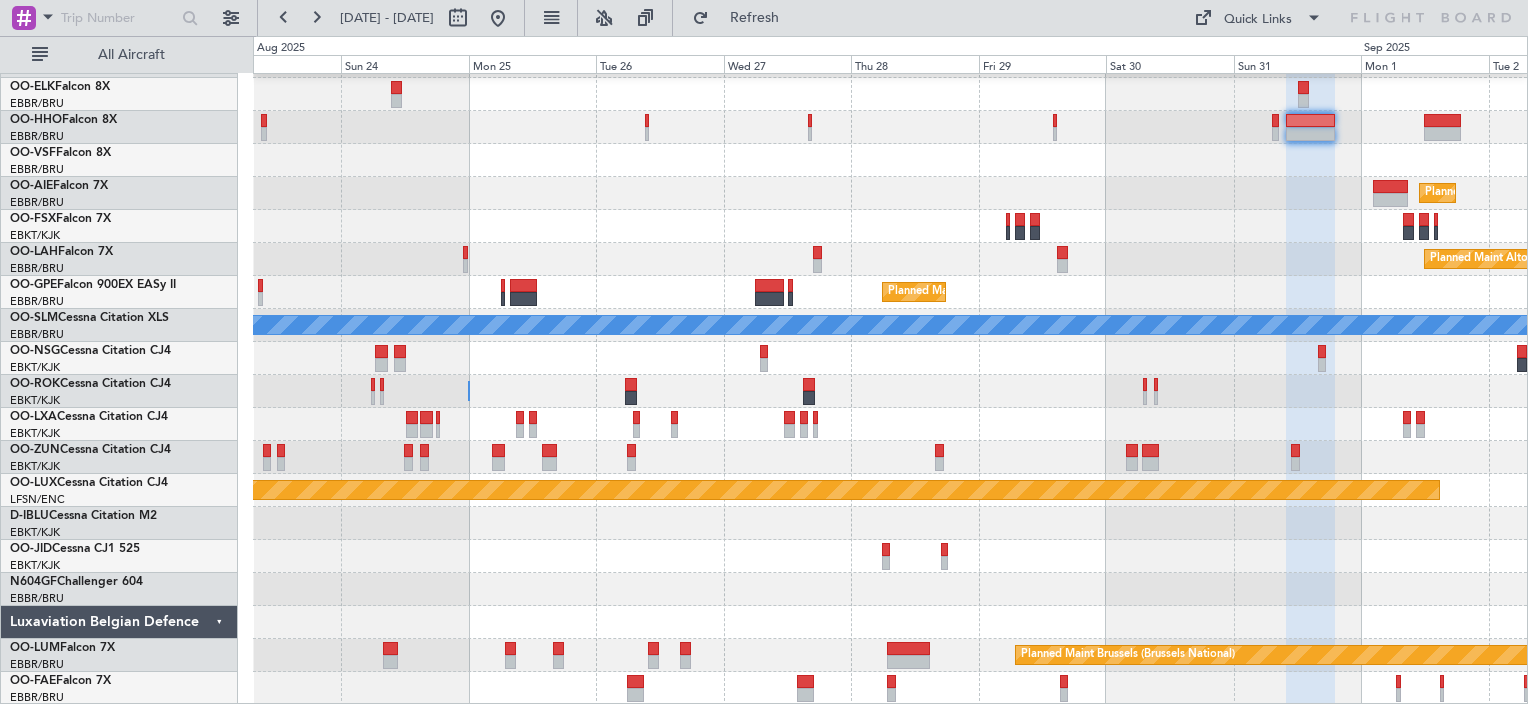 type on "0" 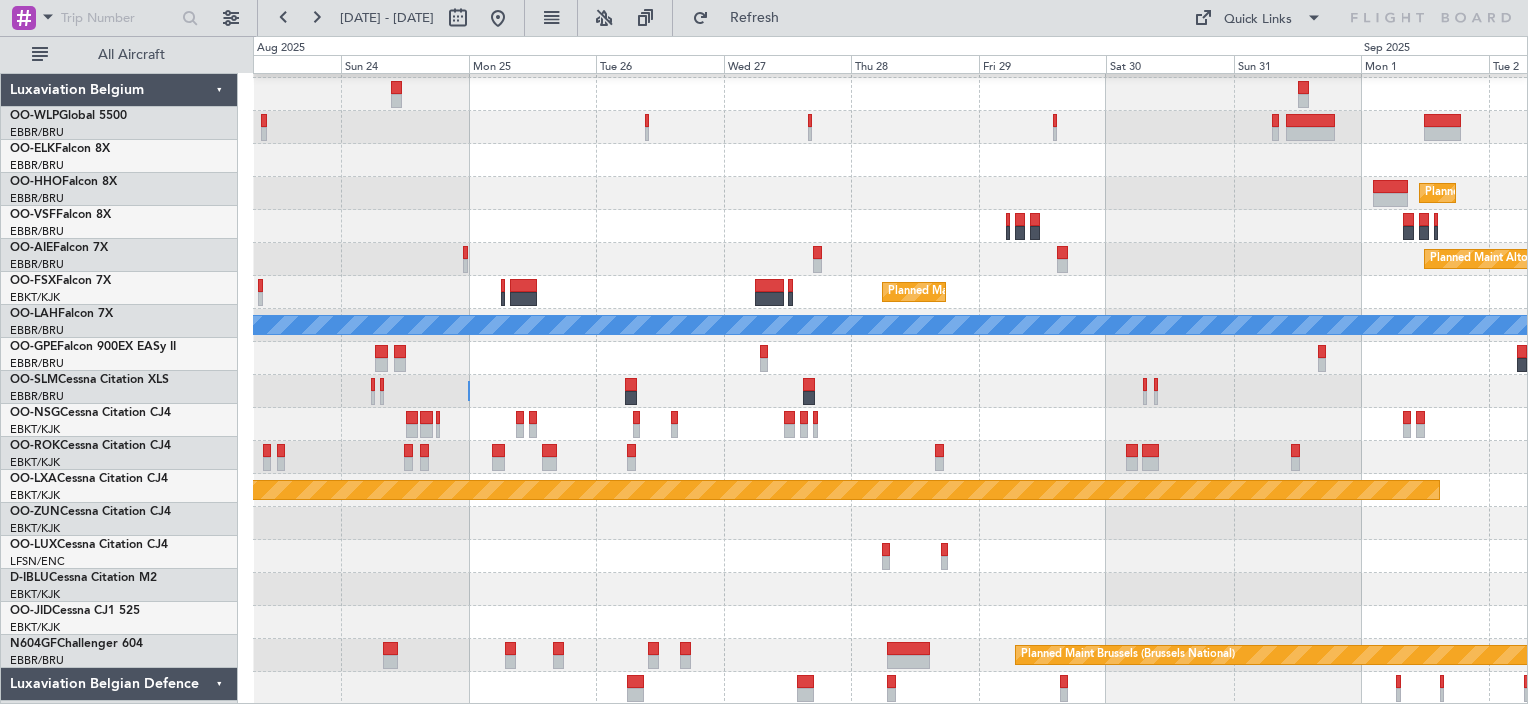 scroll, scrollTop: 0, scrollLeft: 0, axis: both 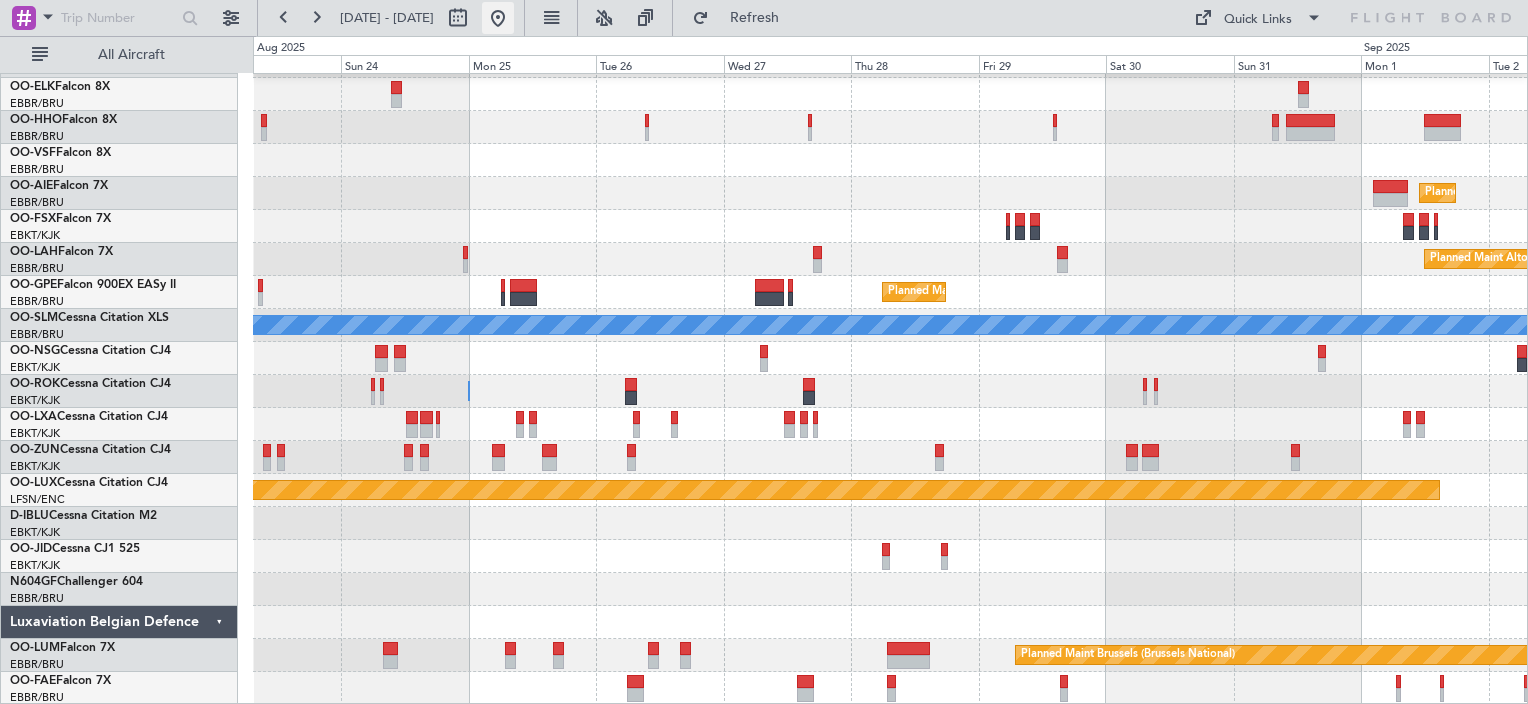 click at bounding box center (498, 18) 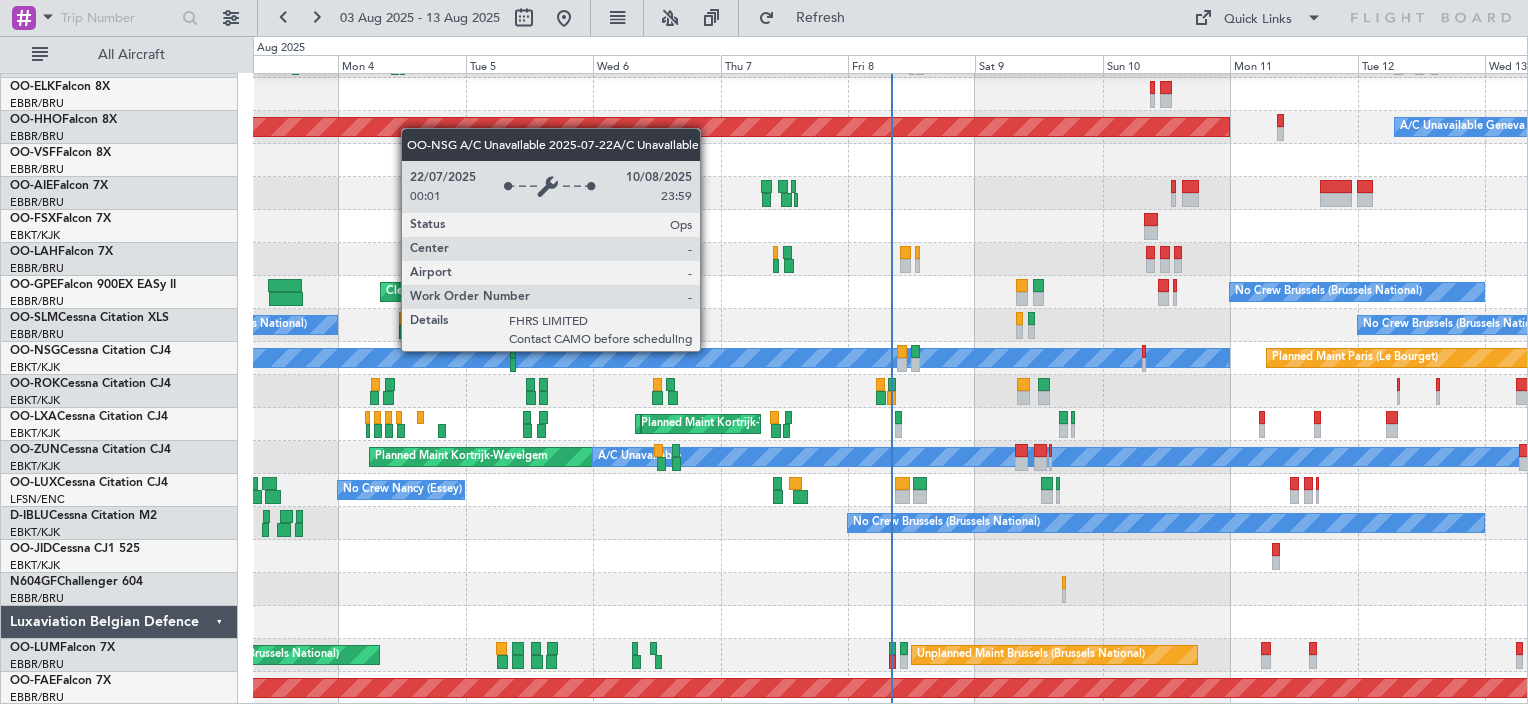 scroll, scrollTop: 0, scrollLeft: 0, axis: both 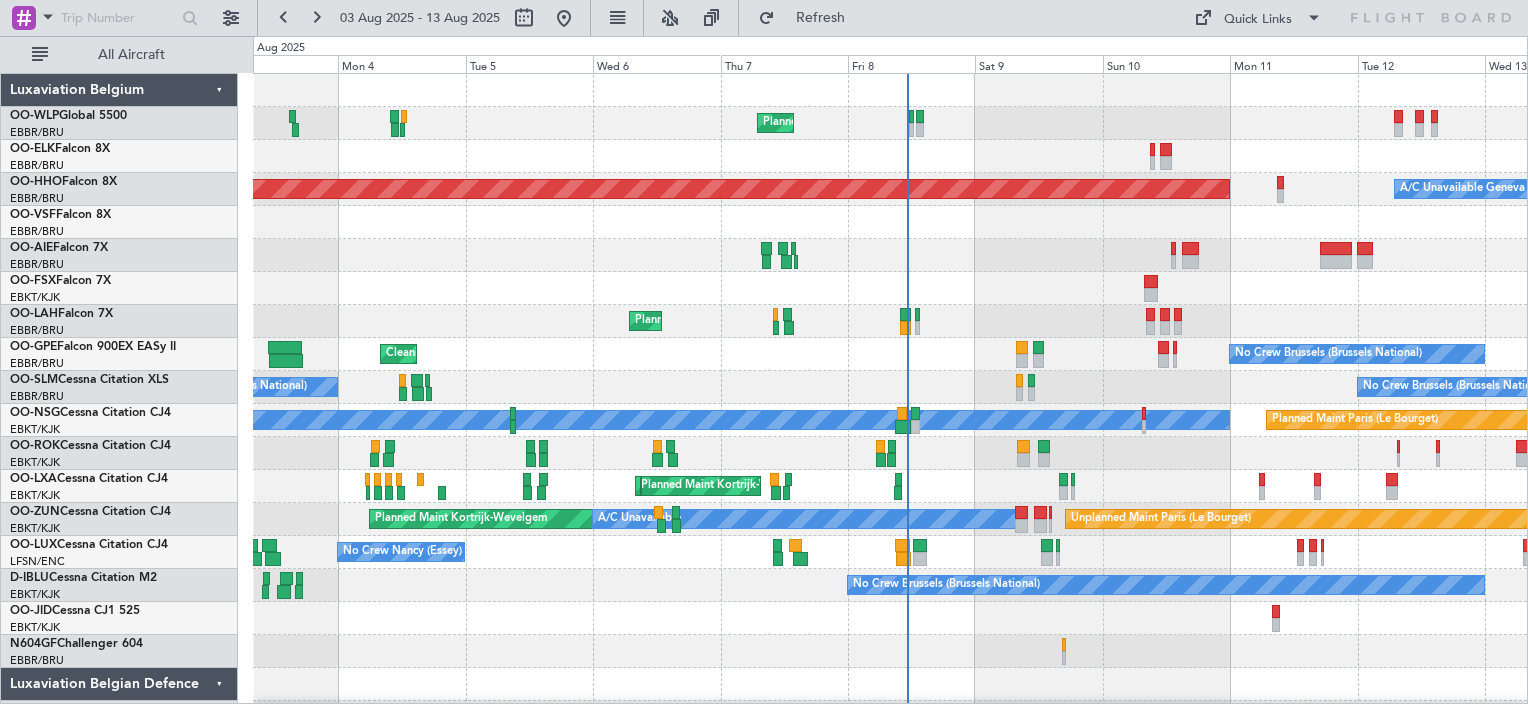 click 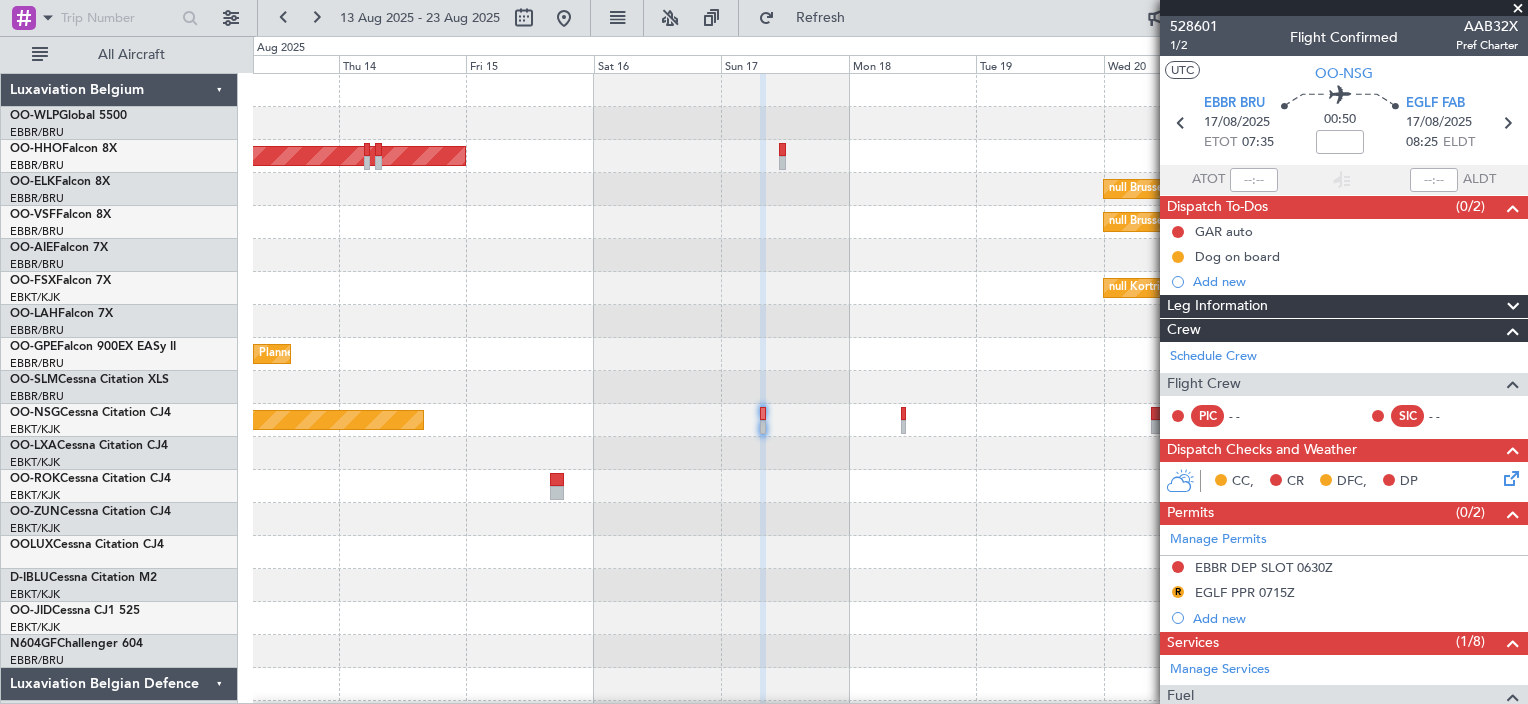 scroll, scrollTop: 0, scrollLeft: 0, axis: both 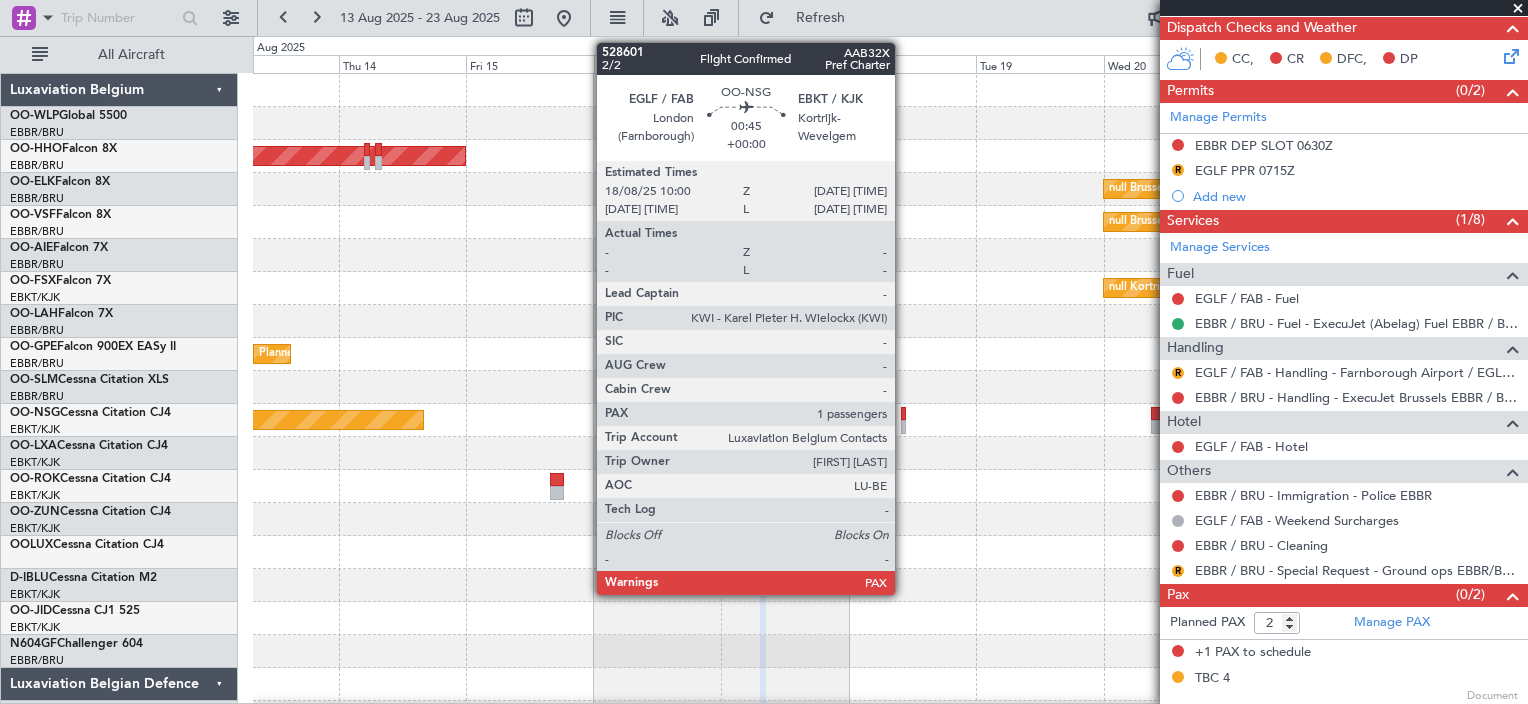 click 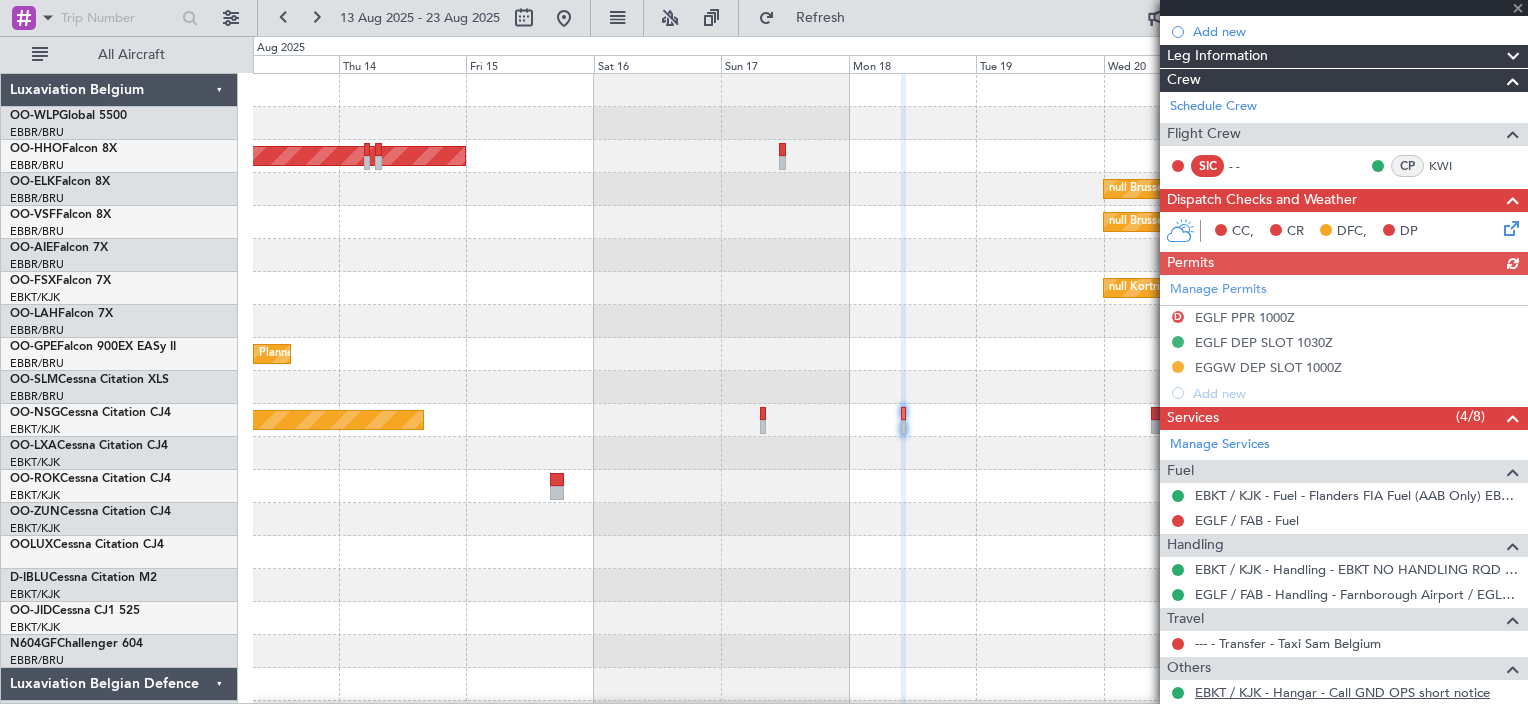 scroll, scrollTop: 496, scrollLeft: 0, axis: vertical 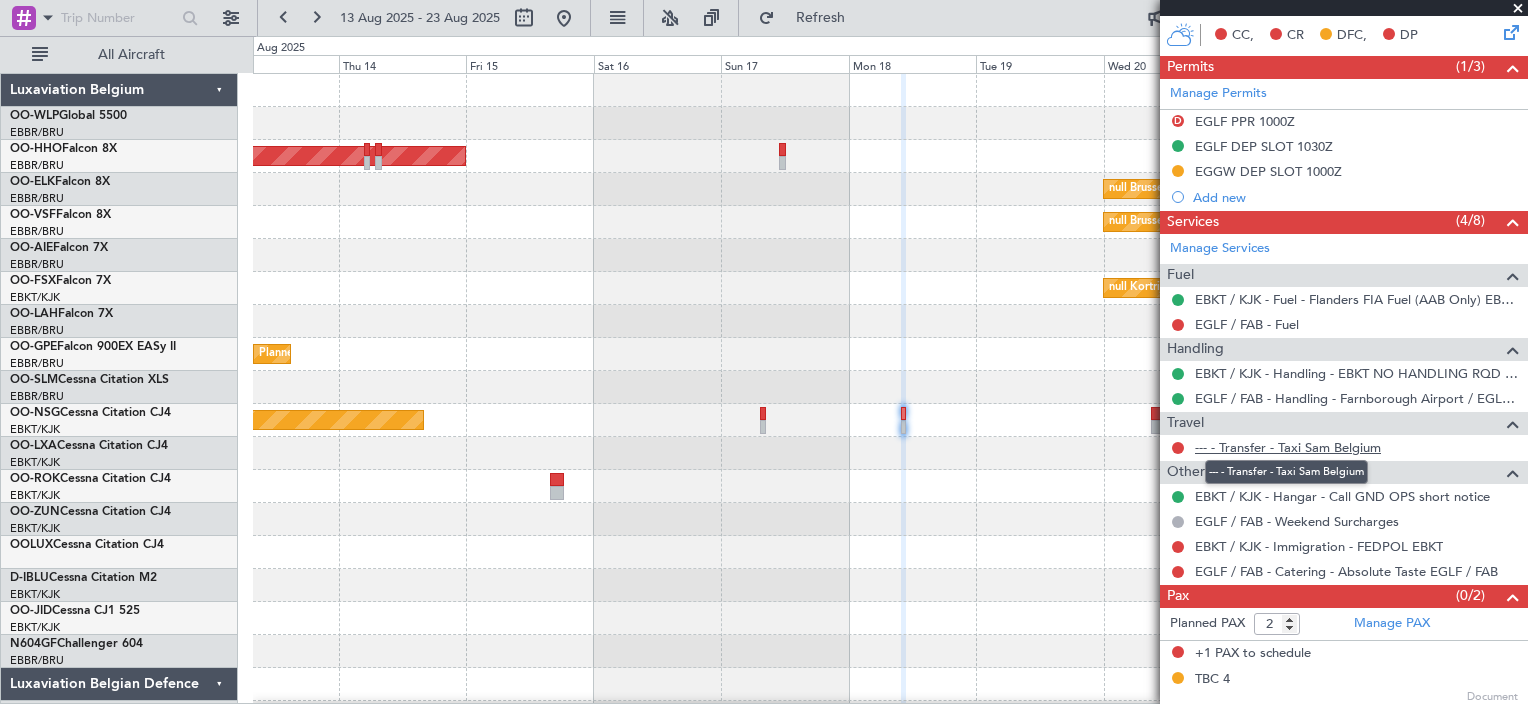 click on "--- - Transfer - Taxi Sam Belgium" at bounding box center [1288, 447] 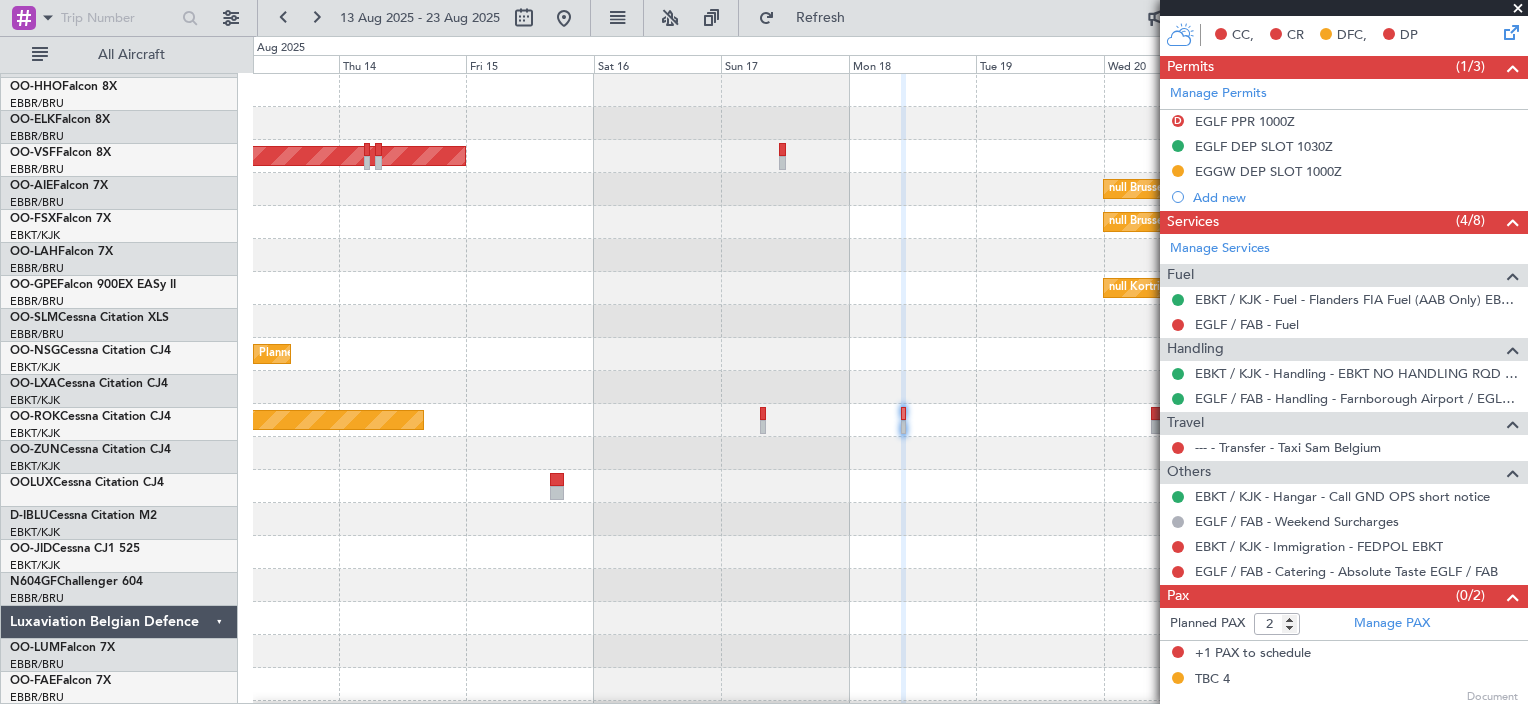 scroll, scrollTop: 0, scrollLeft: 0, axis: both 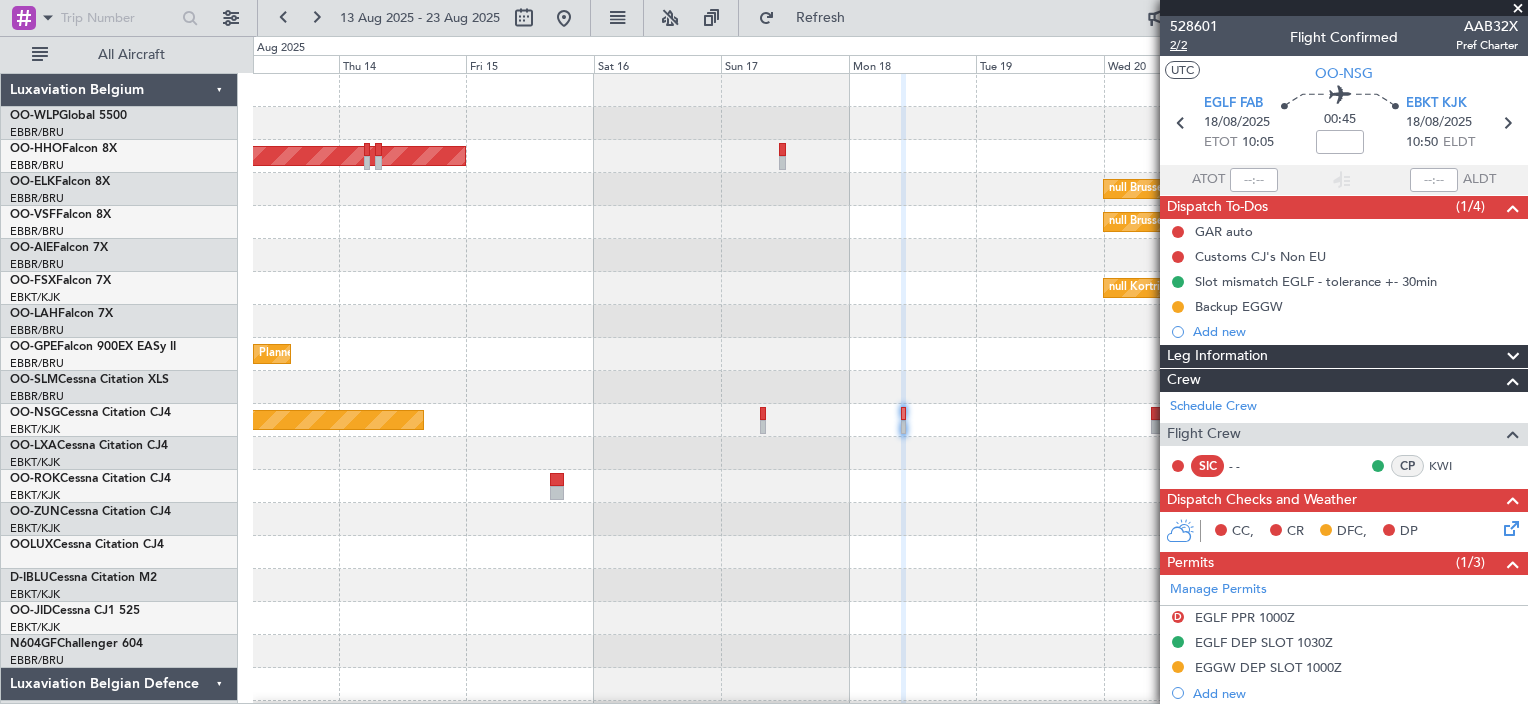 click on "2/2" at bounding box center (1194, 45) 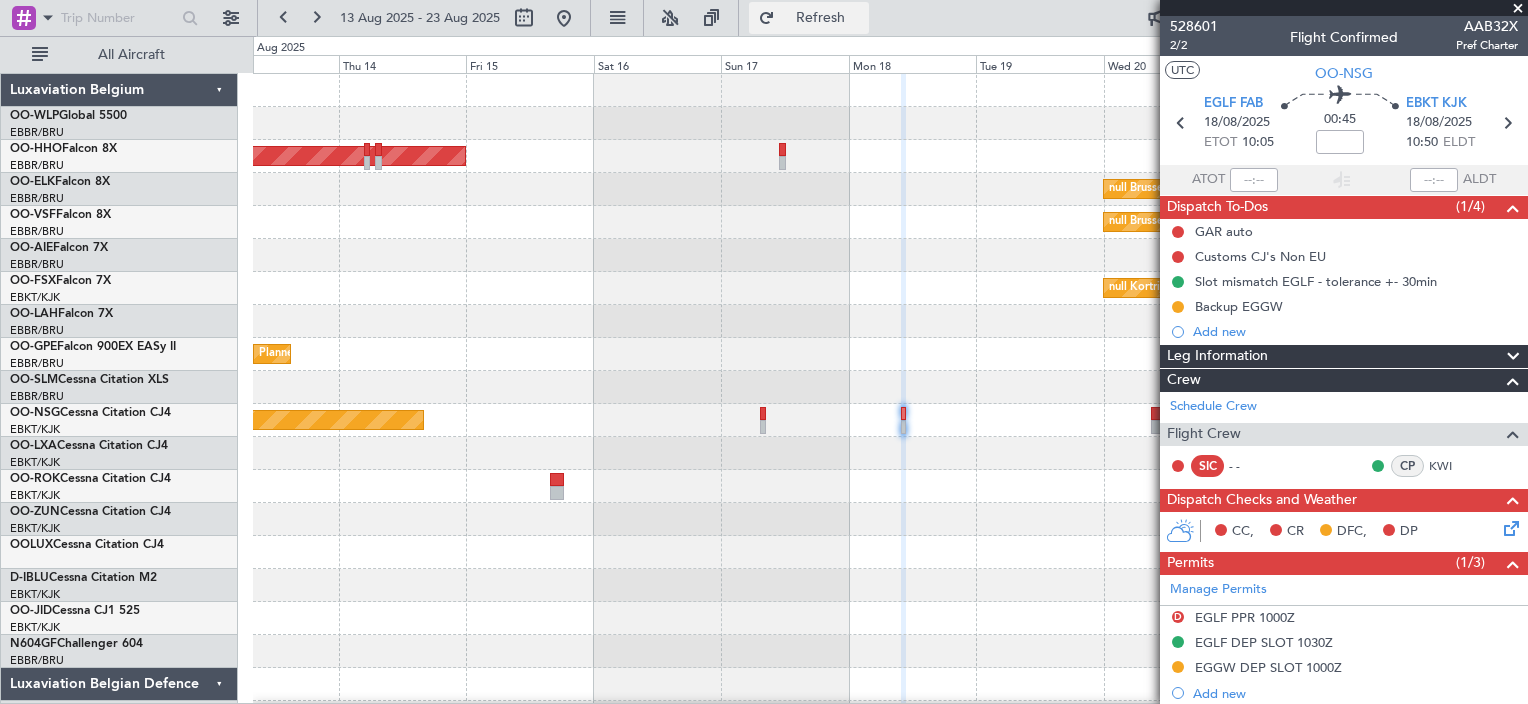 click on "Refresh" 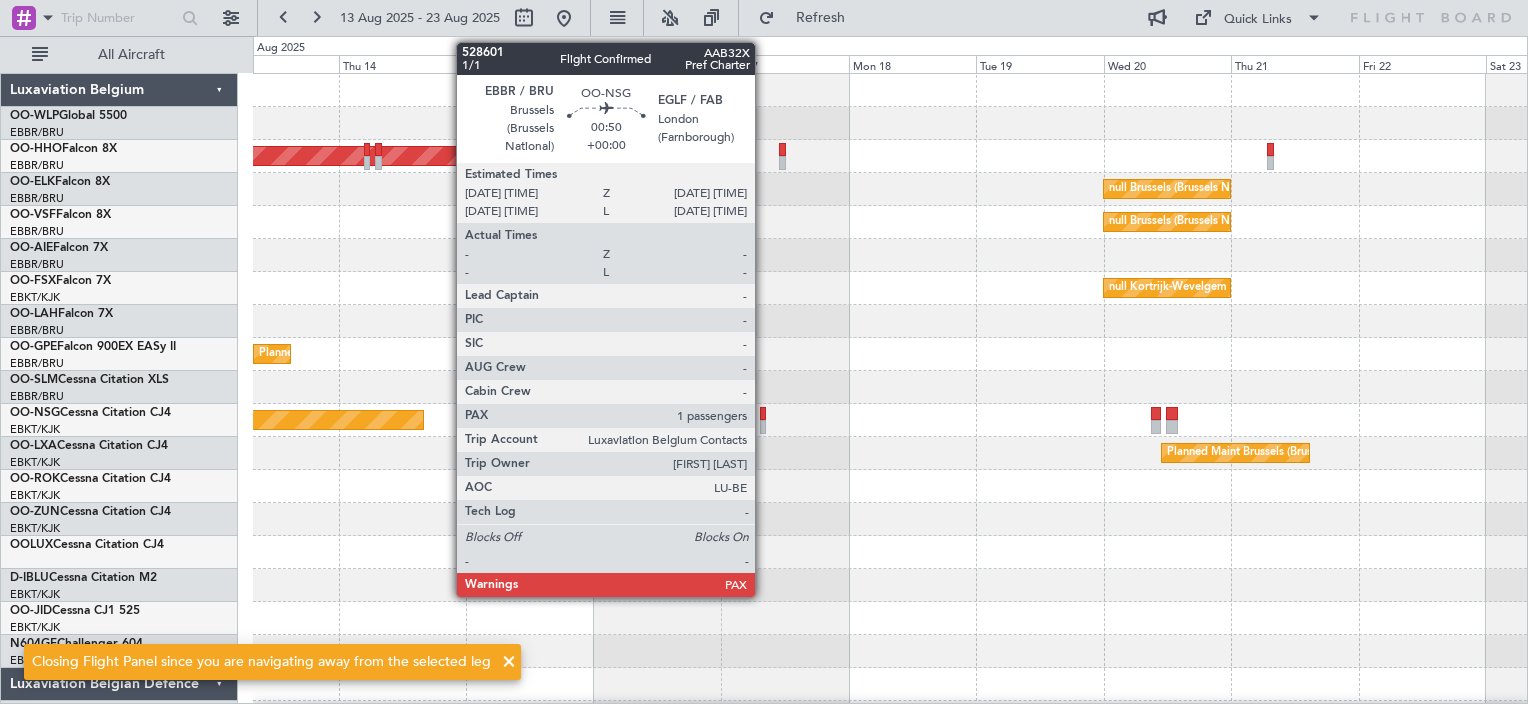 click 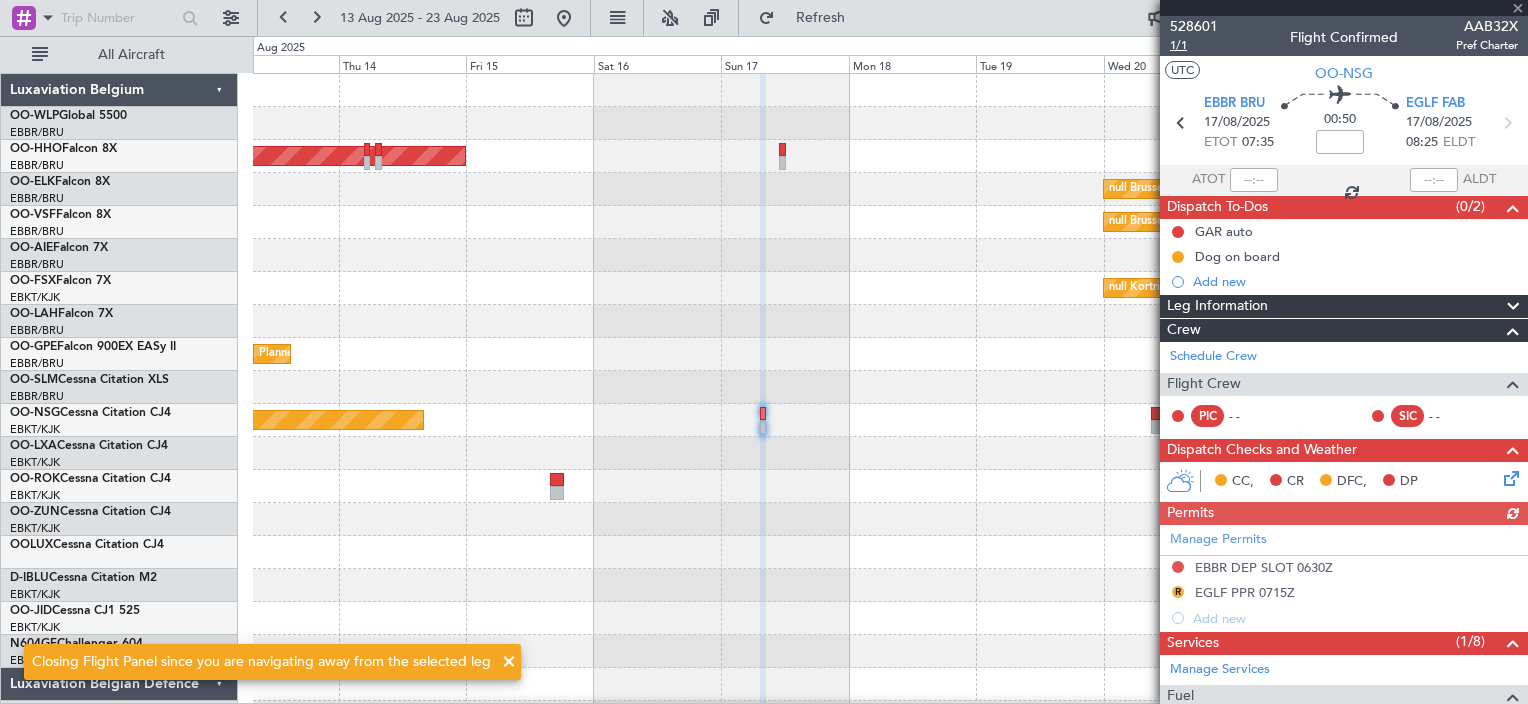 click on "1/1" at bounding box center (1194, 45) 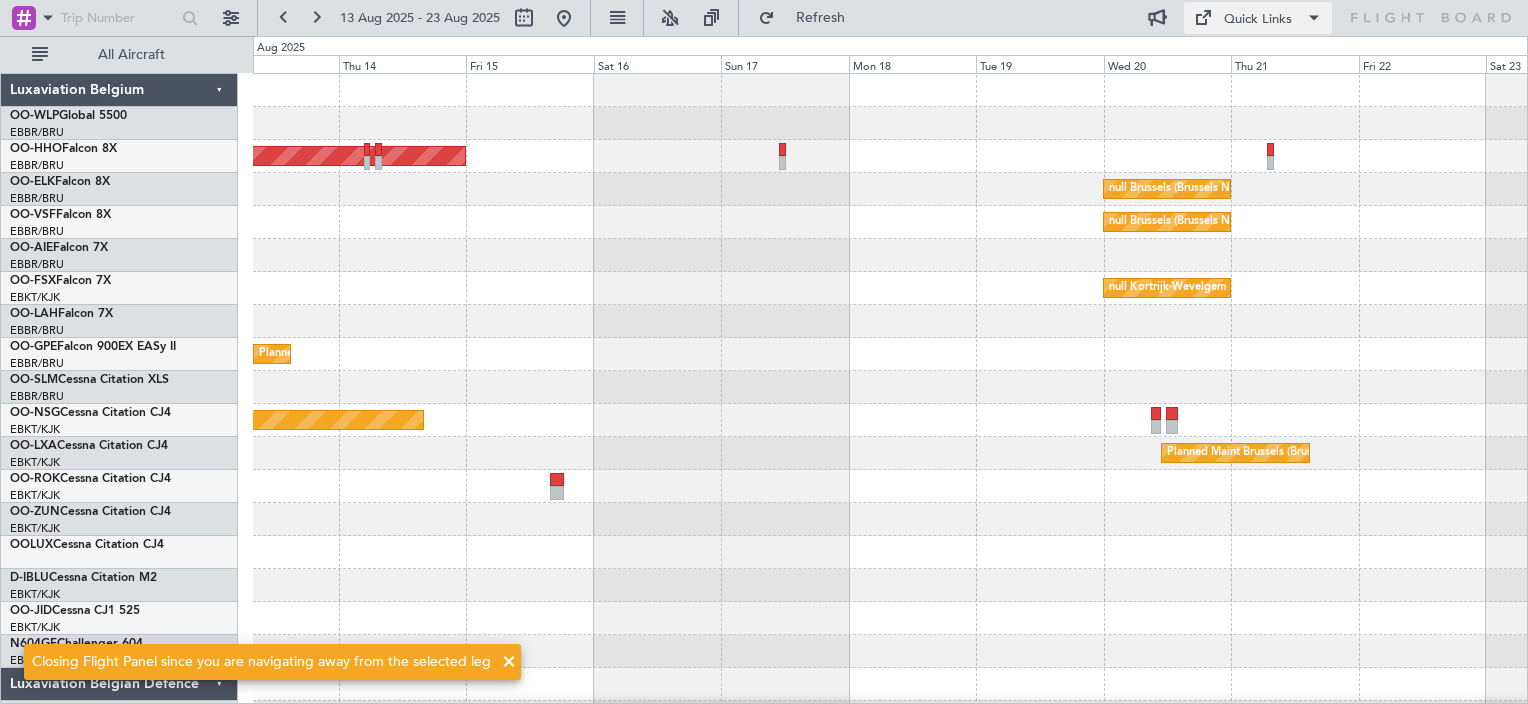 click on "Quick Links" at bounding box center (1258, 20) 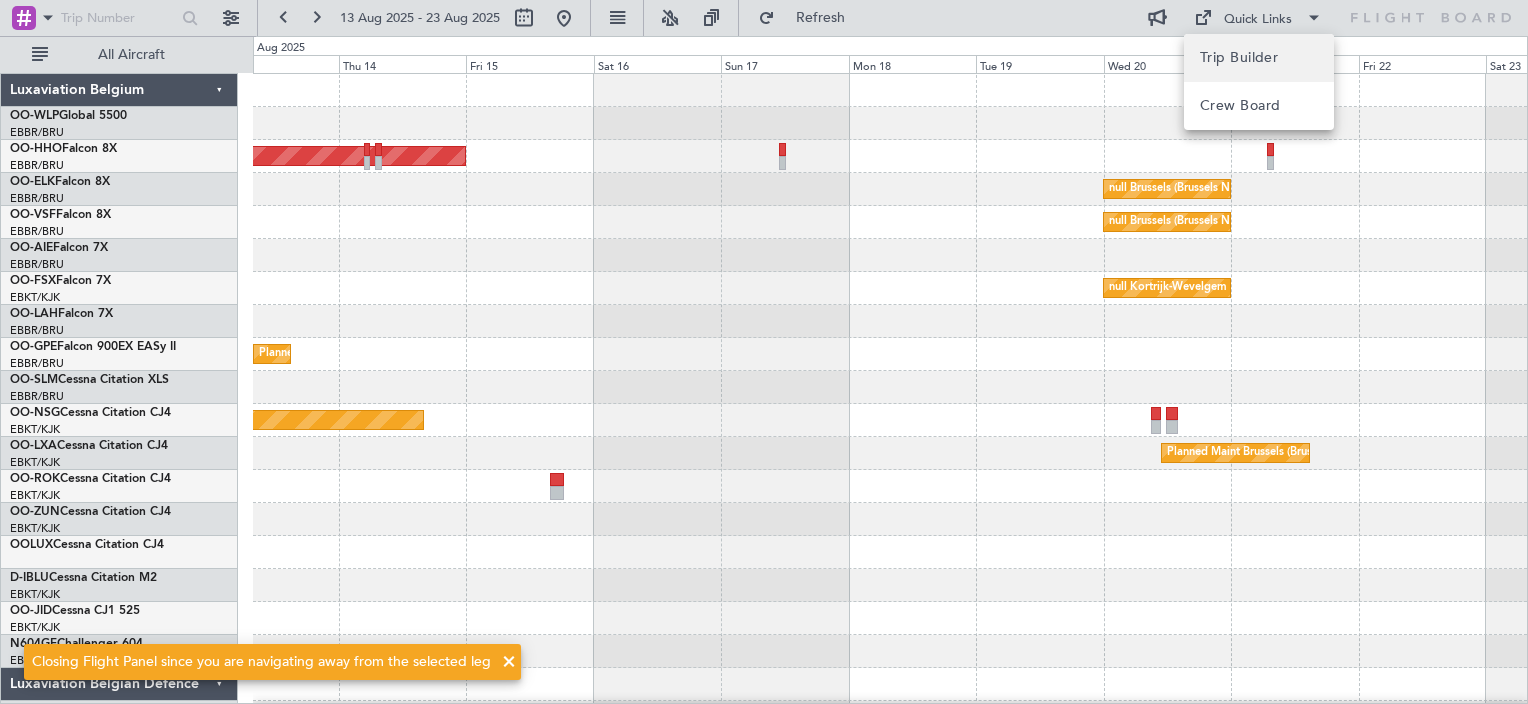click on "Trip Builder" at bounding box center (1259, 58) 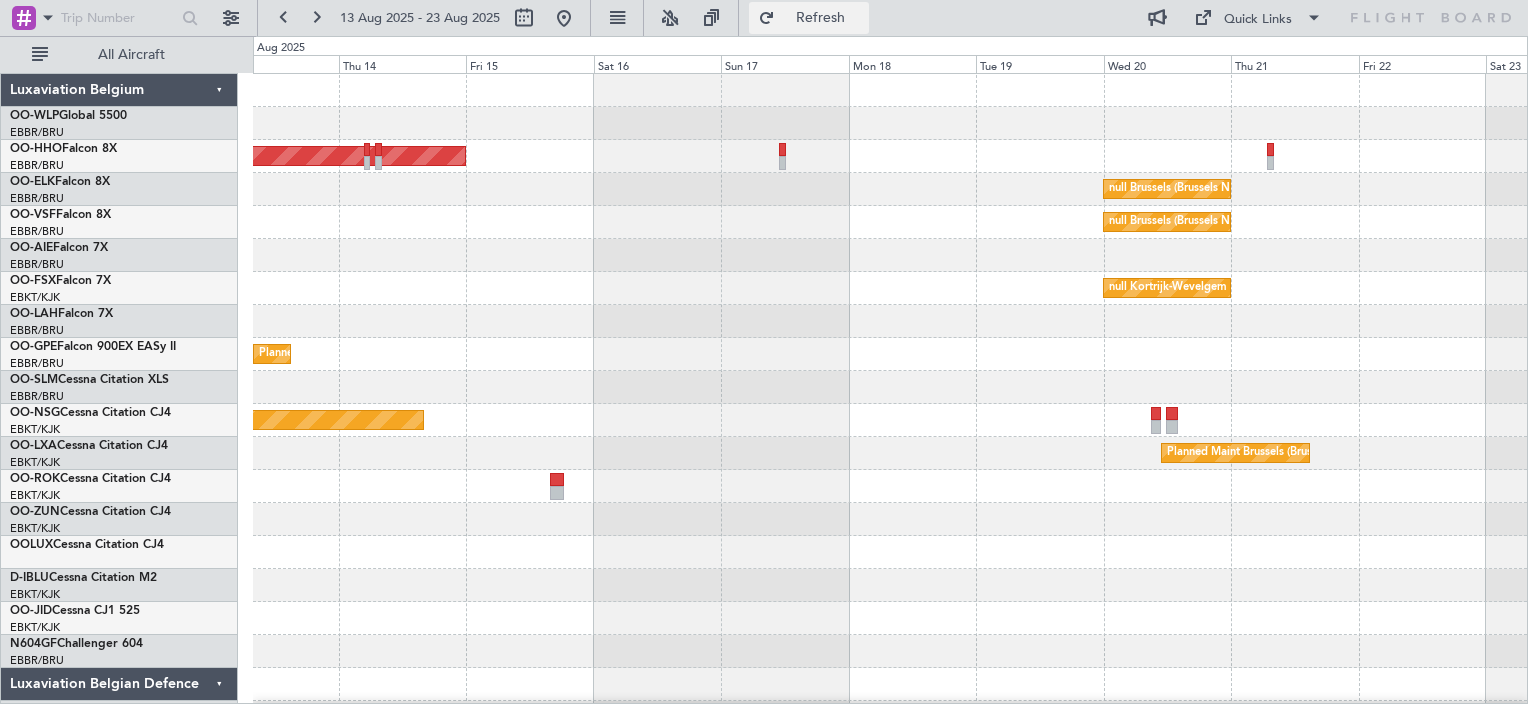 click on "Refresh" 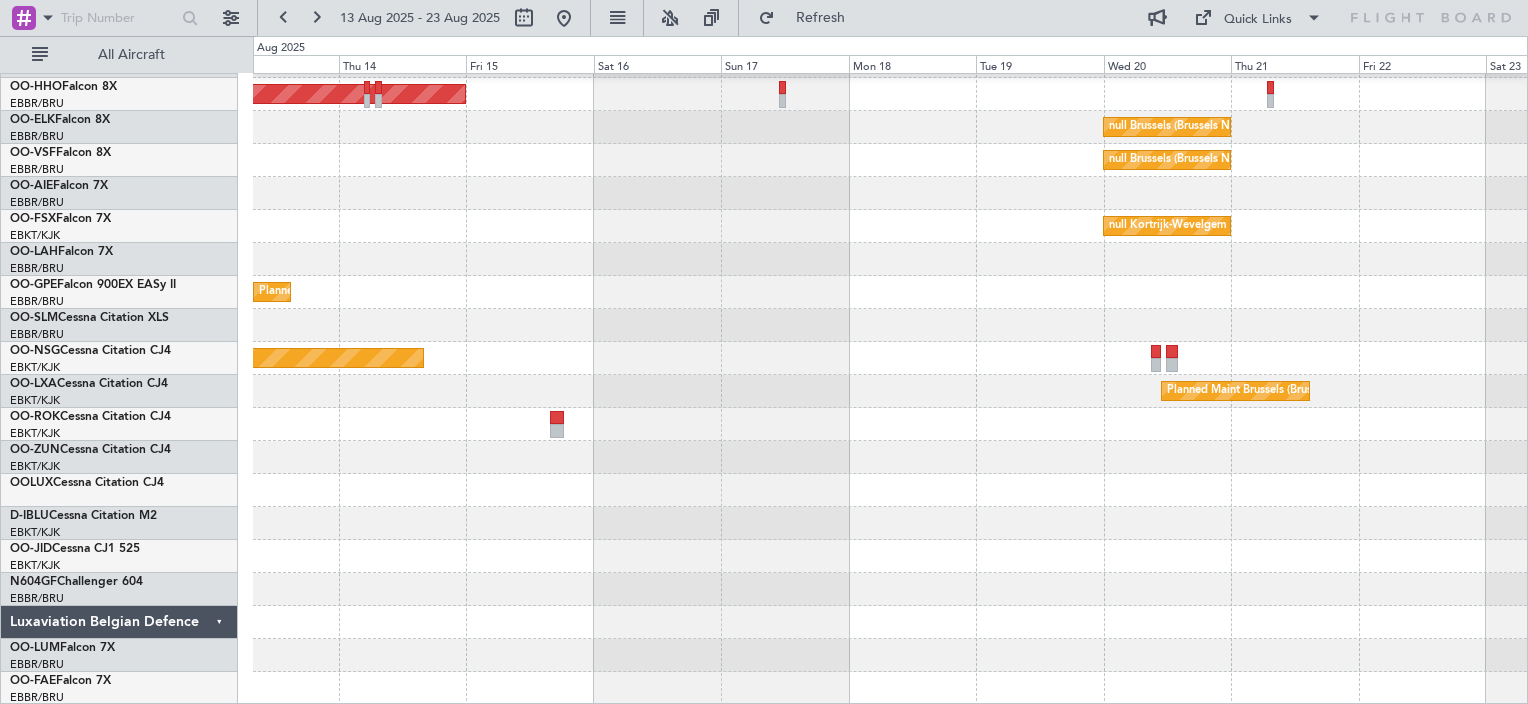 scroll, scrollTop: 0, scrollLeft: 0, axis: both 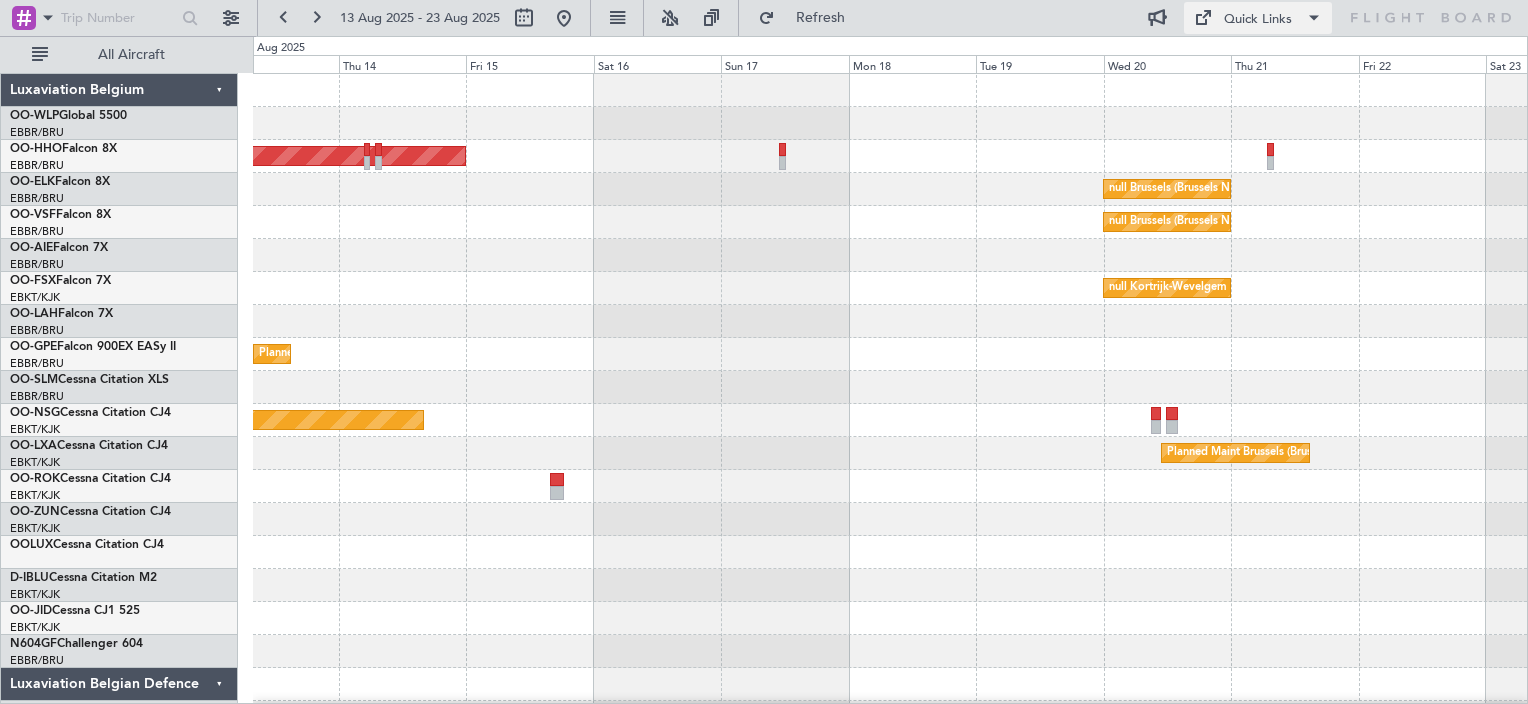 click on "Quick Links" at bounding box center (1258, 20) 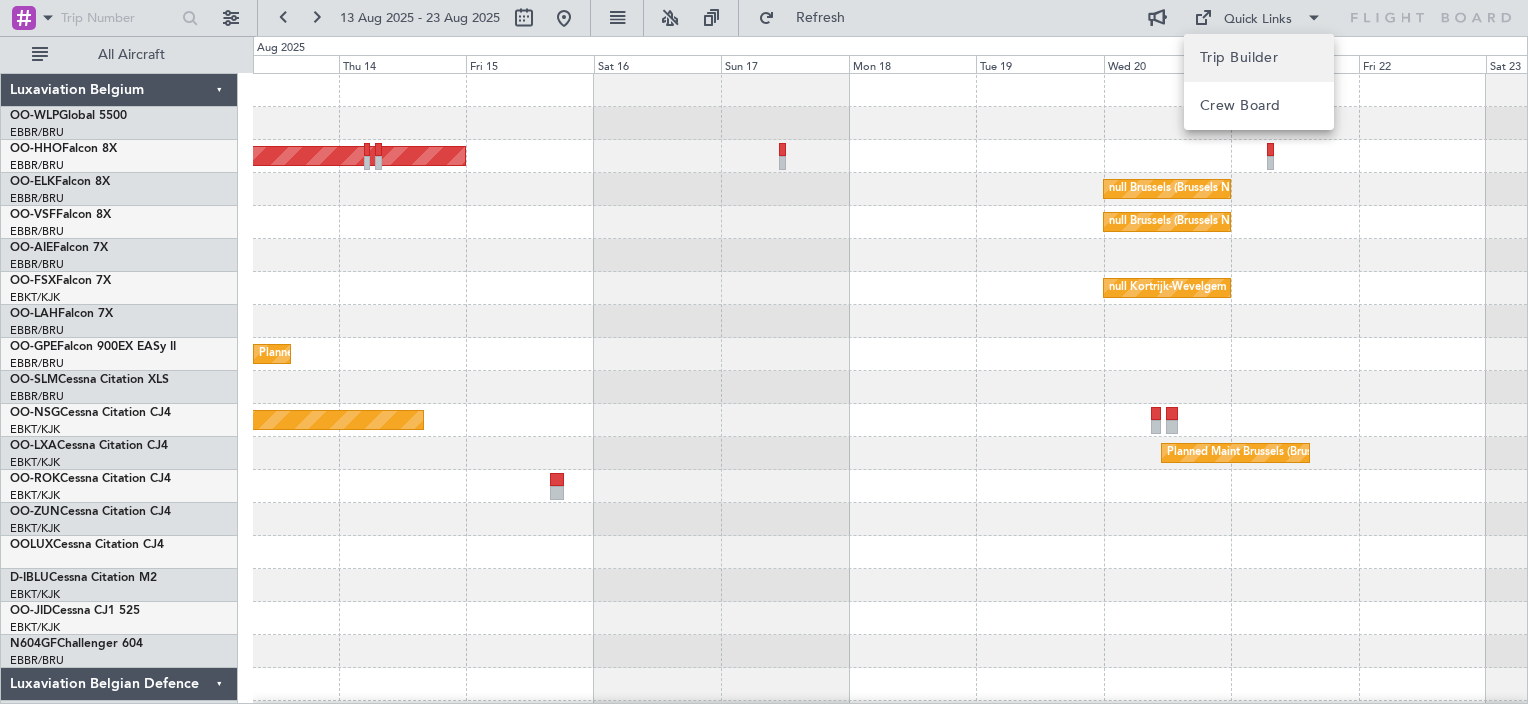 click on "Trip Builder" at bounding box center (1259, 58) 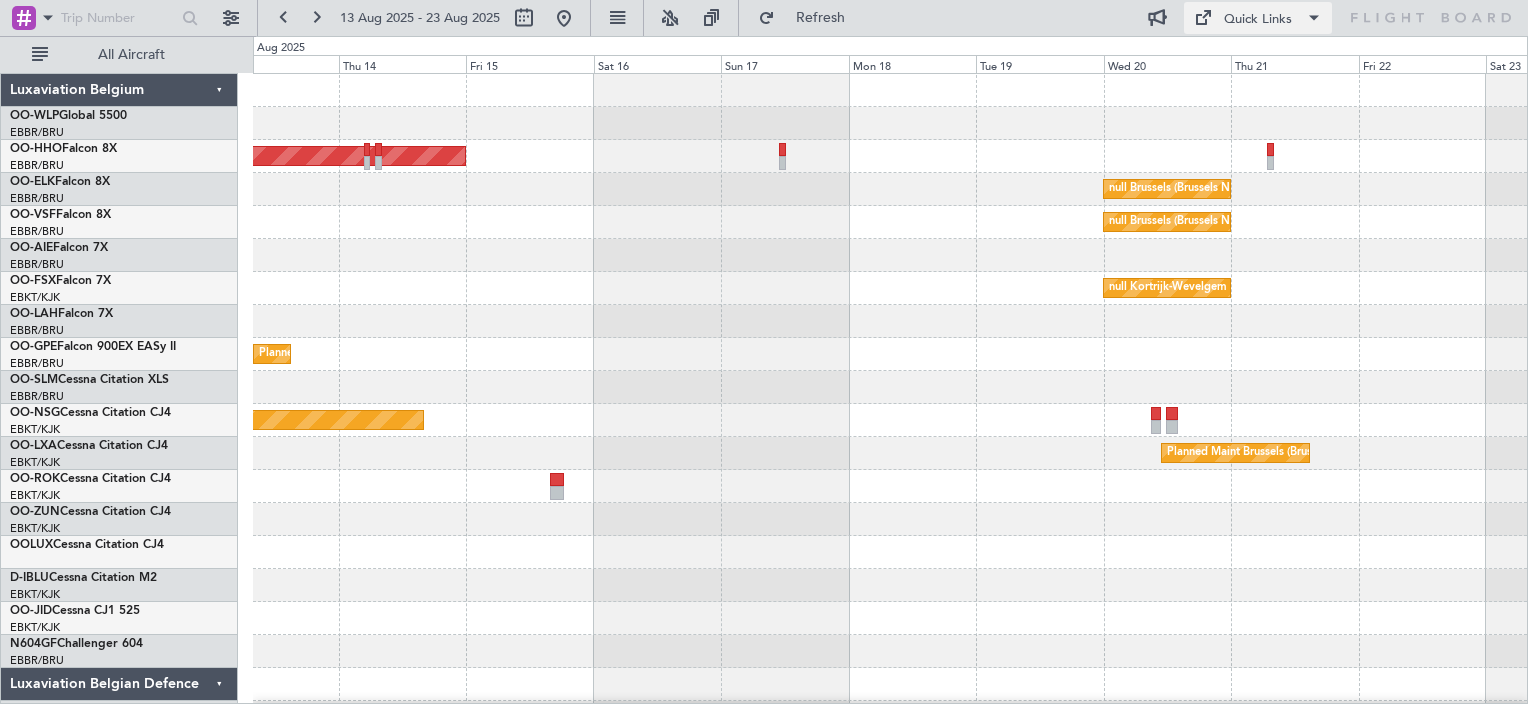 click on "Quick Links" at bounding box center [1258, 20] 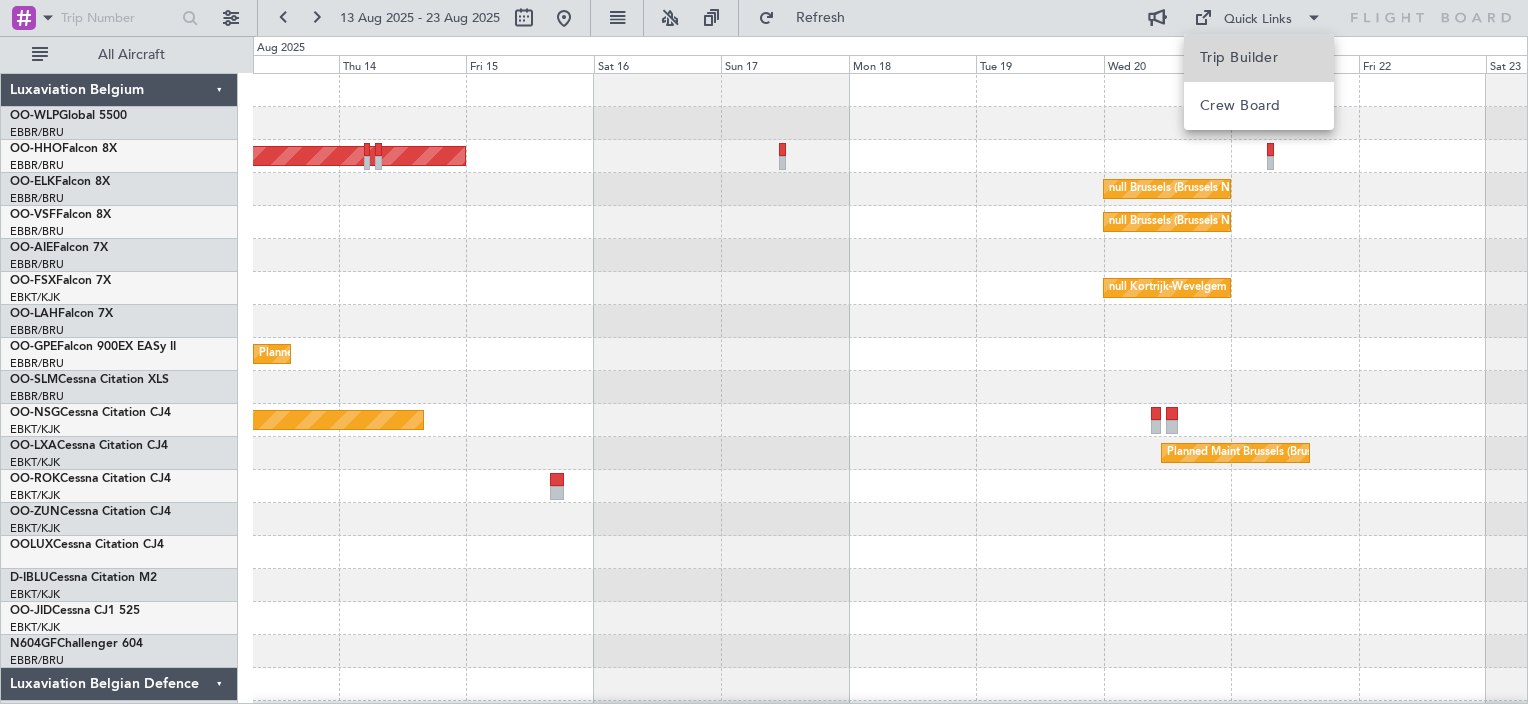 click on "Trip Builder" at bounding box center (1259, 58) 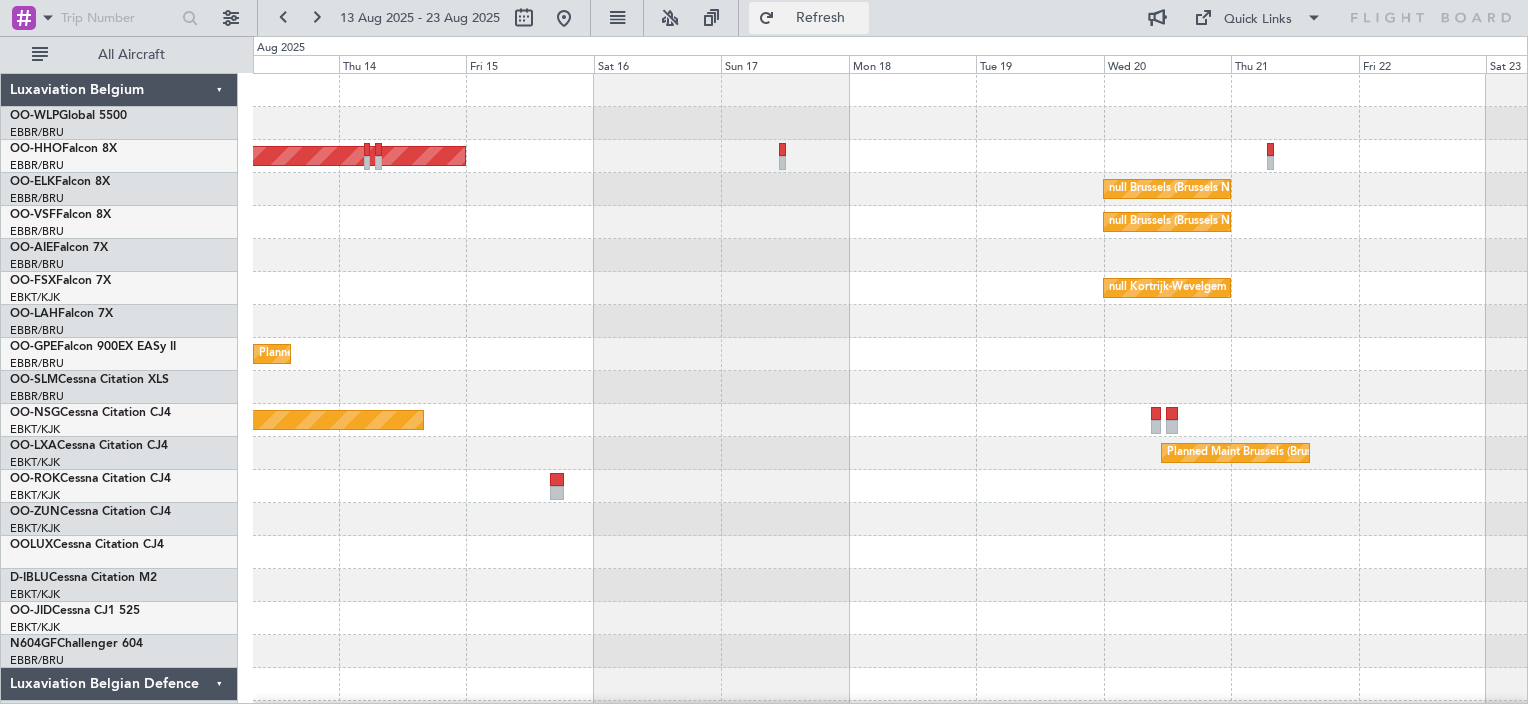 click on "Refresh" 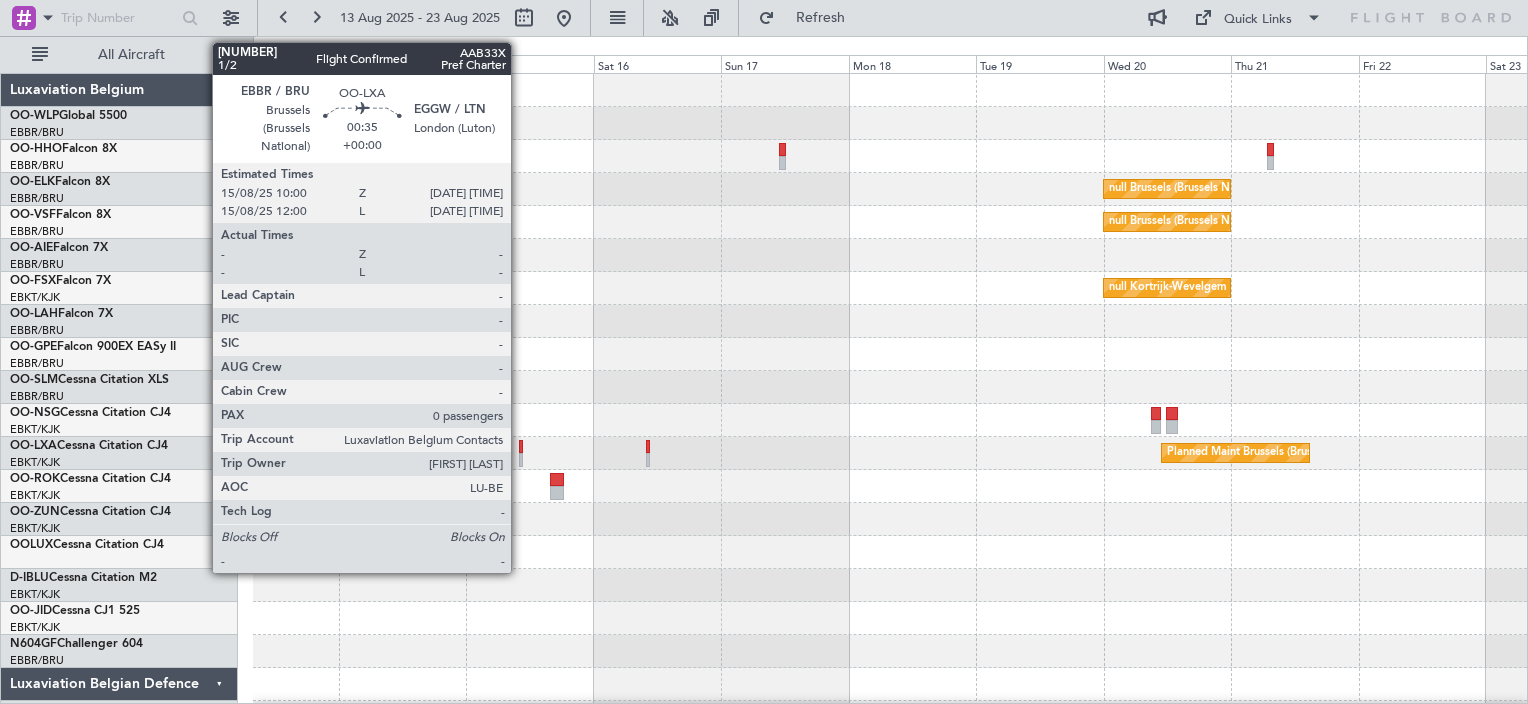 click 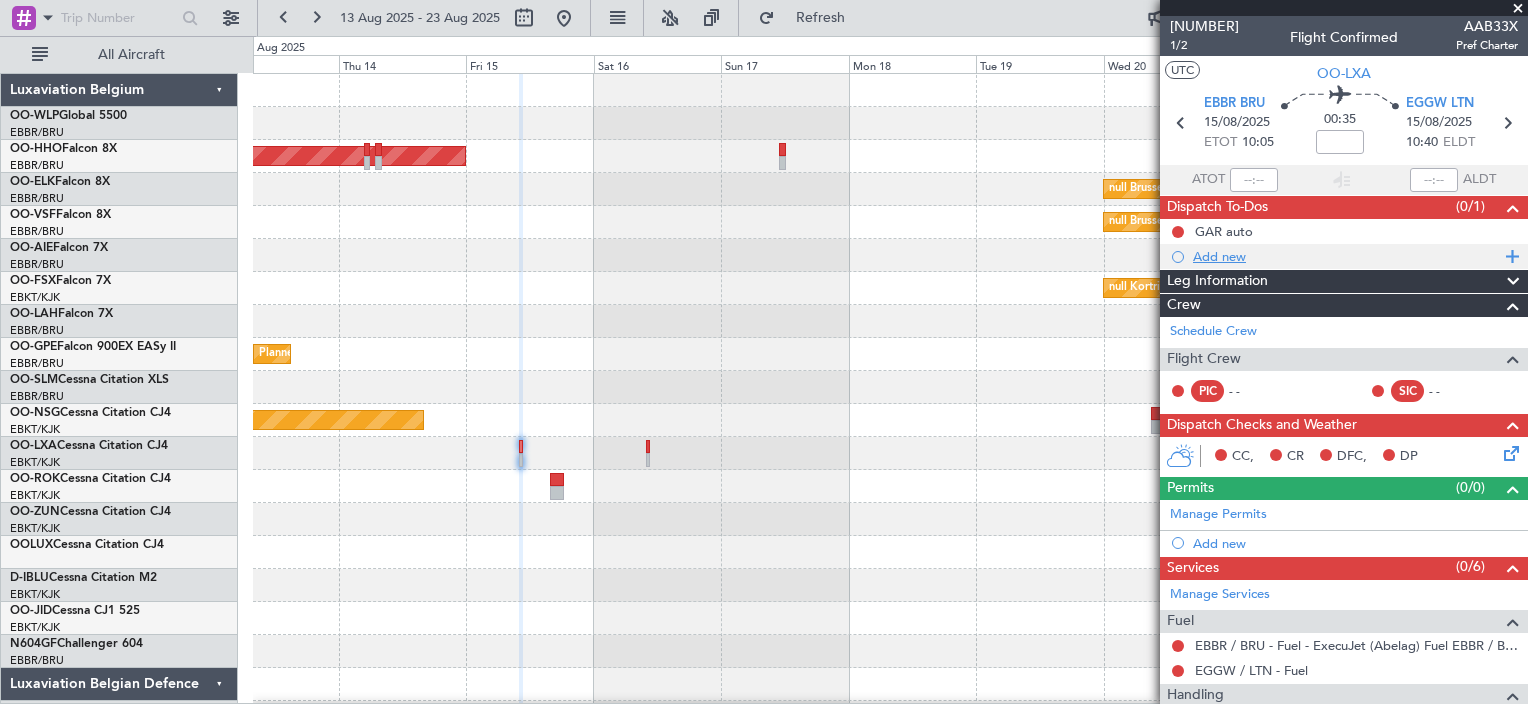 click on "Add new" 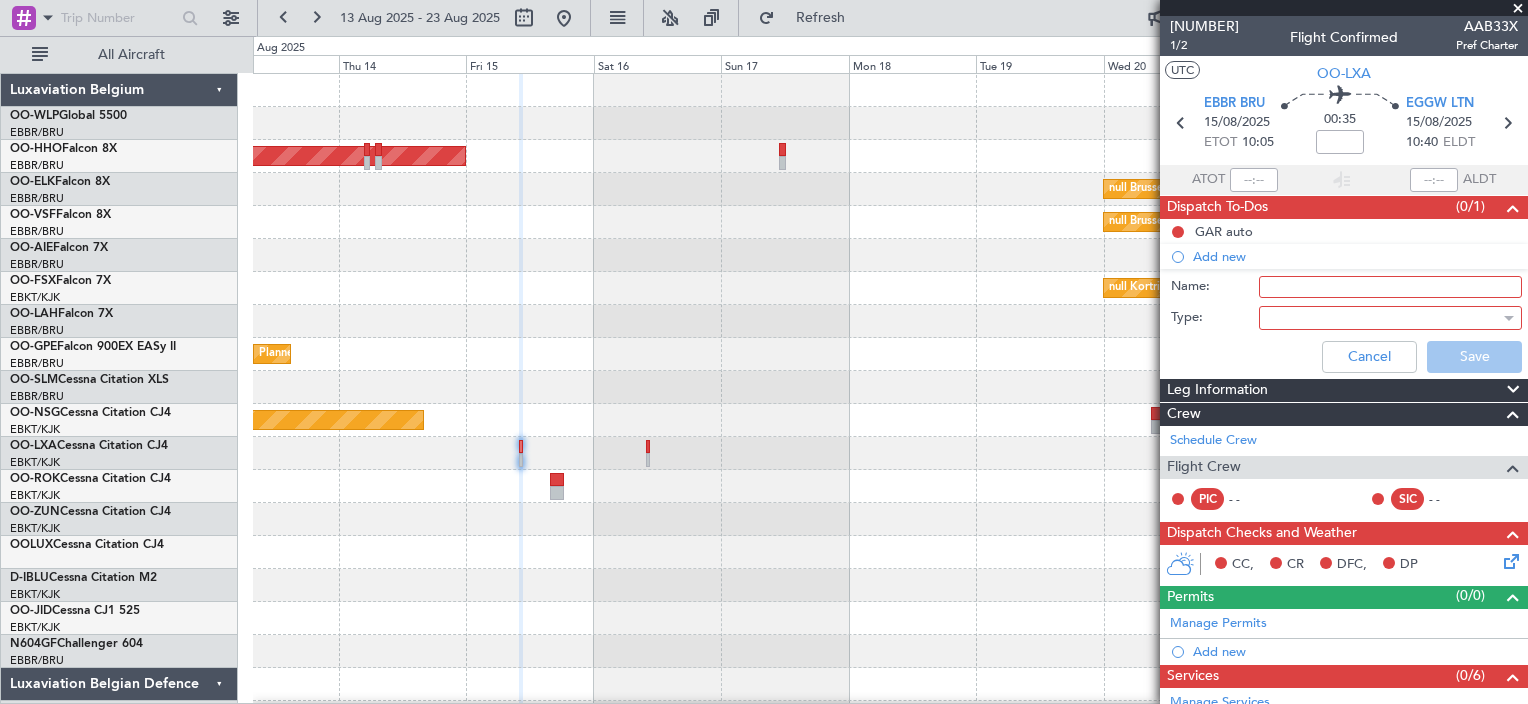 click on "Name:" at bounding box center (1390, 287) 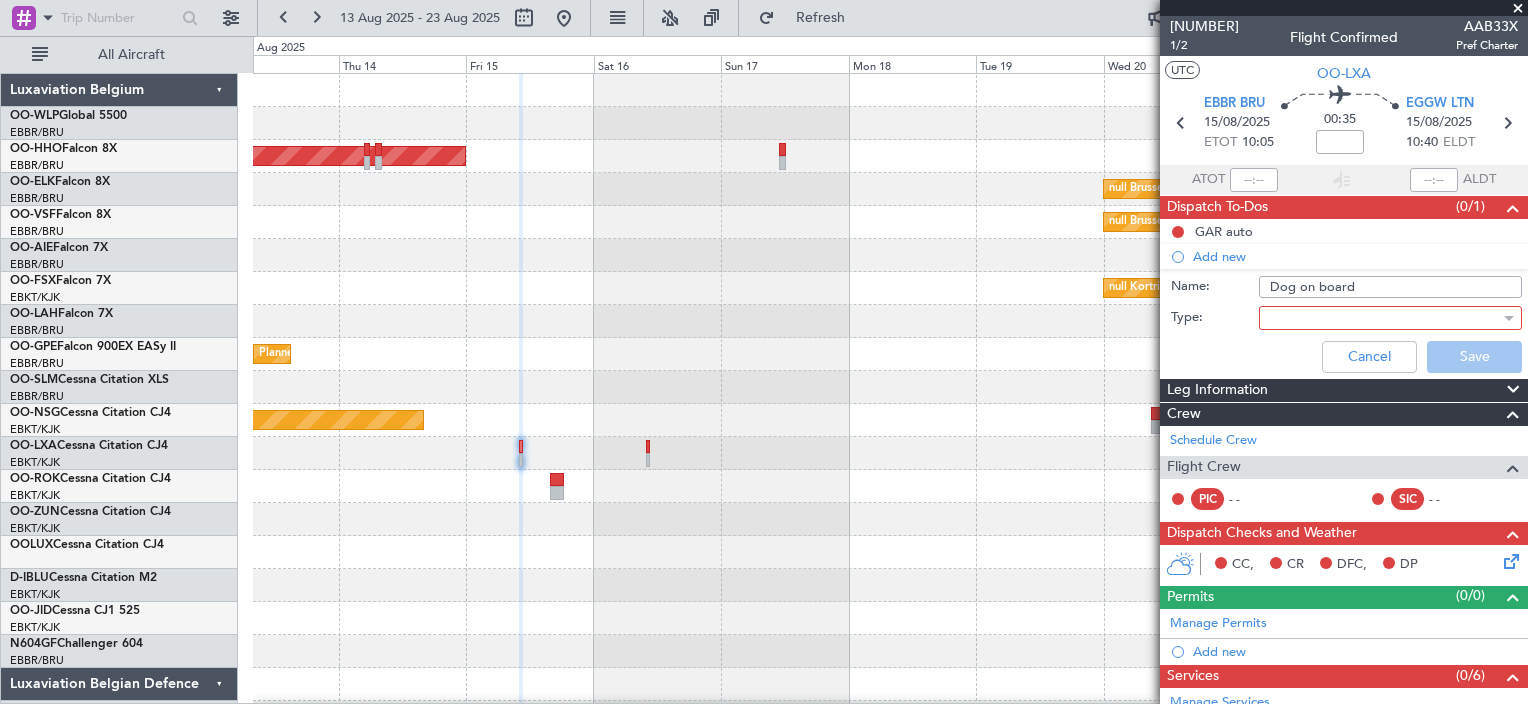 click at bounding box center [1383, 318] 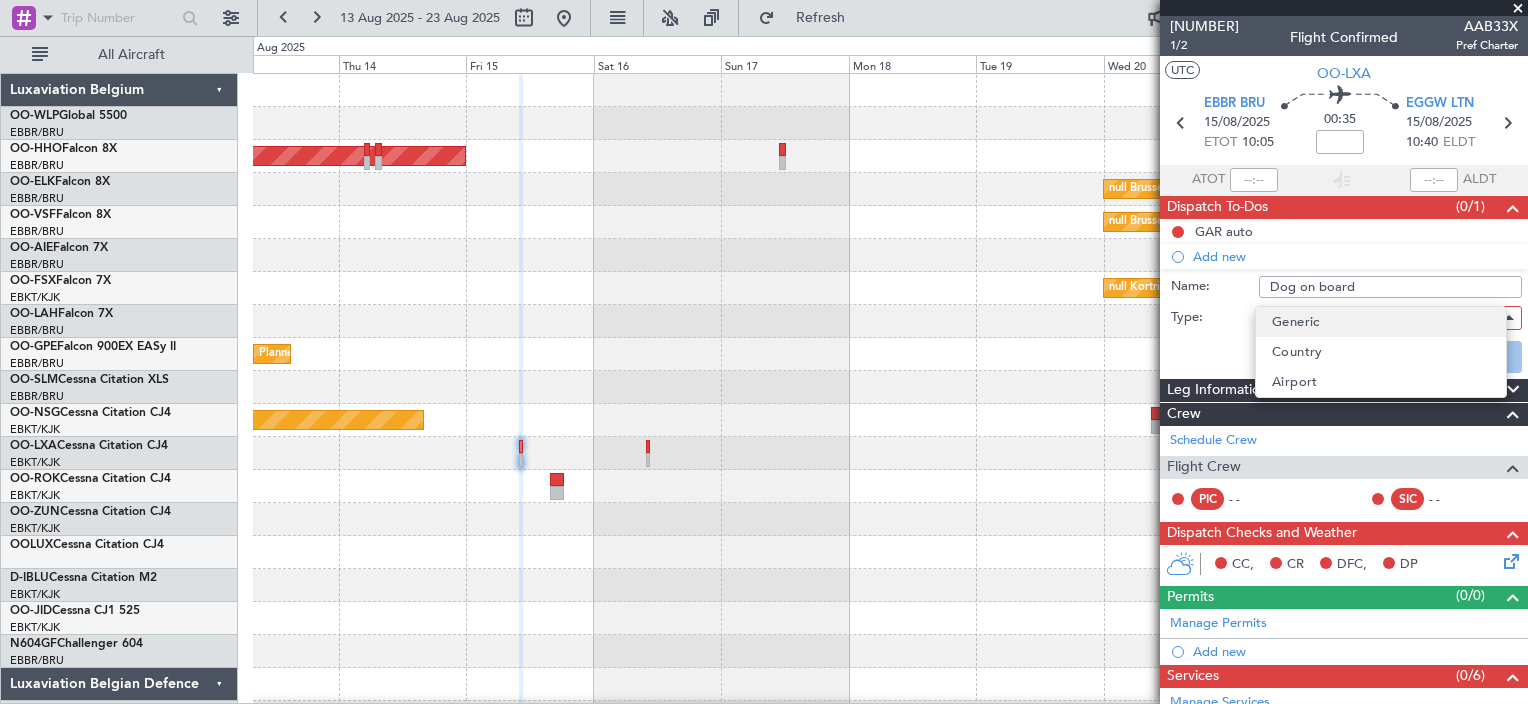 click on "Generic" at bounding box center (1296, 322) 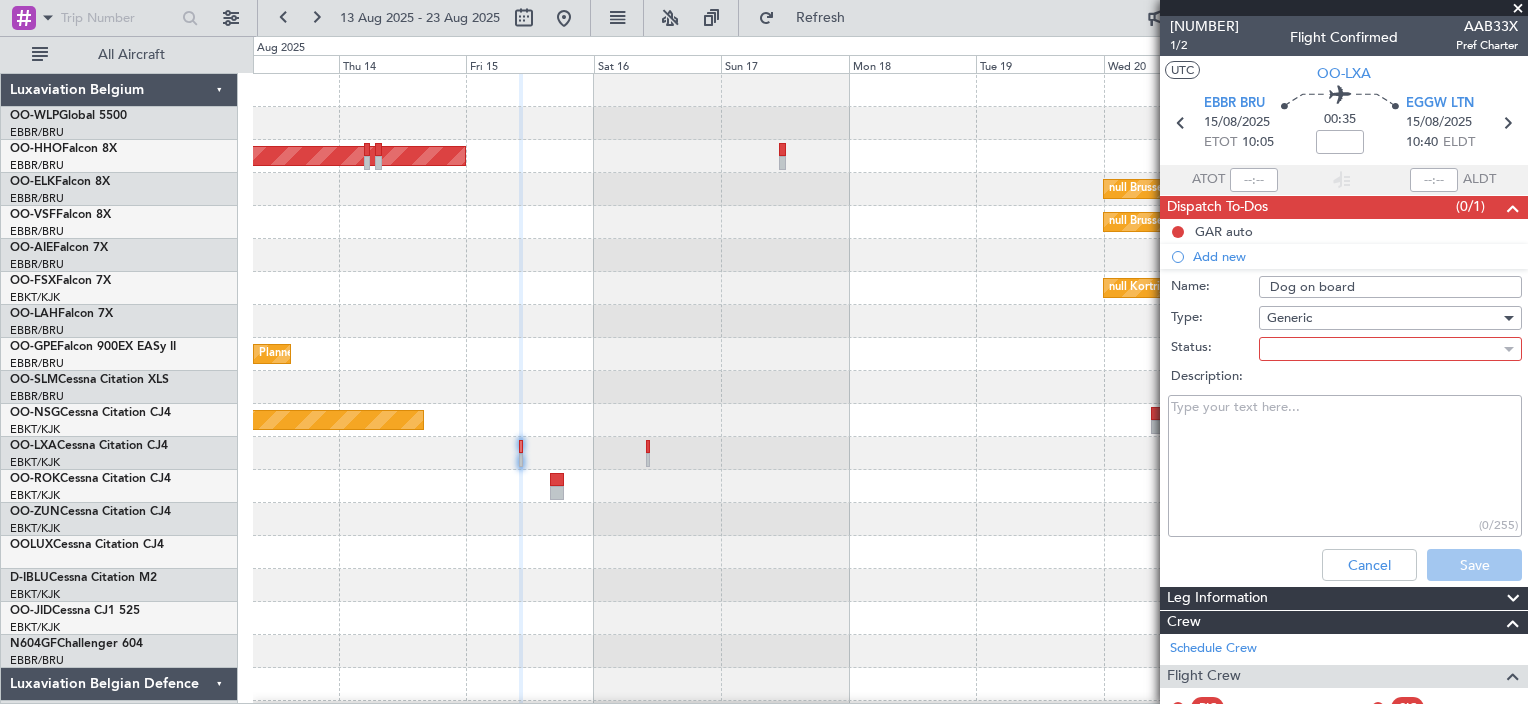 click on "Description:" at bounding box center [1345, 466] 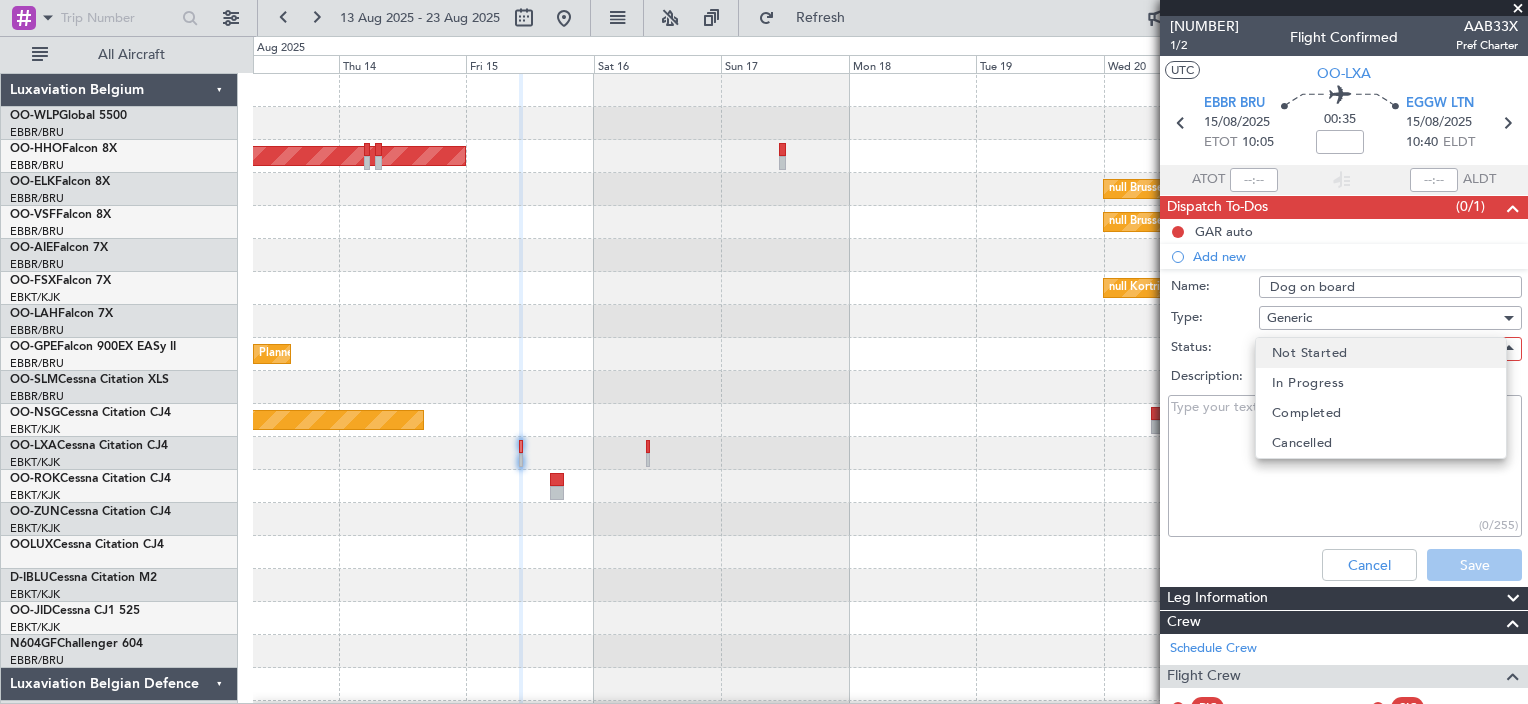 click on "Not Started" at bounding box center [1309, 353] 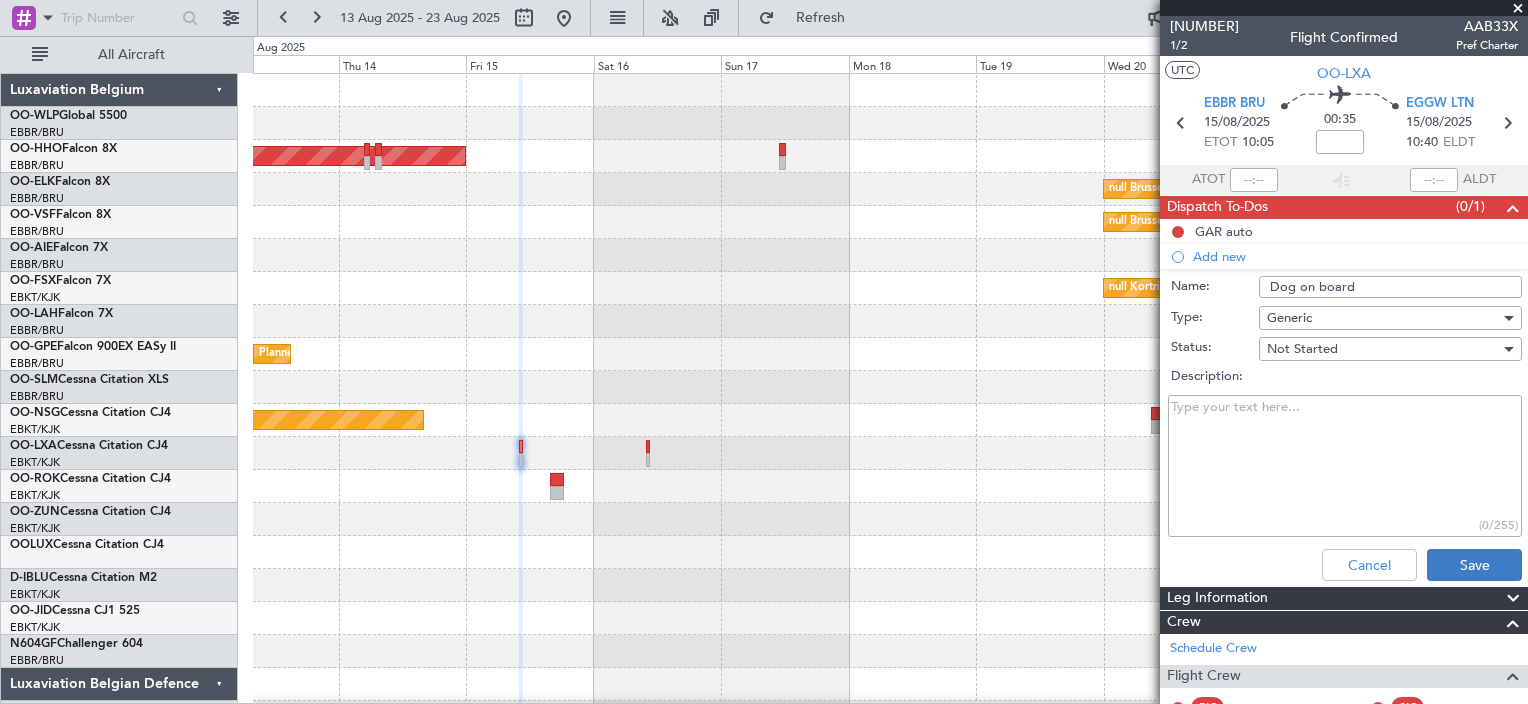 click on "Cancel Save" 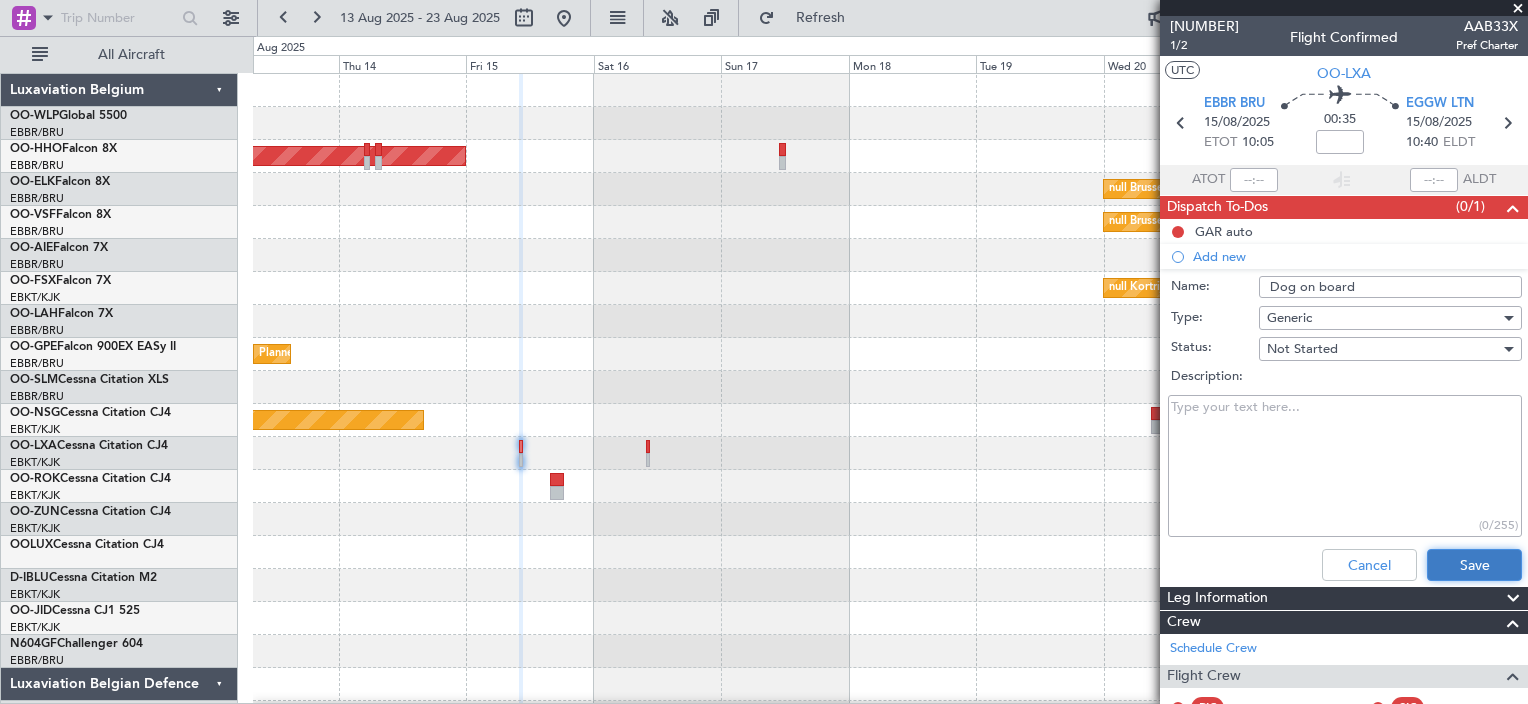 click on "Save" 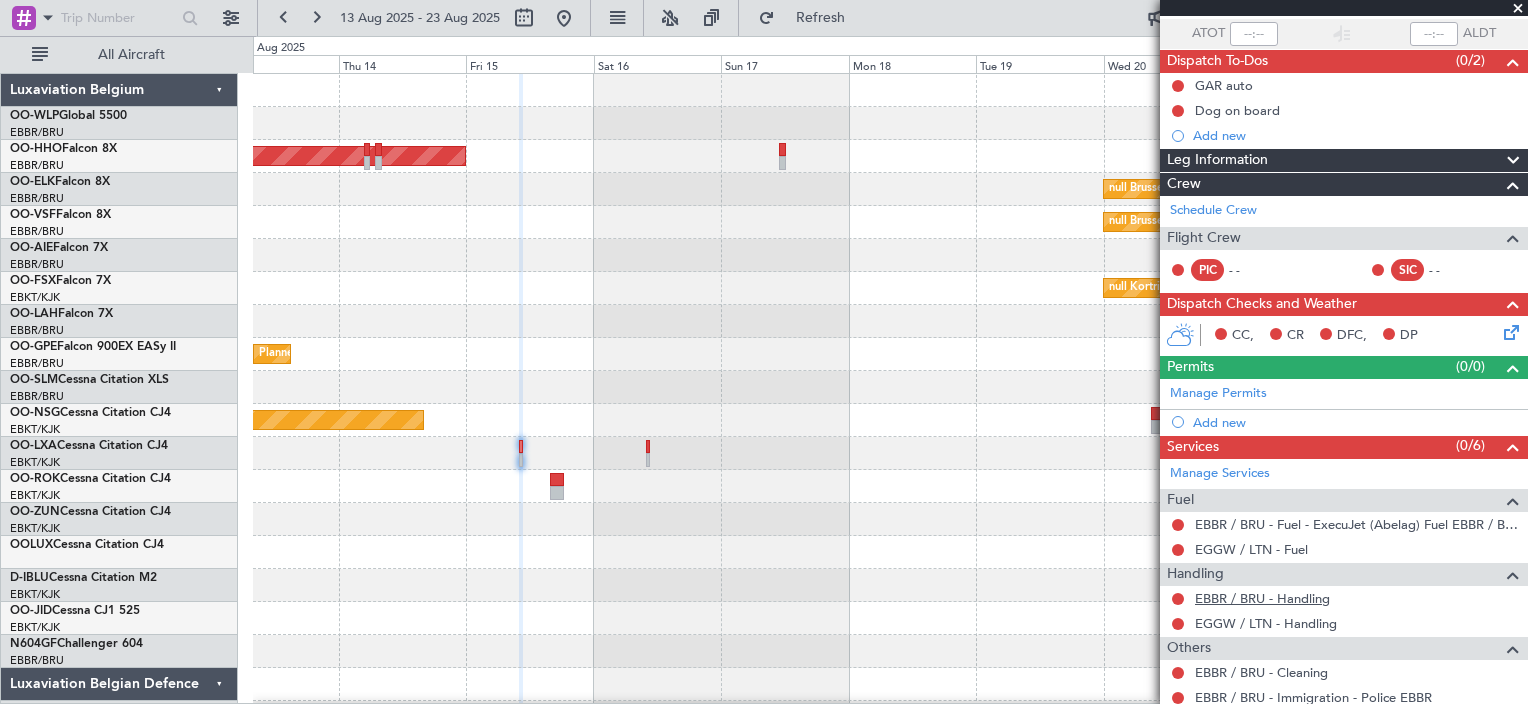 scroll, scrollTop: 200, scrollLeft: 0, axis: vertical 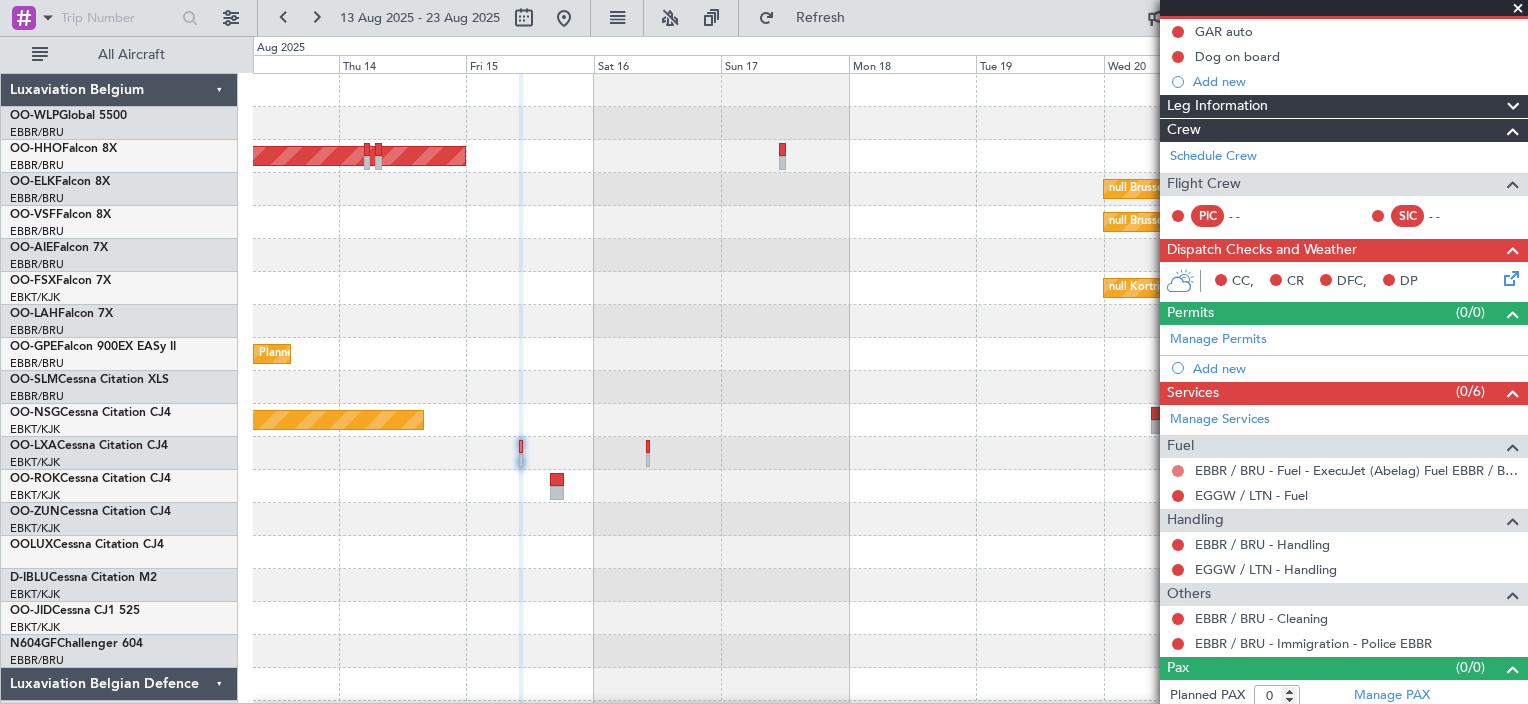click at bounding box center [1178, 471] 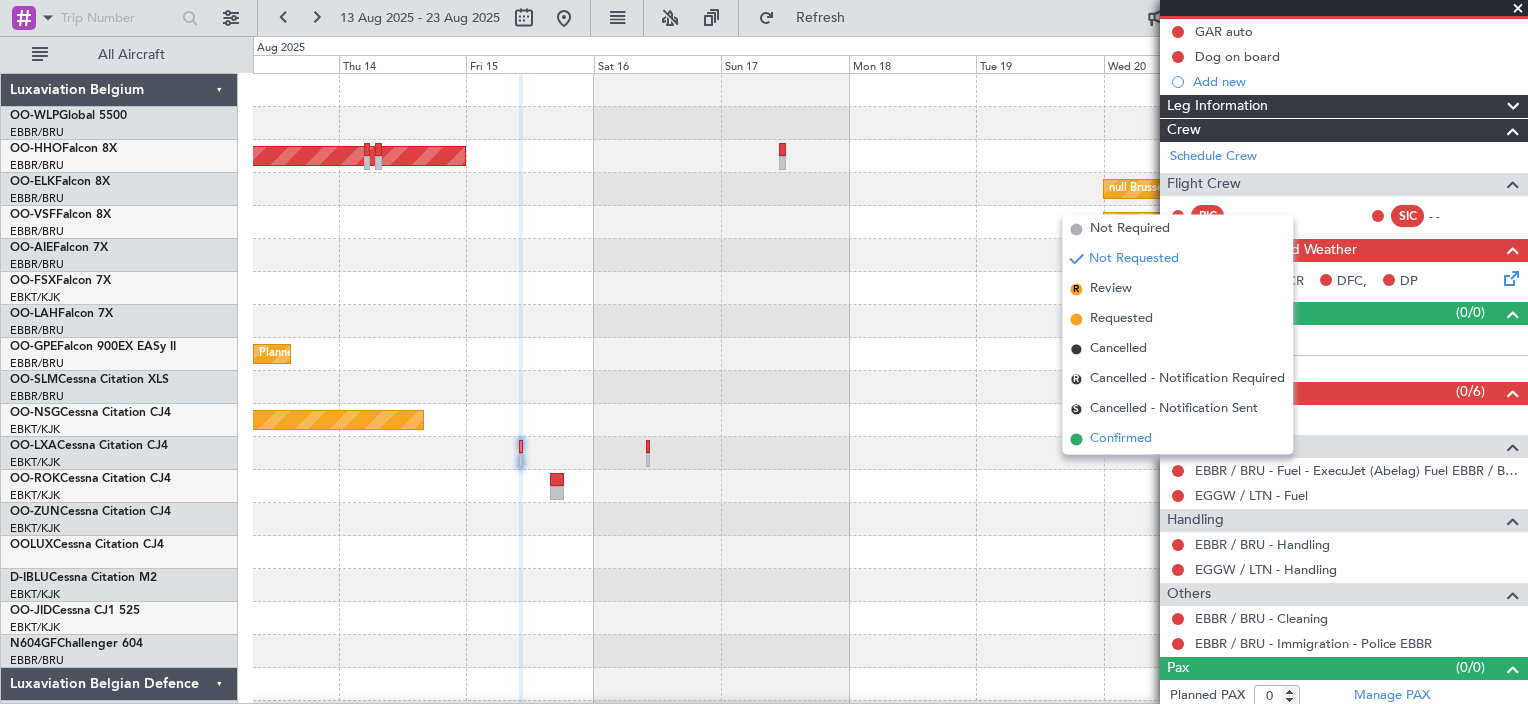 click on "Confirmed" at bounding box center (1121, 440) 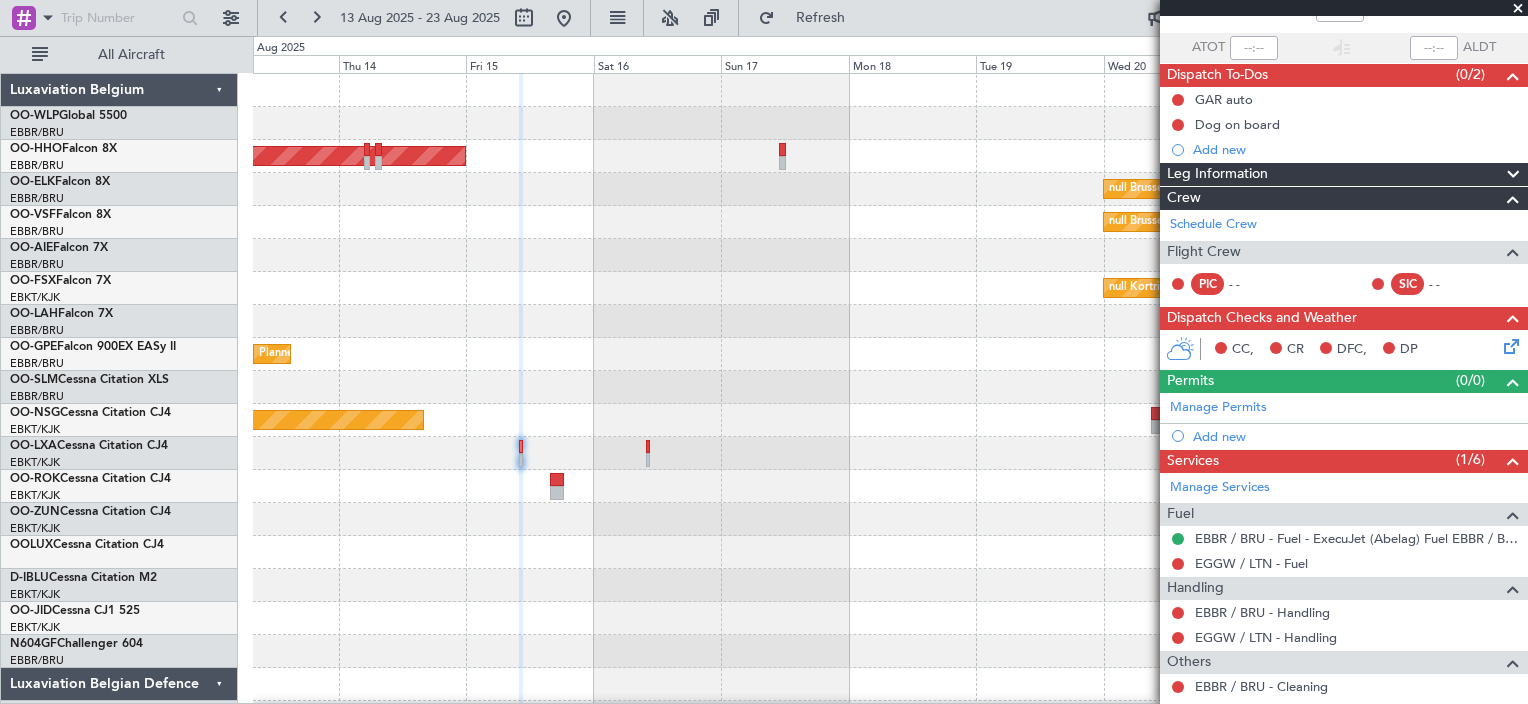 scroll, scrollTop: 100, scrollLeft: 0, axis: vertical 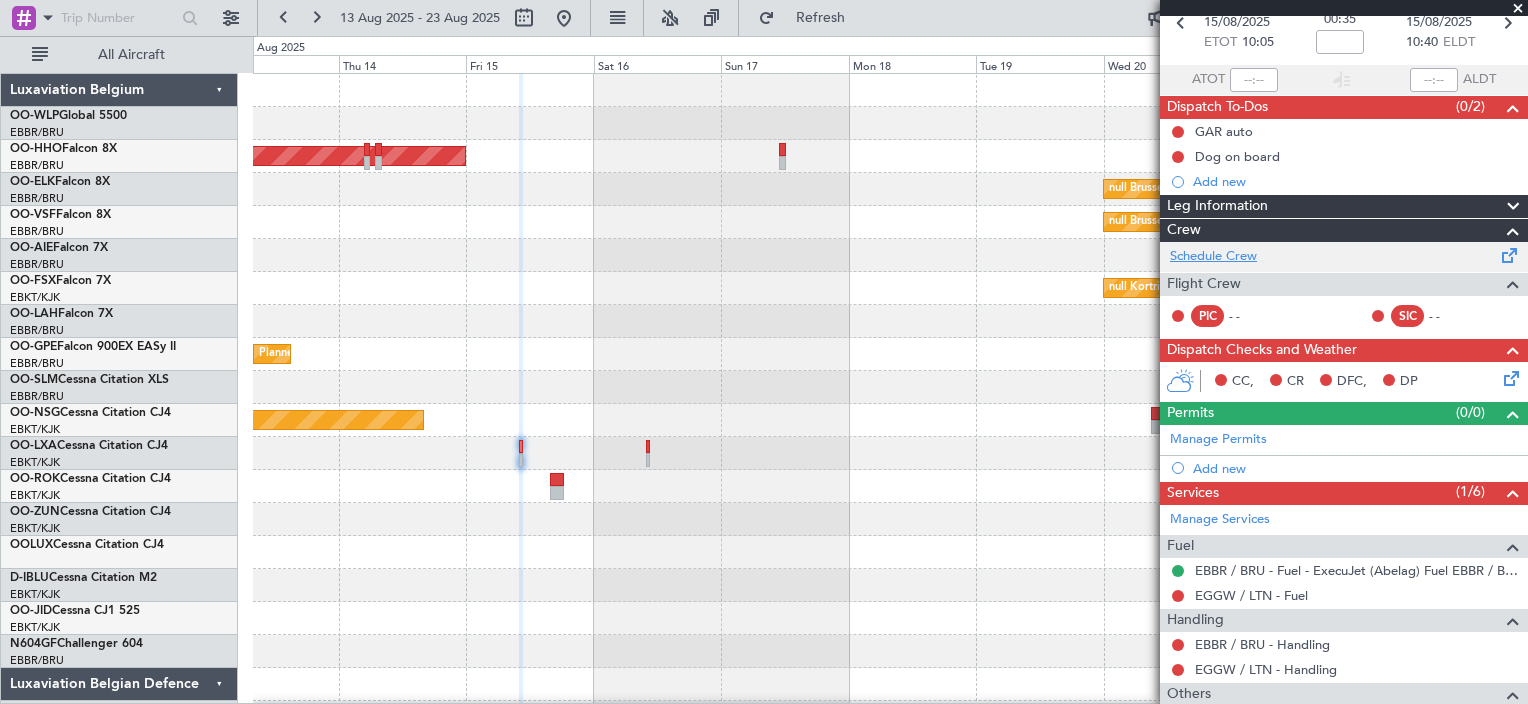 click on "Schedule Crew" 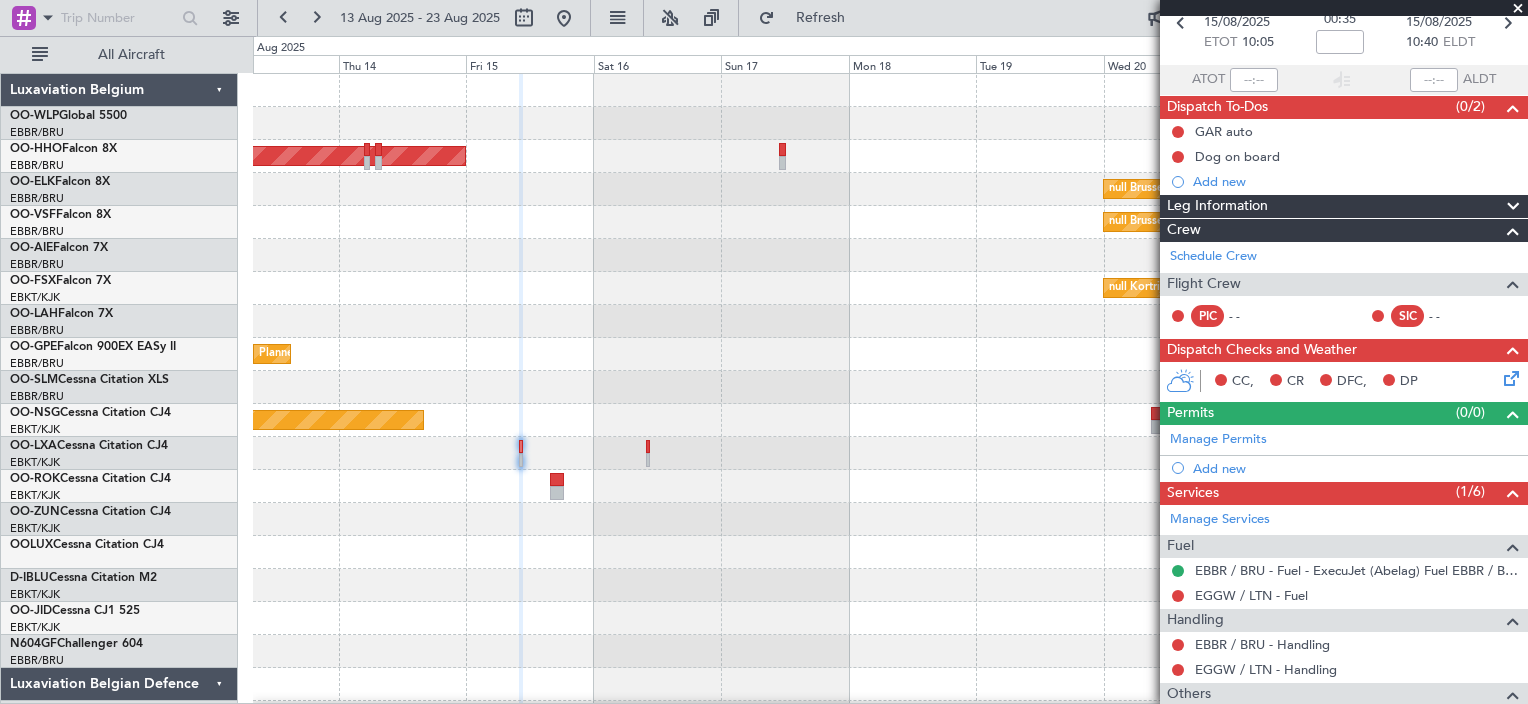 click 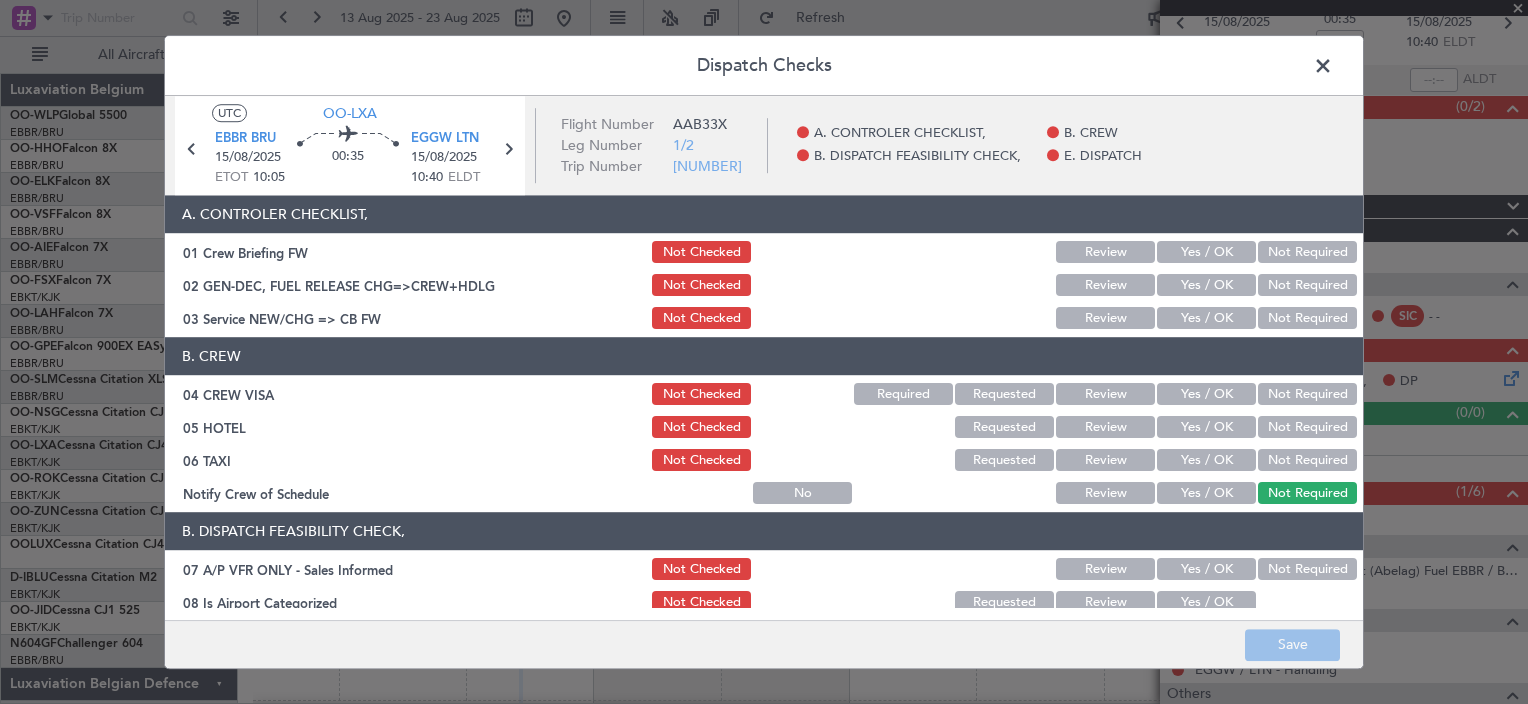 click on "Not Required" 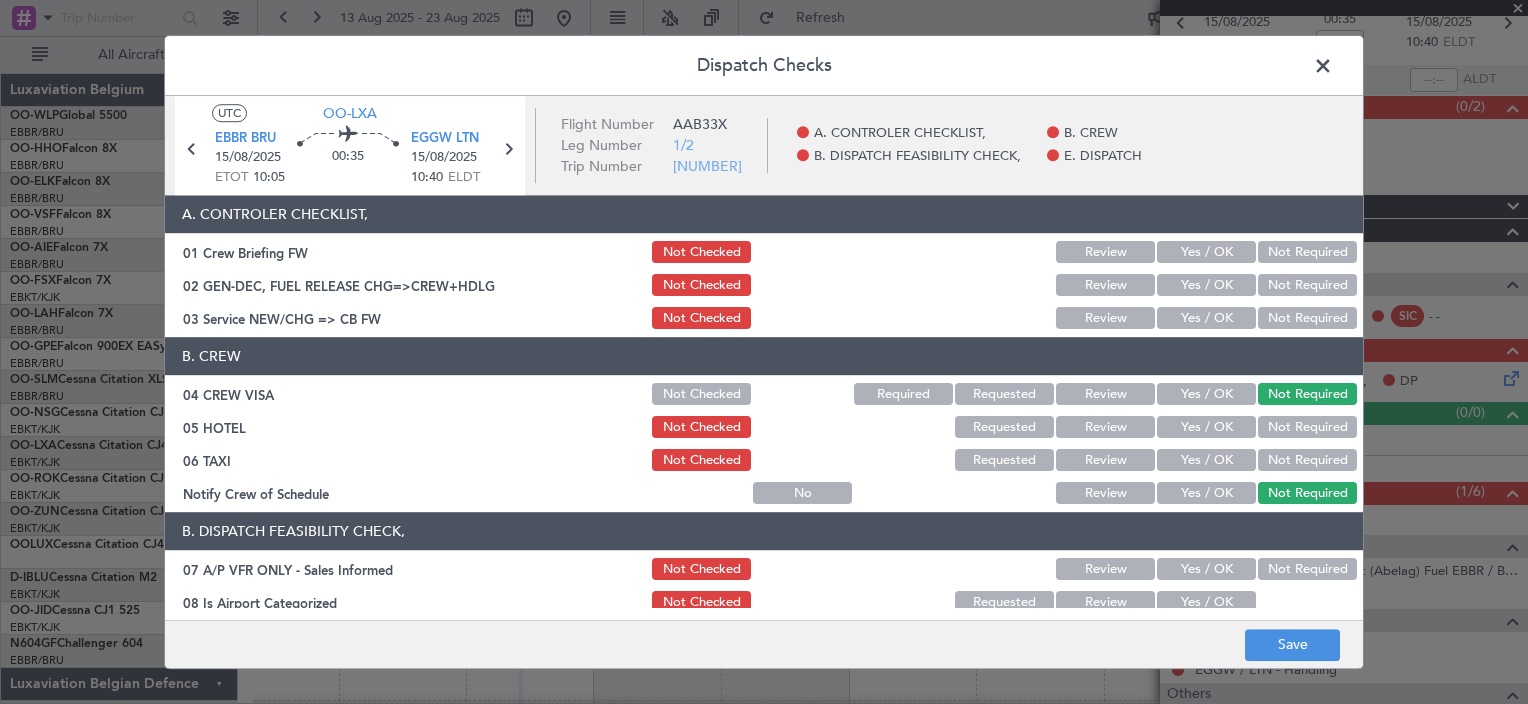 click on "Not Required" 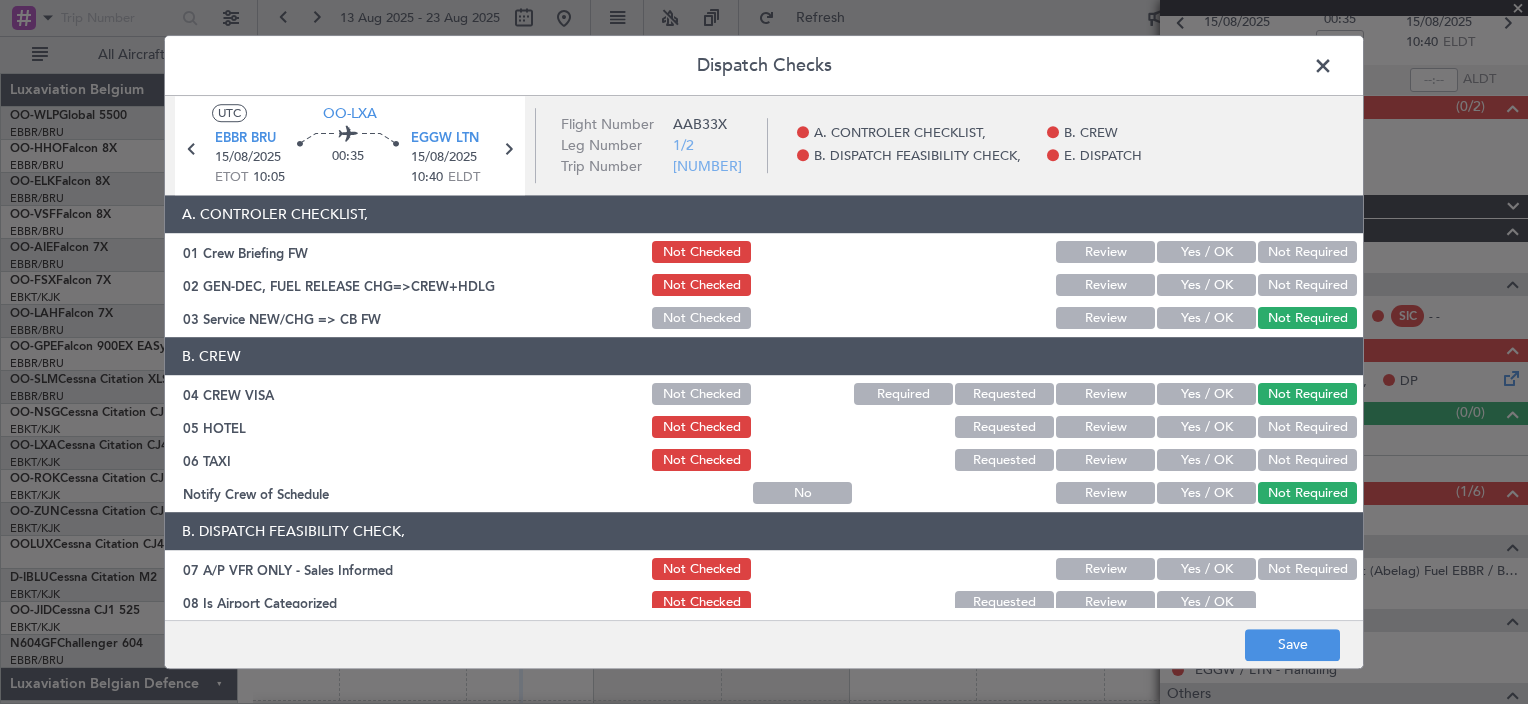 click on "Yes / OK" 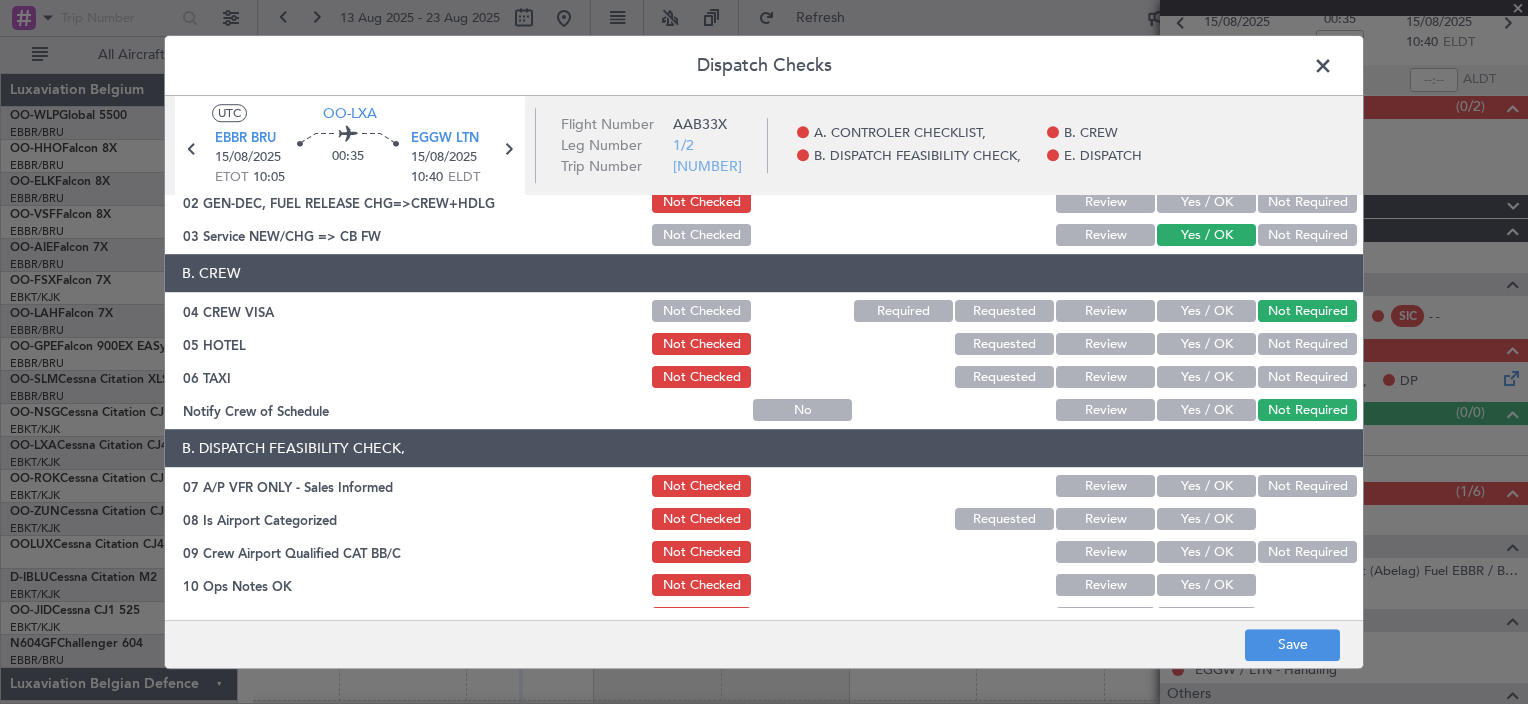scroll, scrollTop: 100, scrollLeft: 0, axis: vertical 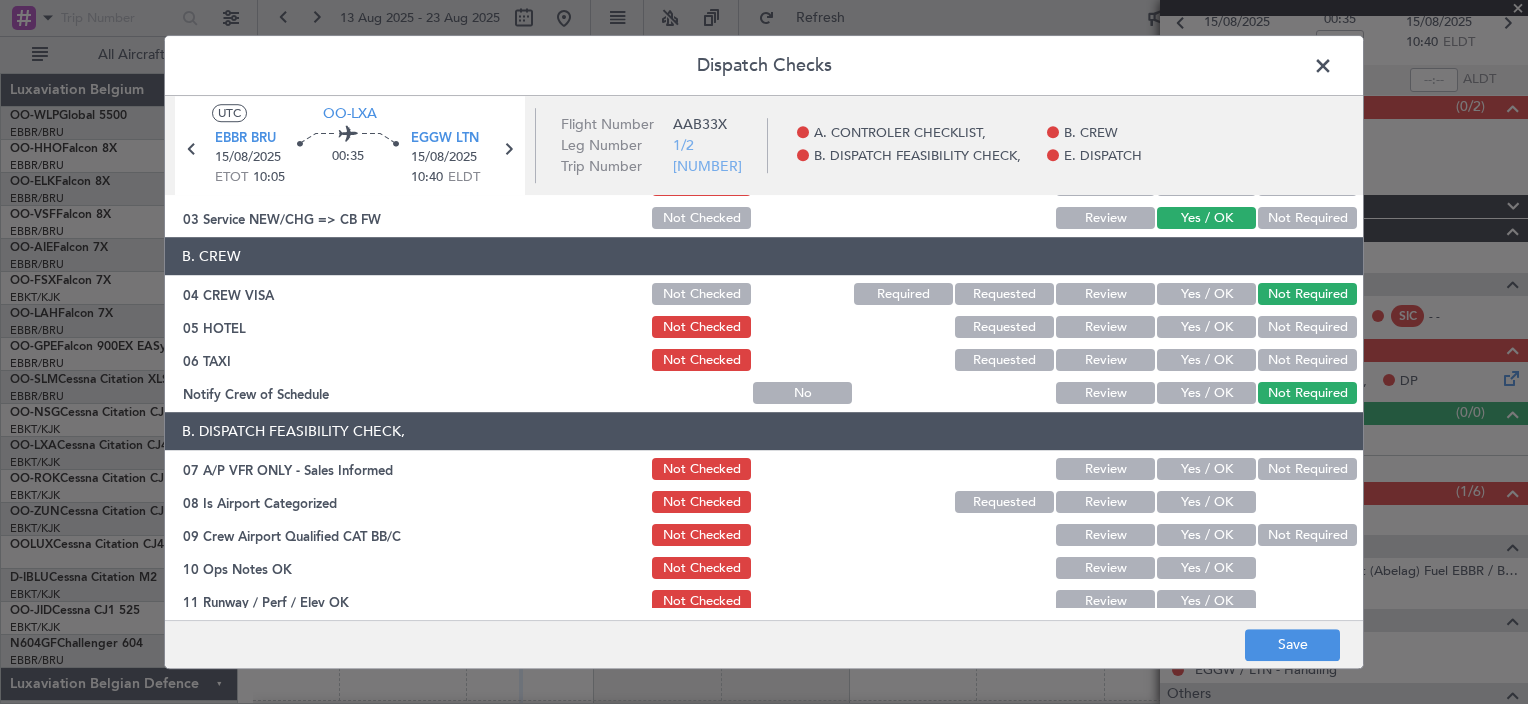 click on "Dispatch Checks" 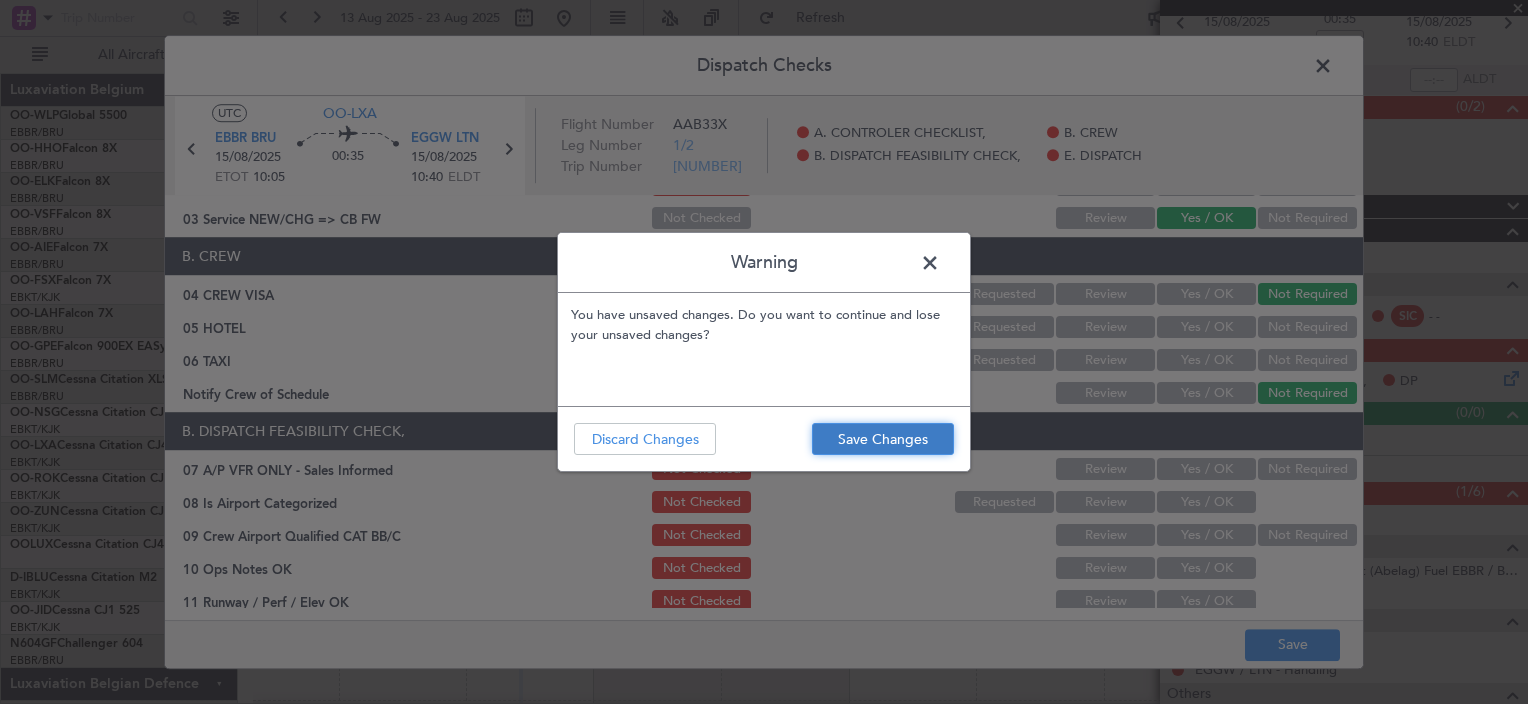 click on "Save Changes" 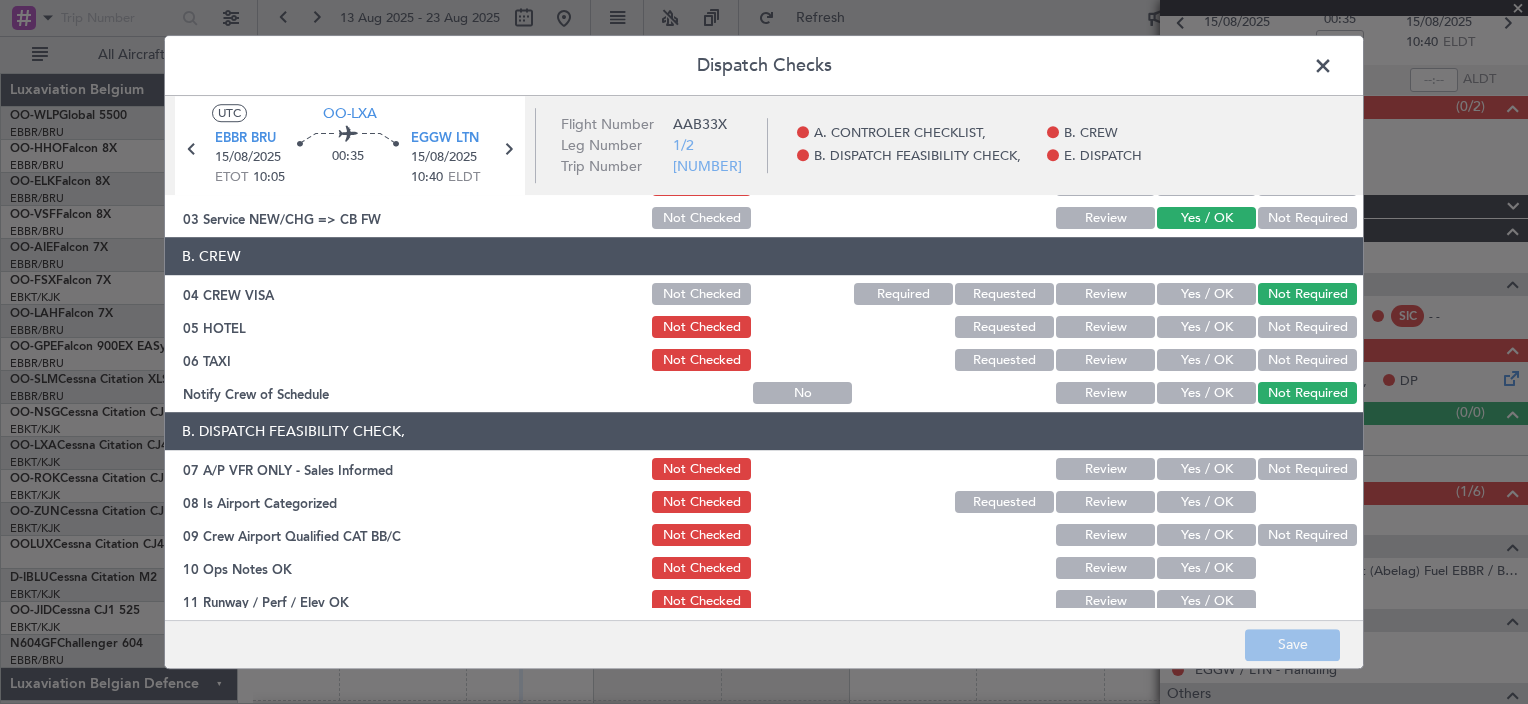 click 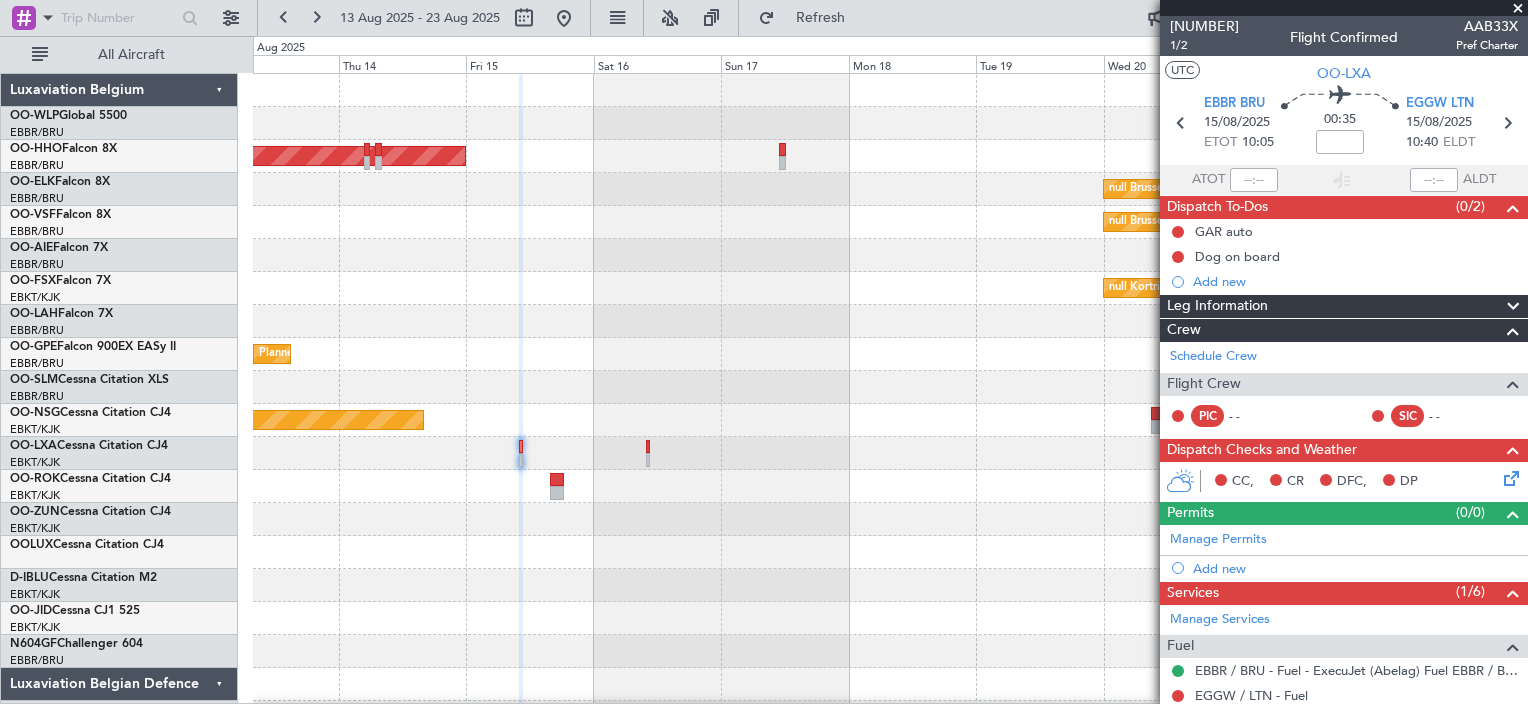 scroll, scrollTop: 0, scrollLeft: 0, axis: both 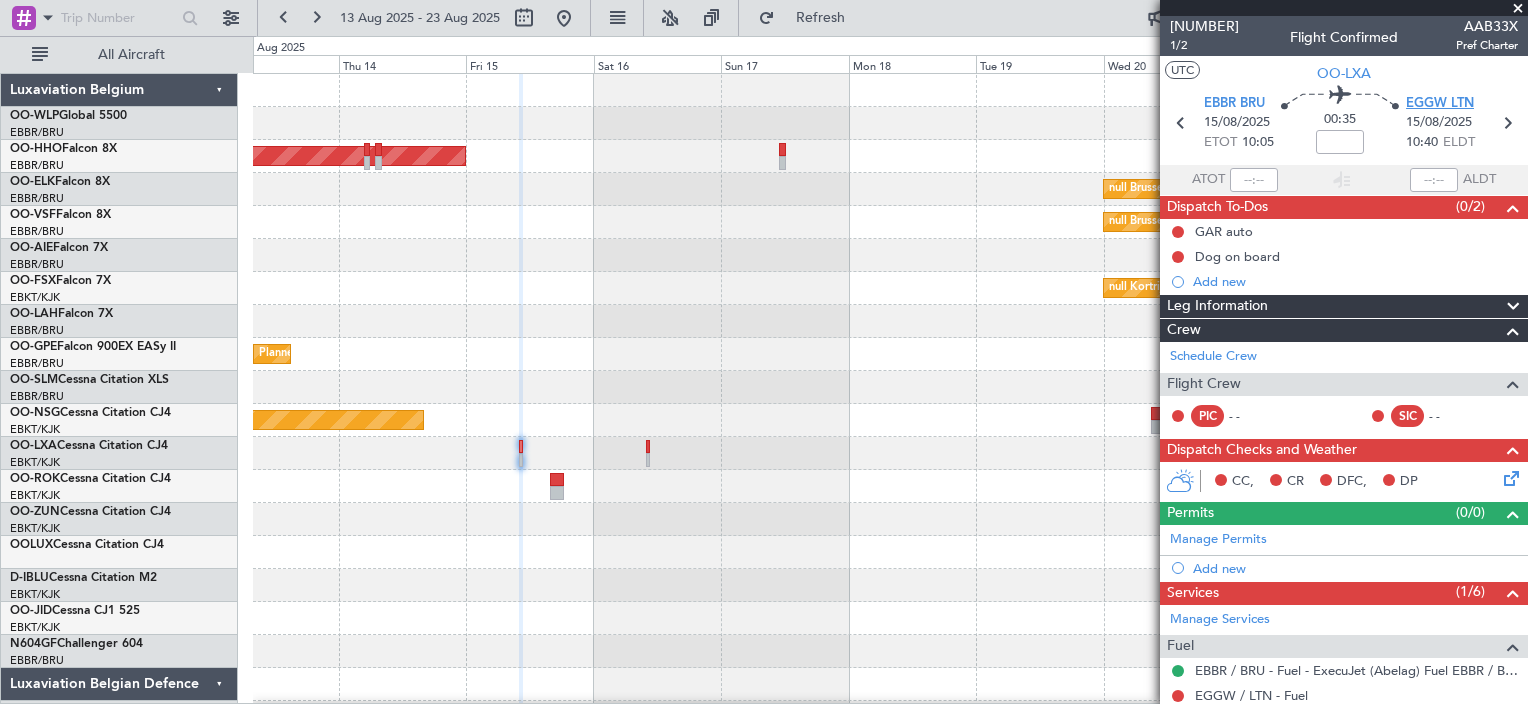click on "EGGW  LTN" at bounding box center [1440, 104] 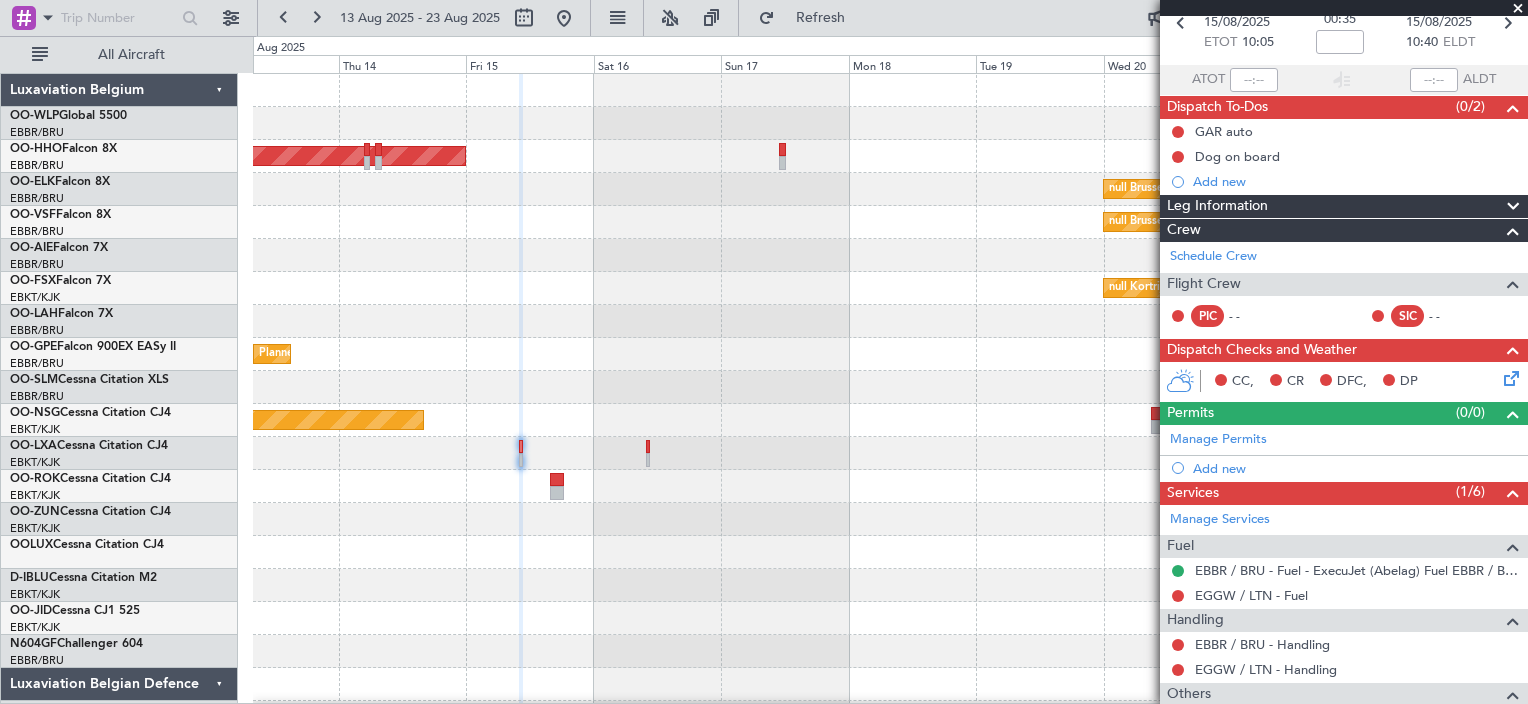 scroll, scrollTop: 0, scrollLeft: 0, axis: both 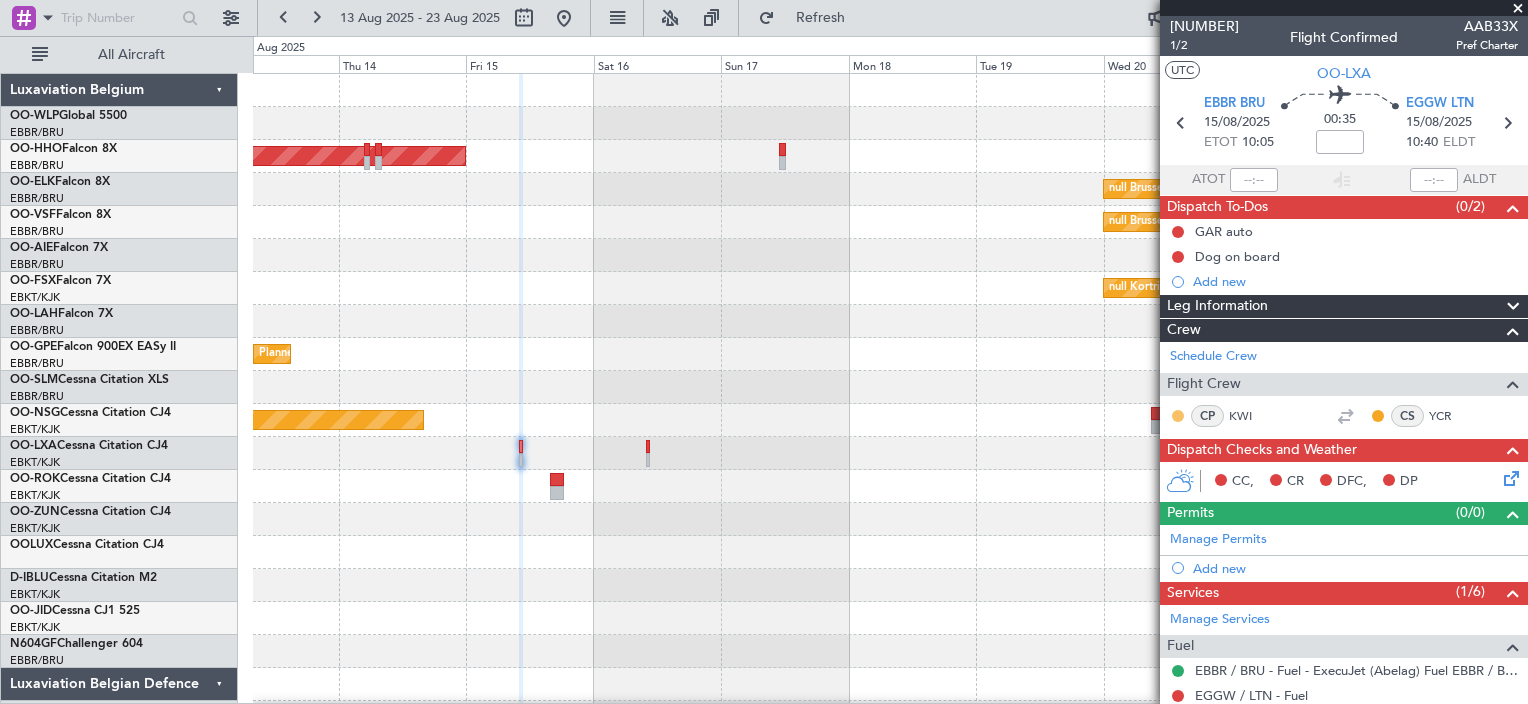 click 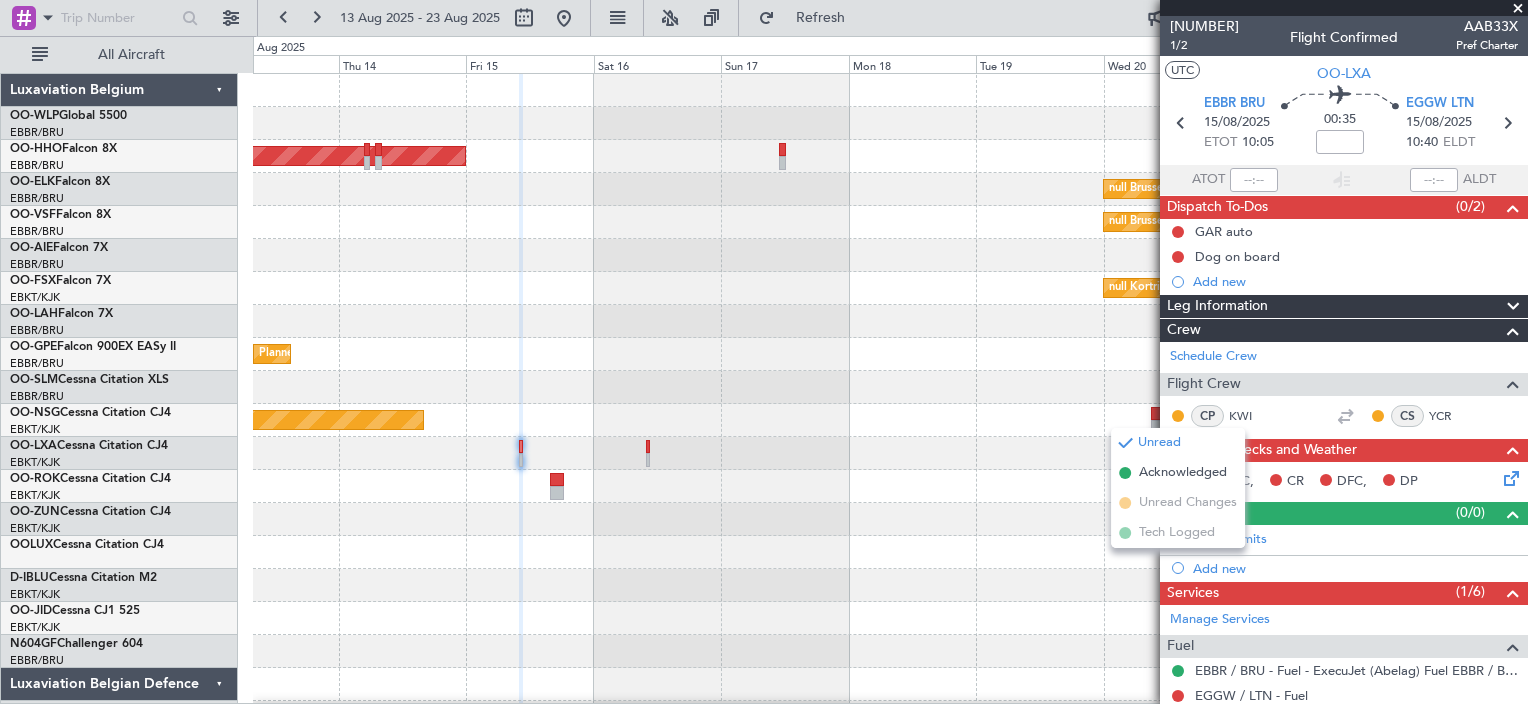 drag, startPoint x: 1170, startPoint y: 444, endPoint x: 1177, endPoint y: 473, distance: 29.832869 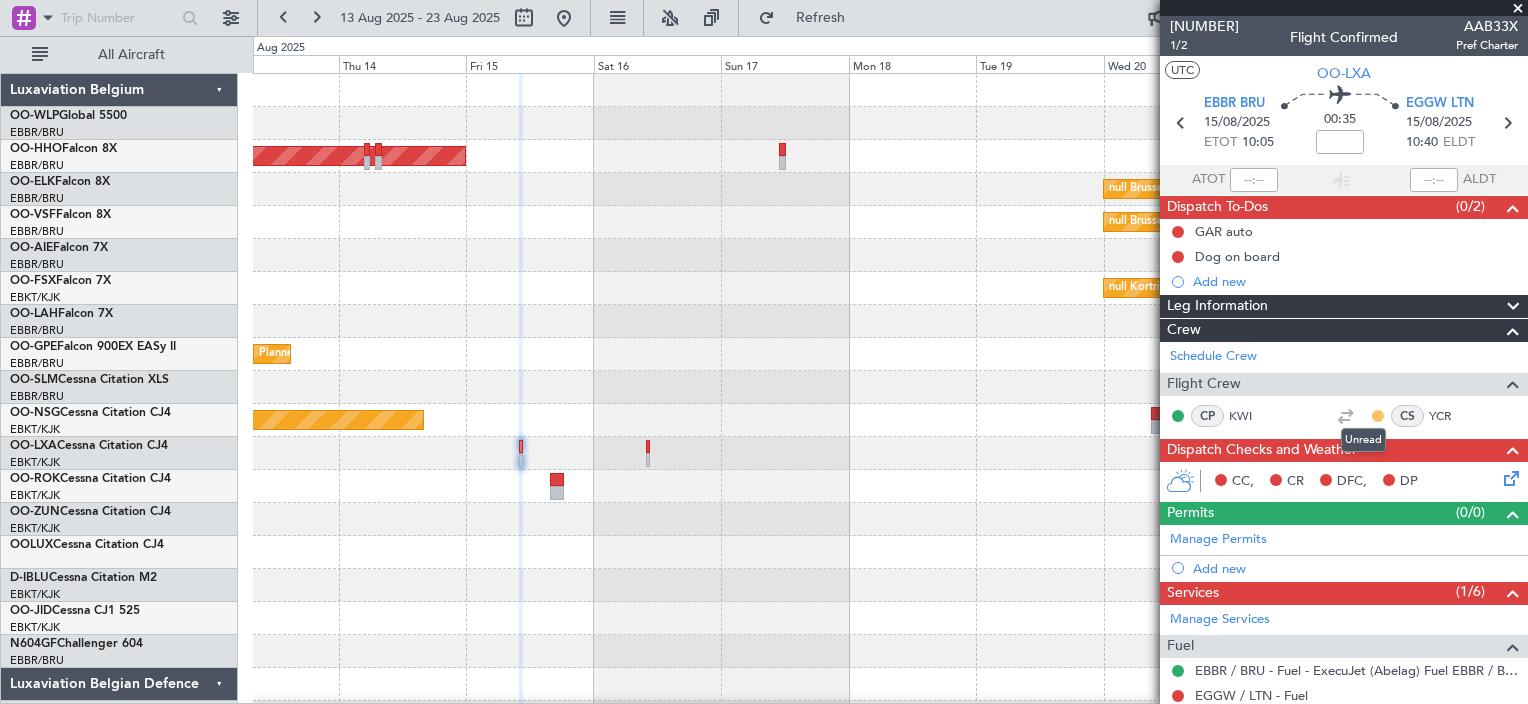 click 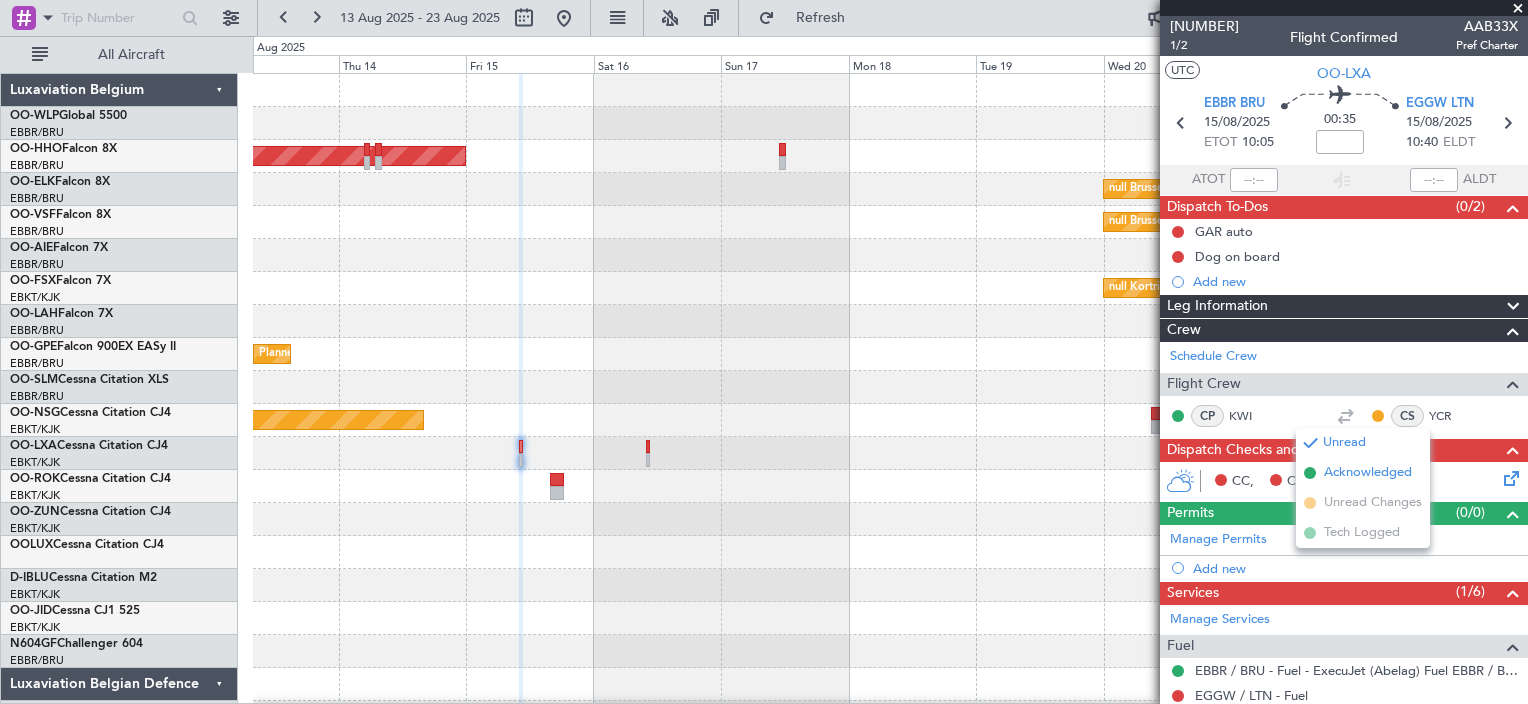 click on "Acknowledged" at bounding box center [1368, 473] 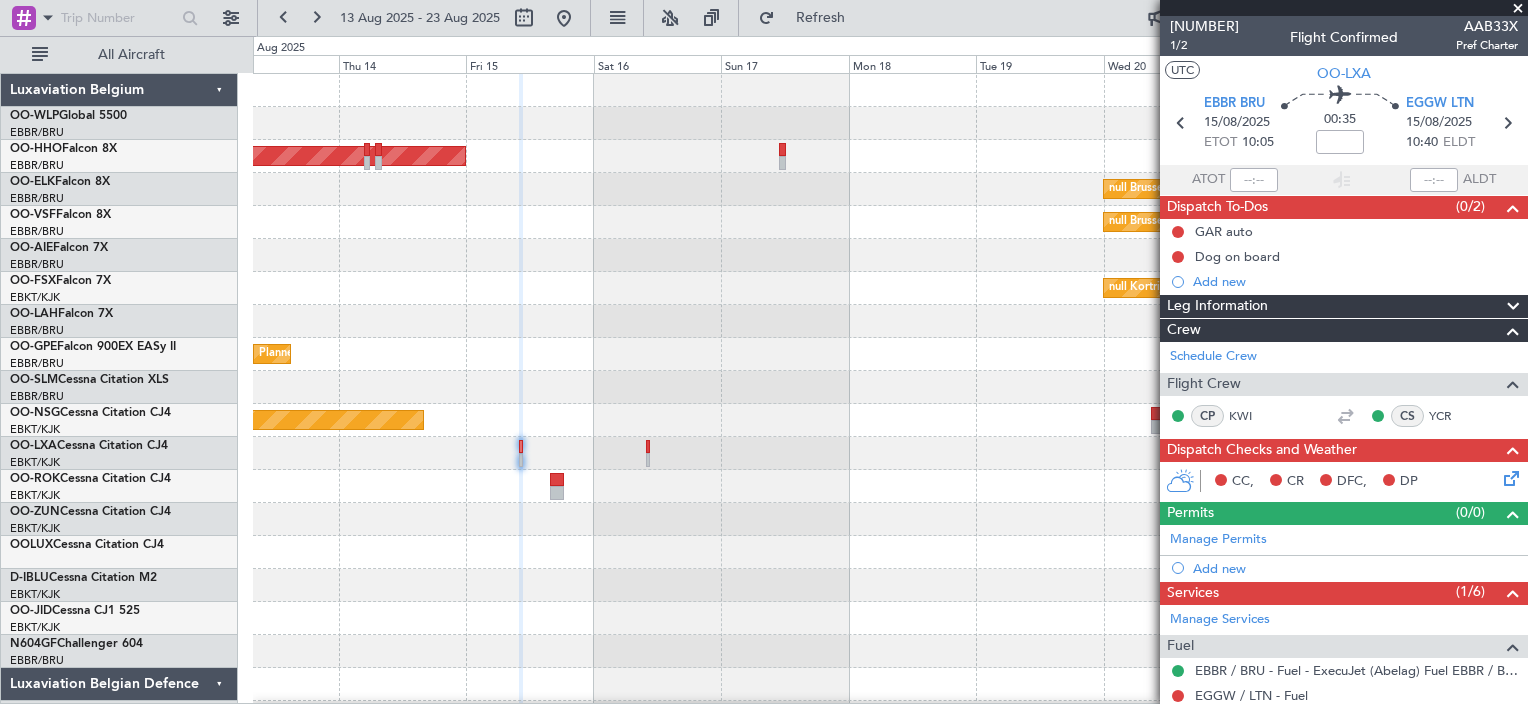 click 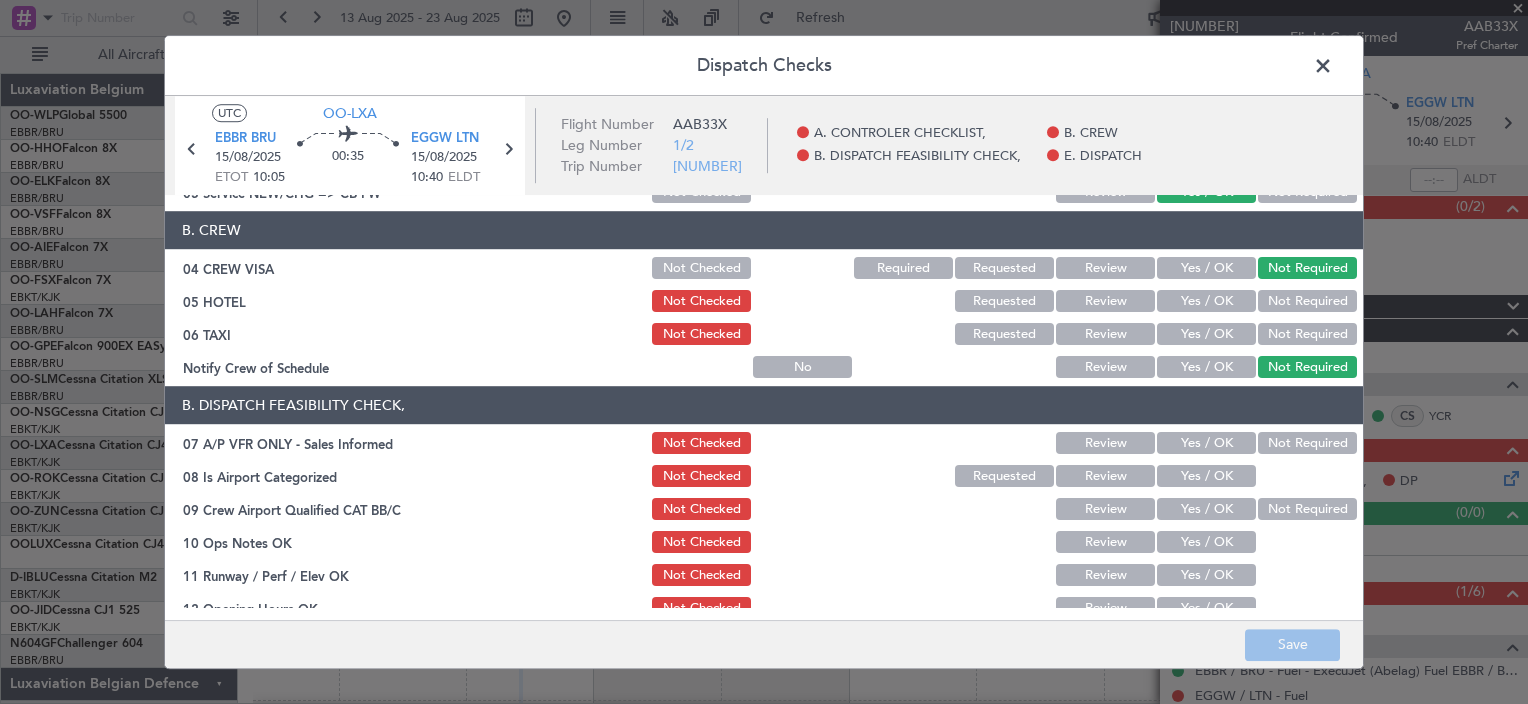 scroll, scrollTop: 200, scrollLeft: 0, axis: vertical 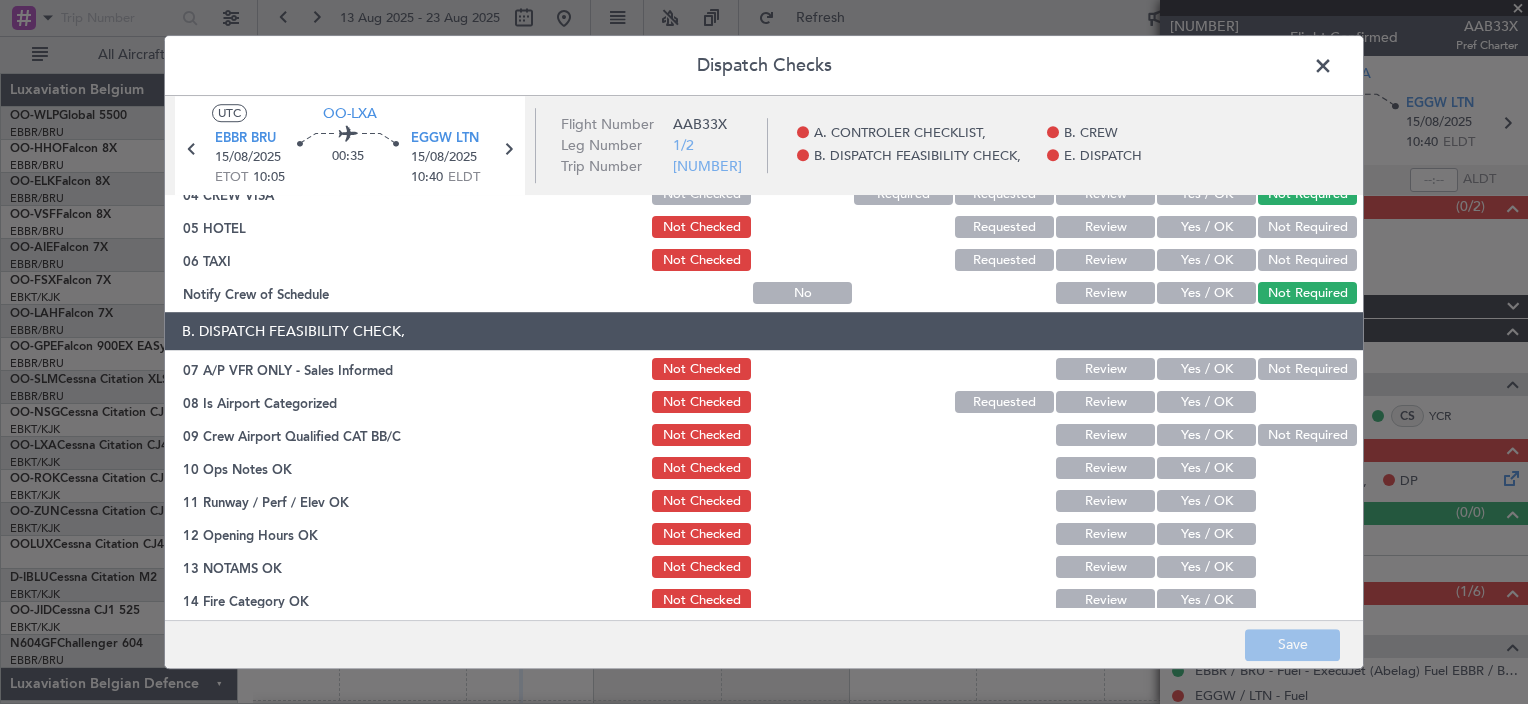 click on "Yes / OK" 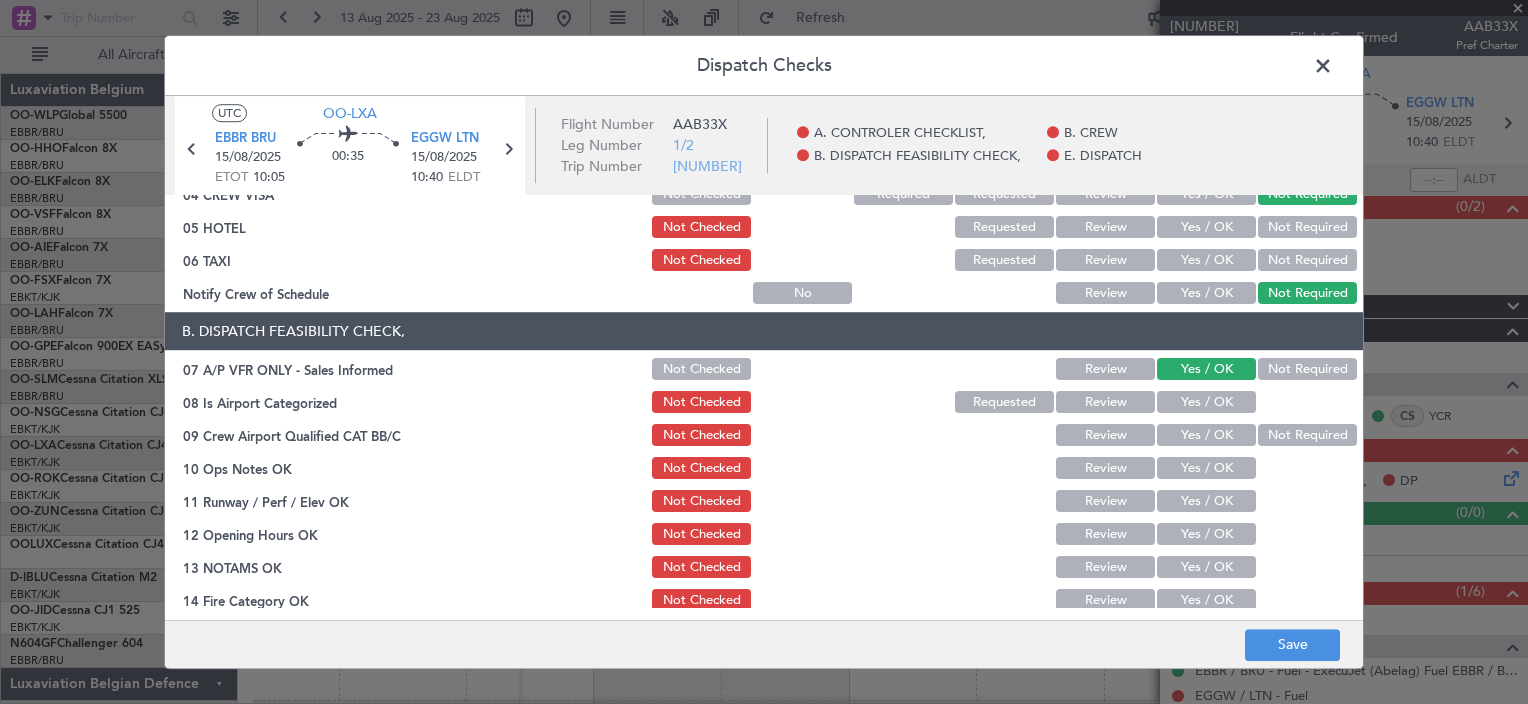 click on "Yes / OK" 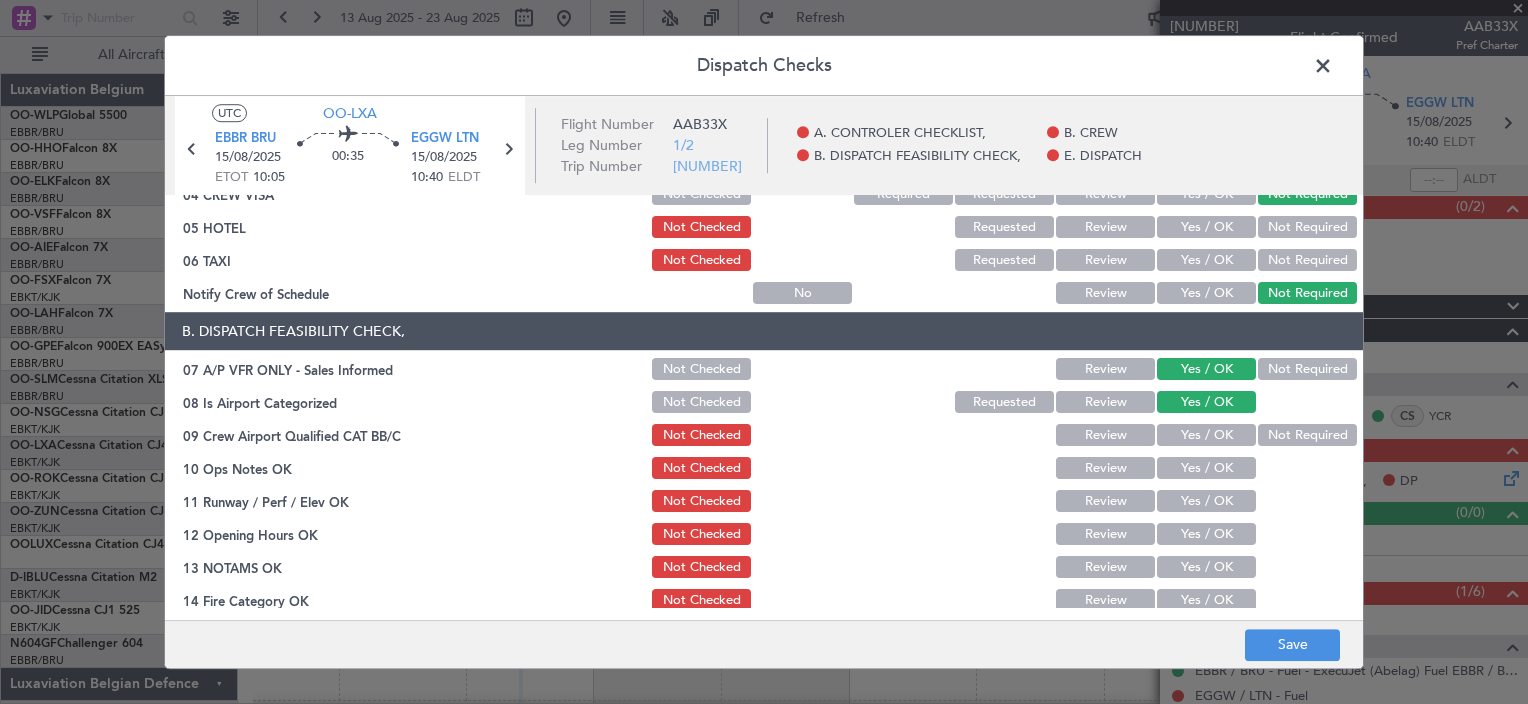 click on "Yes / OK" 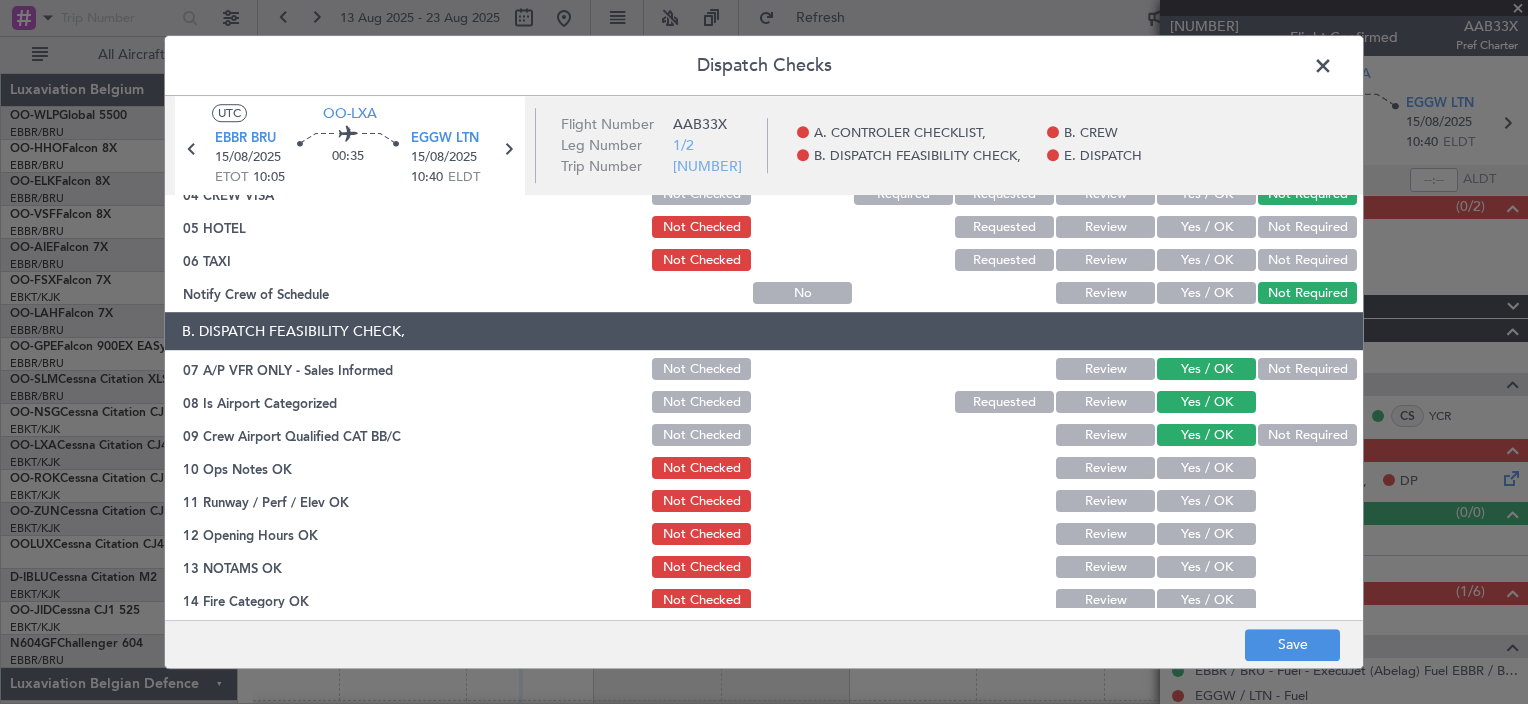 click on "Yes / OK" 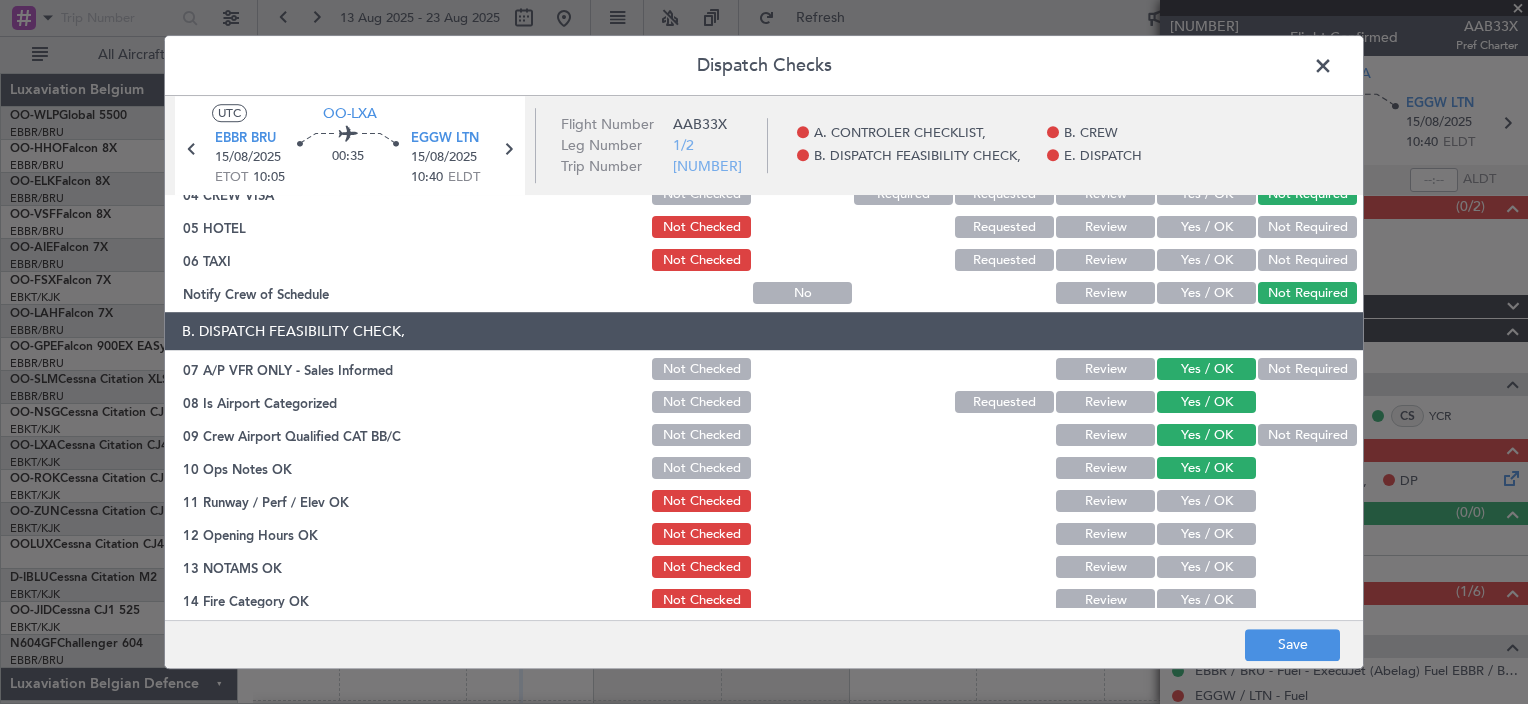 click on "Yes / OK" 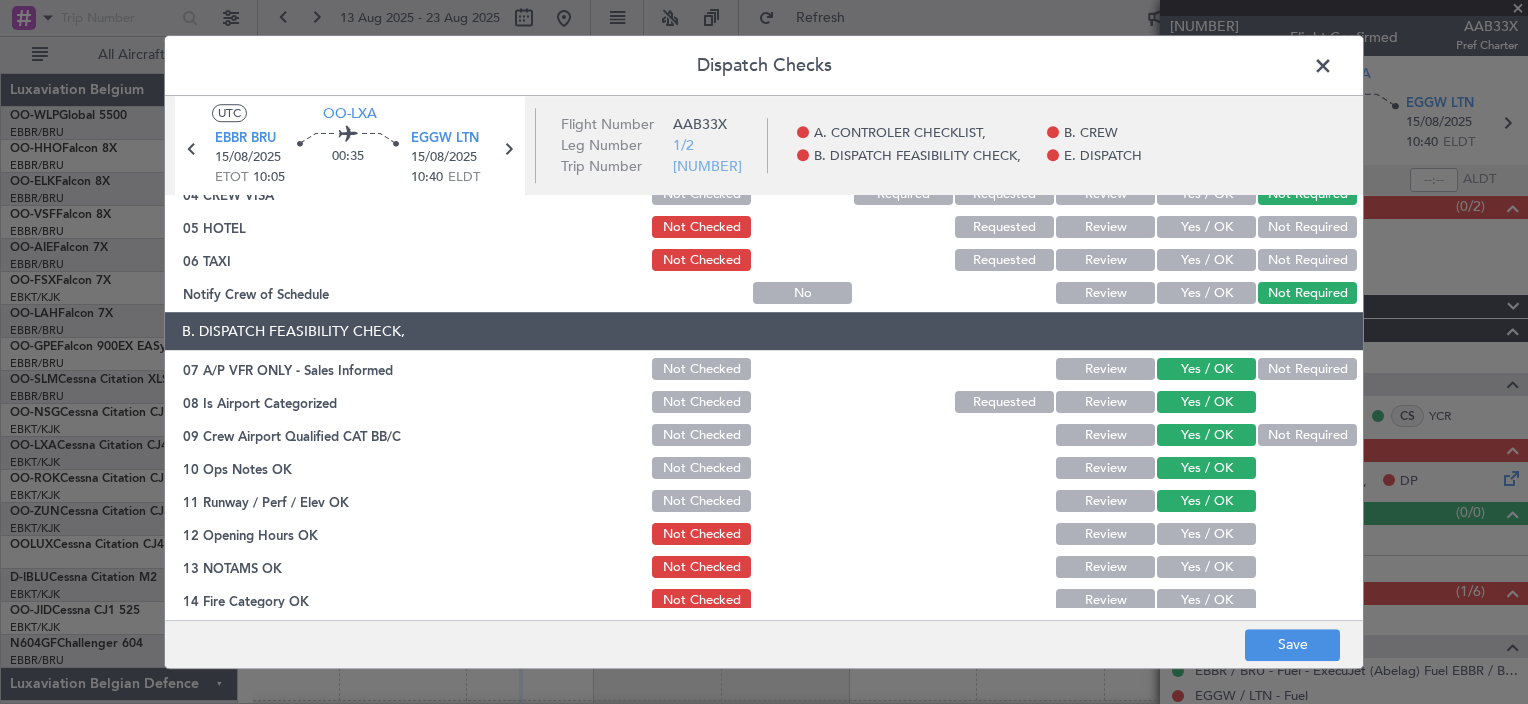 click on "Yes / OK" 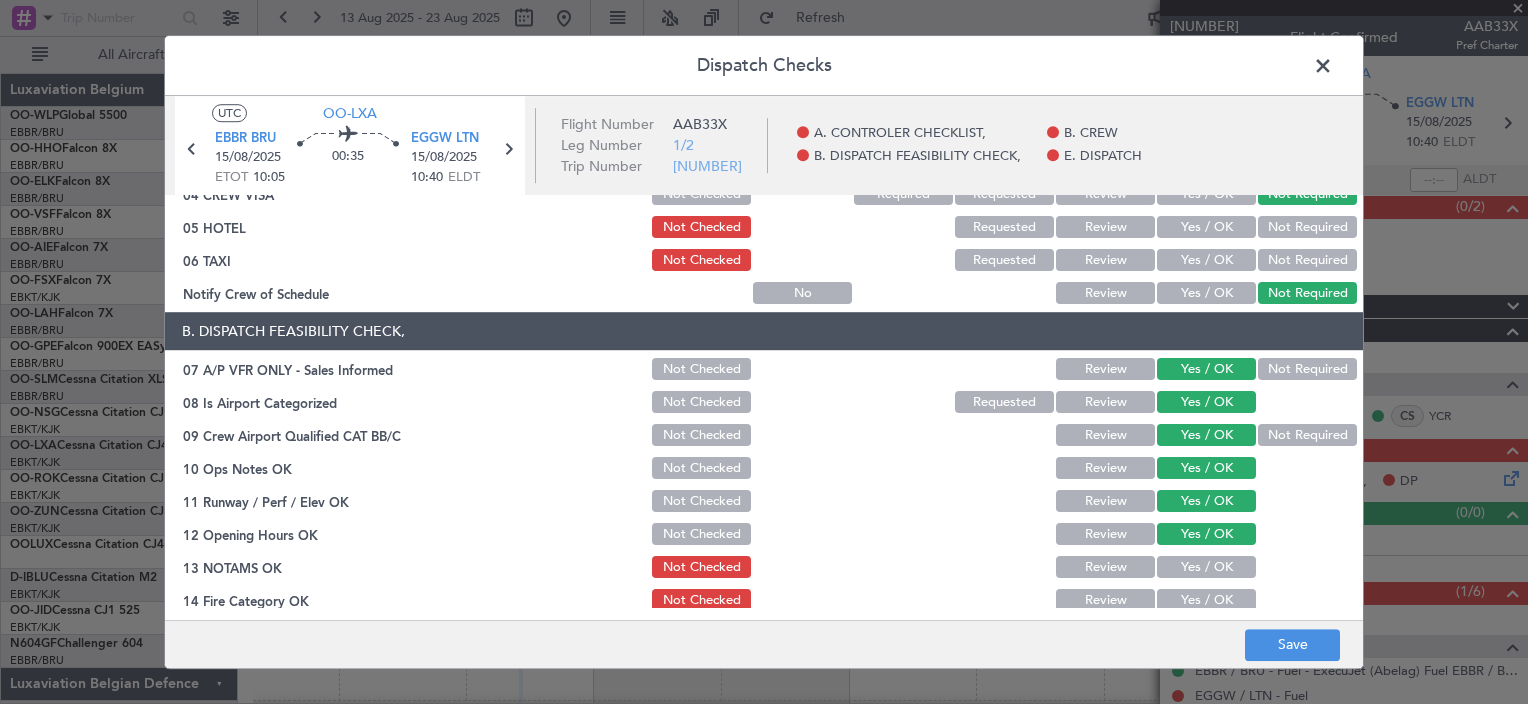 click on "Yes / OK" 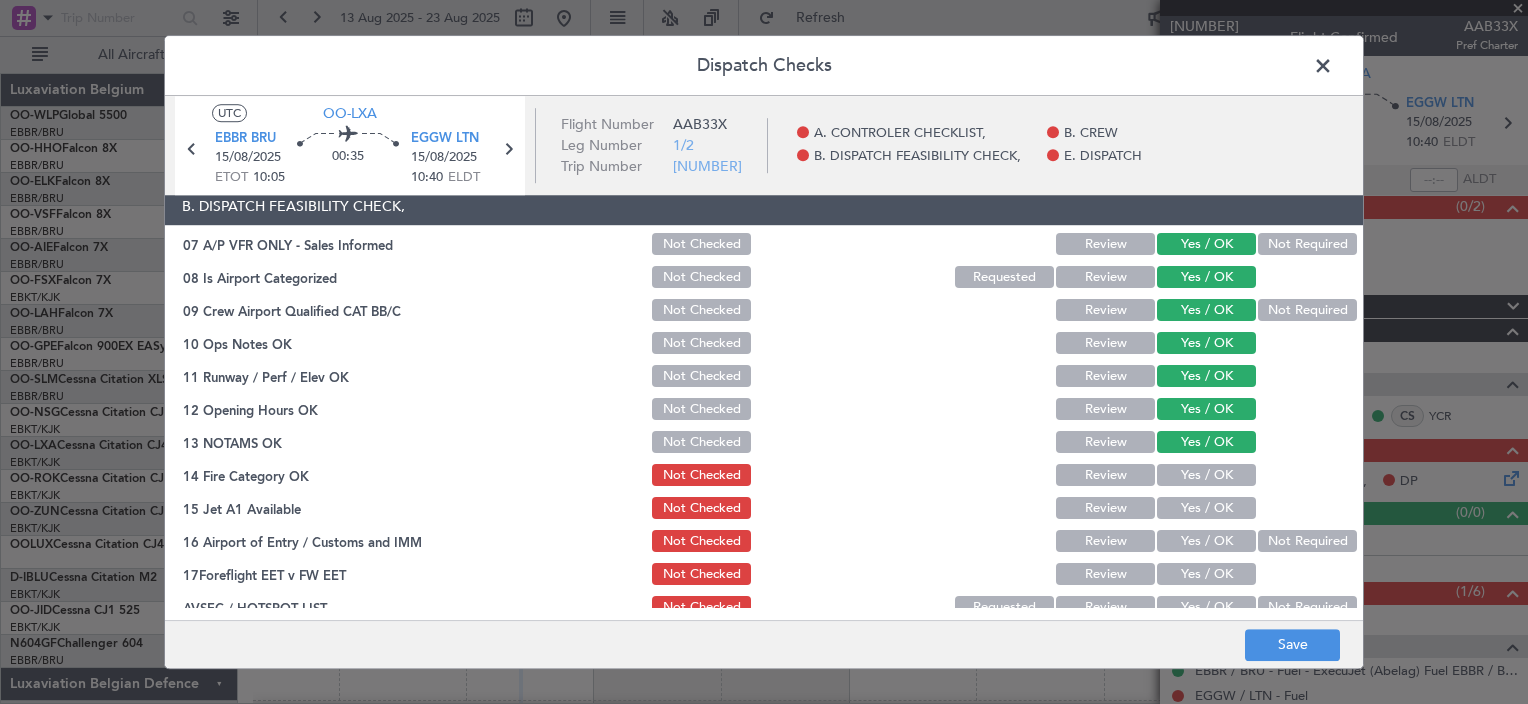 scroll, scrollTop: 400, scrollLeft: 0, axis: vertical 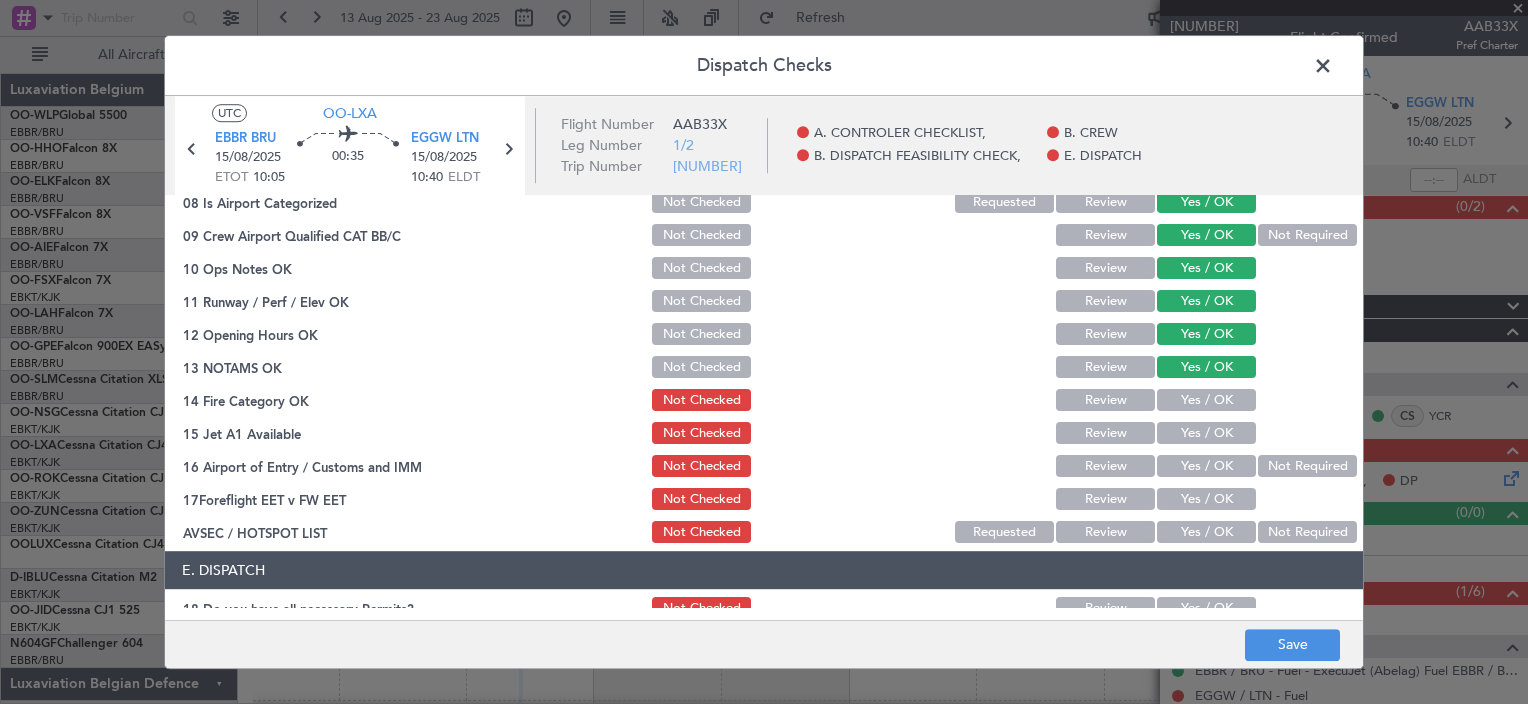 click on "Yes / OK" 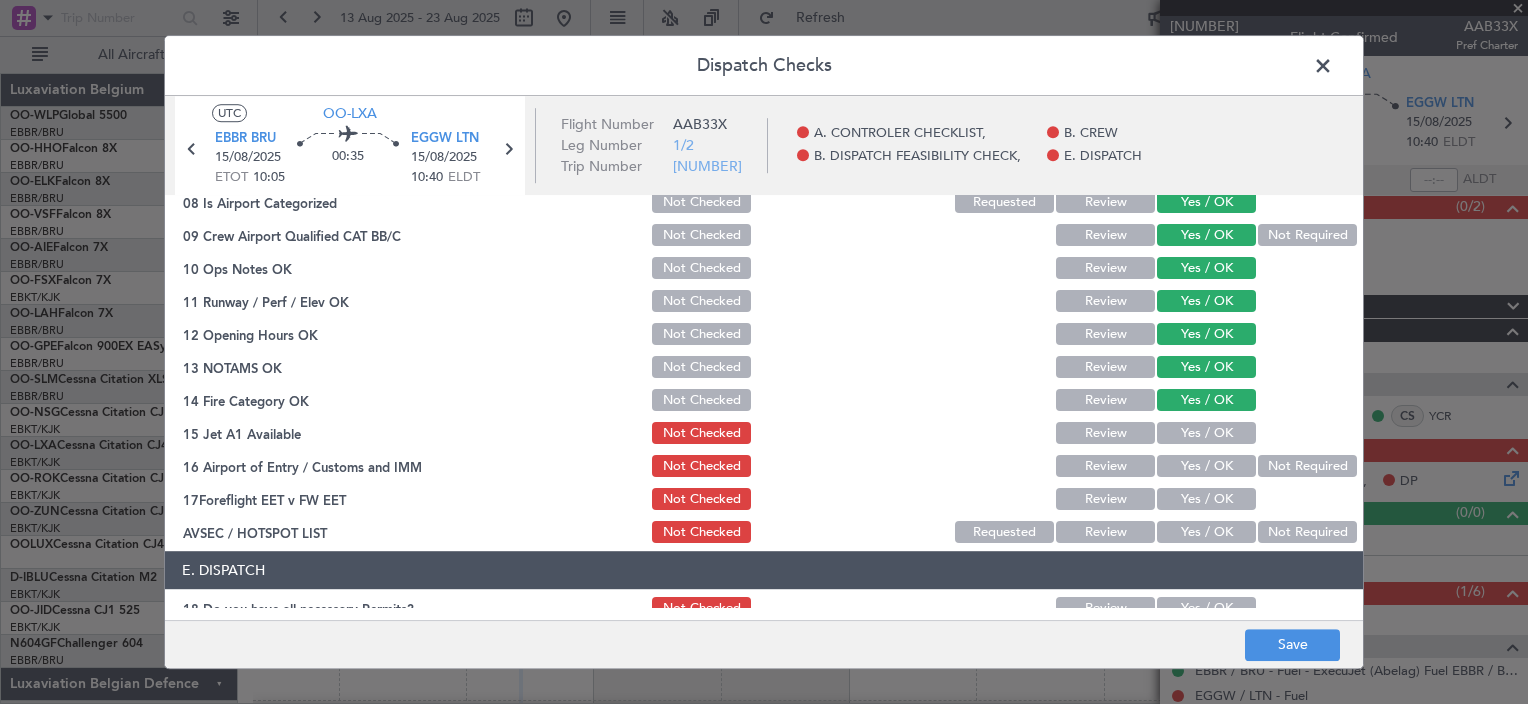 click on "Yes / OK" 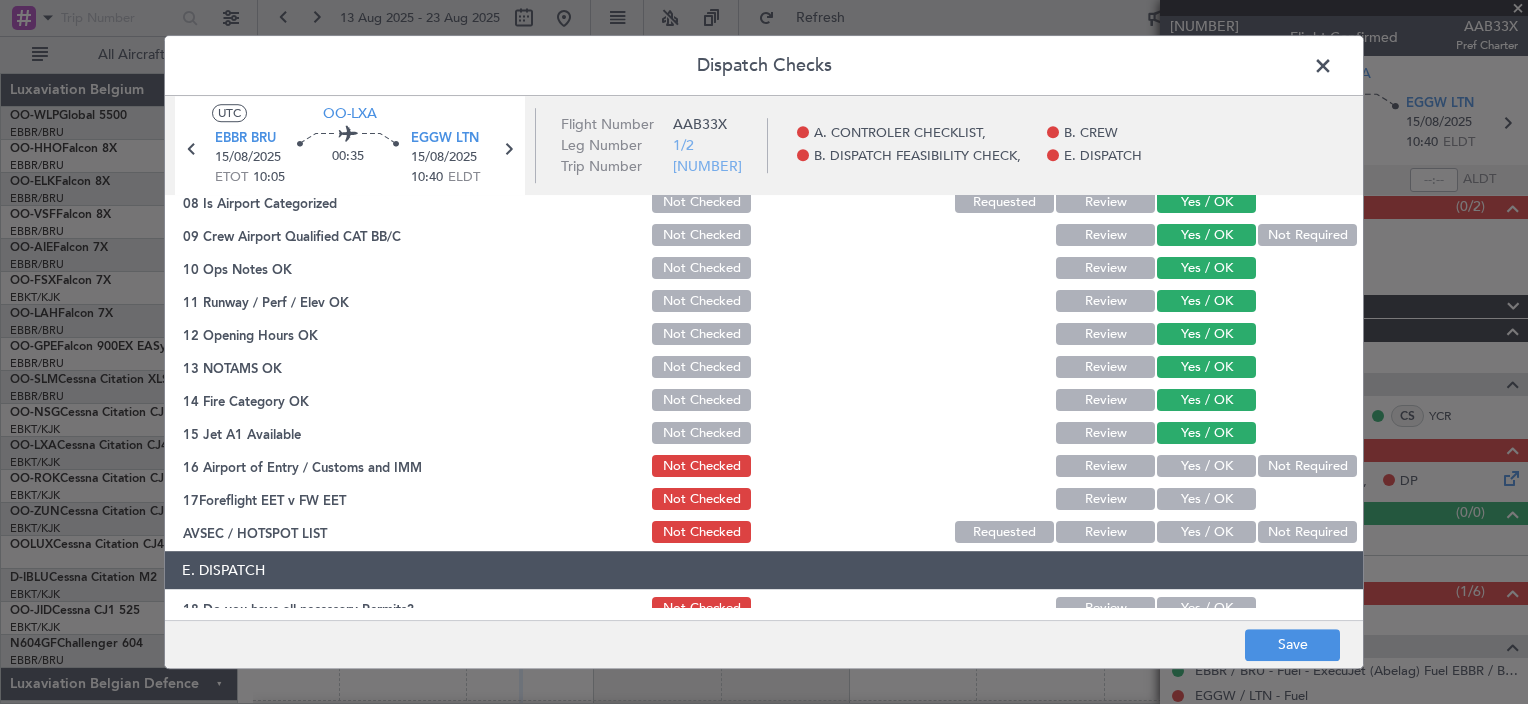 click on "Yes / OK" 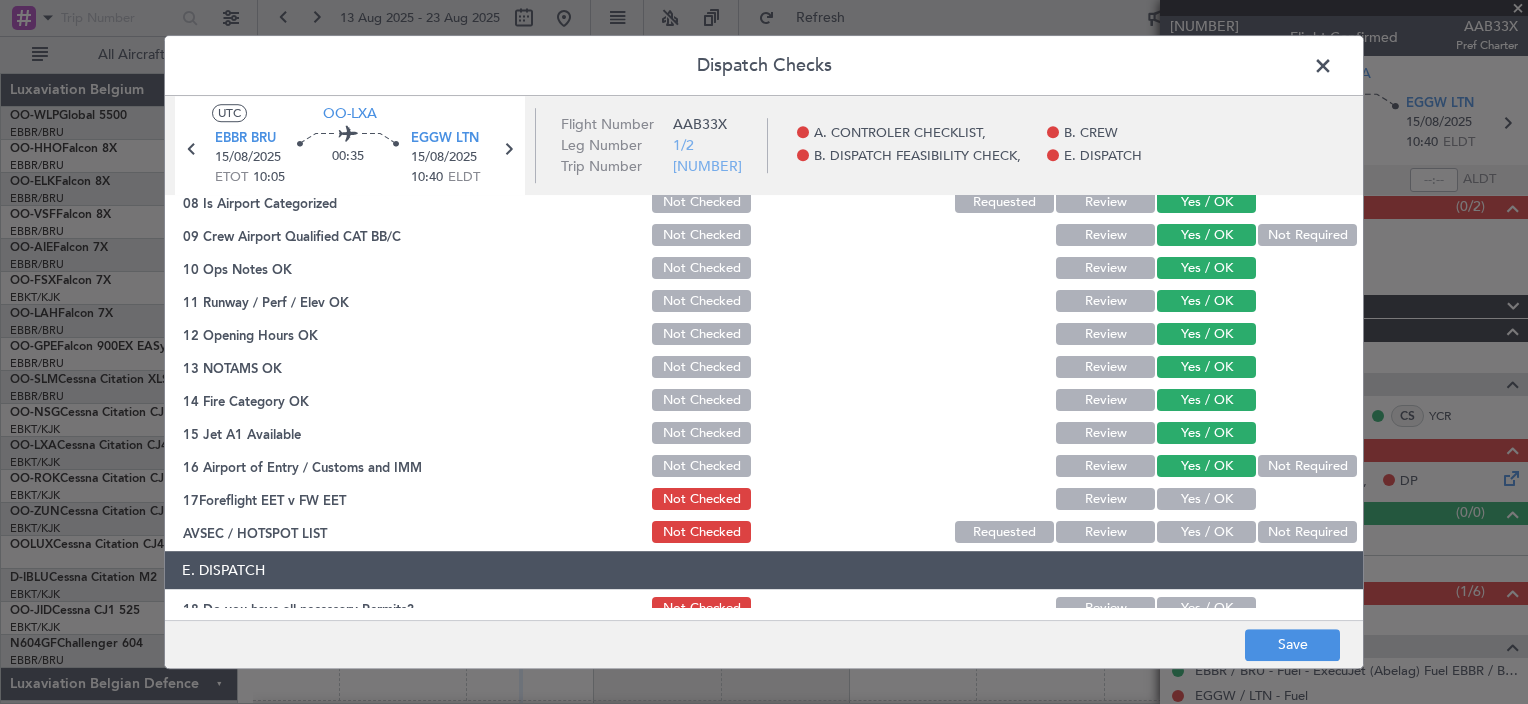 click on "Yes / OK" 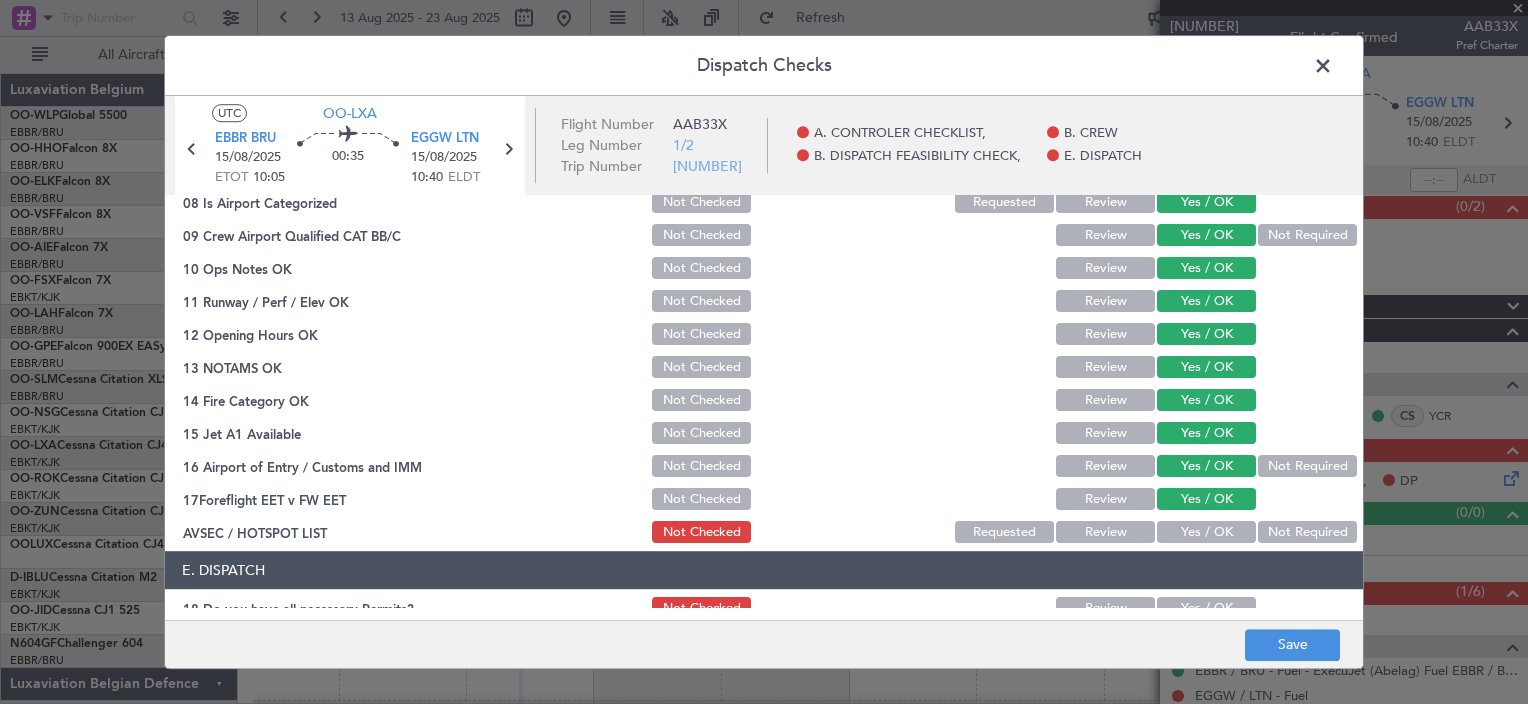 click on "Yes / OK" 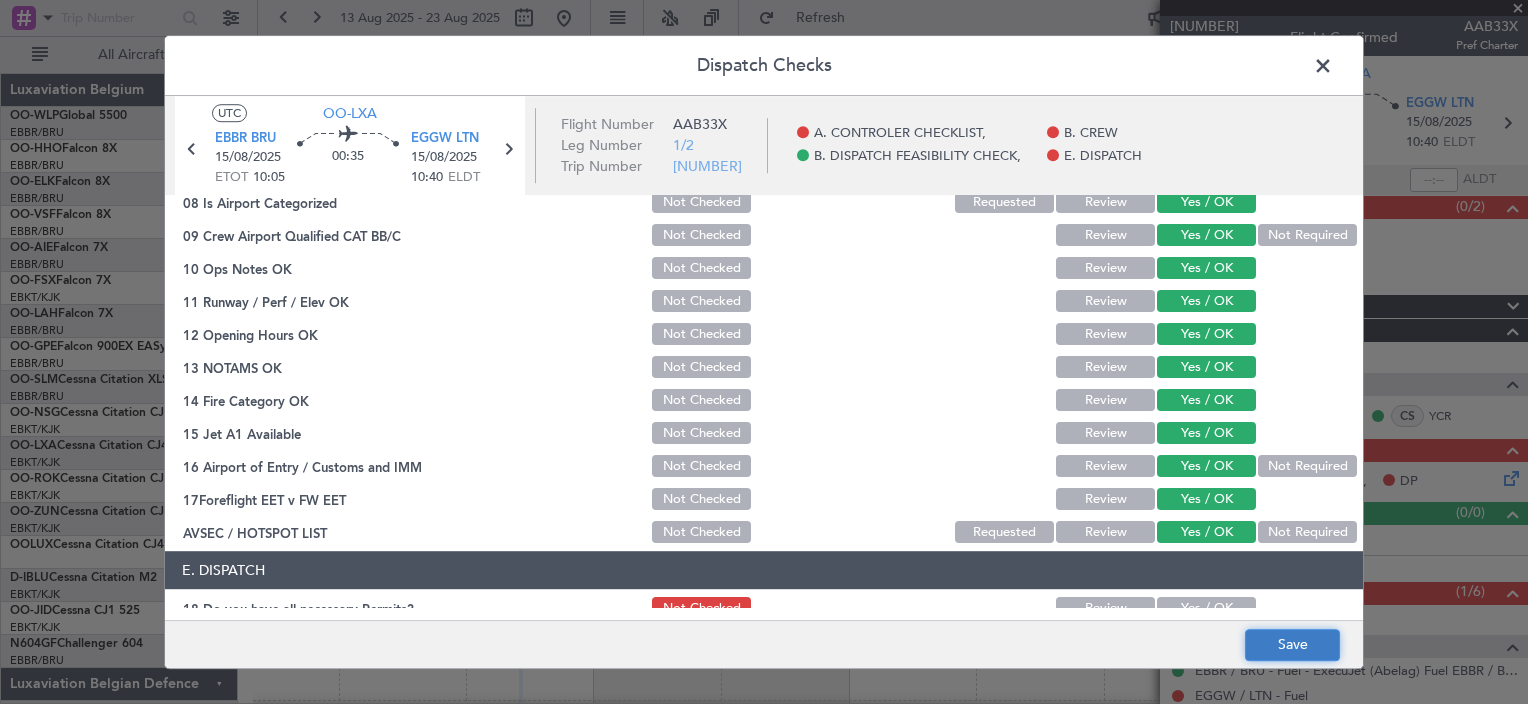 click on "Save" 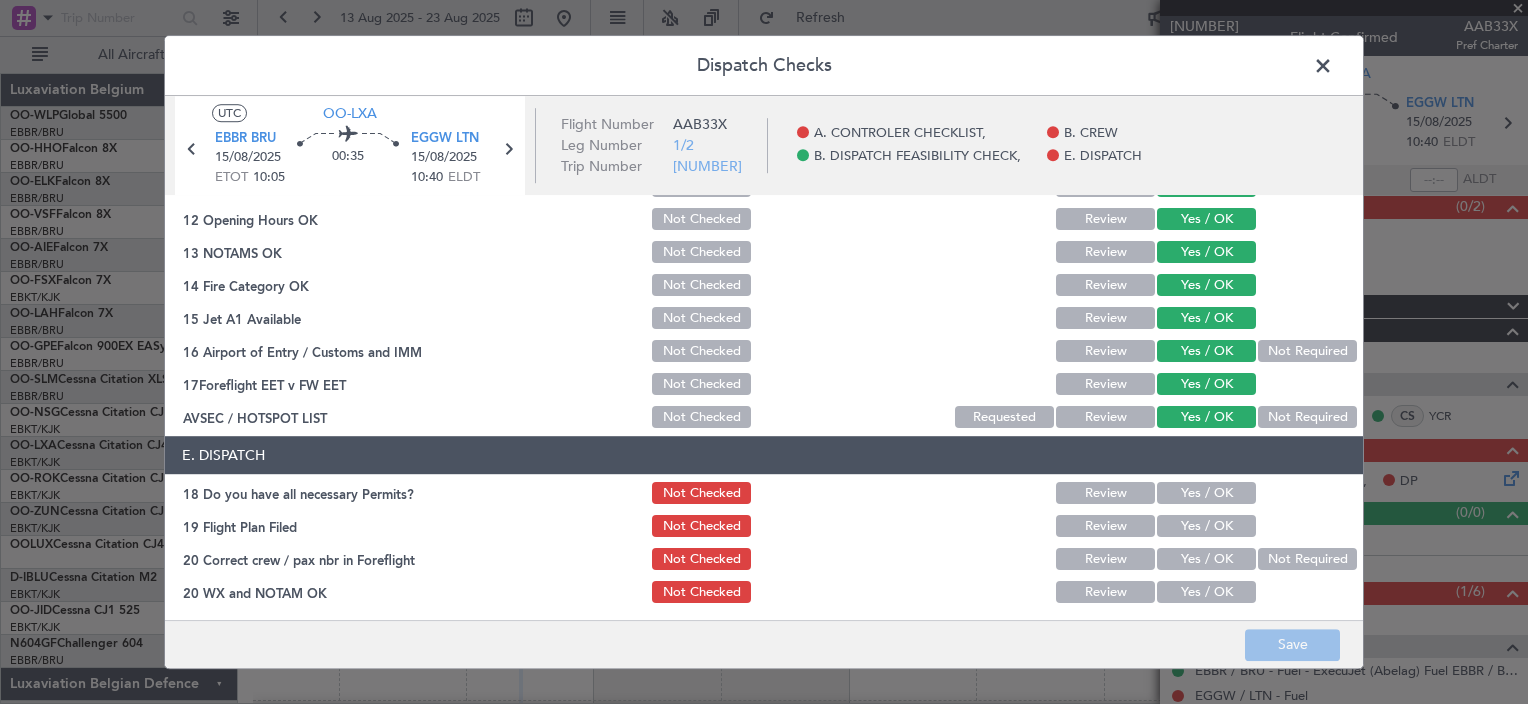 scroll, scrollTop: 519, scrollLeft: 0, axis: vertical 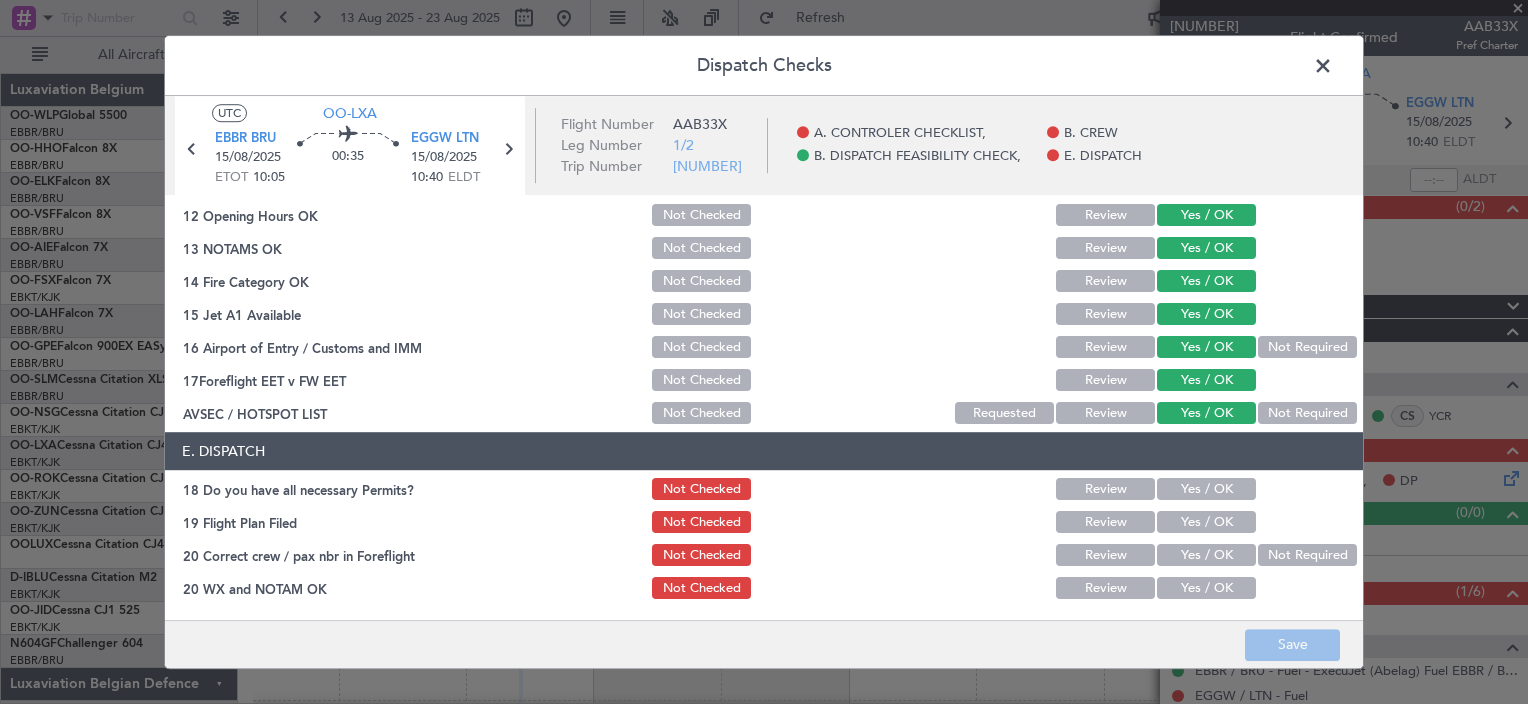 click 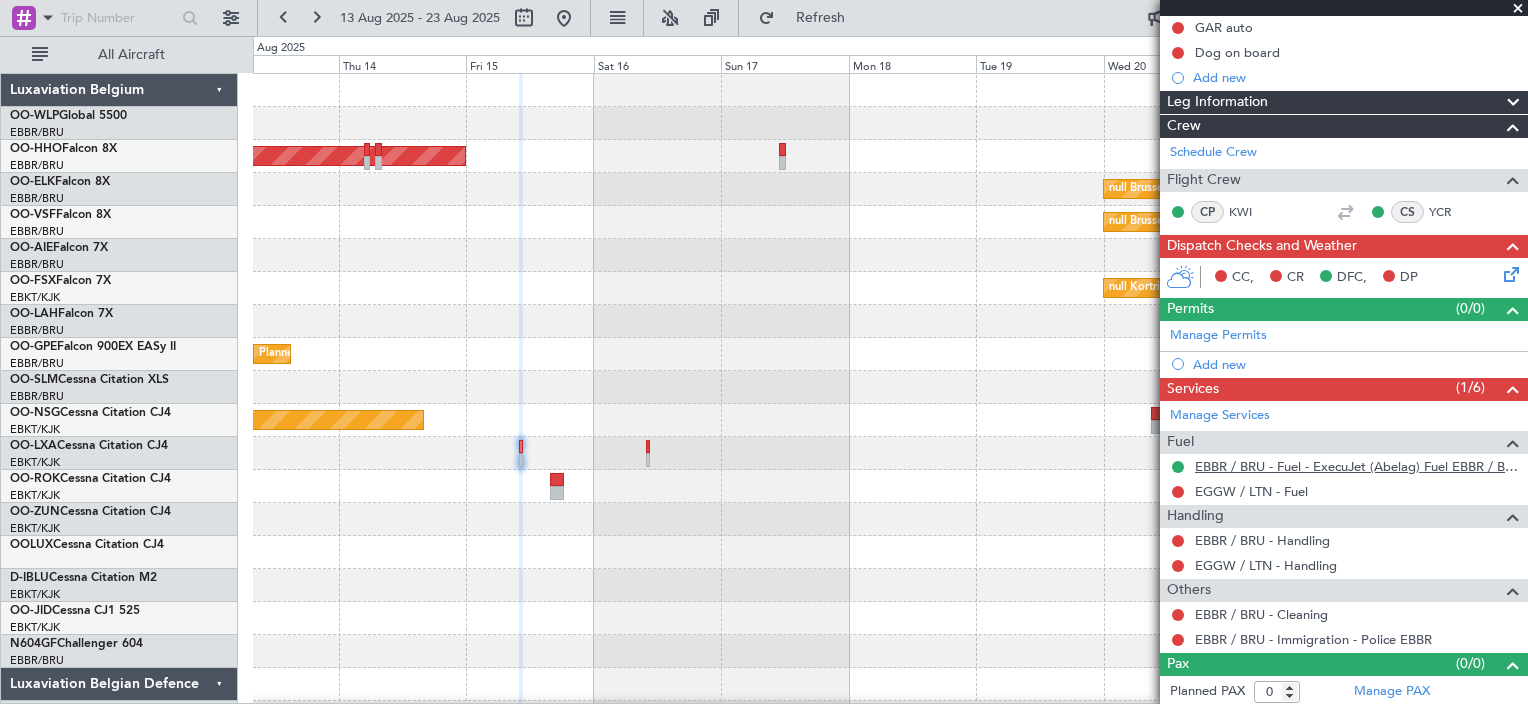 scroll, scrollTop: 205, scrollLeft: 0, axis: vertical 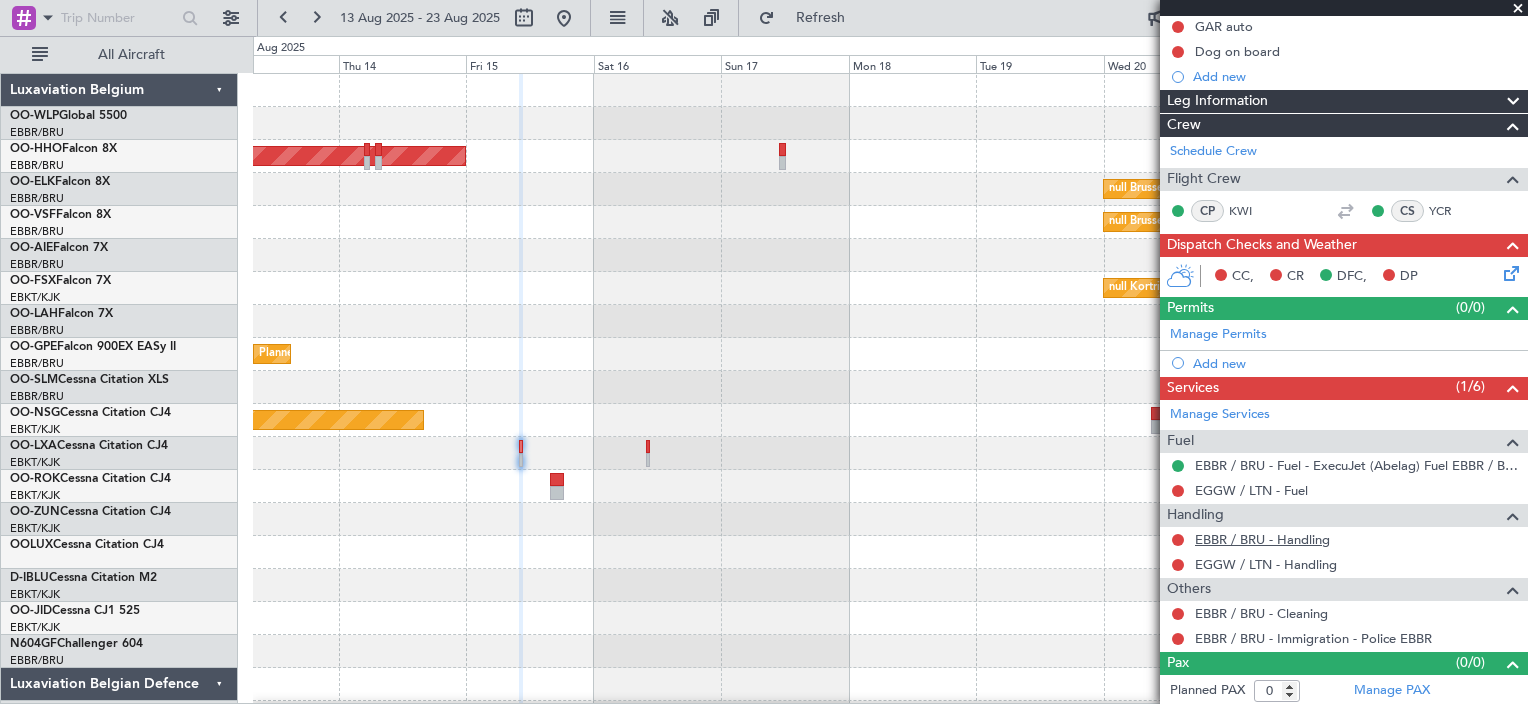 click on "EBBR / BRU - Handling" at bounding box center [1262, 539] 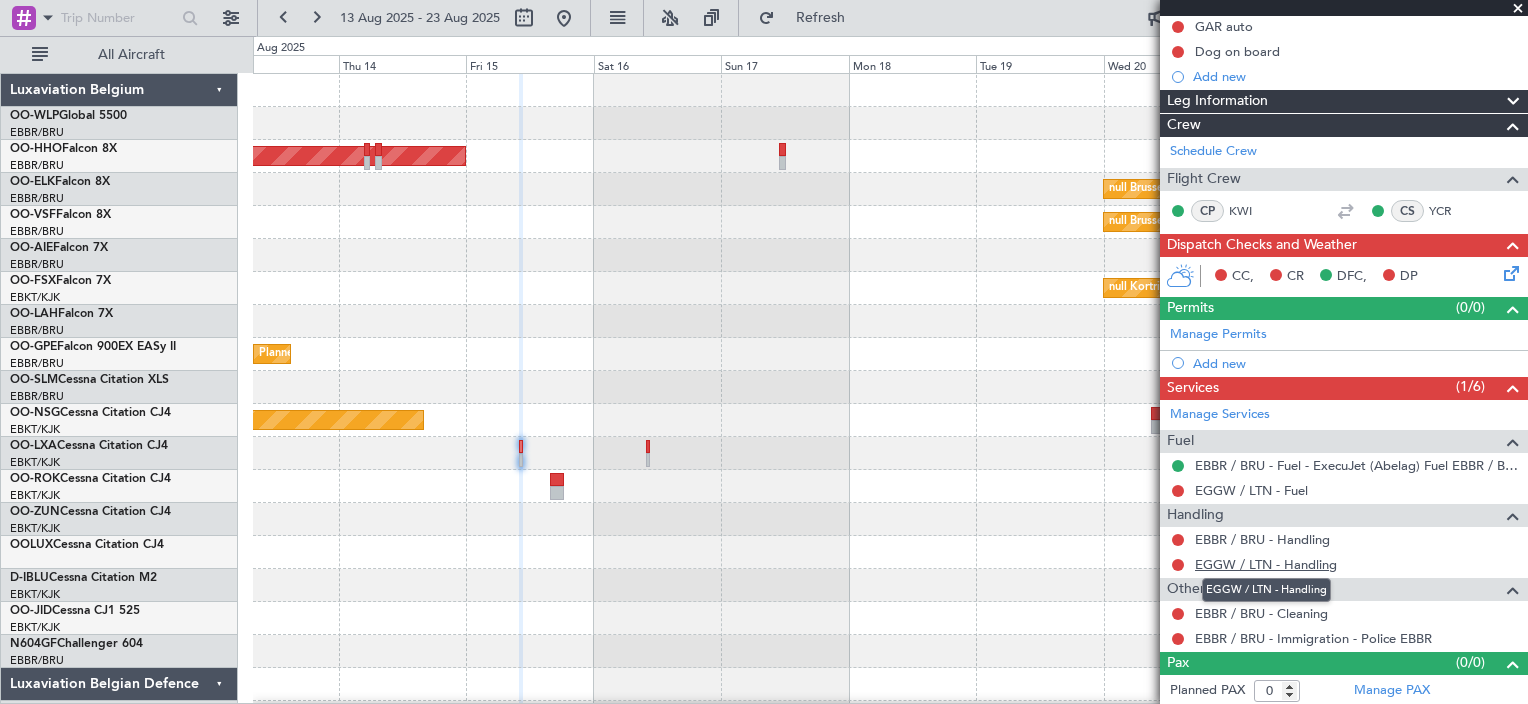 click on "EGGW / LTN - Handling" at bounding box center (1266, 564) 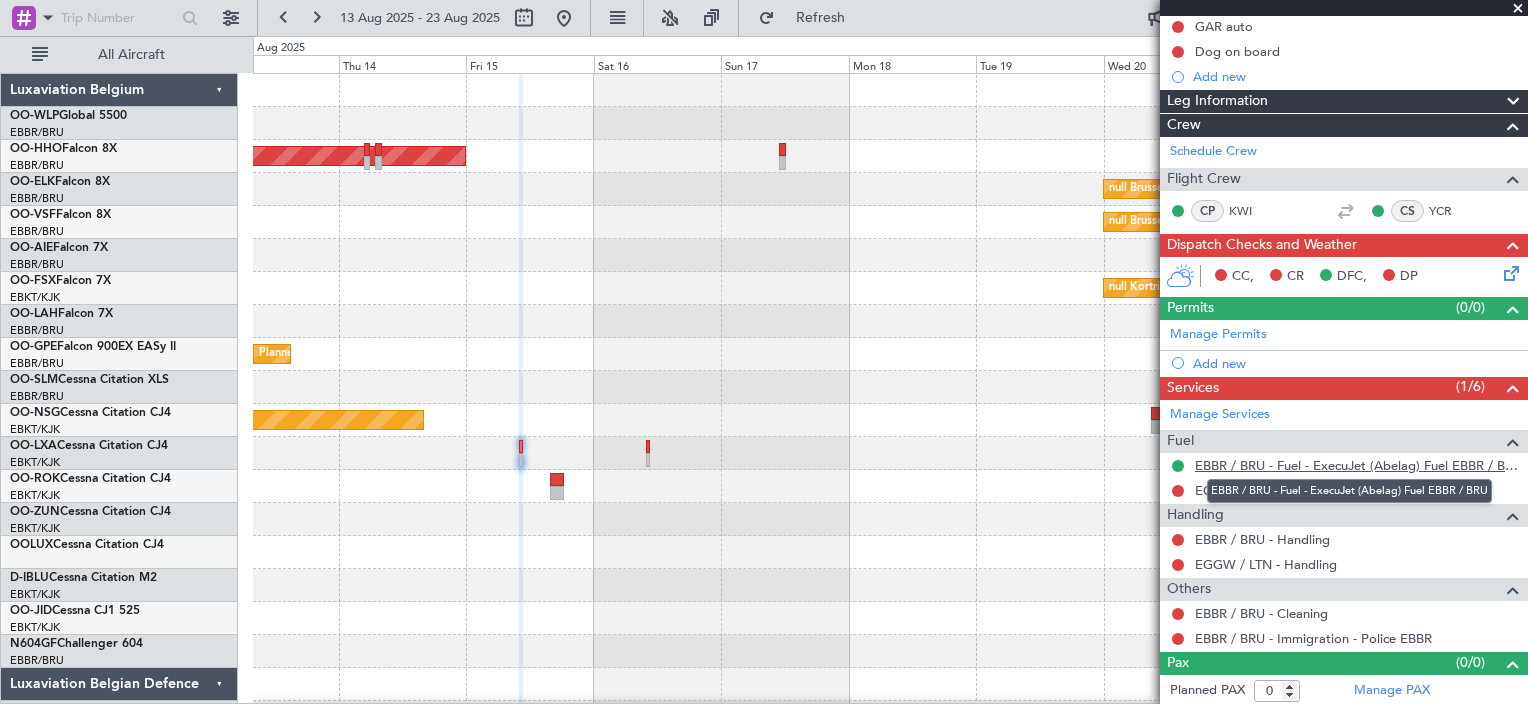 click on "EBBR / BRU - Fuel - ExecuJet (Abelag) Fuel EBBR / BRU" at bounding box center (1356, 465) 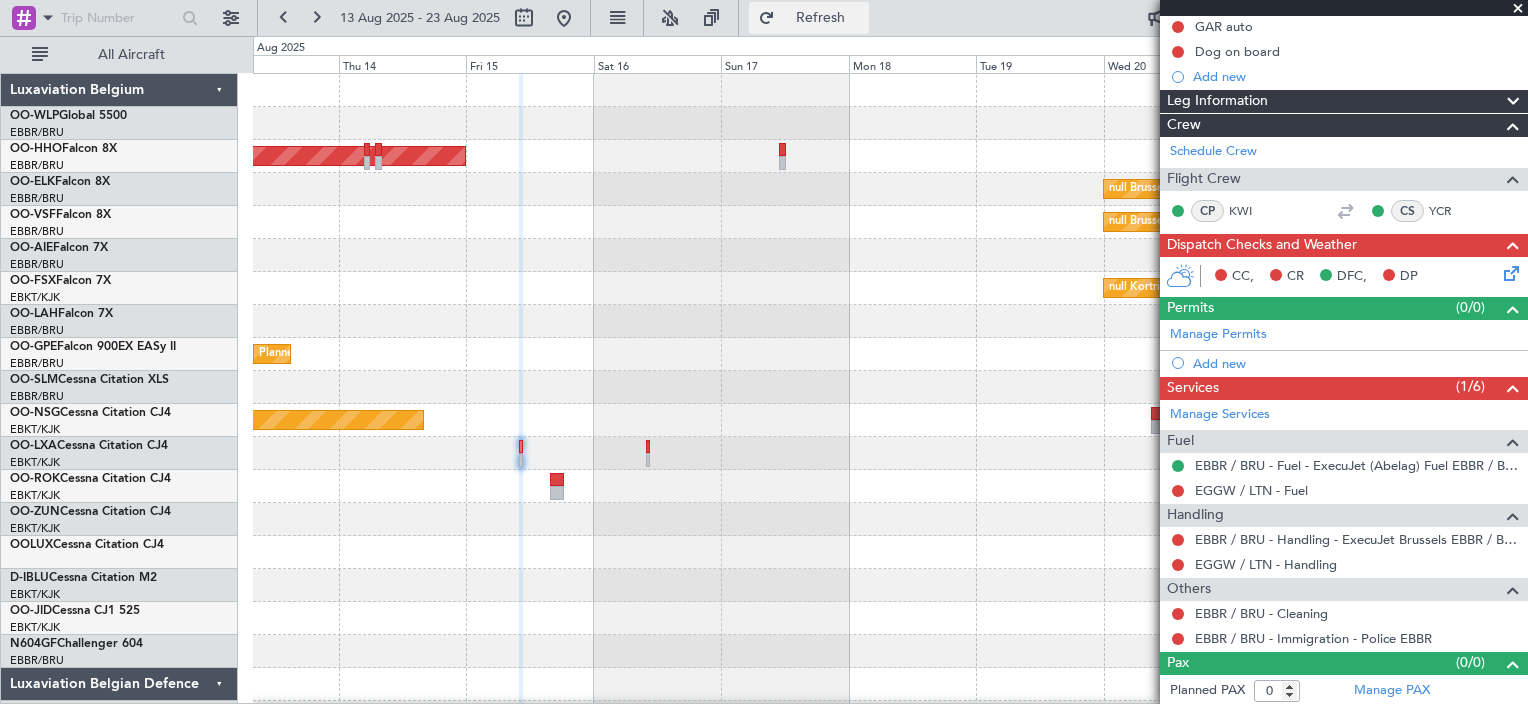 click on "Refresh" 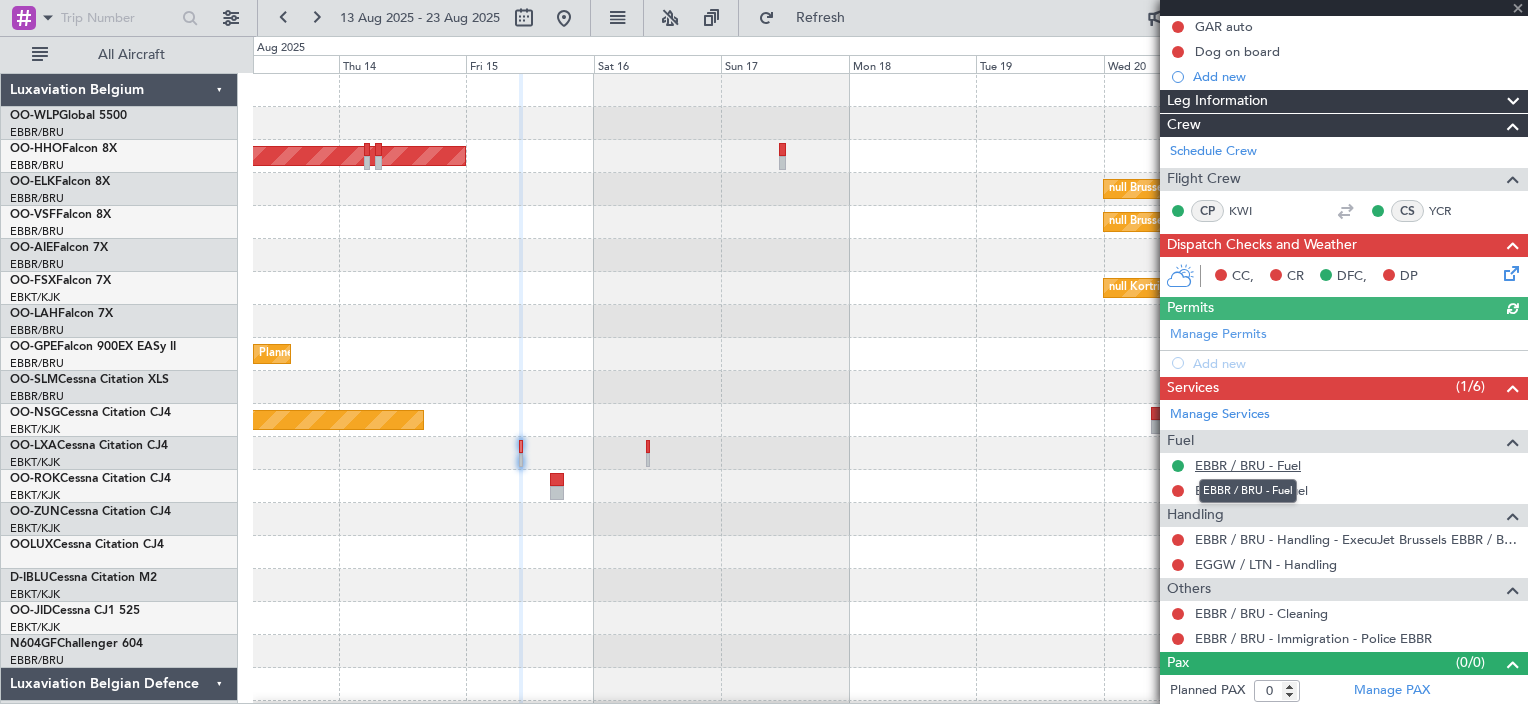 click on "EBBR / BRU - Fuel" at bounding box center (1248, 465) 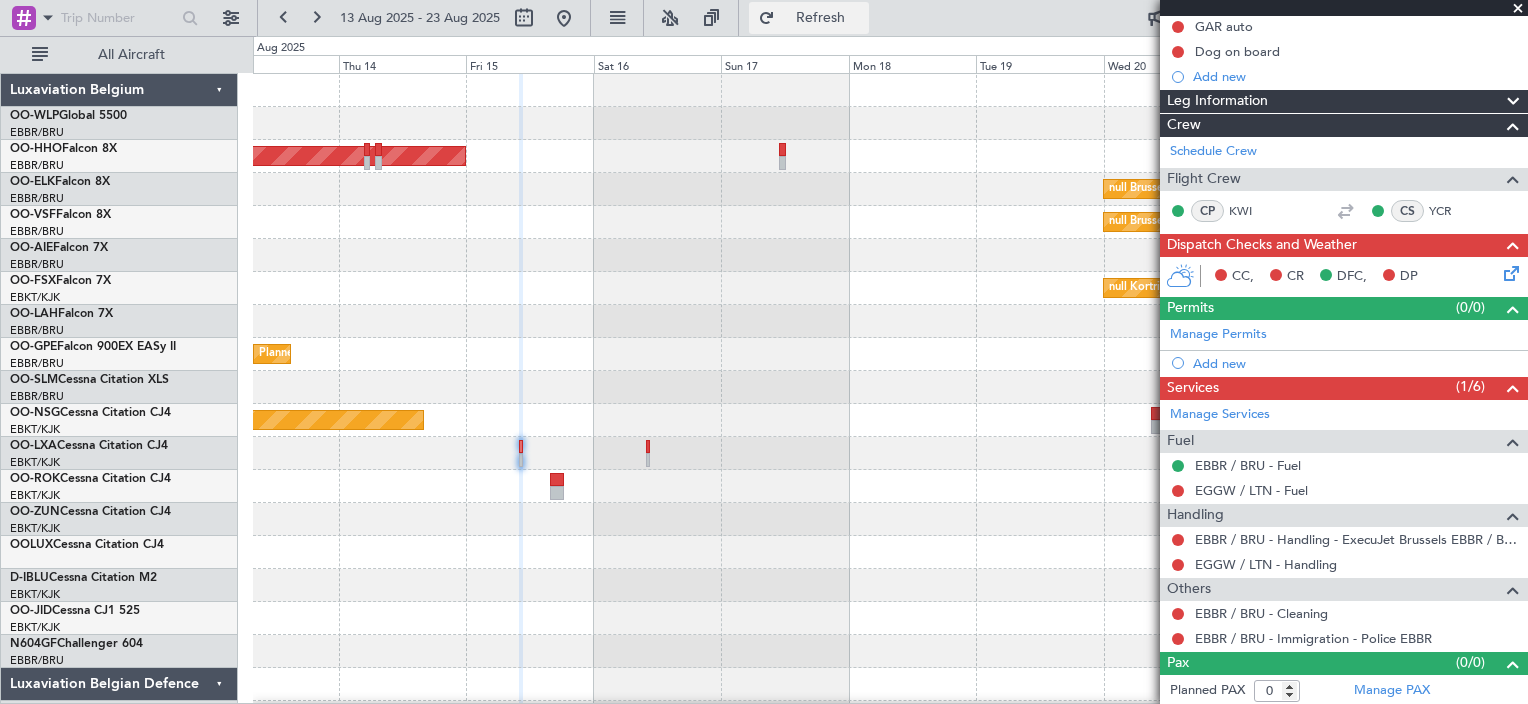 click on "Refresh" 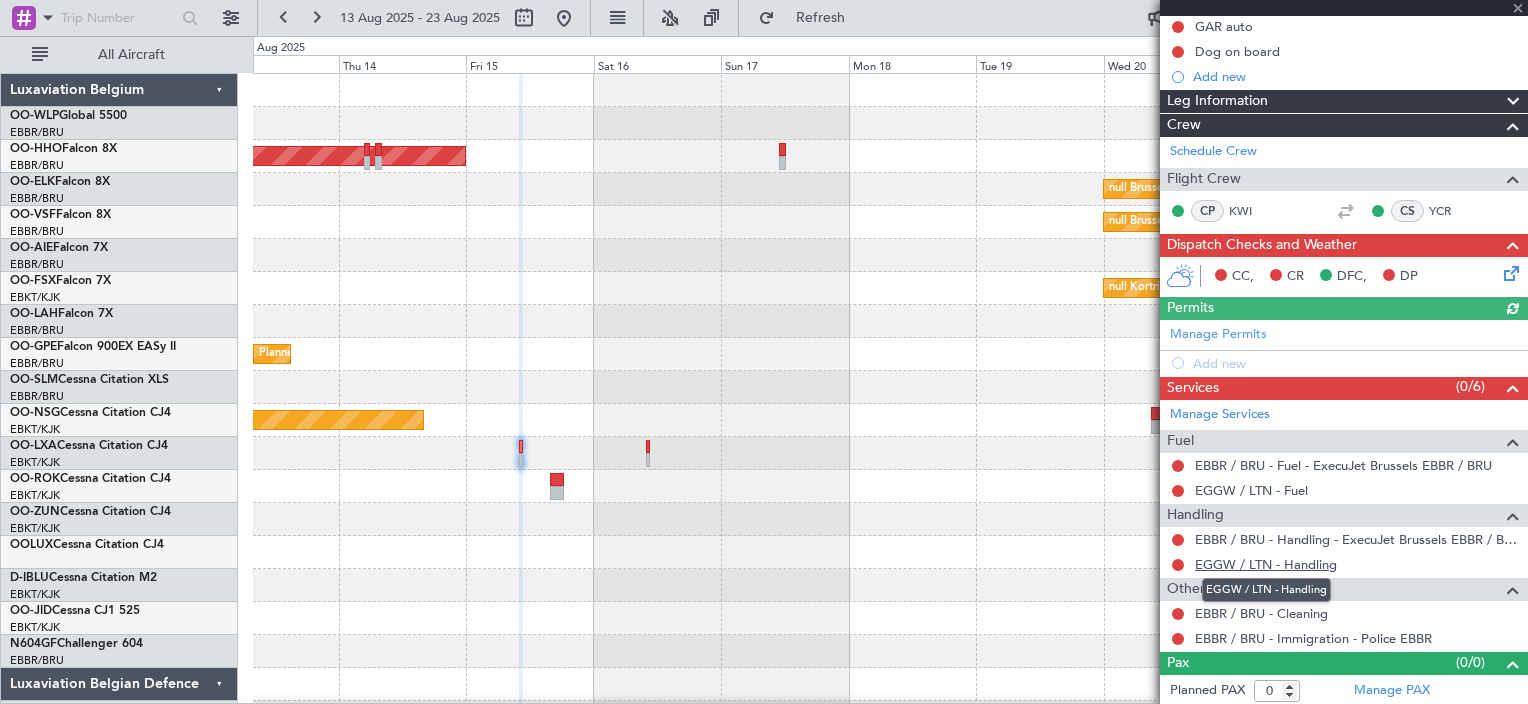 click on "EGGW / LTN - Handling" at bounding box center (1266, 564) 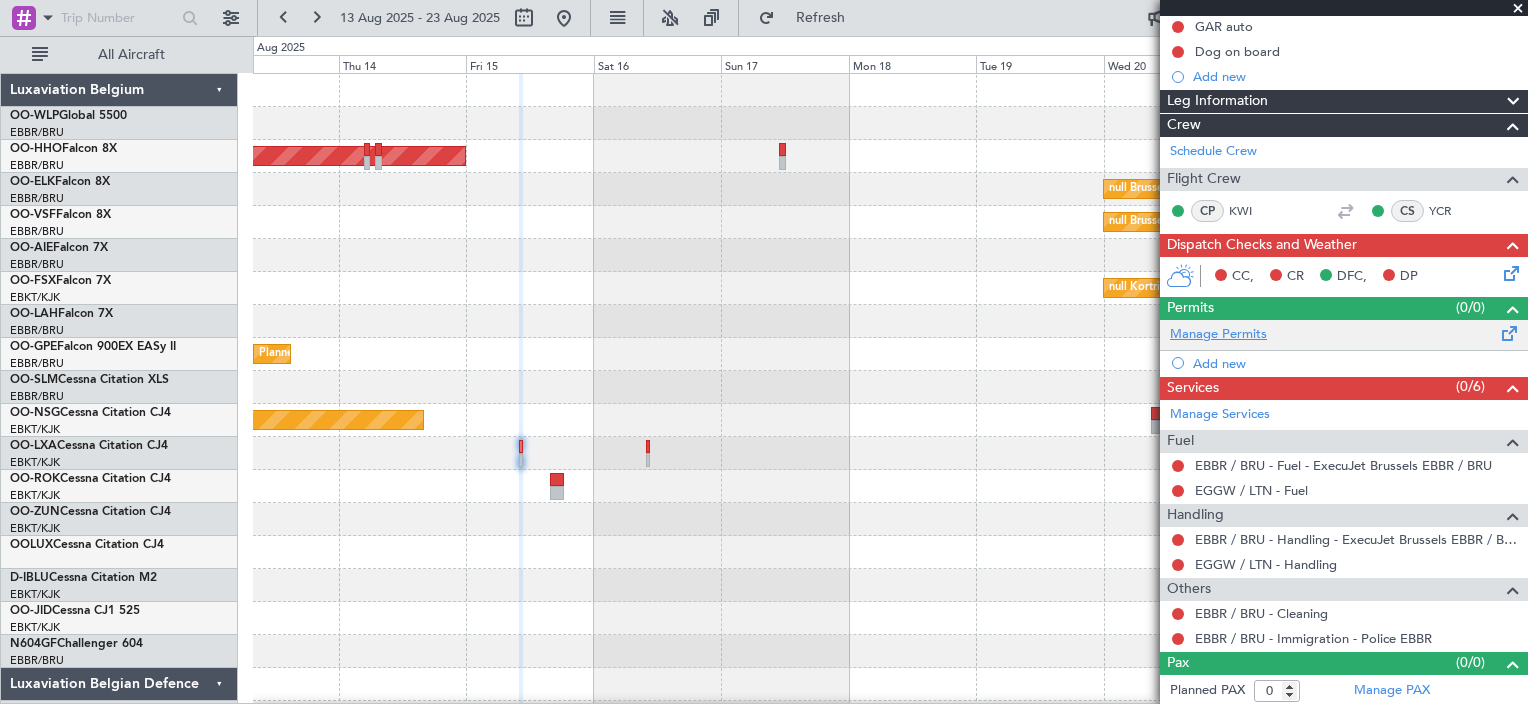 click on "Manage Permits" at bounding box center (1218, 335) 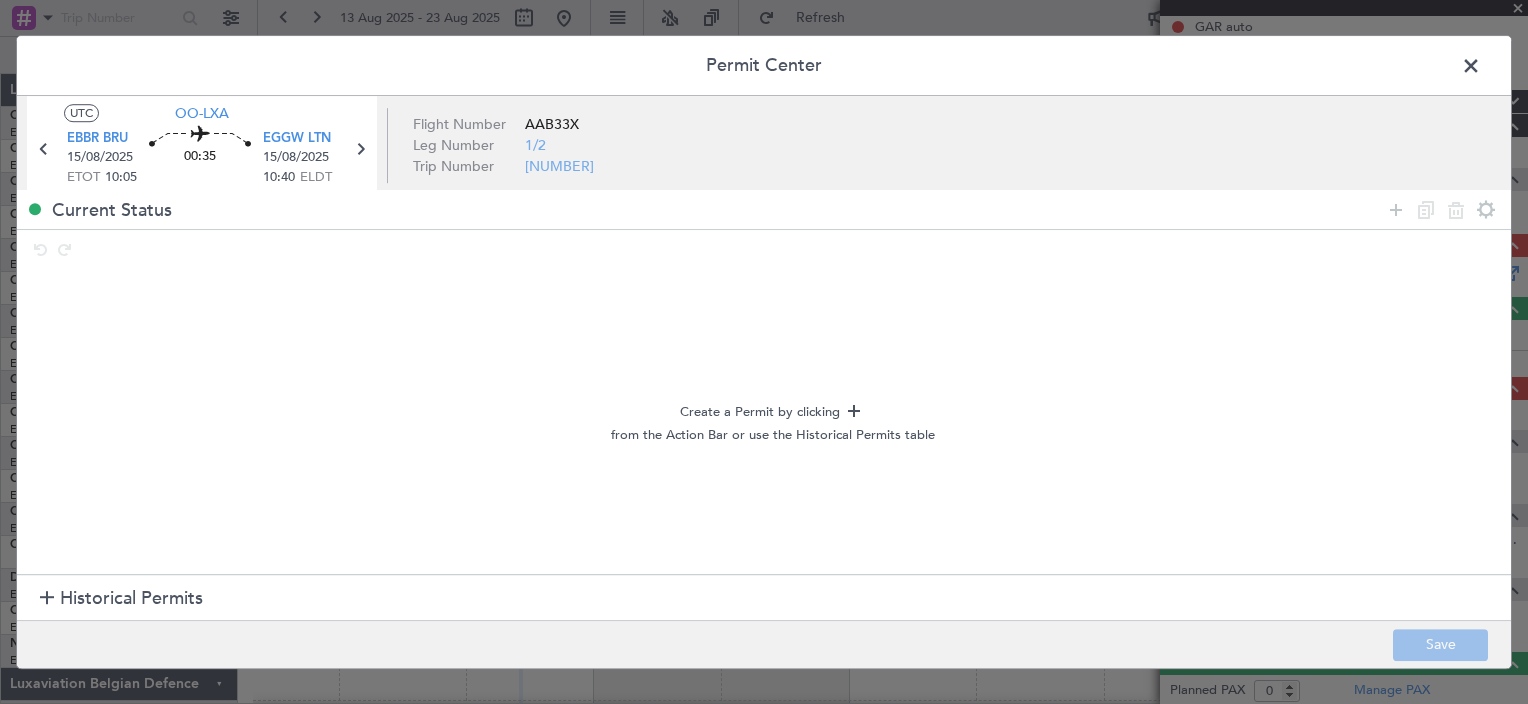 click at bounding box center (1481, 71) 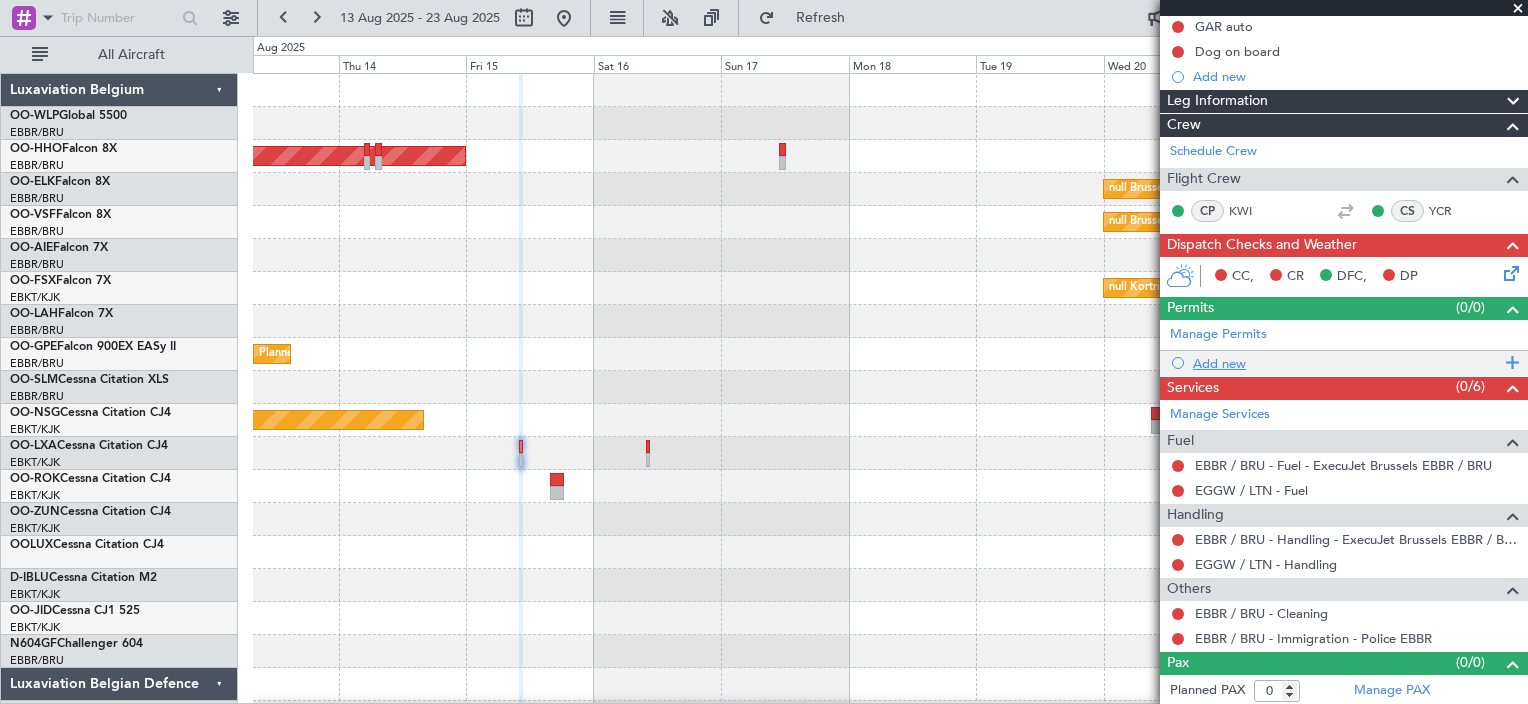 click on "Add new" at bounding box center (1346, 363) 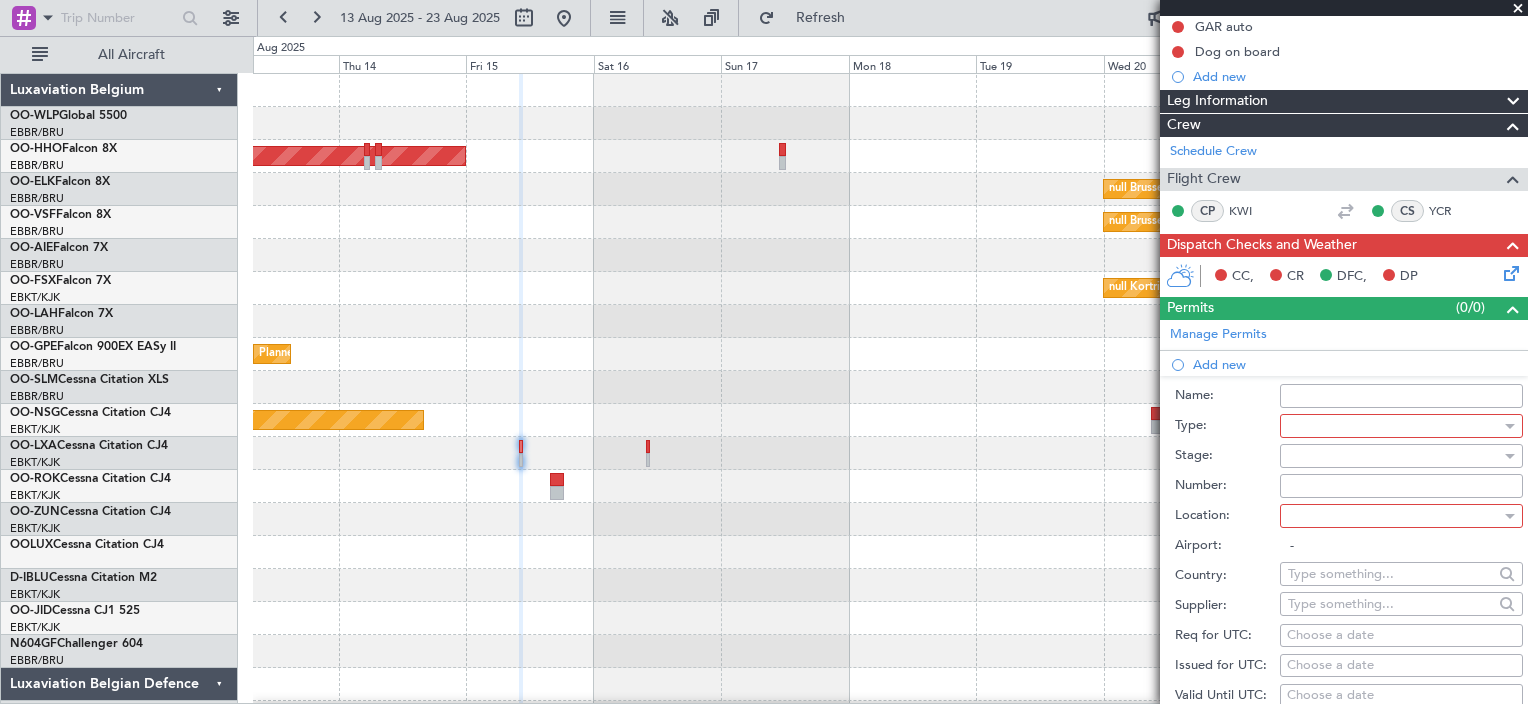 click on "Name:" at bounding box center (1401, 396) 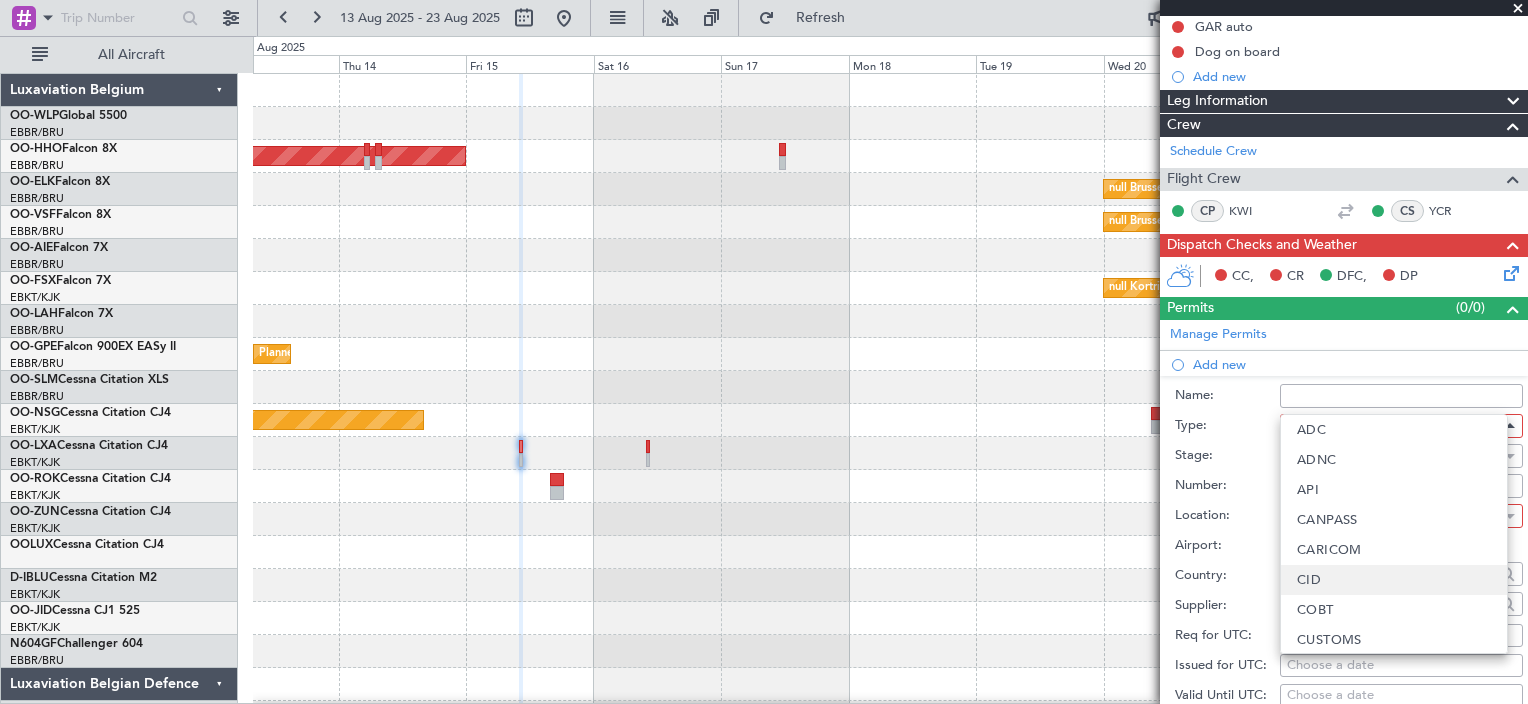 scroll, scrollTop: 178, scrollLeft: 0, axis: vertical 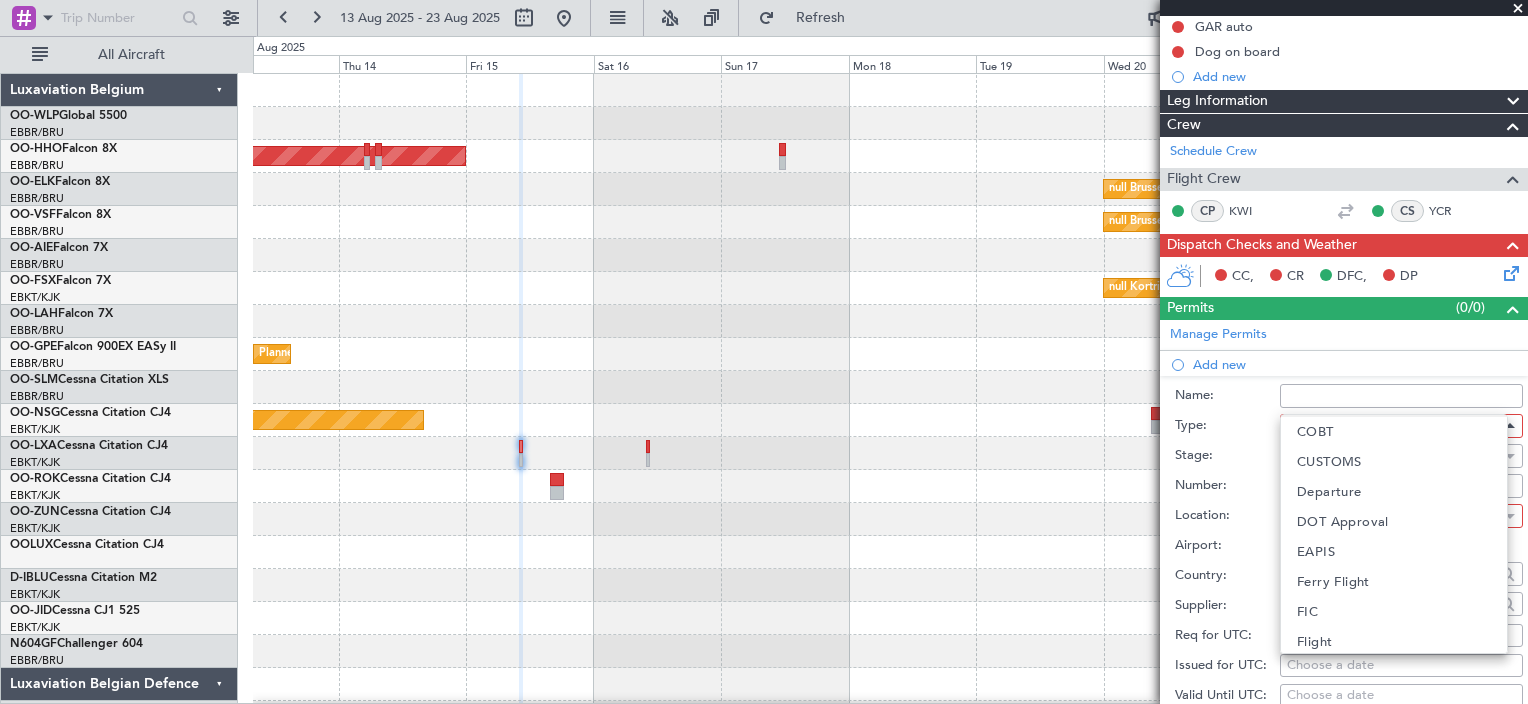 click on "Ferry Flight" at bounding box center (1333, 582) 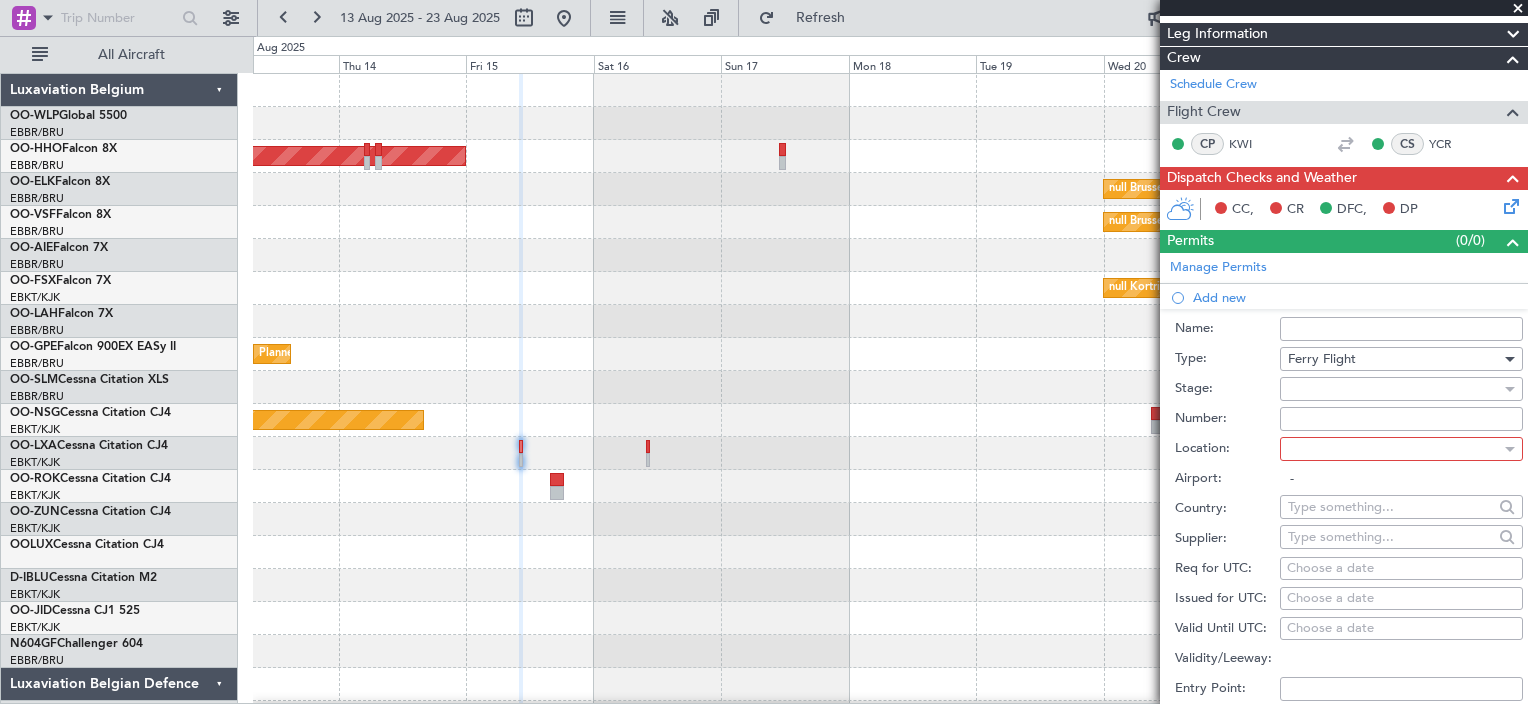 scroll, scrollTop: 273, scrollLeft: 0, axis: vertical 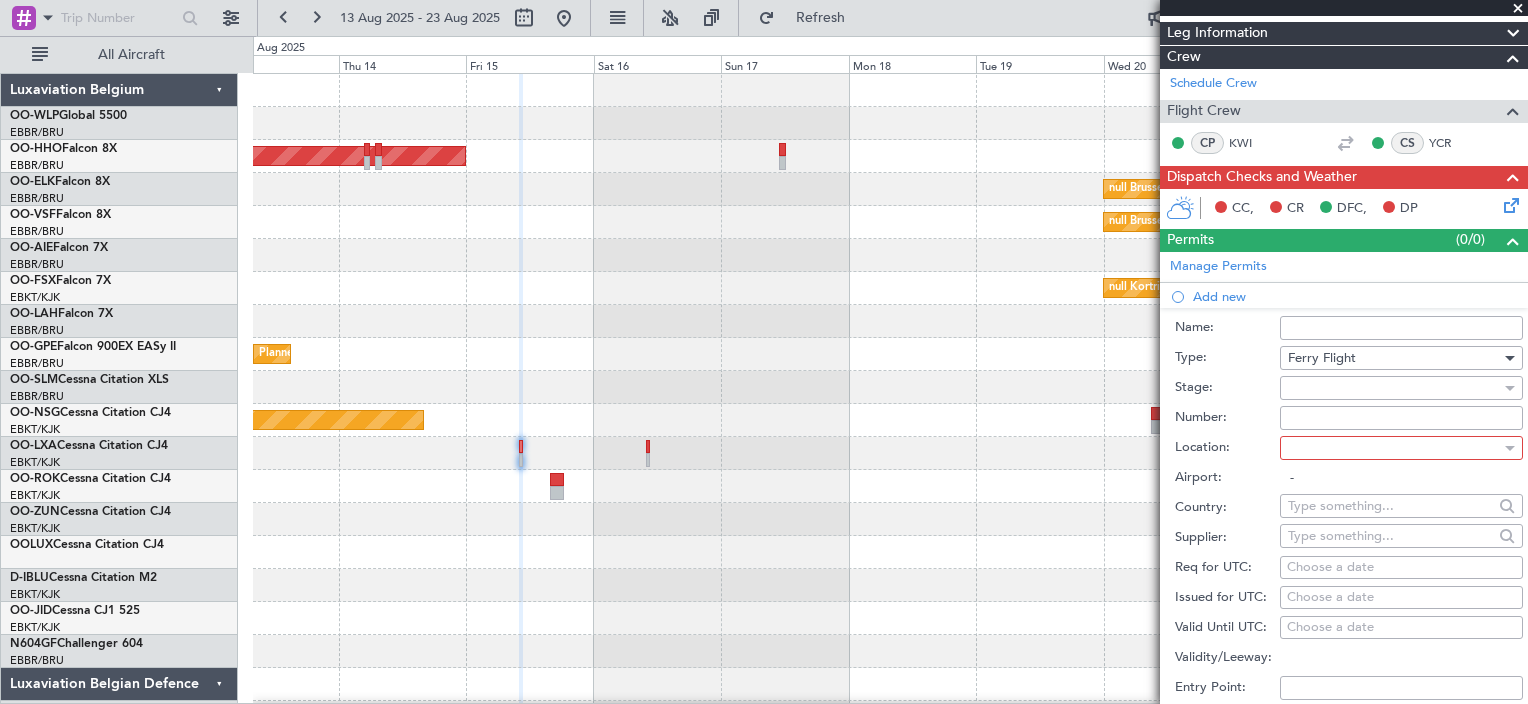 click on "Ferry Flight" at bounding box center (1394, 358) 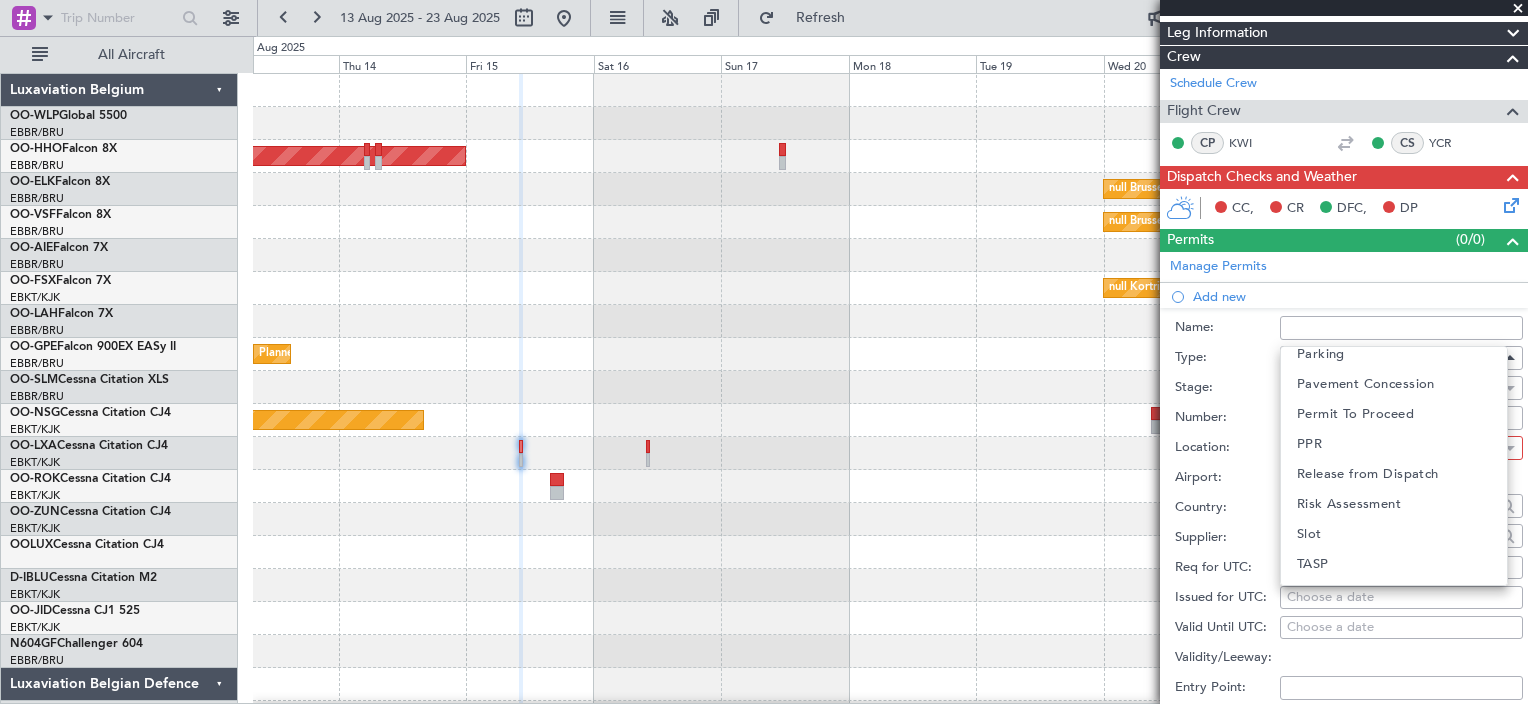 scroll, scrollTop: 601, scrollLeft: 0, axis: vertical 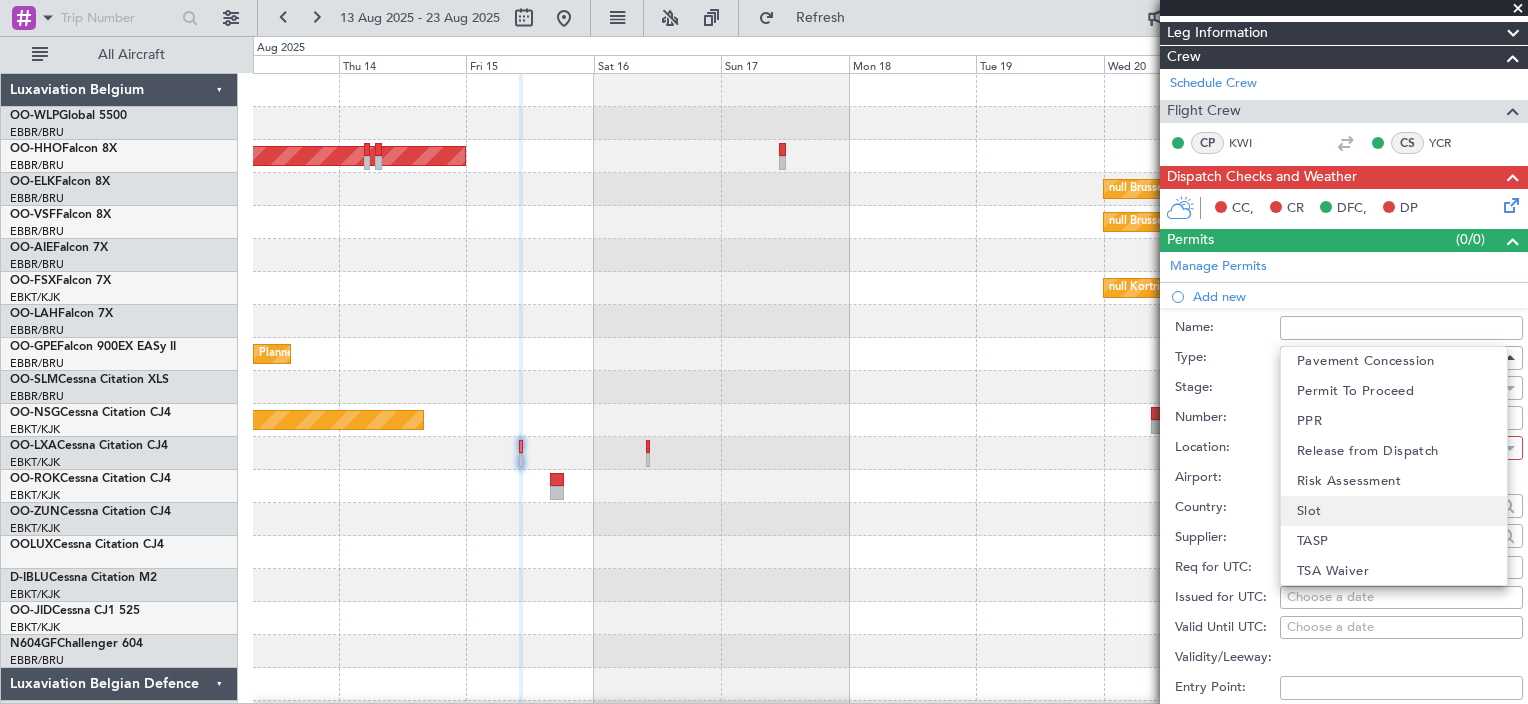 click on "Slot" at bounding box center (1394, 511) 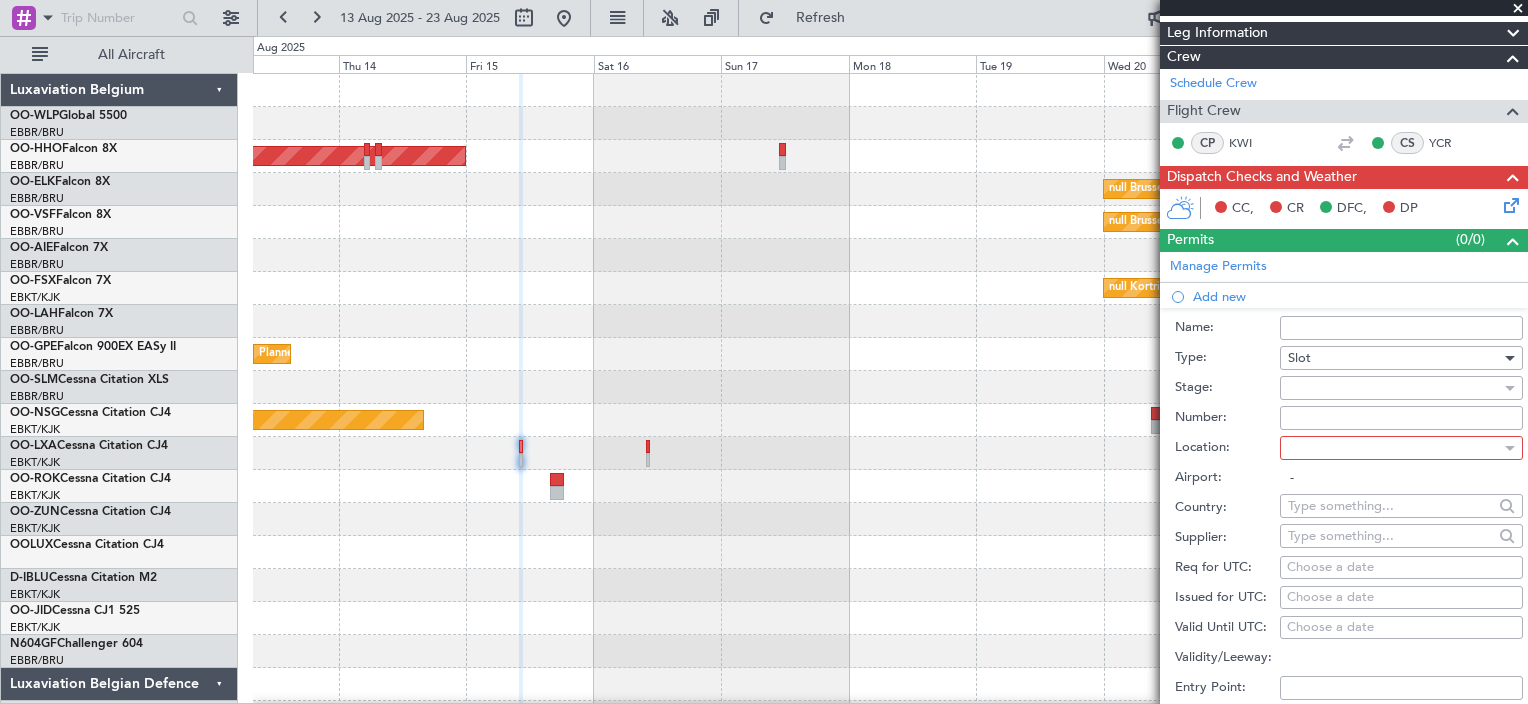click at bounding box center (1394, 388) 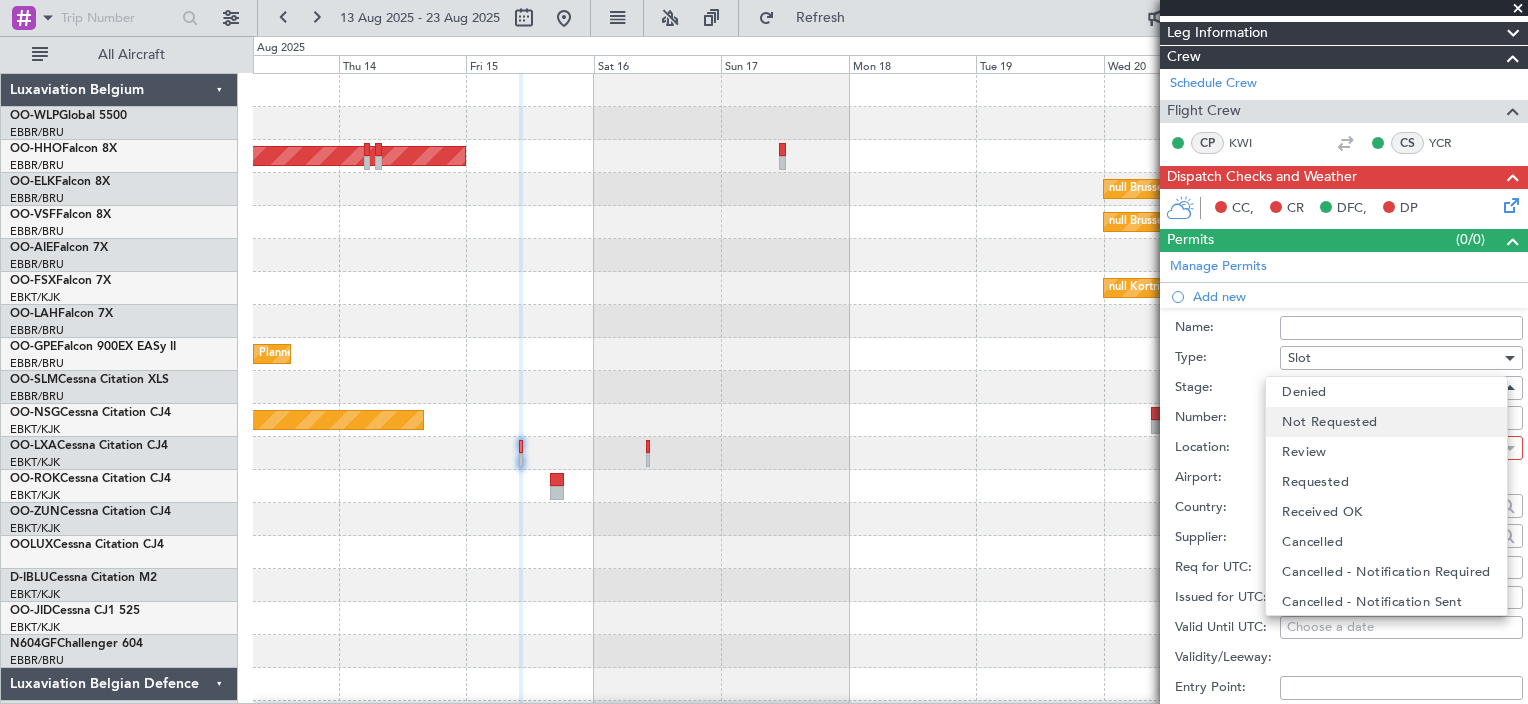 click on "Not Requested" at bounding box center [1329, 422] 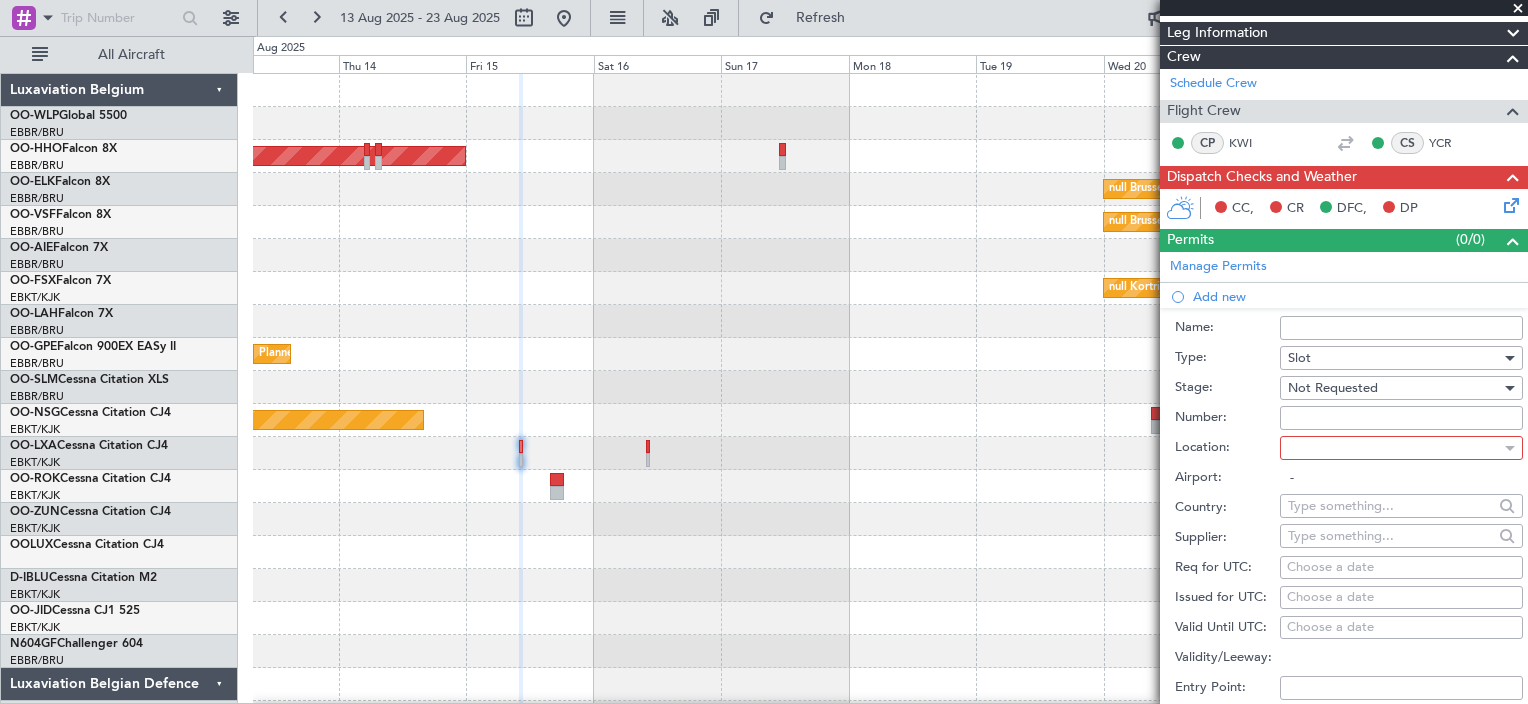 click at bounding box center [1394, 448] 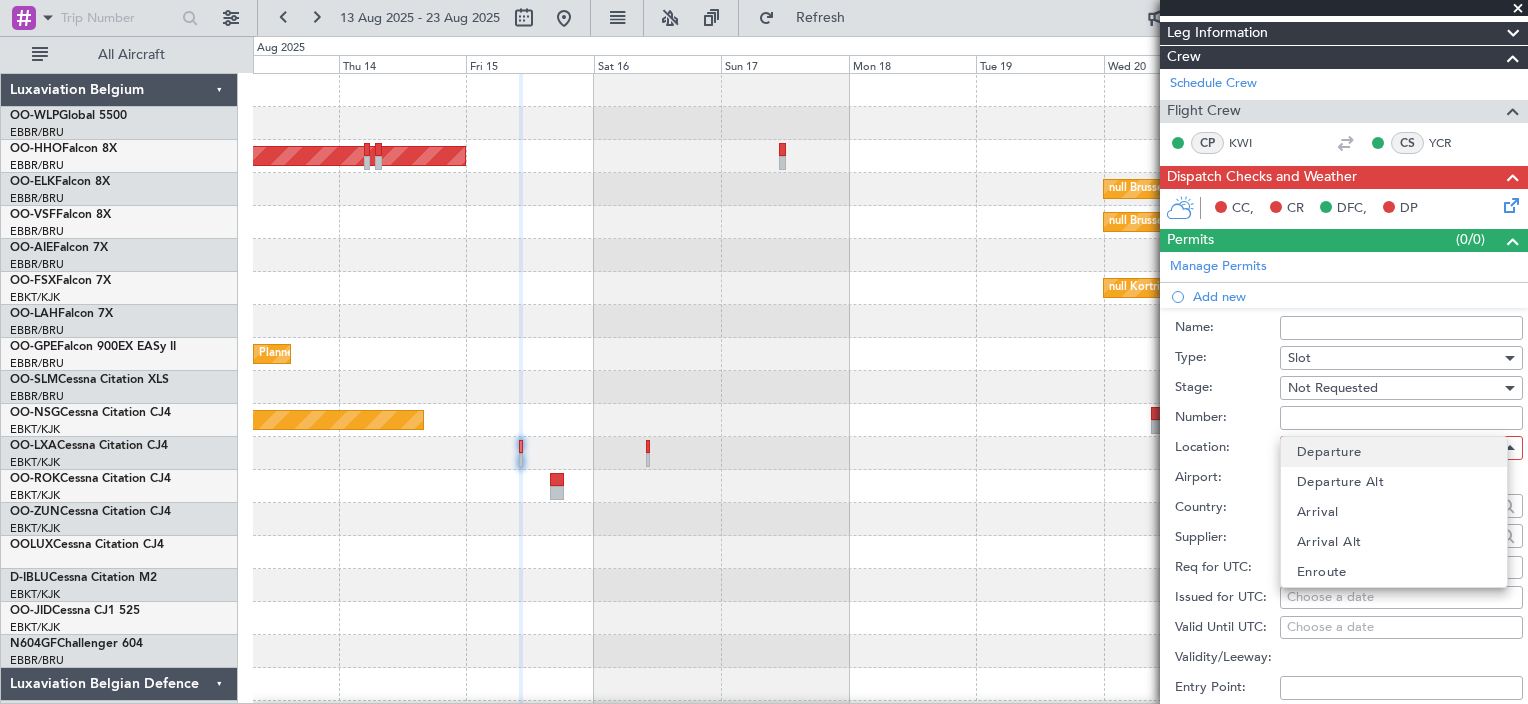 click on "Departure" at bounding box center [1329, 452] 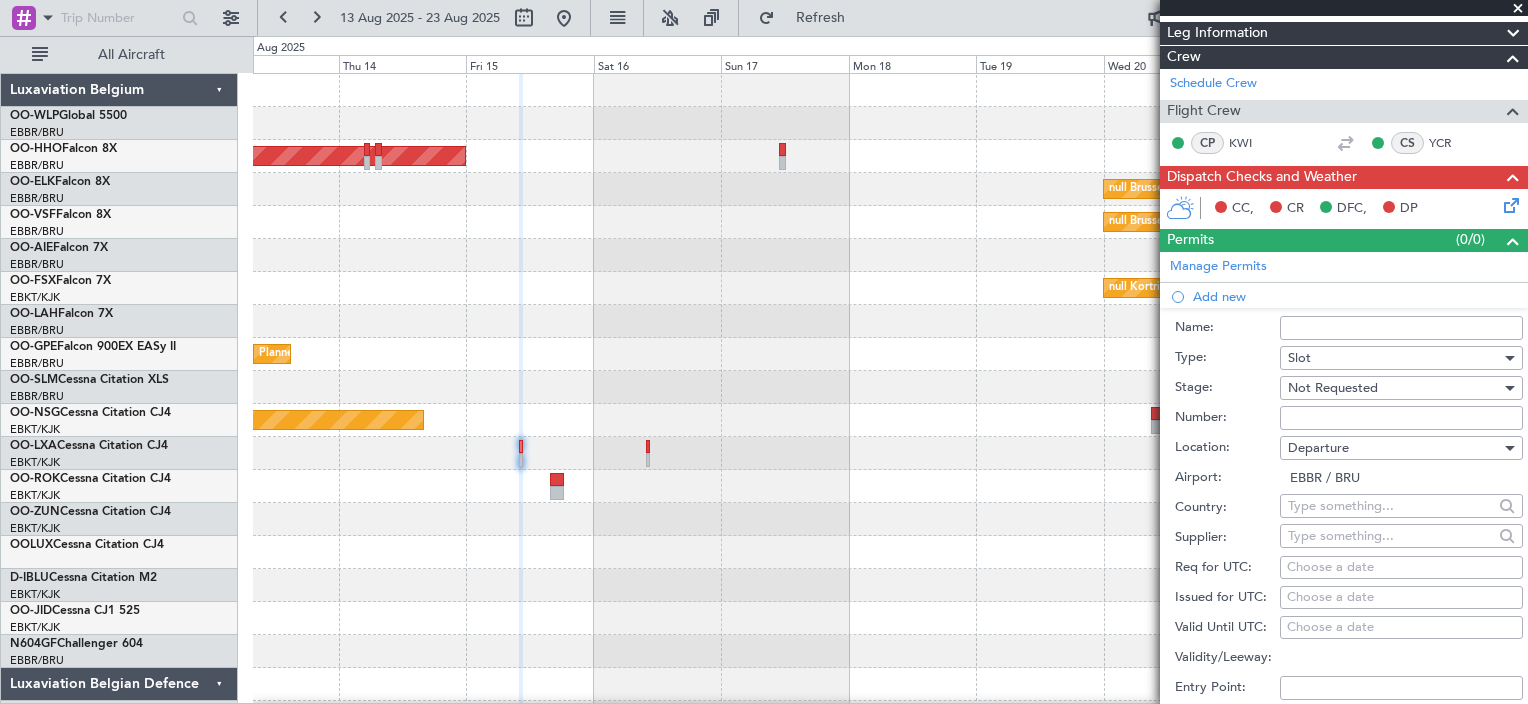 click on "Choose a date" at bounding box center [1401, 568] 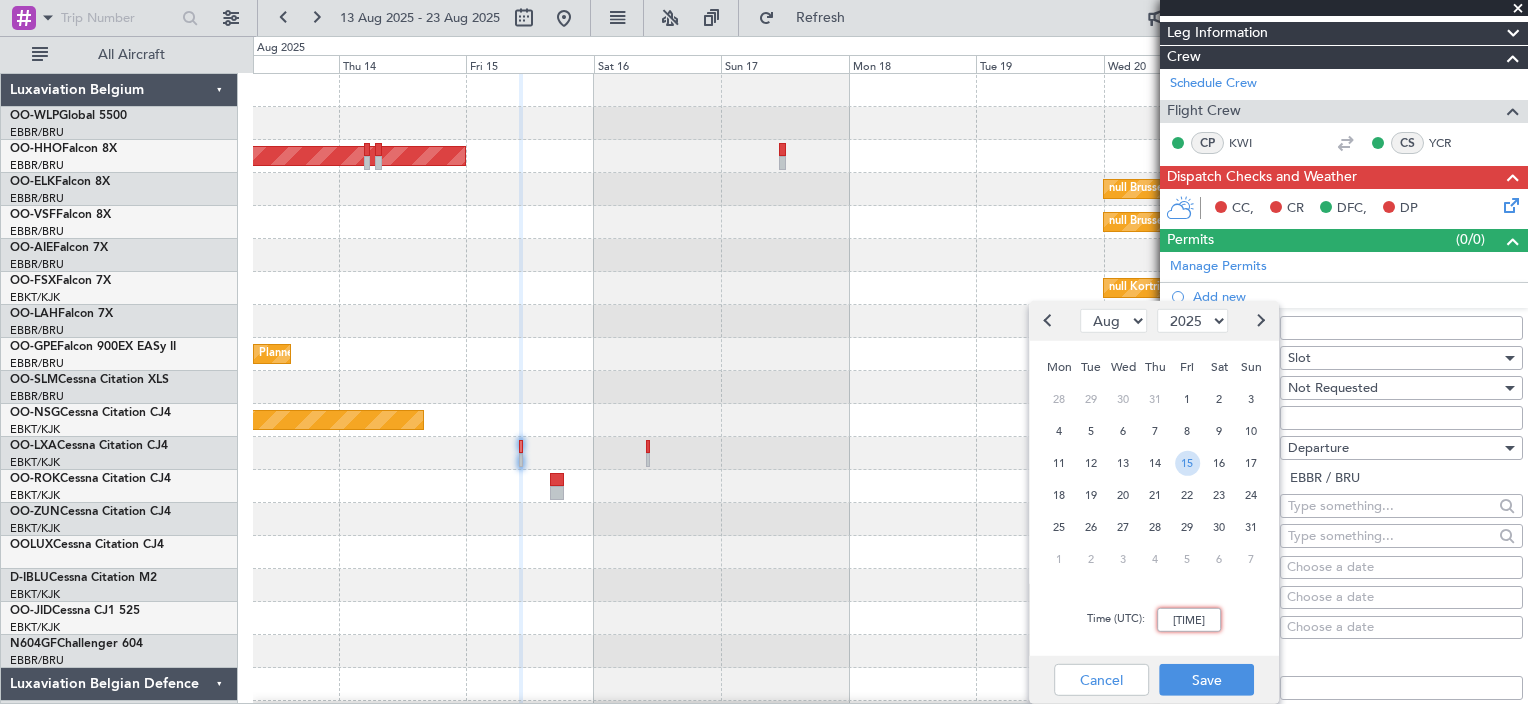 click on "15" at bounding box center (1187, 462) 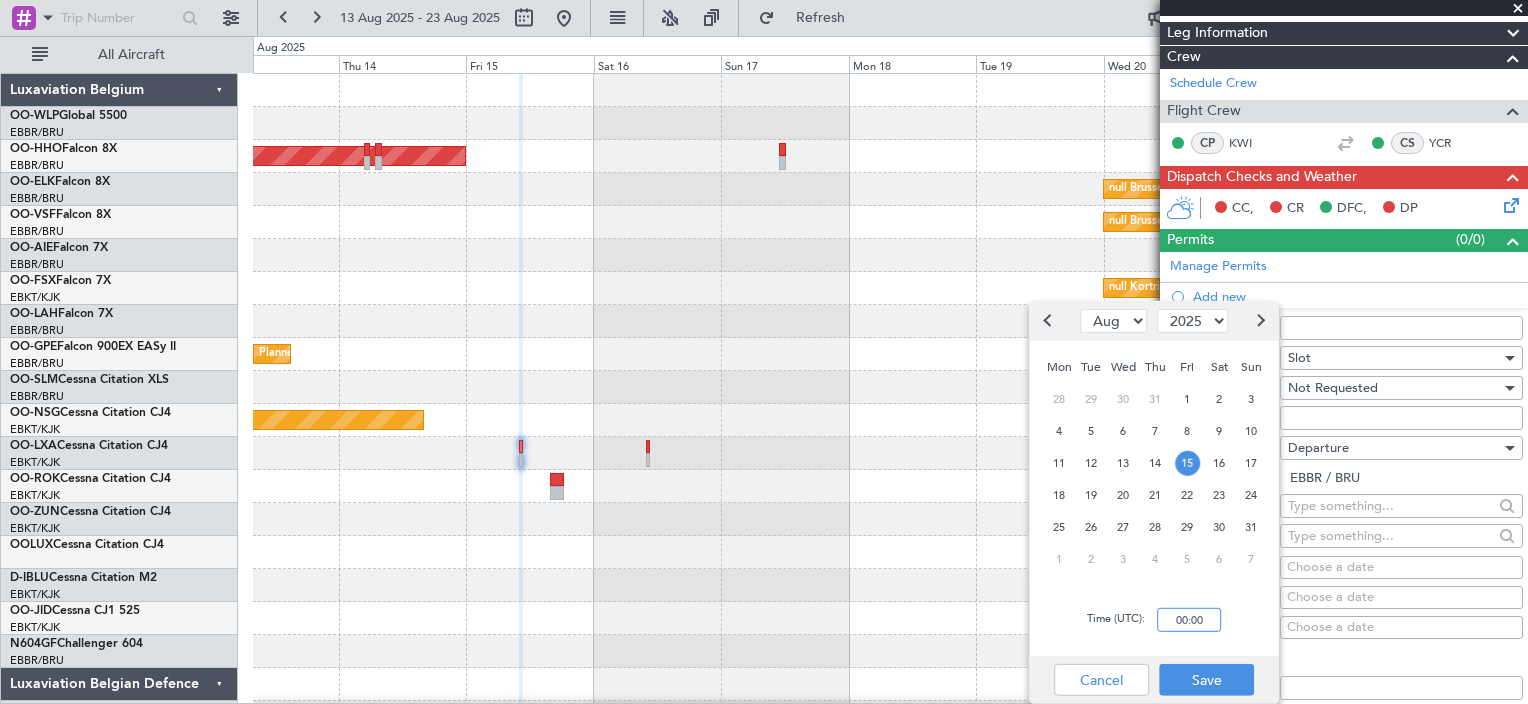 click on "00:00" at bounding box center [1189, 620] 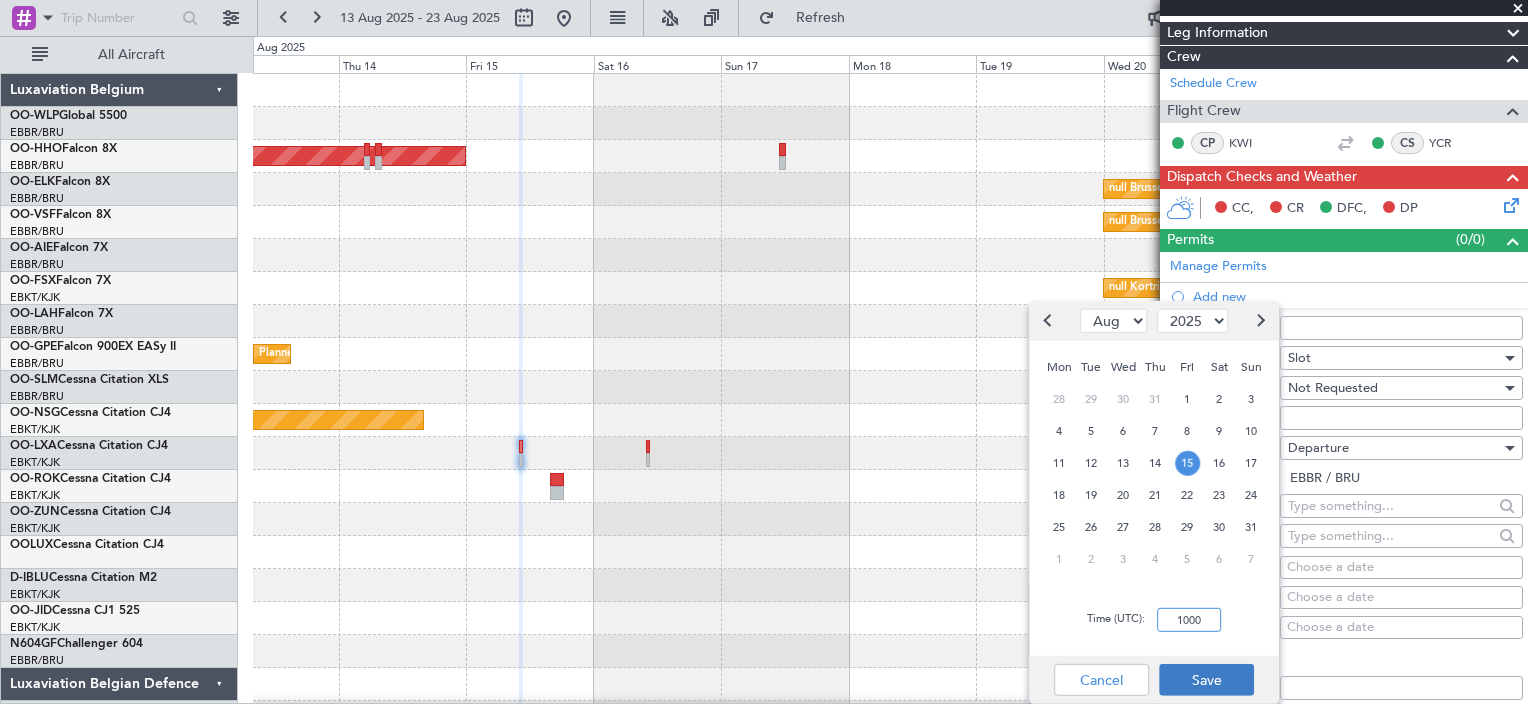 type on "10:00" 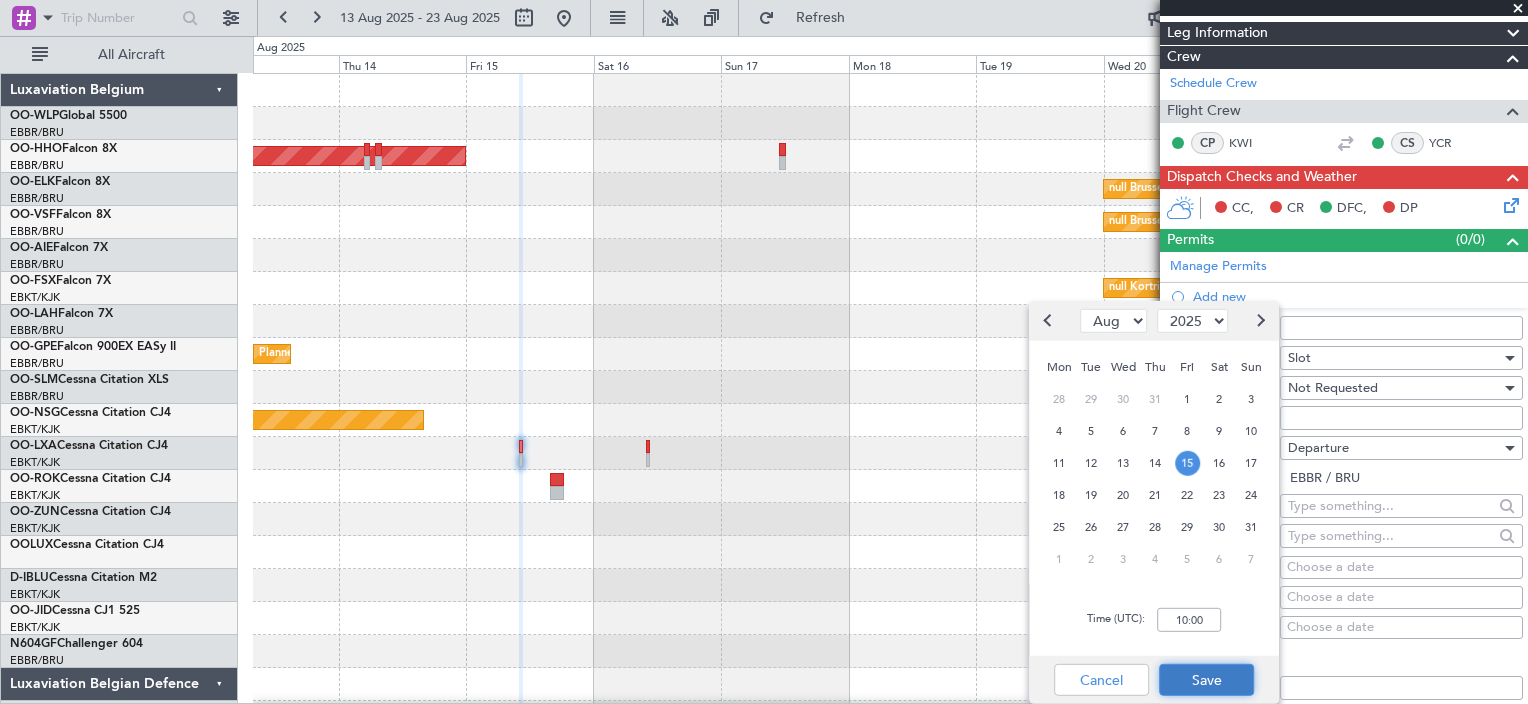click on "Save" at bounding box center [1206, 680] 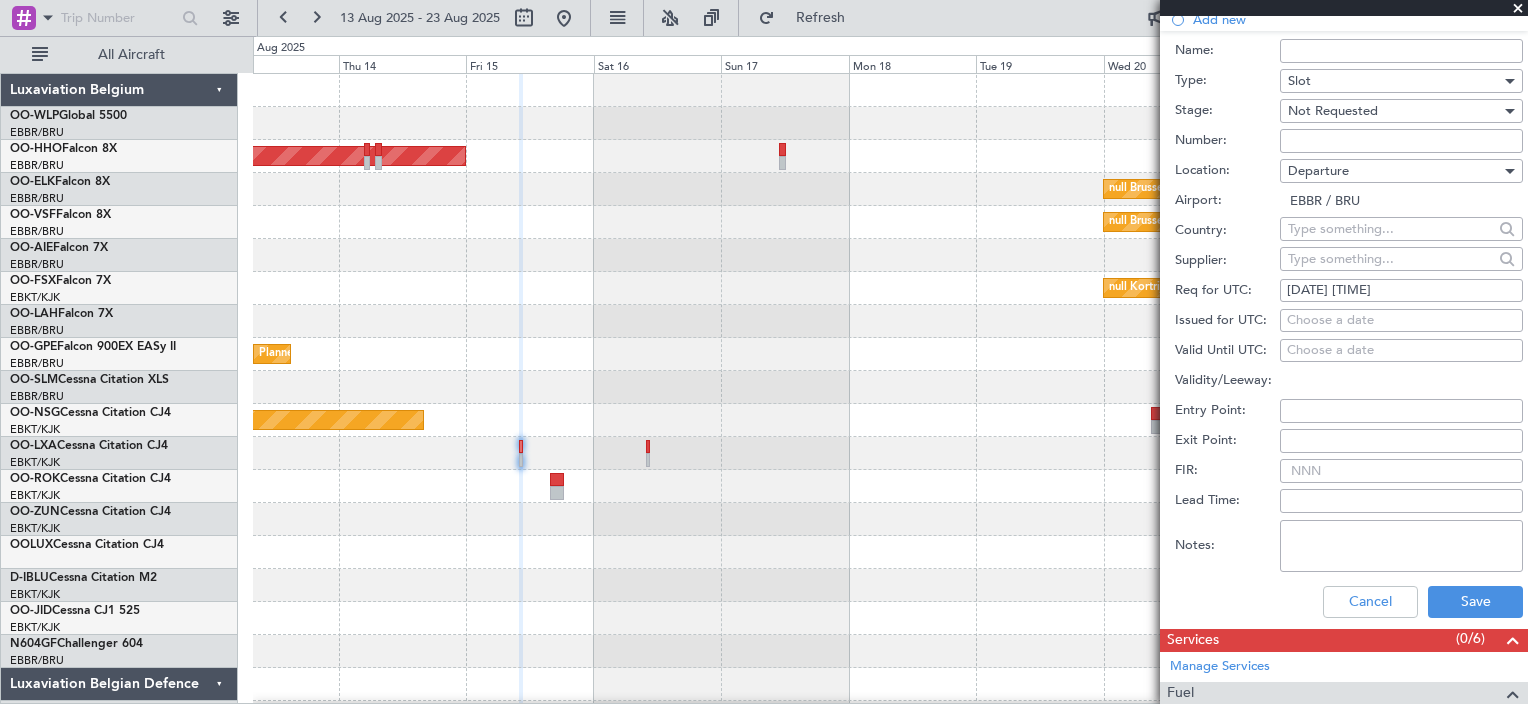 scroll, scrollTop: 581, scrollLeft: 0, axis: vertical 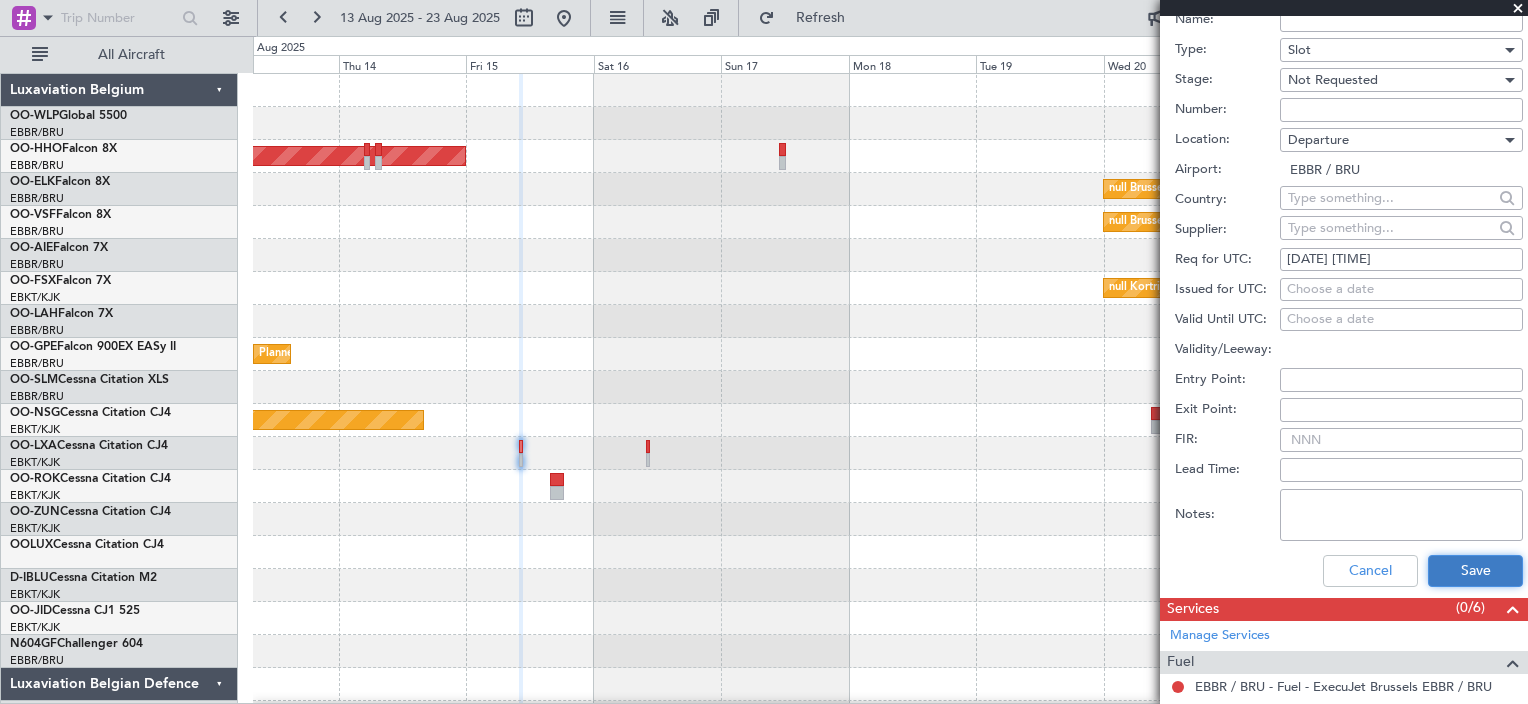click on "Save" at bounding box center (1475, 571) 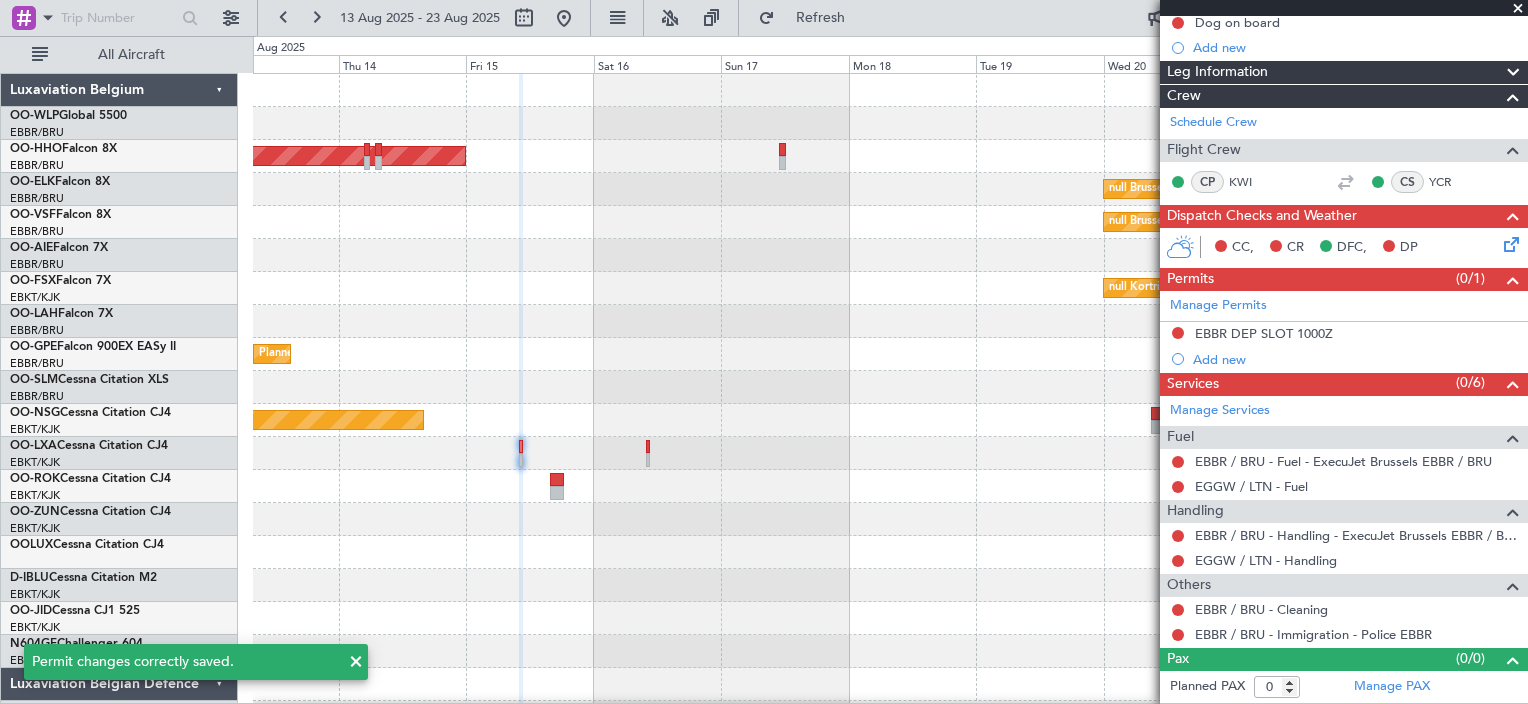scroll, scrollTop: 231, scrollLeft: 0, axis: vertical 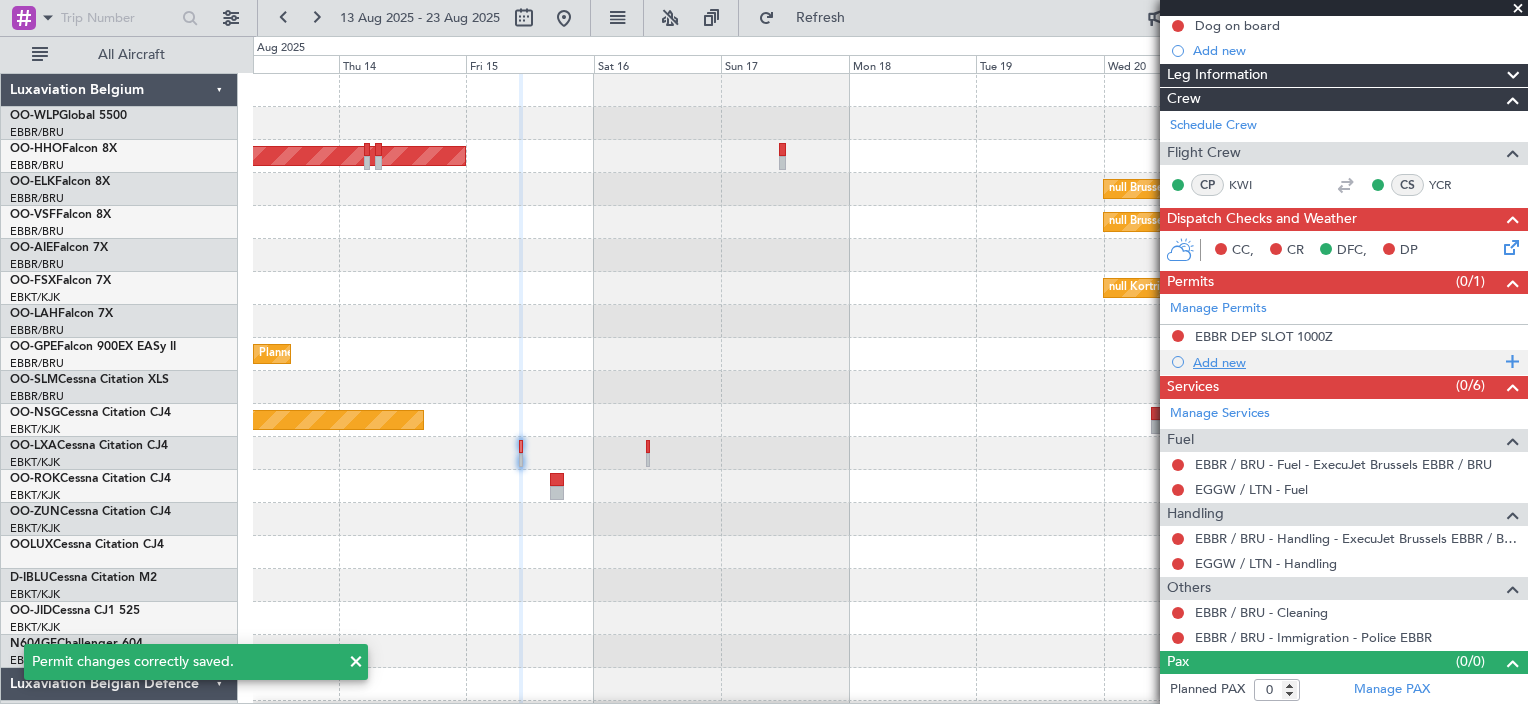 click on "Add new" at bounding box center (1346, 362) 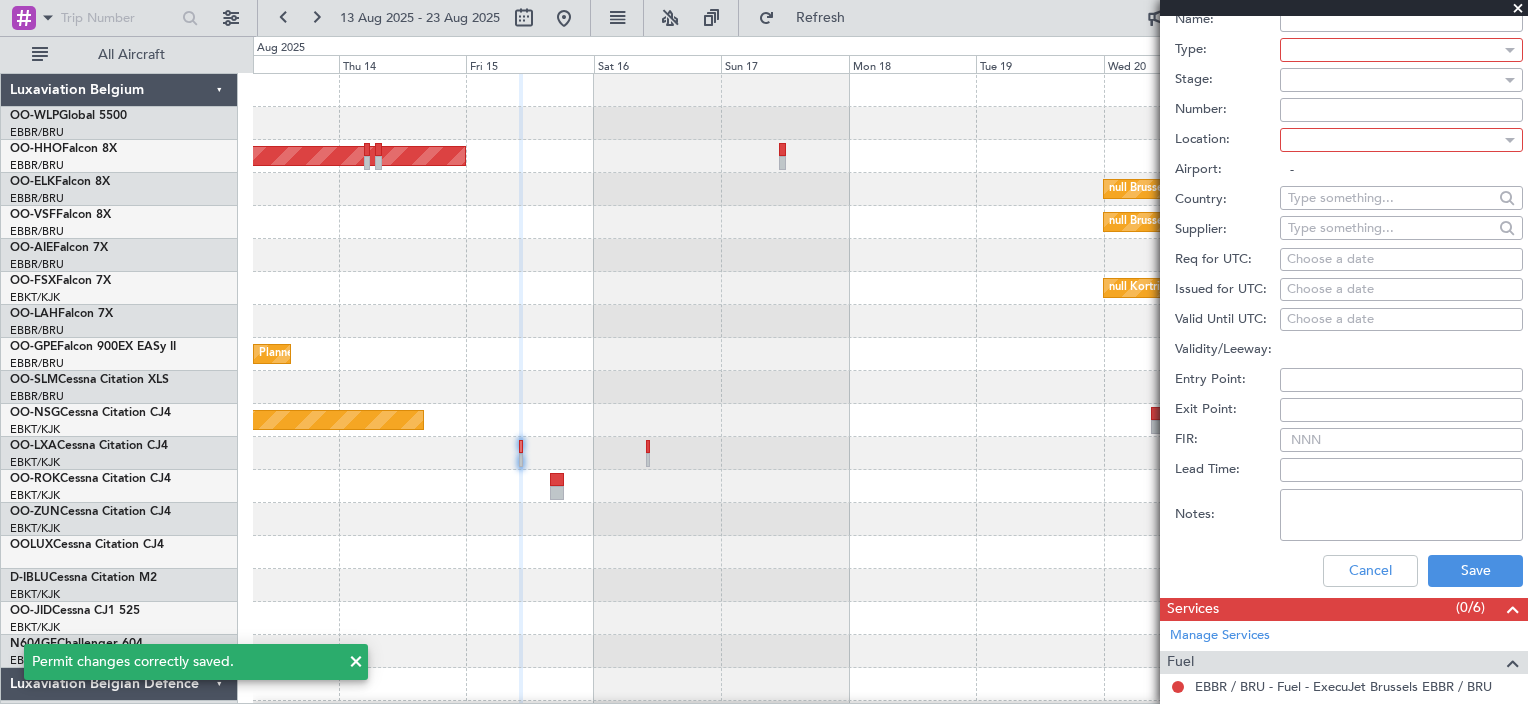 scroll, scrollTop: 484, scrollLeft: 0, axis: vertical 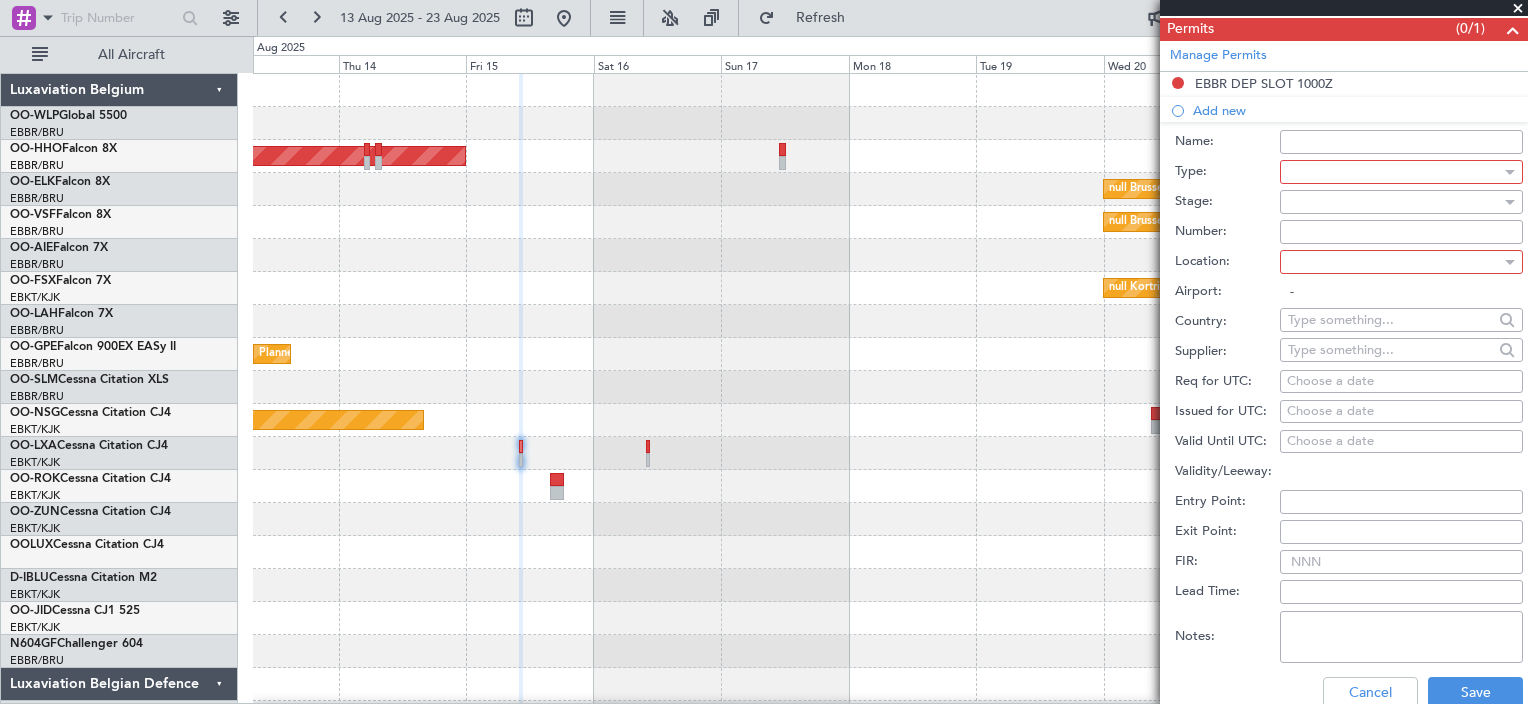 click at bounding box center [1394, 172] 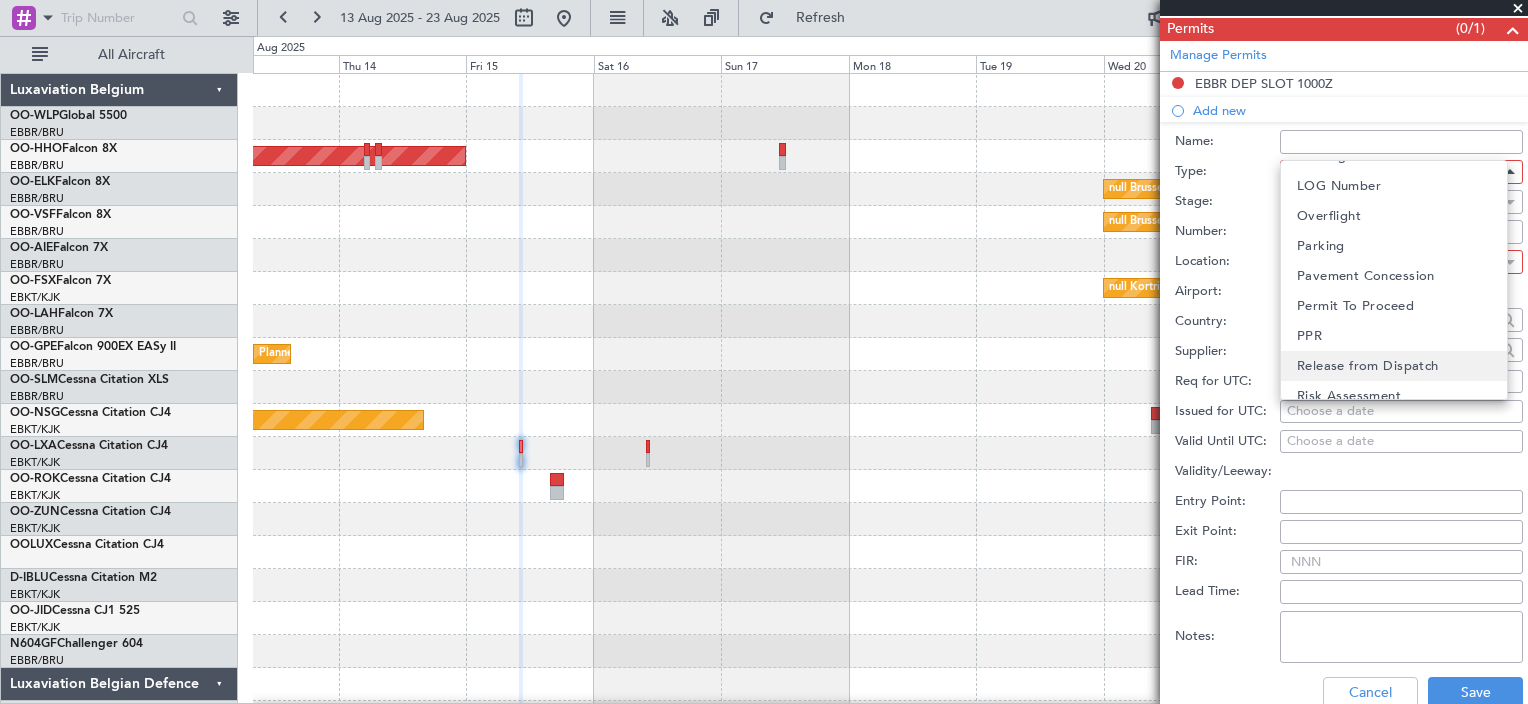 scroll, scrollTop: 559, scrollLeft: 0, axis: vertical 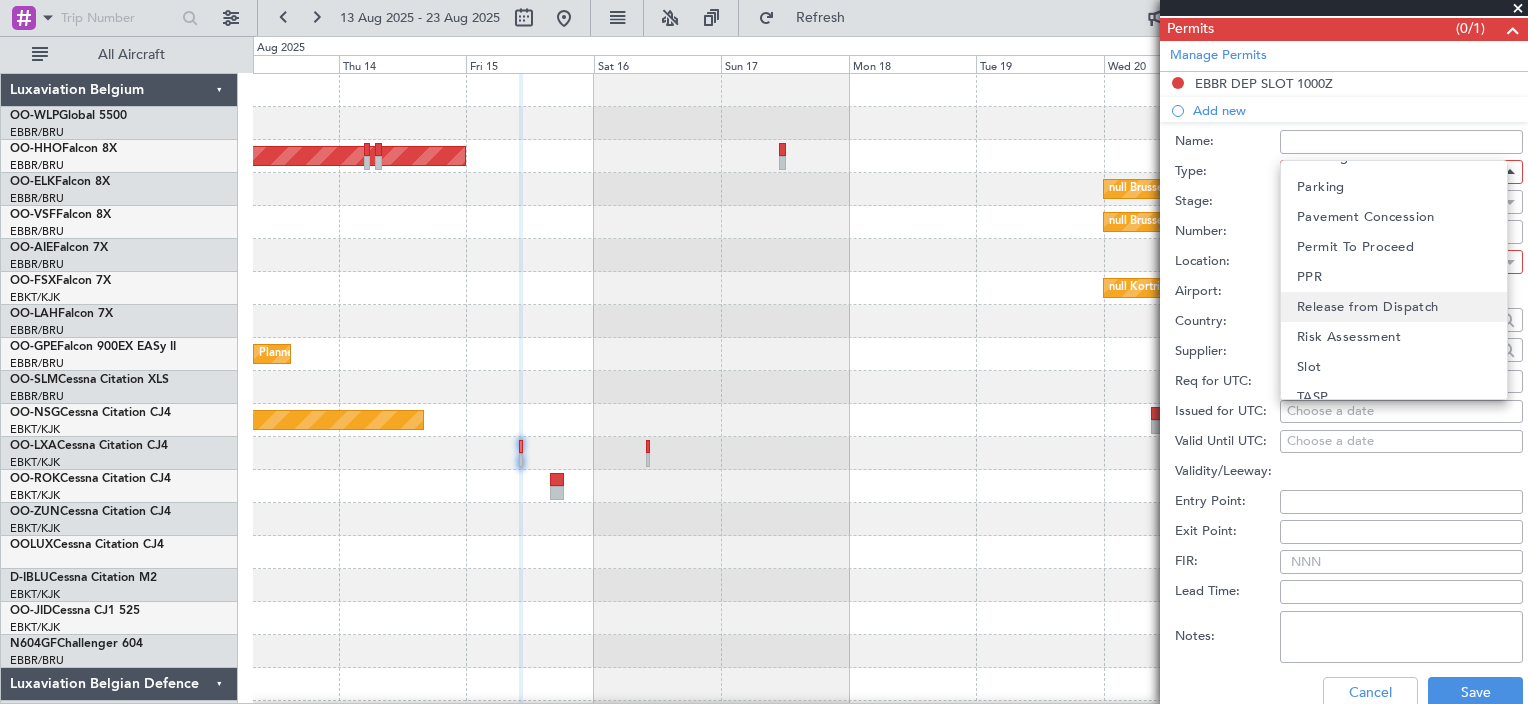 click on "Slot" at bounding box center [1394, 367] 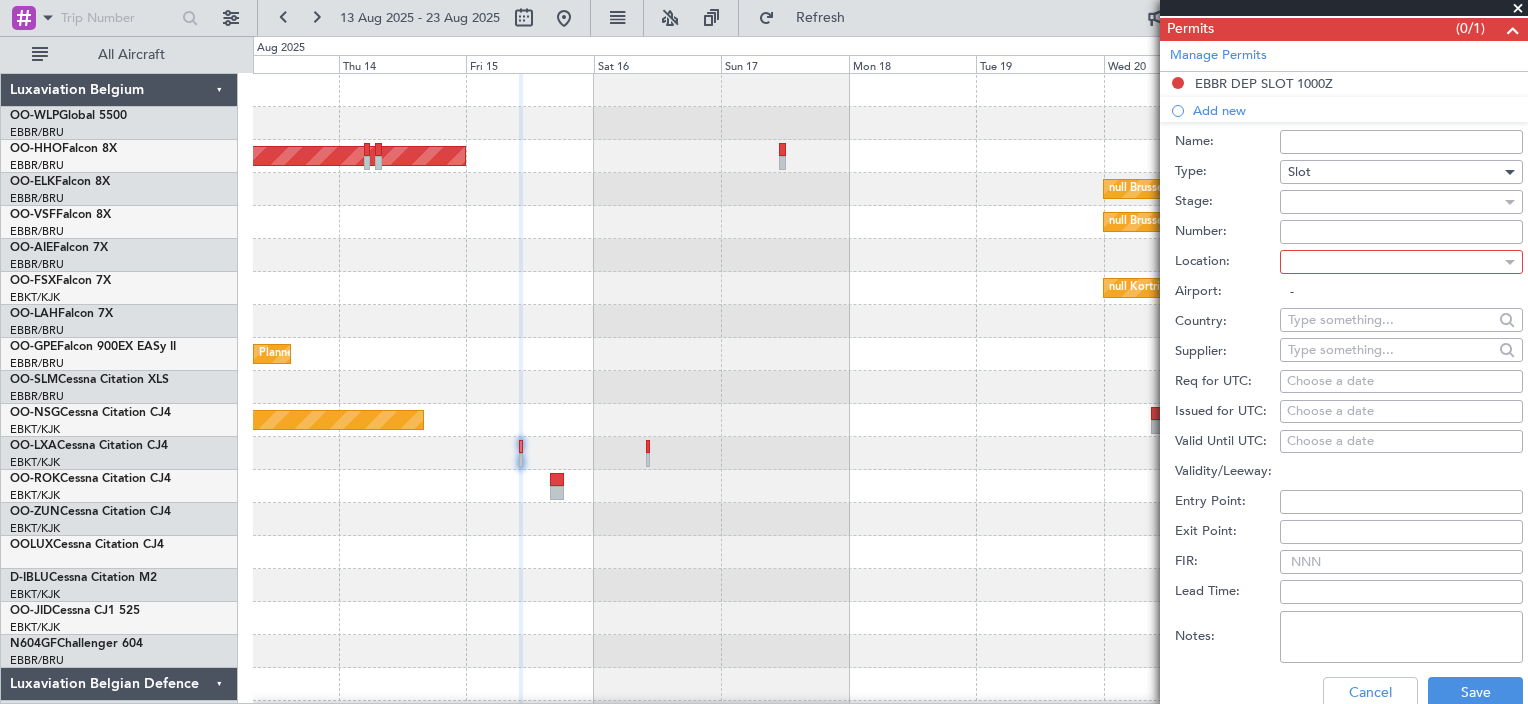 click at bounding box center [1394, 202] 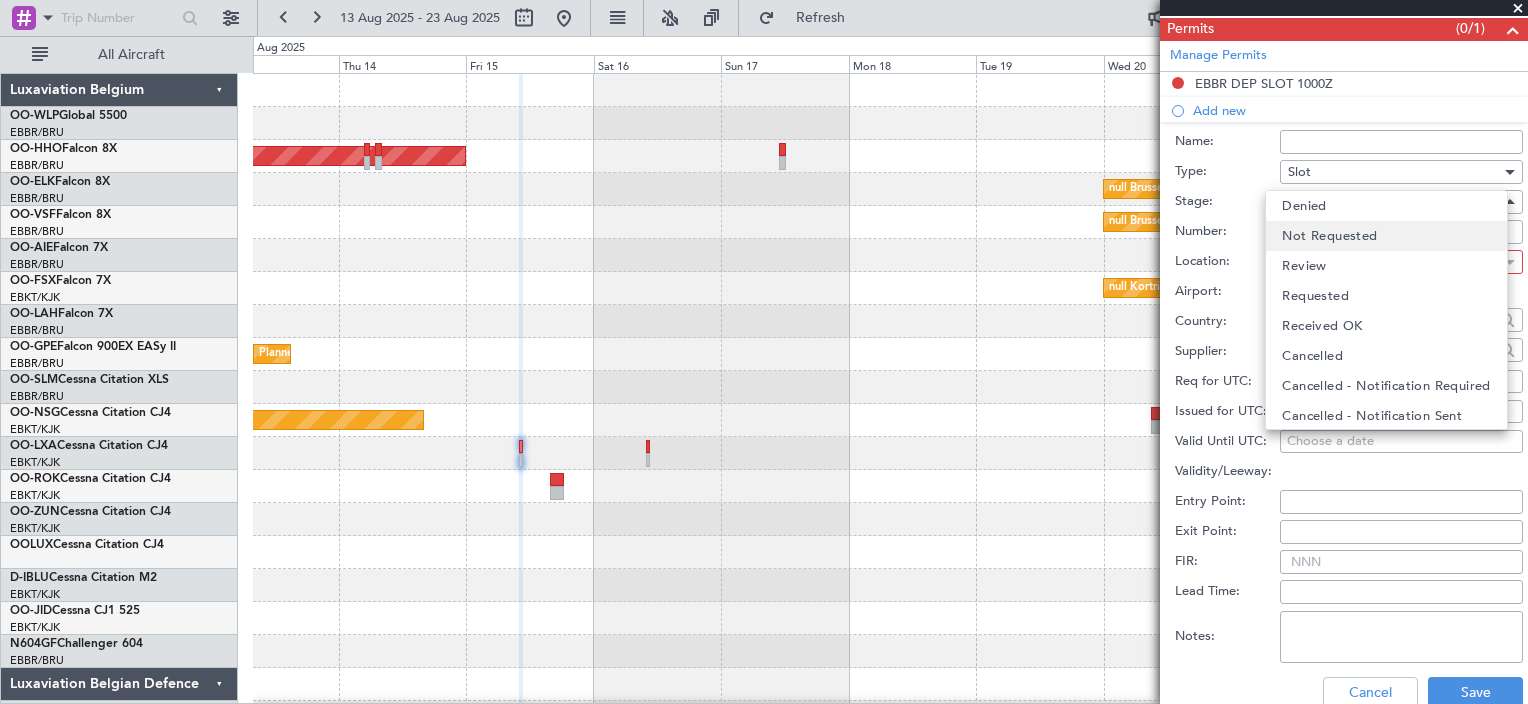 click on "Not Requested" at bounding box center [1329, 236] 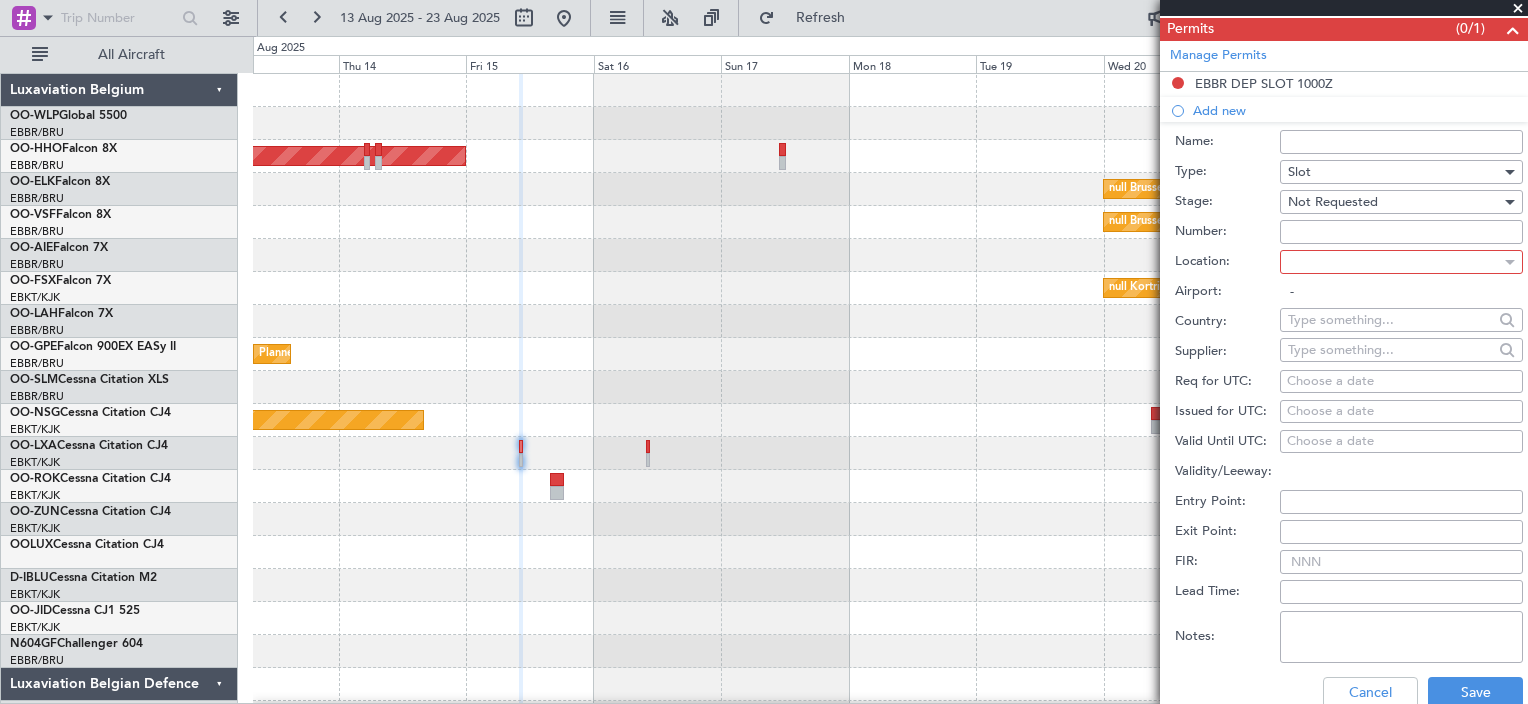 click at bounding box center [1394, 262] 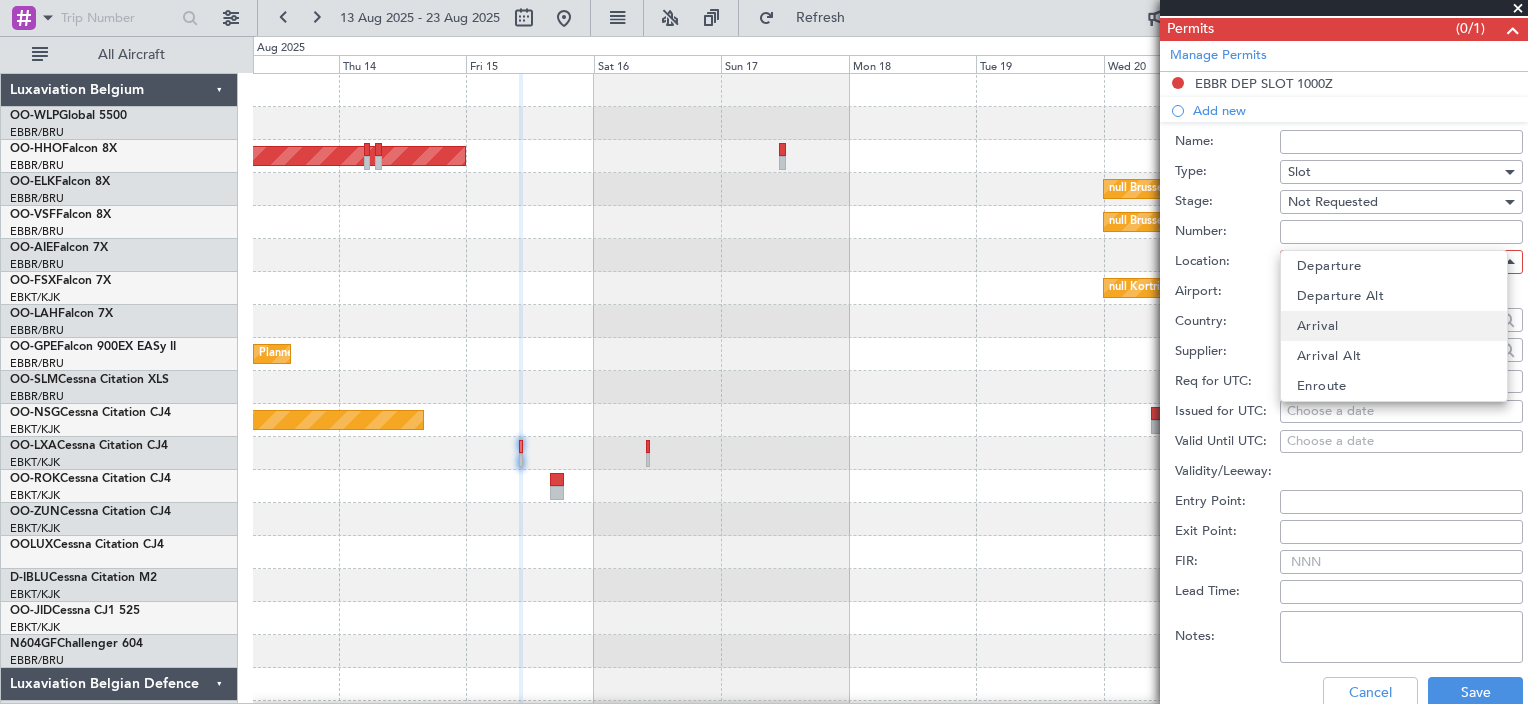click on "Arrival" at bounding box center (1394, 326) 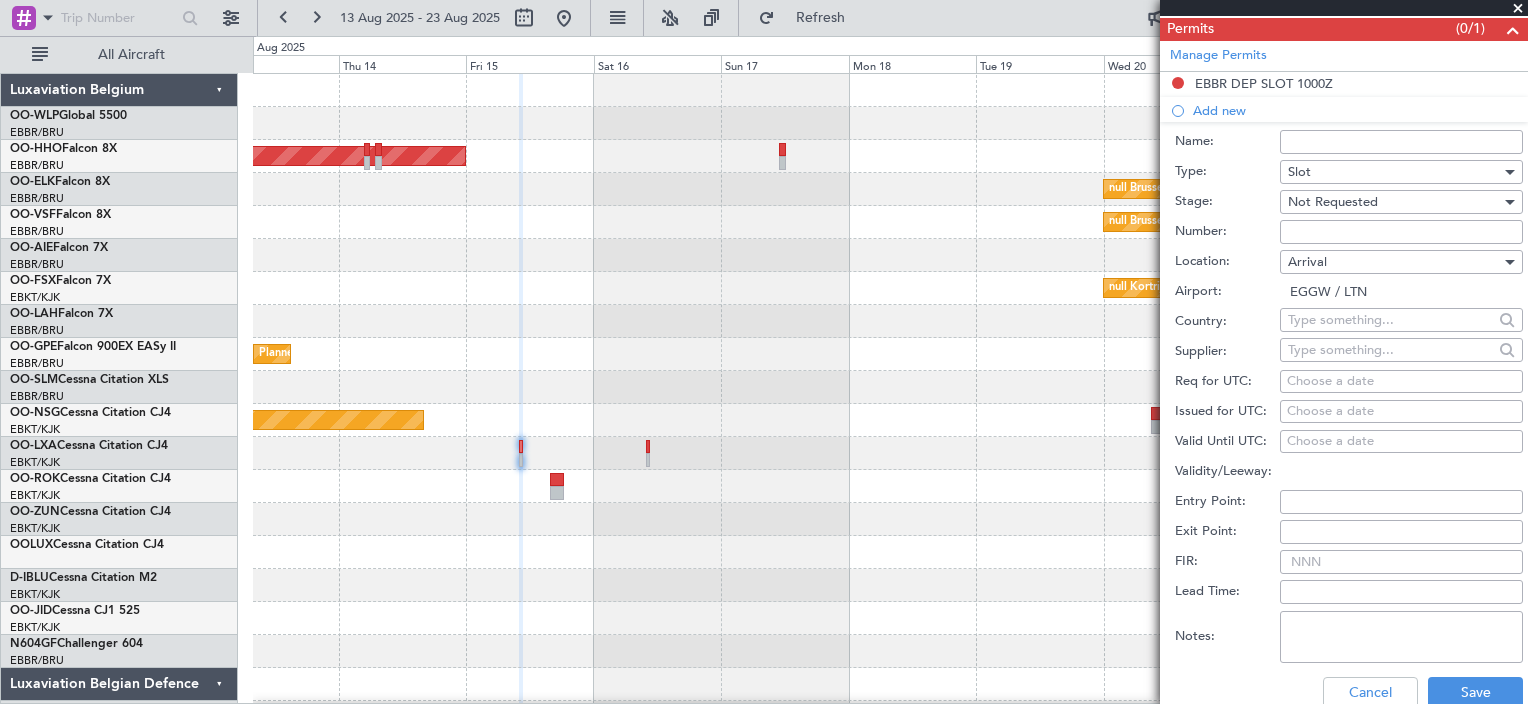click on "Choose a date" at bounding box center (1401, 382) 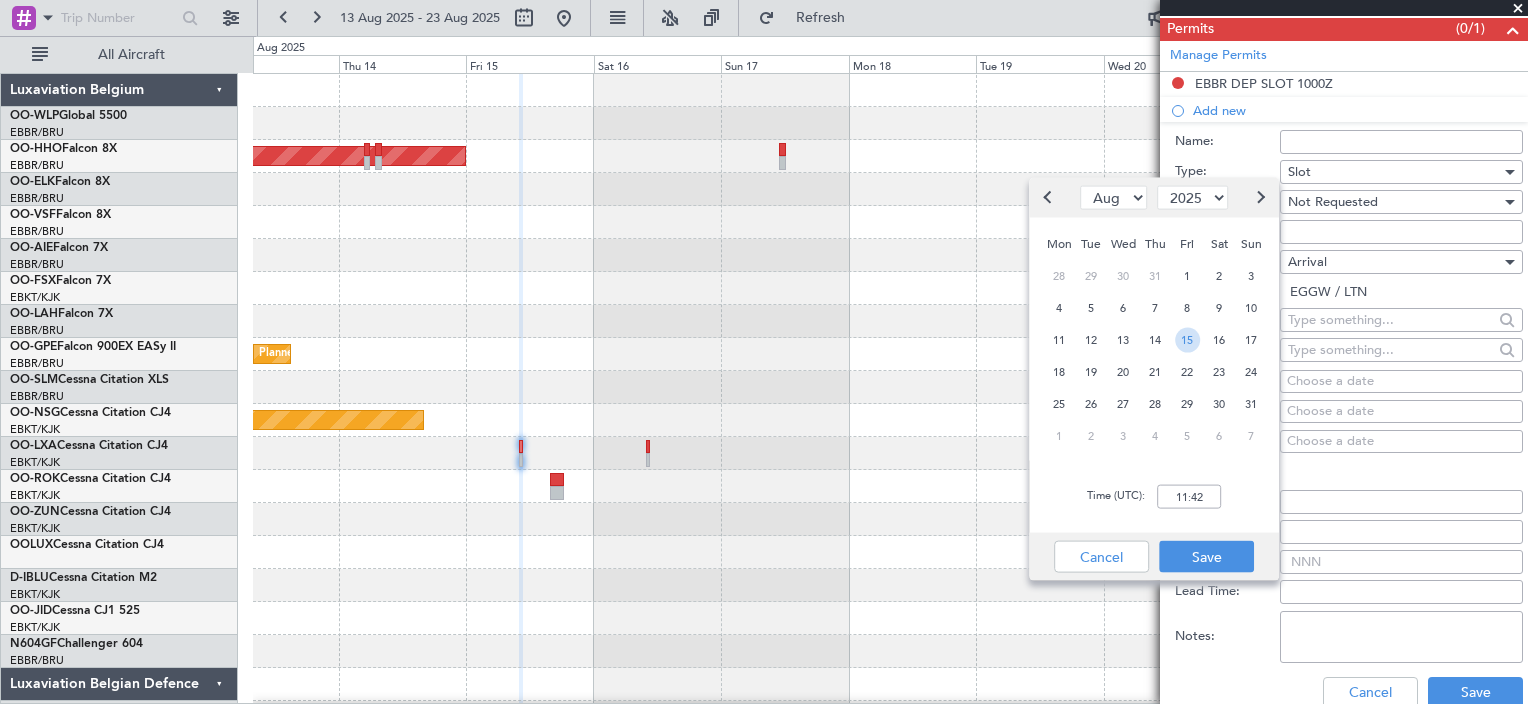 click on "15" at bounding box center [1187, 339] 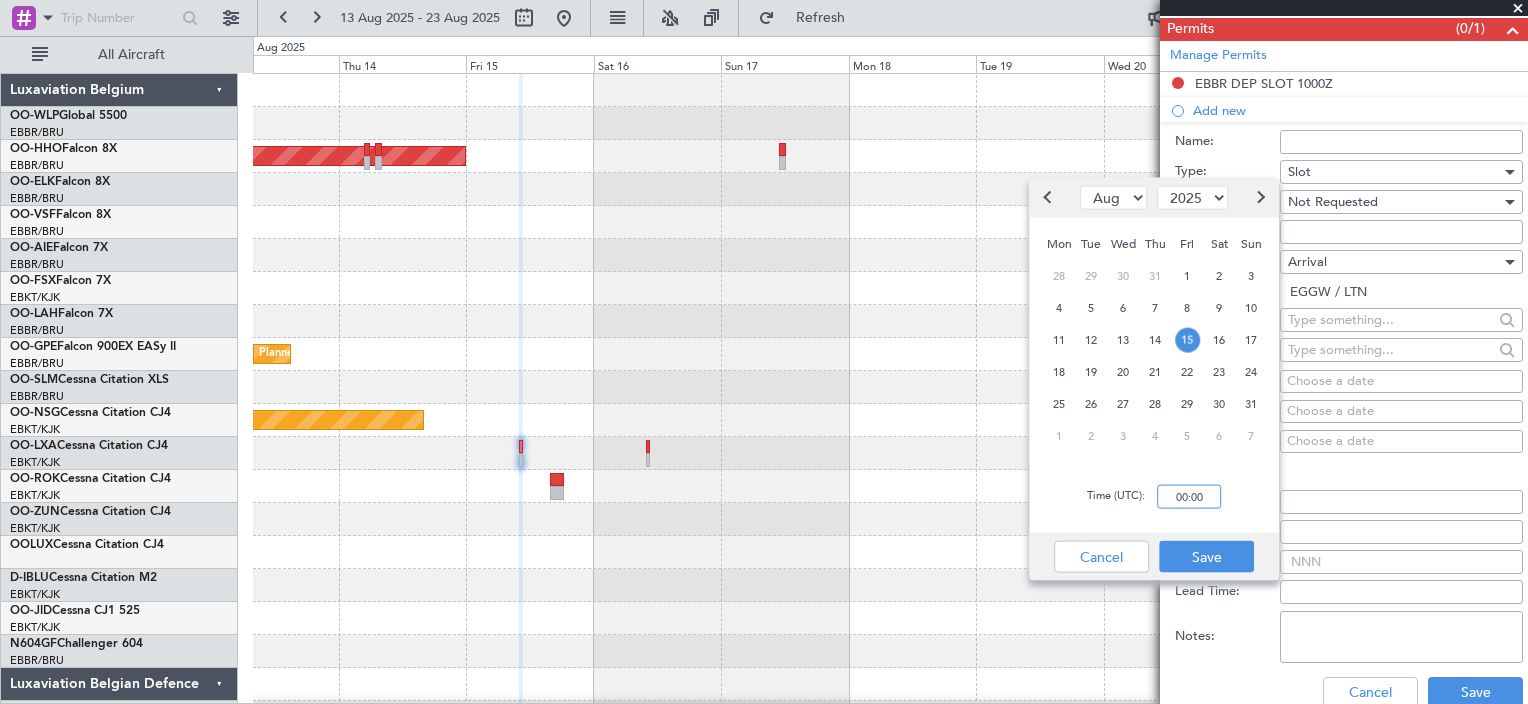 click on "00:00" at bounding box center [1189, 497] 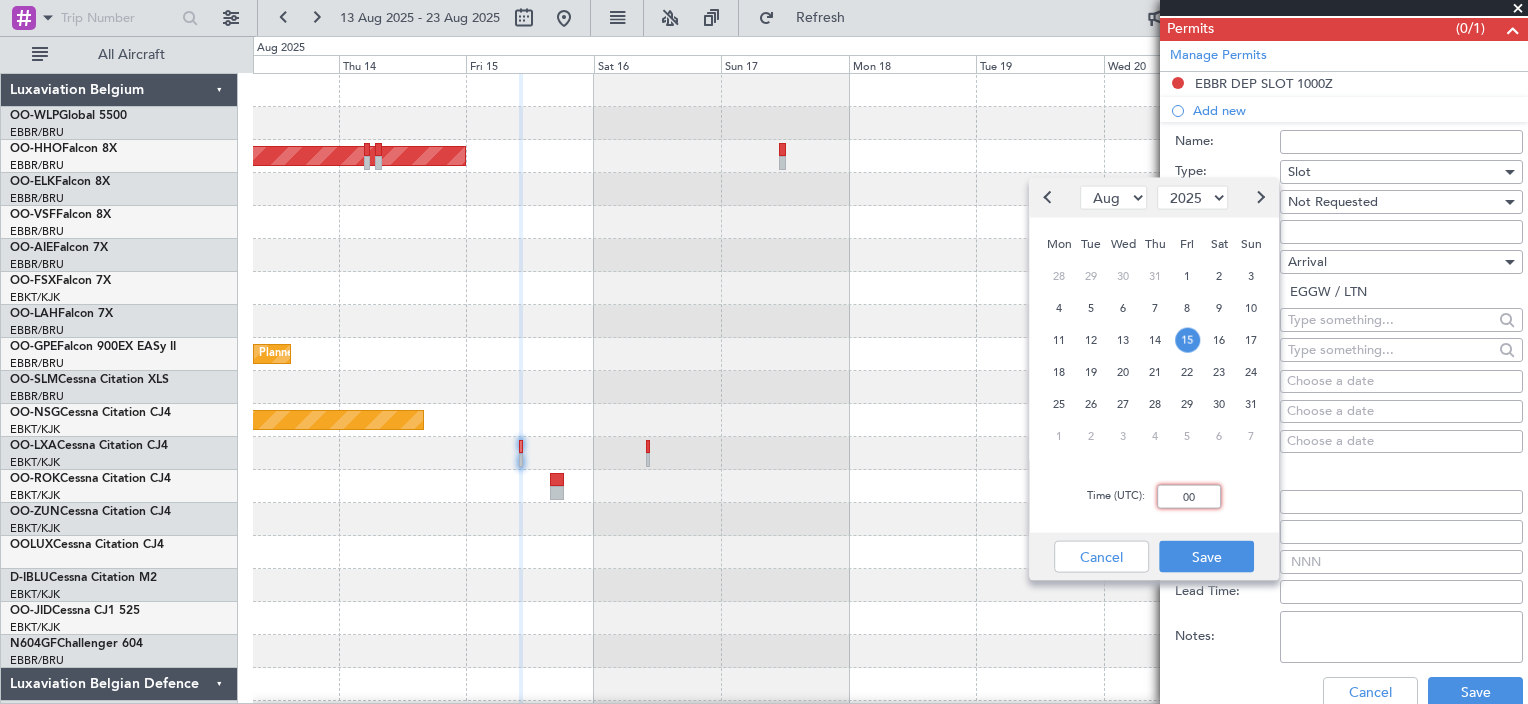 type on "0" 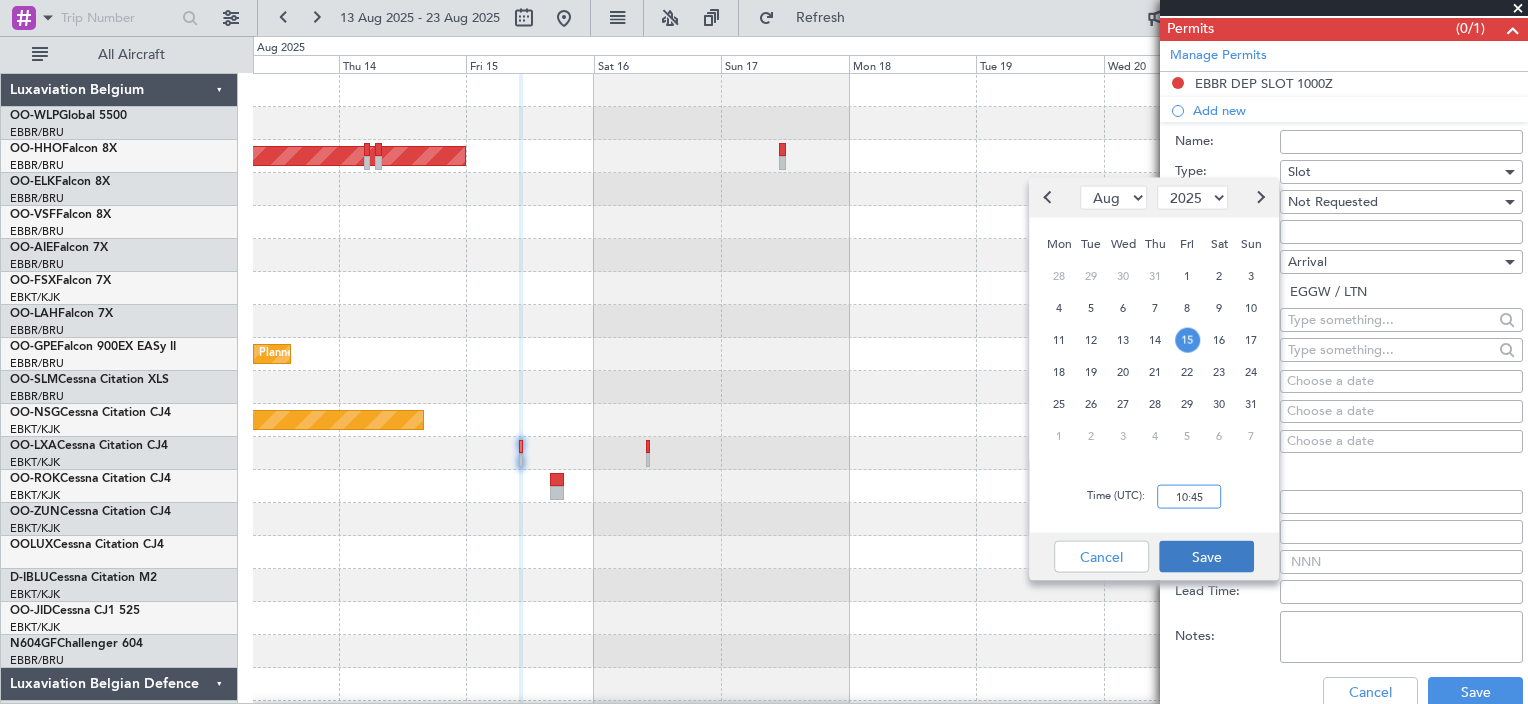 type on "10:45" 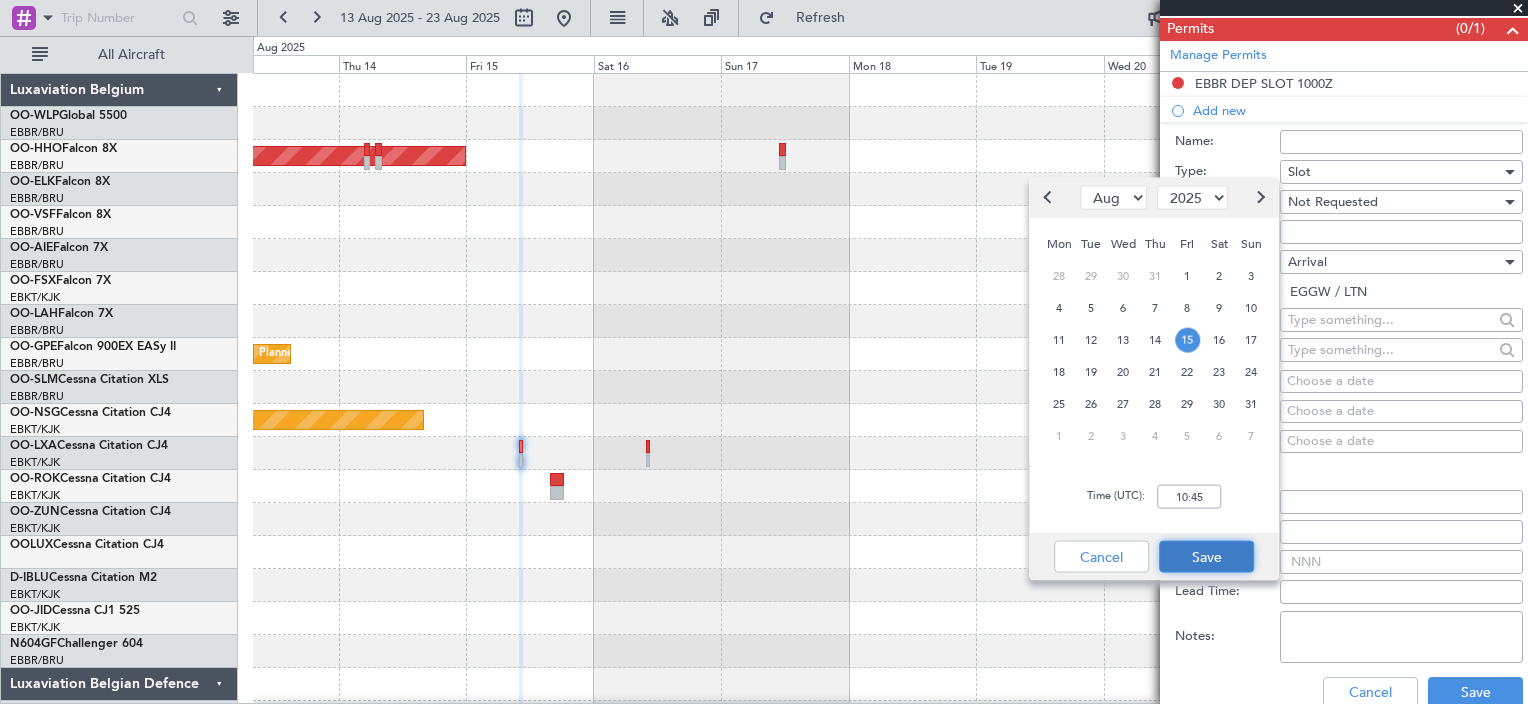 click on "Save" at bounding box center (1206, 557) 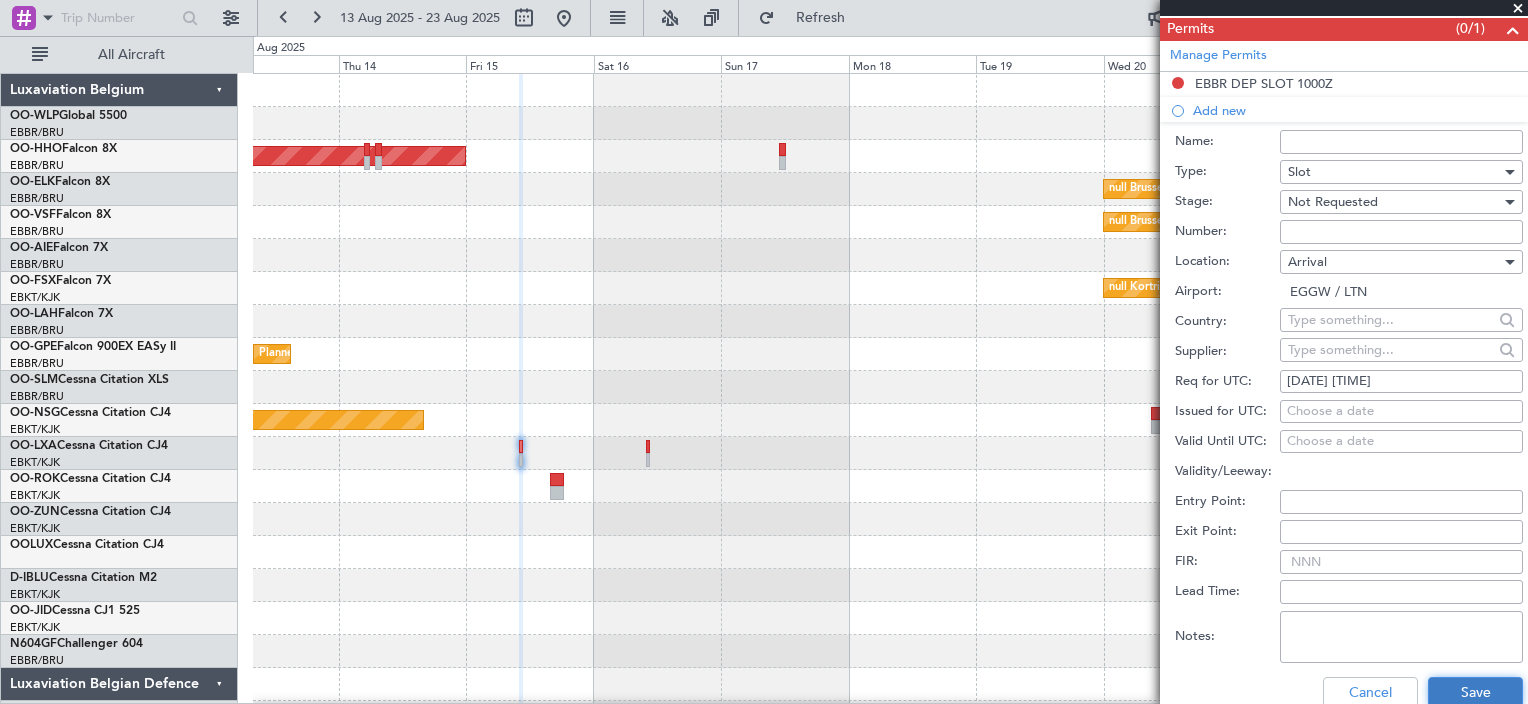 click on "Save" at bounding box center [1475, 693] 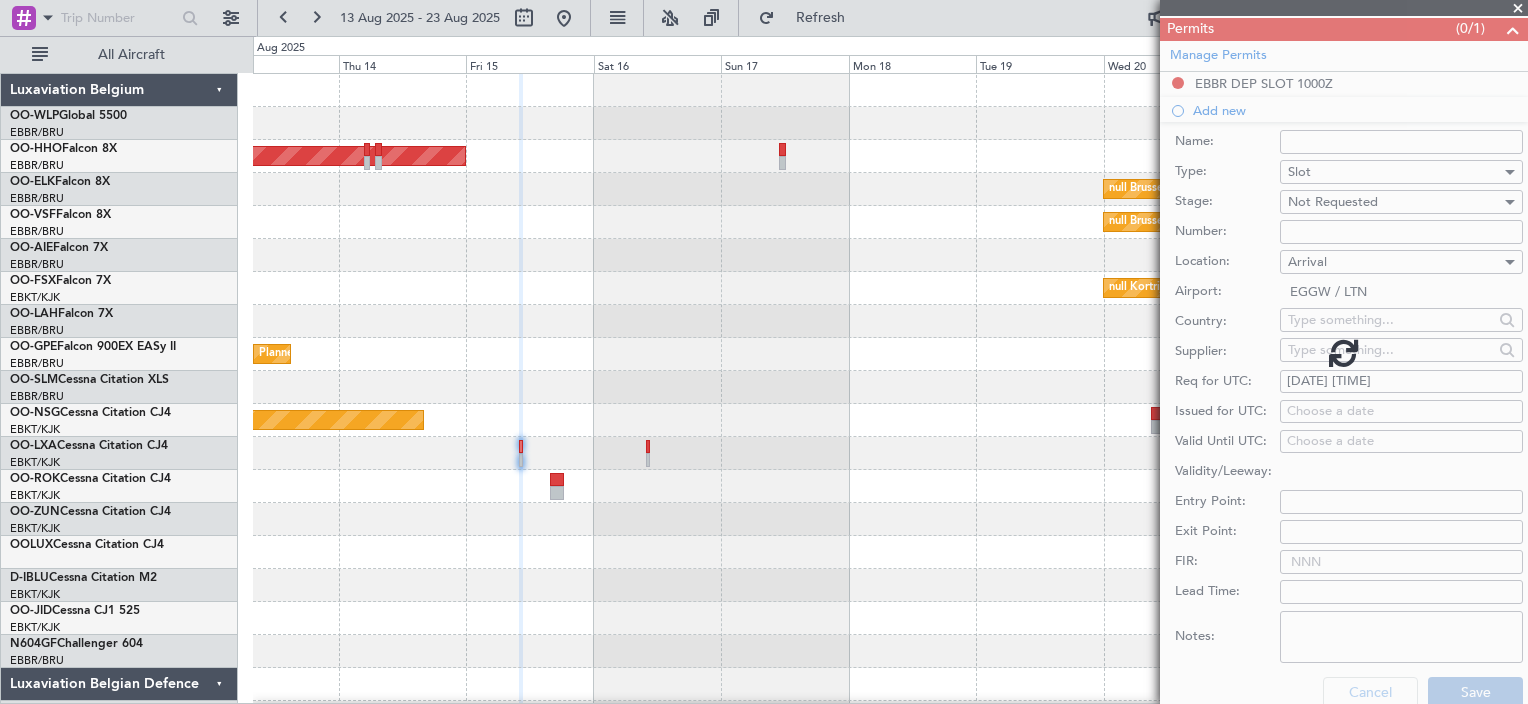 scroll, scrollTop: 256, scrollLeft: 0, axis: vertical 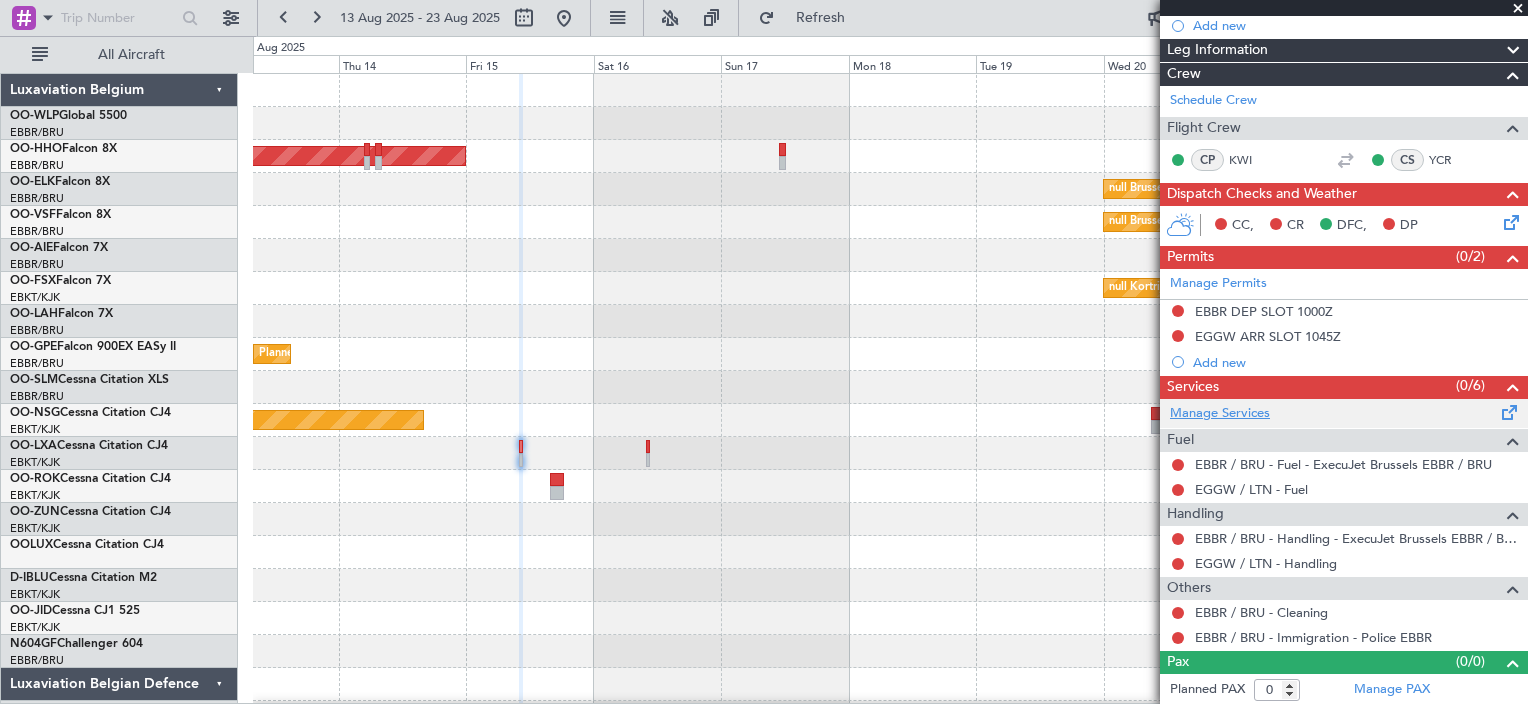 click on "Manage Services" at bounding box center (1220, 414) 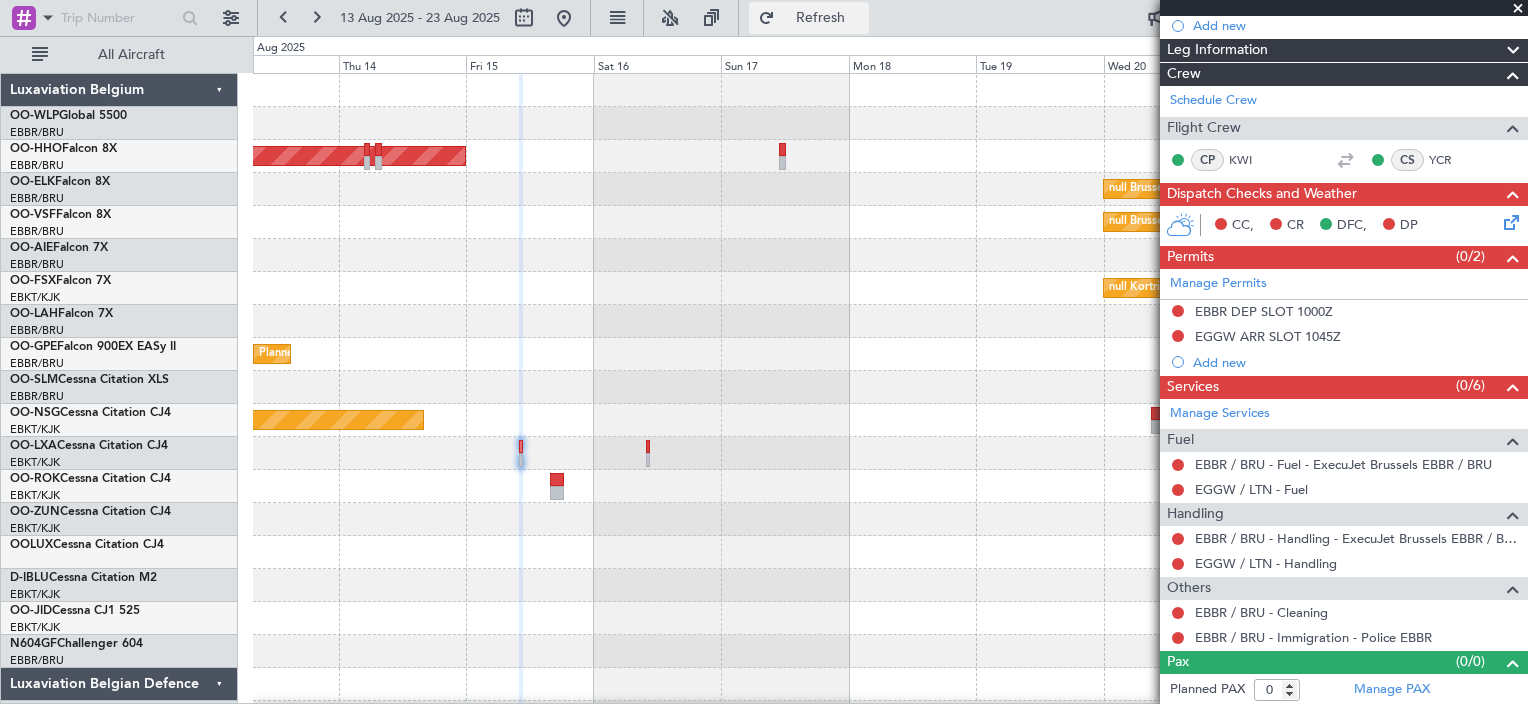 click on "Refresh" 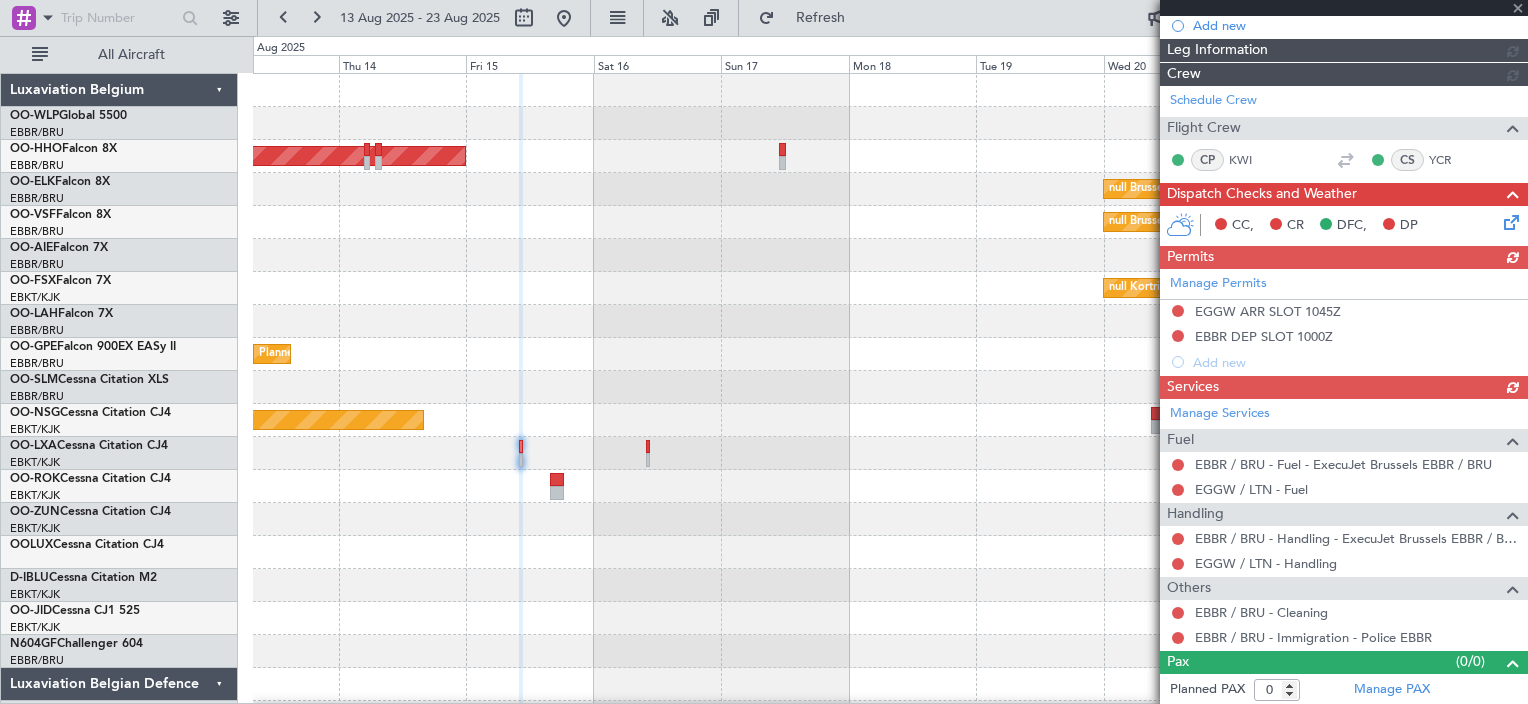 scroll, scrollTop: 280, scrollLeft: 0, axis: vertical 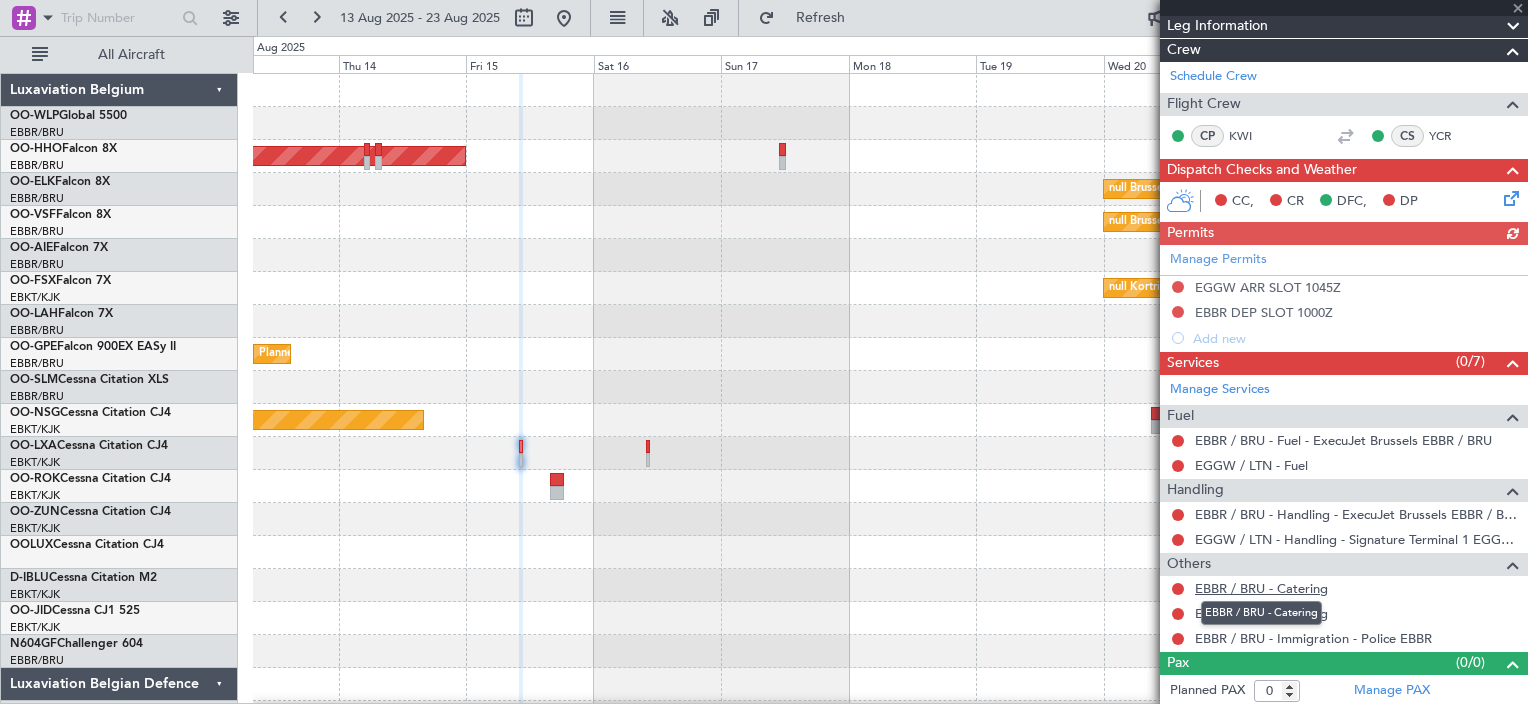 click on "EBBR / BRU - Catering" at bounding box center (1261, 588) 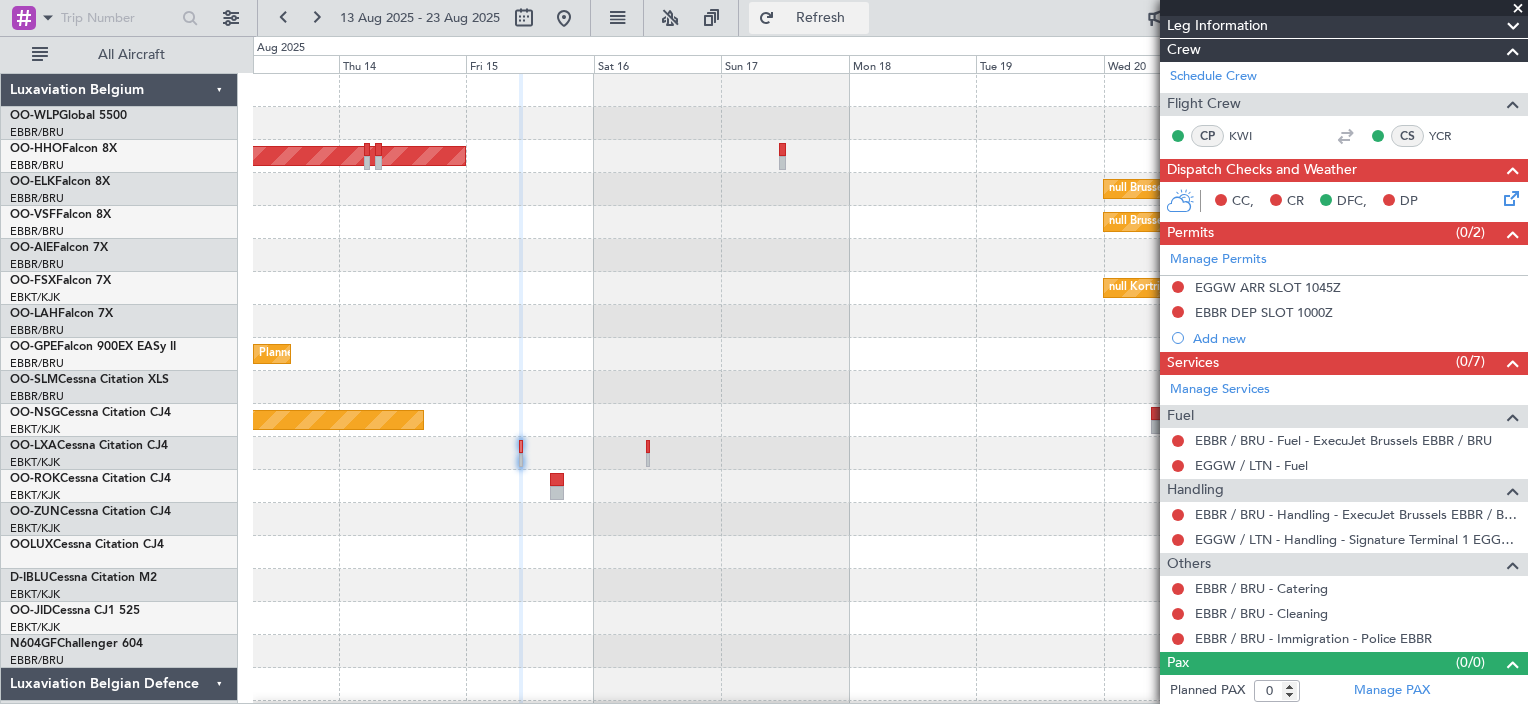 click on "Refresh" 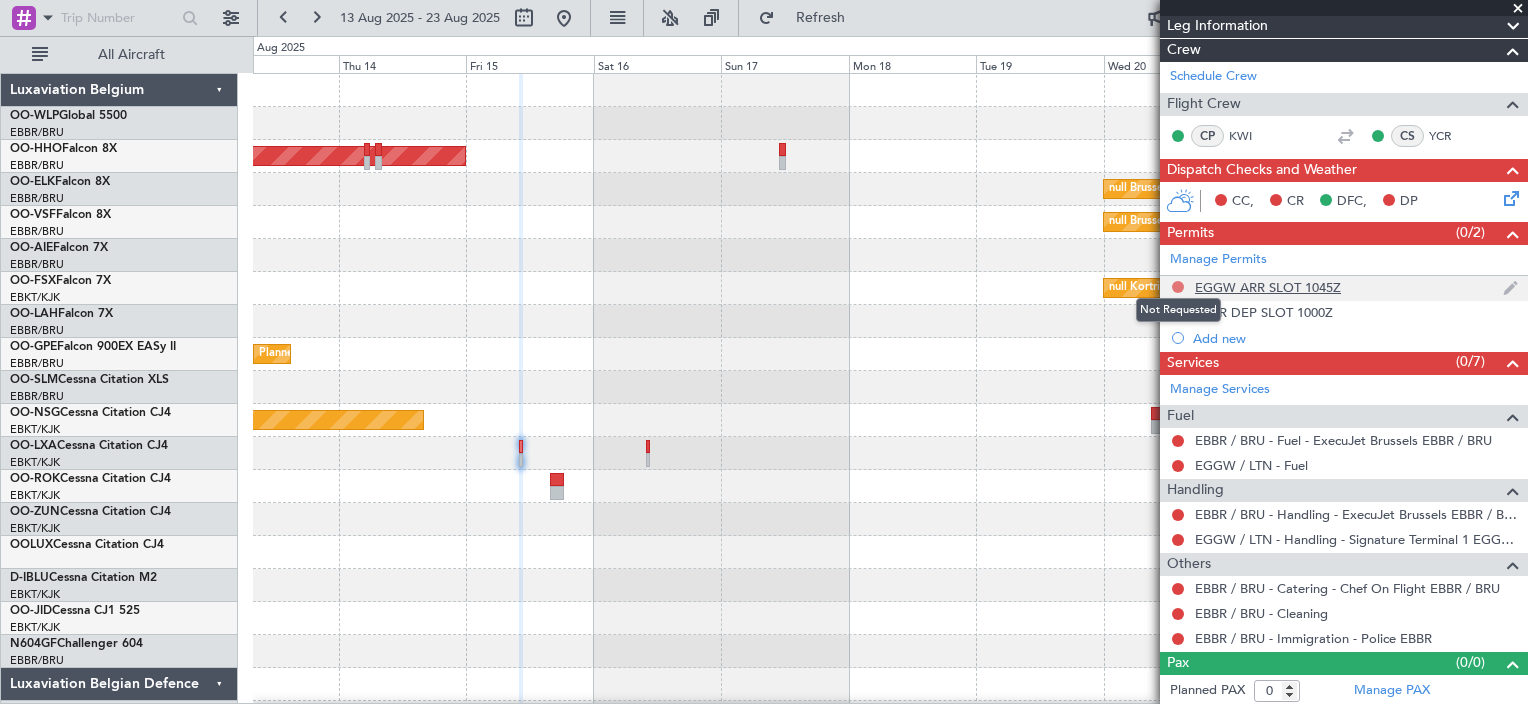 click at bounding box center (1178, 287) 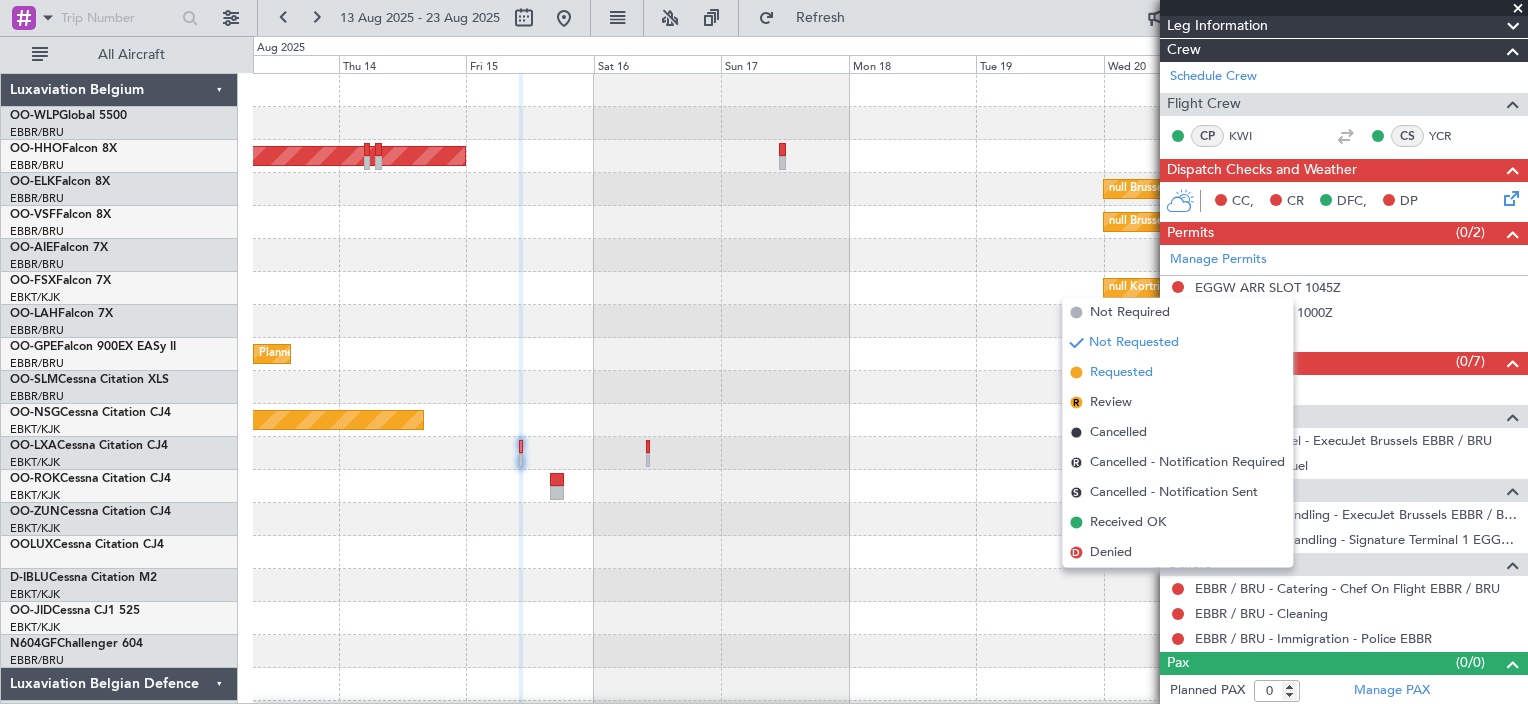click on "Requested" at bounding box center (1121, 373) 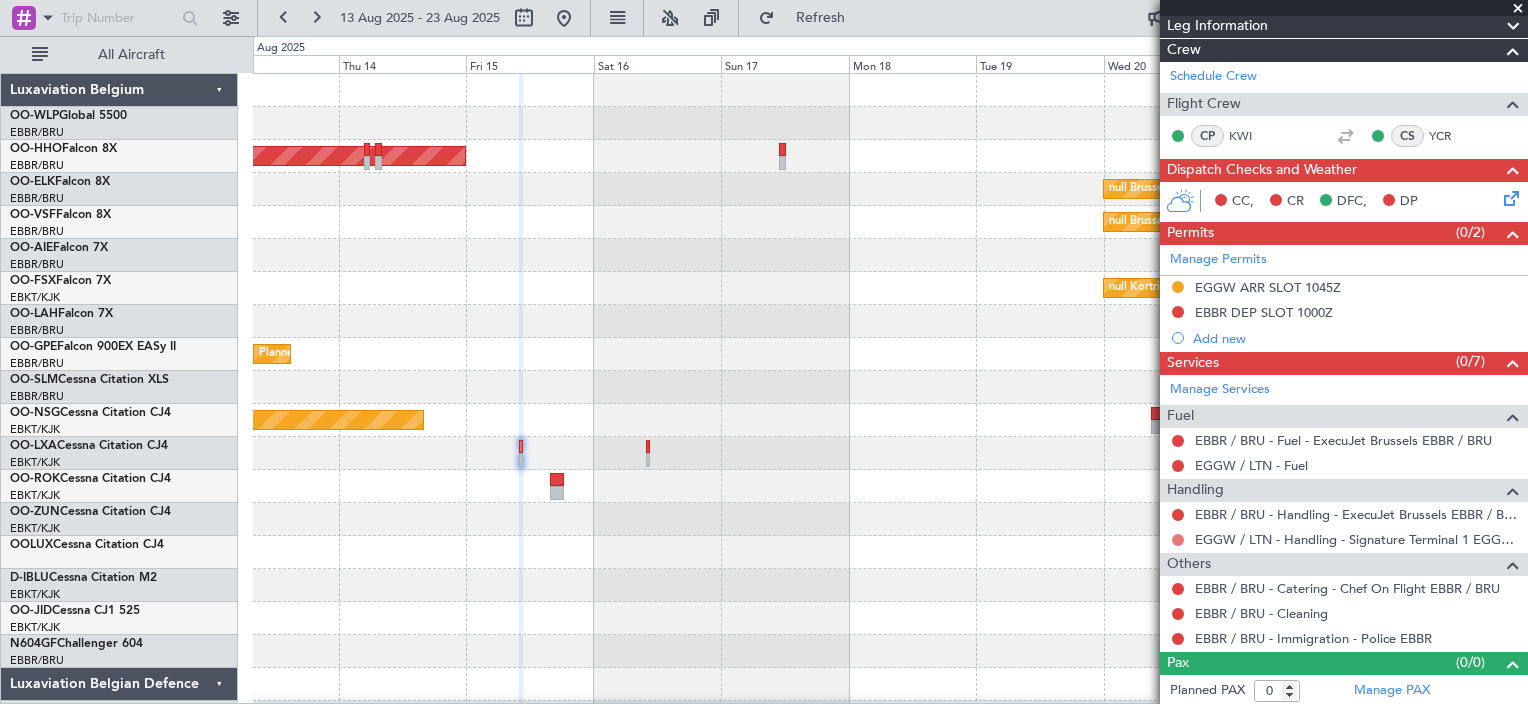 click at bounding box center [1178, 540] 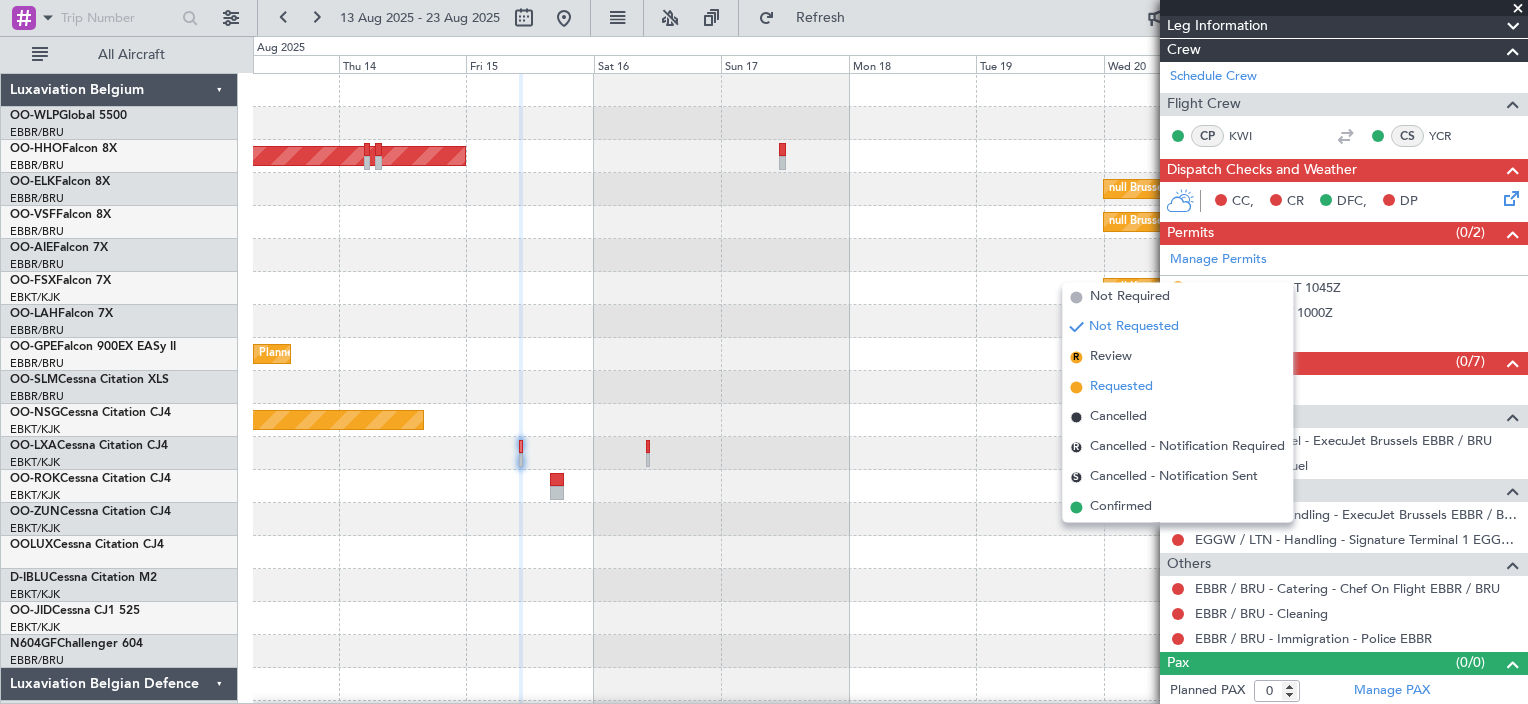 click on "Requested" at bounding box center (1177, 387) 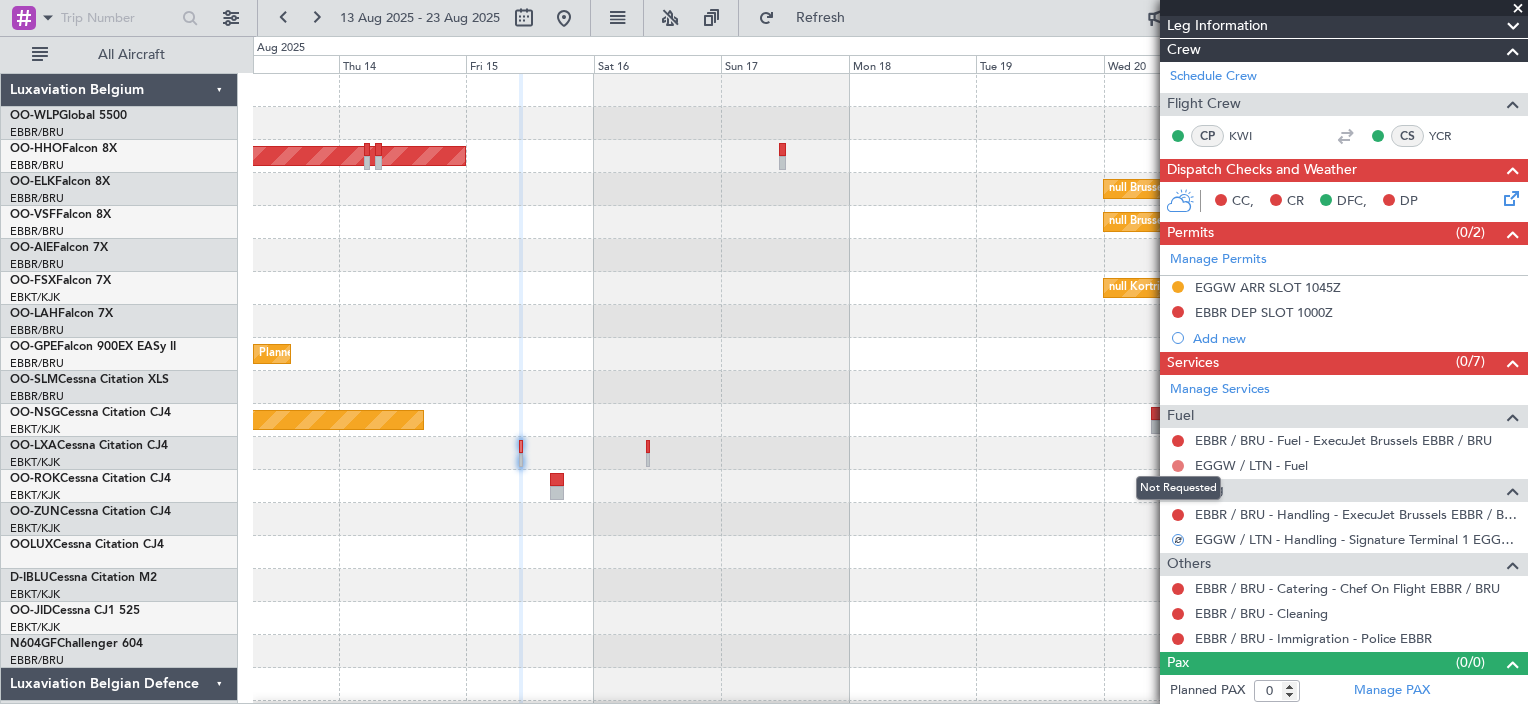 click at bounding box center [1178, 466] 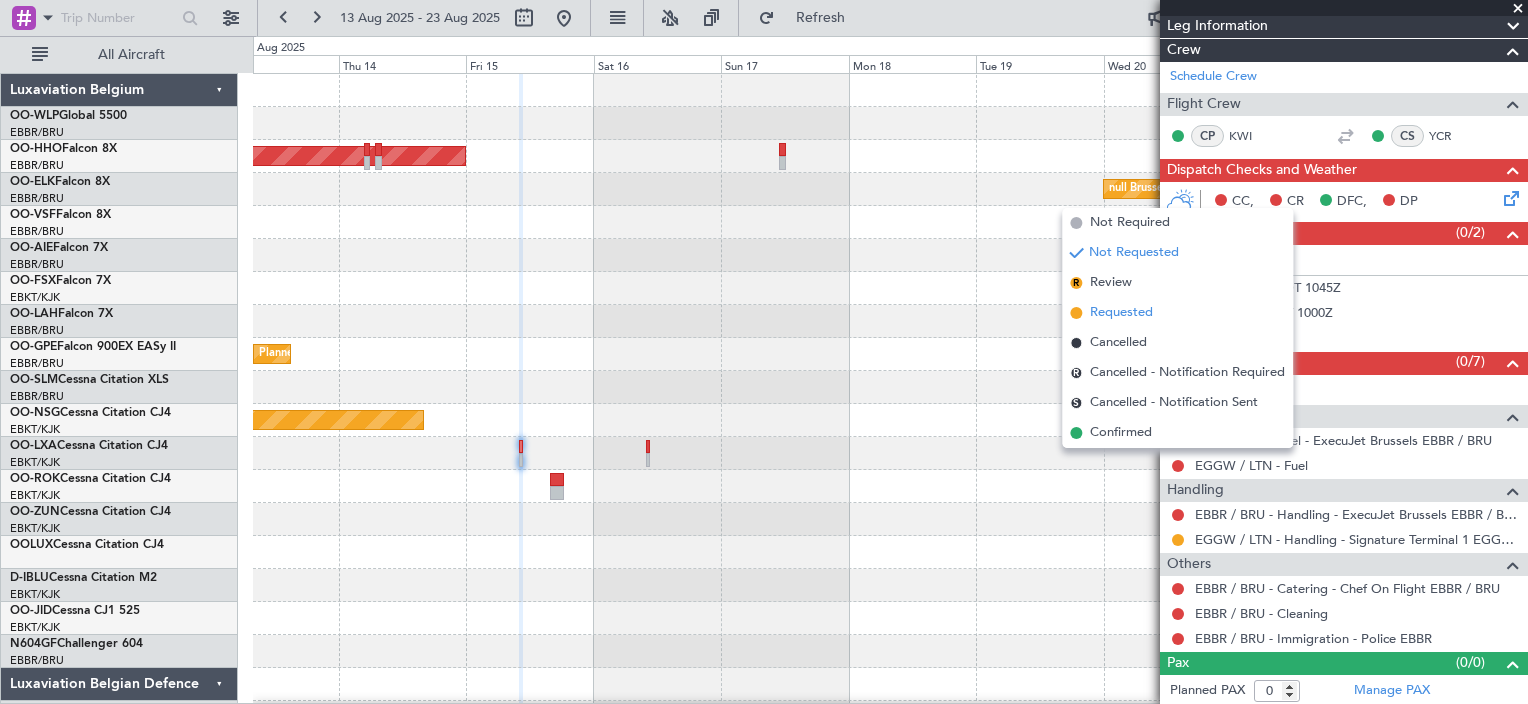 click on "Requested" at bounding box center [1177, 313] 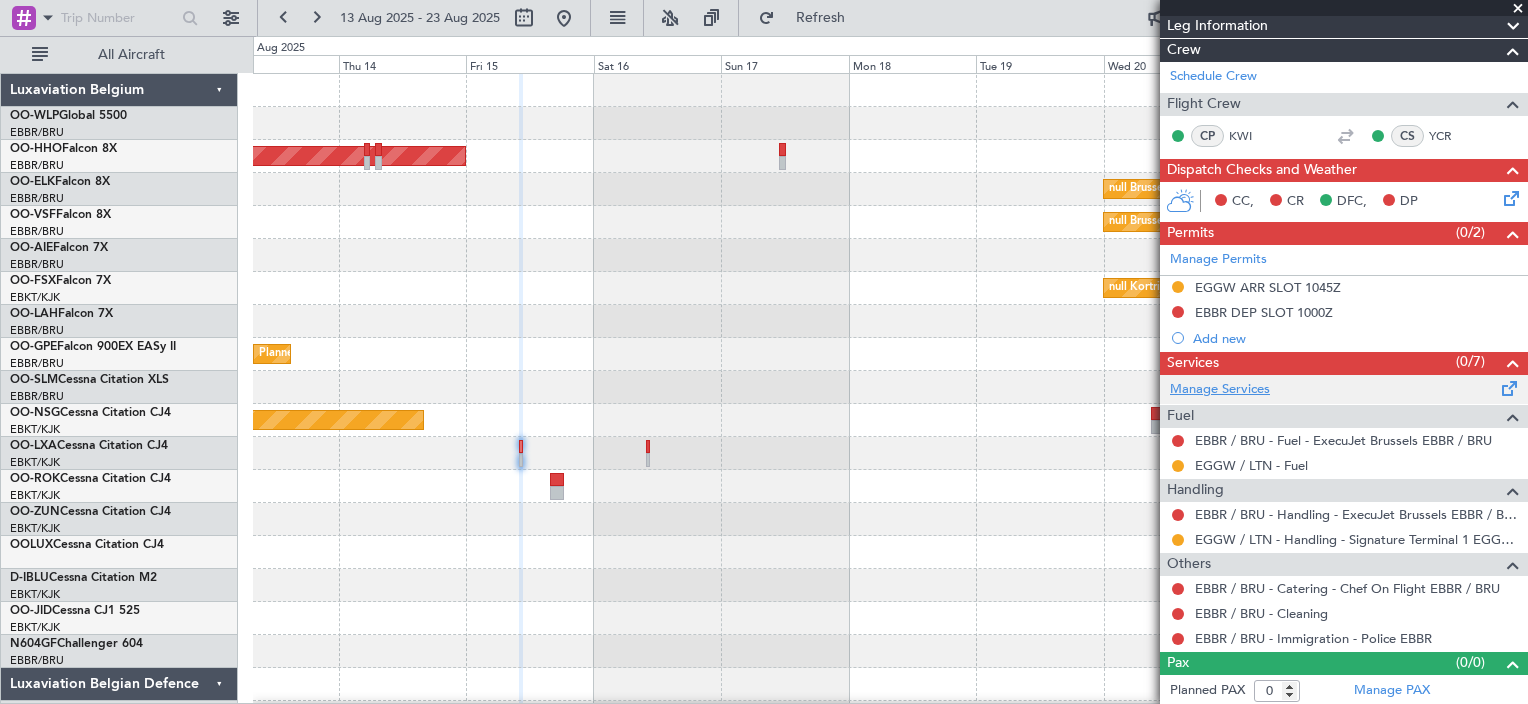 click on "Manage Services" at bounding box center [1220, 390] 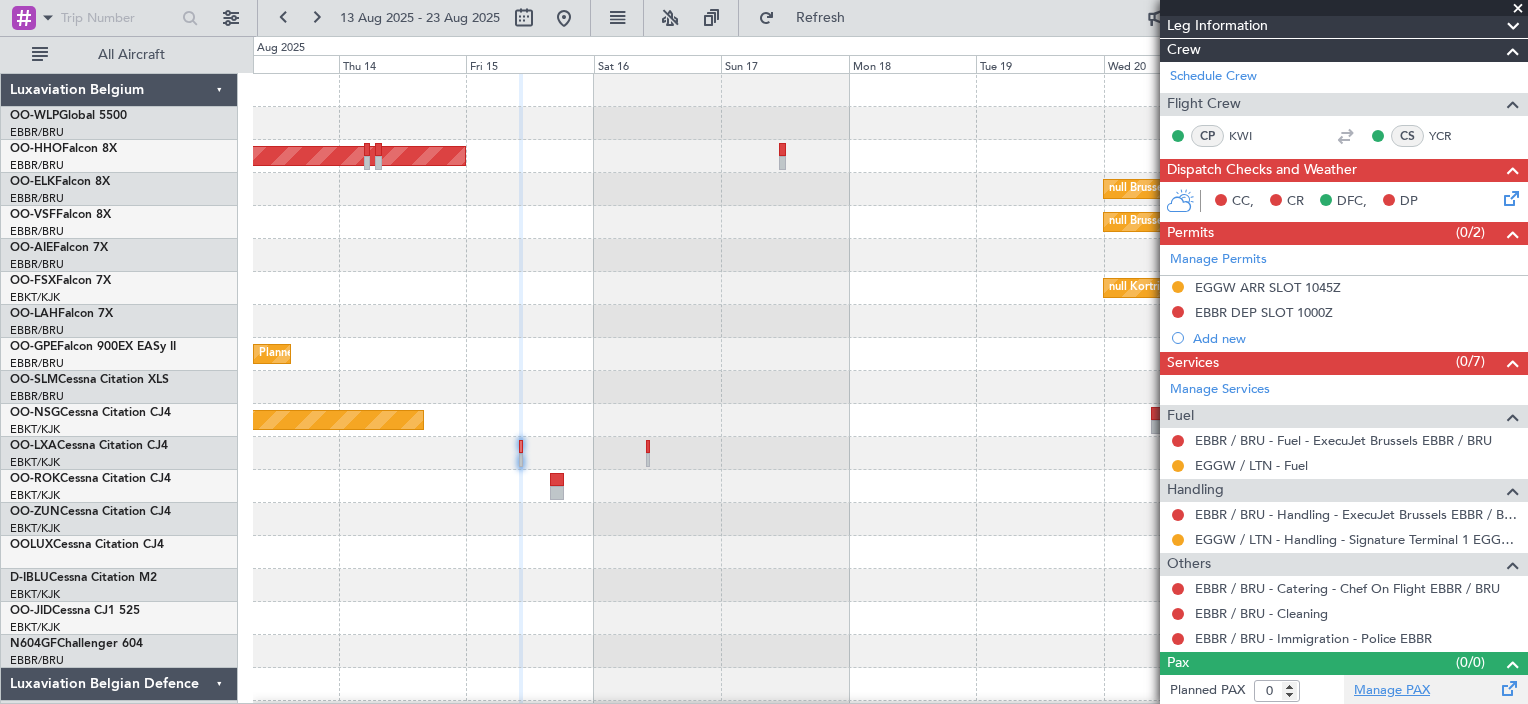 click on "Manage PAX" 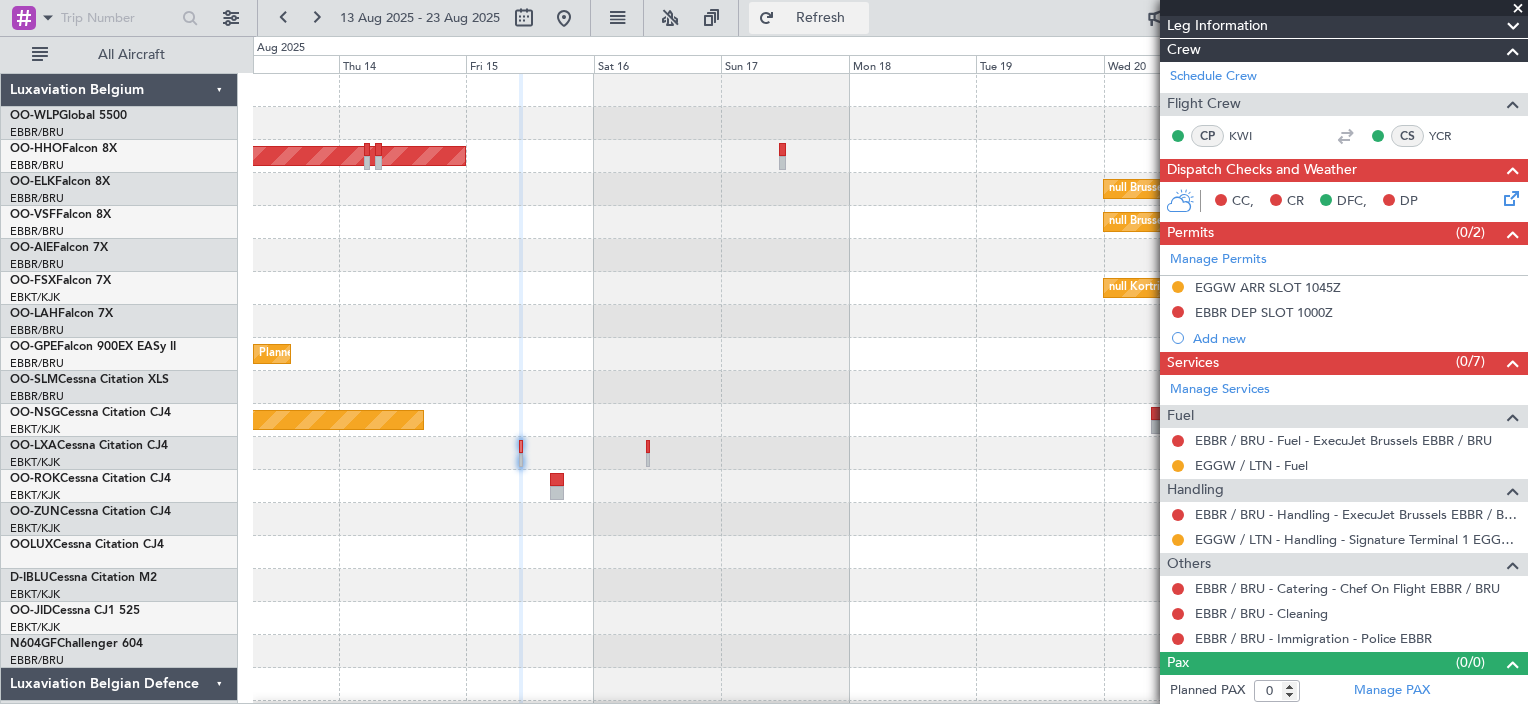 click on "Refresh" 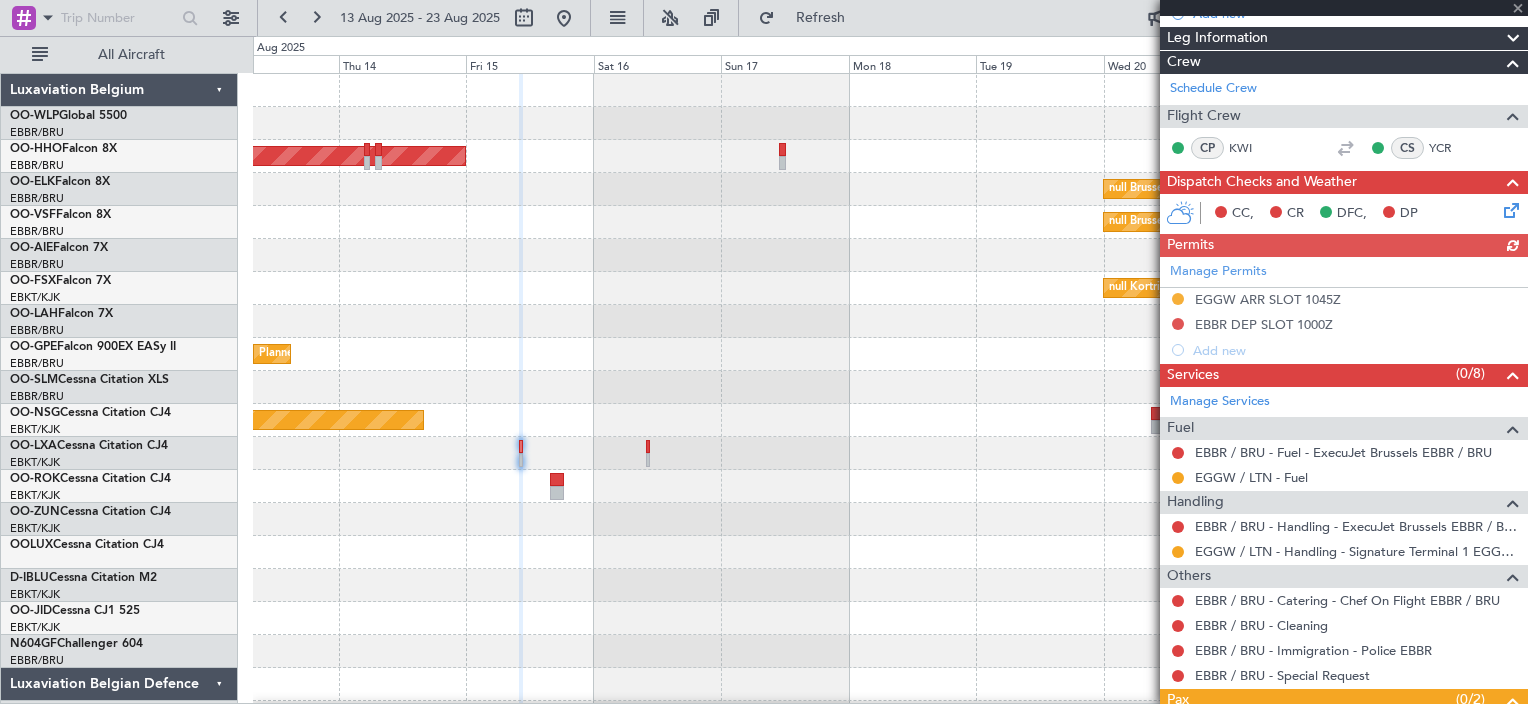 scroll, scrollTop: 261, scrollLeft: 0, axis: vertical 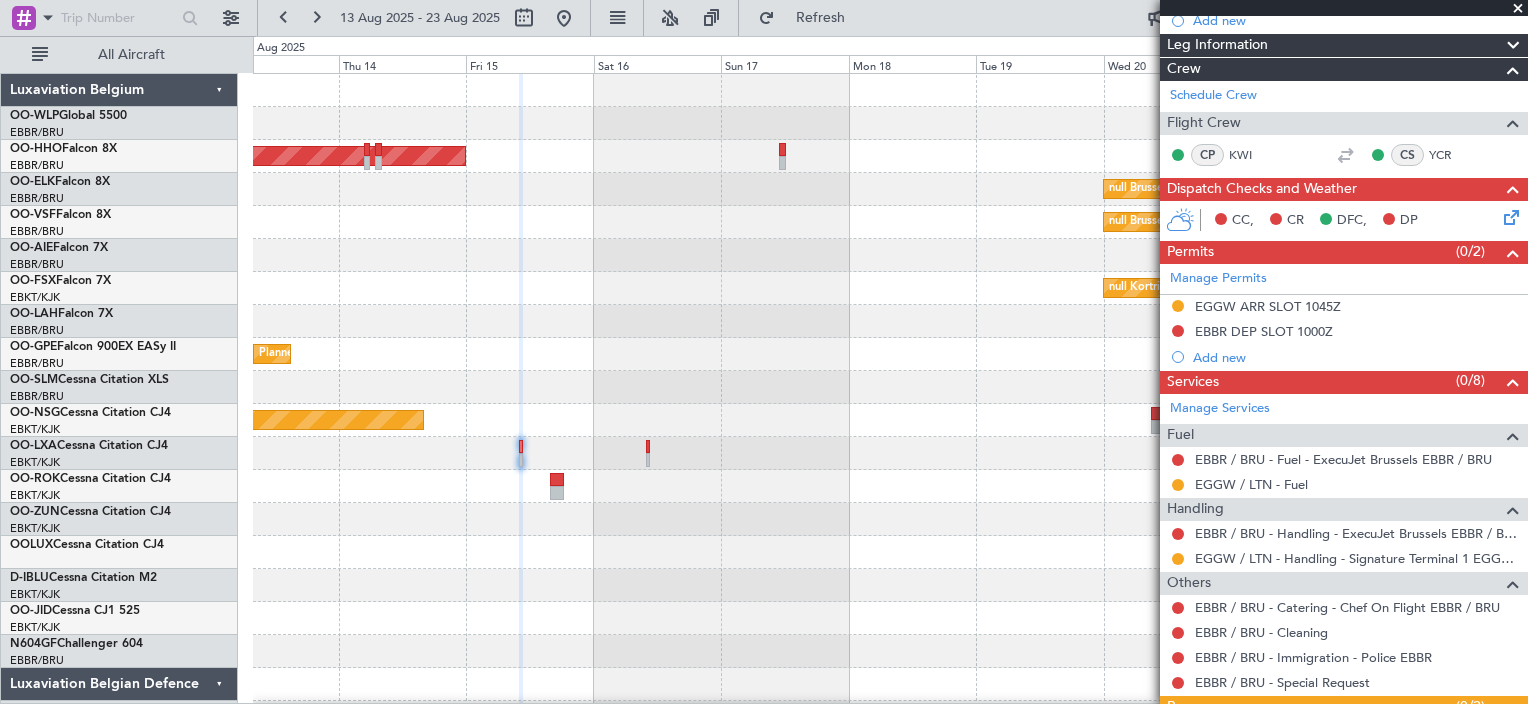 click on "Planned Maint Brussels (Brussels National)" 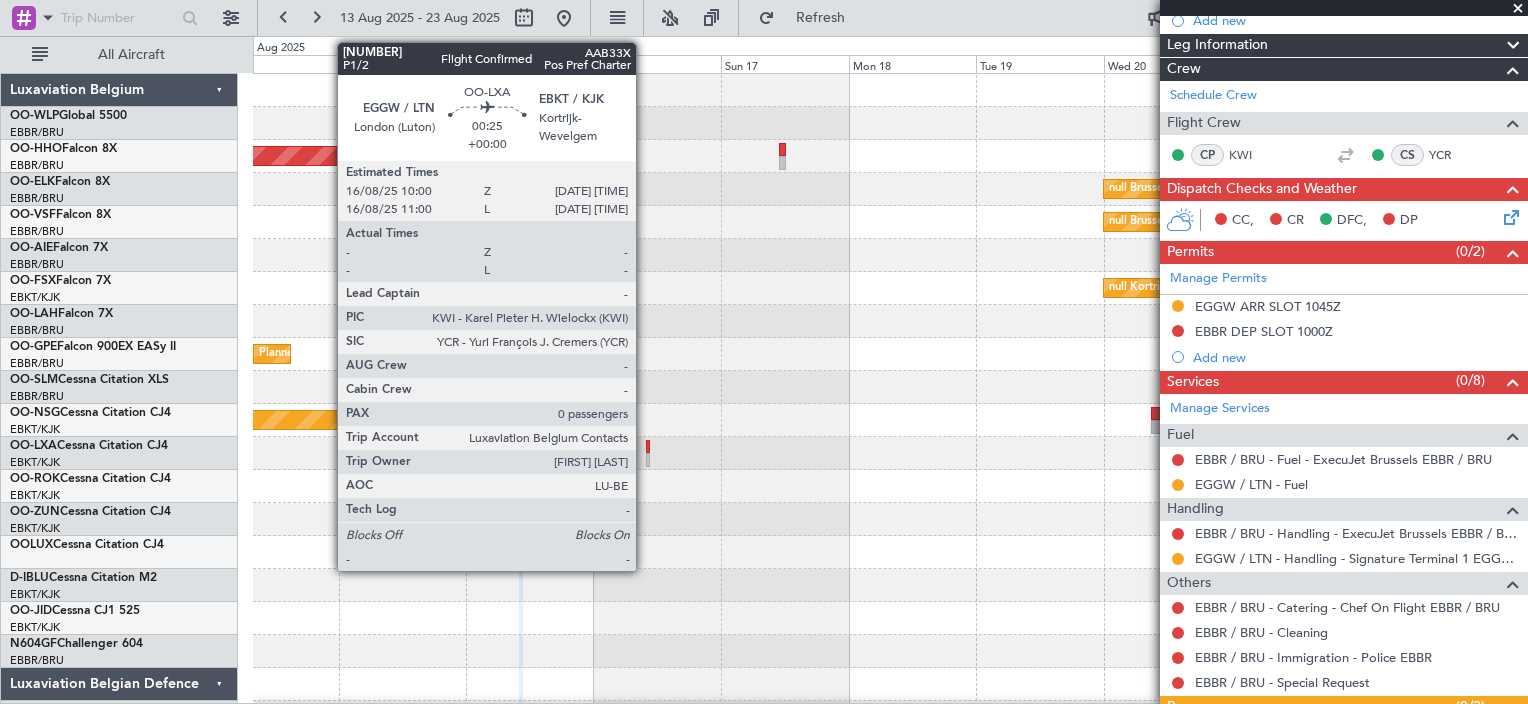 click 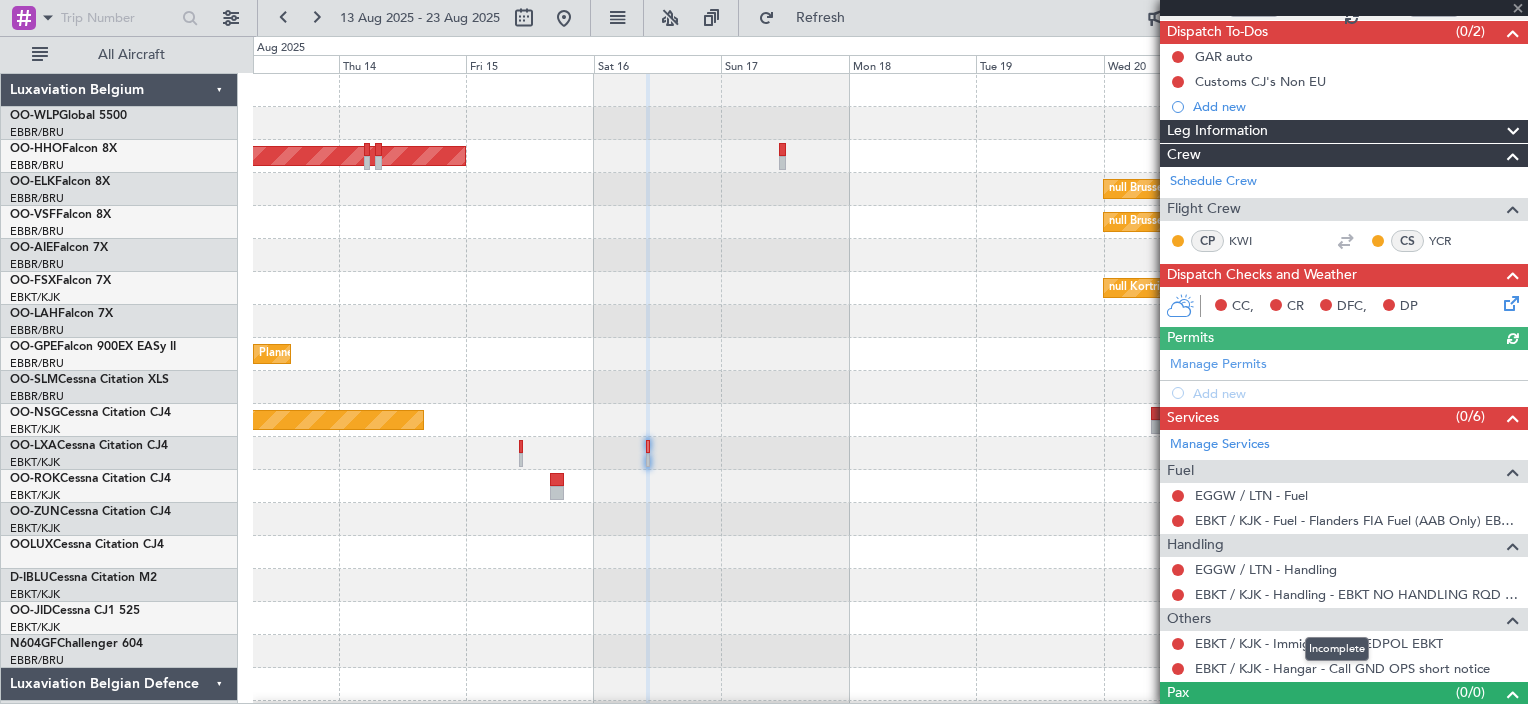 scroll, scrollTop: 205, scrollLeft: 0, axis: vertical 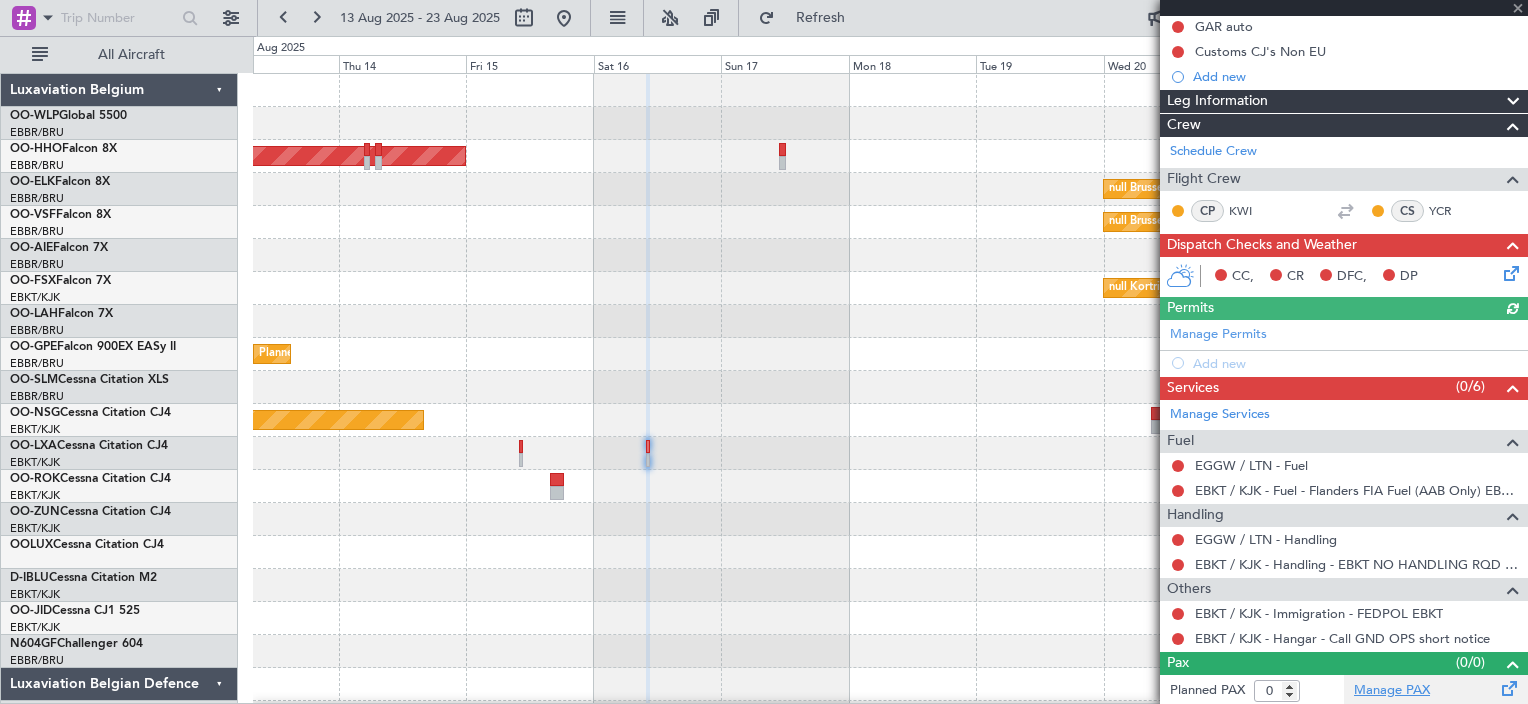 click on "Manage PAX" 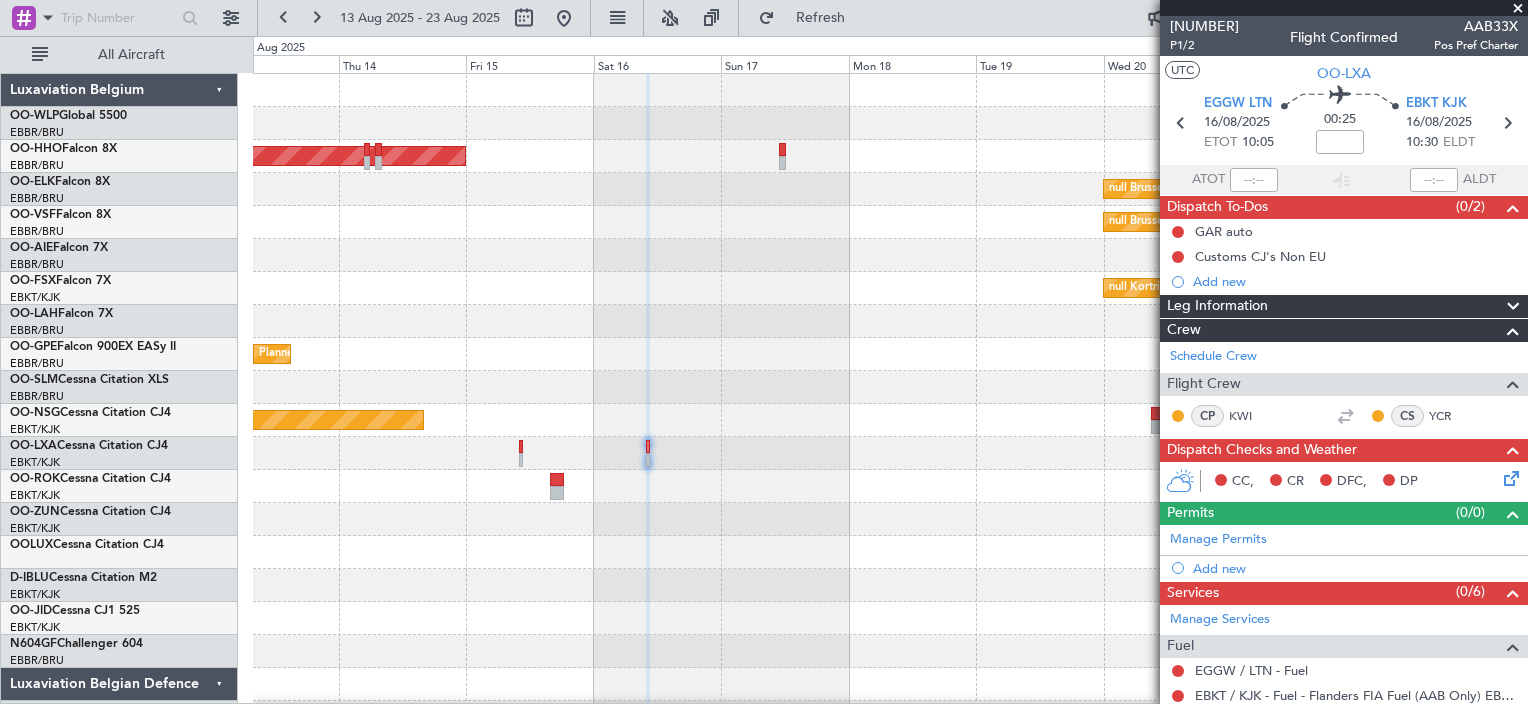 scroll, scrollTop: 192, scrollLeft: 0, axis: vertical 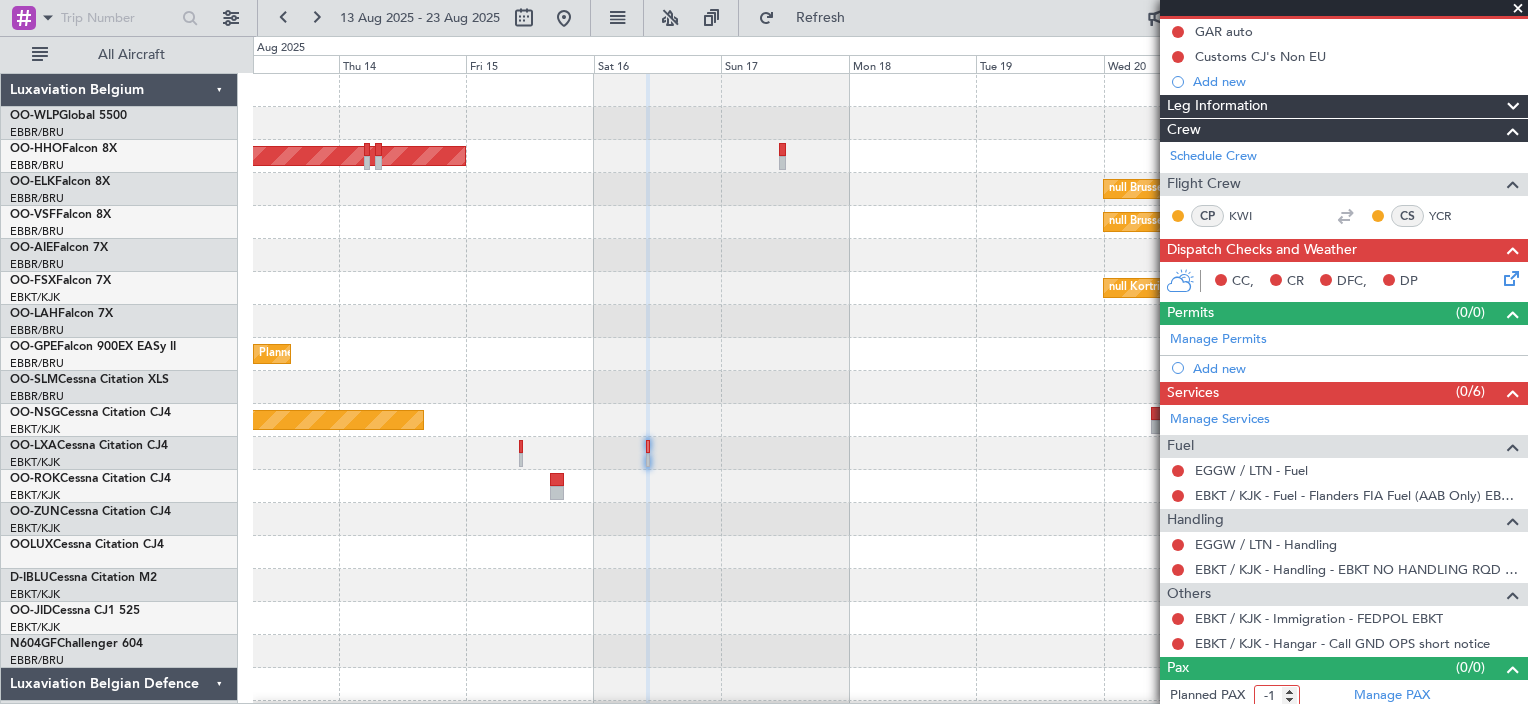 click on "-1" at bounding box center (1277, 696) 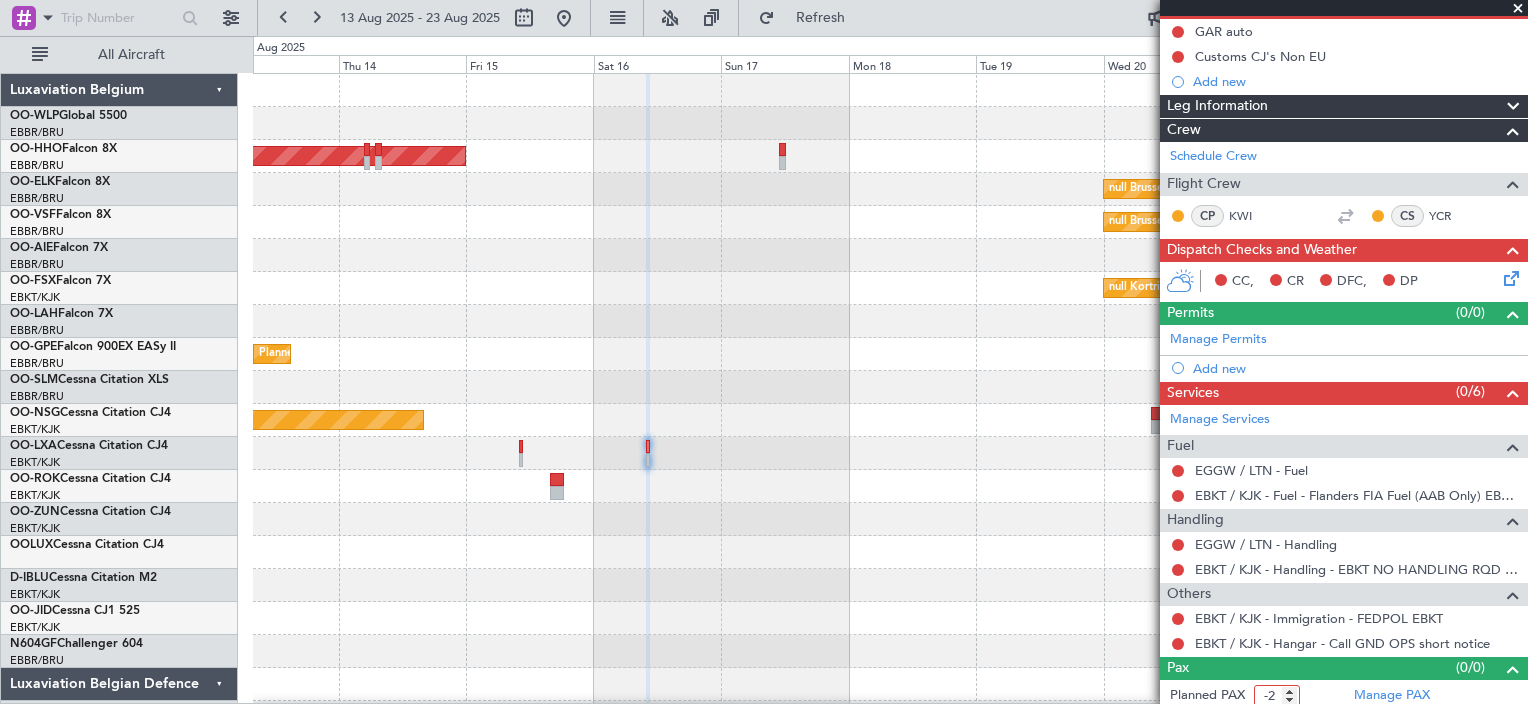 click on "-2" at bounding box center [1277, 696] 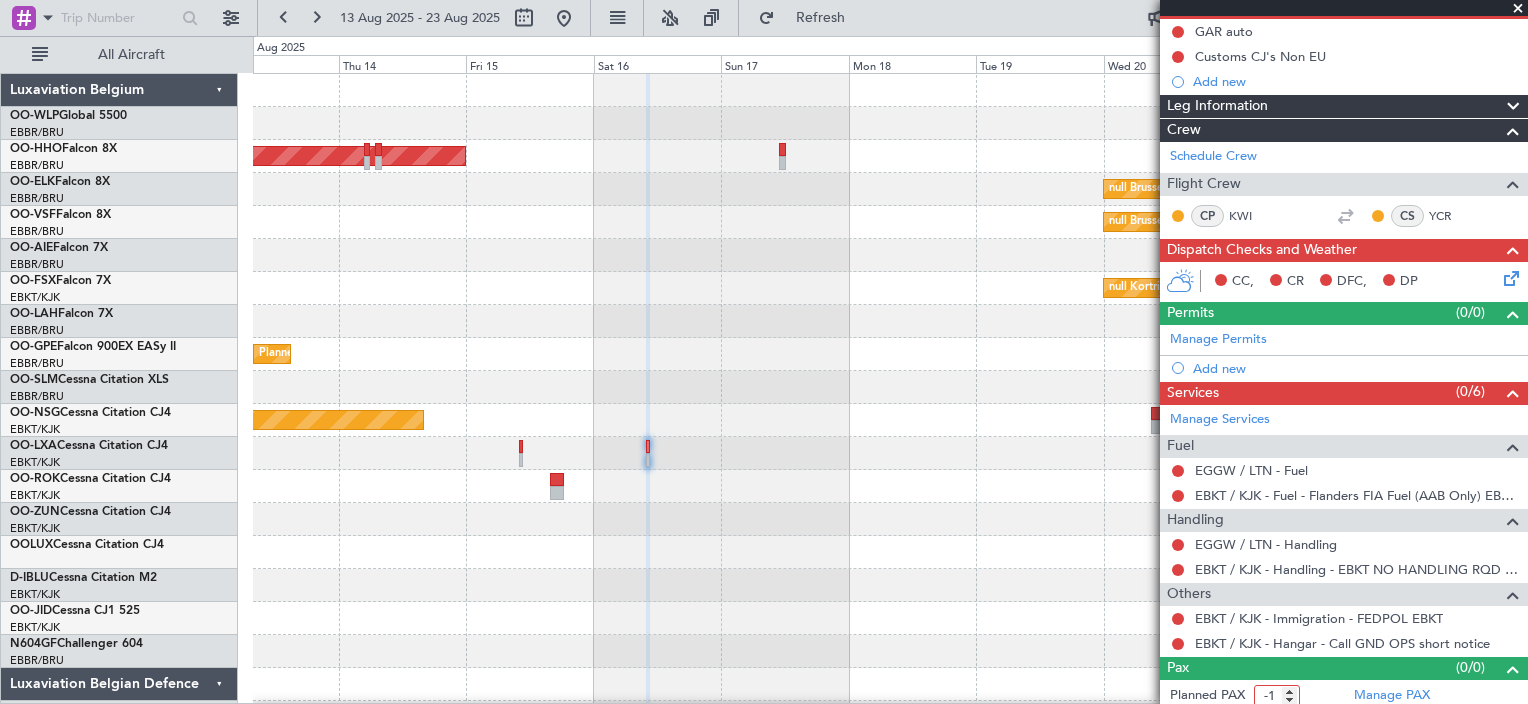 click on "-1" at bounding box center [1277, 696] 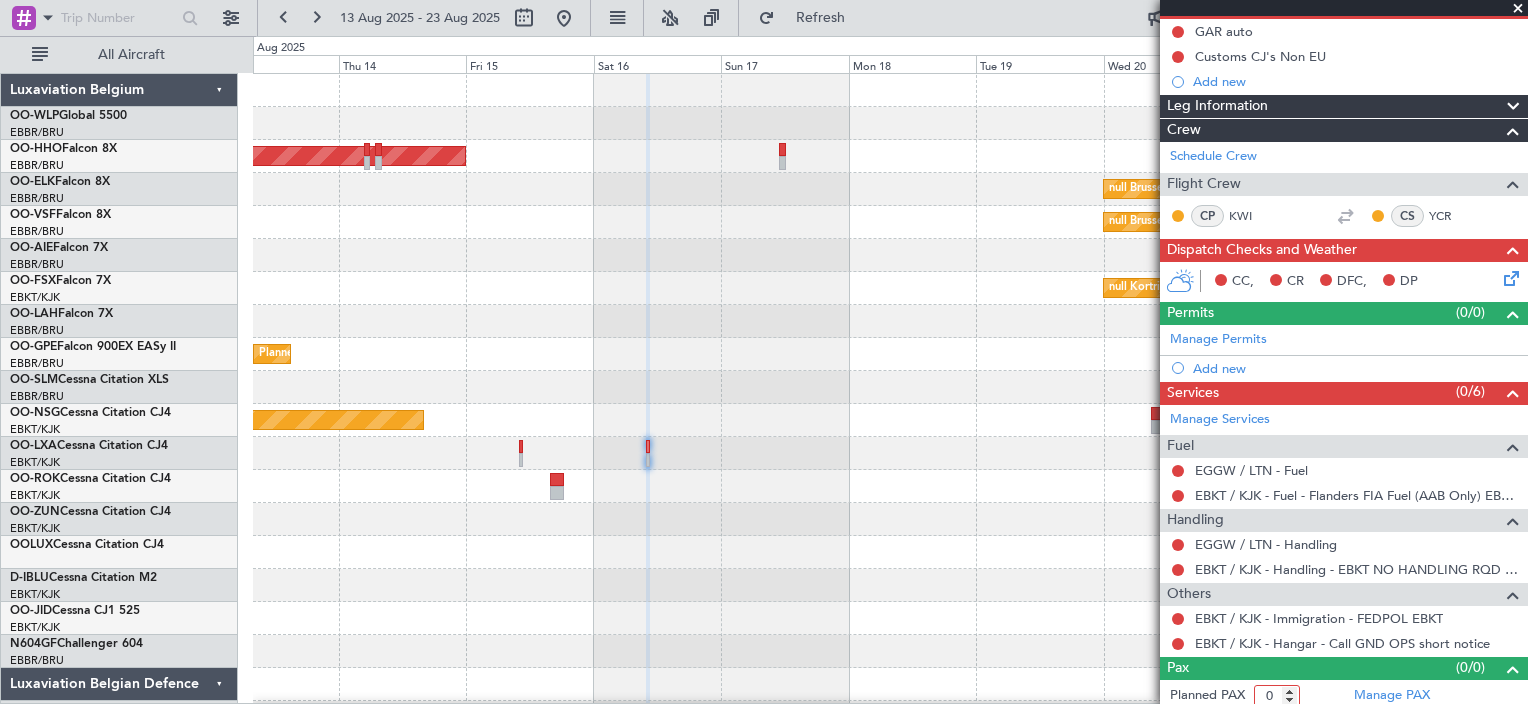 click on "0" at bounding box center (1277, 696) 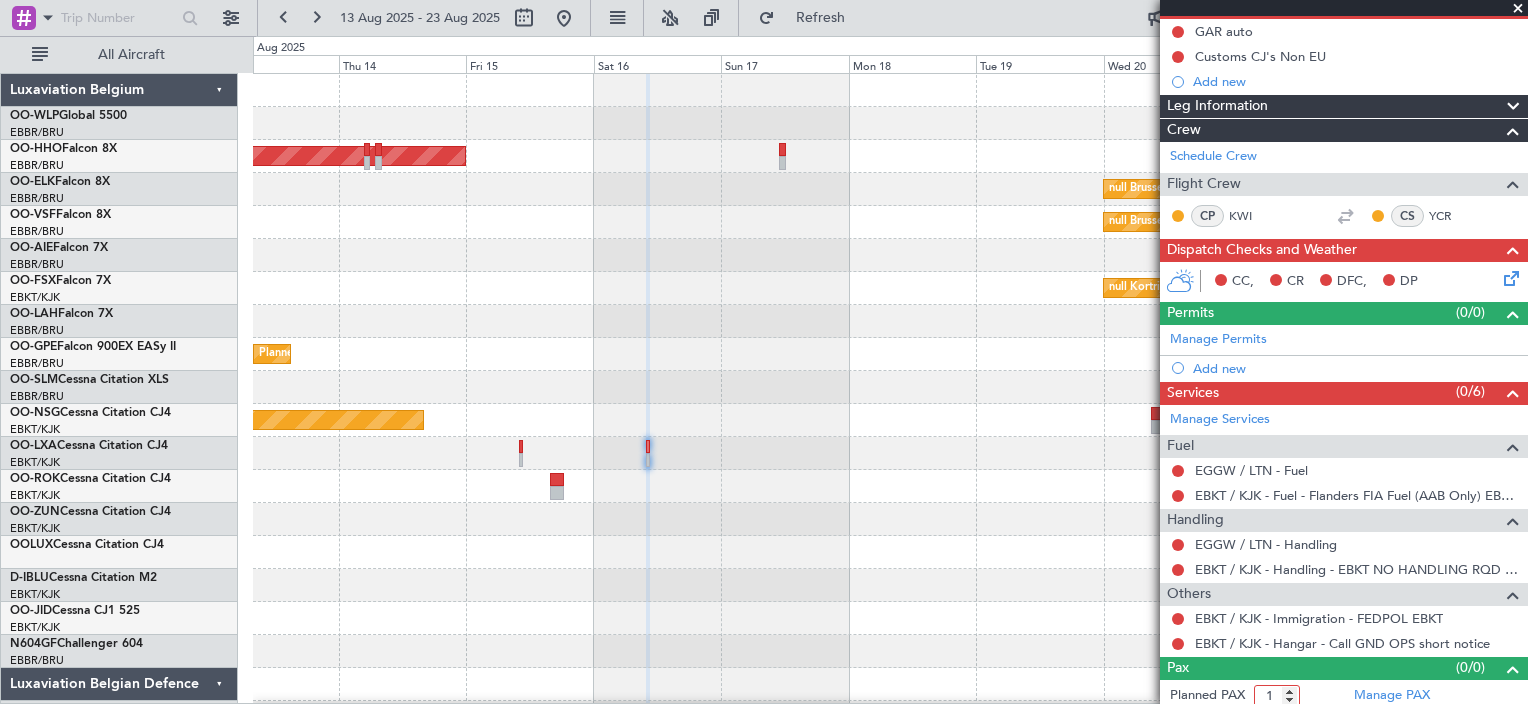 click on "1" at bounding box center [1277, 696] 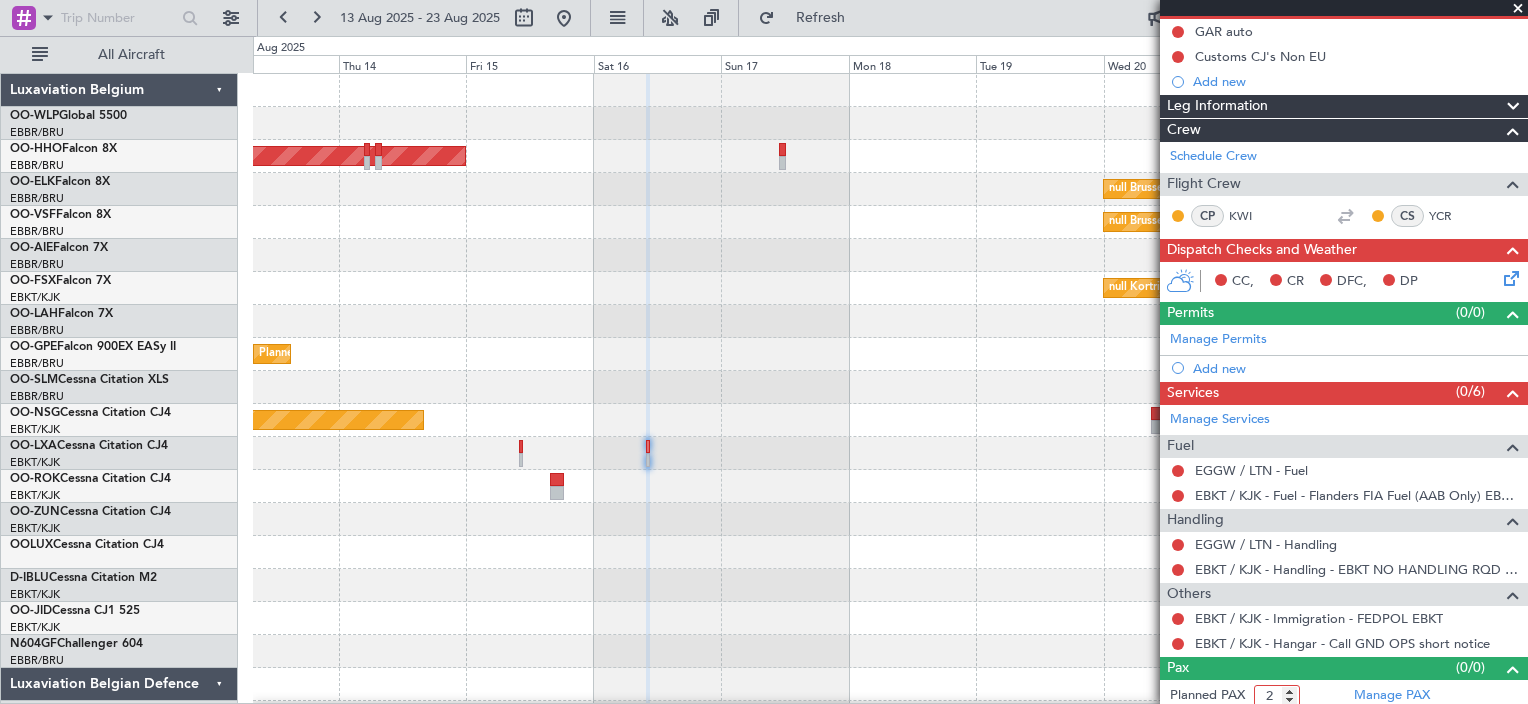 type on "2" 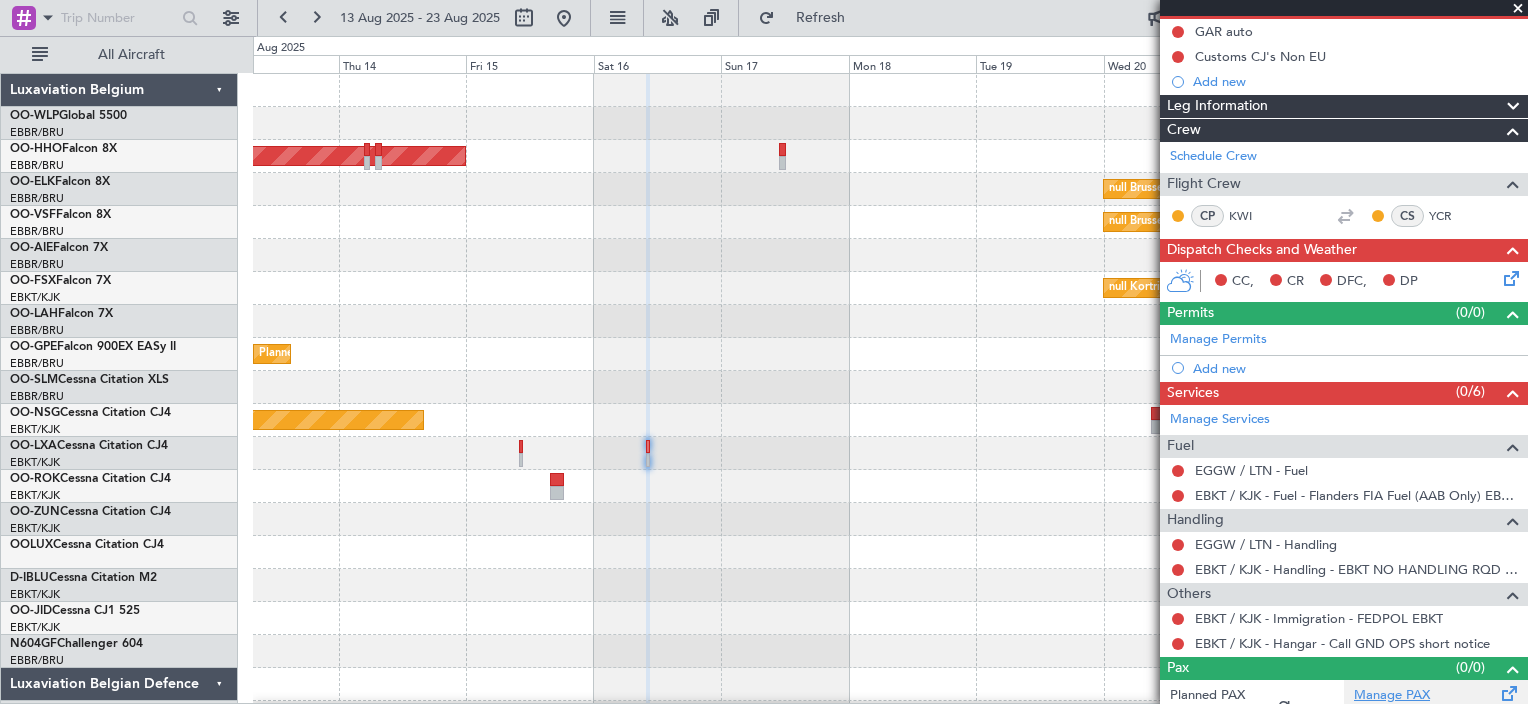 click on "Manage PAX" 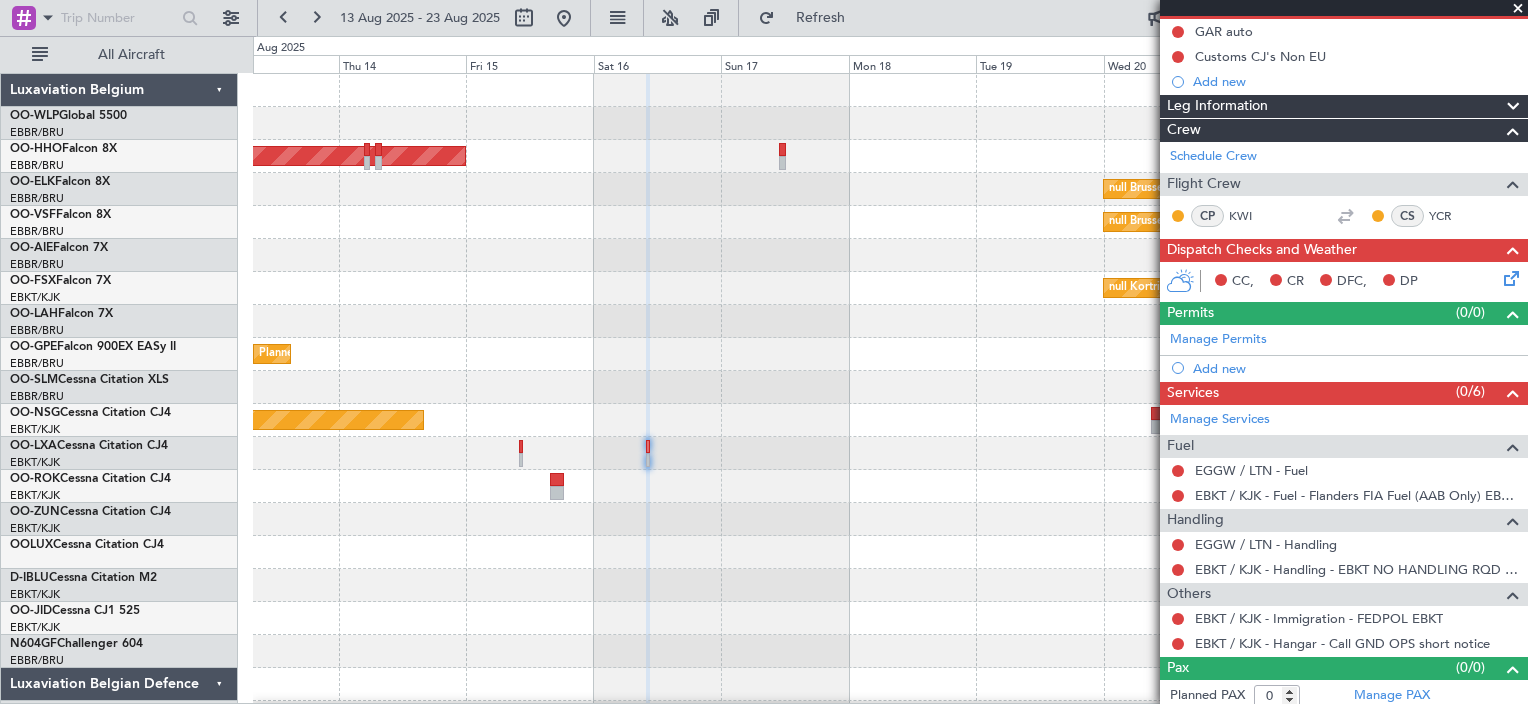 scroll, scrollTop: 0, scrollLeft: 0, axis: both 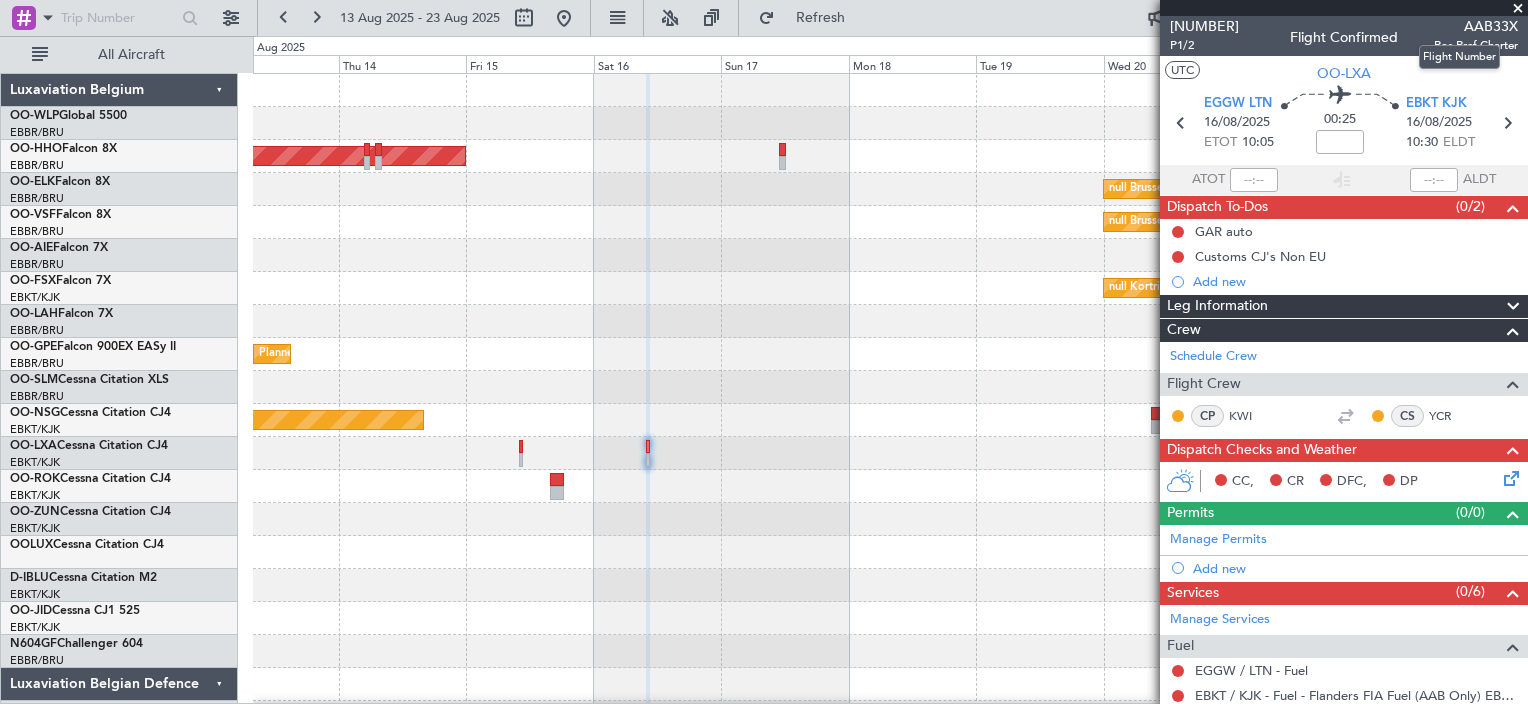 click on "AAB33X" at bounding box center (1476, 26) 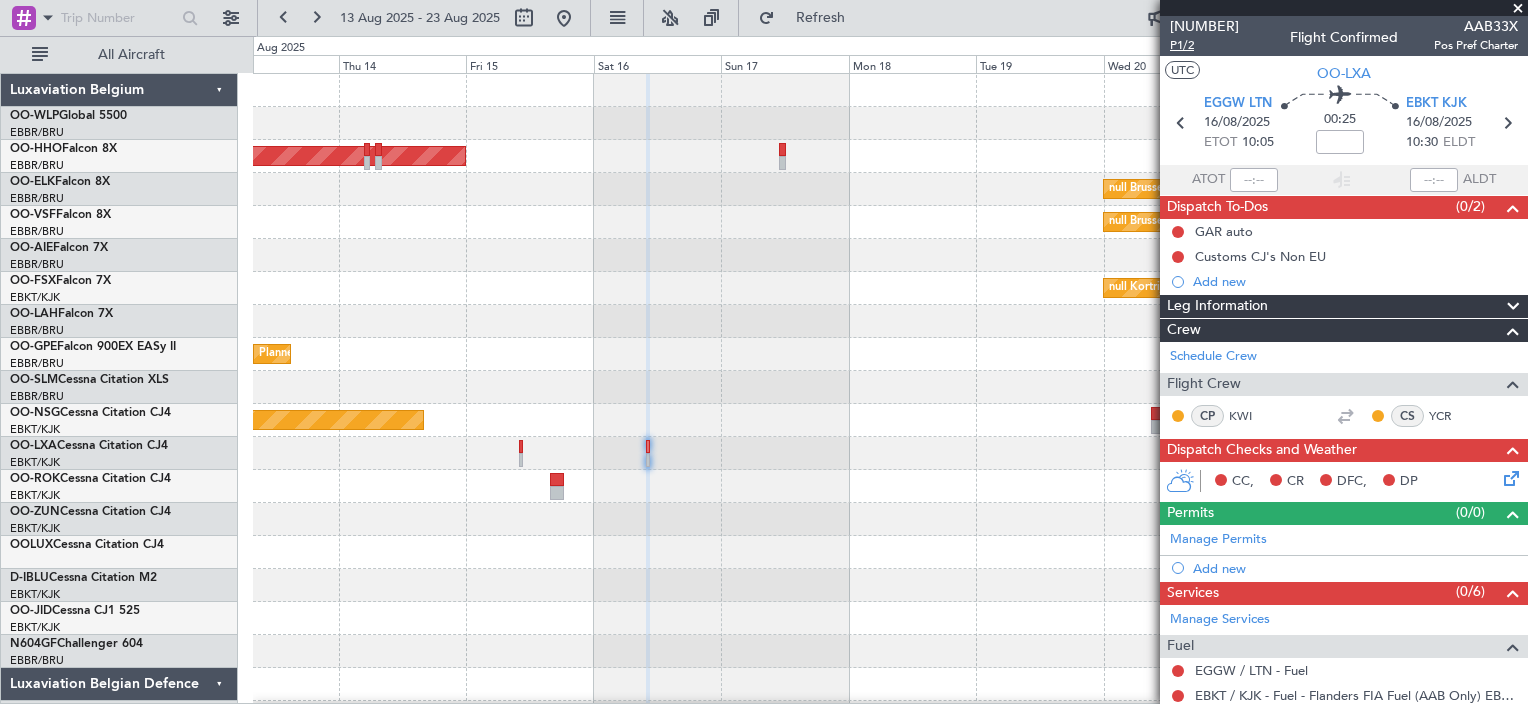 click on "P1/2" at bounding box center [1204, 45] 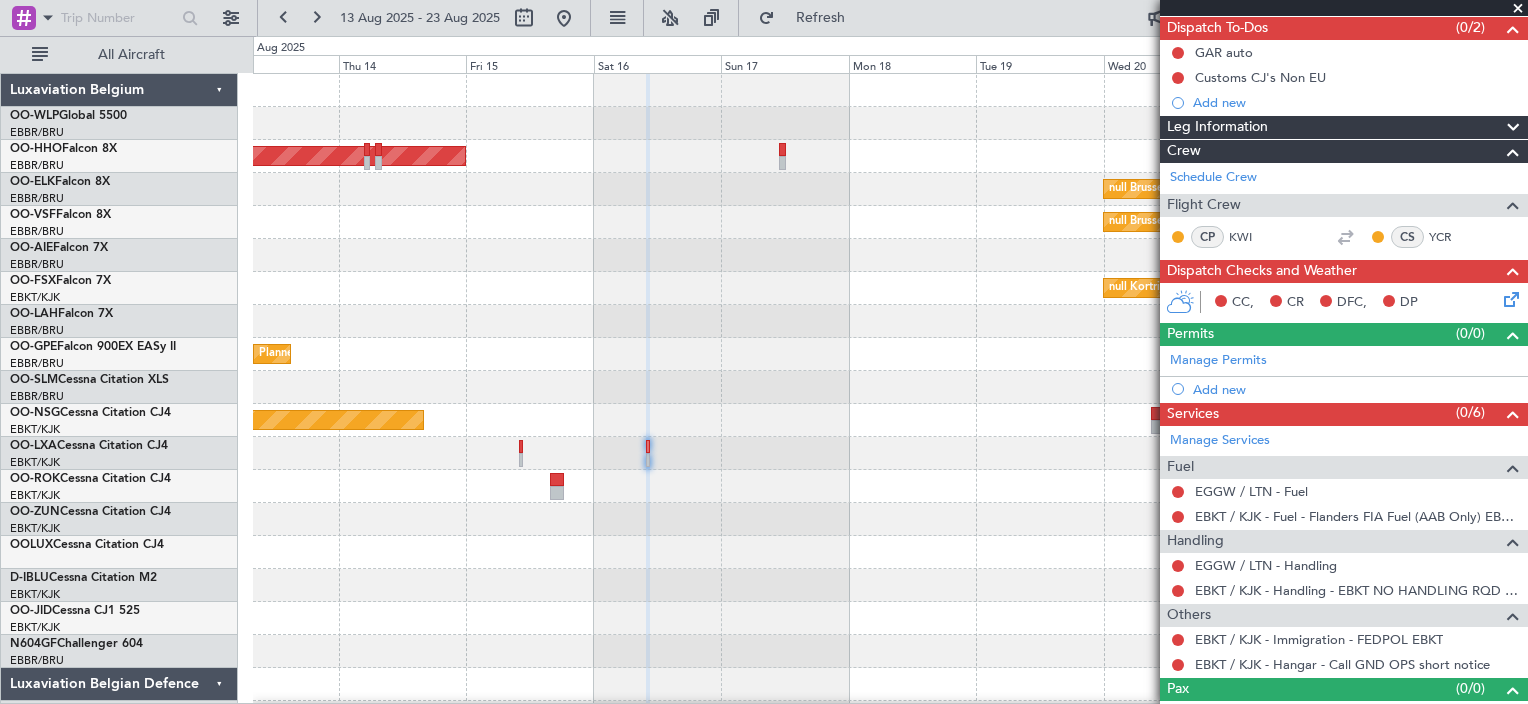 scroll, scrollTop: 205, scrollLeft: 0, axis: vertical 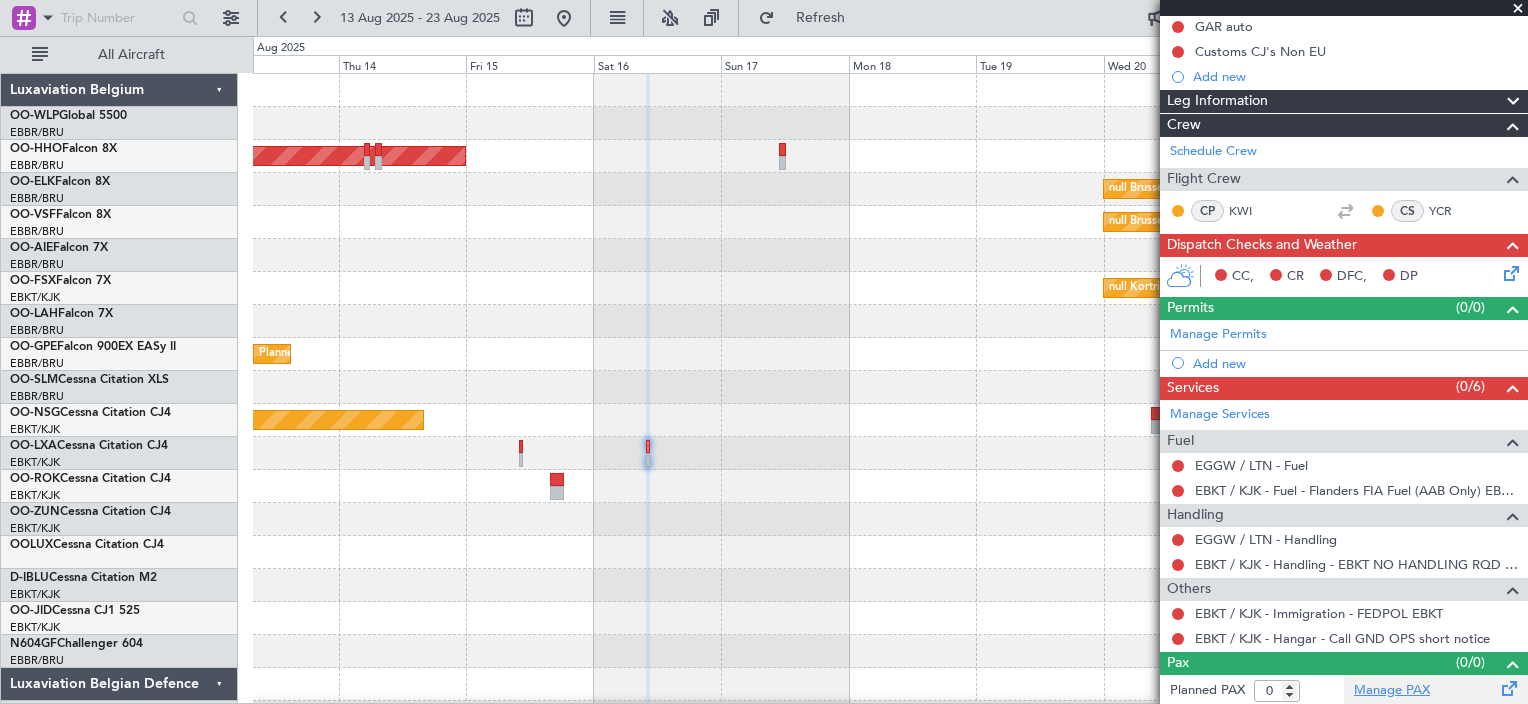 click on "Manage PAX" 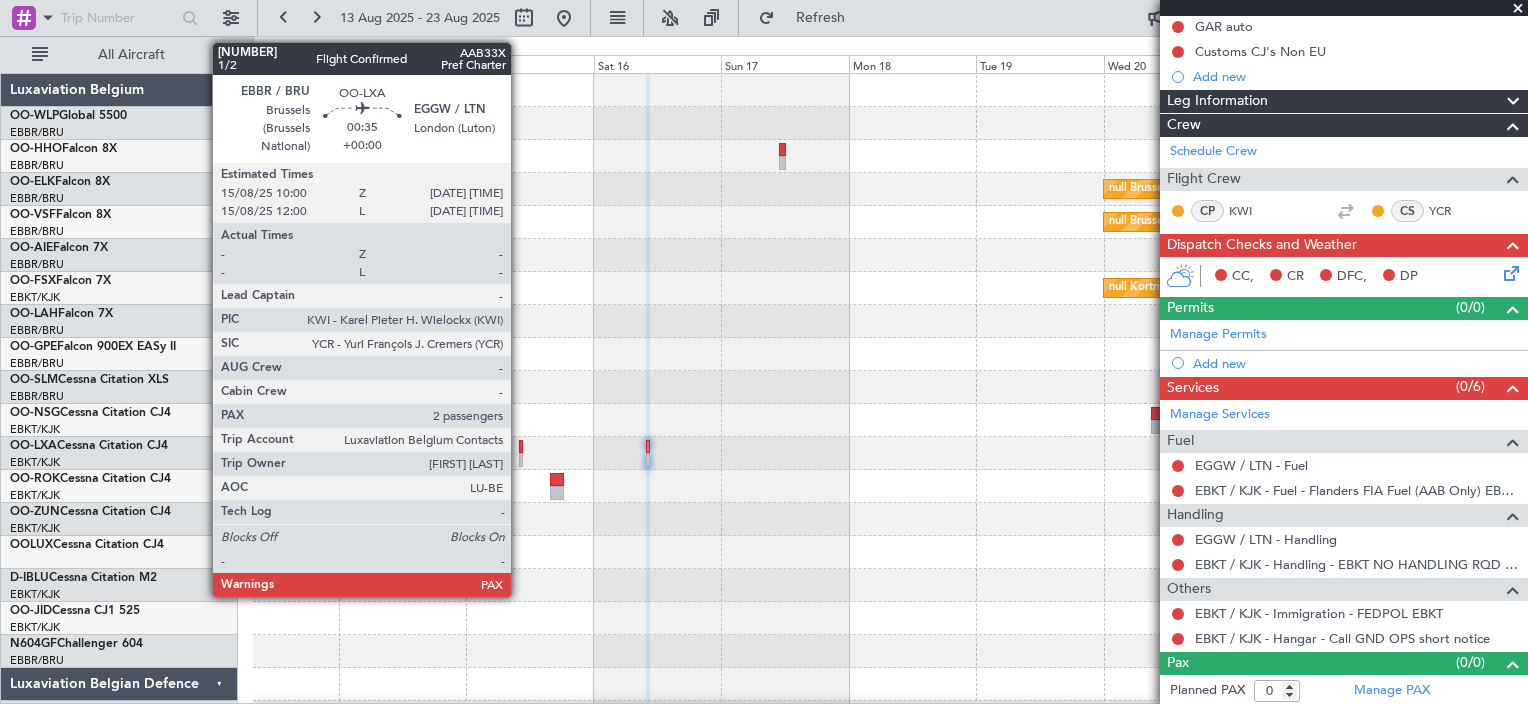 click 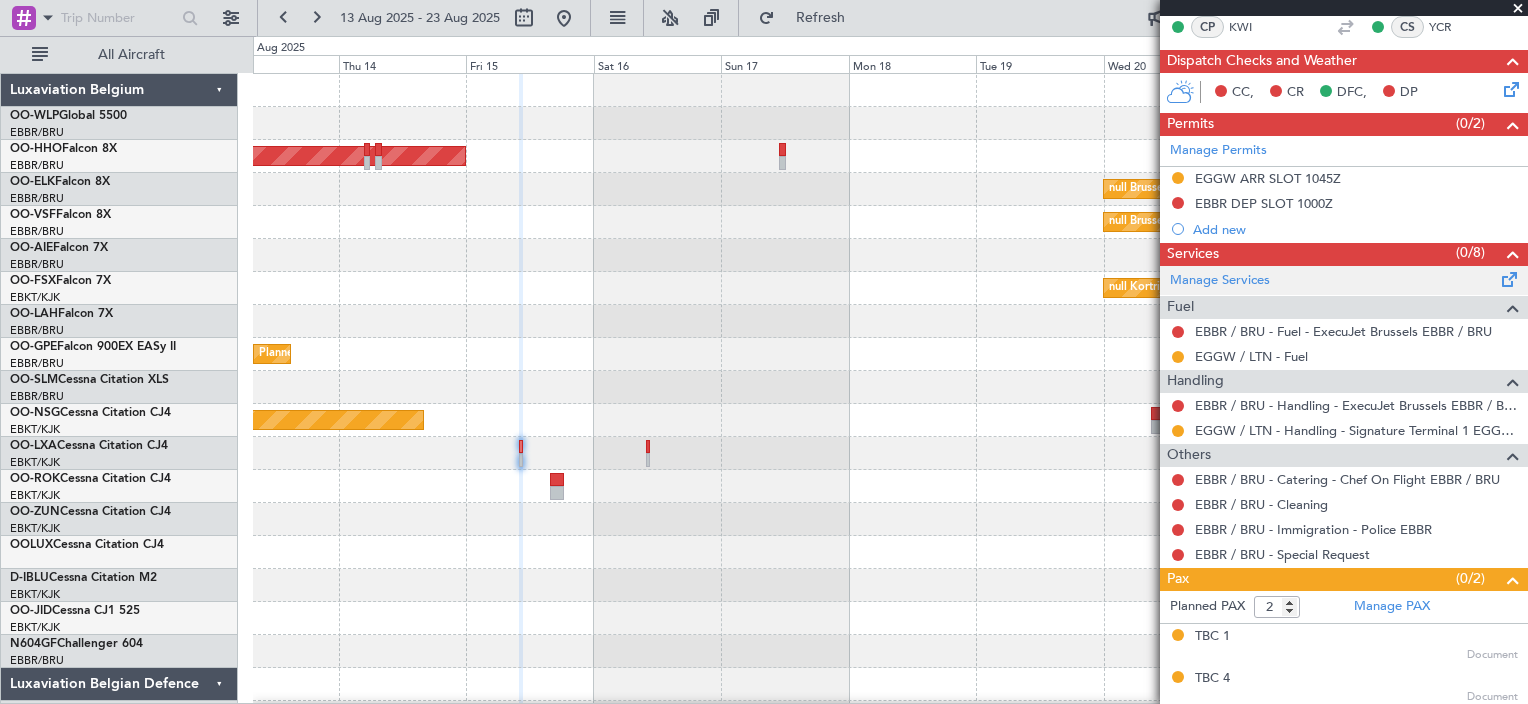 scroll, scrollTop: 266, scrollLeft: 0, axis: vertical 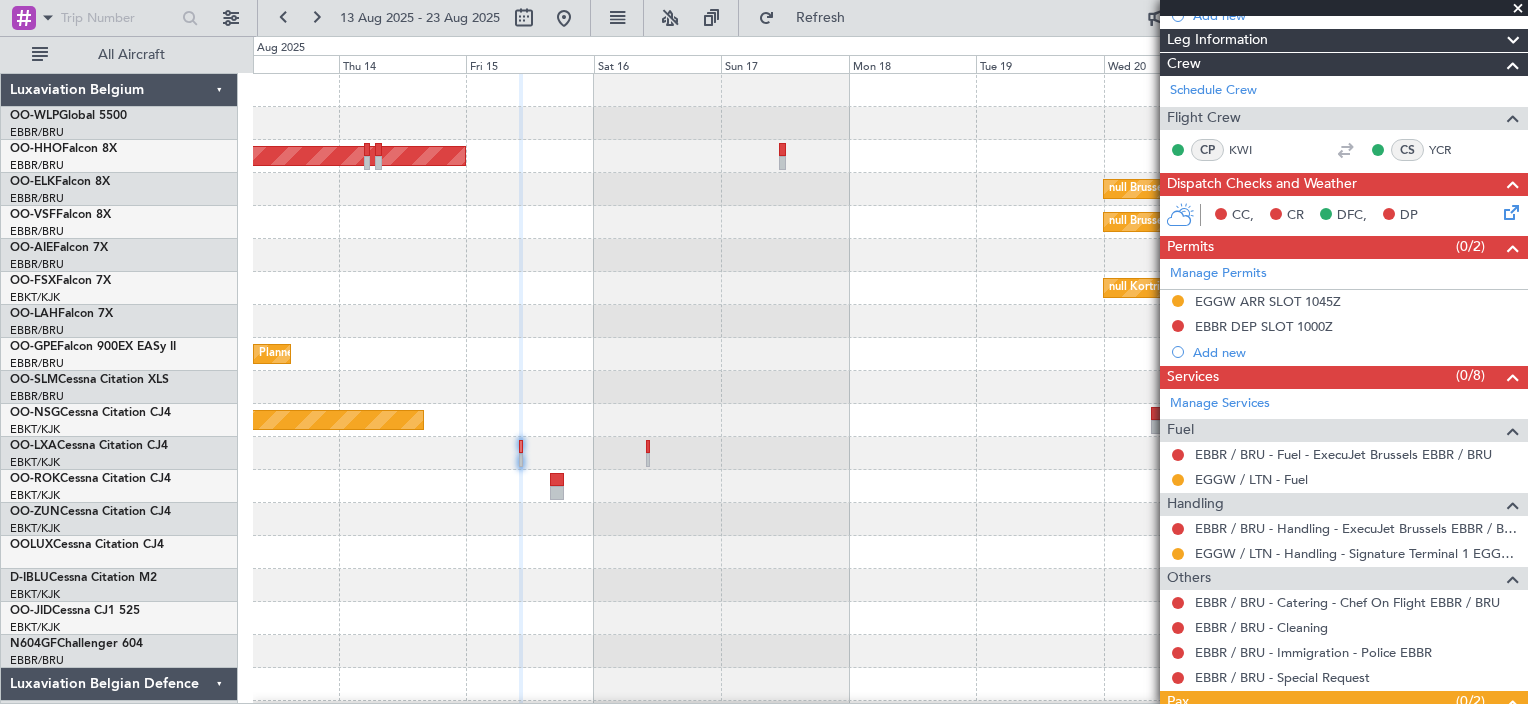 click 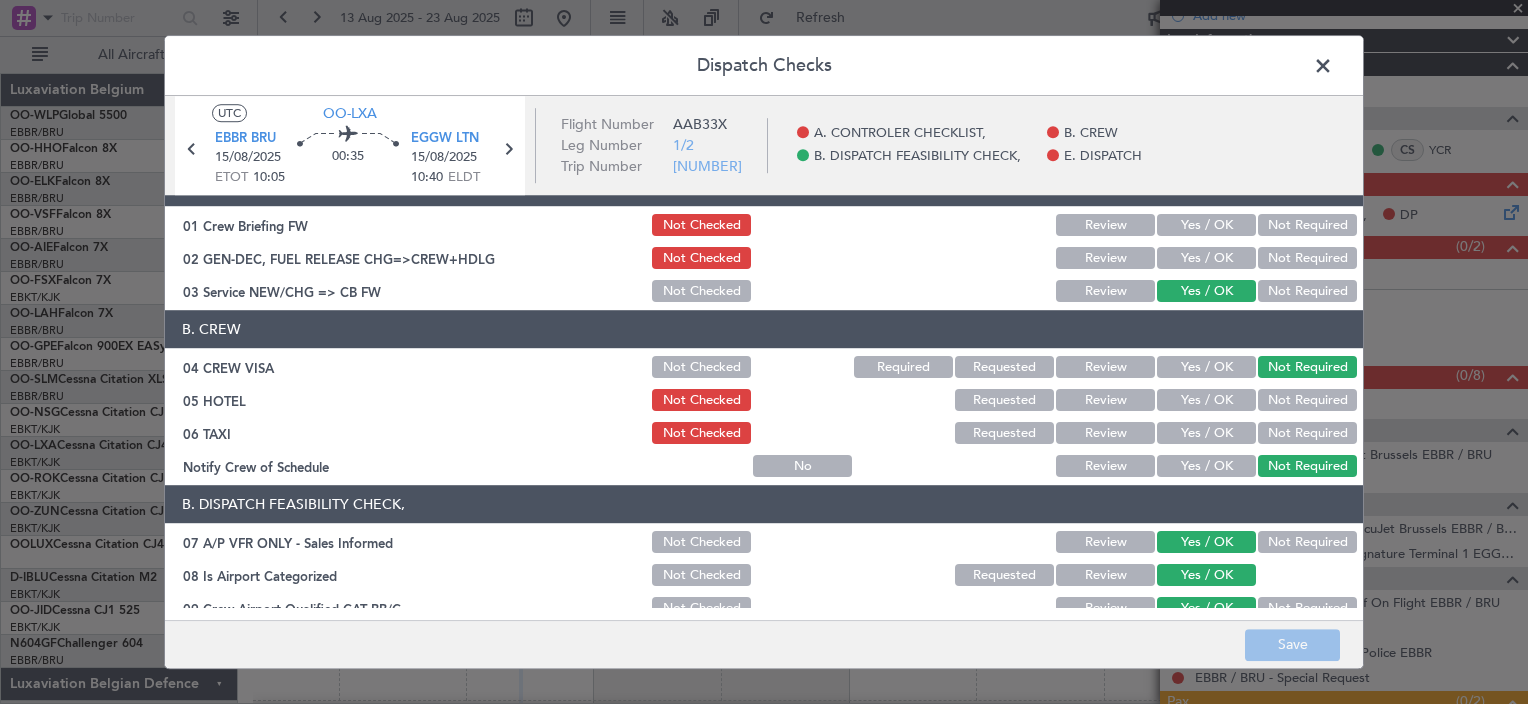 scroll, scrollTop: 28, scrollLeft: 0, axis: vertical 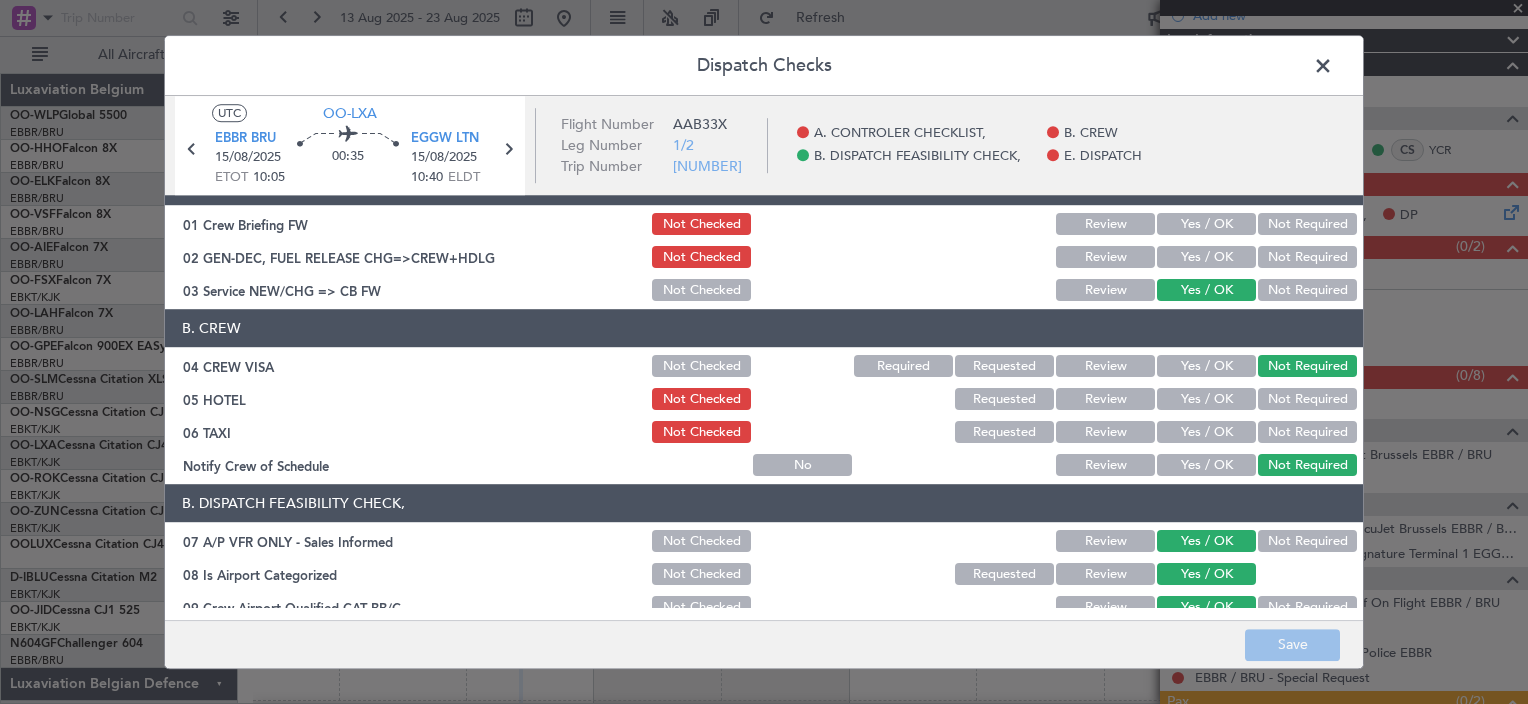 click on "Yes / OK" 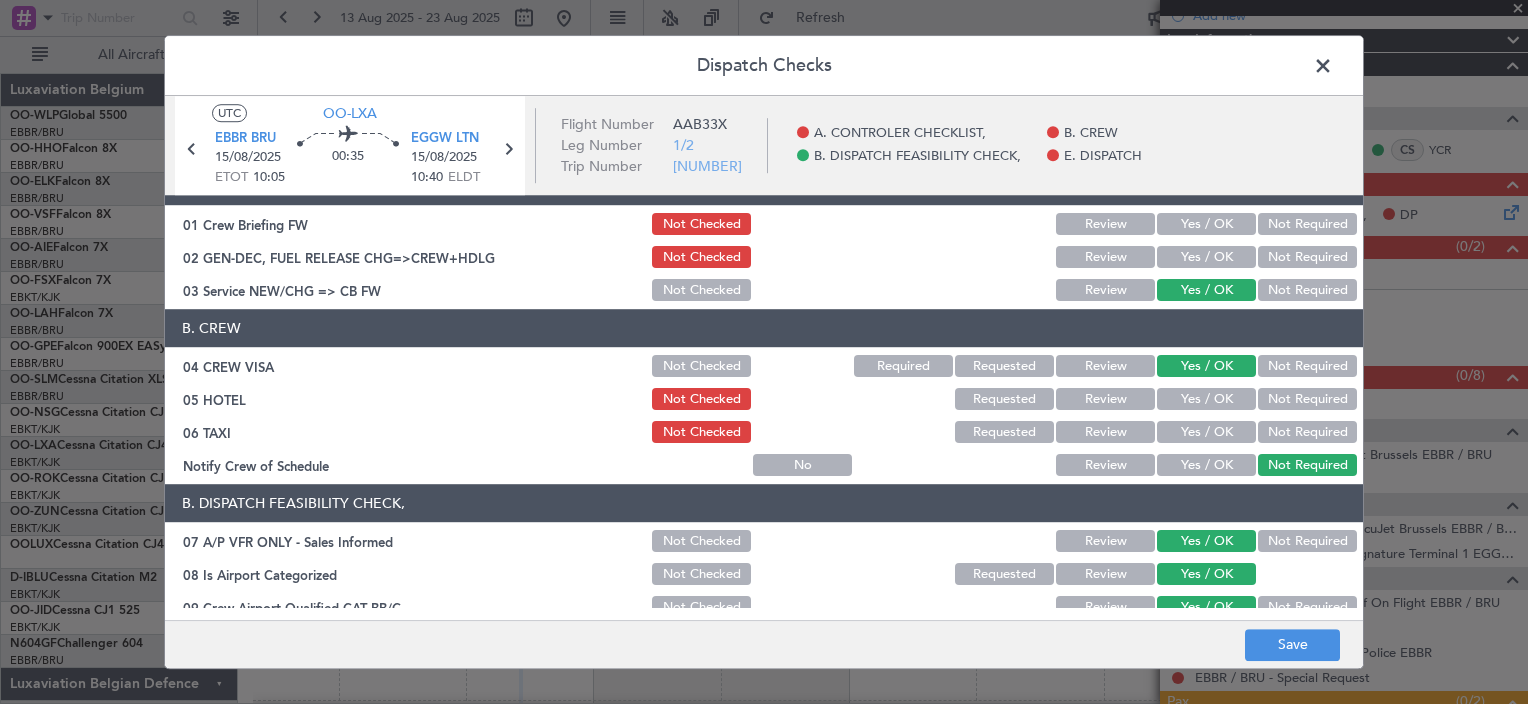 click on "Yes / OK" 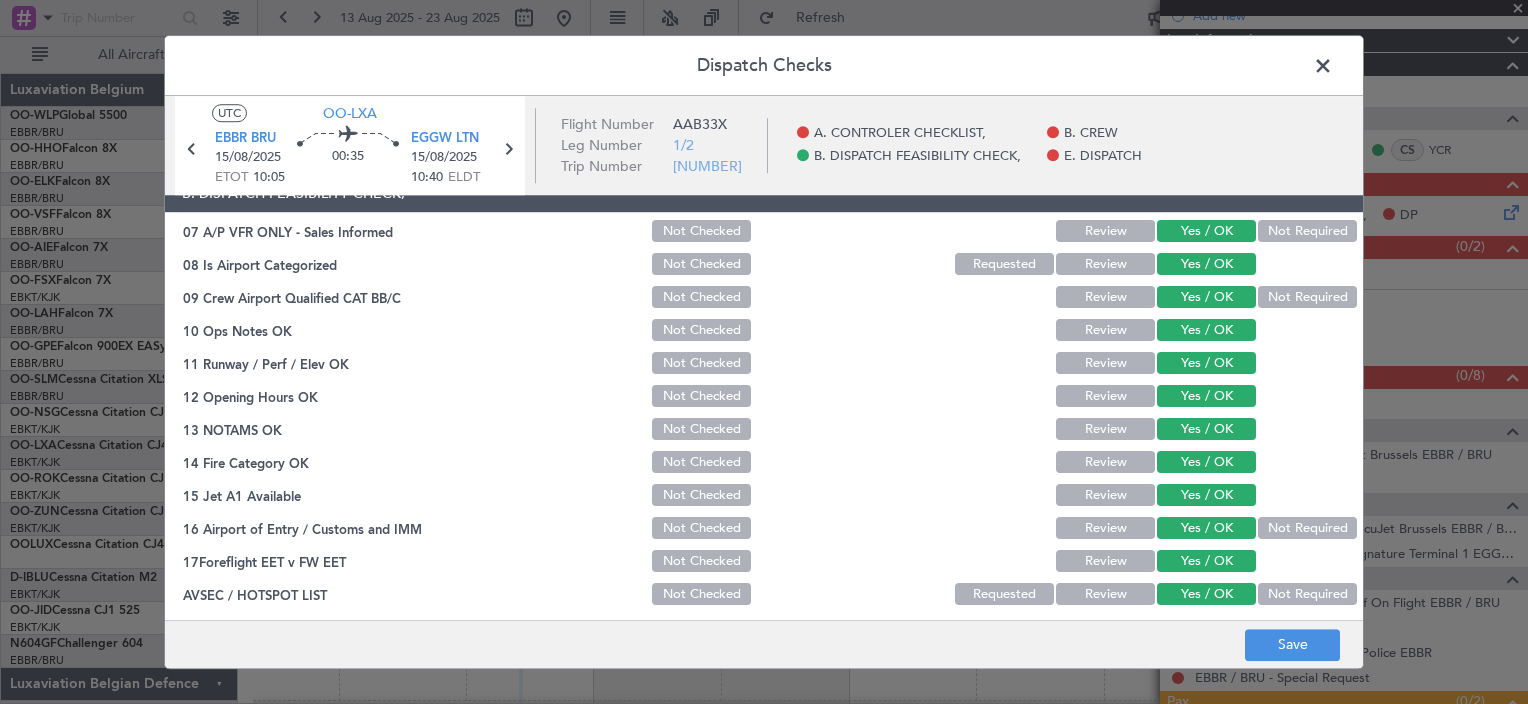 scroll, scrollTop: 500, scrollLeft: 0, axis: vertical 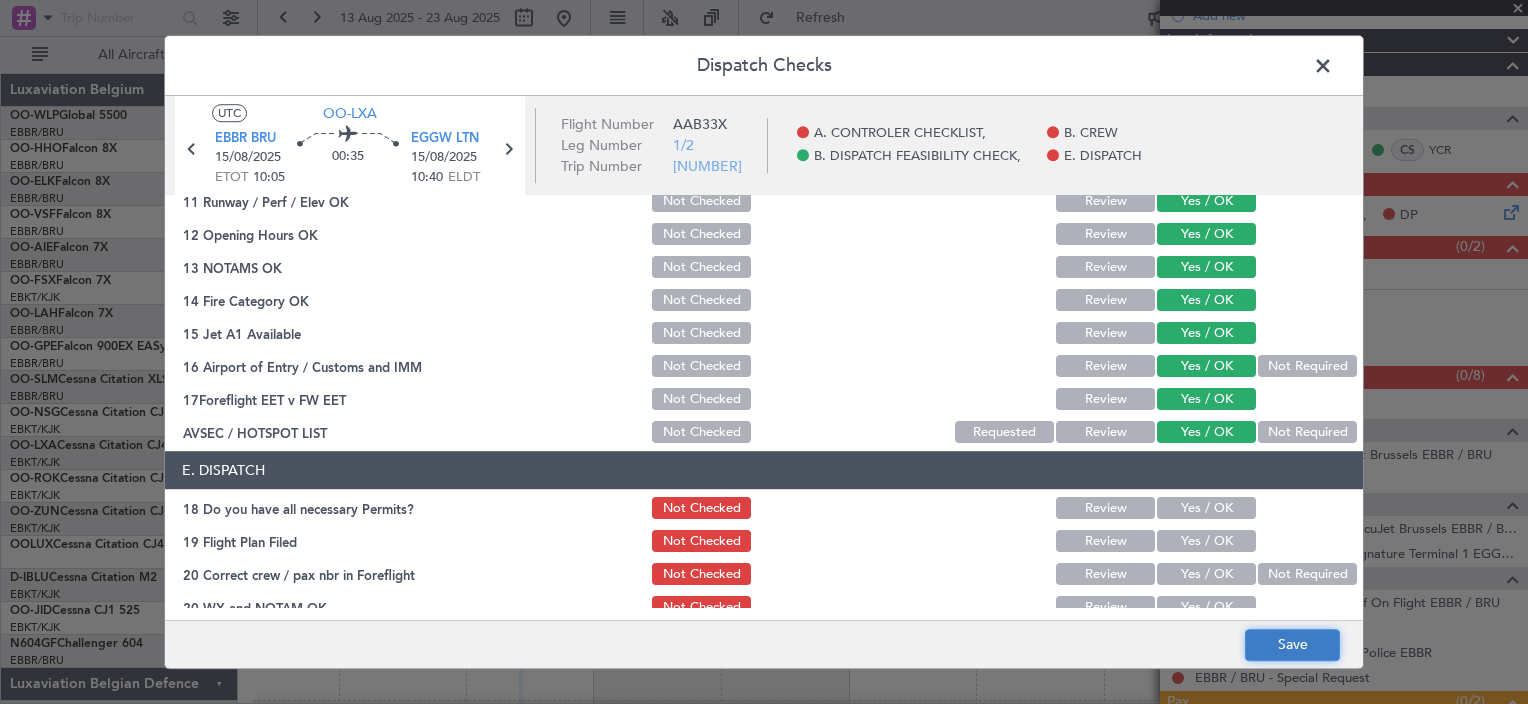 click on "Save" 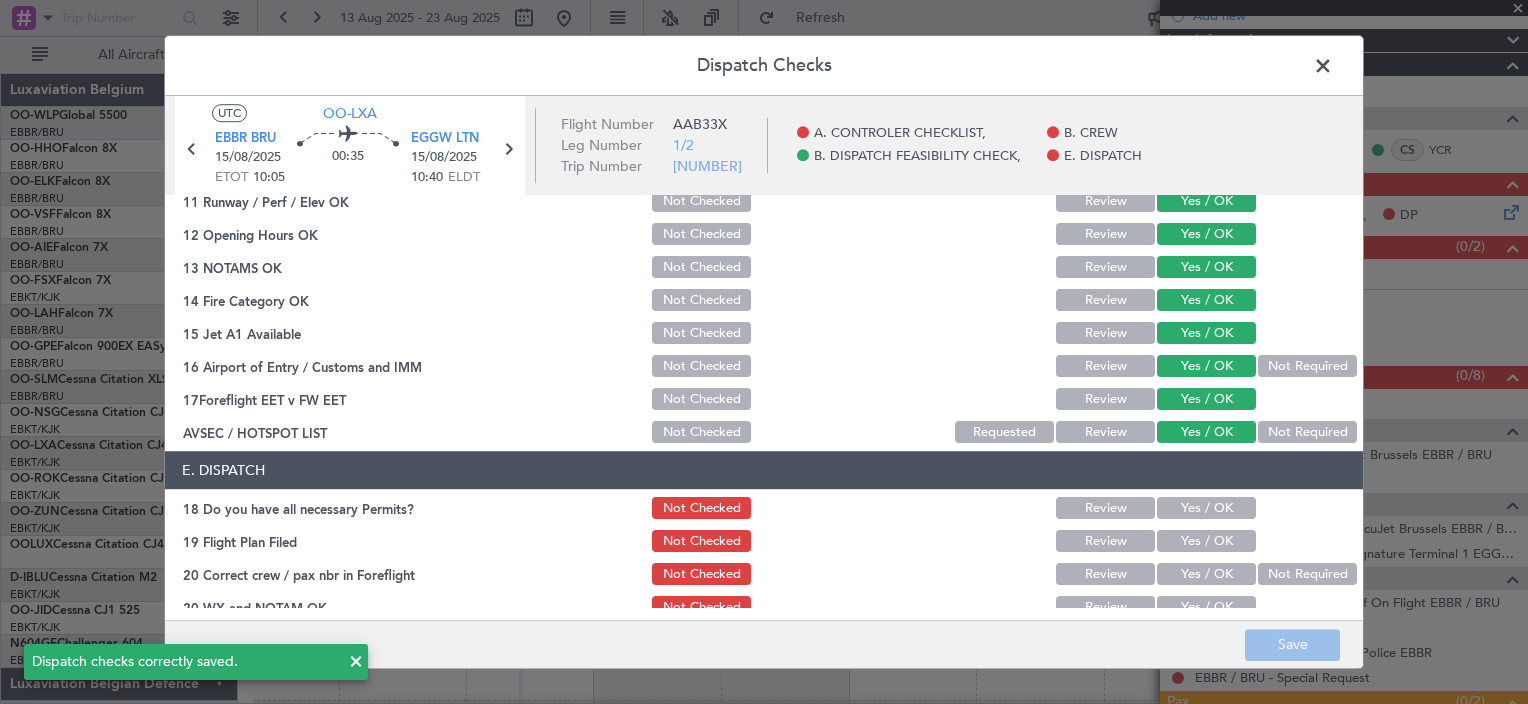click 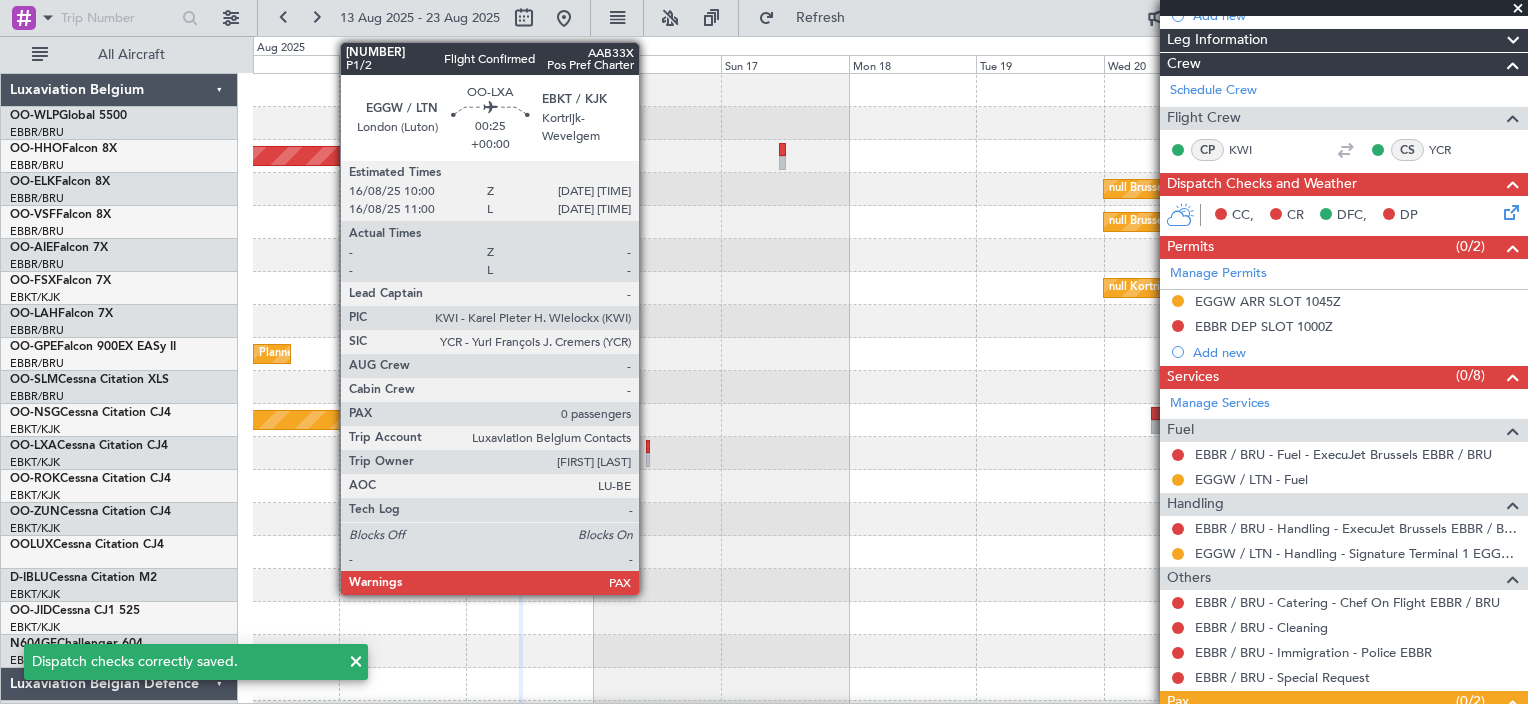 click 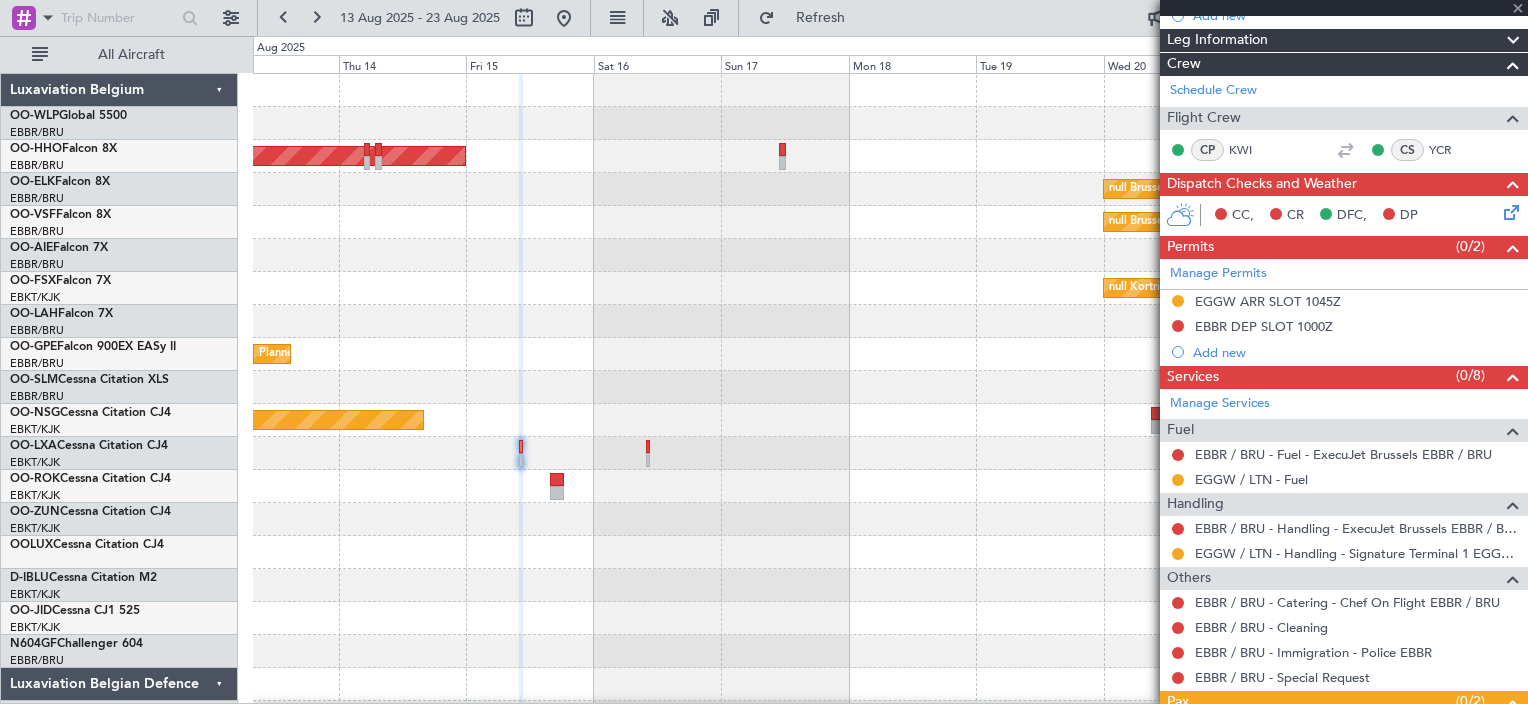 scroll, scrollTop: 0, scrollLeft: 0, axis: both 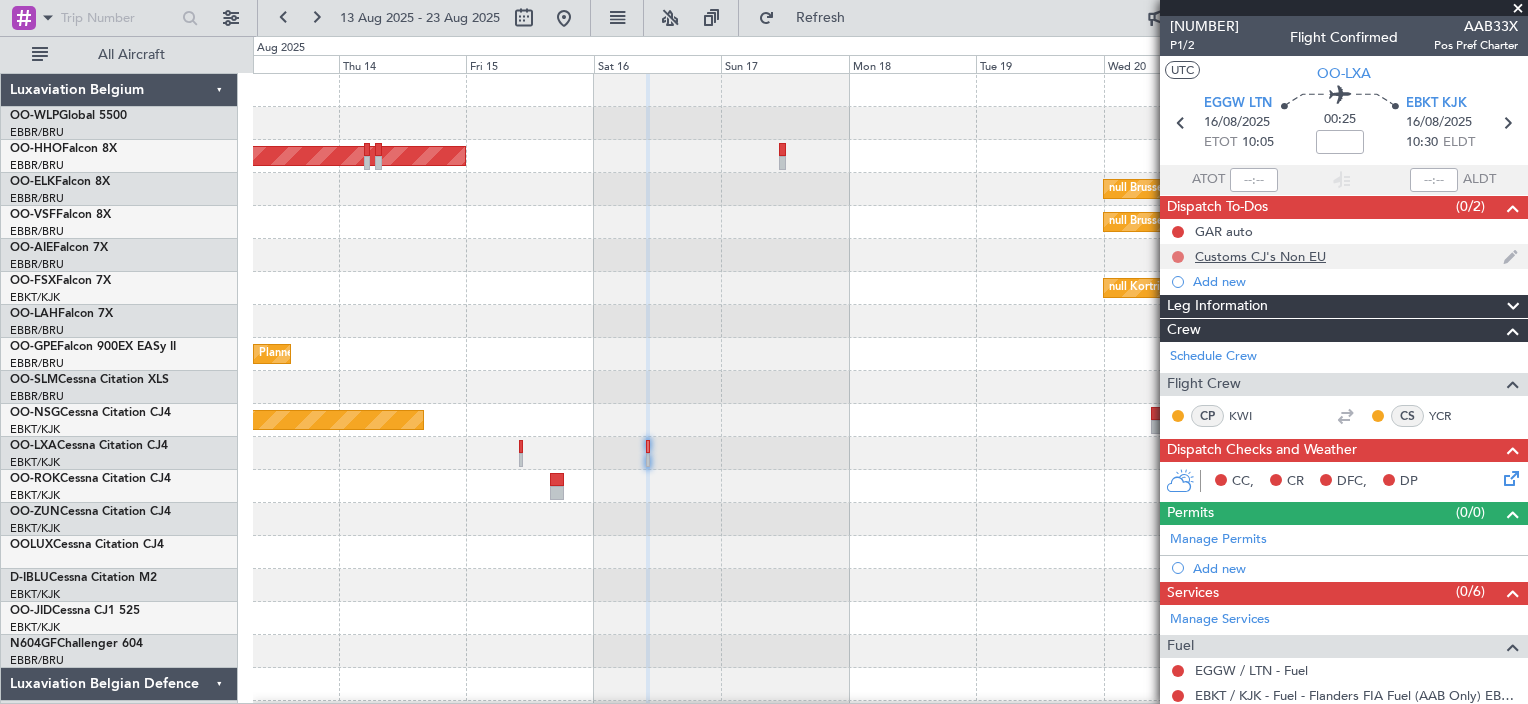 click 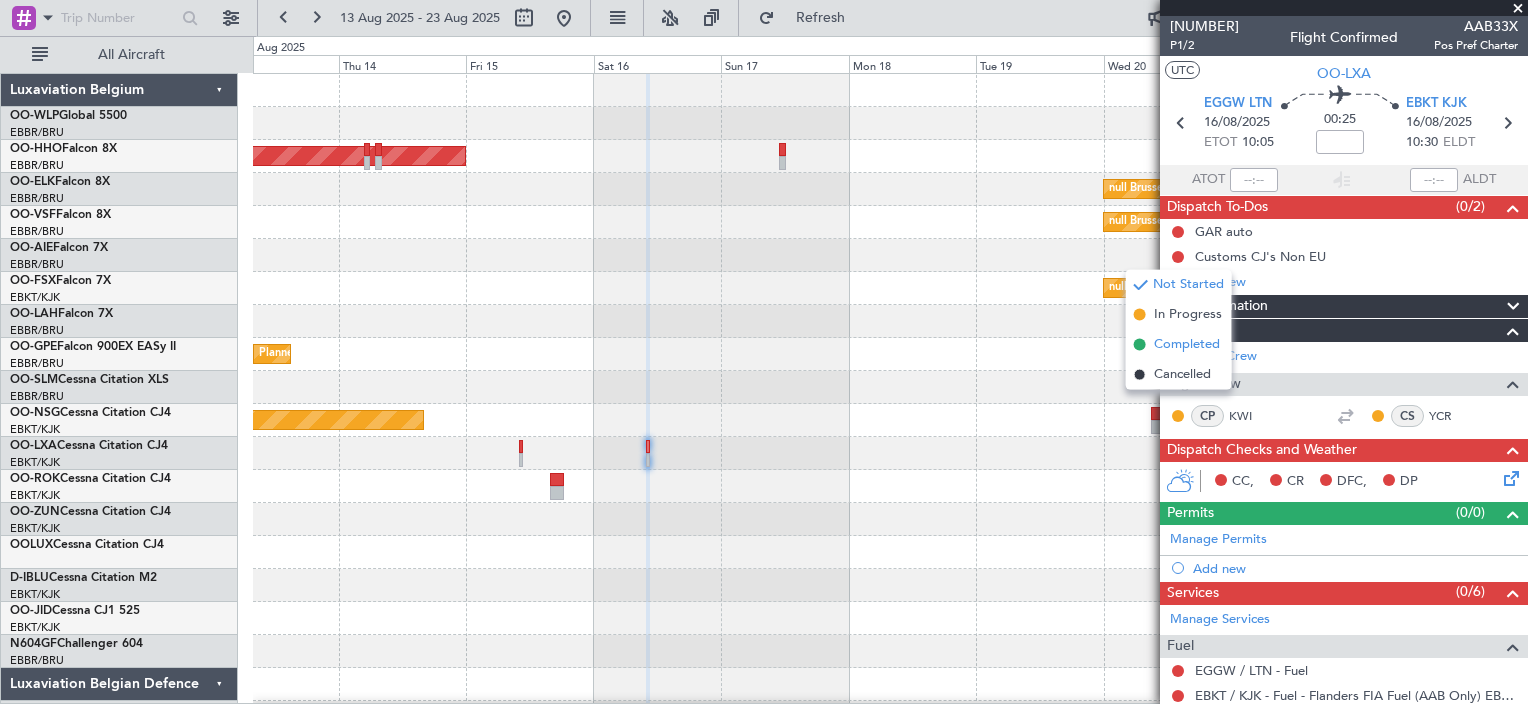 click on "Completed" at bounding box center (1187, 345) 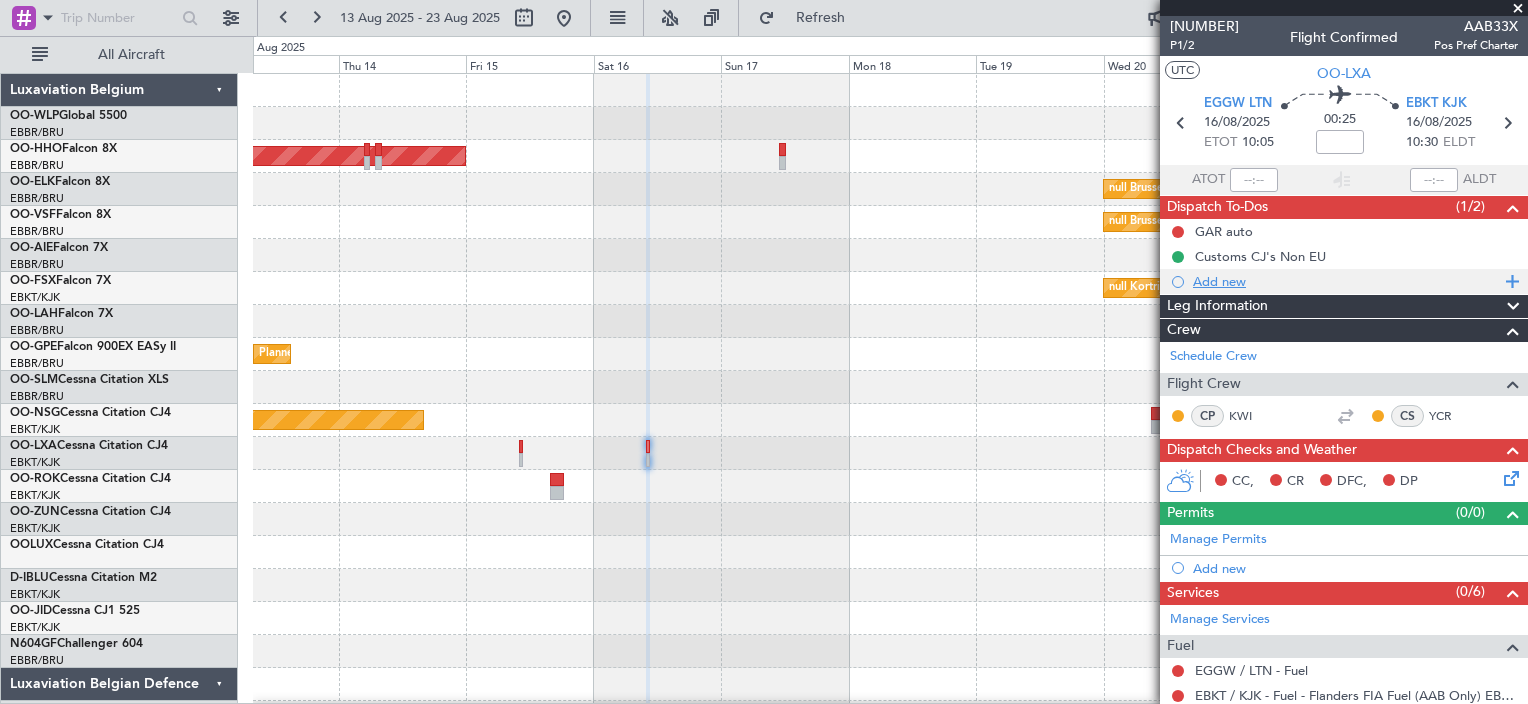 type on "2" 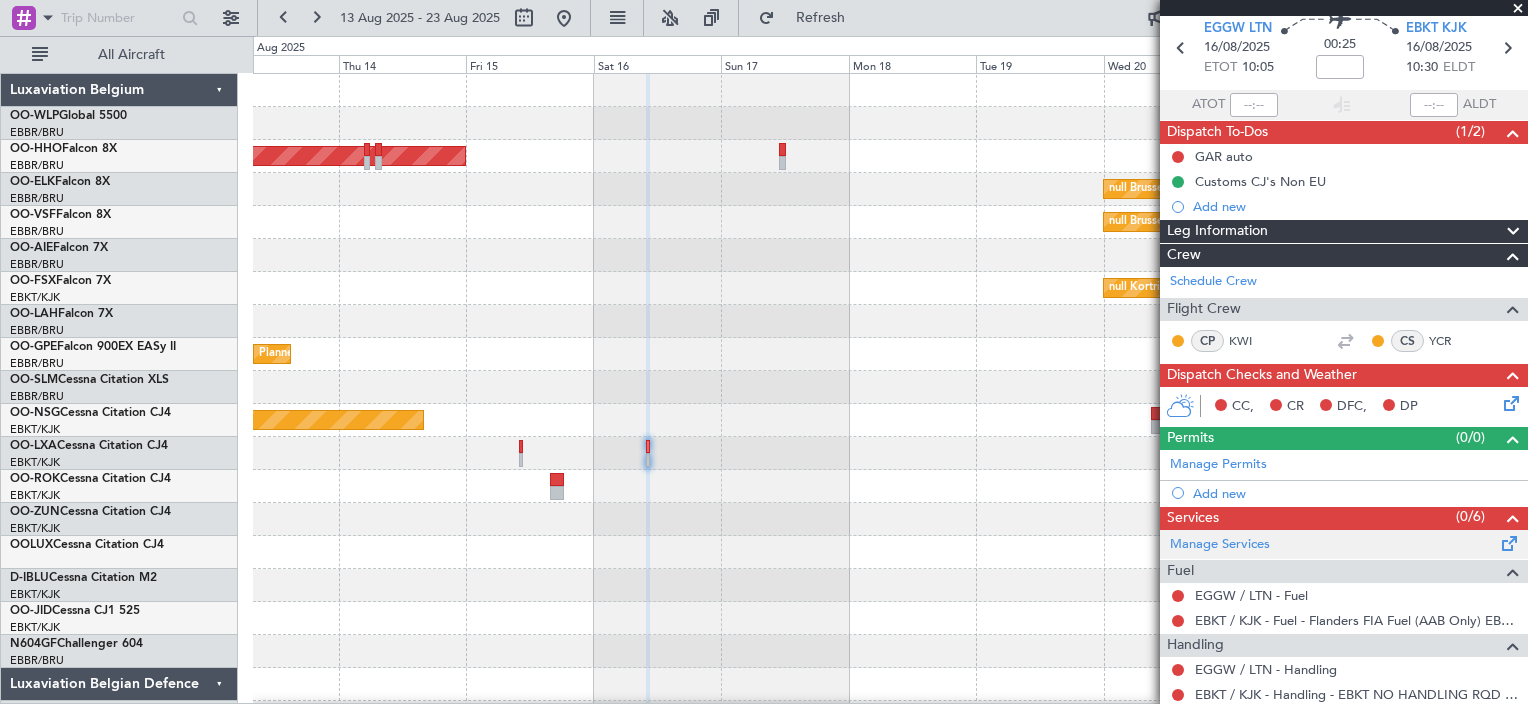 scroll, scrollTop: 219, scrollLeft: 0, axis: vertical 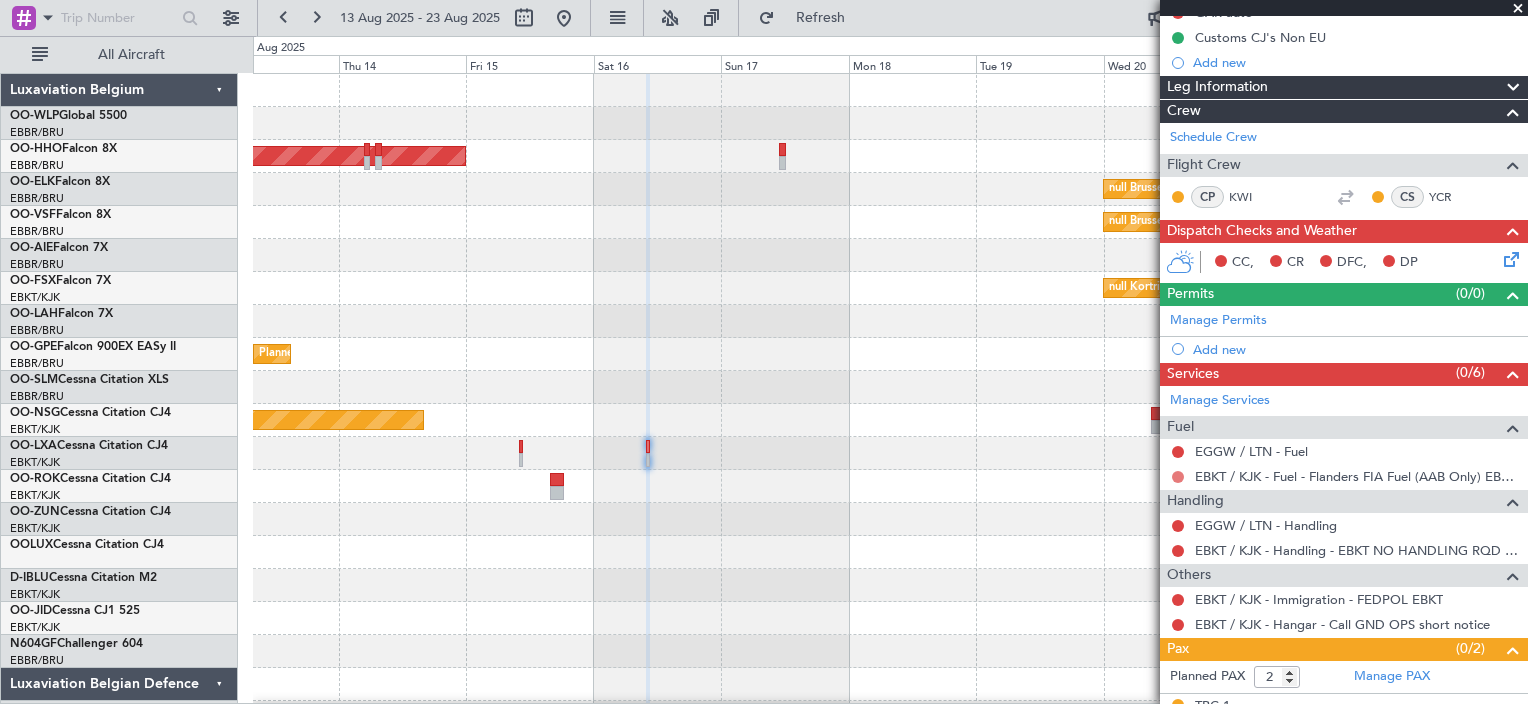 click at bounding box center [1178, 477] 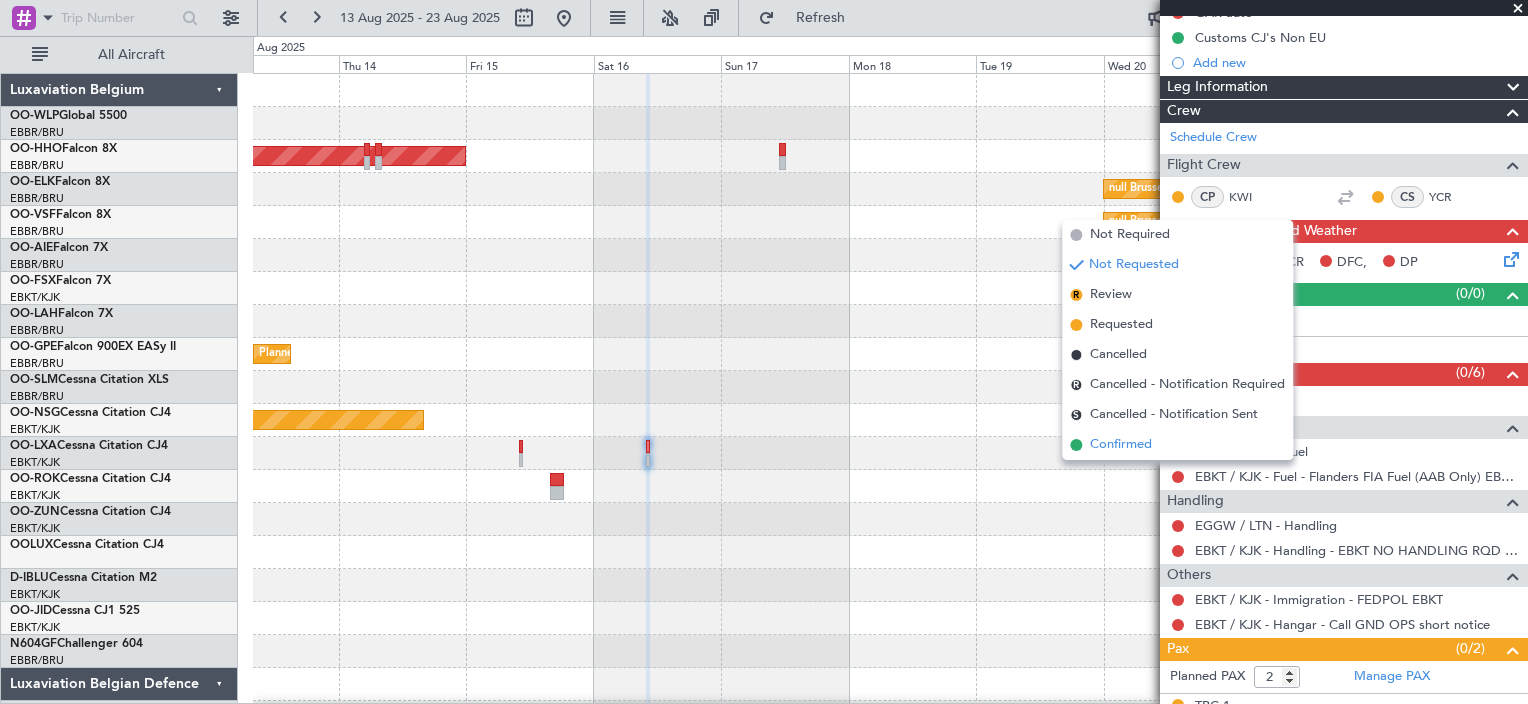 click on "Confirmed" at bounding box center [1121, 445] 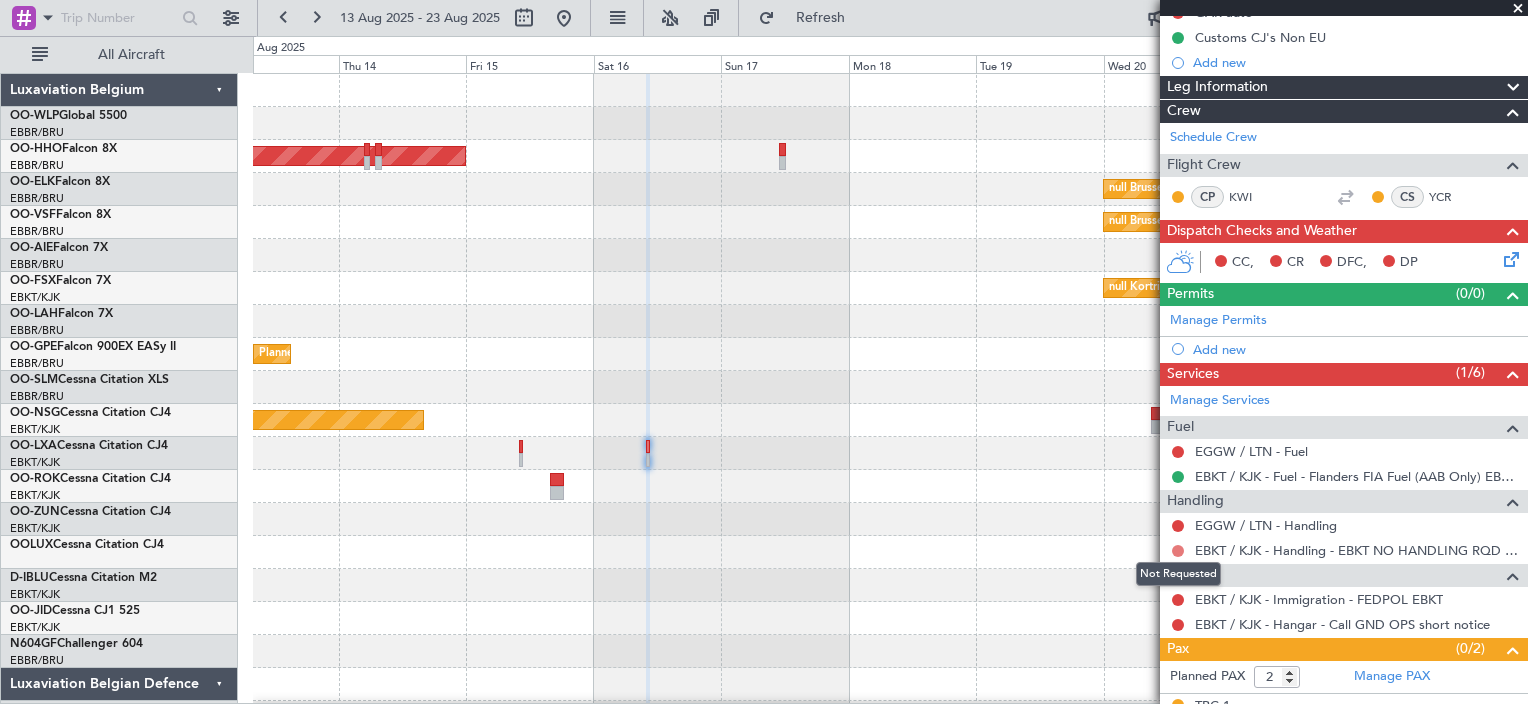 click at bounding box center (1178, 551) 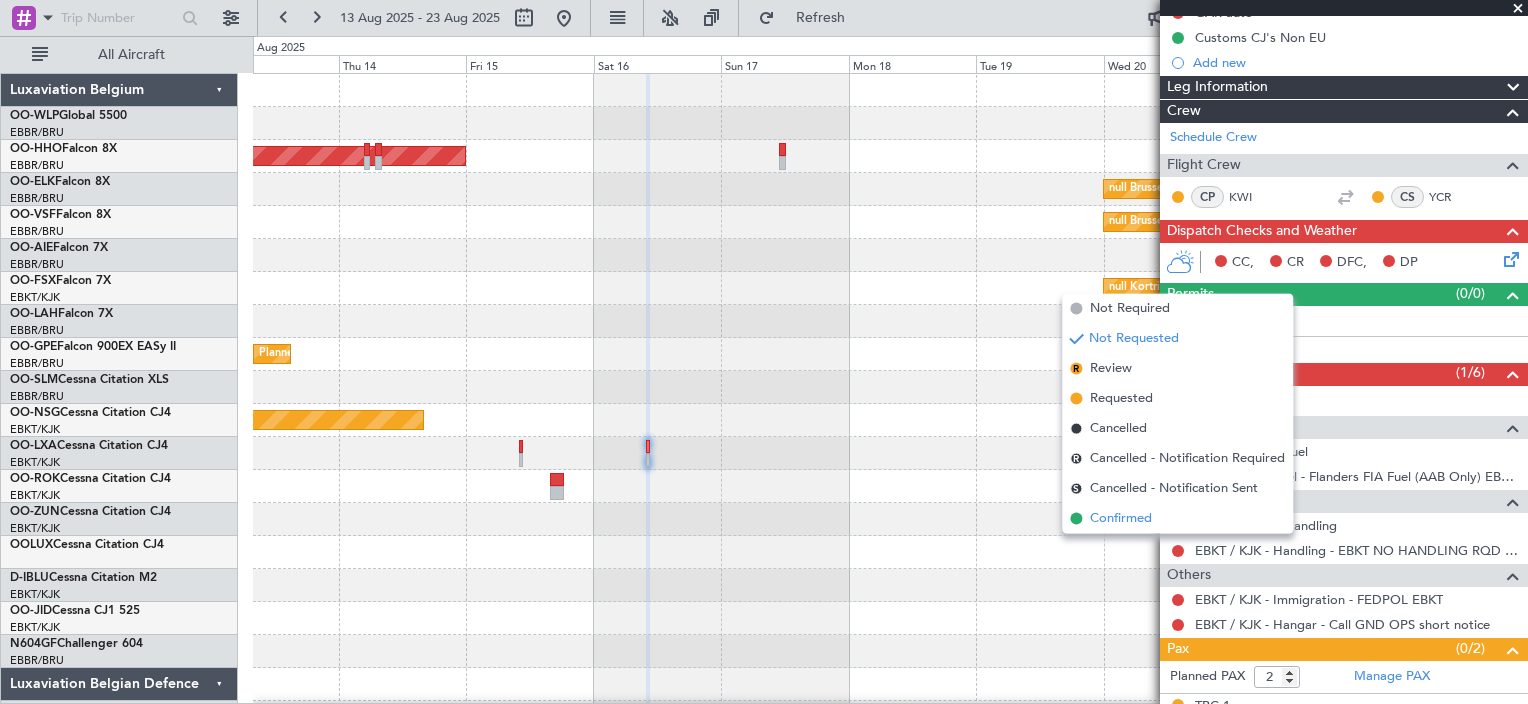 click on "Confirmed" at bounding box center (1177, 519) 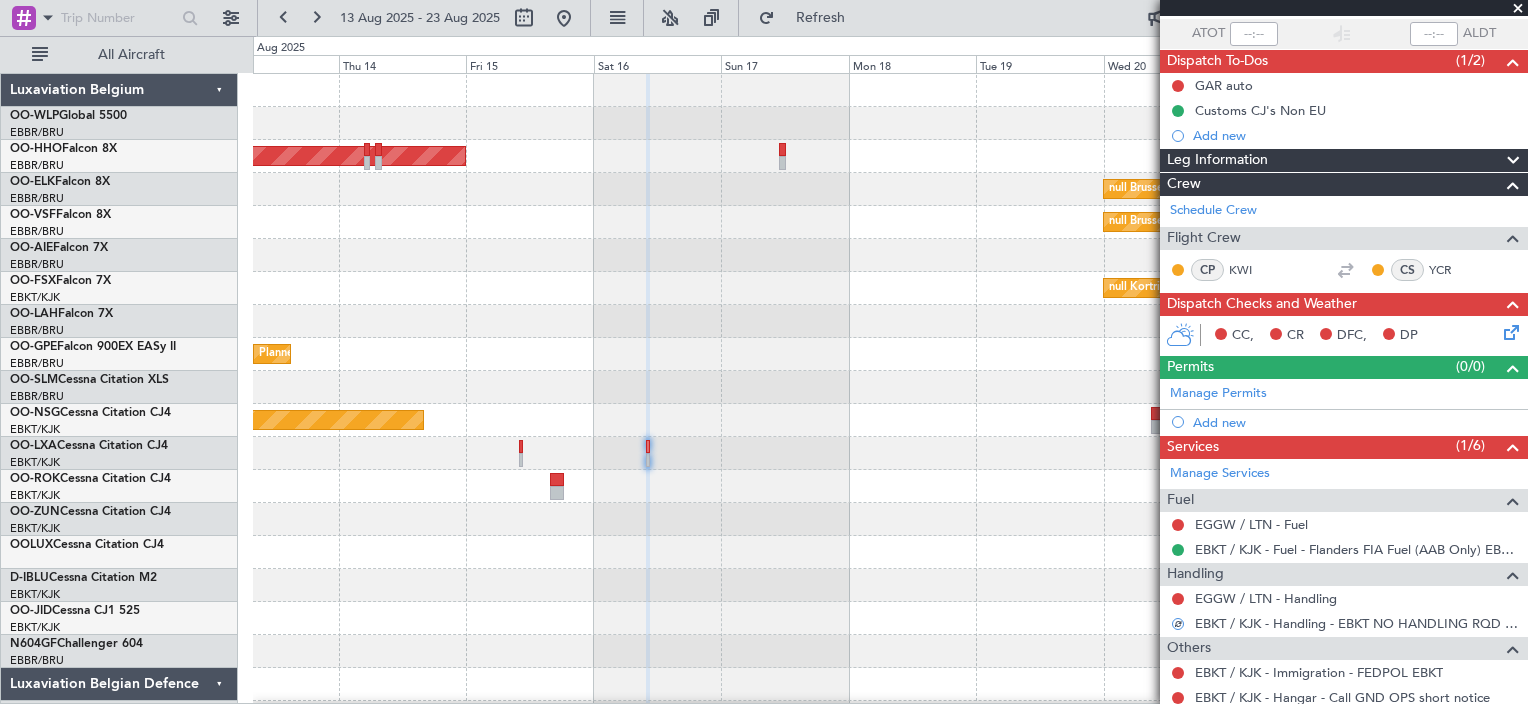 scroll, scrollTop: 68, scrollLeft: 0, axis: vertical 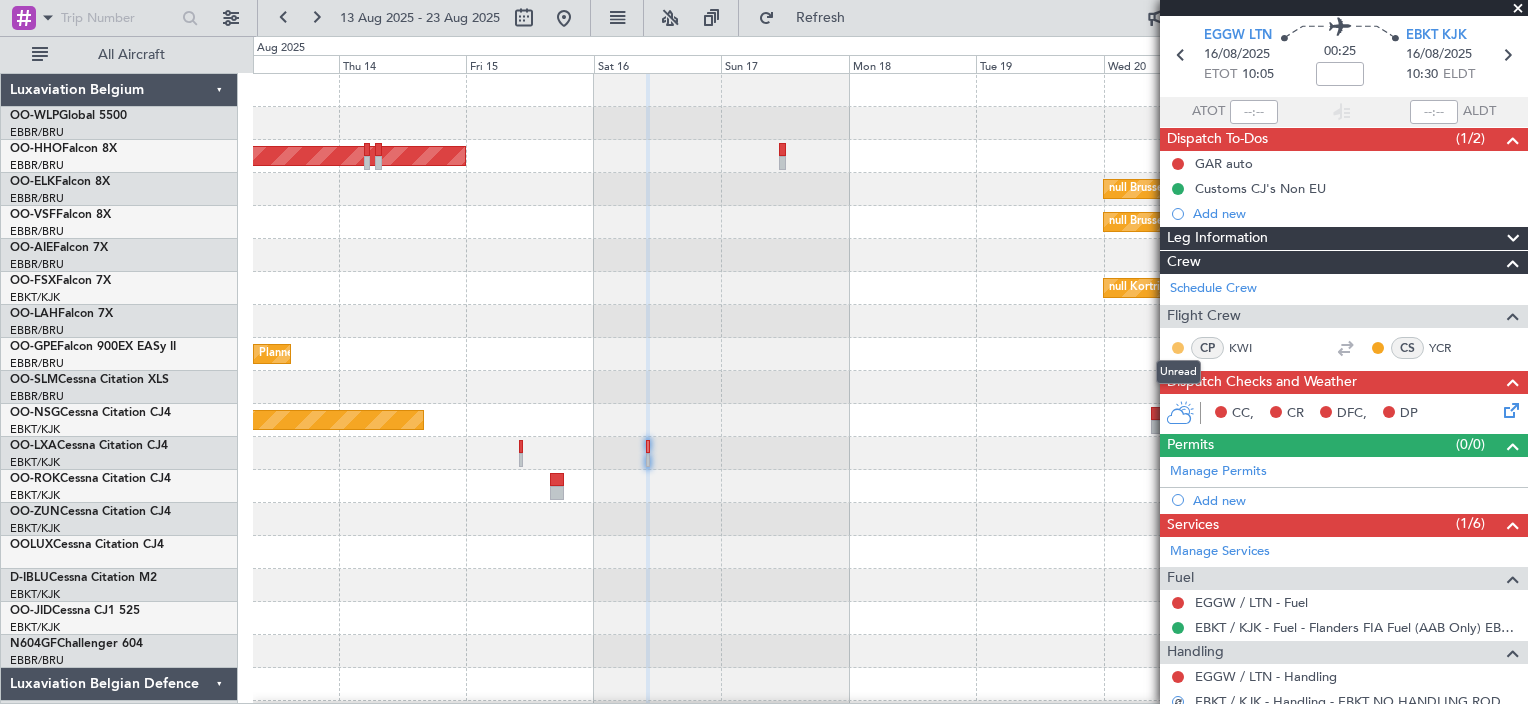 click 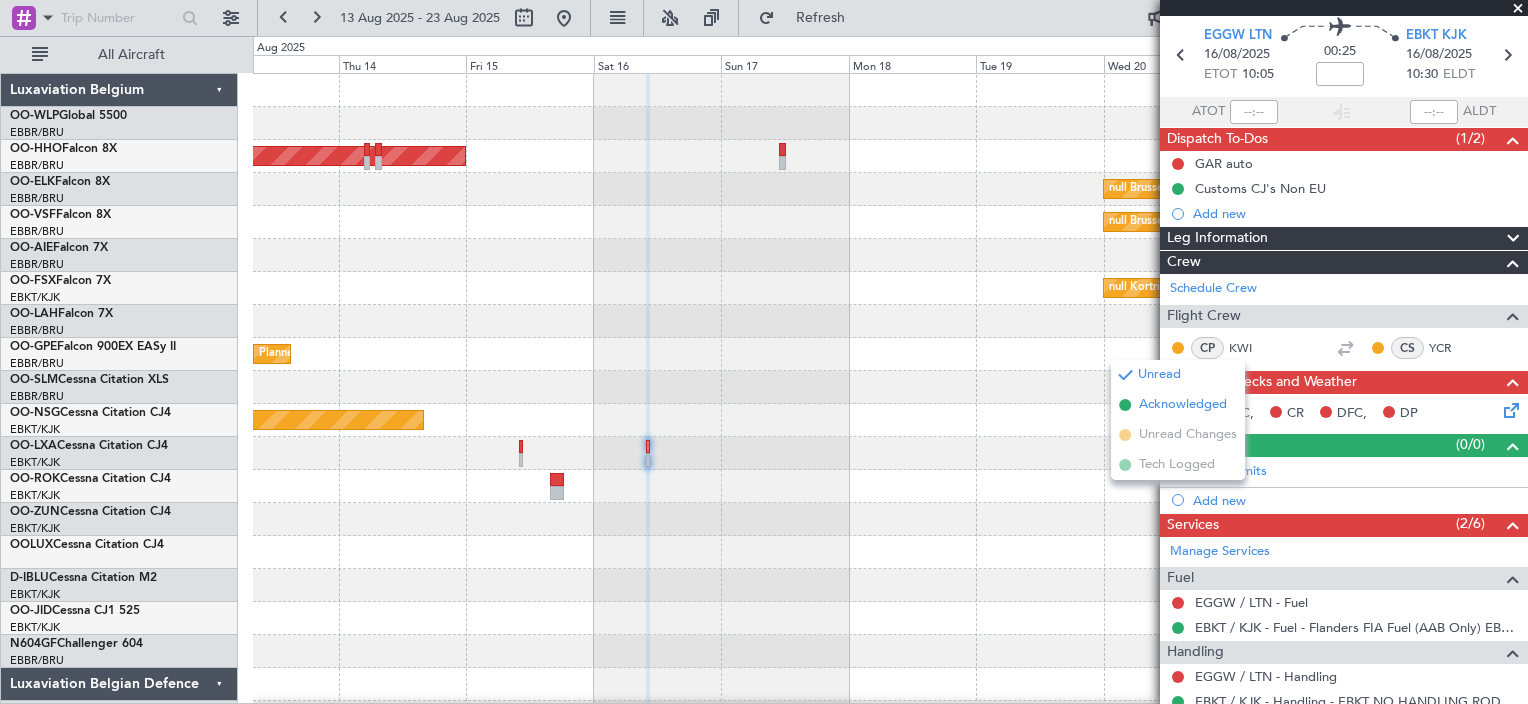 click on "Acknowledged" at bounding box center [1183, 405] 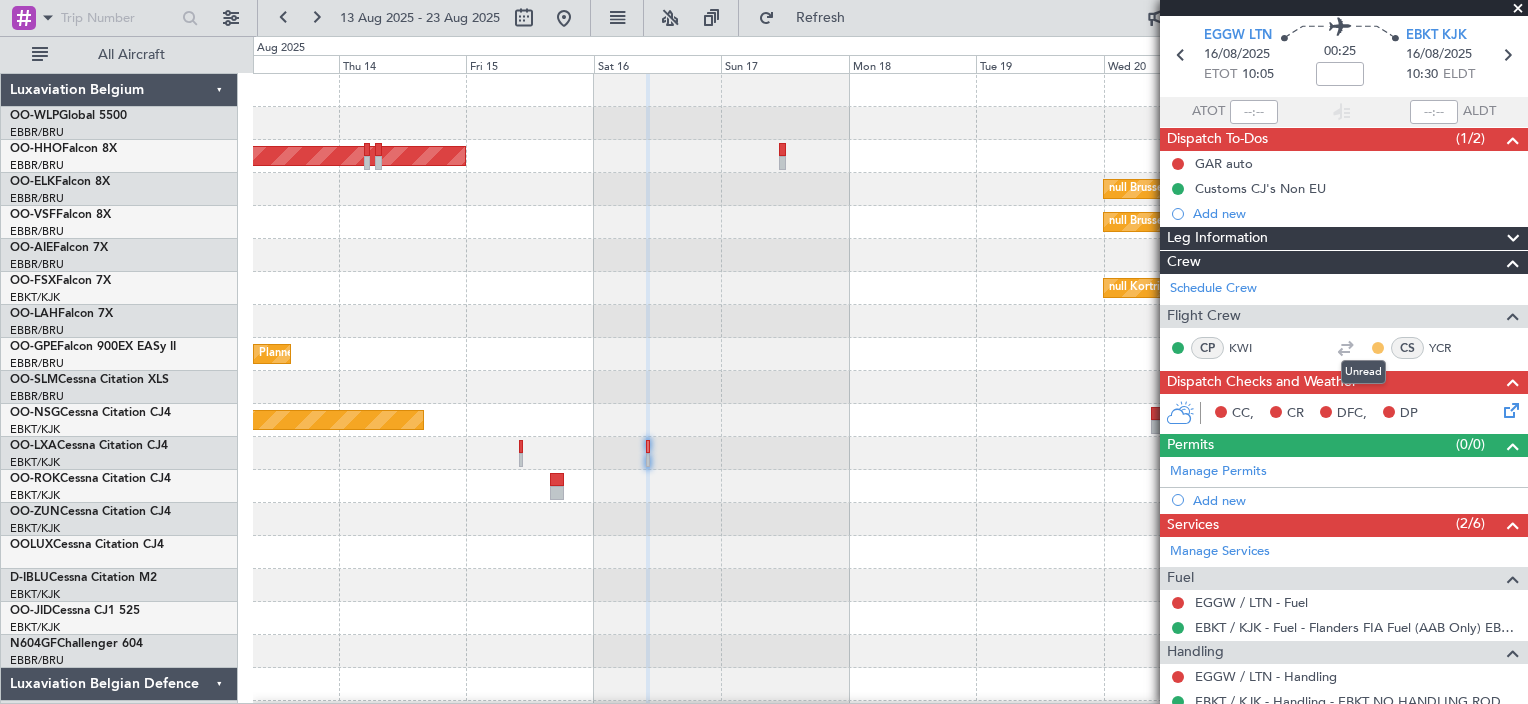 click 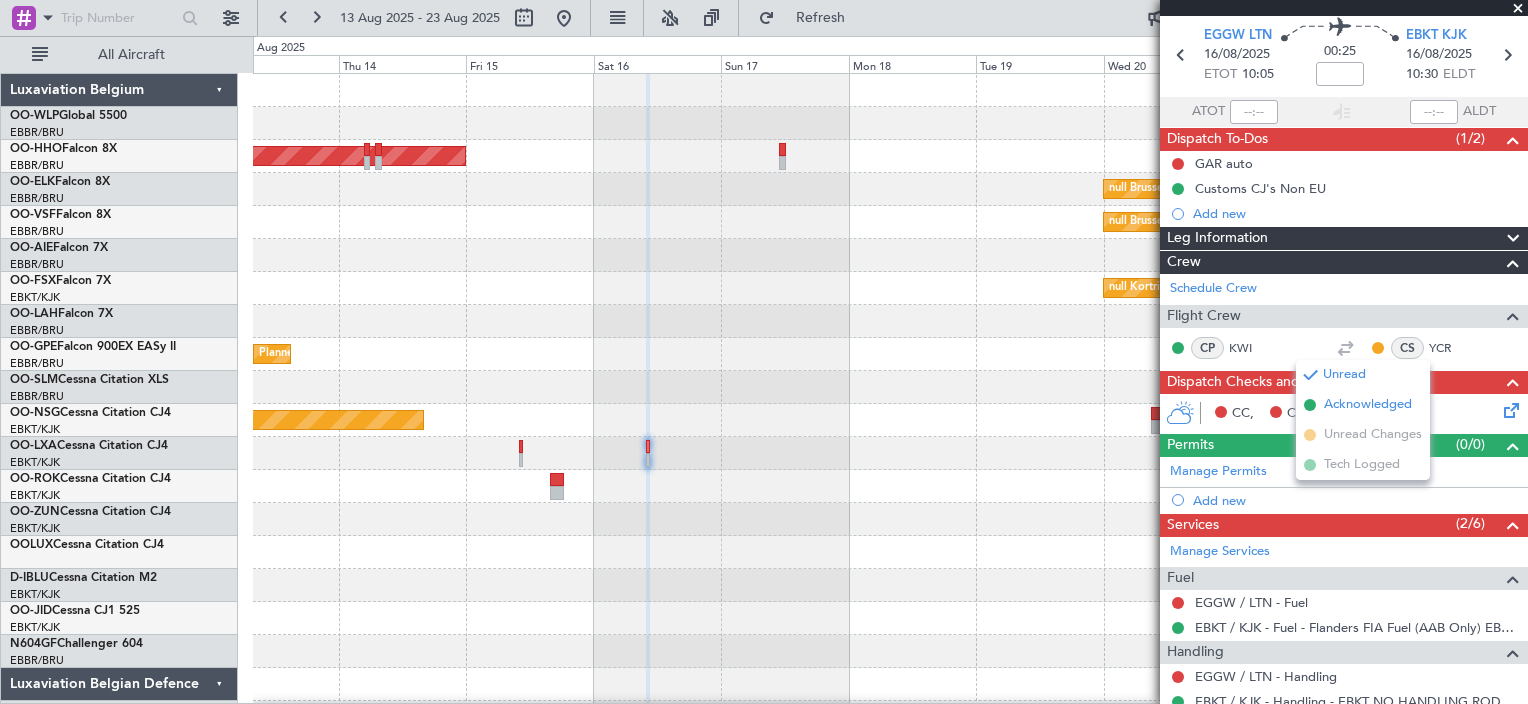 click on "Acknowledged" at bounding box center [1363, 405] 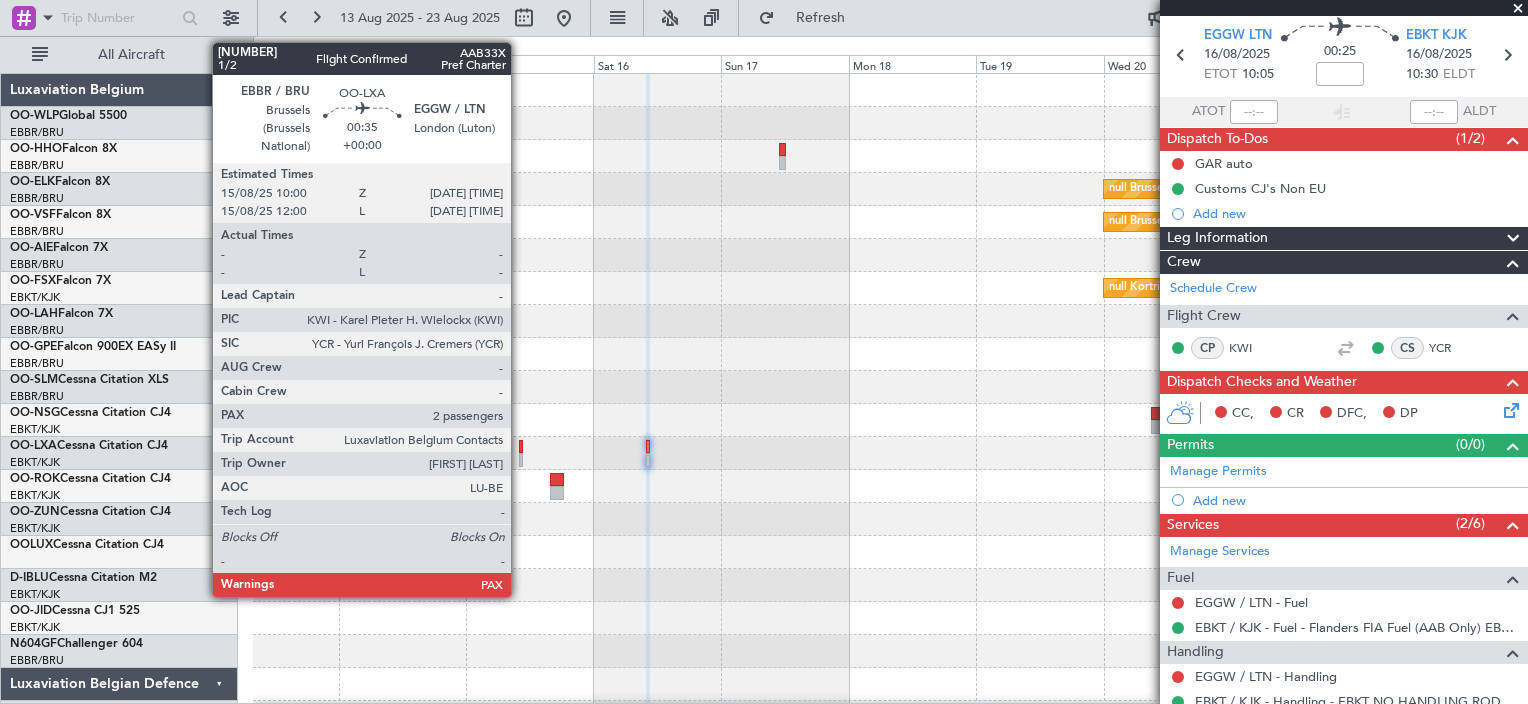 click 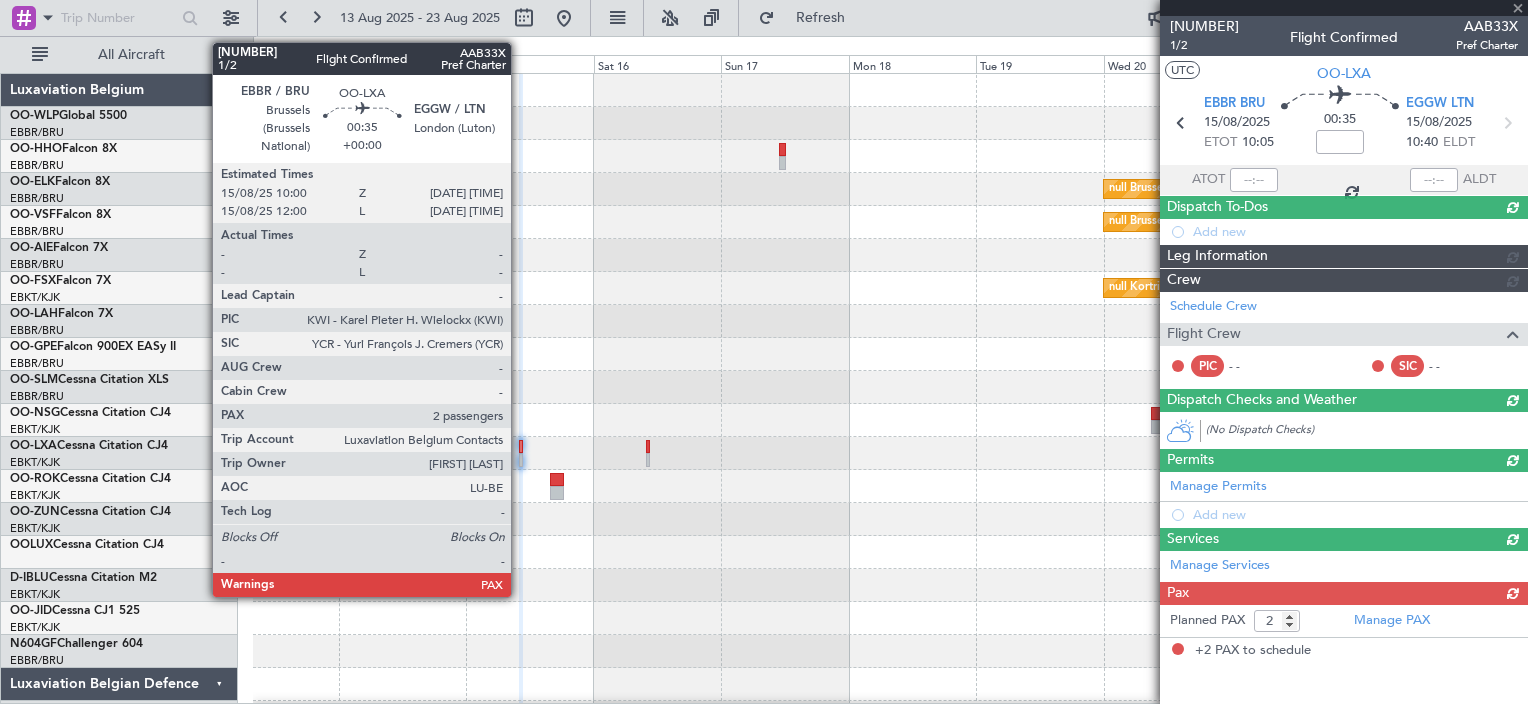 scroll, scrollTop: 0, scrollLeft: 0, axis: both 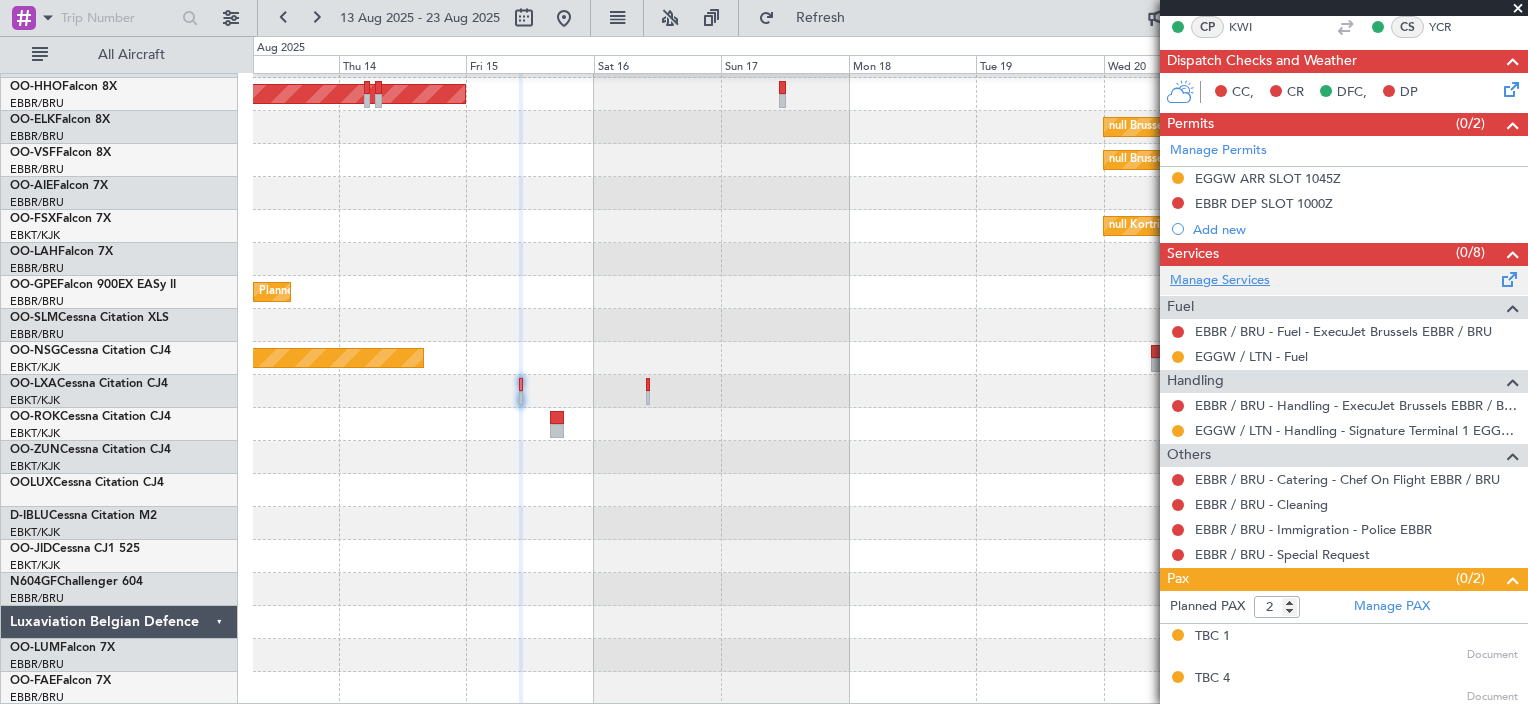 click on "Manage Services" at bounding box center (1220, 281) 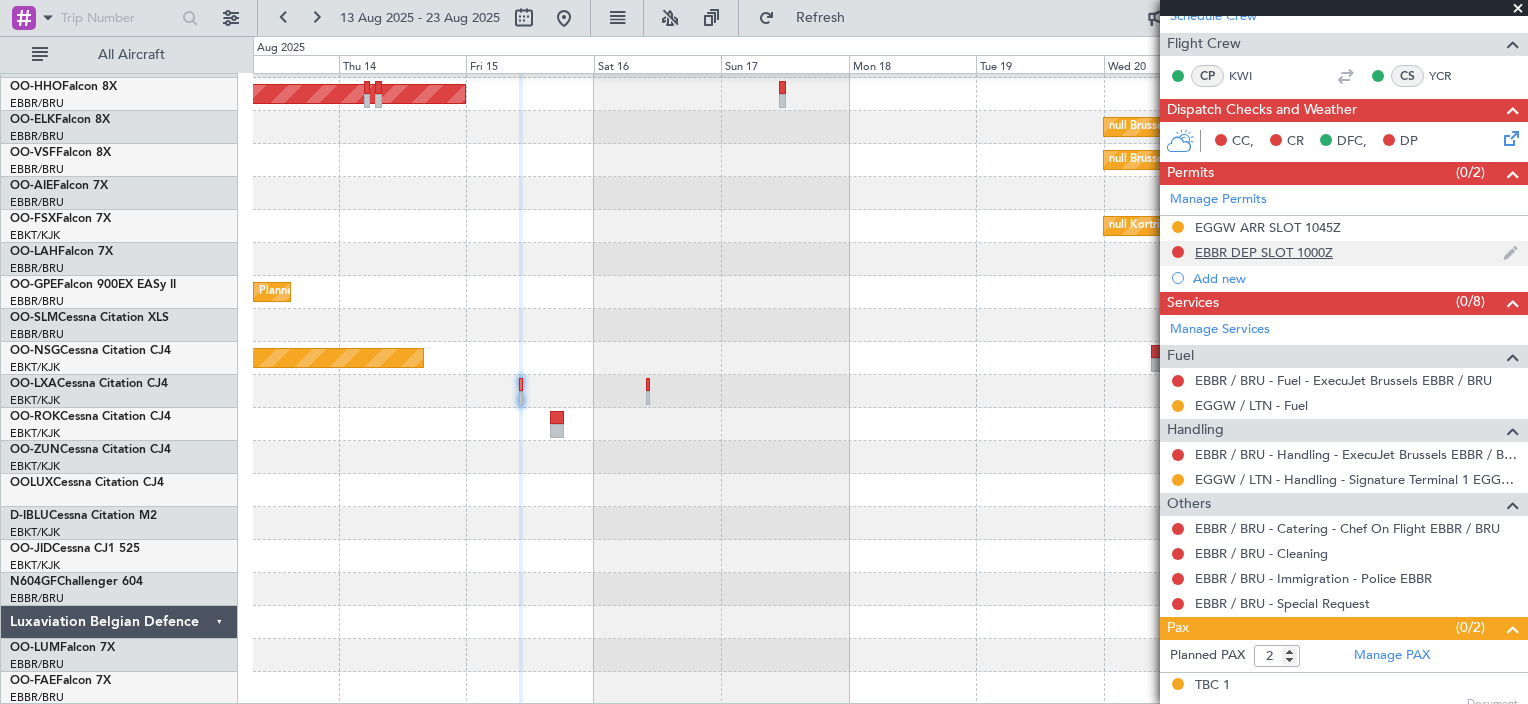 scroll, scrollTop: 340, scrollLeft: 0, axis: vertical 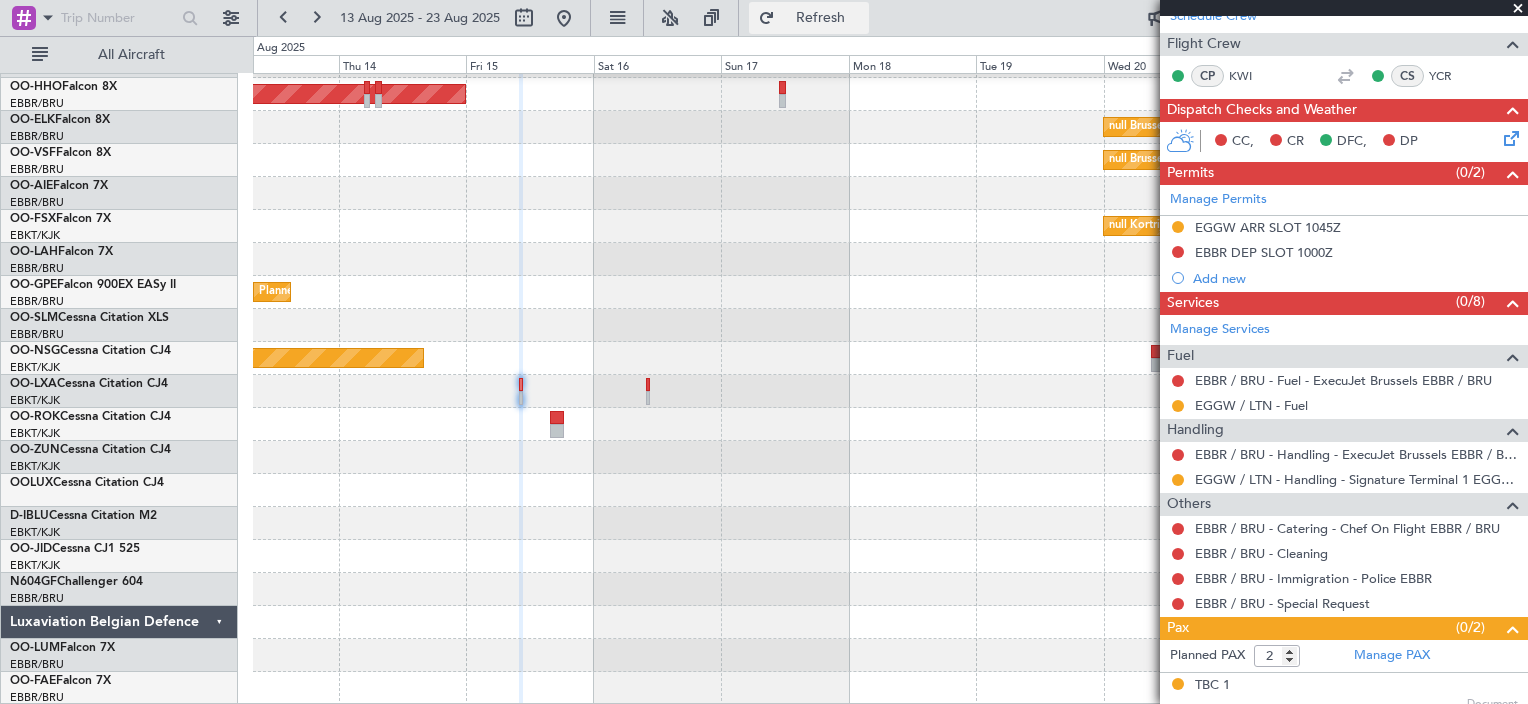 click on "Refresh" 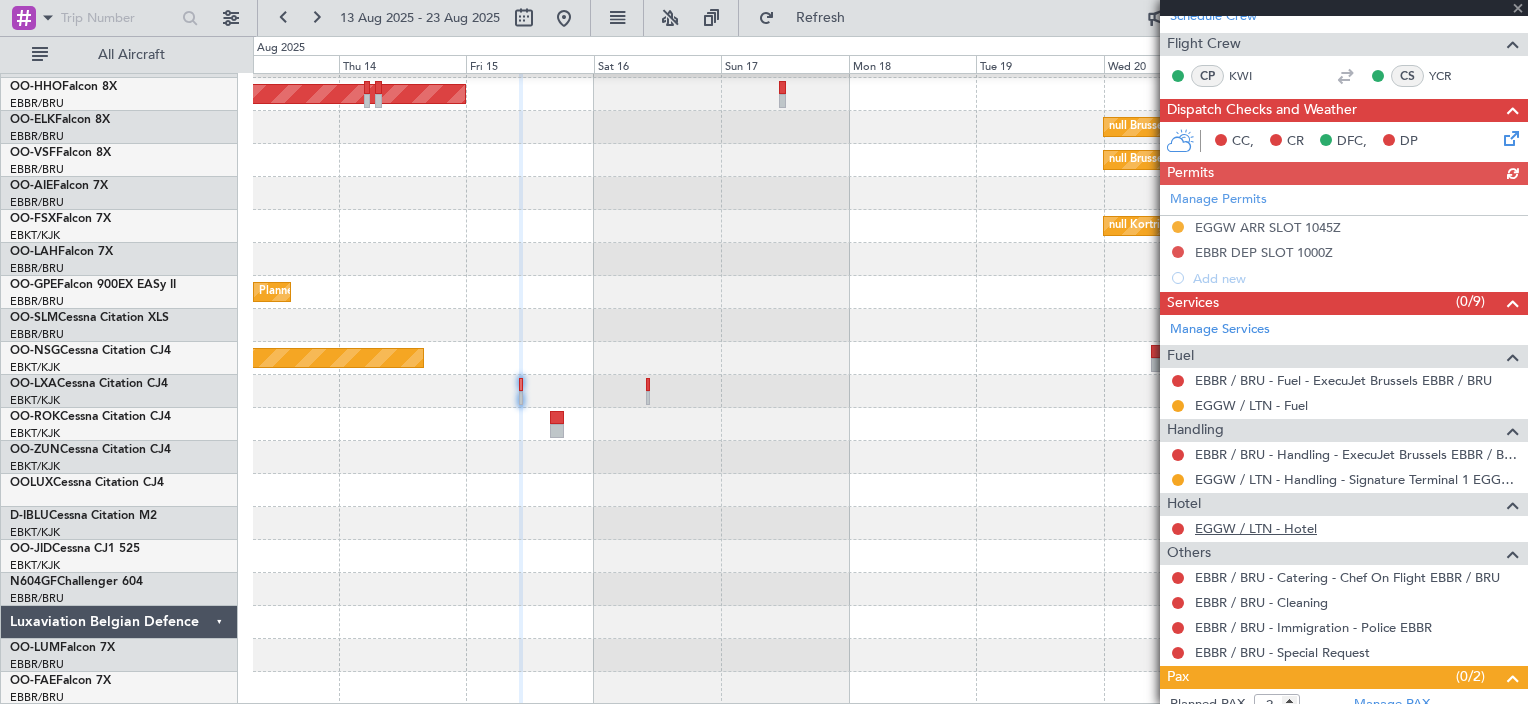 click on "EGGW / LTN - Hotel" at bounding box center (1256, 528) 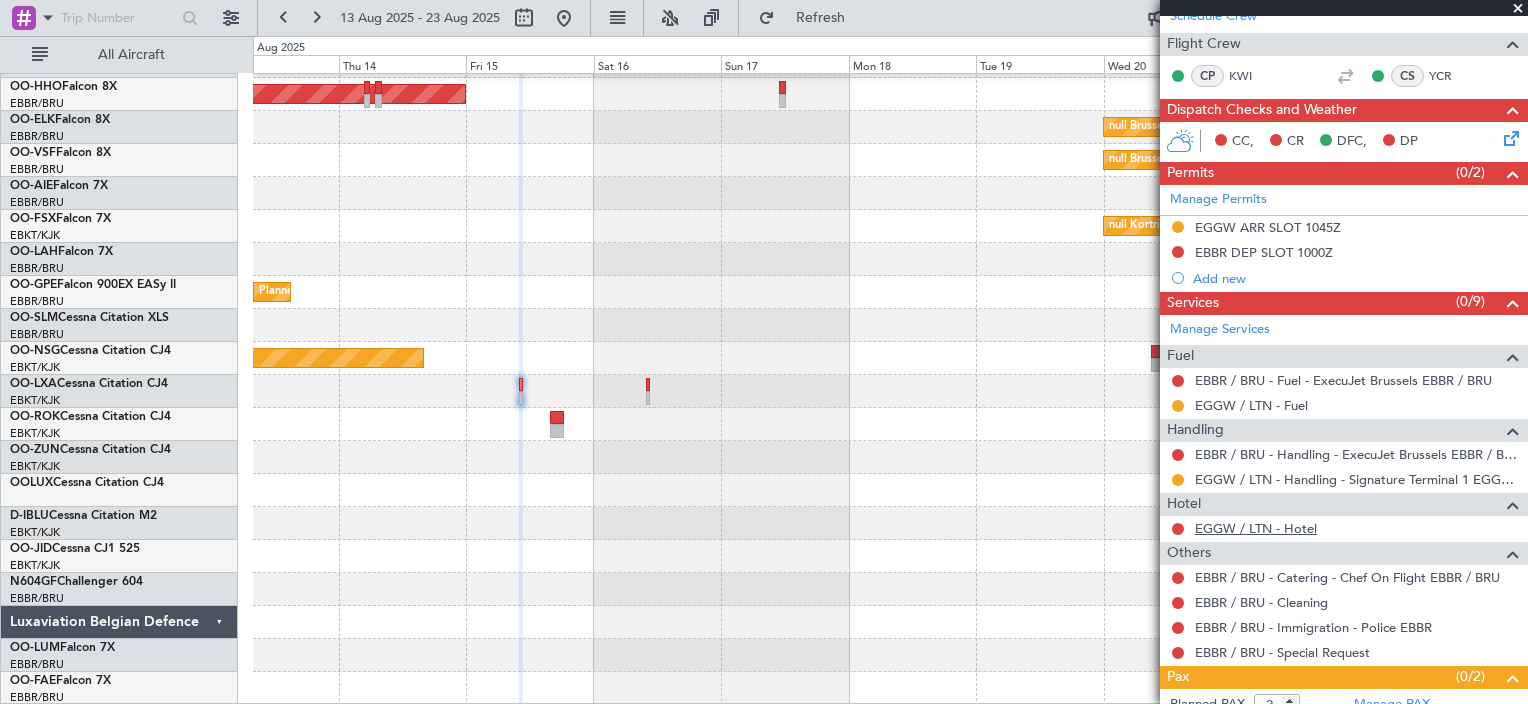 click on "EGGW / LTN - Hotel" at bounding box center (1256, 528) 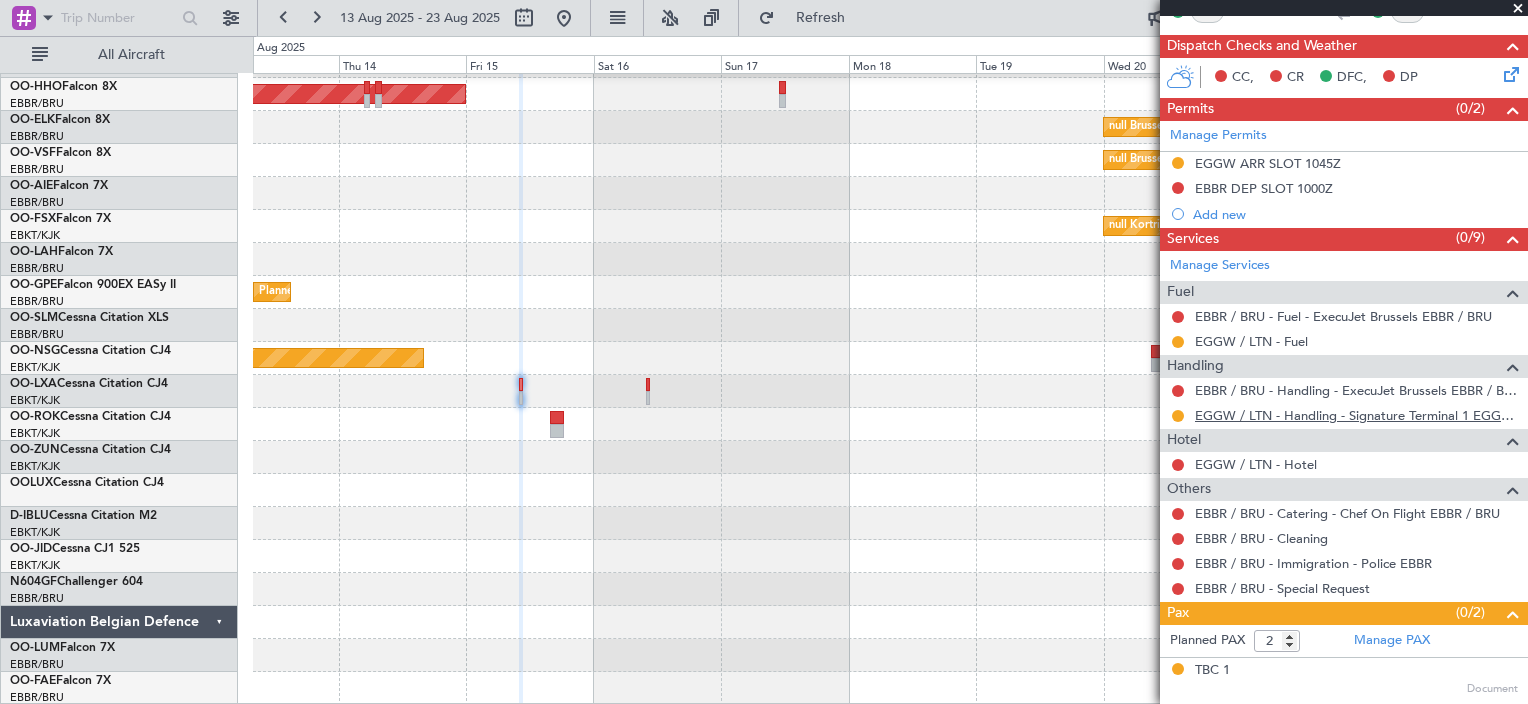 scroll, scrollTop: 407, scrollLeft: 0, axis: vertical 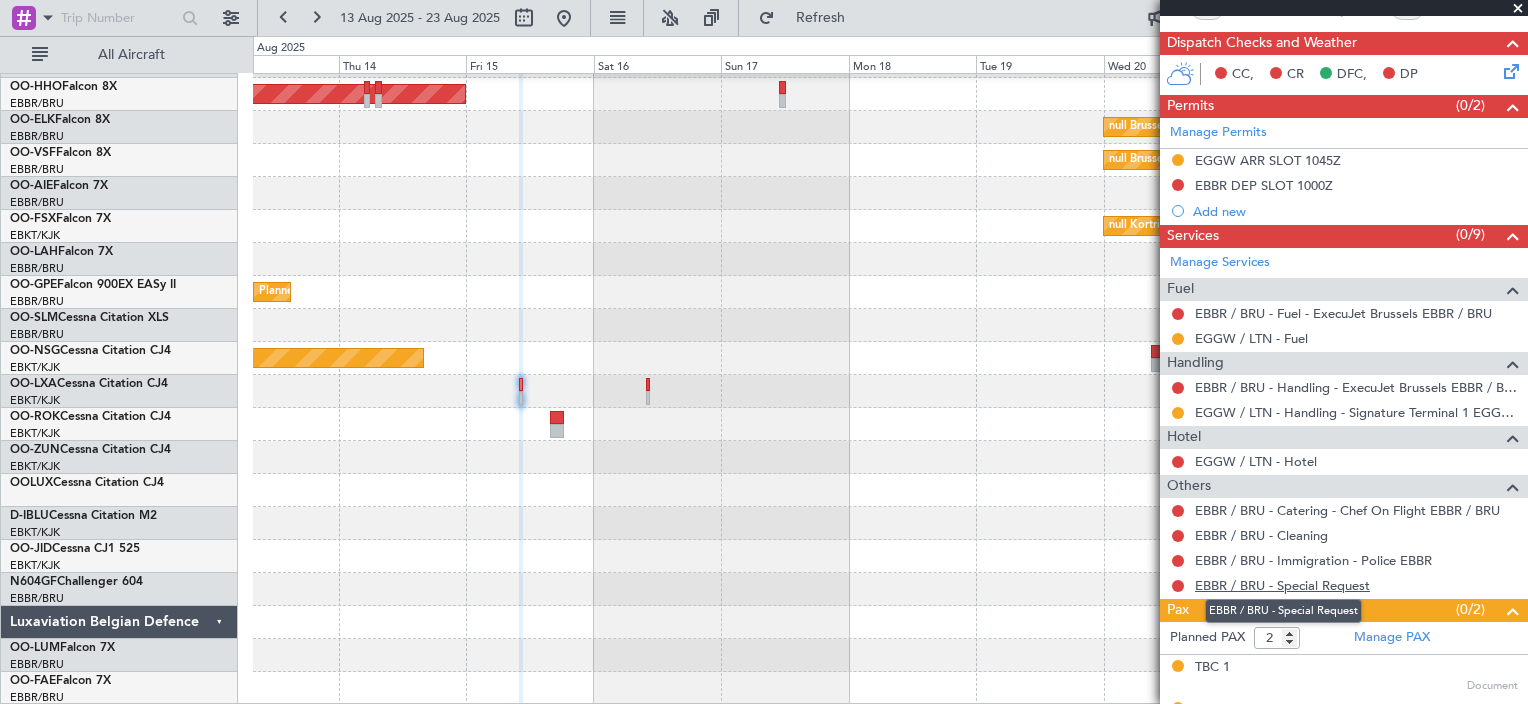 click on "EBBR / BRU - Special Request" at bounding box center (1282, 585) 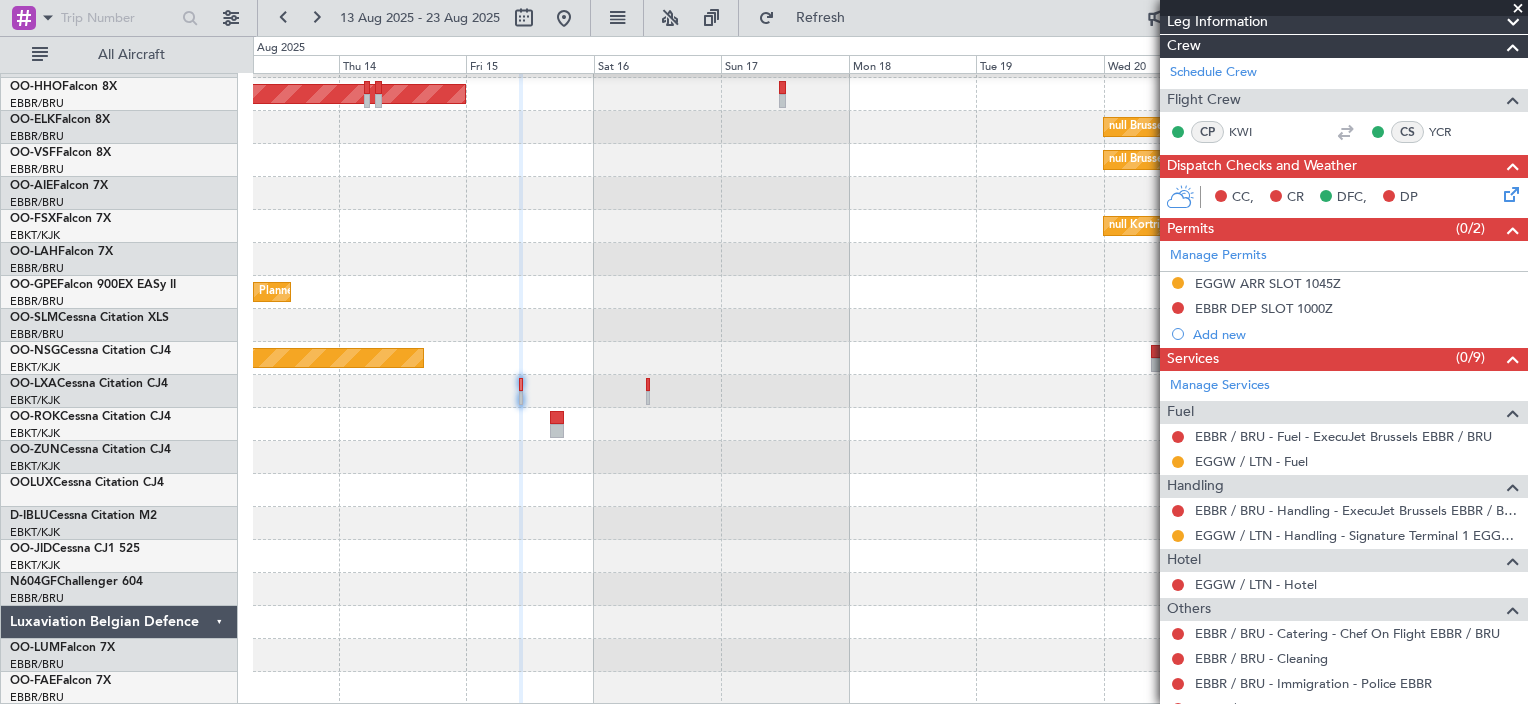 scroll, scrollTop: 438, scrollLeft: 0, axis: vertical 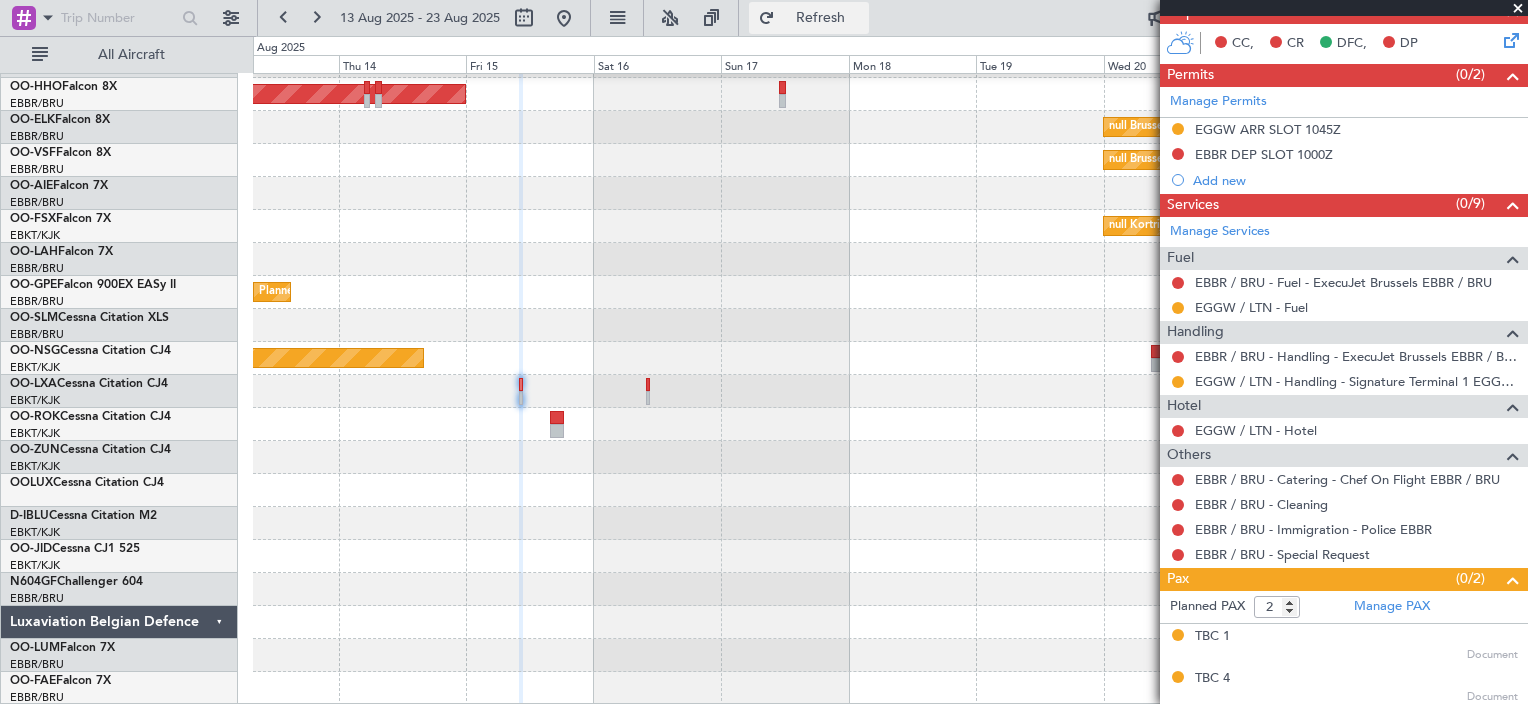 click on "Refresh" 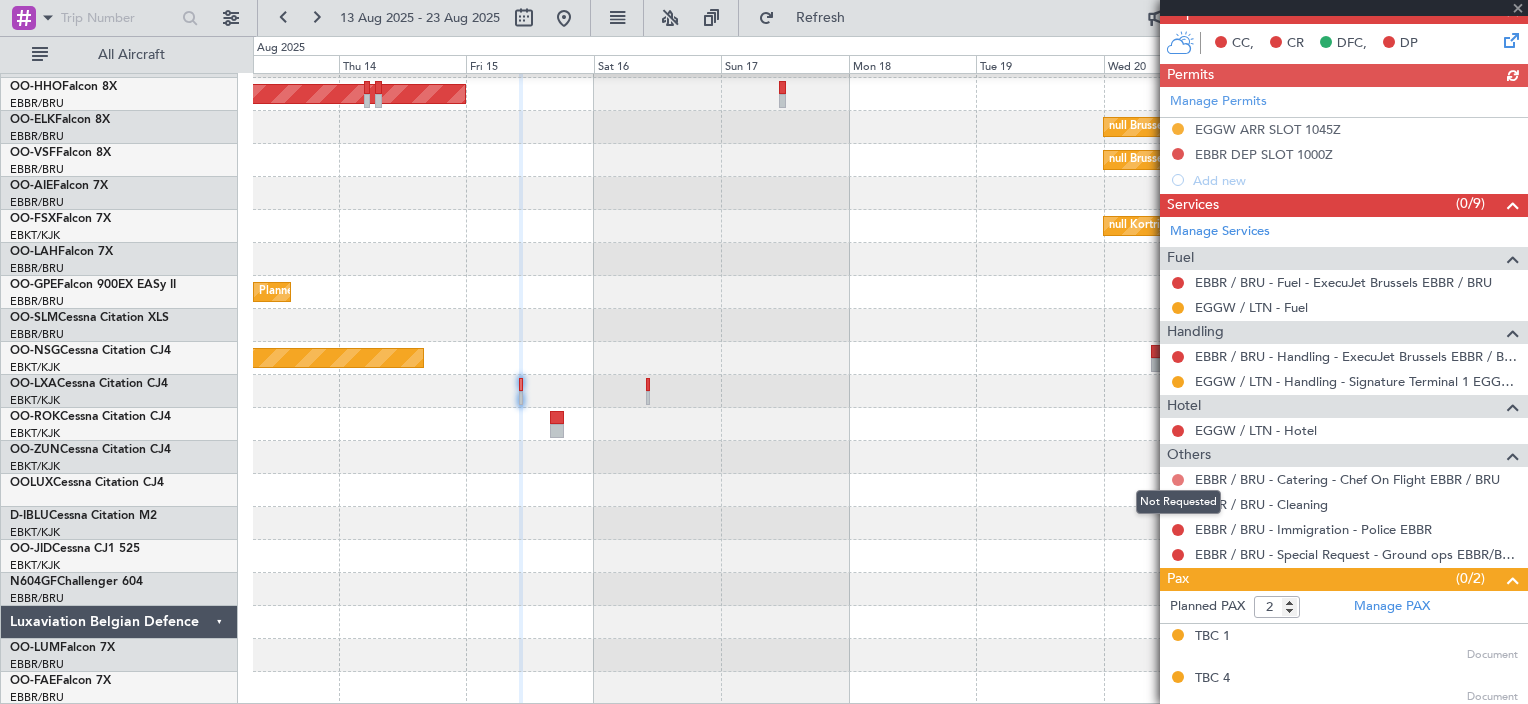 click at bounding box center [1178, 480] 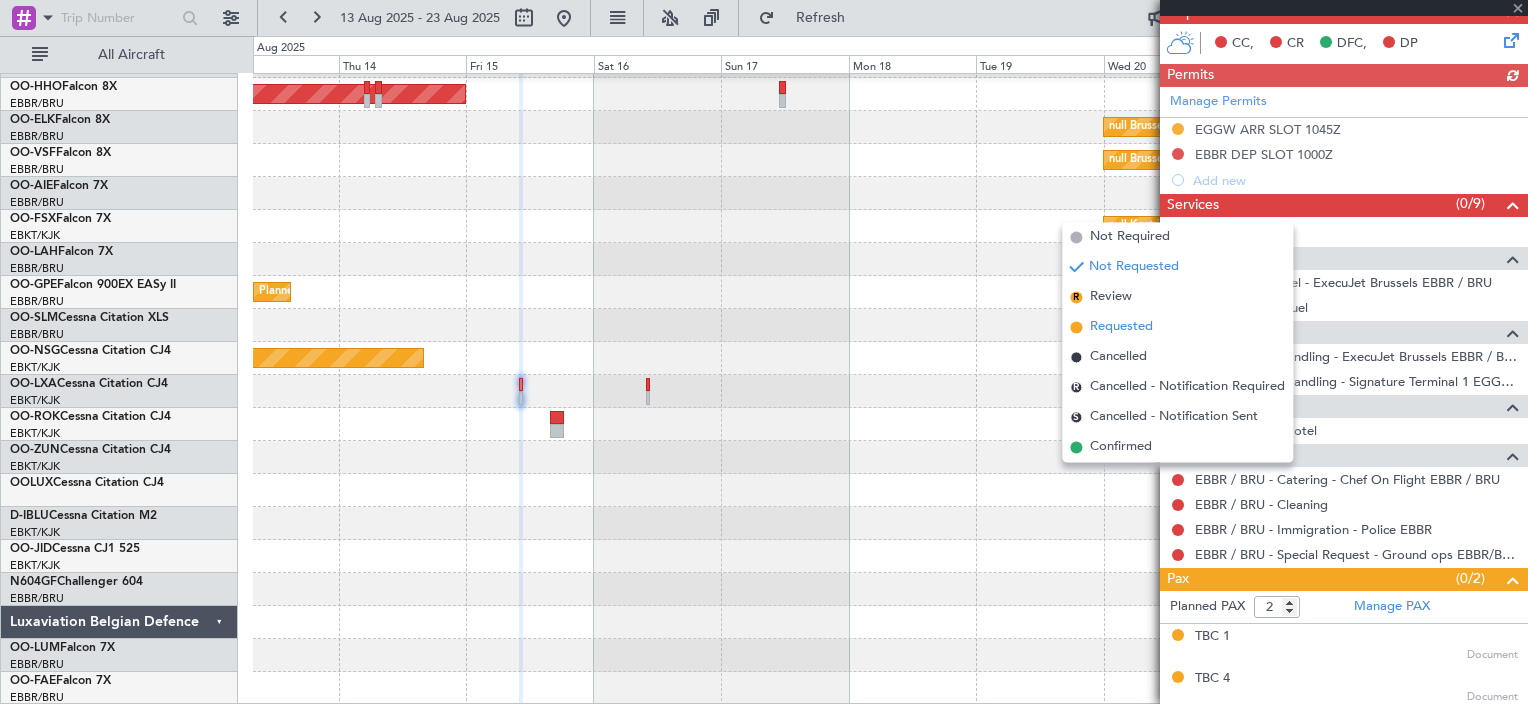 click on "Requested" at bounding box center (1121, 328) 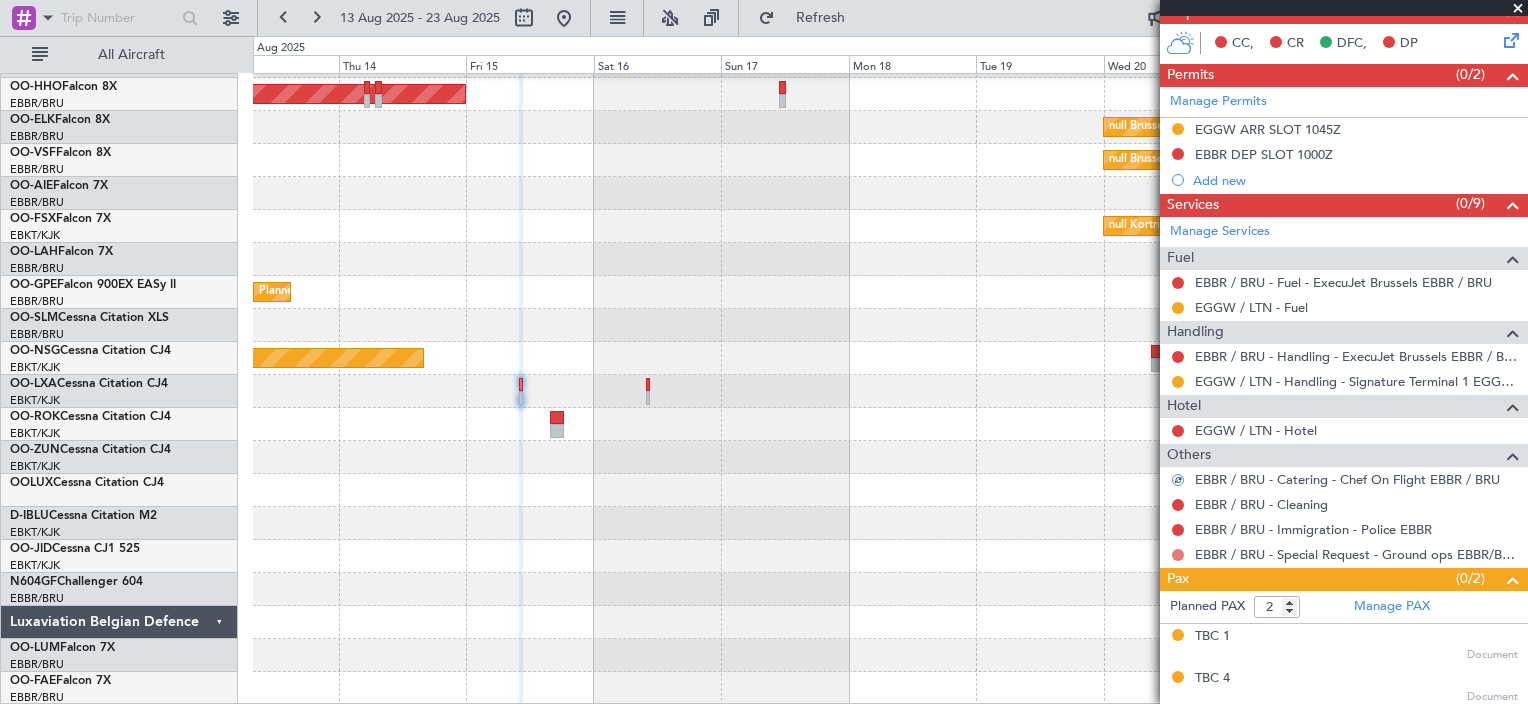 click at bounding box center (1178, 555) 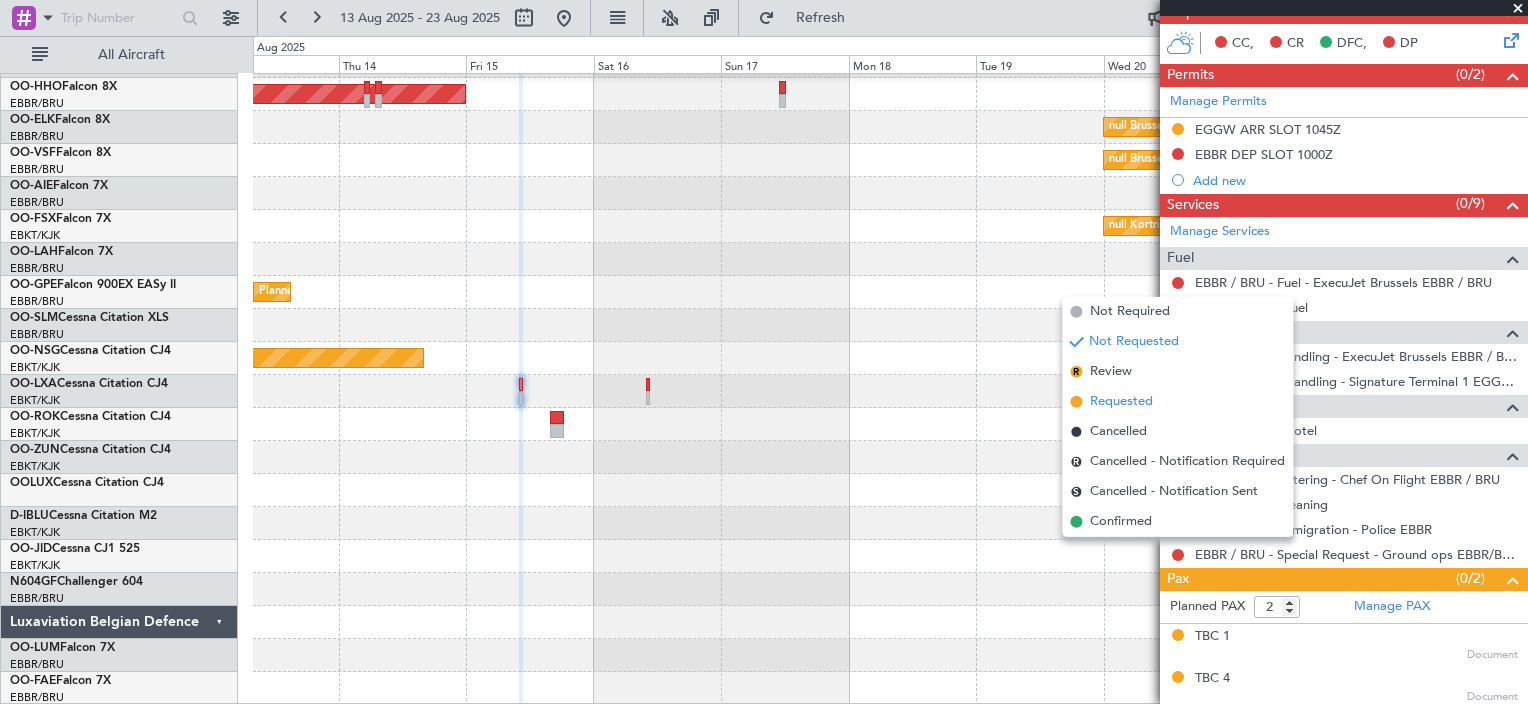 click on "Requested" at bounding box center [1177, 402] 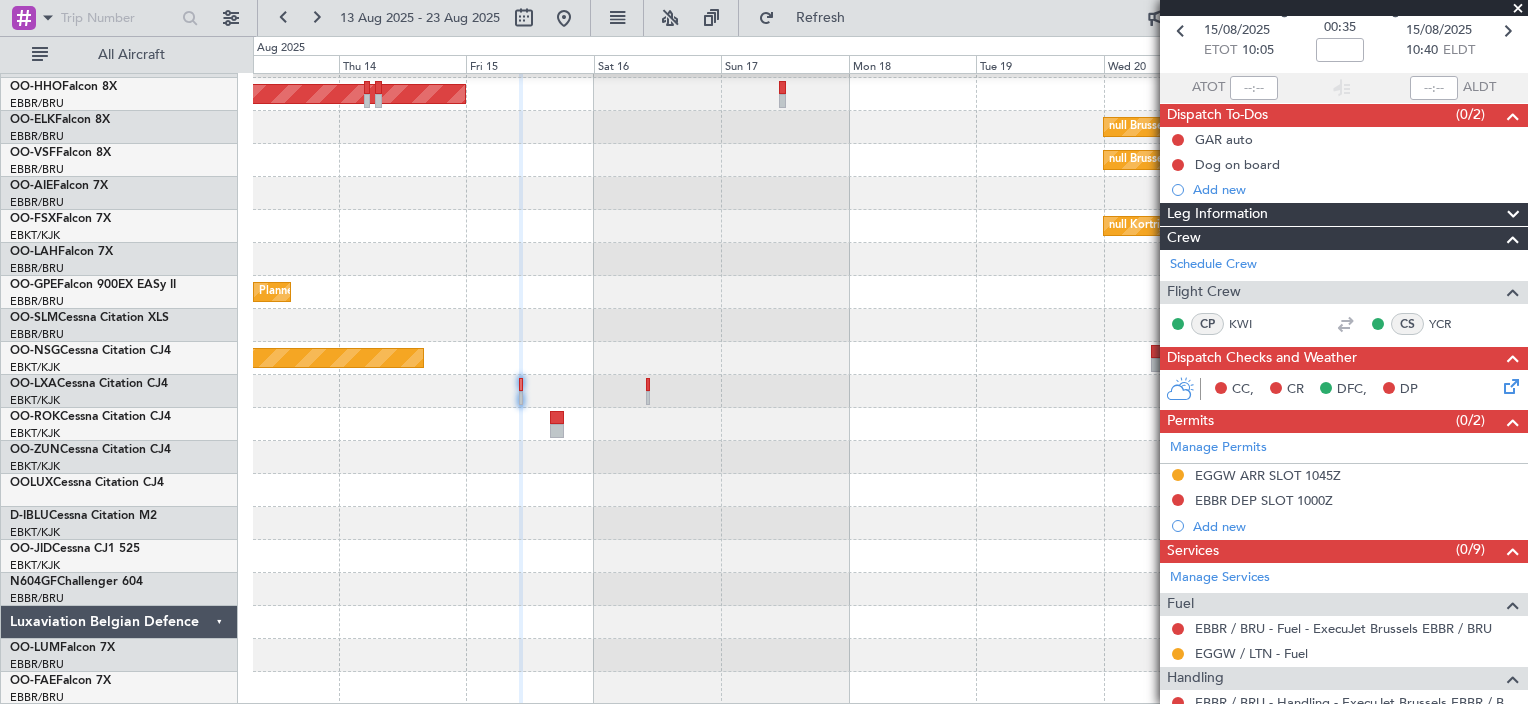 scroll, scrollTop: 88, scrollLeft: 0, axis: vertical 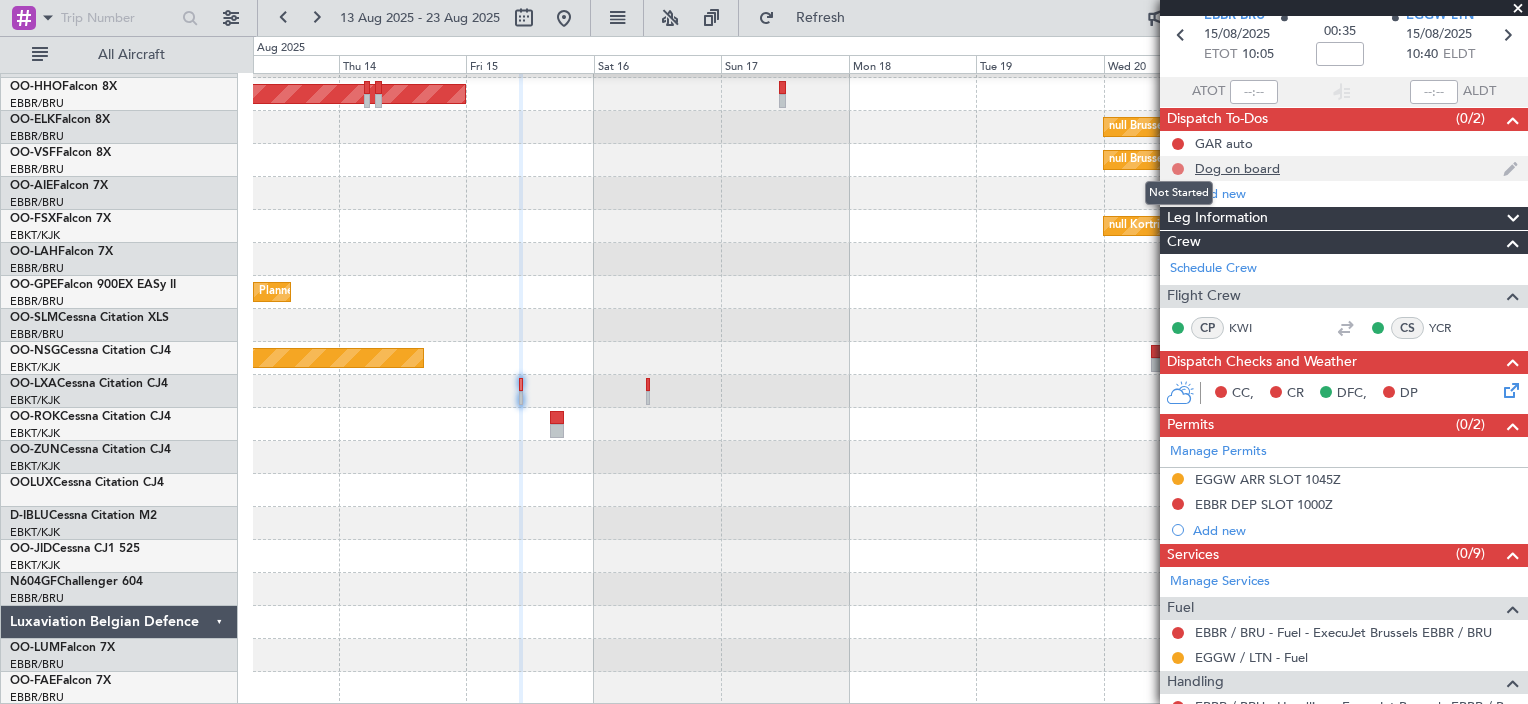 click 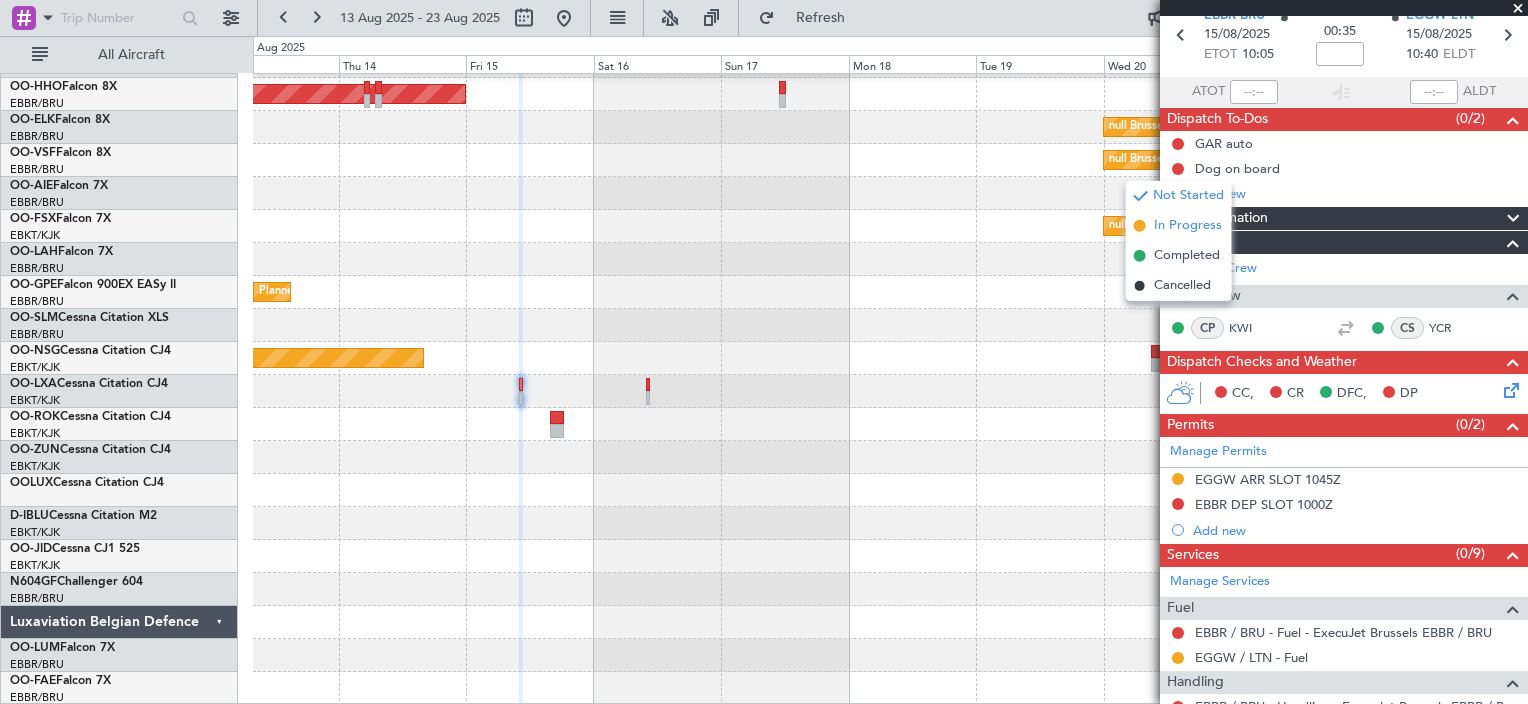 click on "In Progress" at bounding box center (1179, 226) 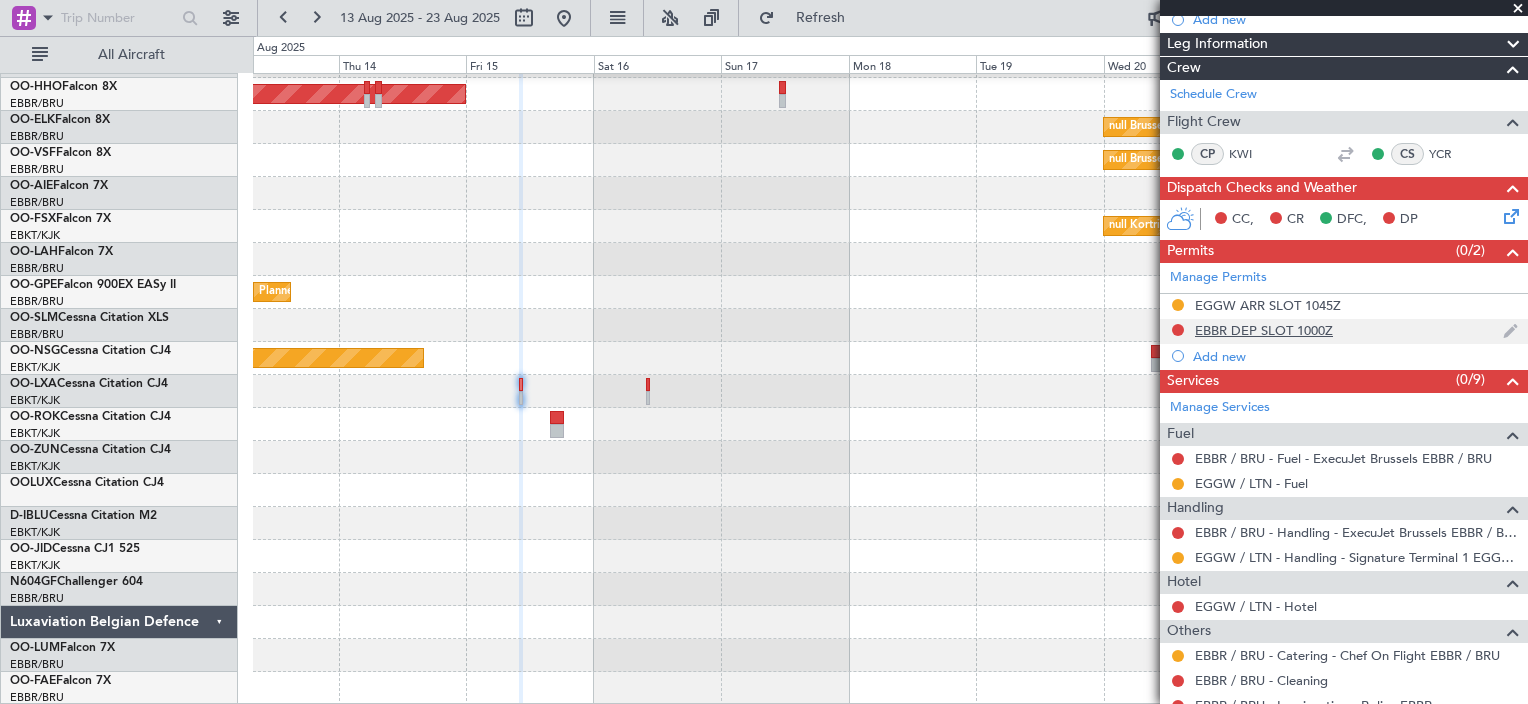 scroll, scrollTop: 261, scrollLeft: 0, axis: vertical 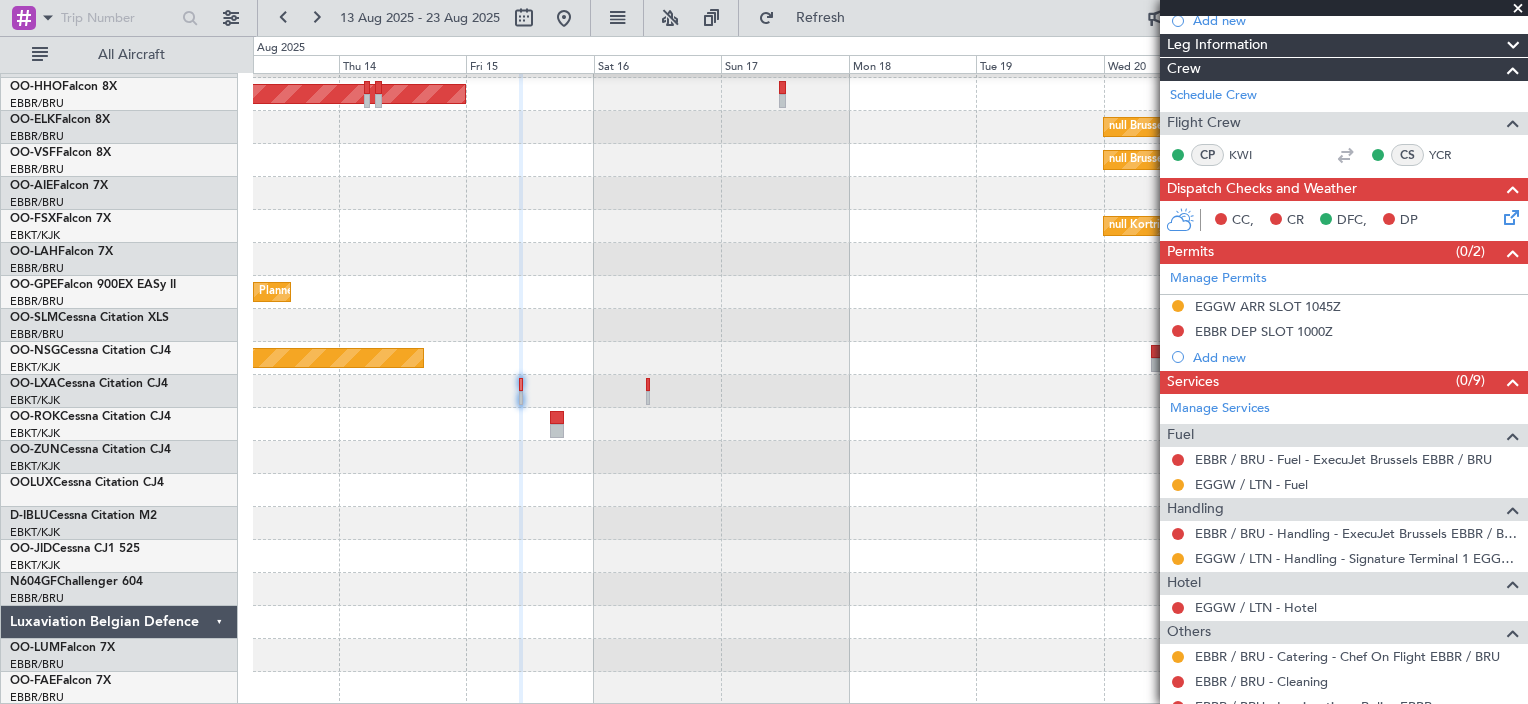 click on "Planned Maint Brussels (Brussels National)" 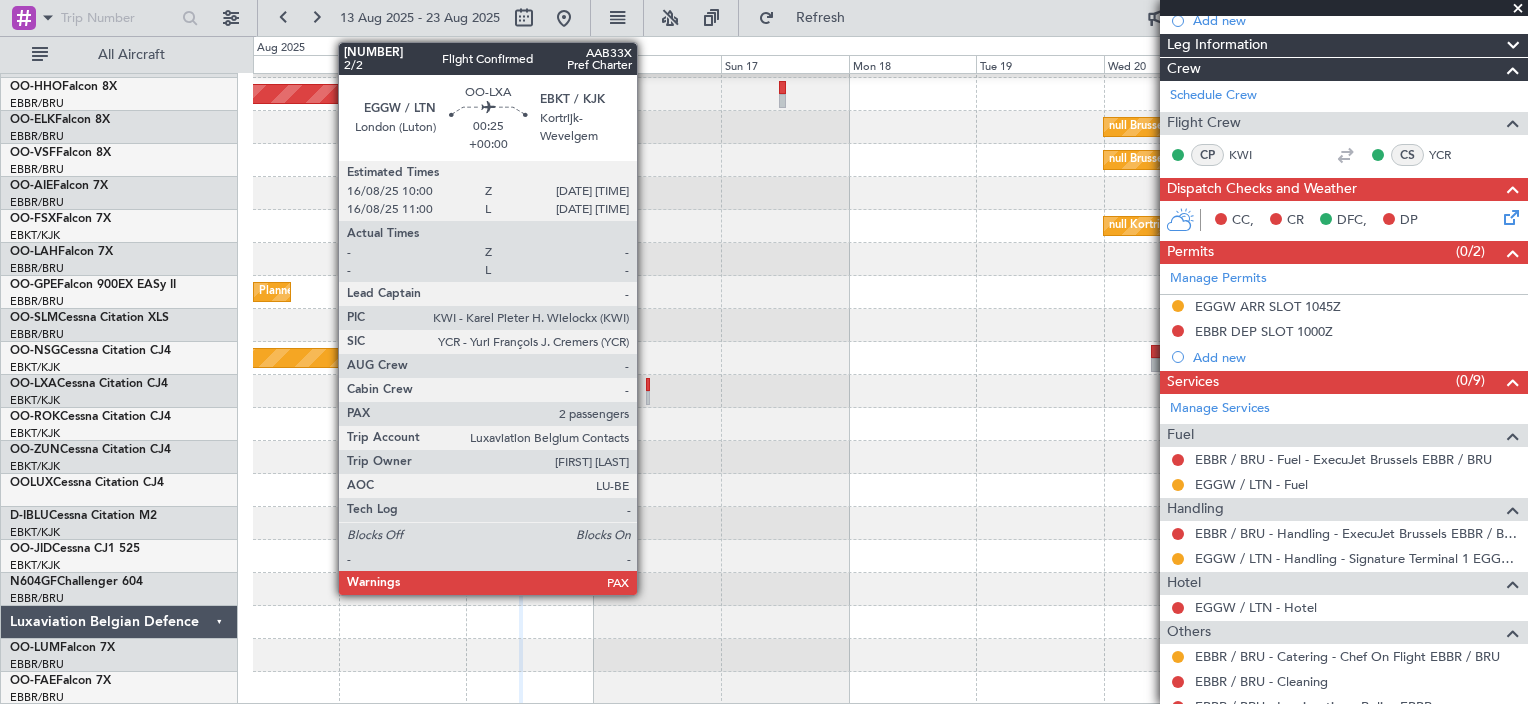 click 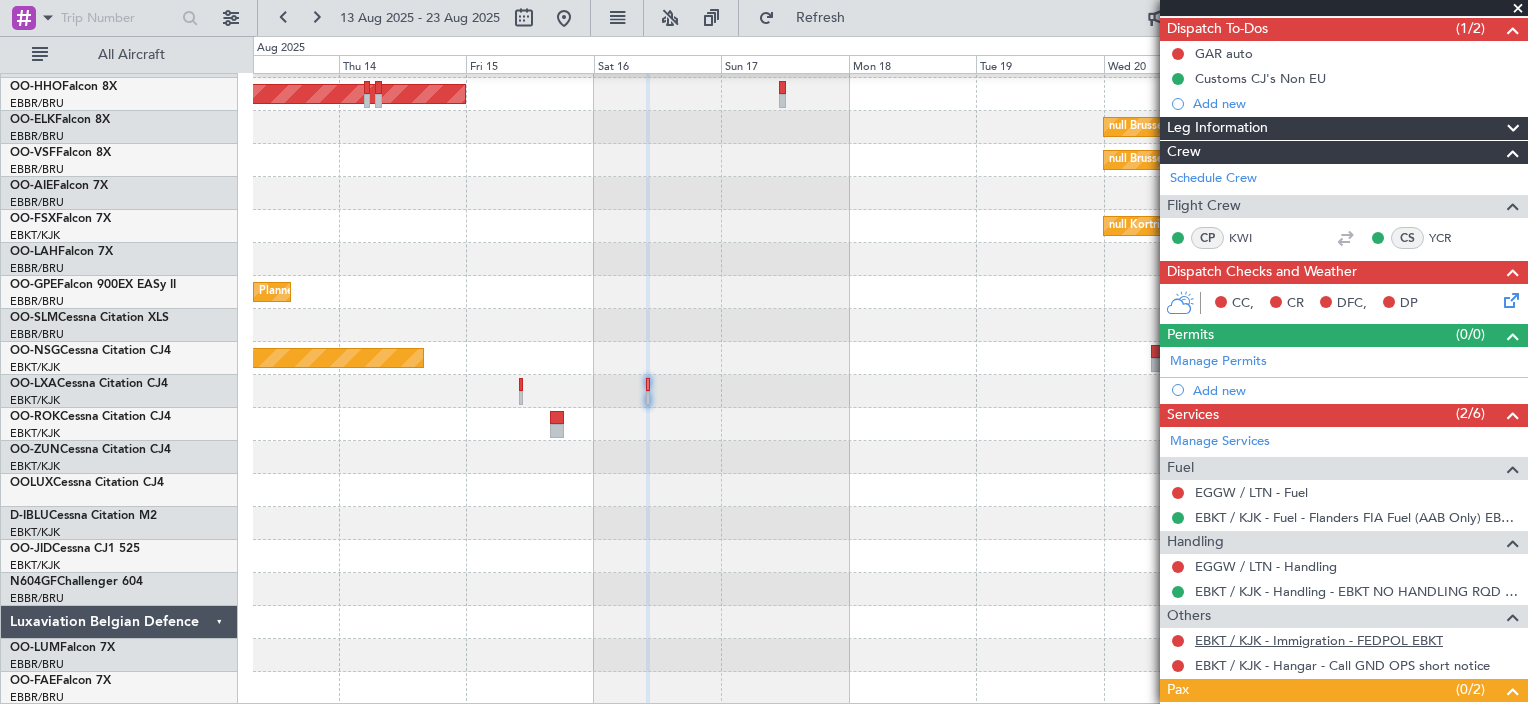 scroll, scrollTop: 176, scrollLeft: 0, axis: vertical 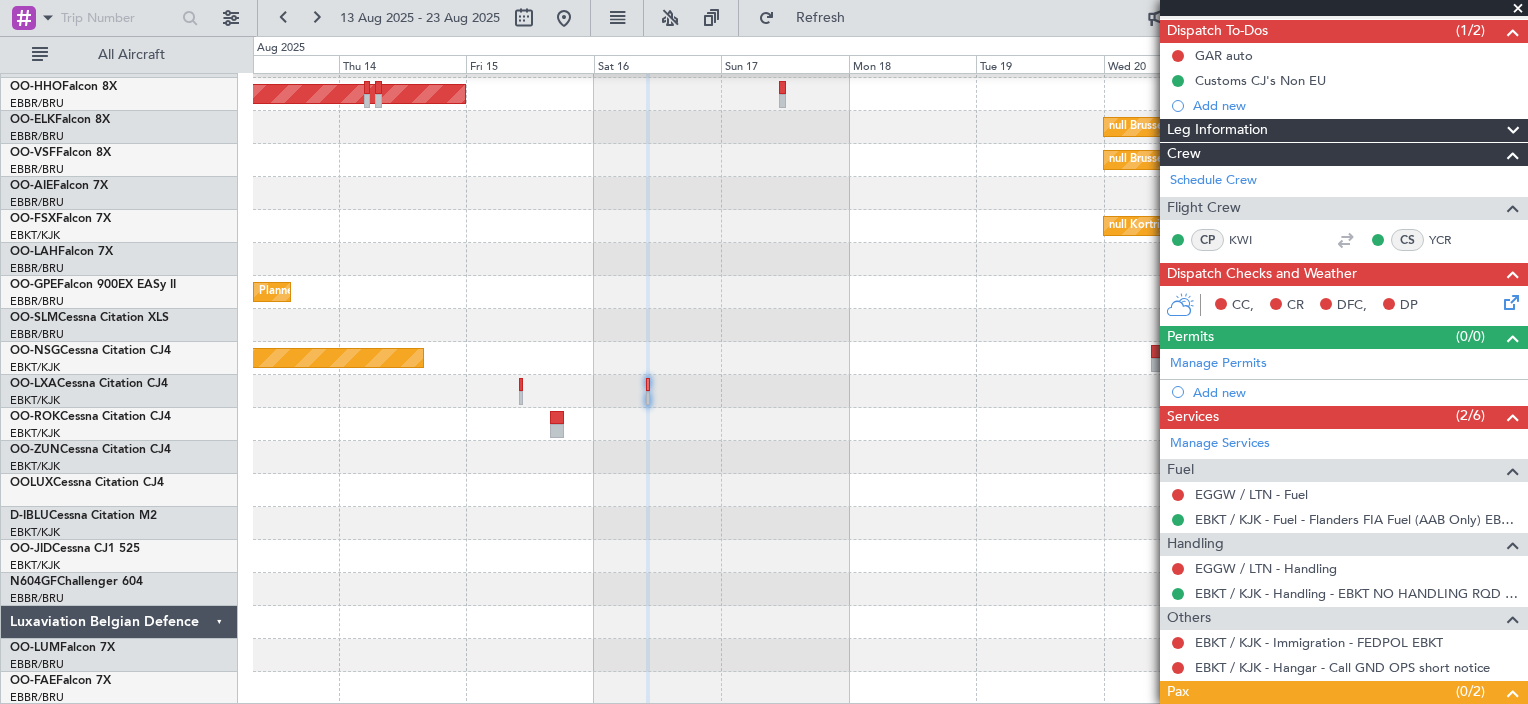 click 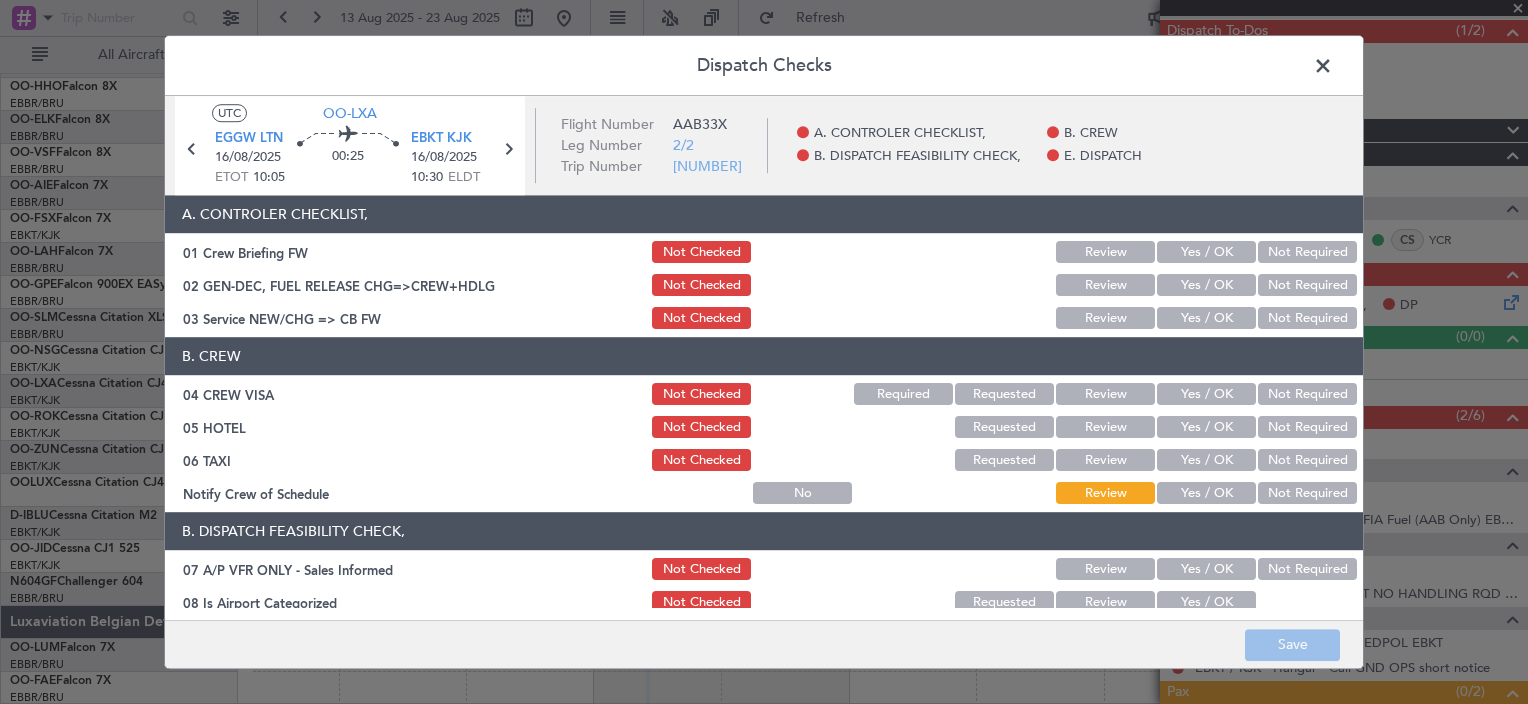 click on "Yes / OK" 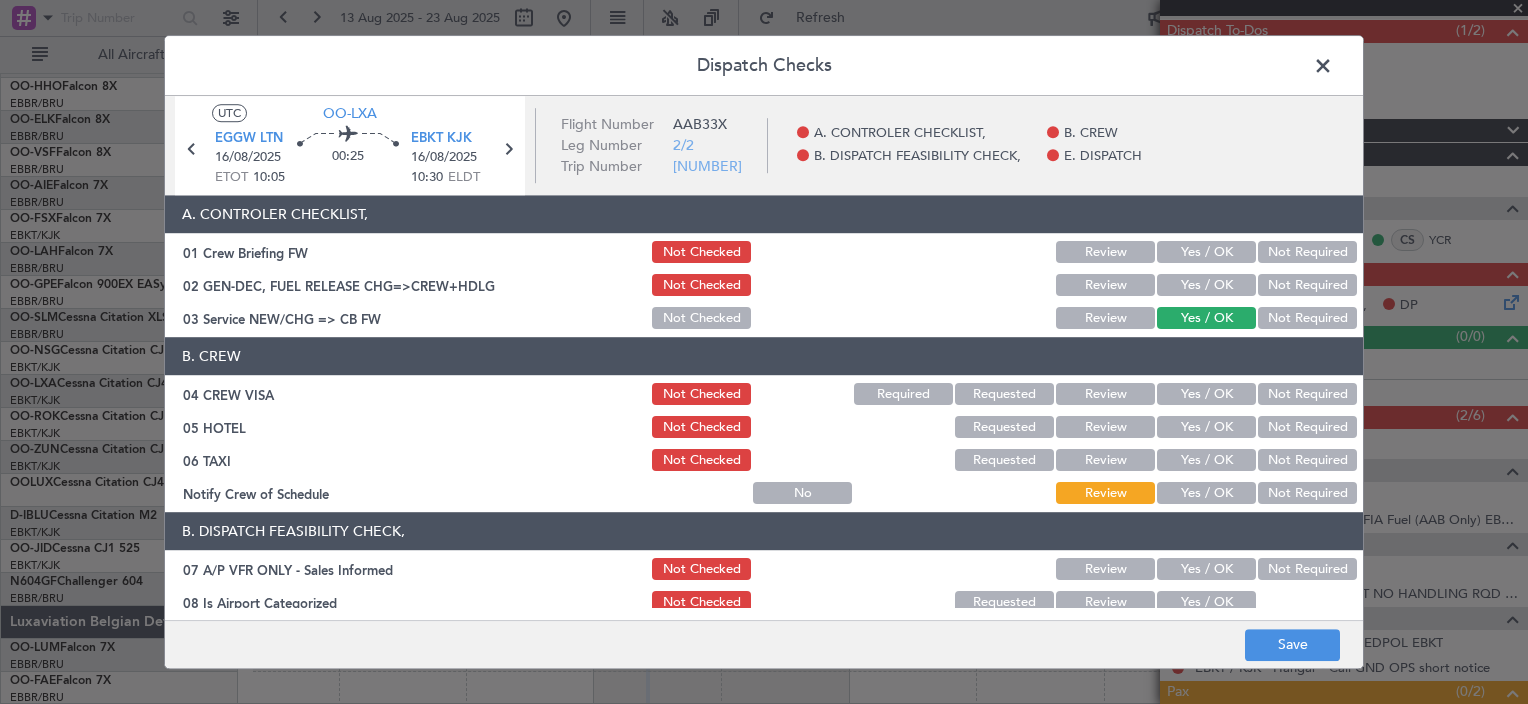 click on "B. CREW" 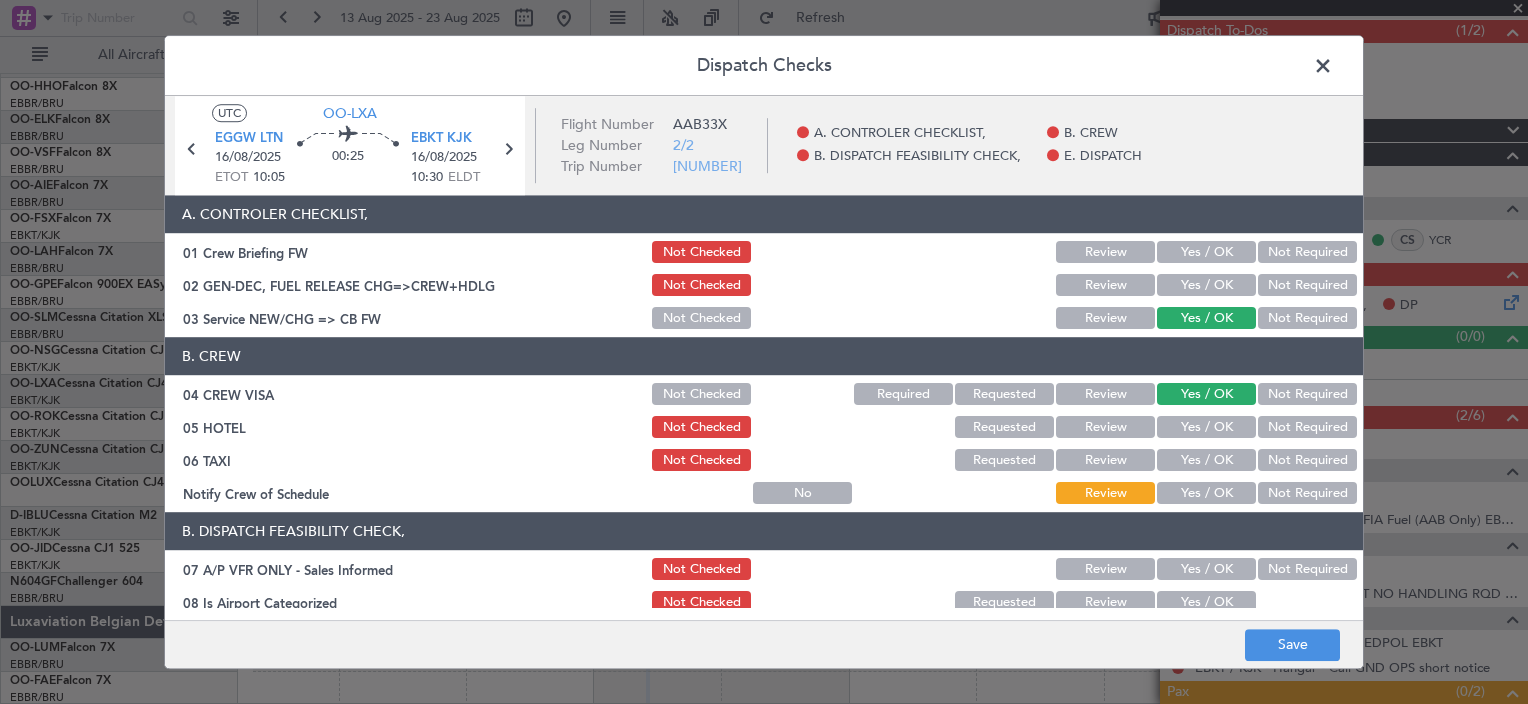 click on "Yes / OK" 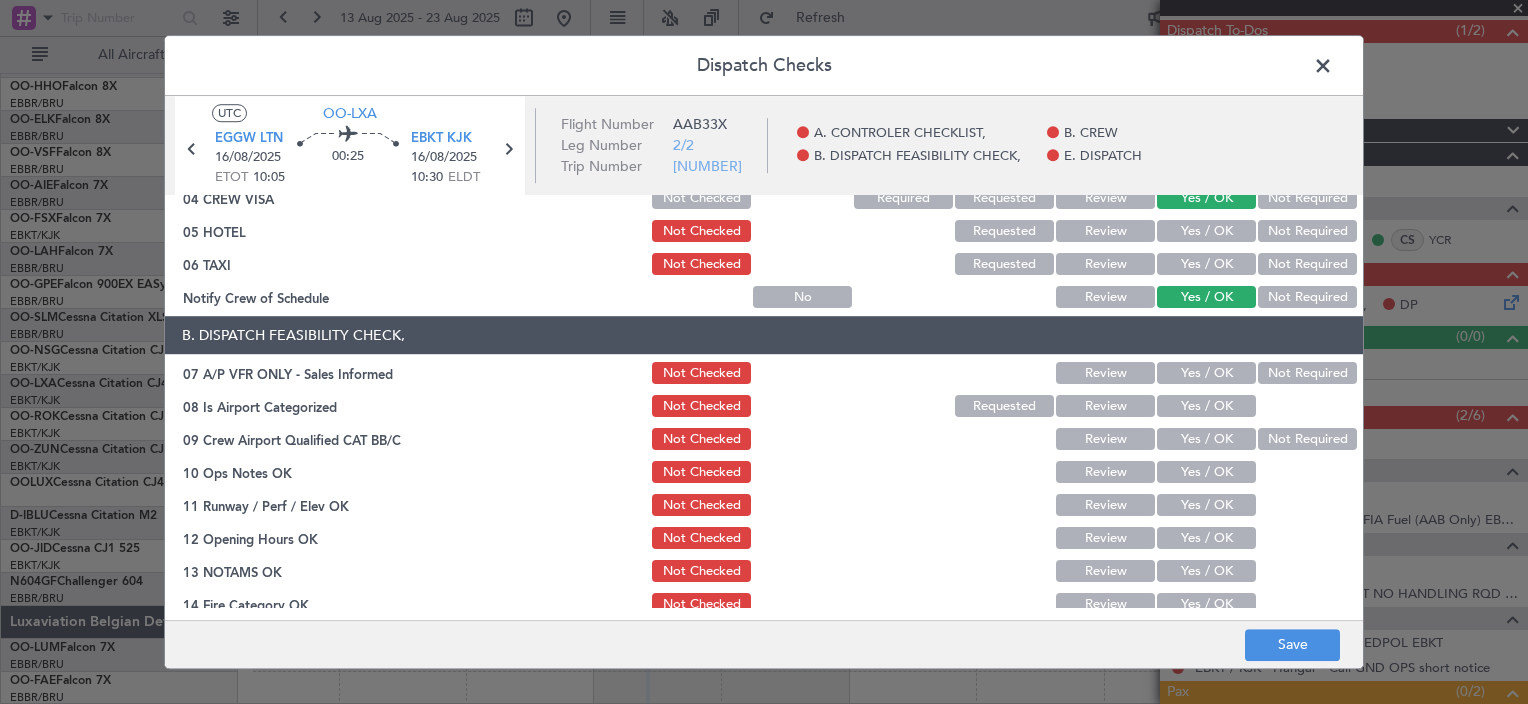 scroll, scrollTop: 284, scrollLeft: 0, axis: vertical 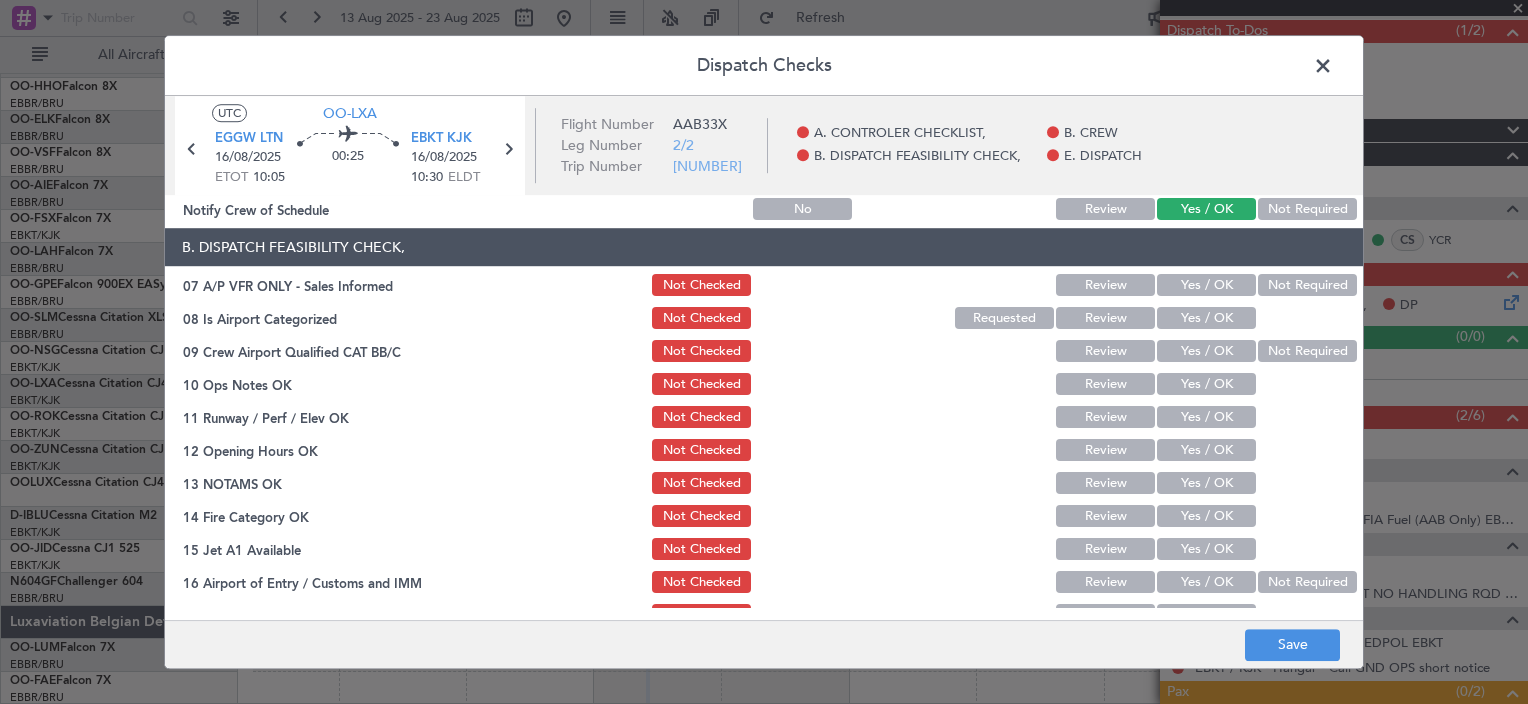 click on "Yes / OK" 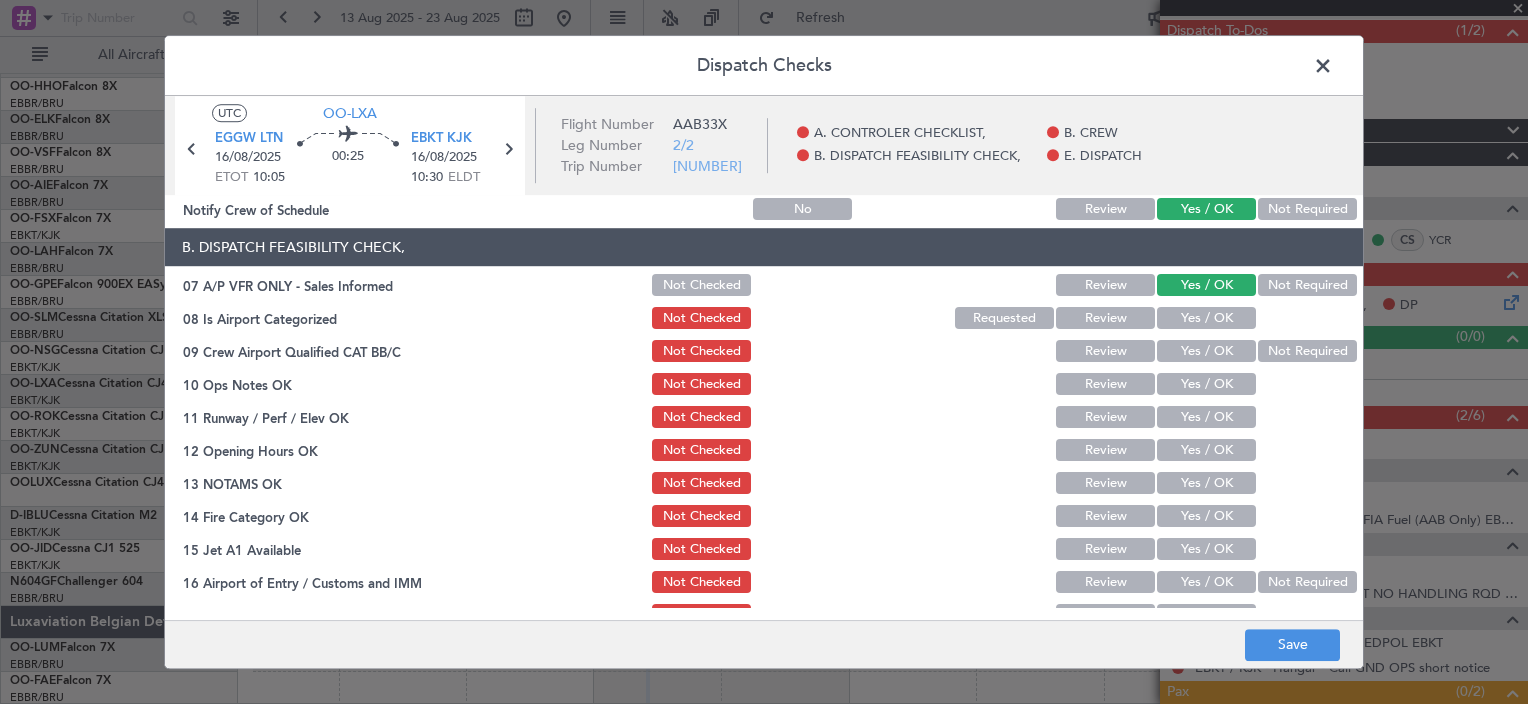 click on "Yes / OK" 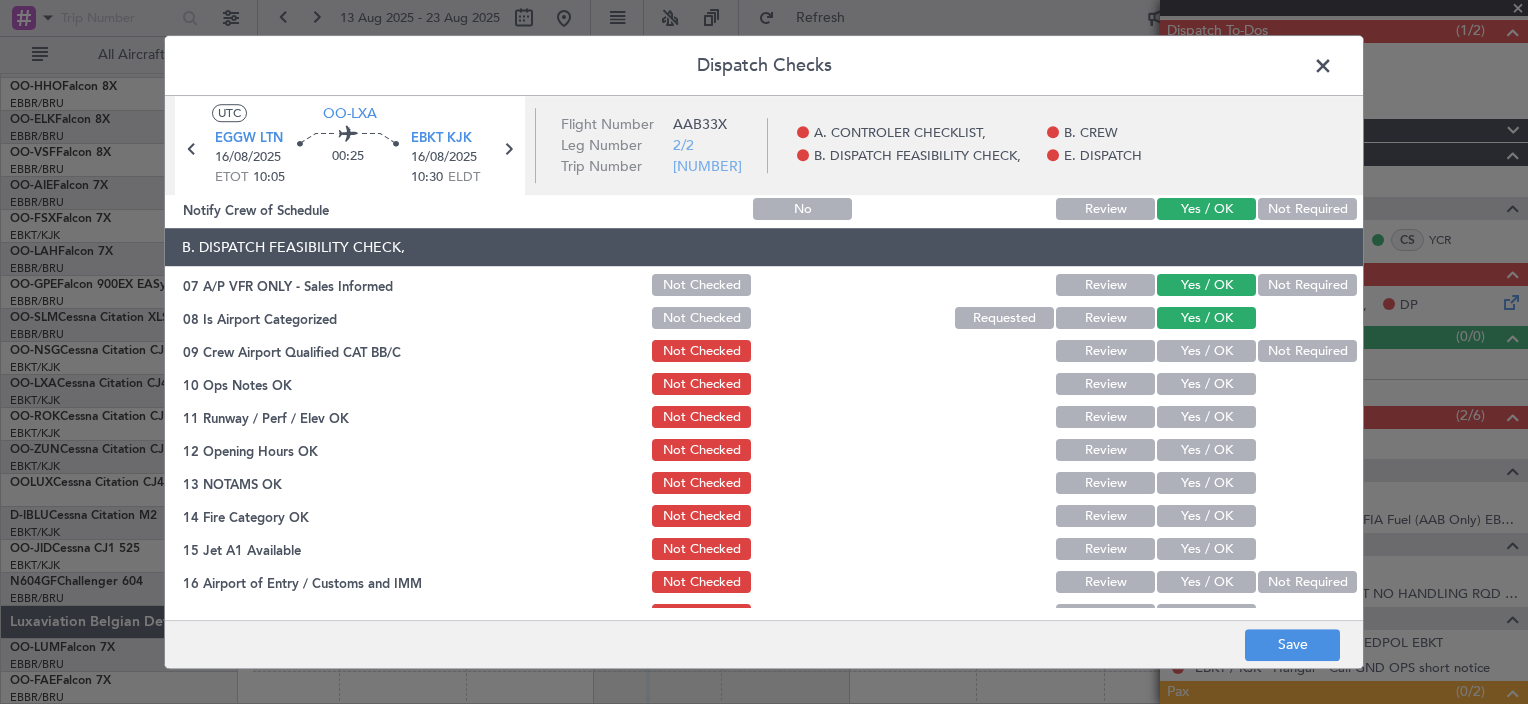 click on "Yes / OK" 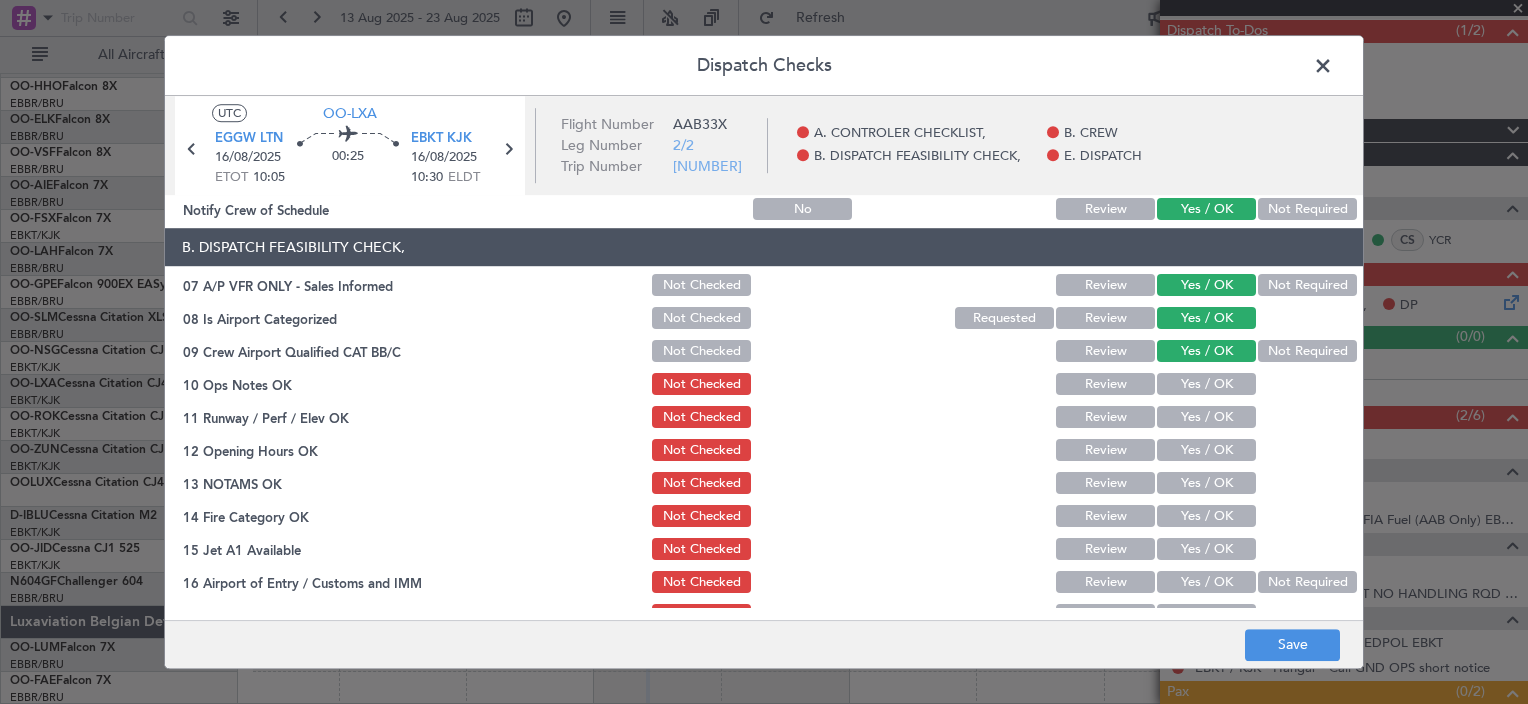 click on "Yes / OK" 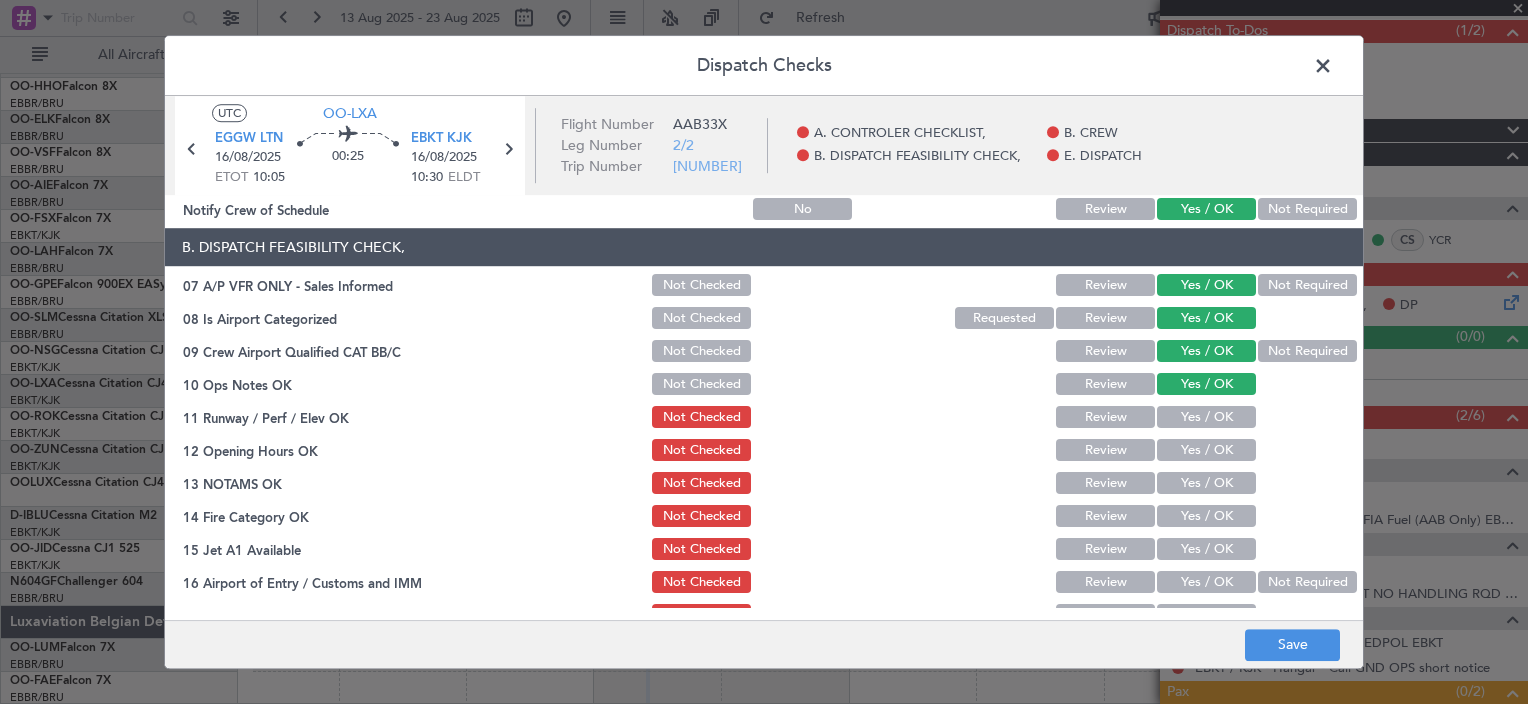 click on "Yes / OK" 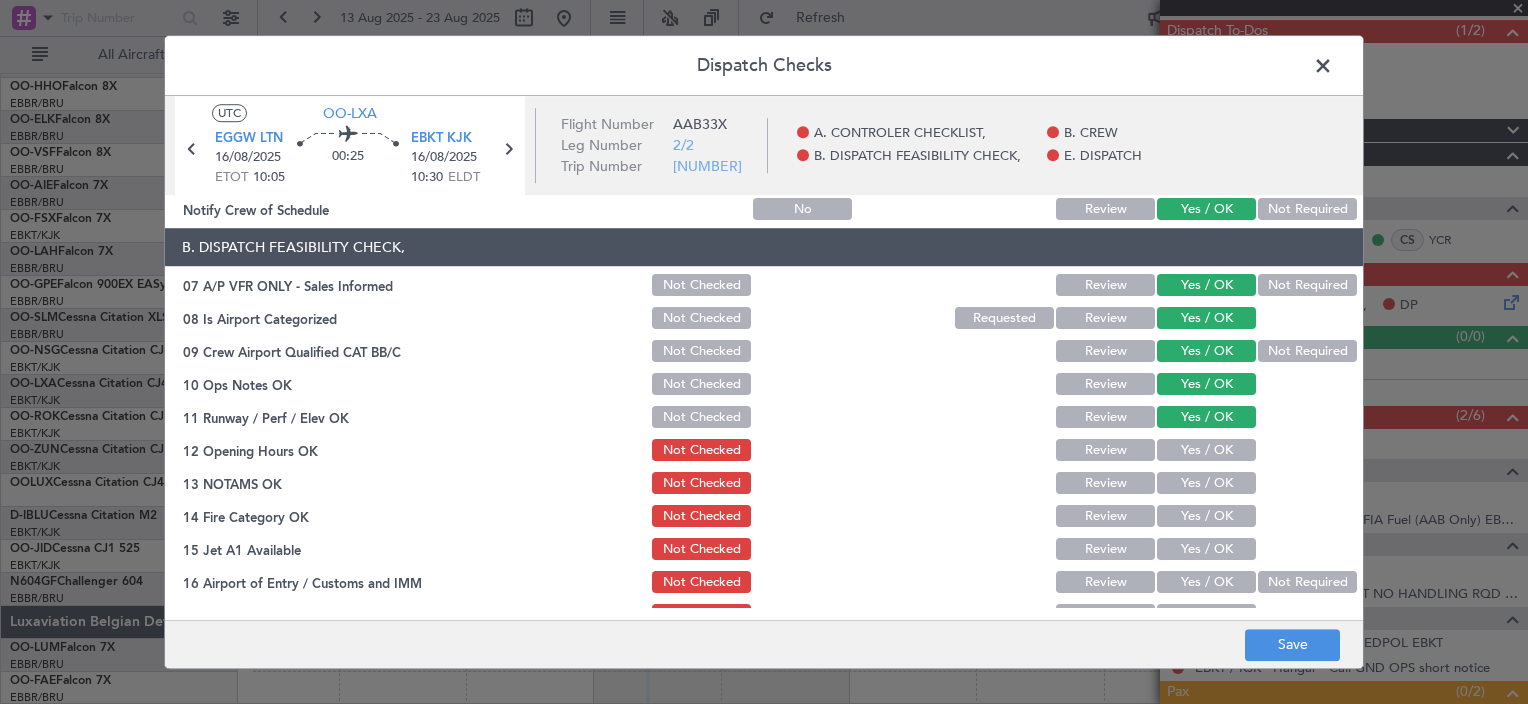 click on "Yes / OK" 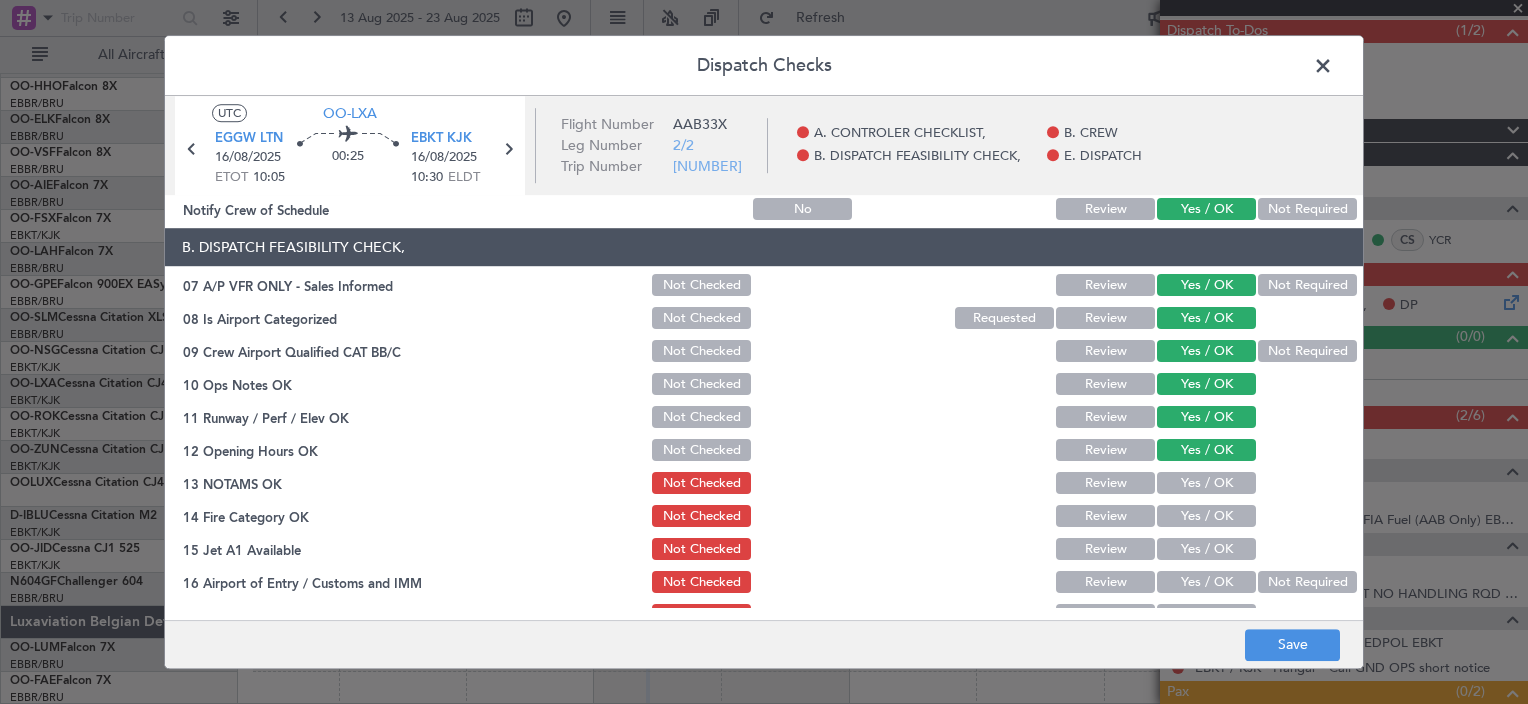 click on "Yes / OK" 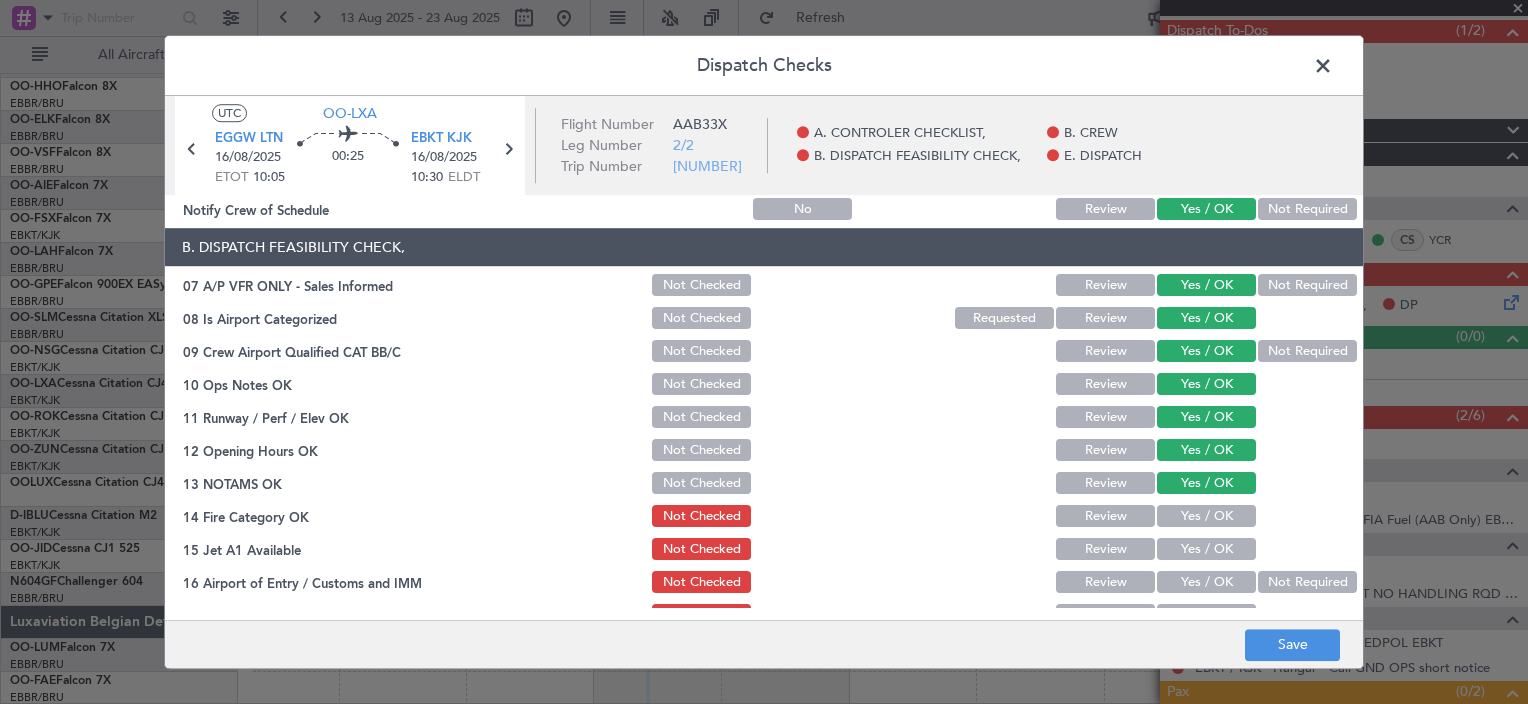 click on "Yes / OK" 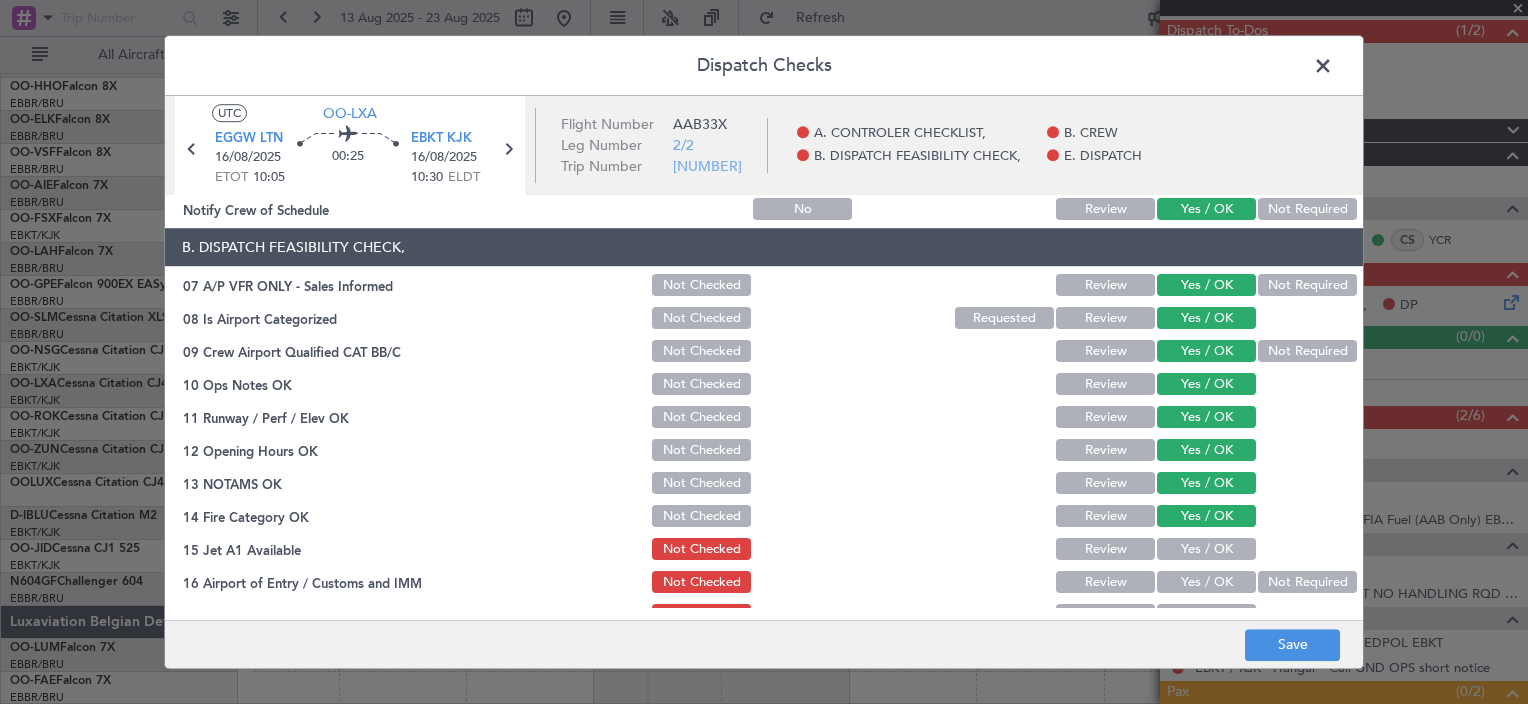 click on "Yes / OK" 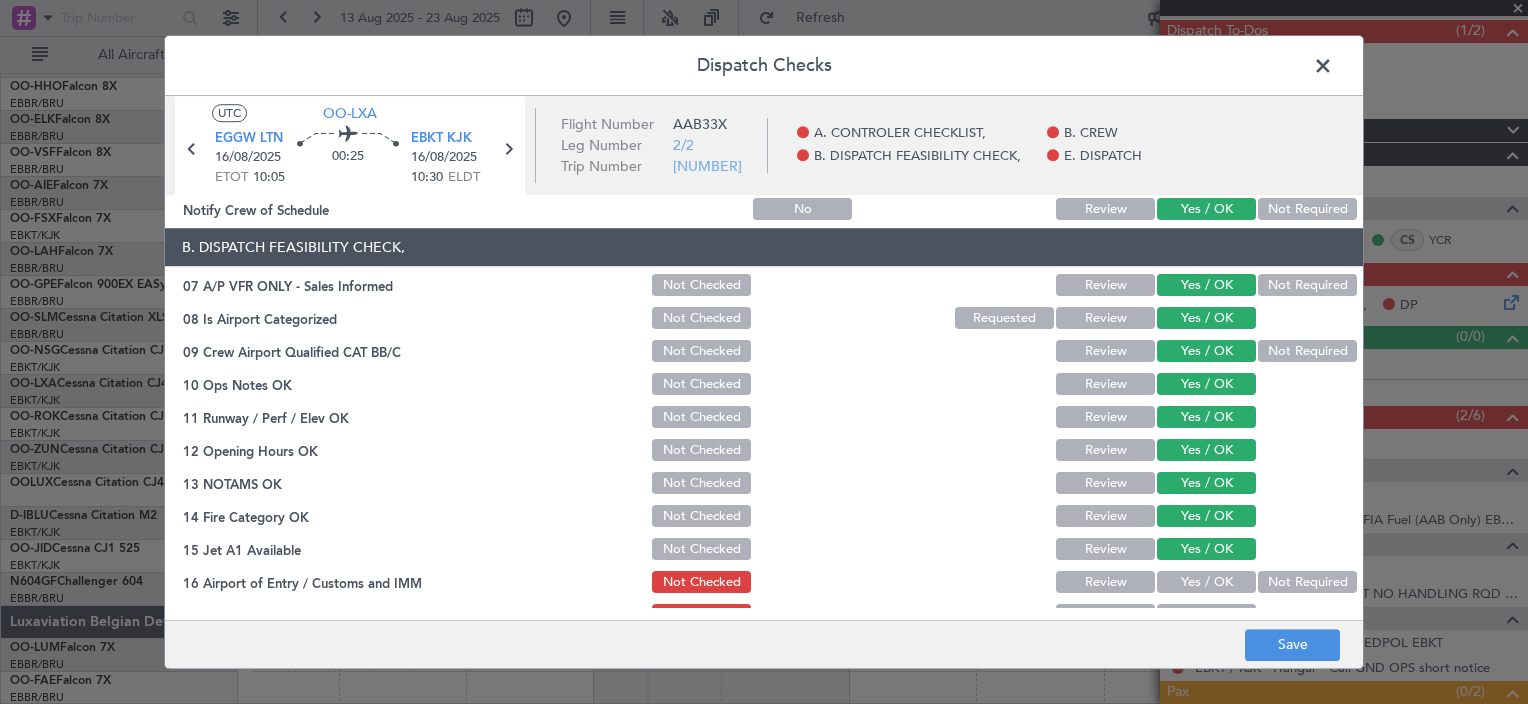 click on "Yes / OK" 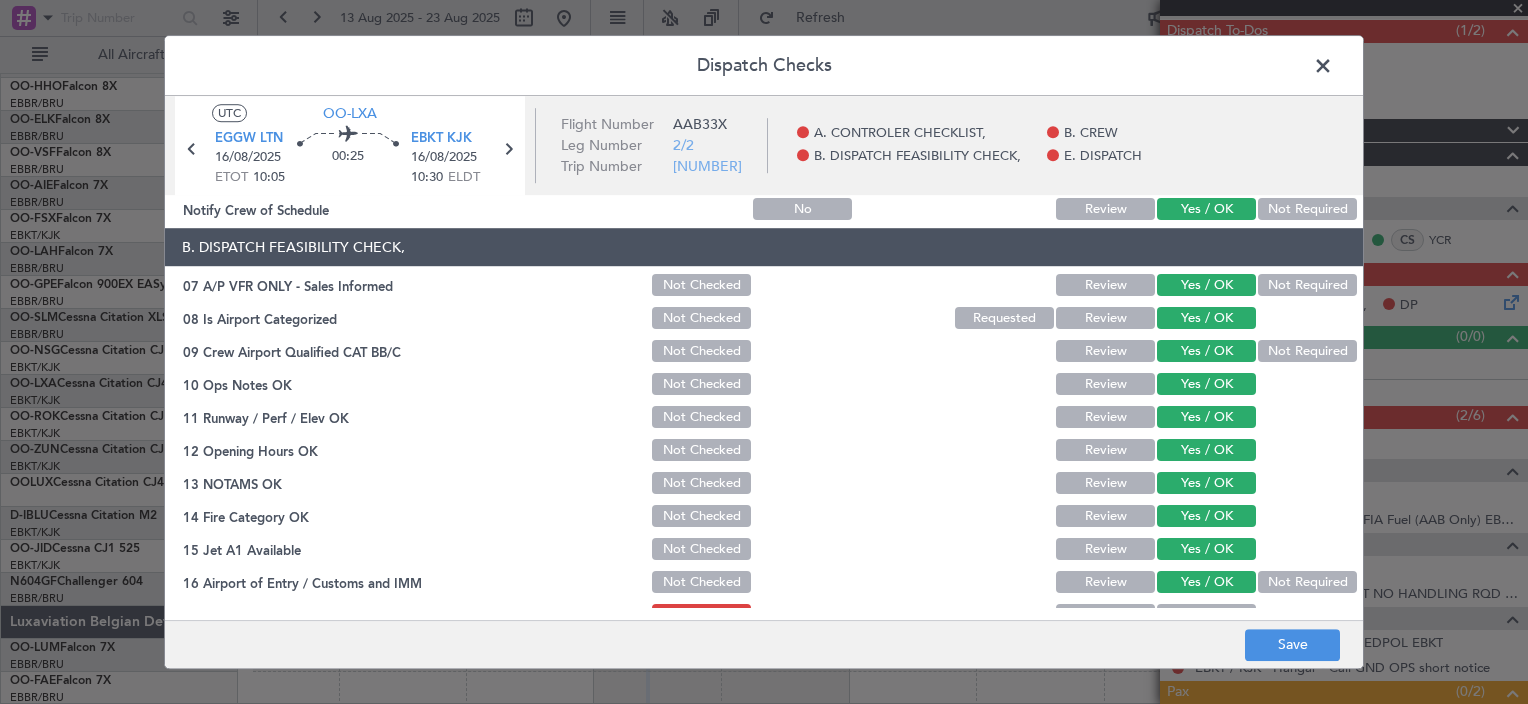 scroll, scrollTop: 400, scrollLeft: 0, axis: vertical 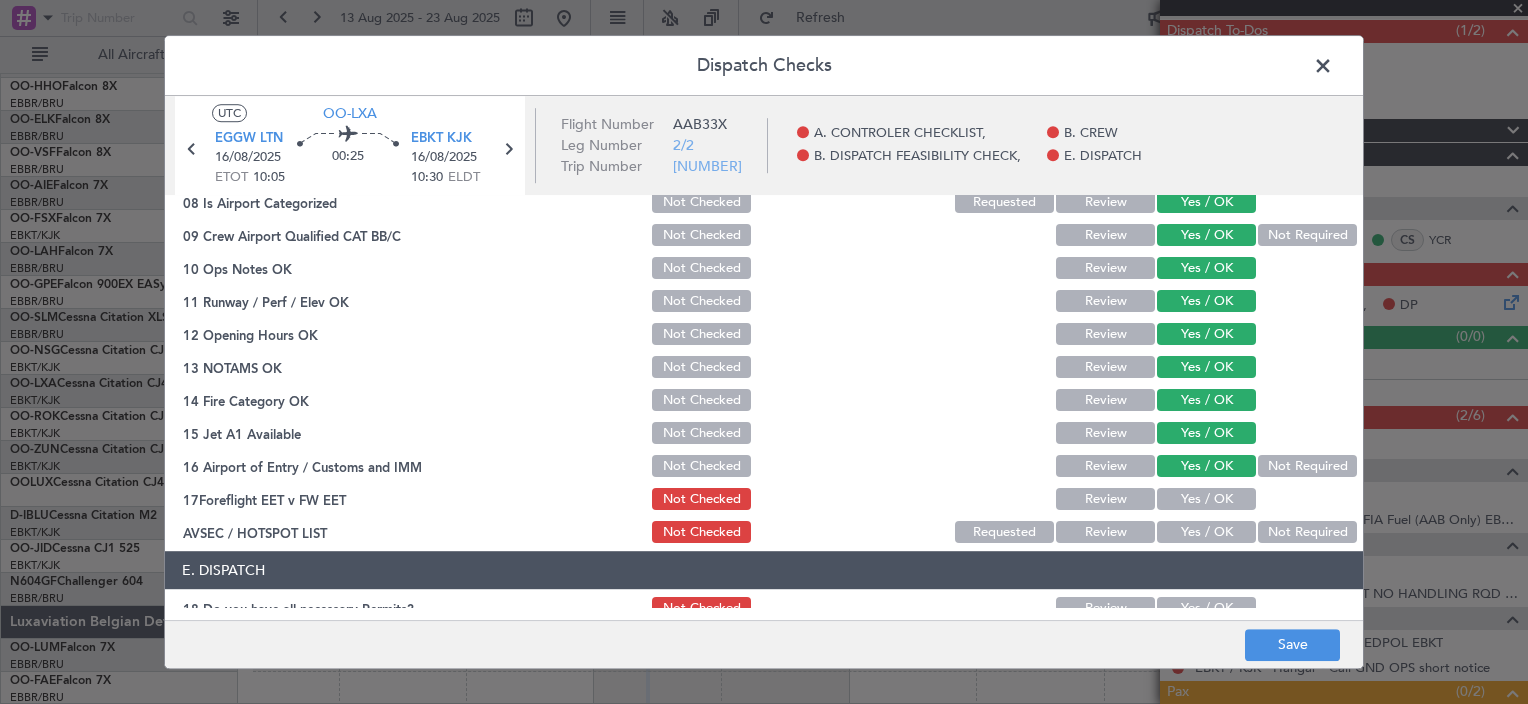 click on "Yes / OK" 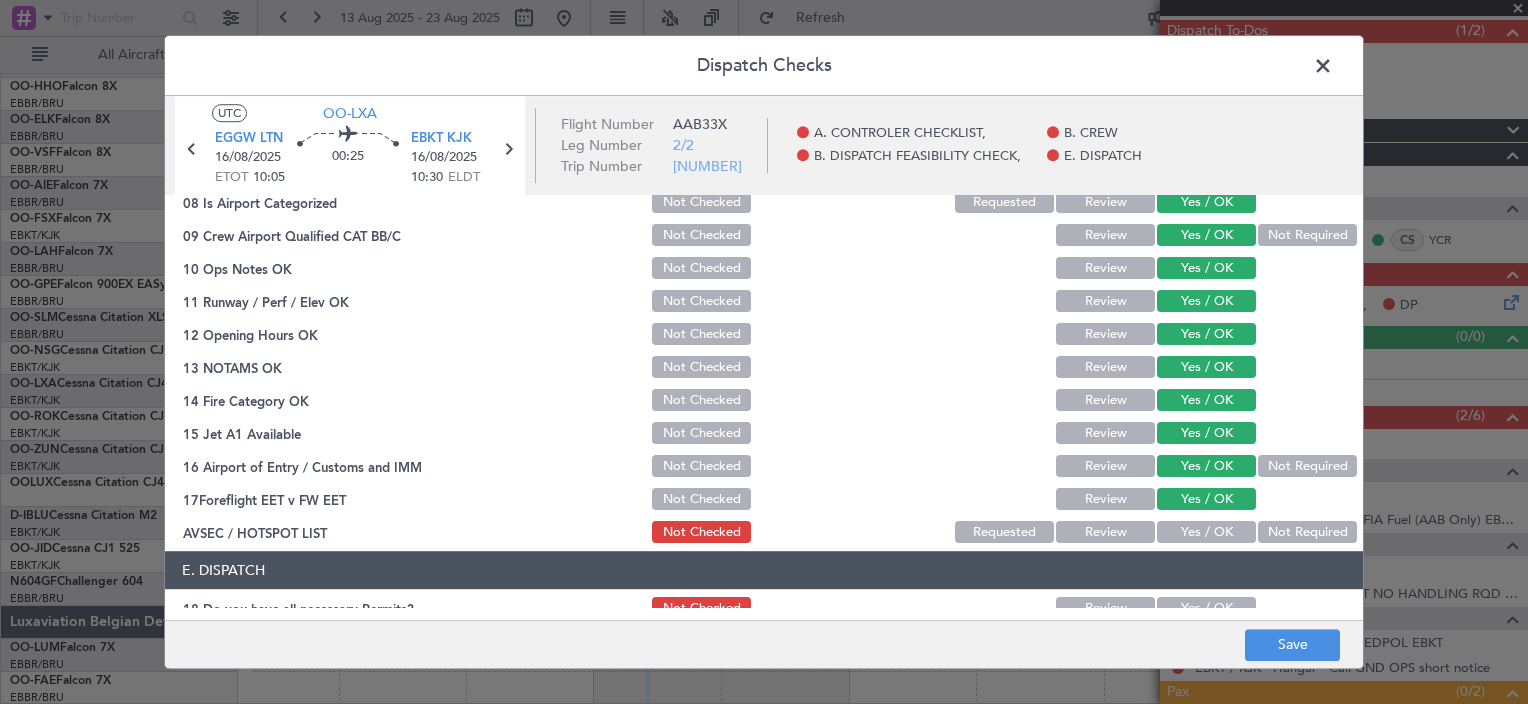 click on "Yes / OK" 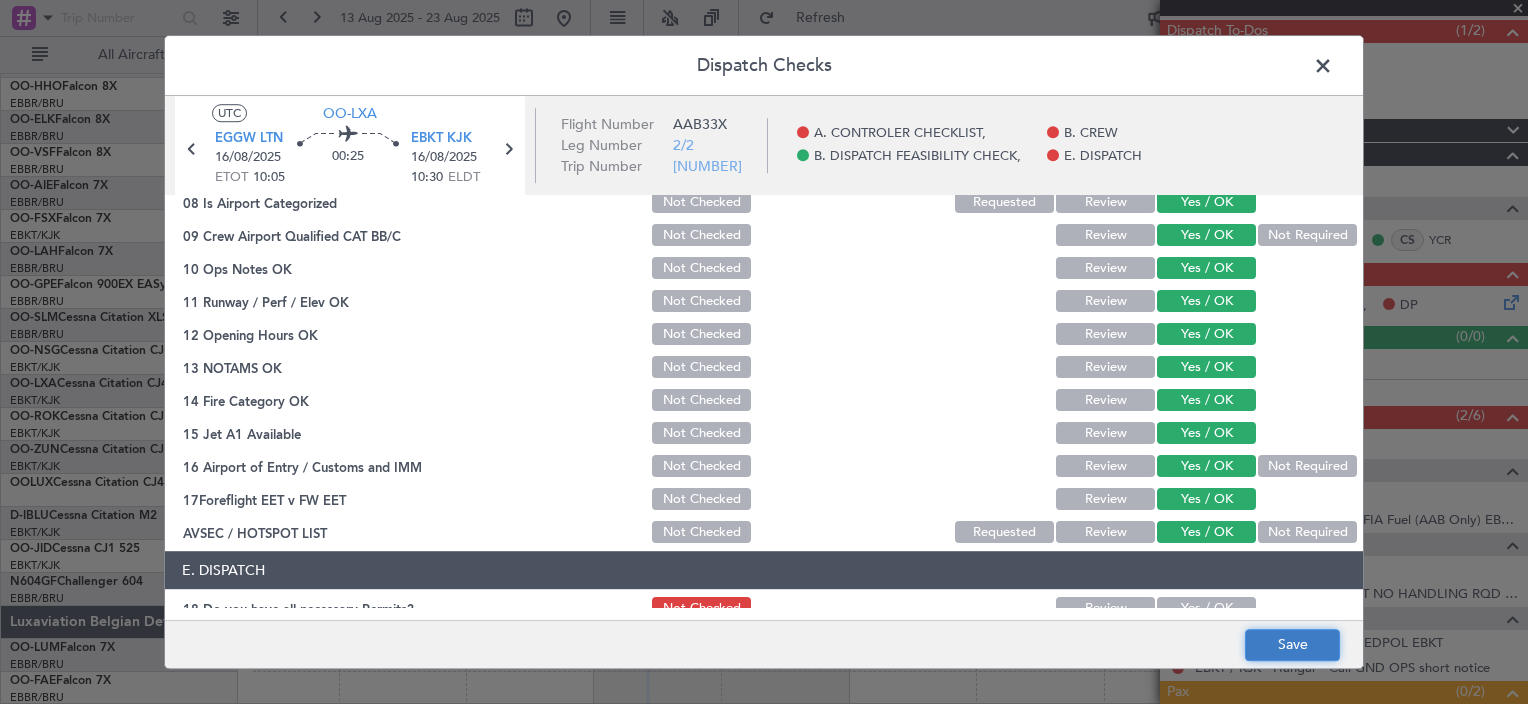 click on "Save" 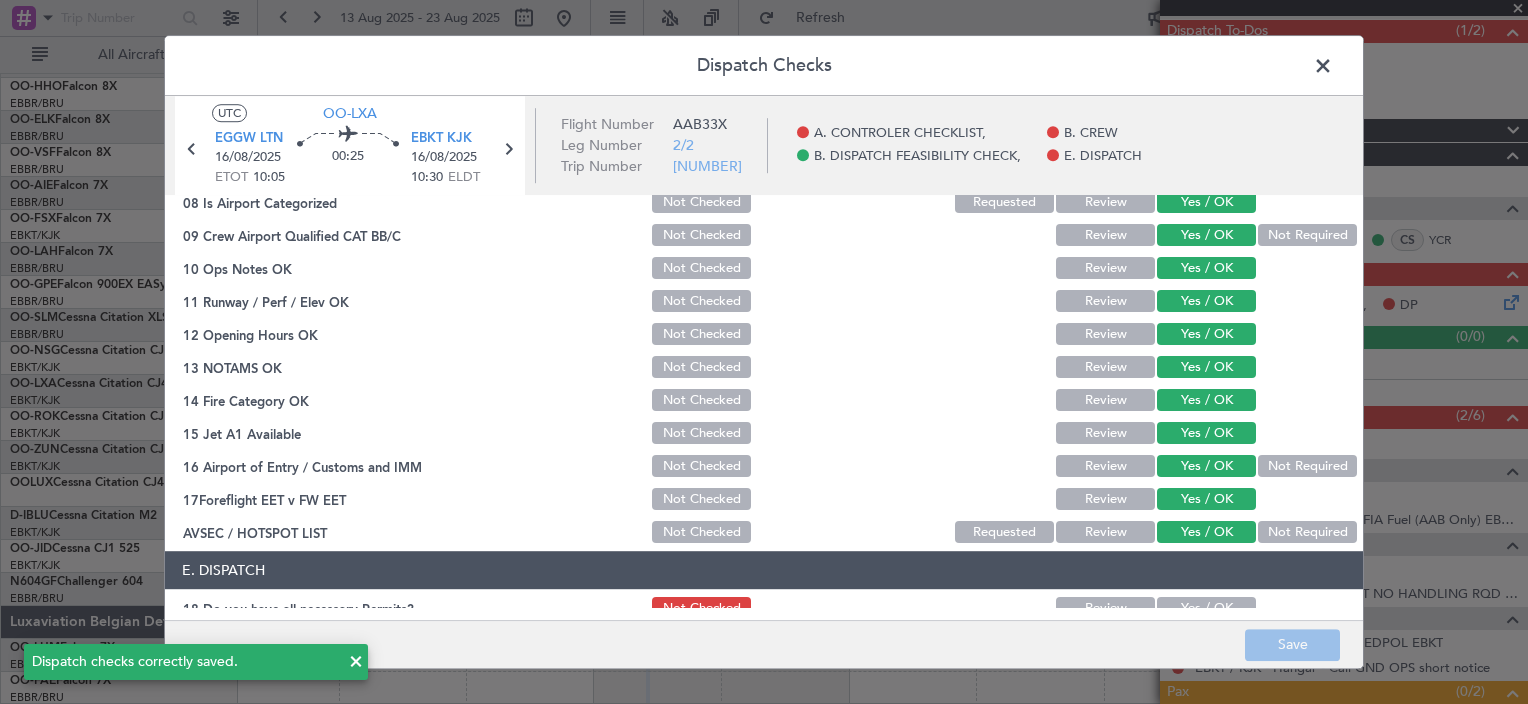 click 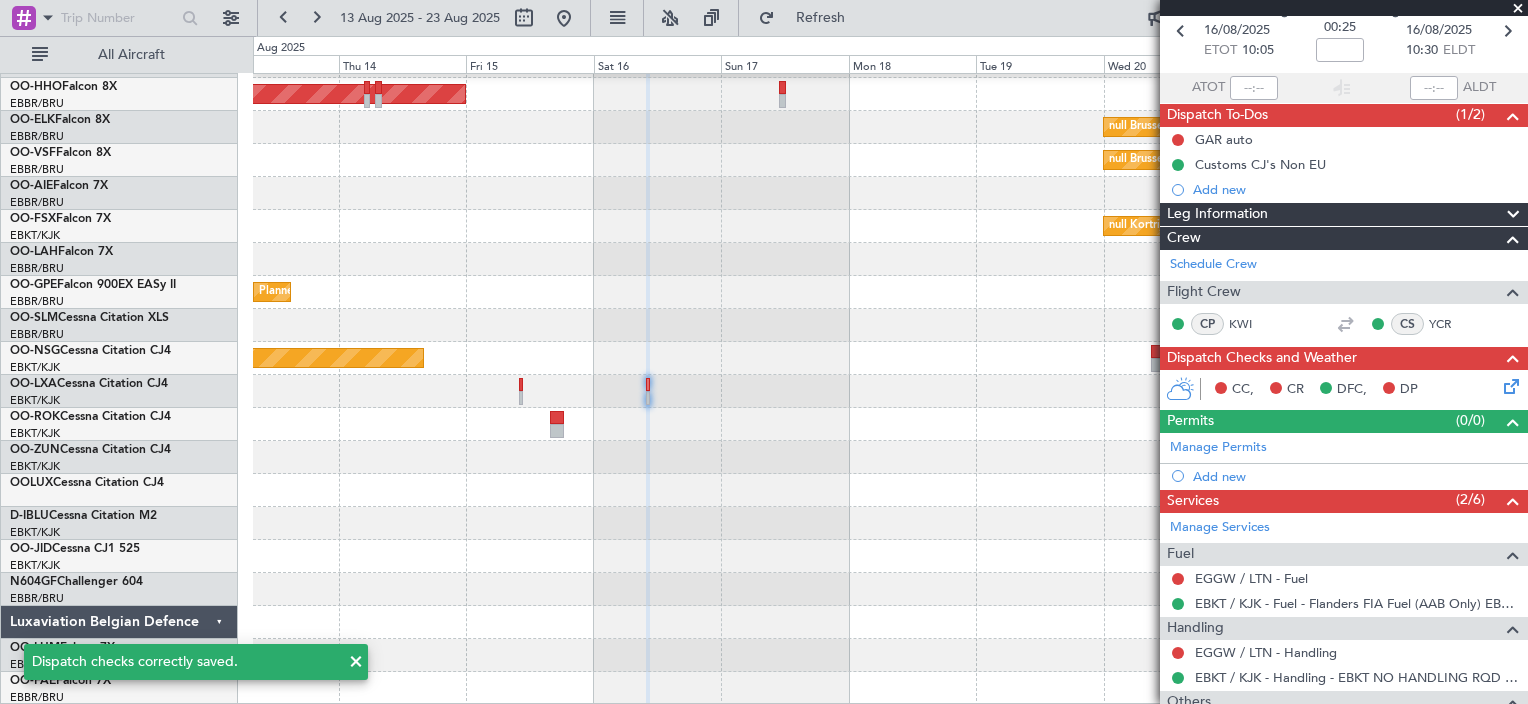 scroll, scrollTop: 60, scrollLeft: 0, axis: vertical 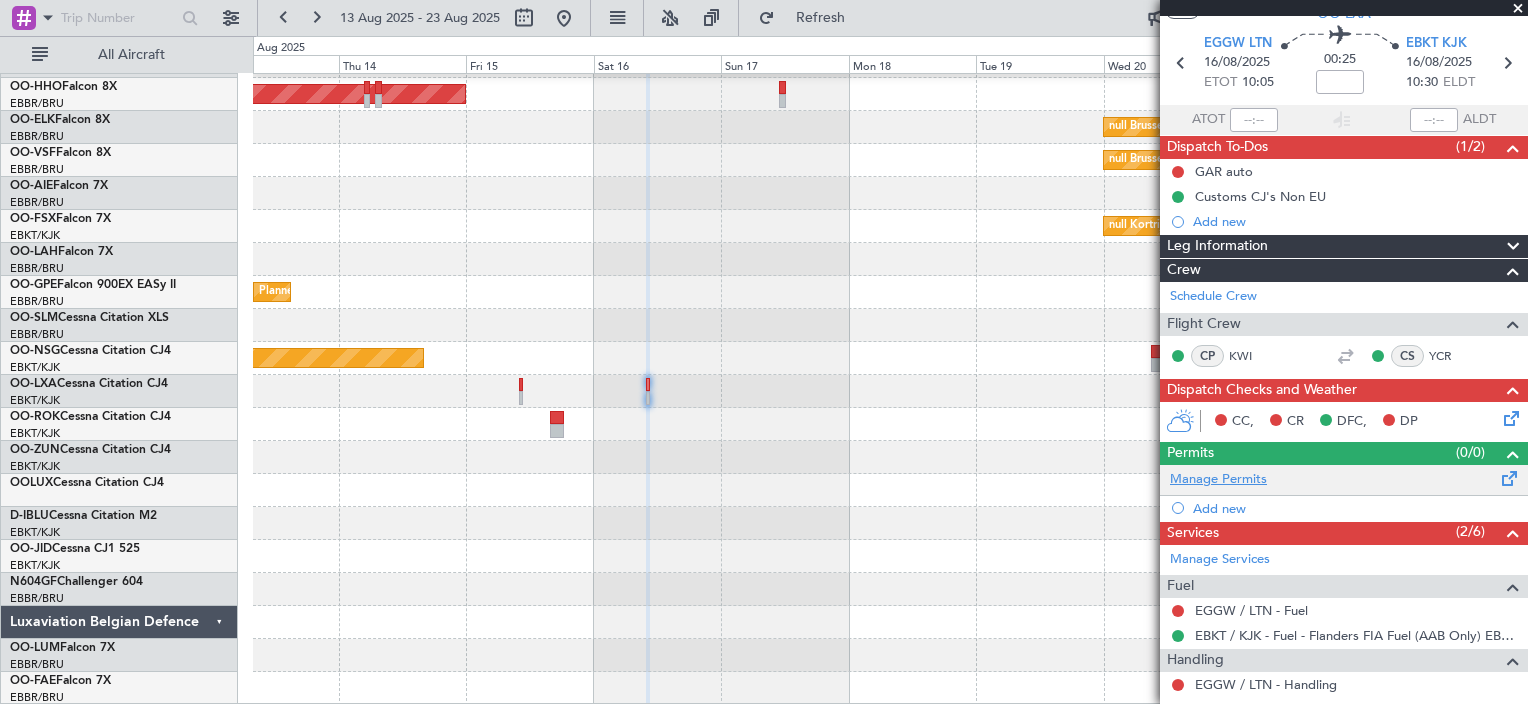 click on "Manage Permits" at bounding box center (1218, 480) 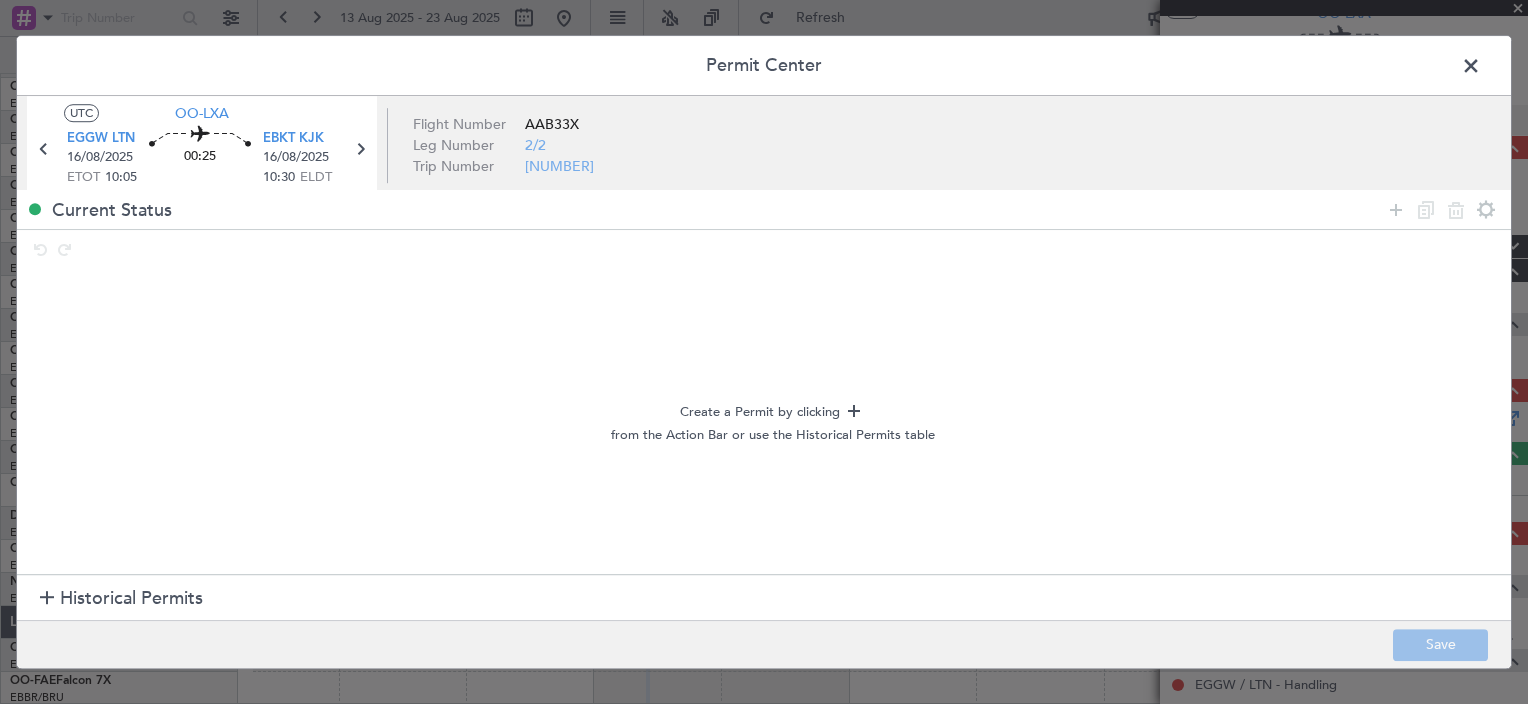 click at bounding box center [1481, 71] 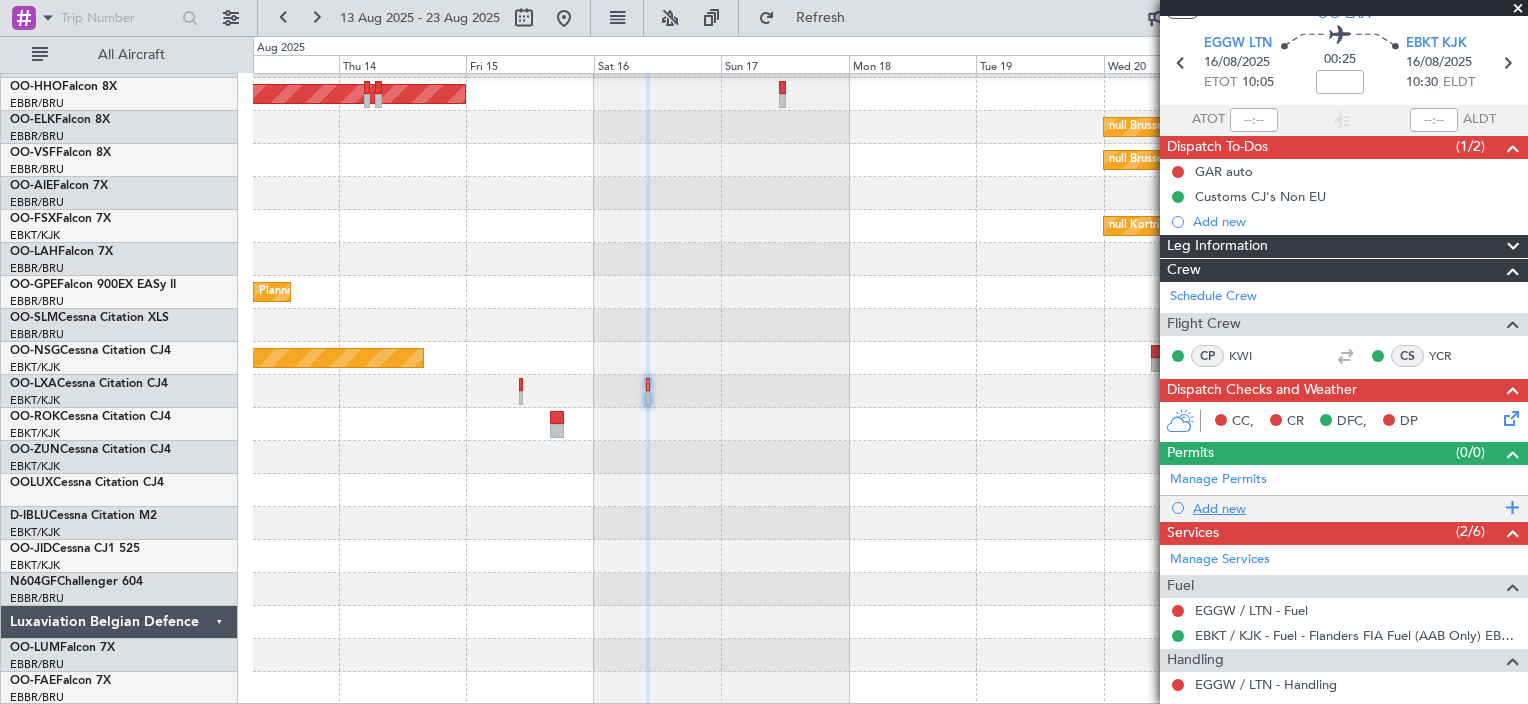 click on "Add new" at bounding box center (1346, 508) 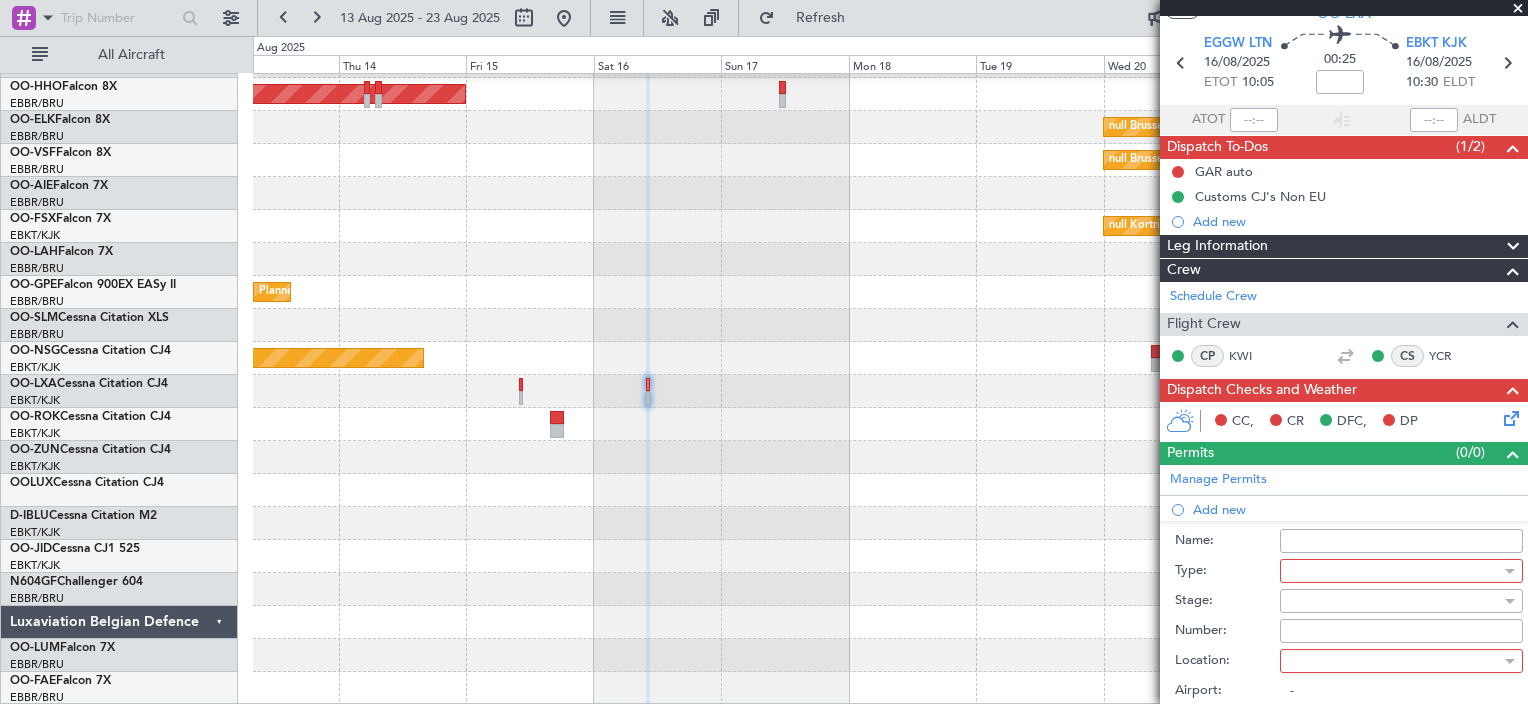 click at bounding box center [1394, 571] 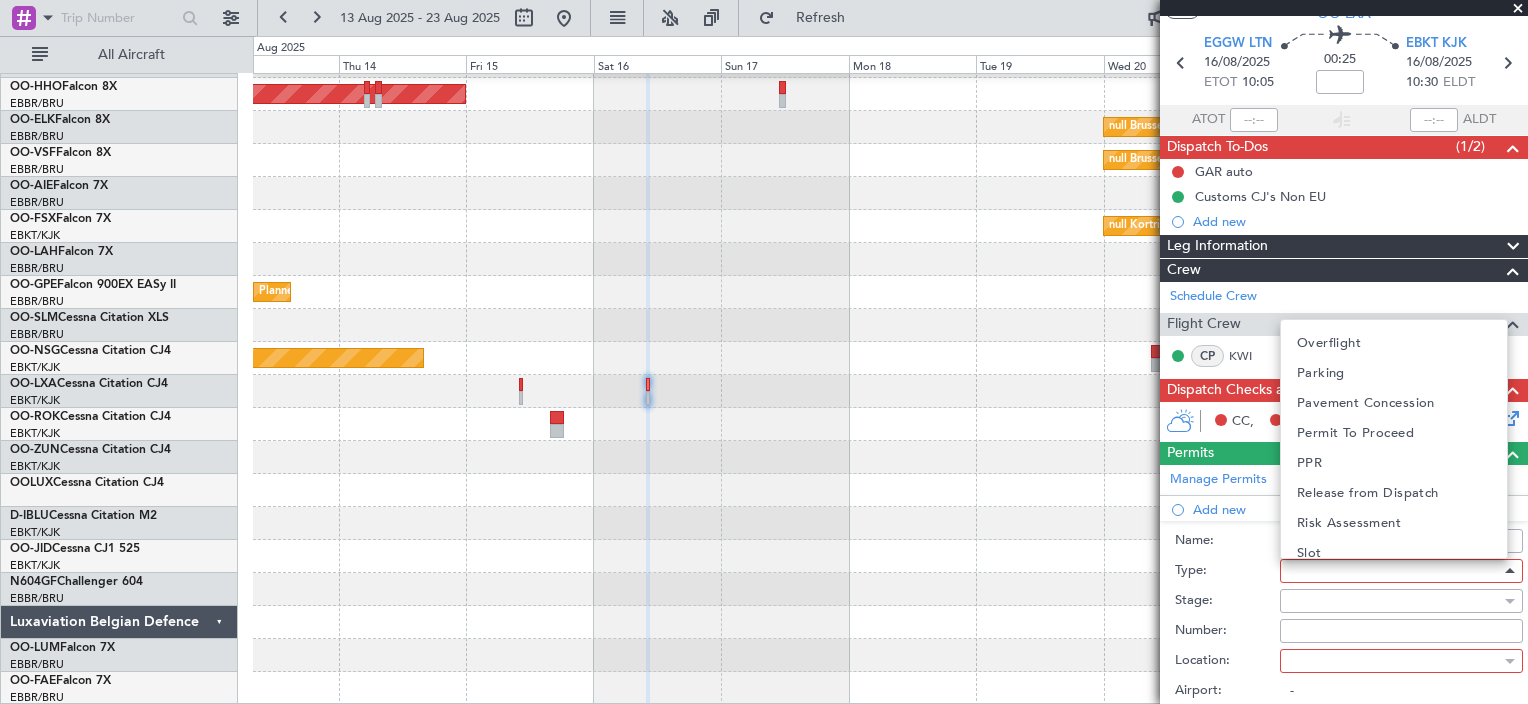 scroll, scrollTop: 601, scrollLeft: 0, axis: vertical 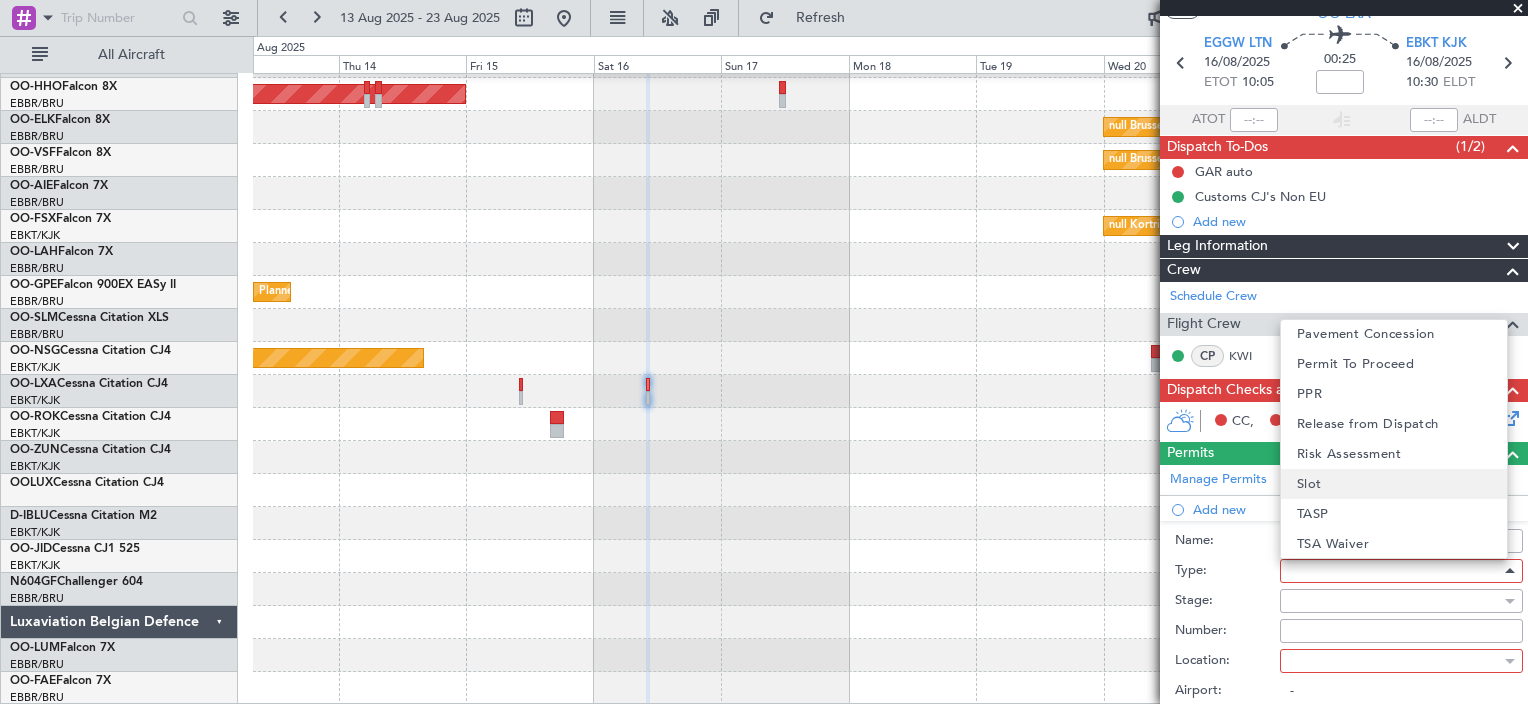 click on "Slot" at bounding box center (1394, 484) 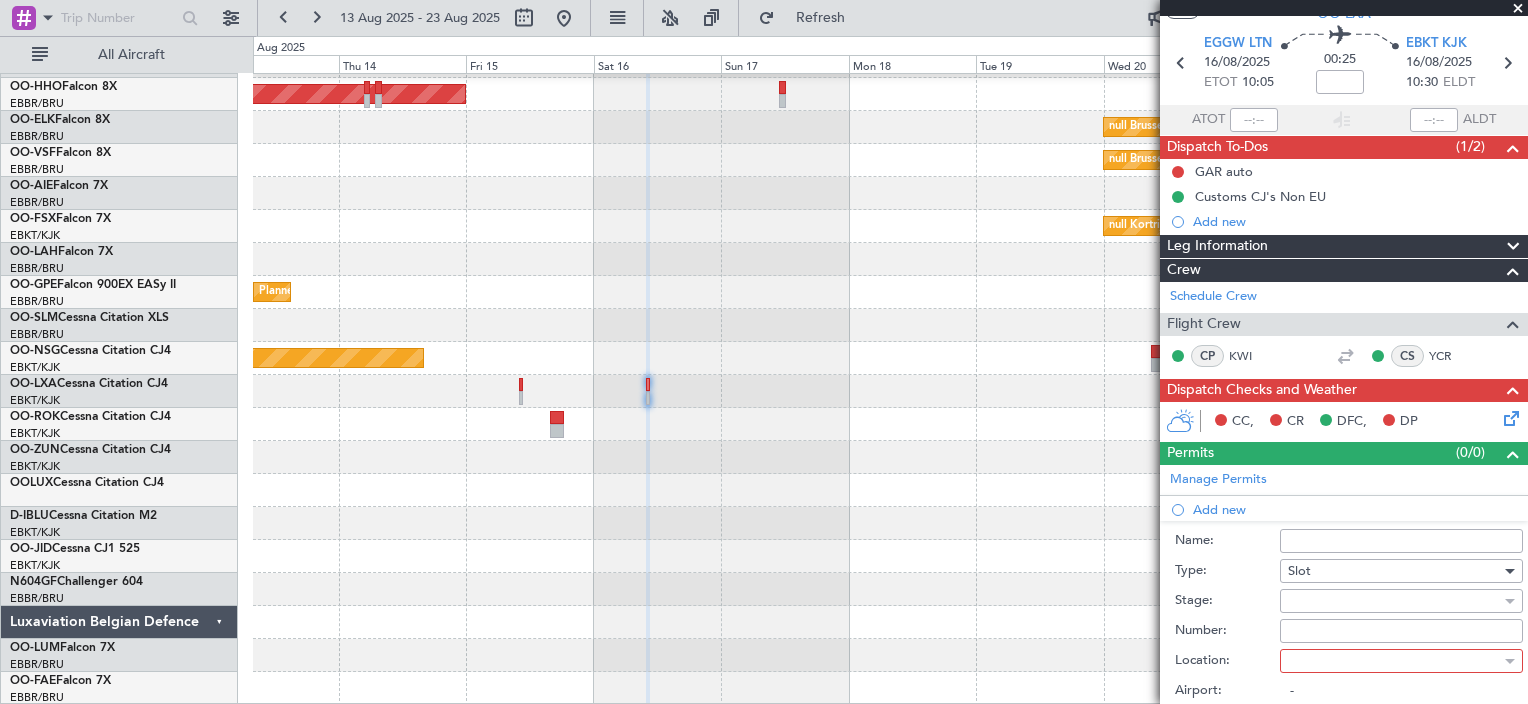 scroll, scrollTop: 142, scrollLeft: 0, axis: vertical 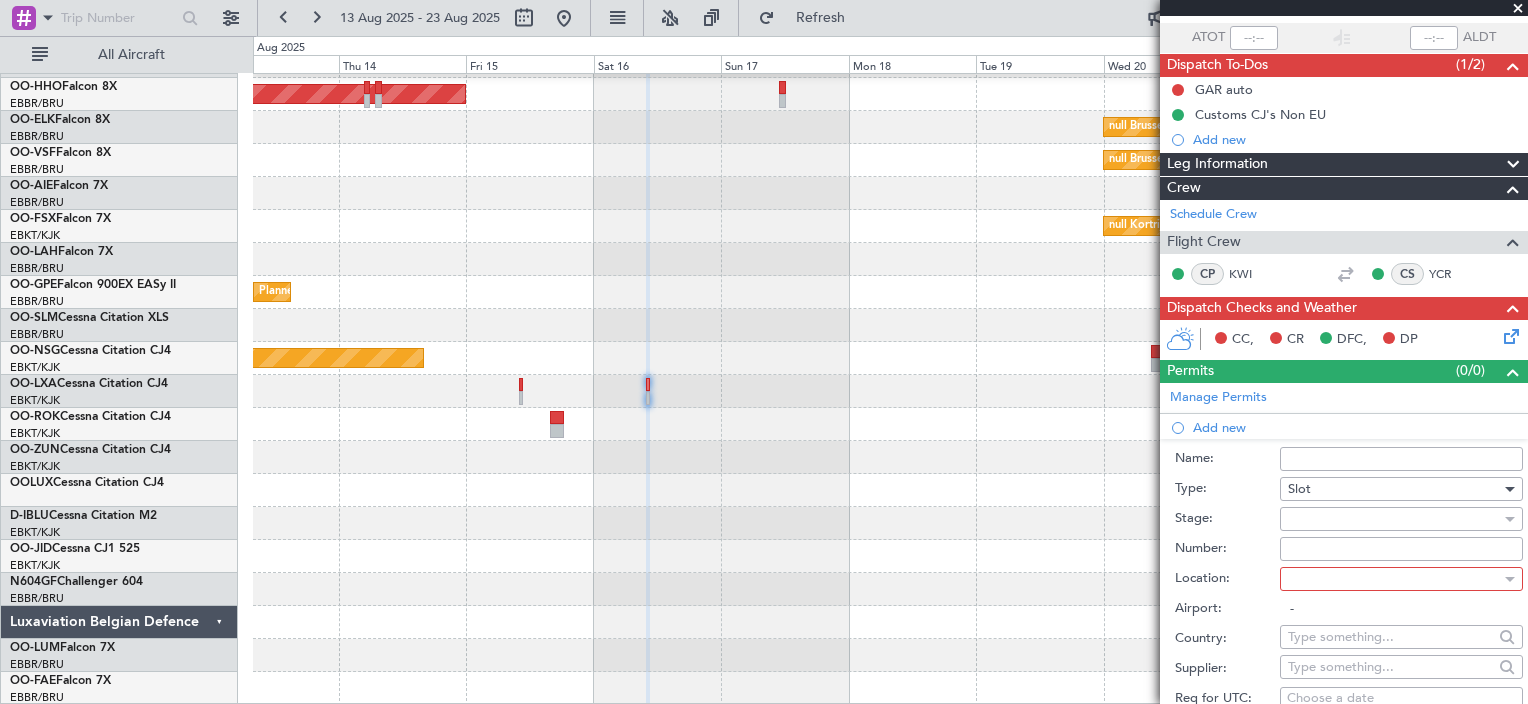 click at bounding box center (1394, 579) 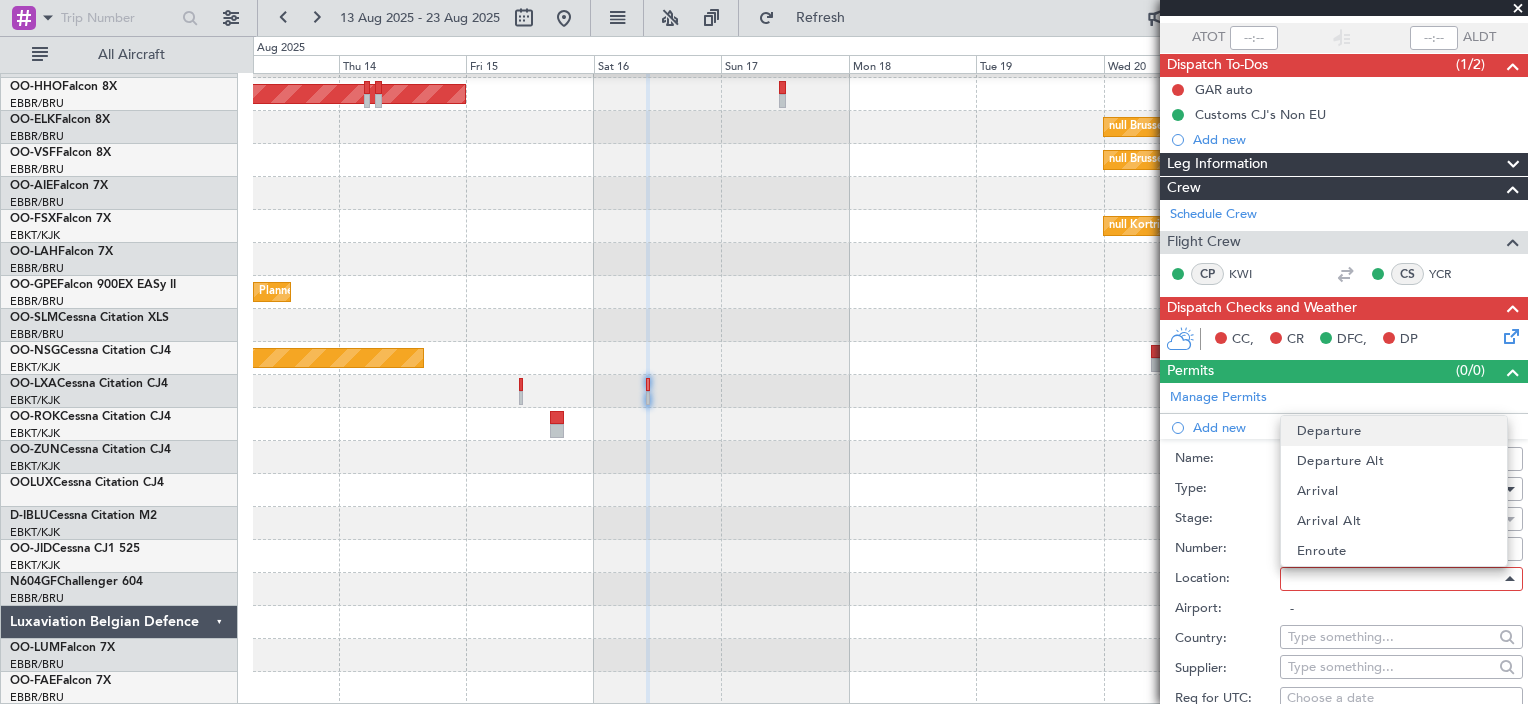click on "Departure" at bounding box center (1394, 431) 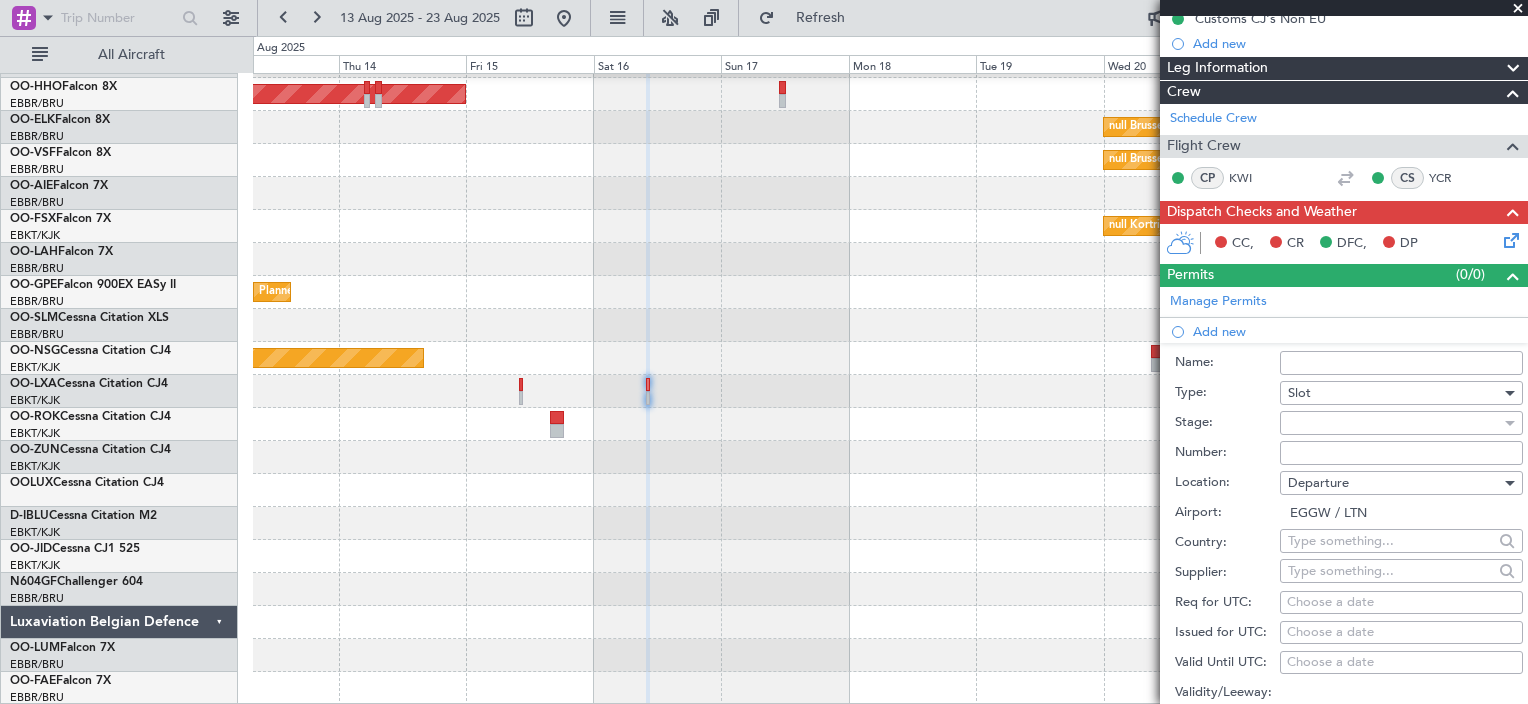 scroll, scrollTop: 260, scrollLeft: 0, axis: vertical 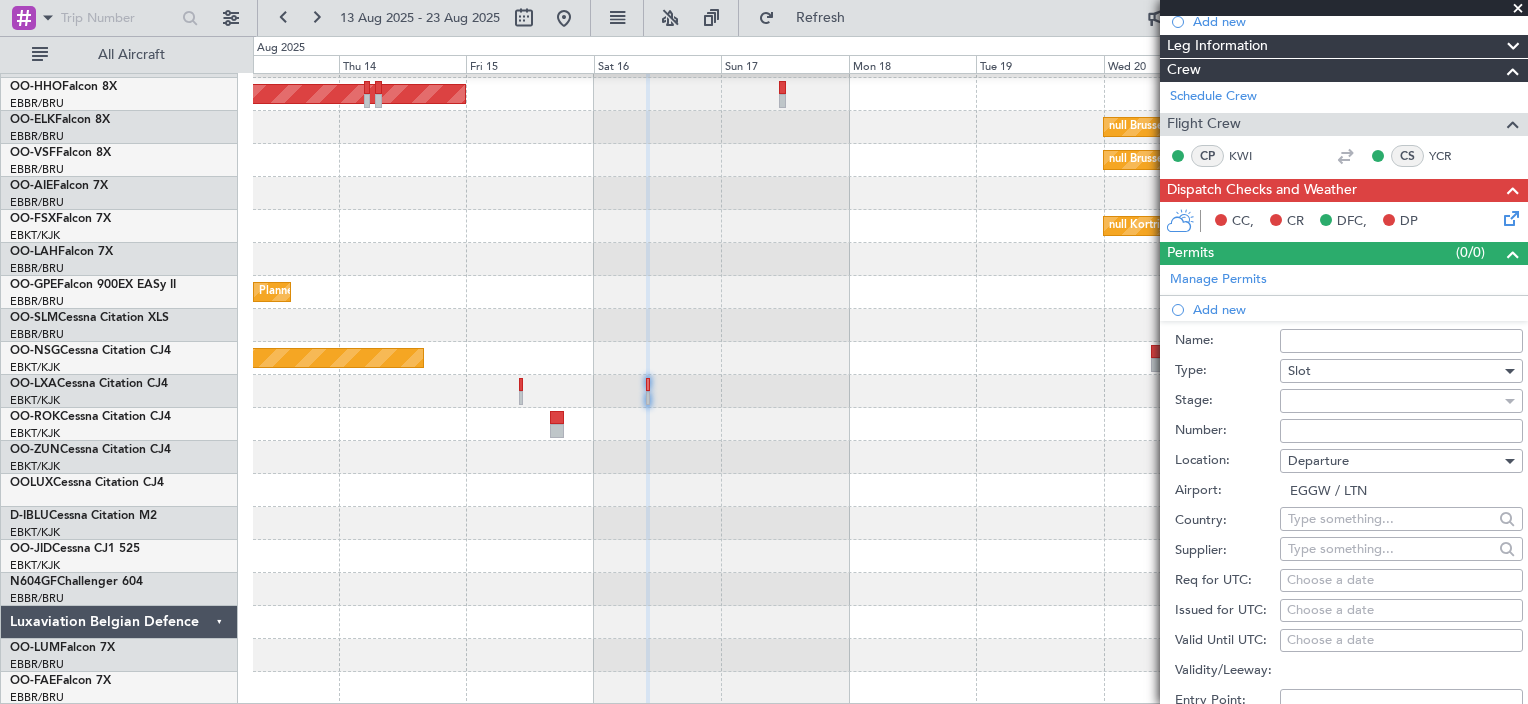 click on "Choose a date" at bounding box center [1401, 581] 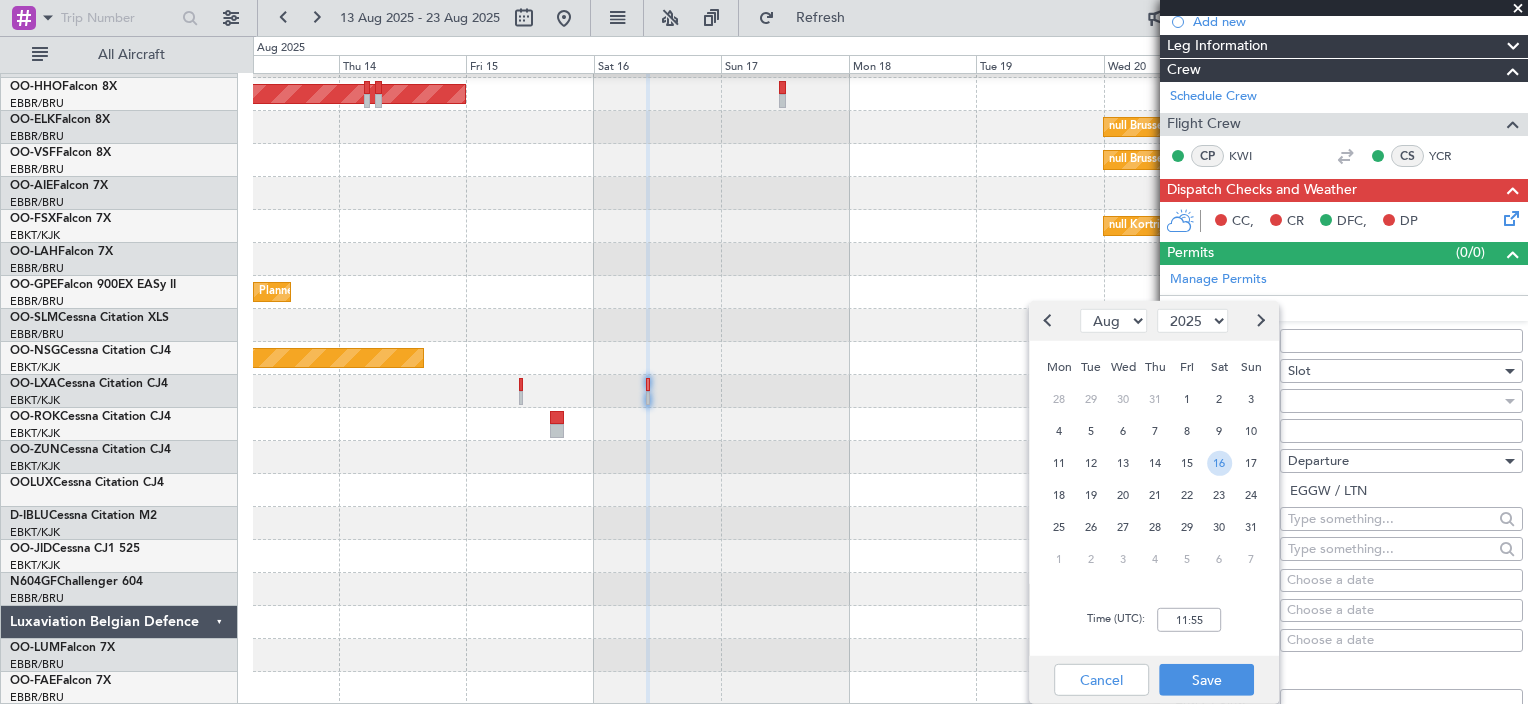 click on "16" at bounding box center (1219, 462) 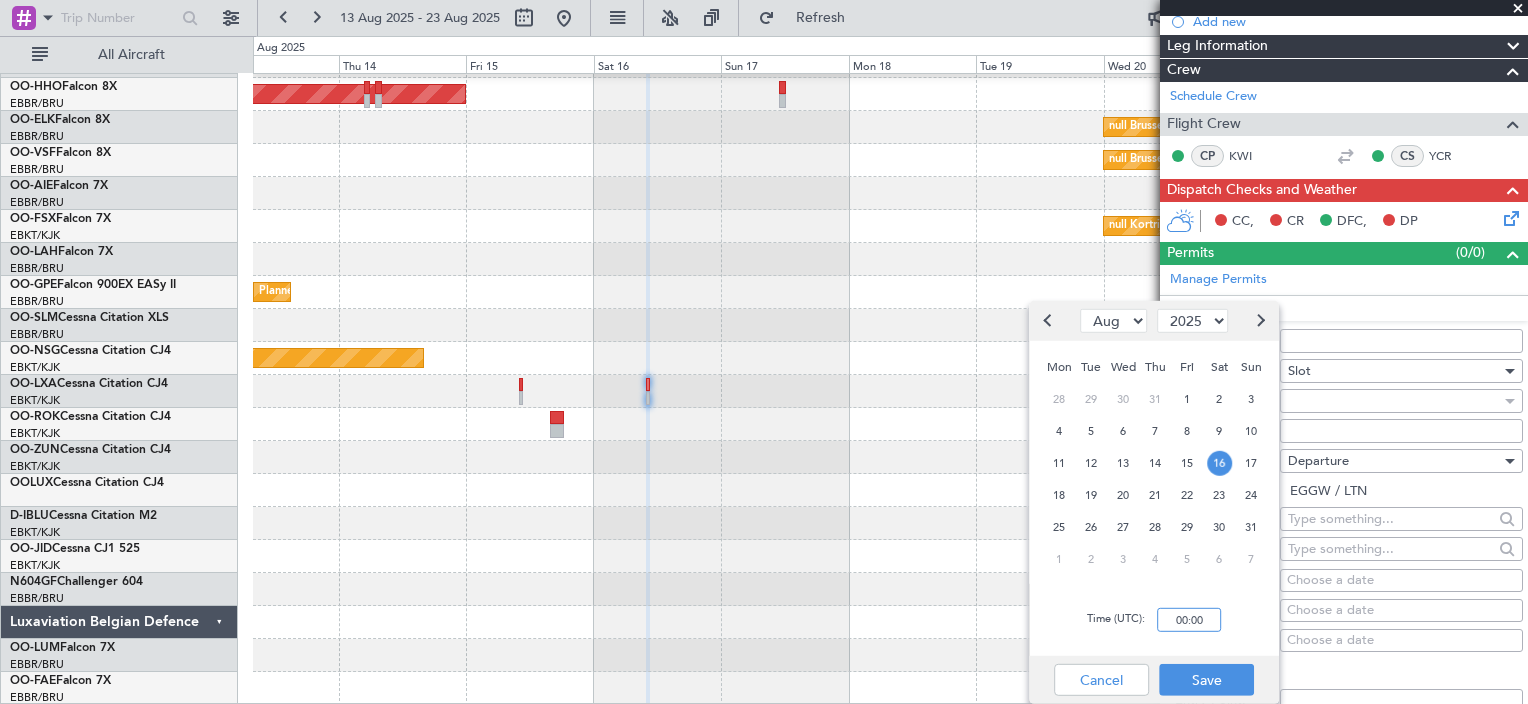 click on "00:00" at bounding box center [1189, 620] 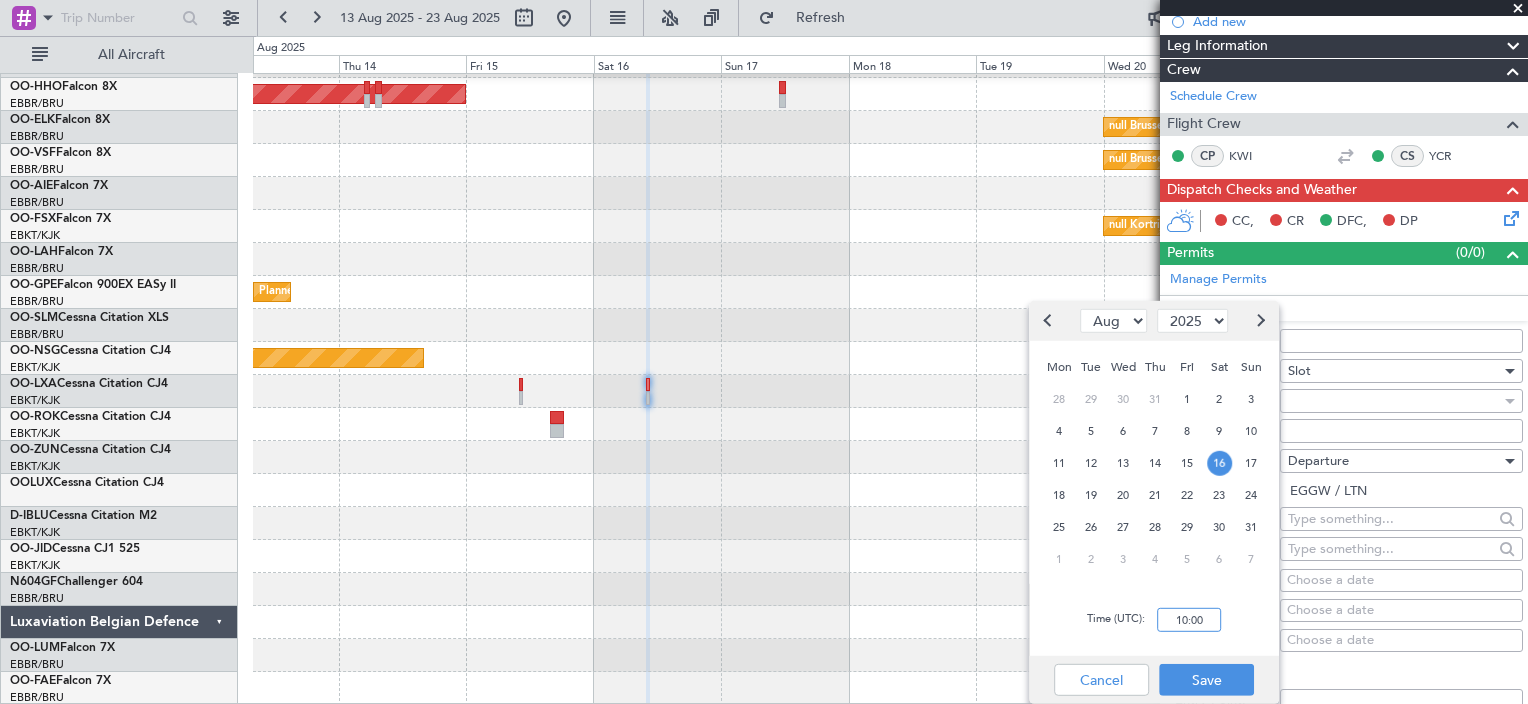 click on "10:00" at bounding box center (1189, 620) 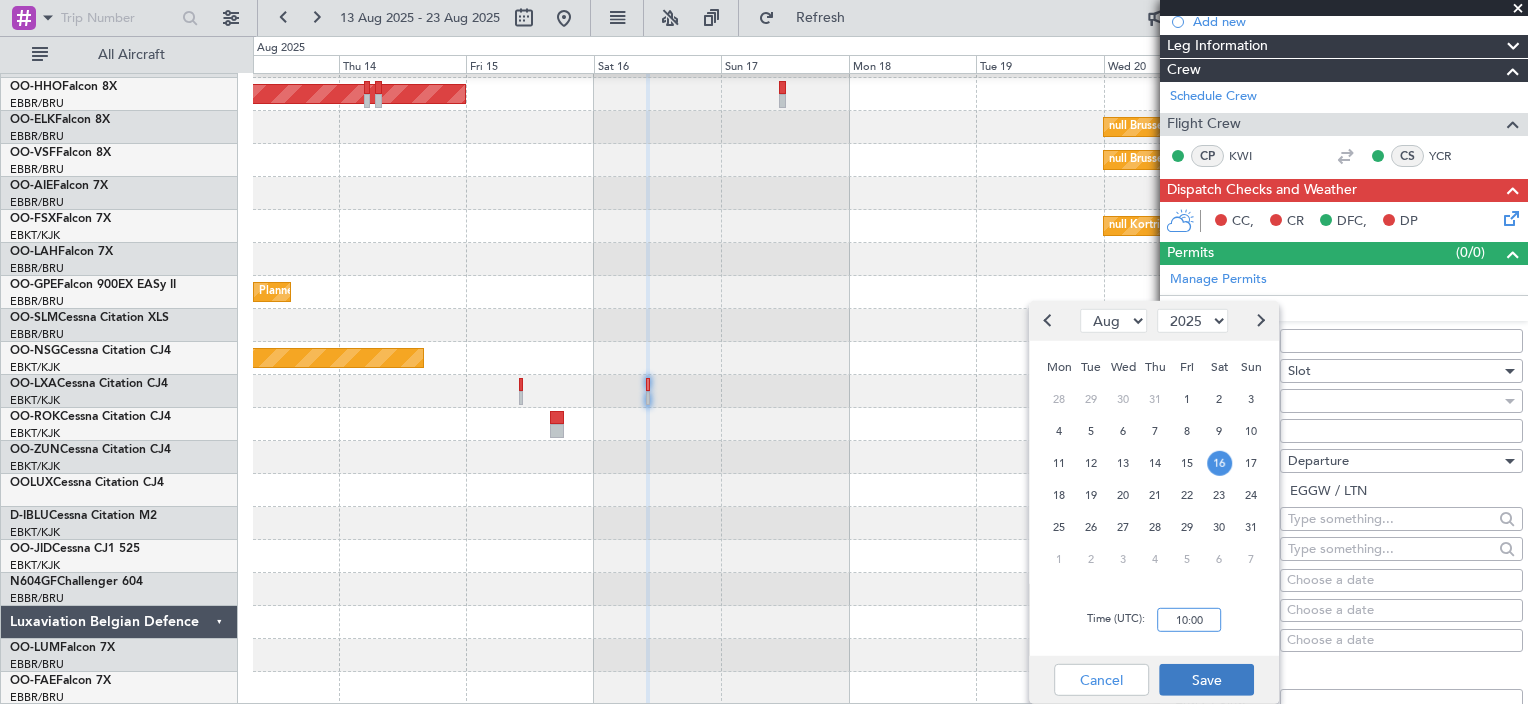 type on "10:00" 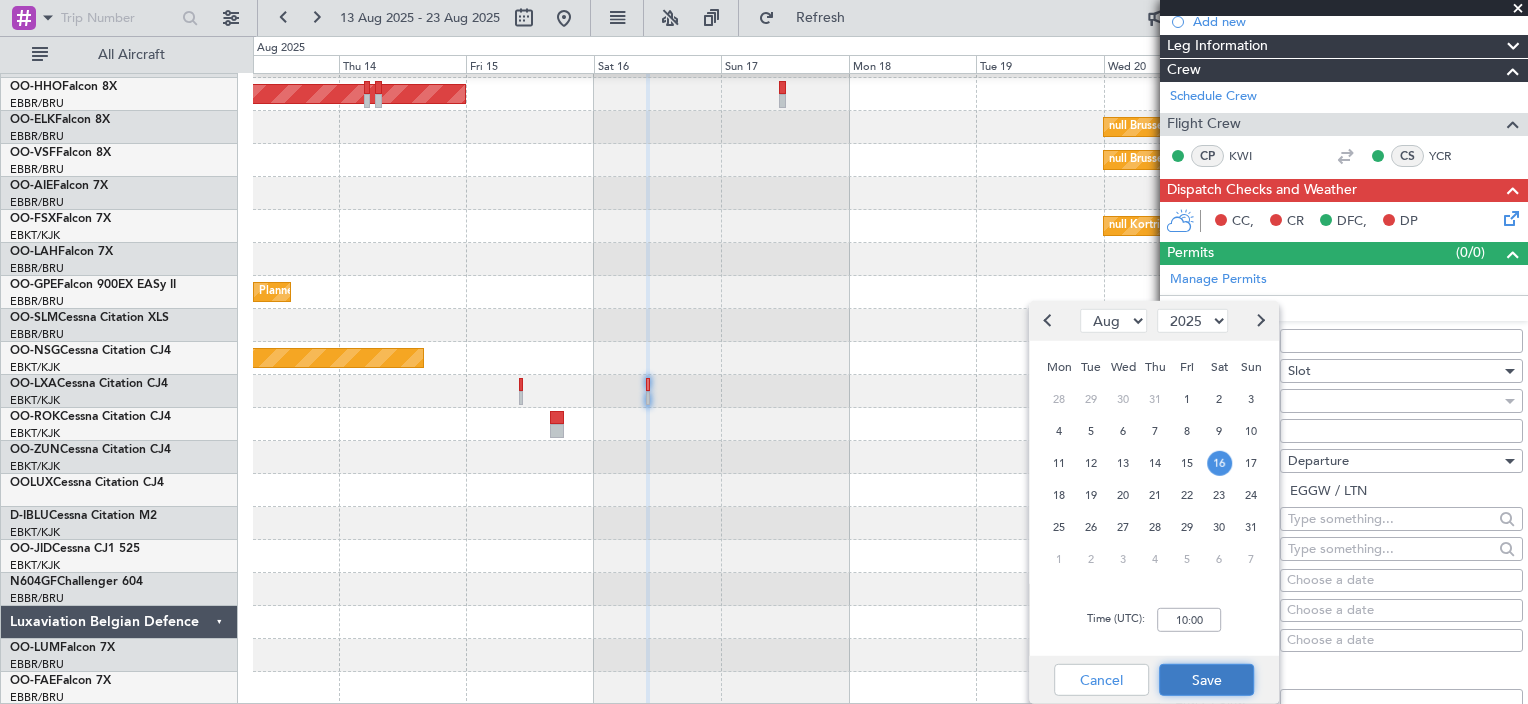 click on "Save" at bounding box center (1206, 680) 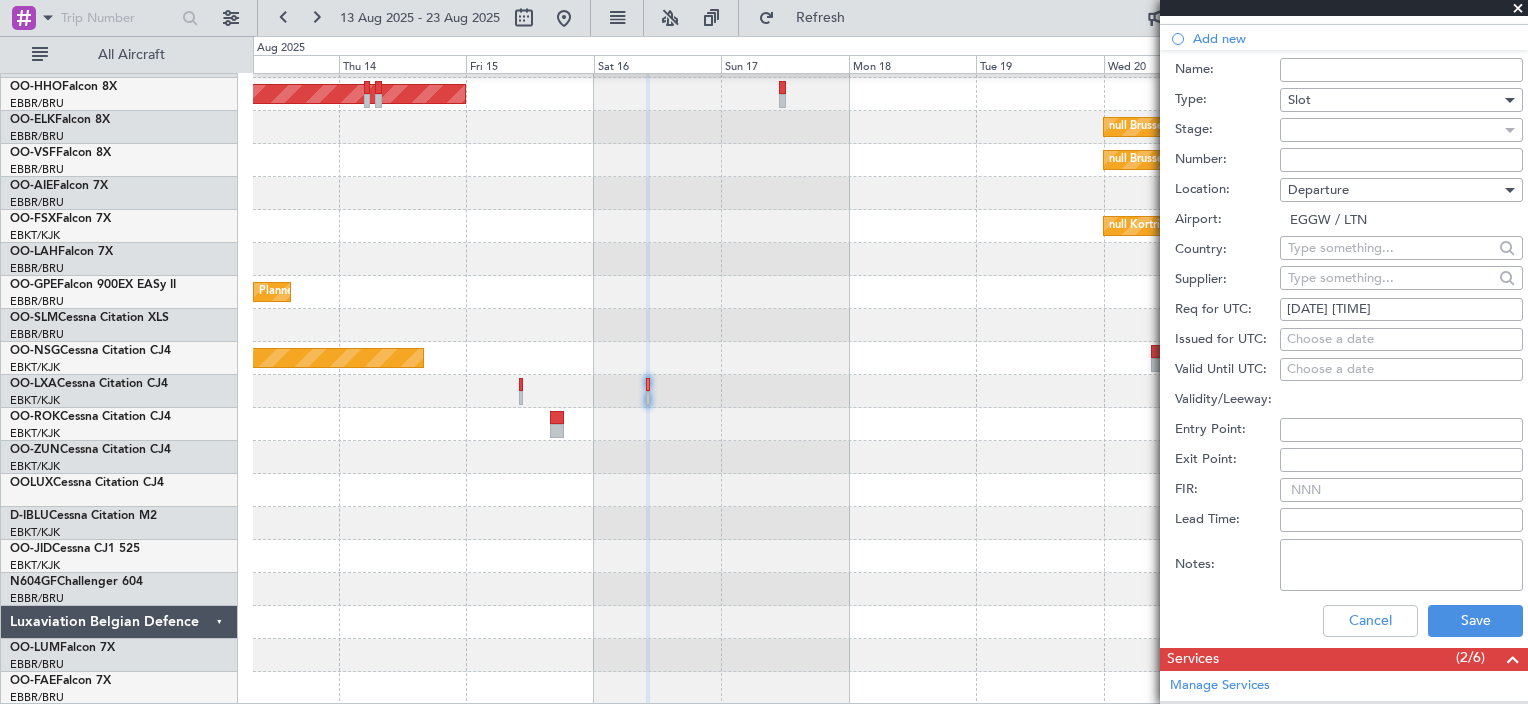 scroll, scrollTop: 551, scrollLeft: 0, axis: vertical 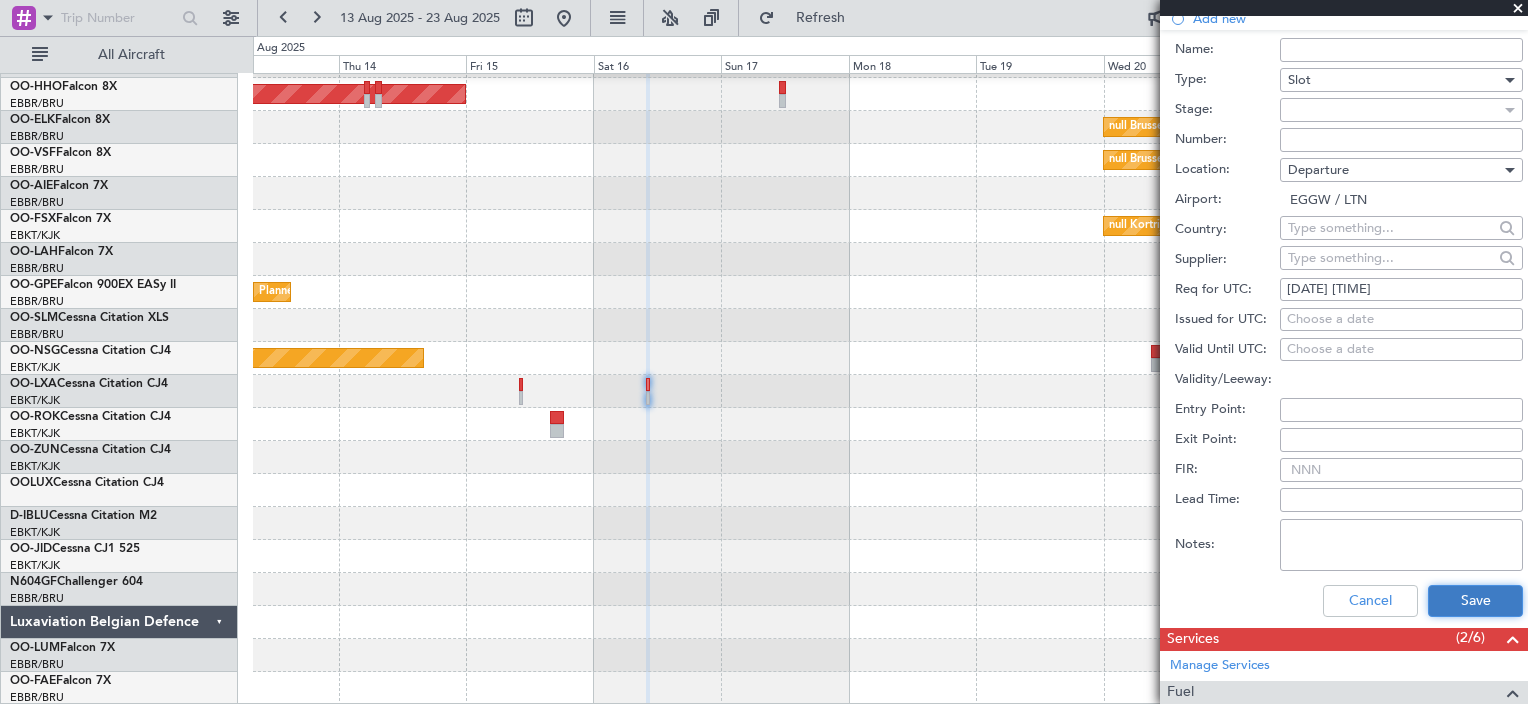 click on "Save" at bounding box center (1475, 601) 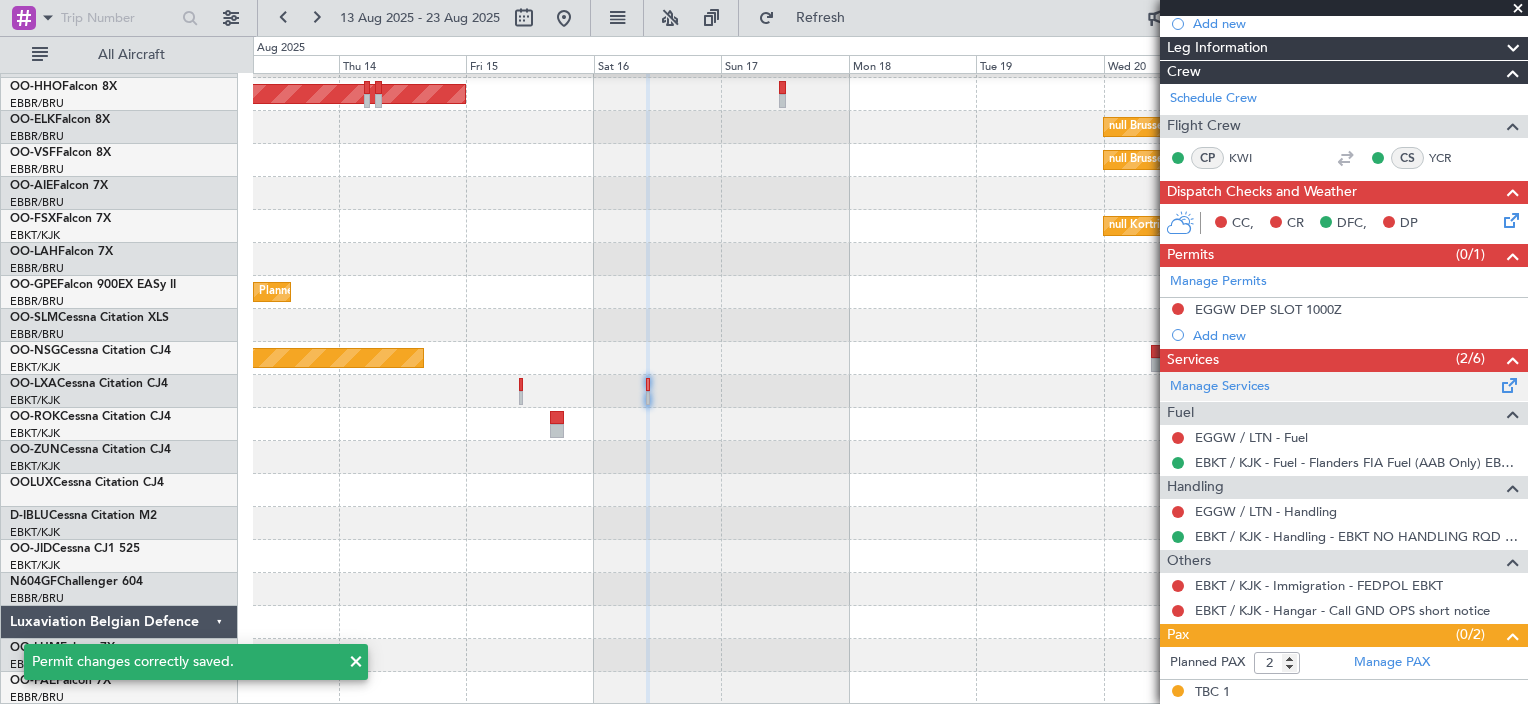 scroll, scrollTop: 258, scrollLeft: 0, axis: vertical 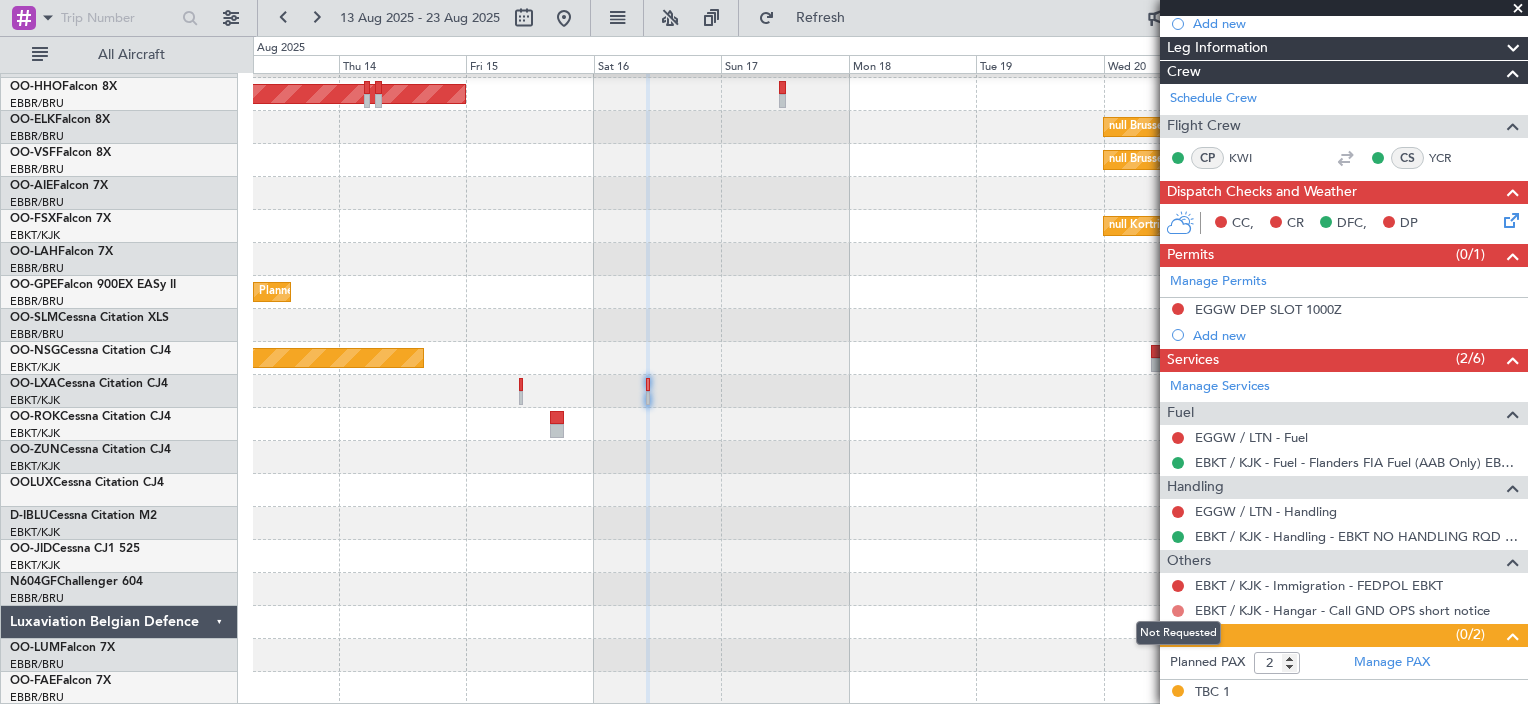 click at bounding box center (1178, 611) 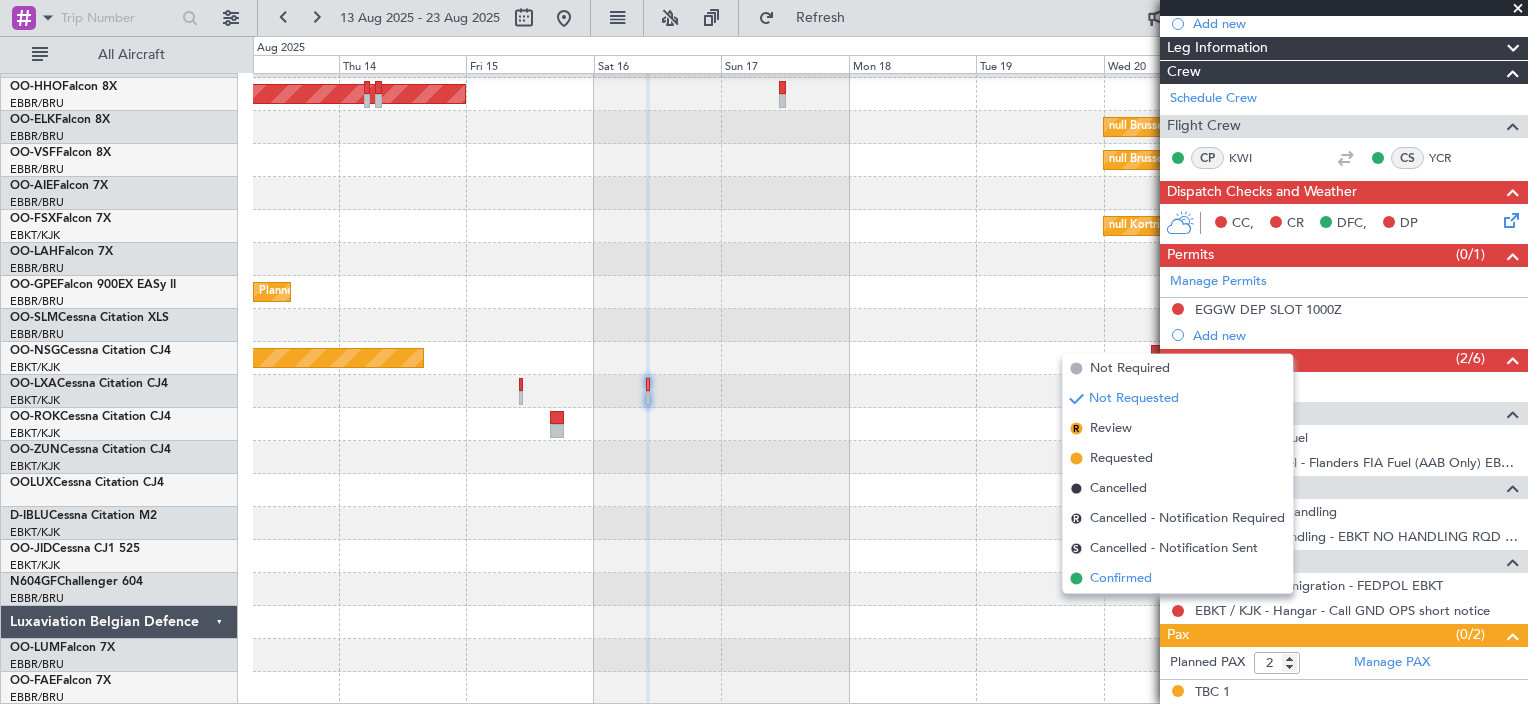 click on "Confirmed" at bounding box center (1121, 579) 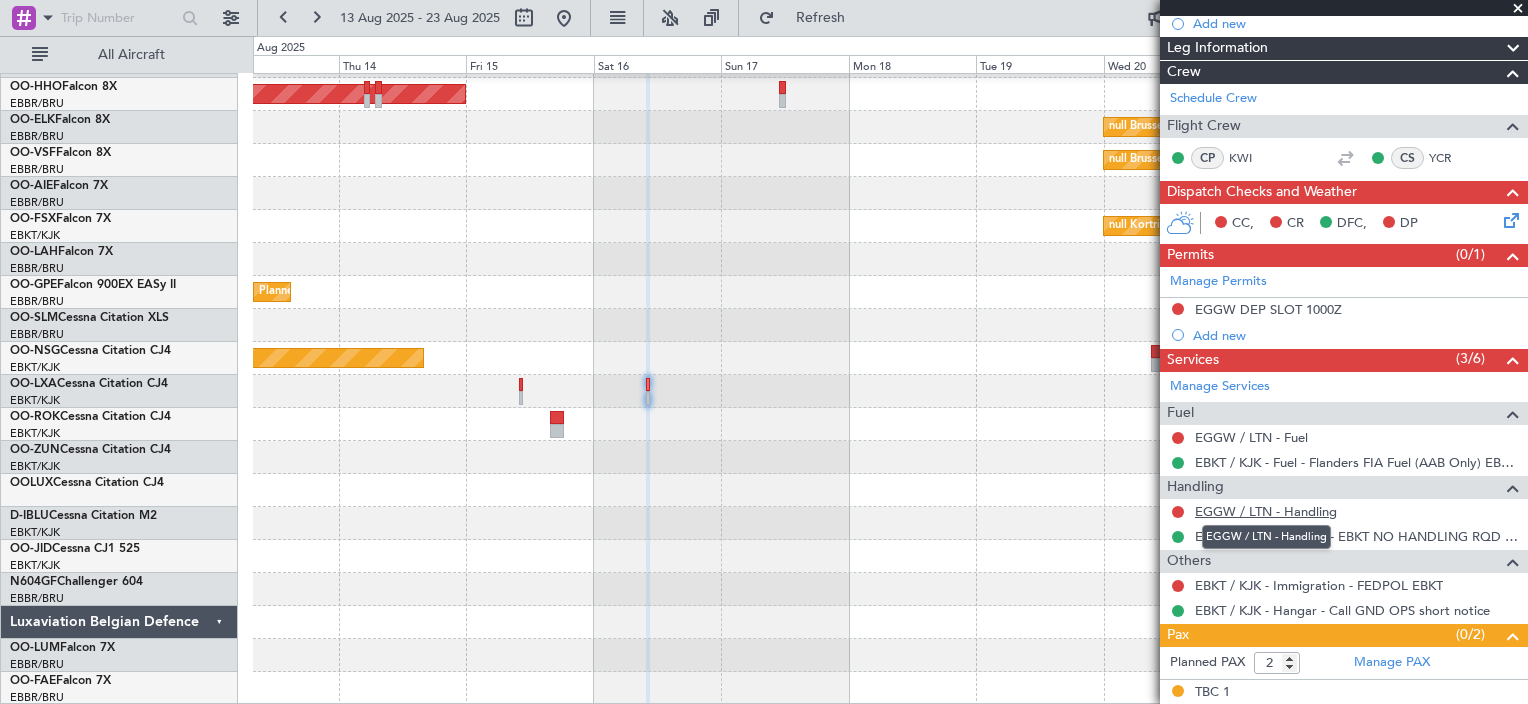click on "EGGW / LTN - Handling" at bounding box center (1266, 511) 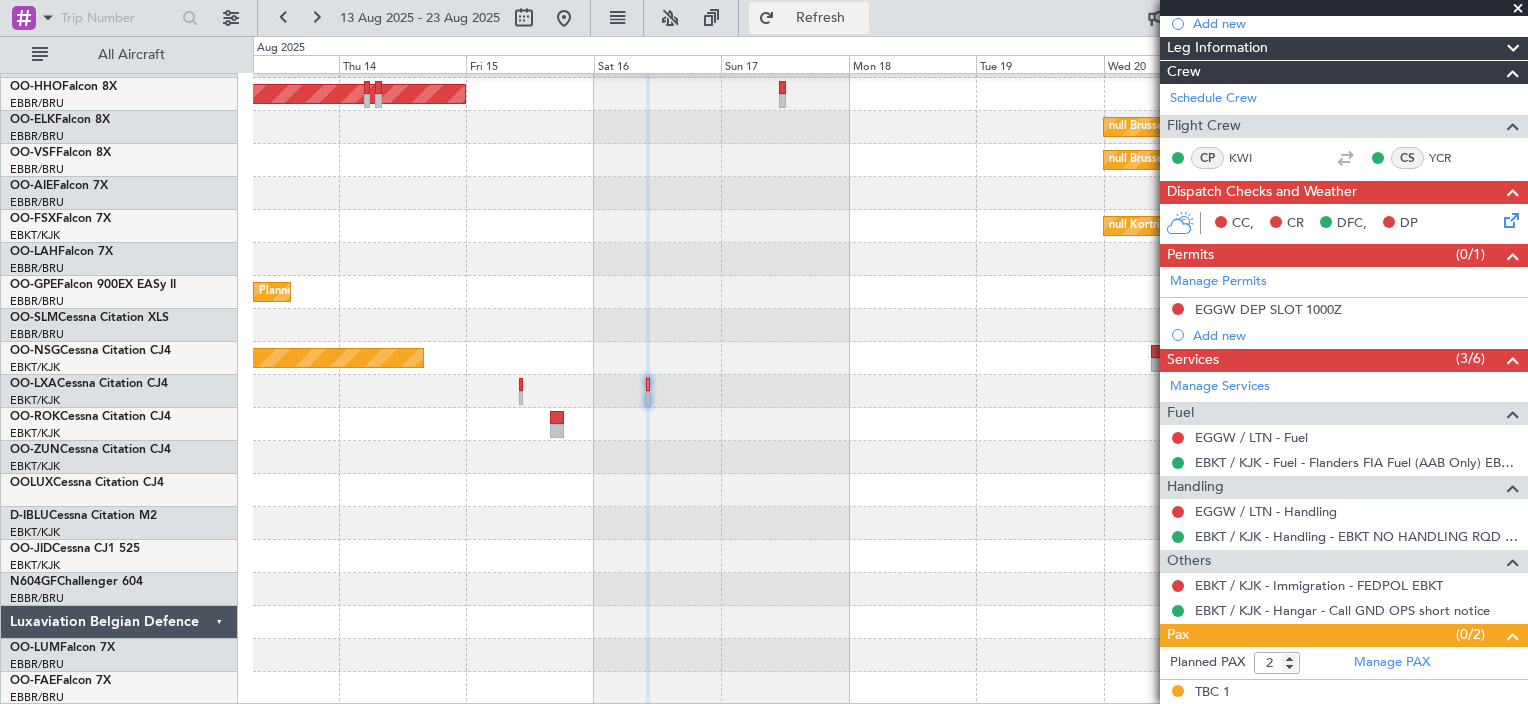click on "Refresh" 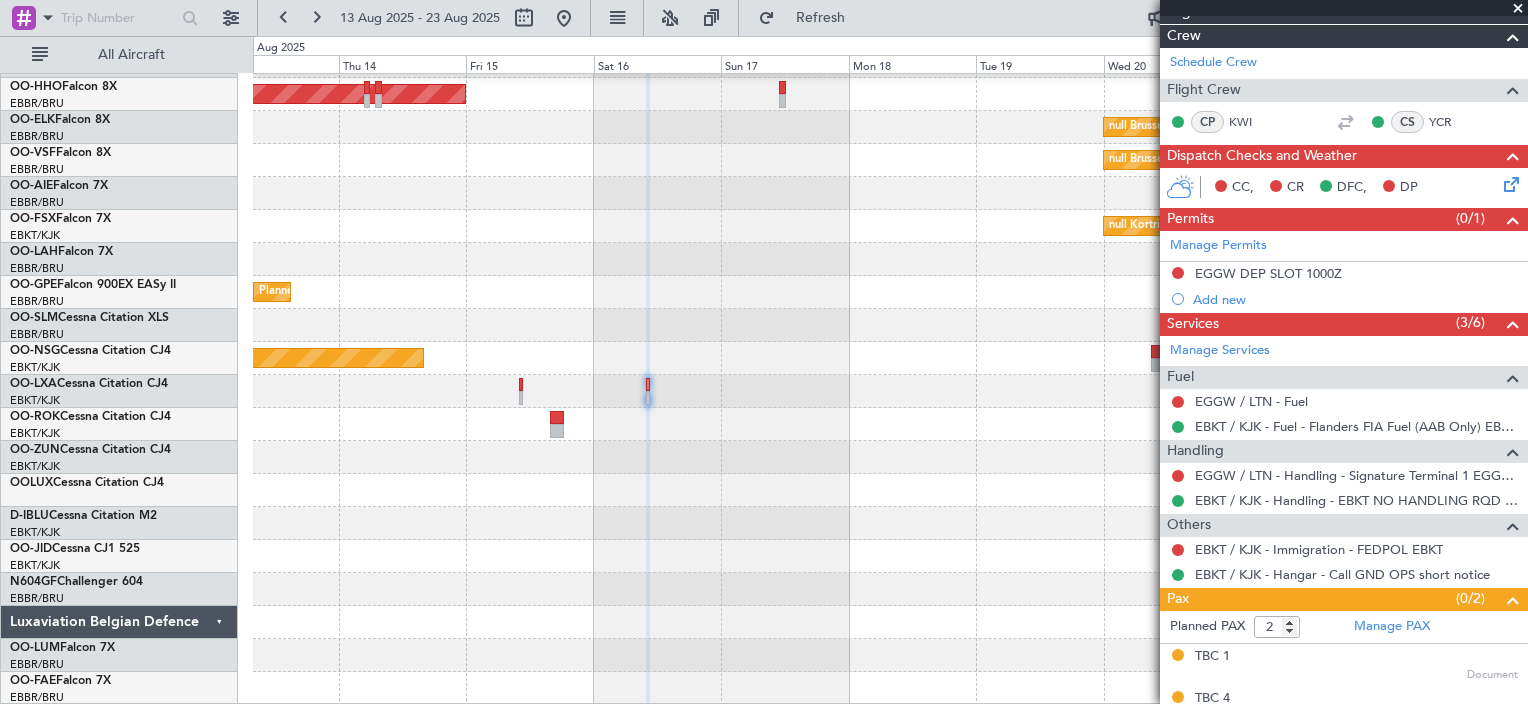 scroll, scrollTop: 295, scrollLeft: 0, axis: vertical 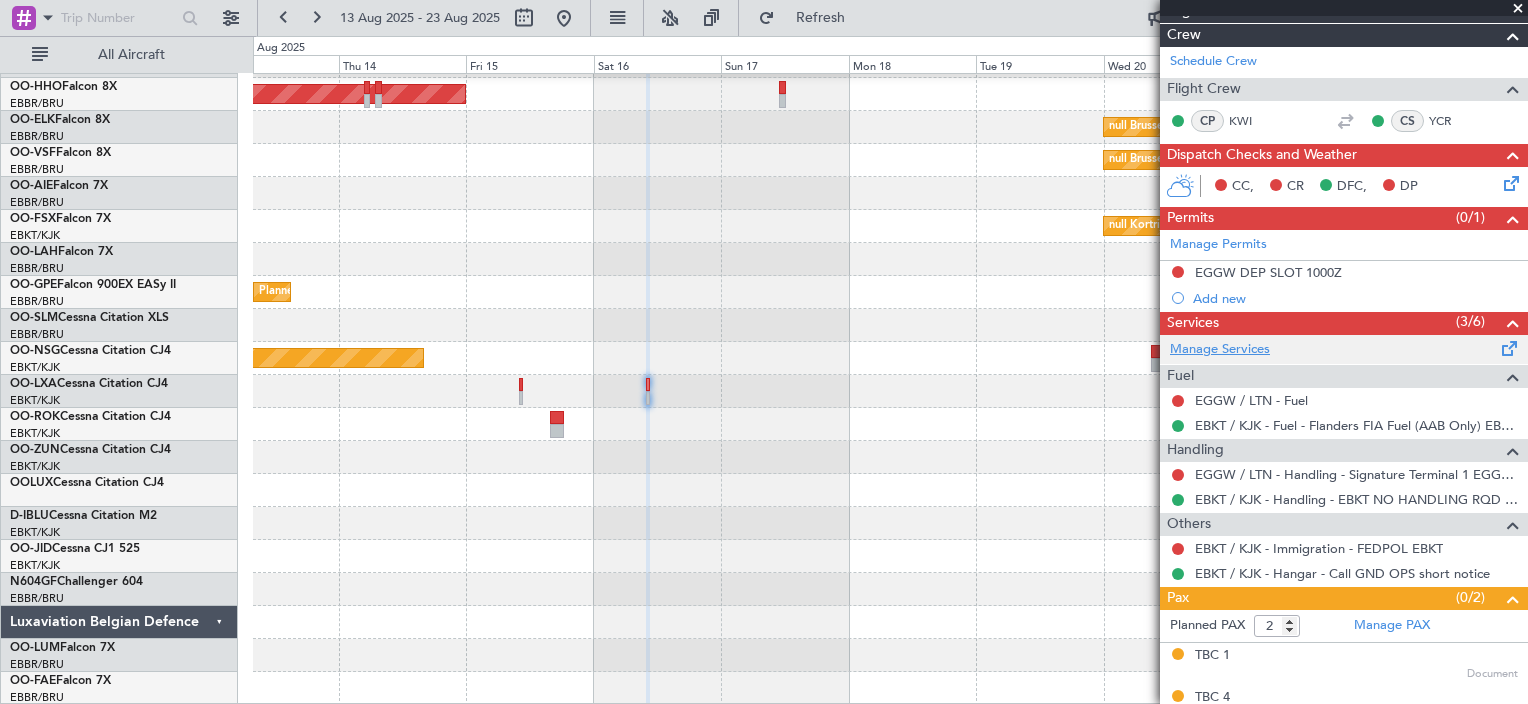 click on "Manage Services" at bounding box center (1220, 350) 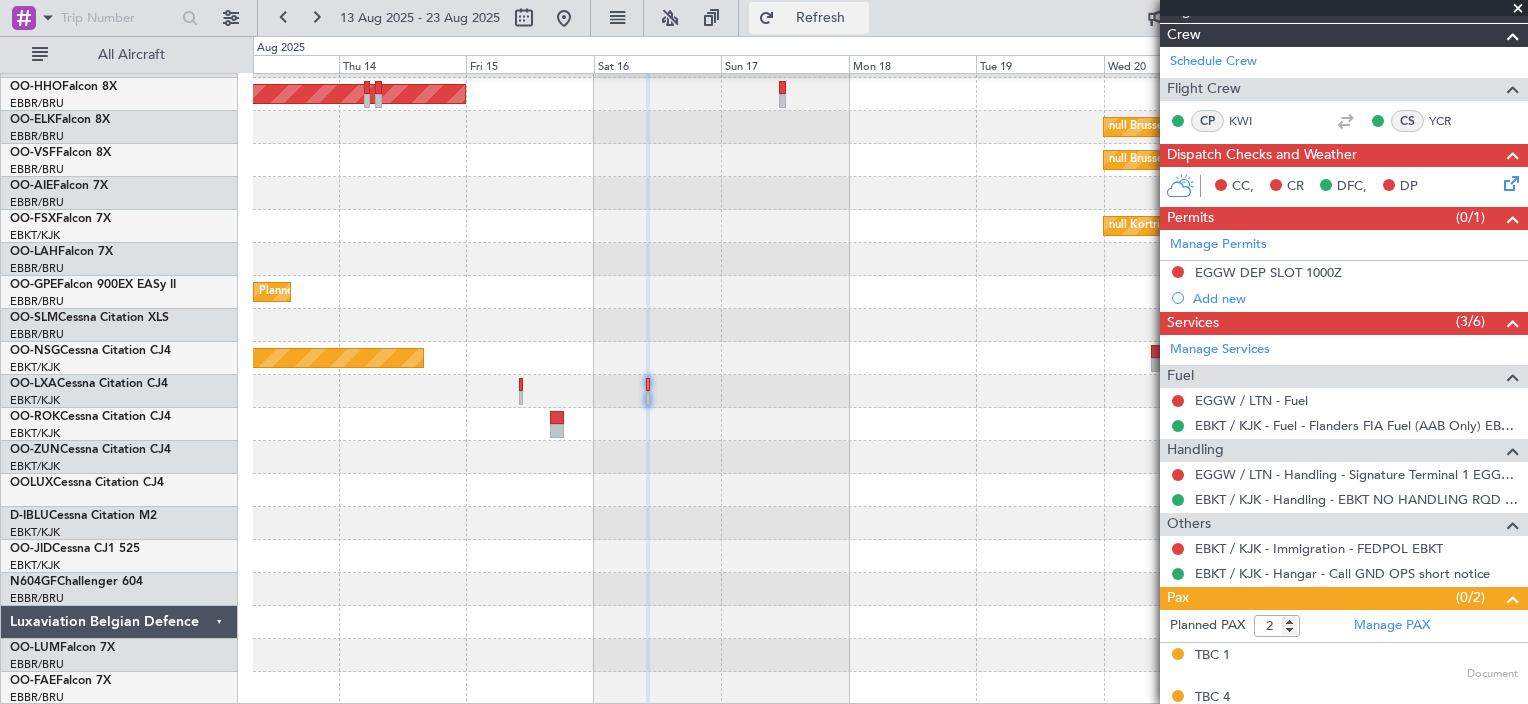 click on "Refresh" 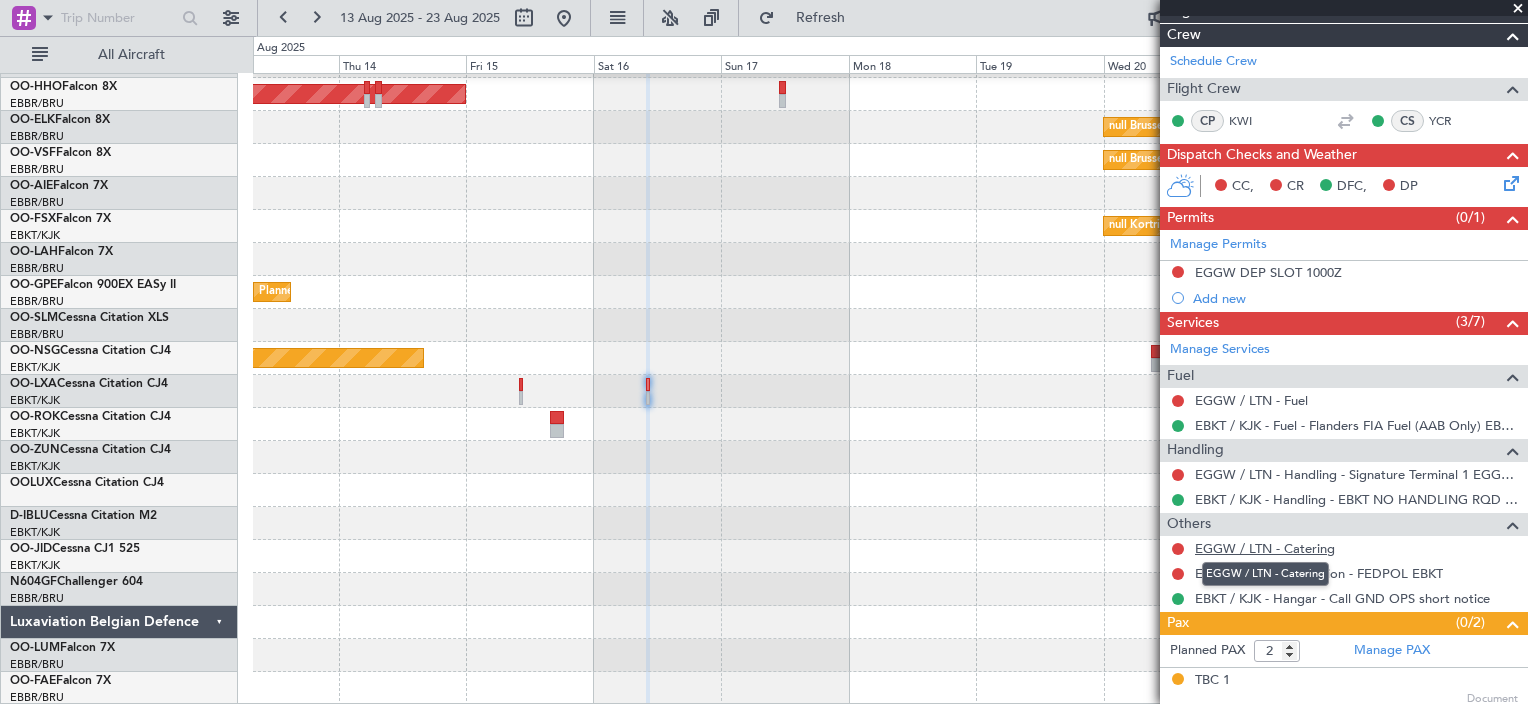 click on "EGGW / LTN - Catering" at bounding box center (1265, 548) 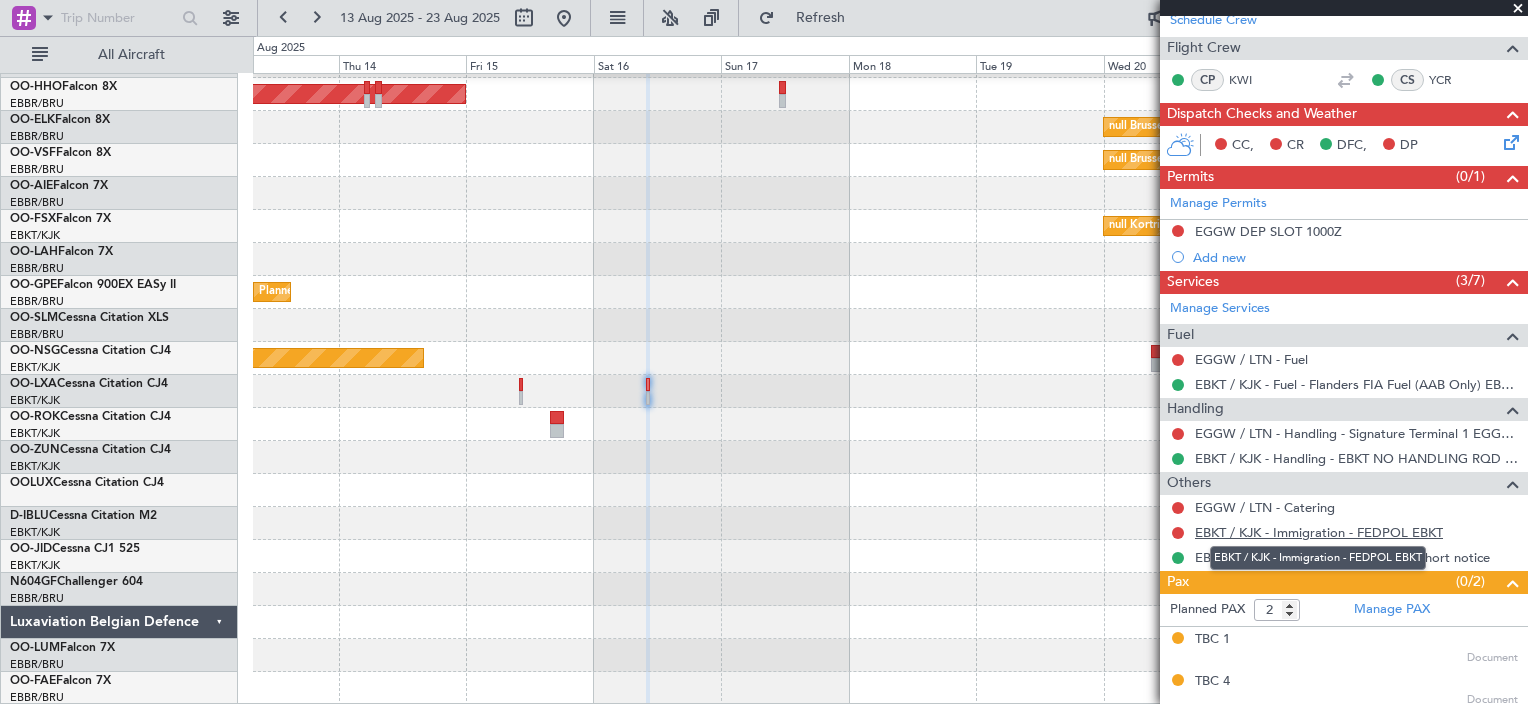 scroll, scrollTop: 340, scrollLeft: 0, axis: vertical 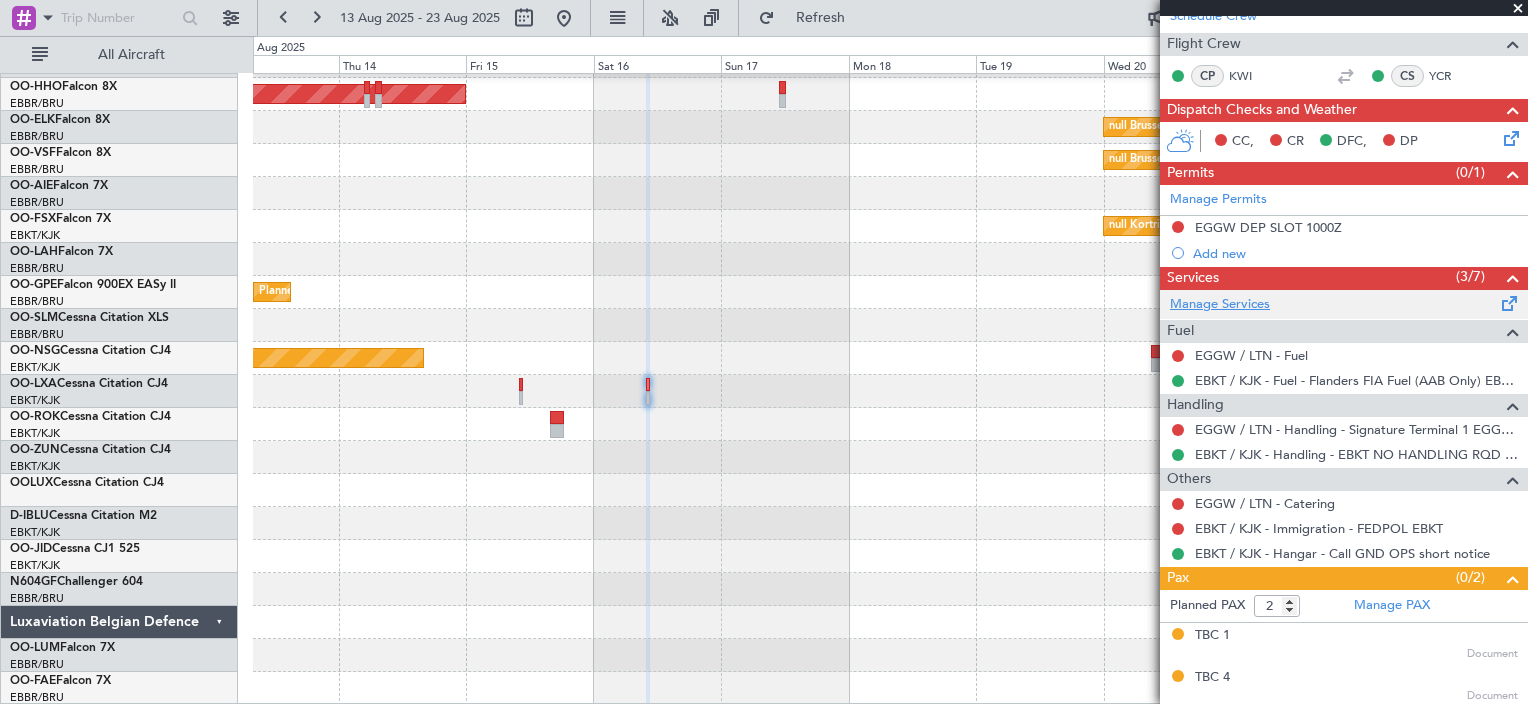 click on "Manage Services" at bounding box center (1220, 305) 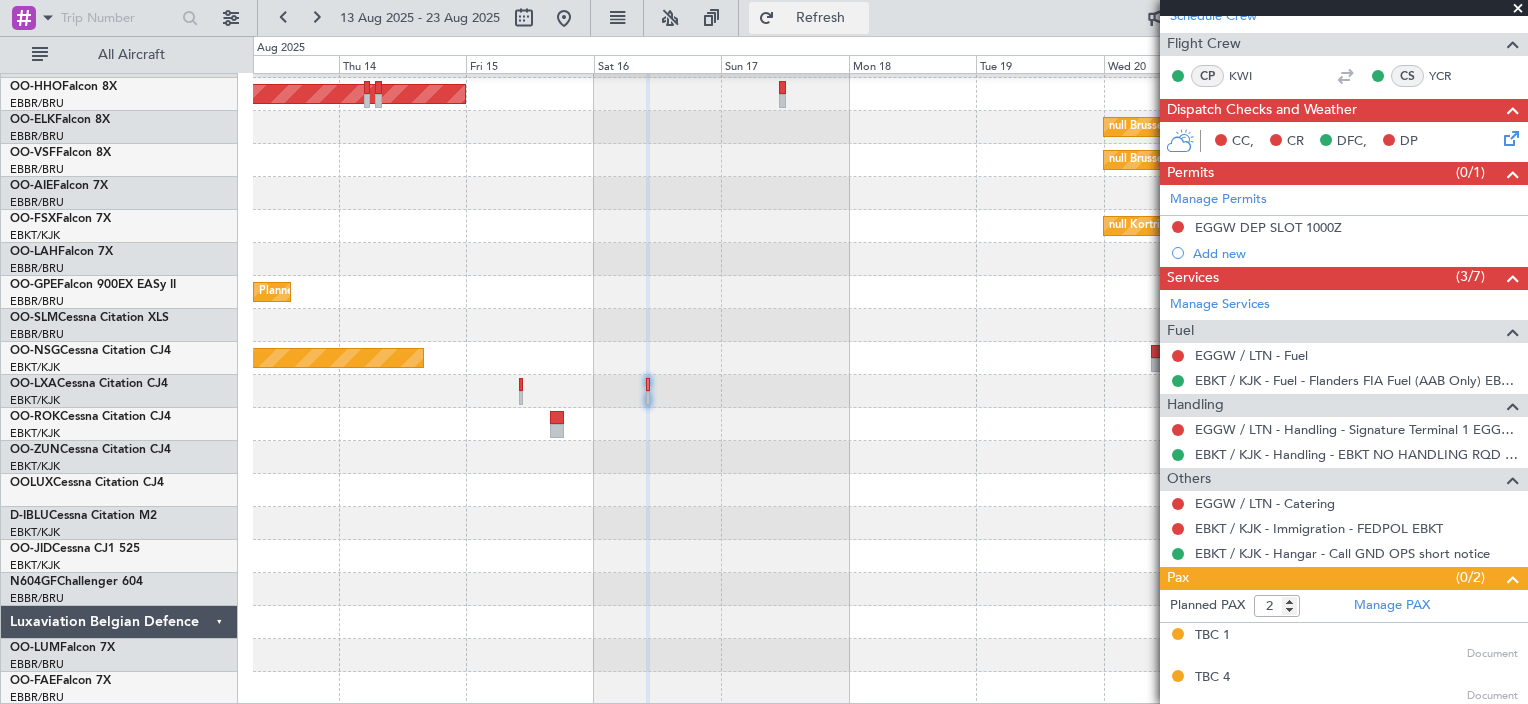 click on "Refresh" 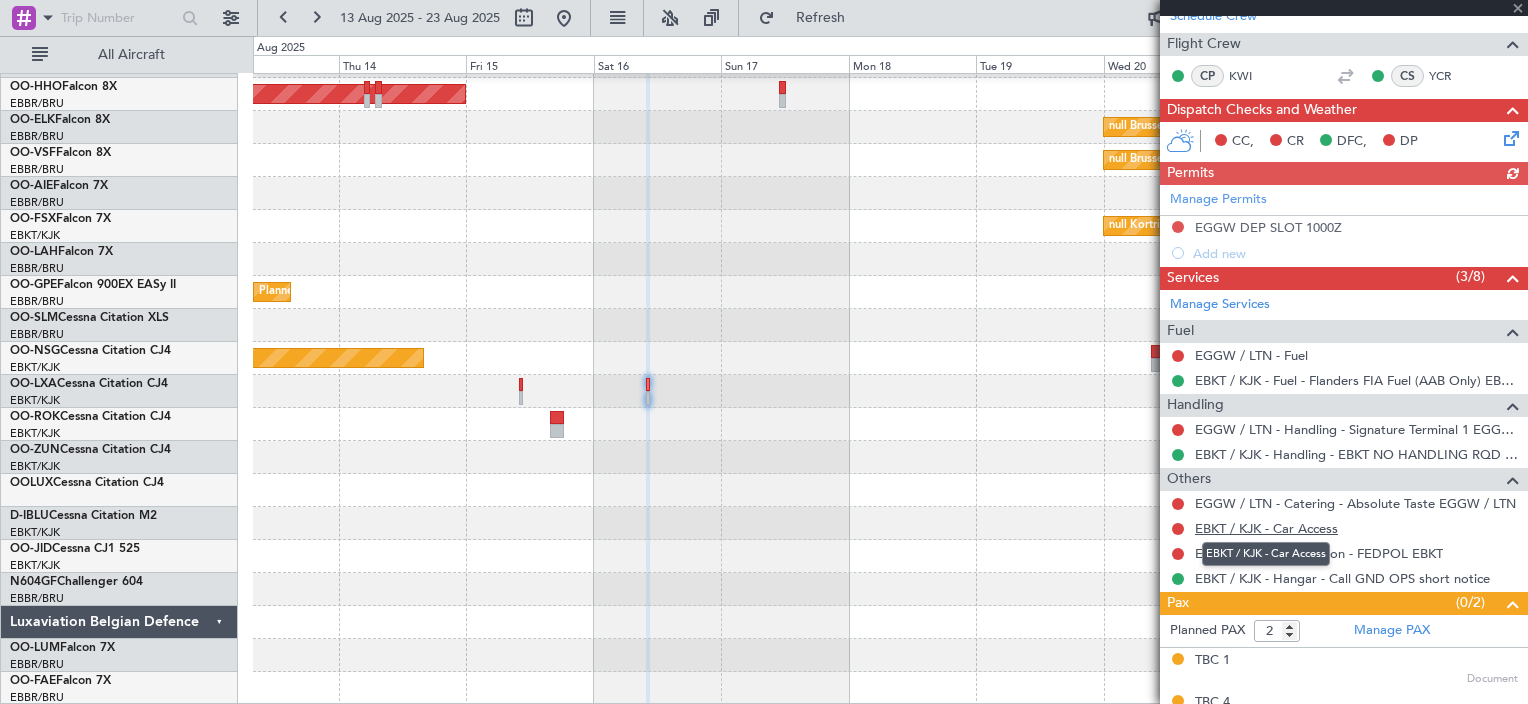 click on "EBKT / KJK - Car Access" at bounding box center (1266, 528) 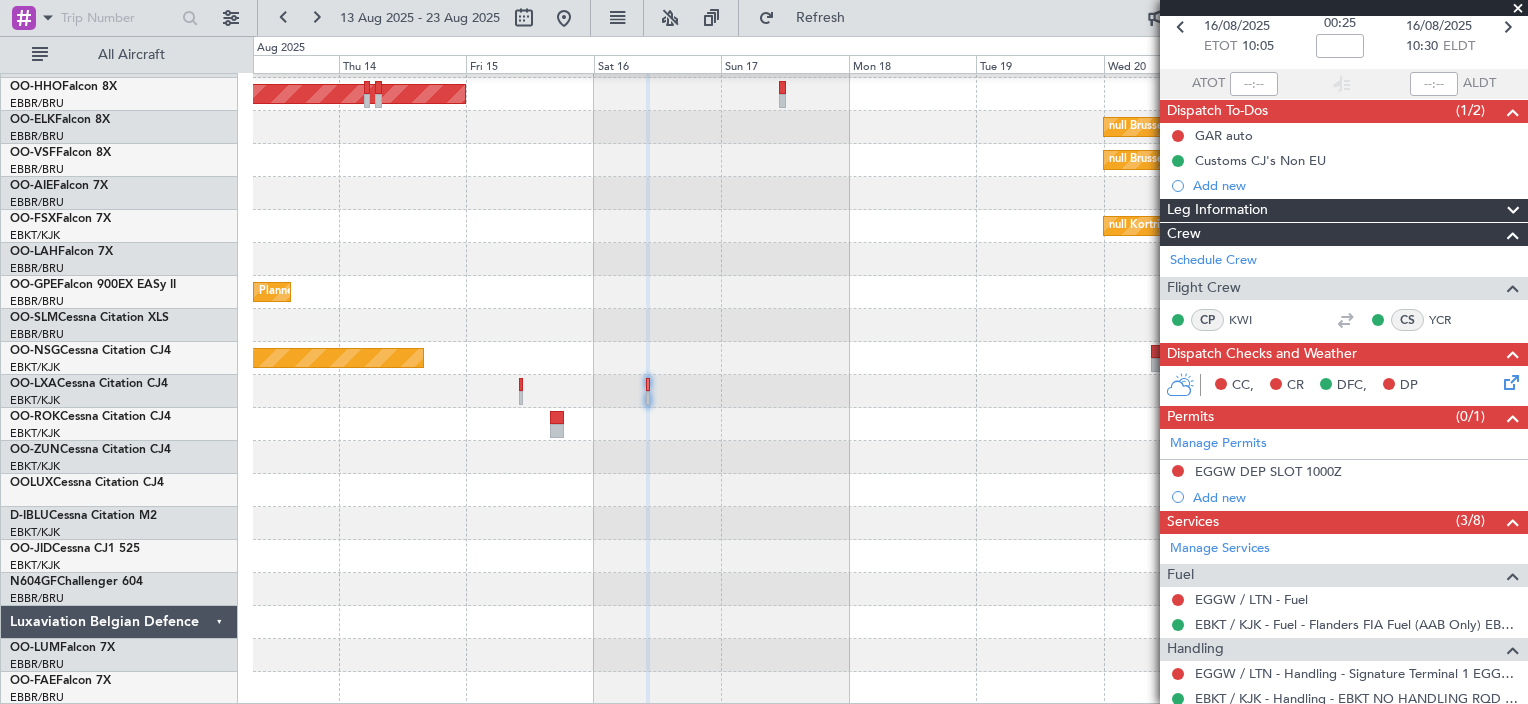 scroll, scrollTop: 96, scrollLeft: 0, axis: vertical 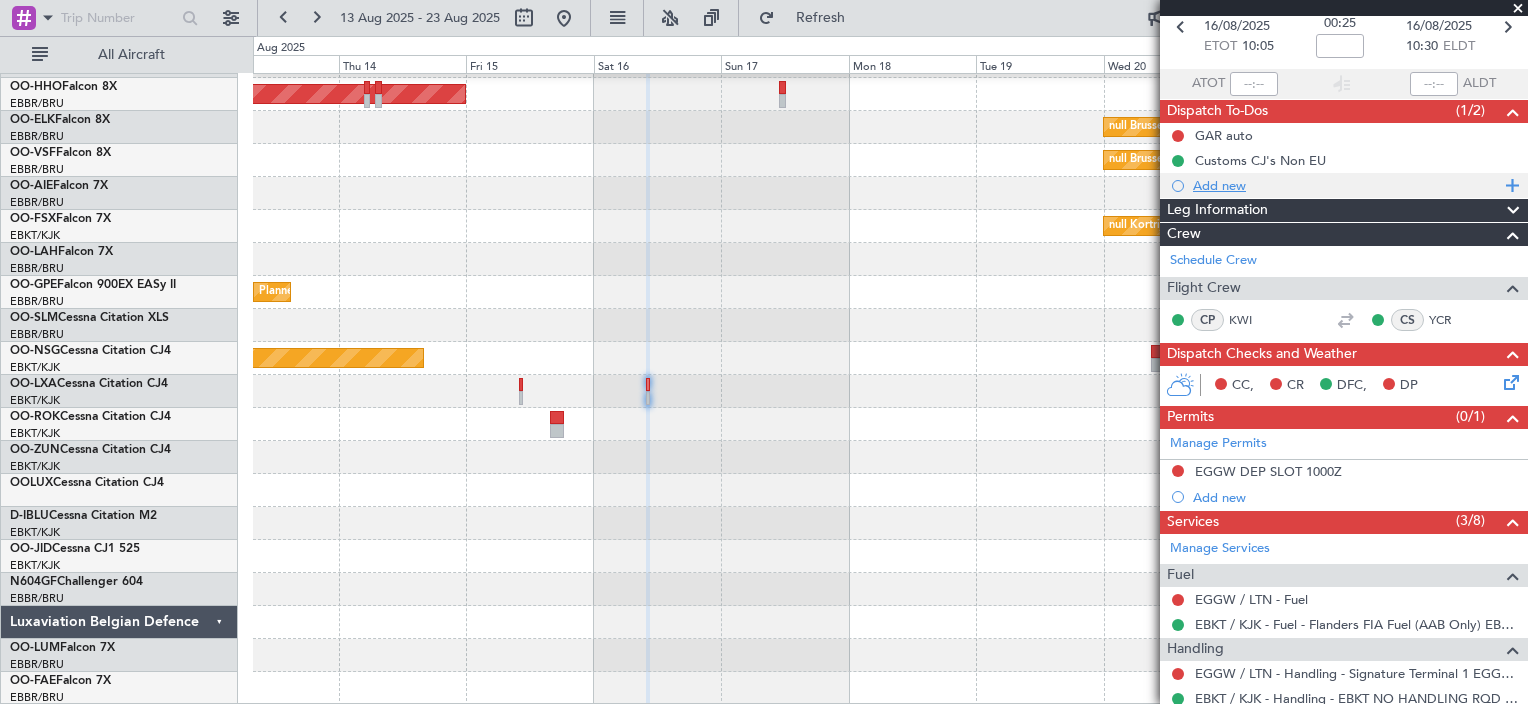 click on "Add new" 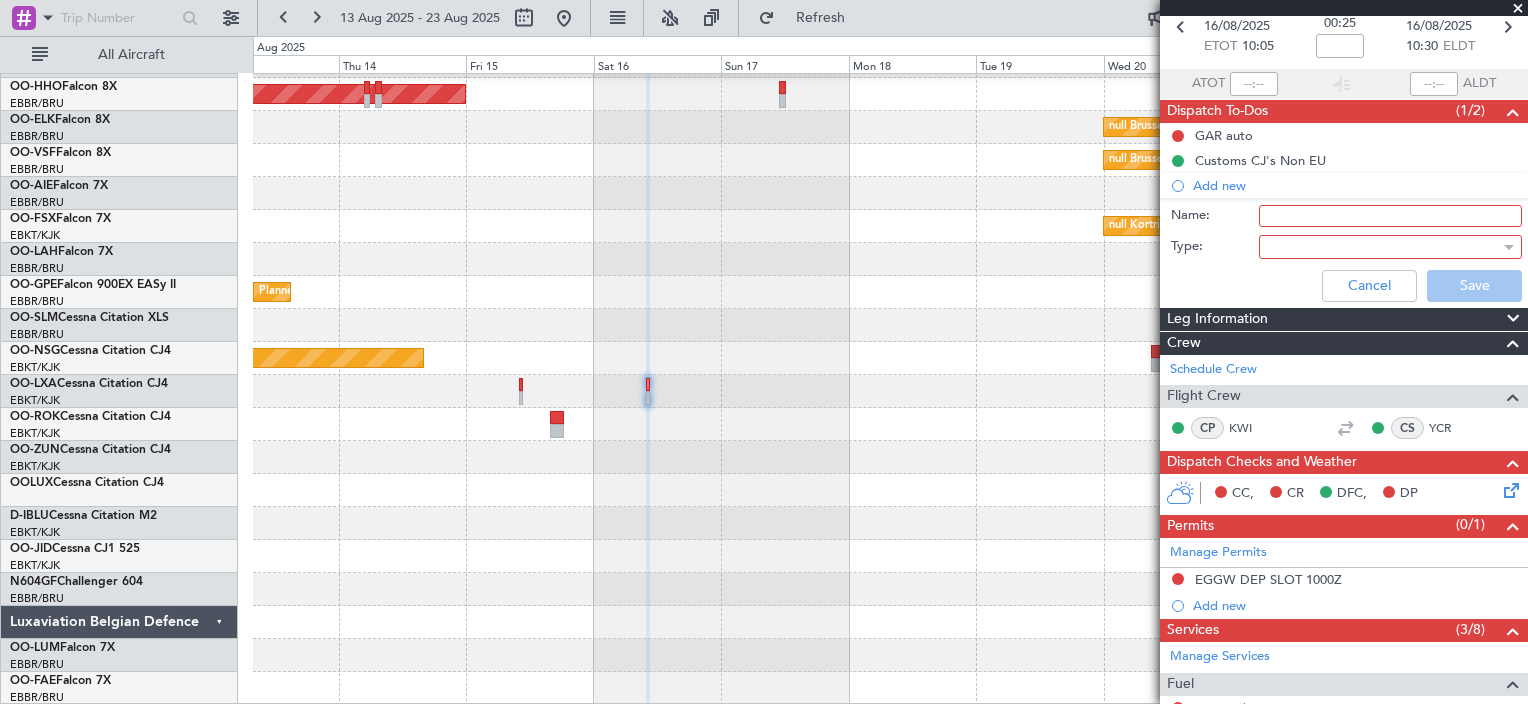 click on "Name:" at bounding box center [1390, 216] 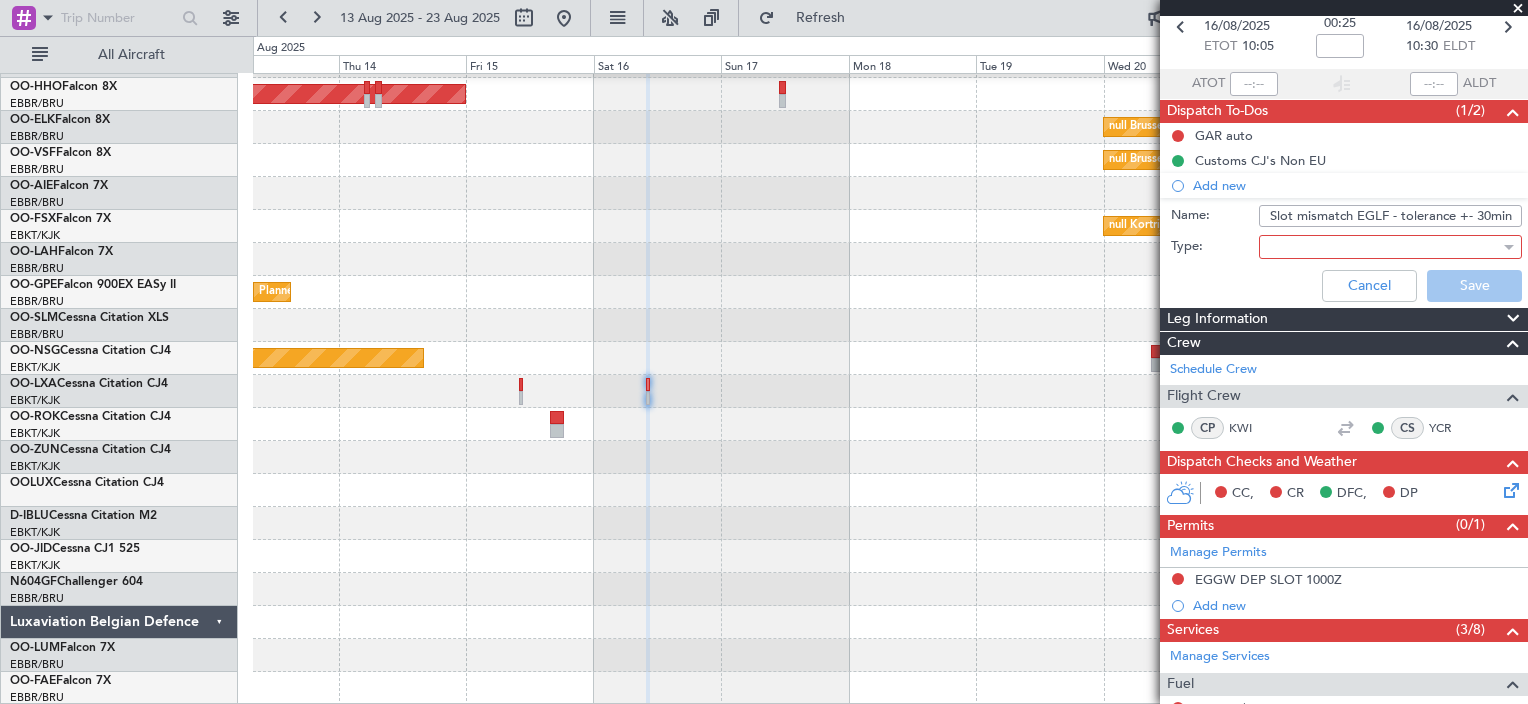 click on "Slot mismatch EGLF - tolerance +- 30min" at bounding box center (1390, 216) 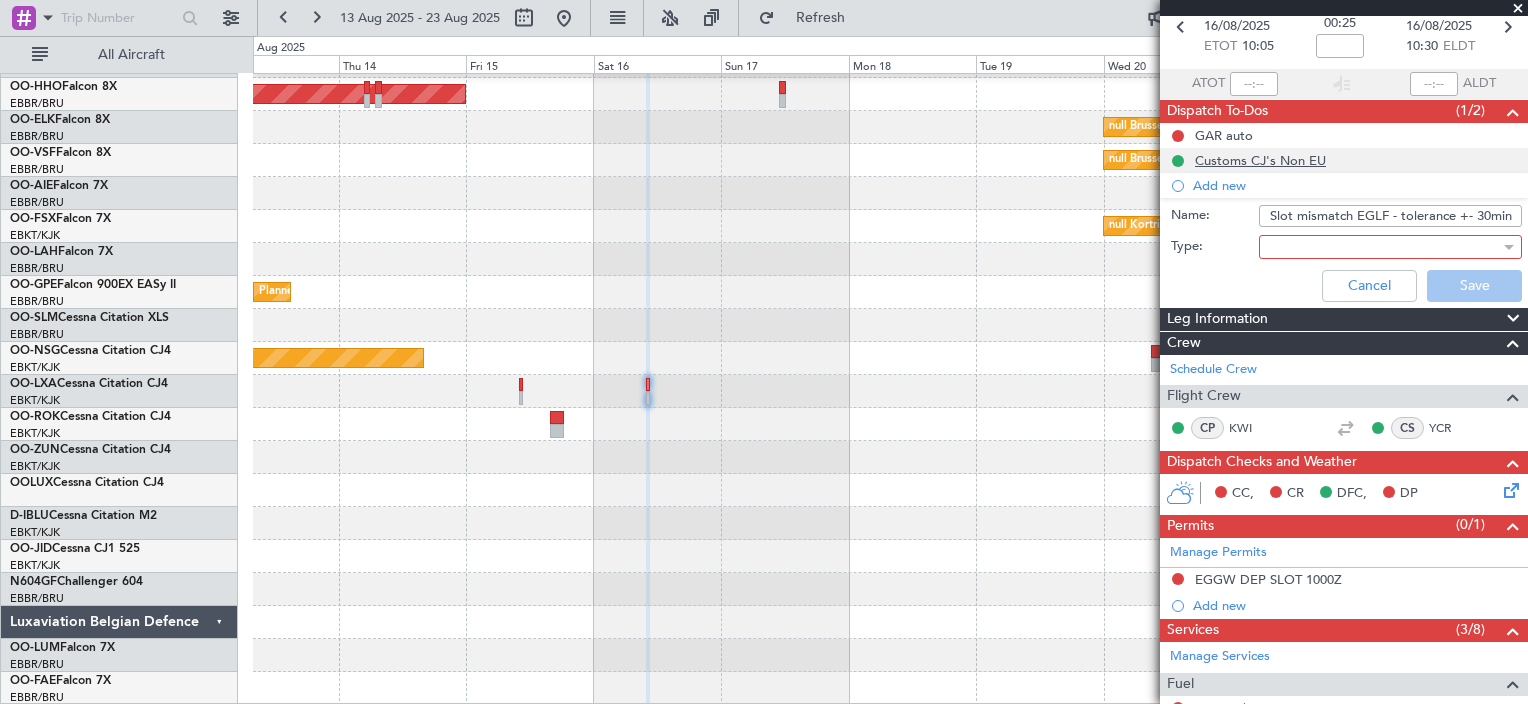 scroll, scrollTop: 0, scrollLeft: 0, axis: both 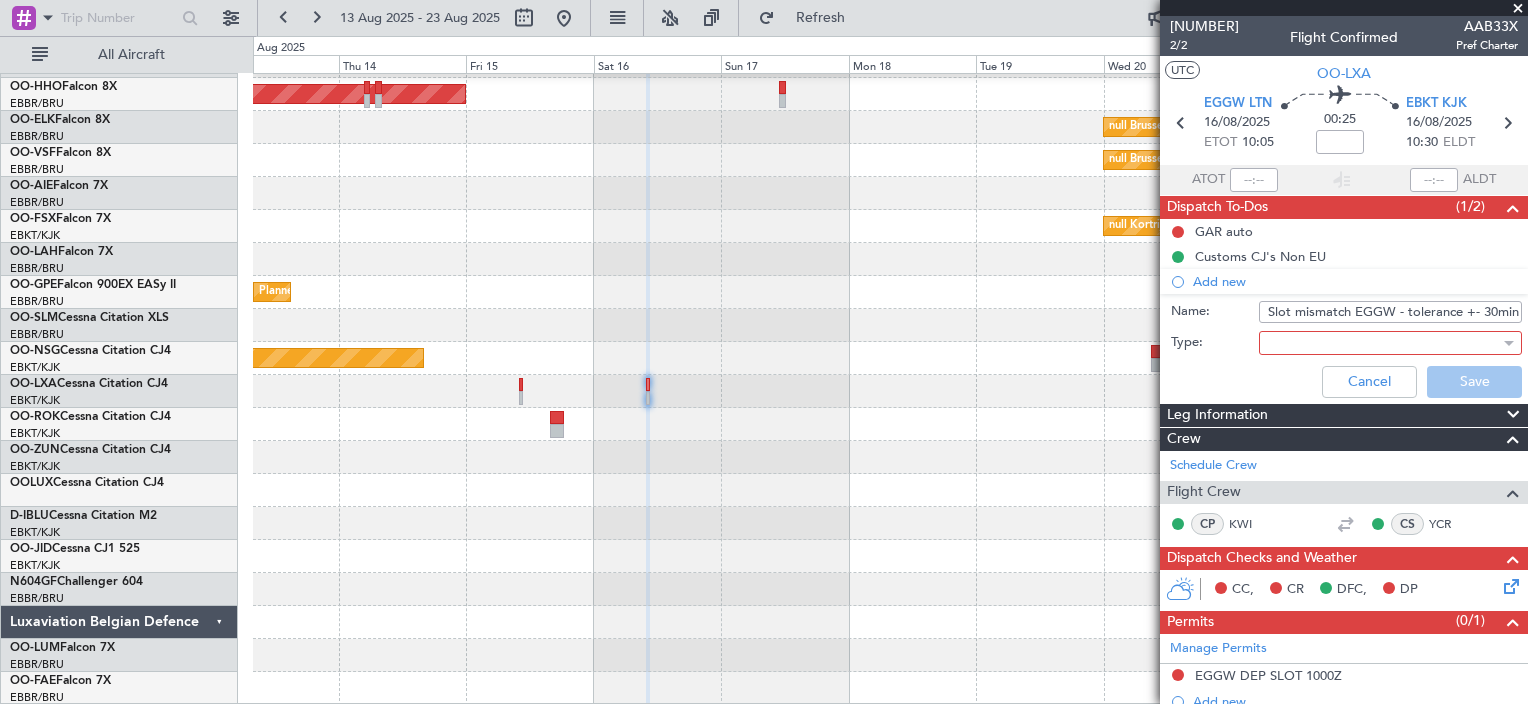 drag, startPoint x: 1452, startPoint y: 317, endPoint x: 1531, endPoint y: 317, distance: 79 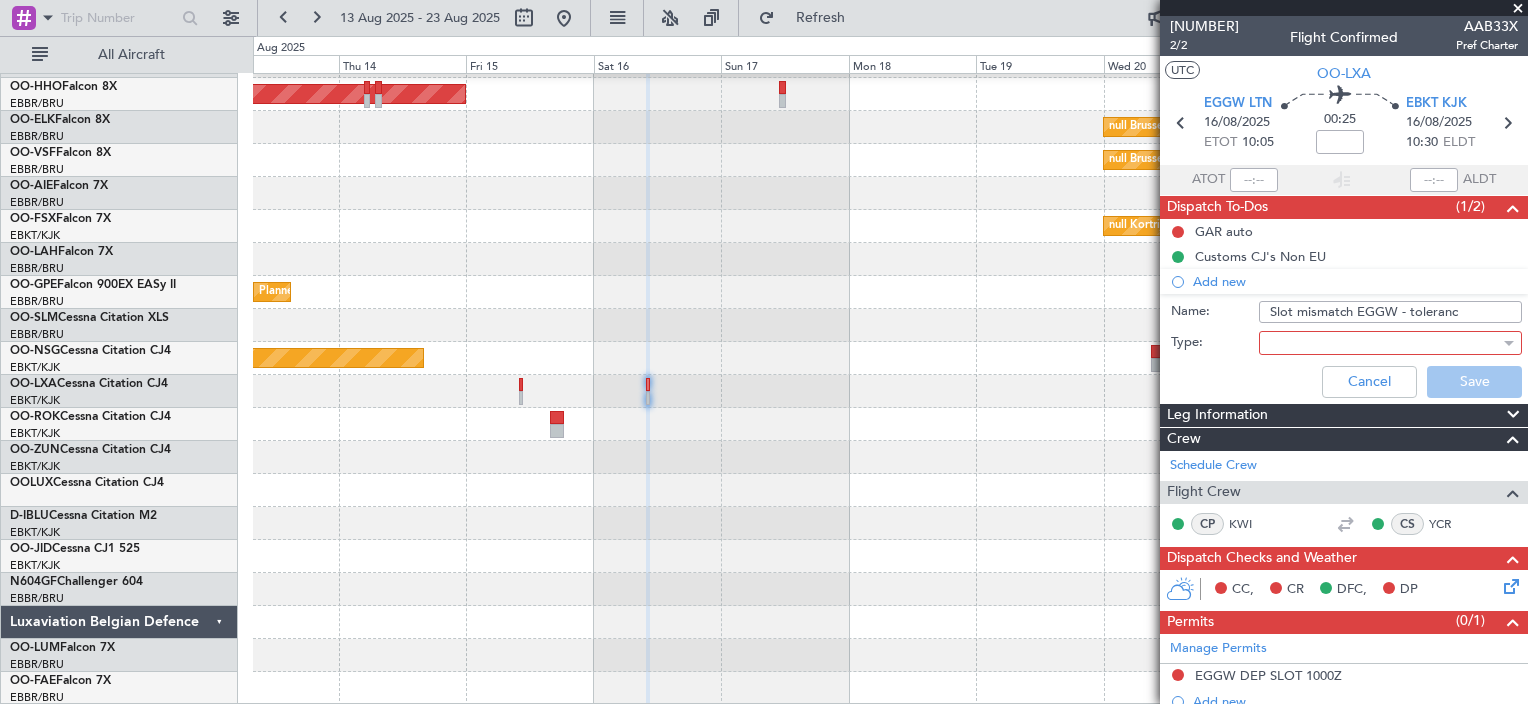 scroll, scrollTop: 0, scrollLeft: 0, axis: both 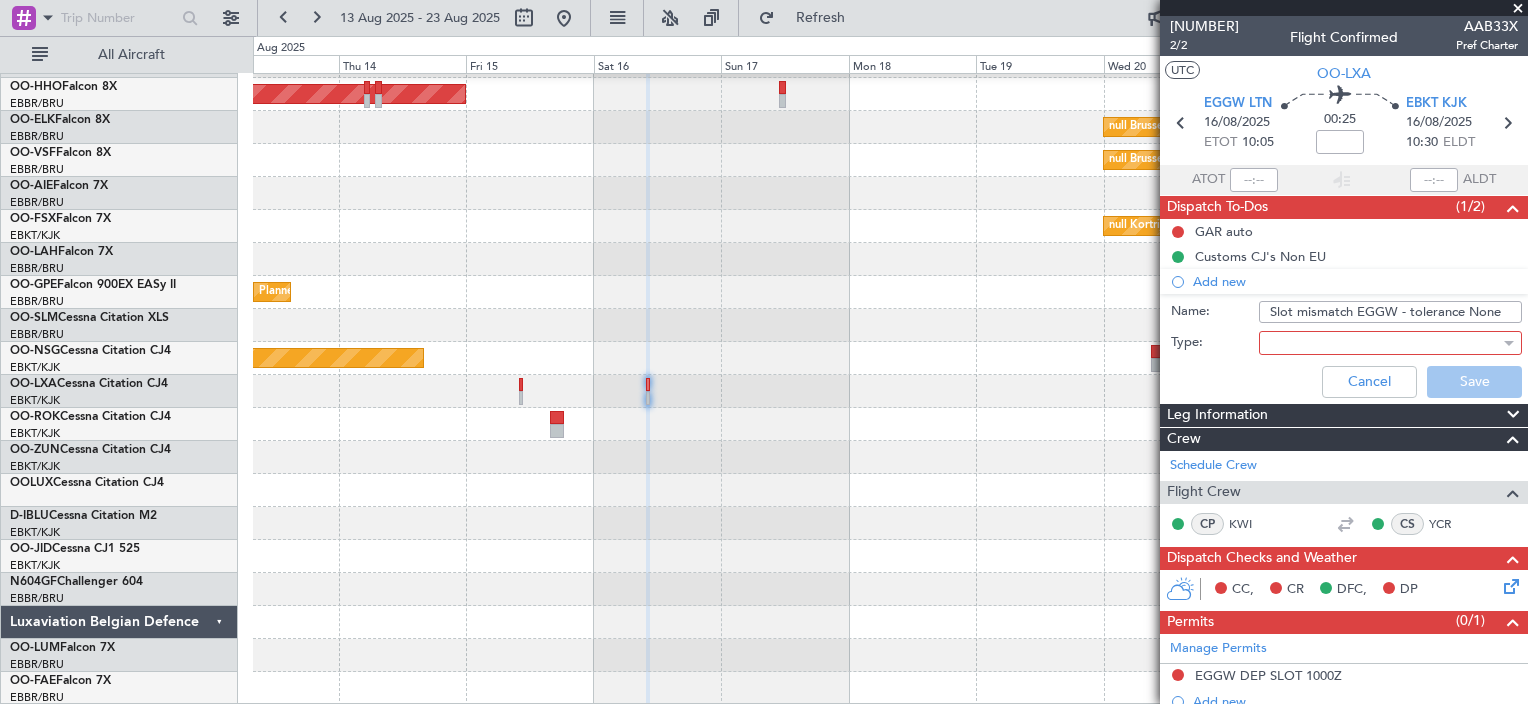 type on "Slot mismatch EGGW - tolerance None" 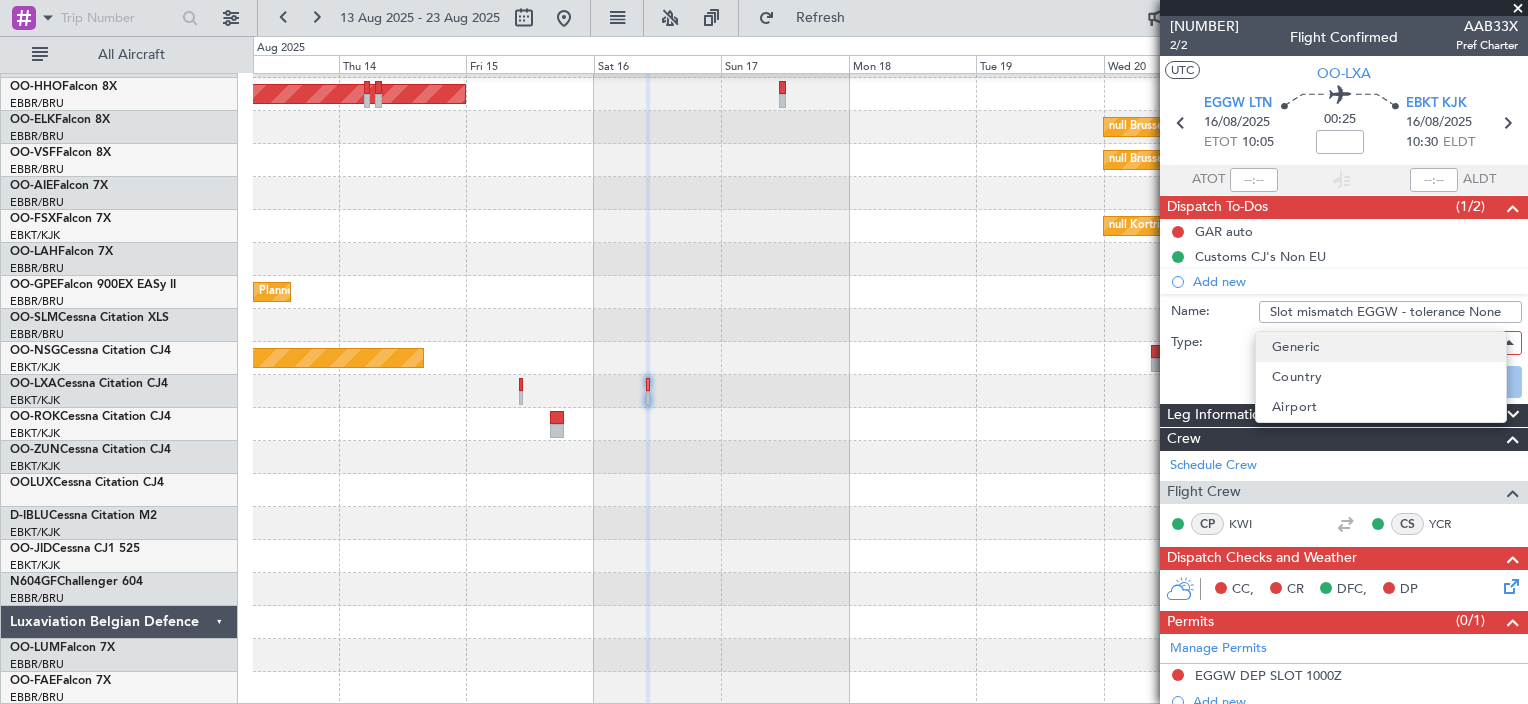click on "Generic" at bounding box center [1381, 347] 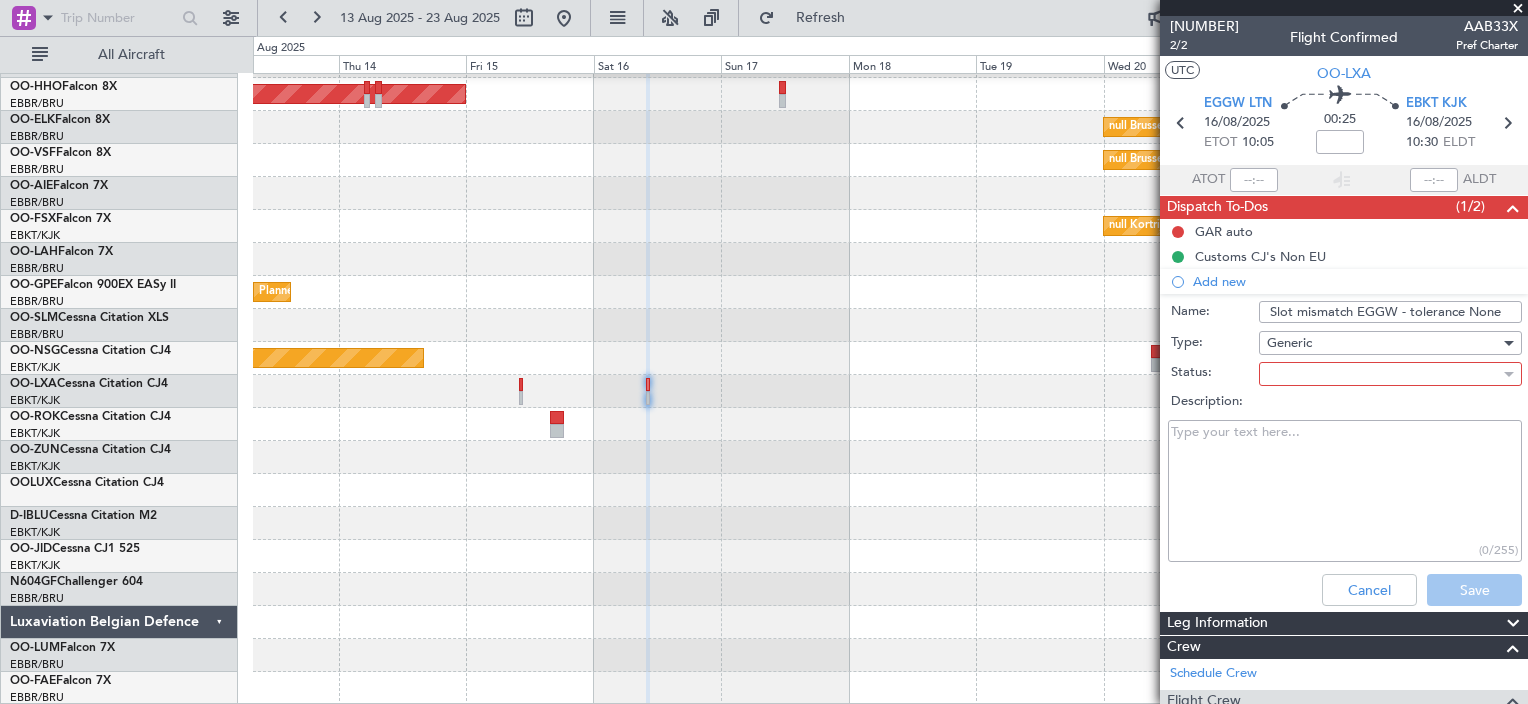 click on "Description:" at bounding box center (1345, 491) 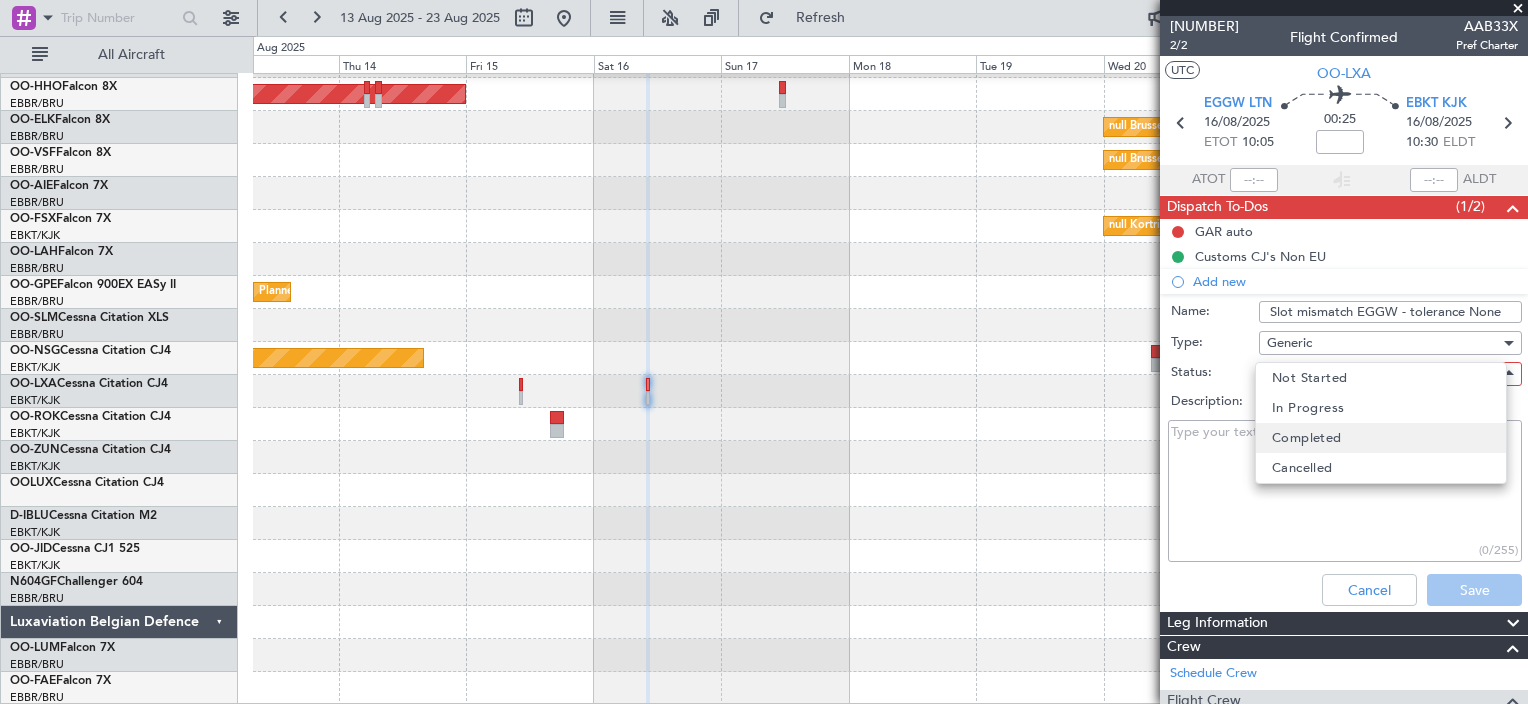 click on "Completed" at bounding box center [1307, 438] 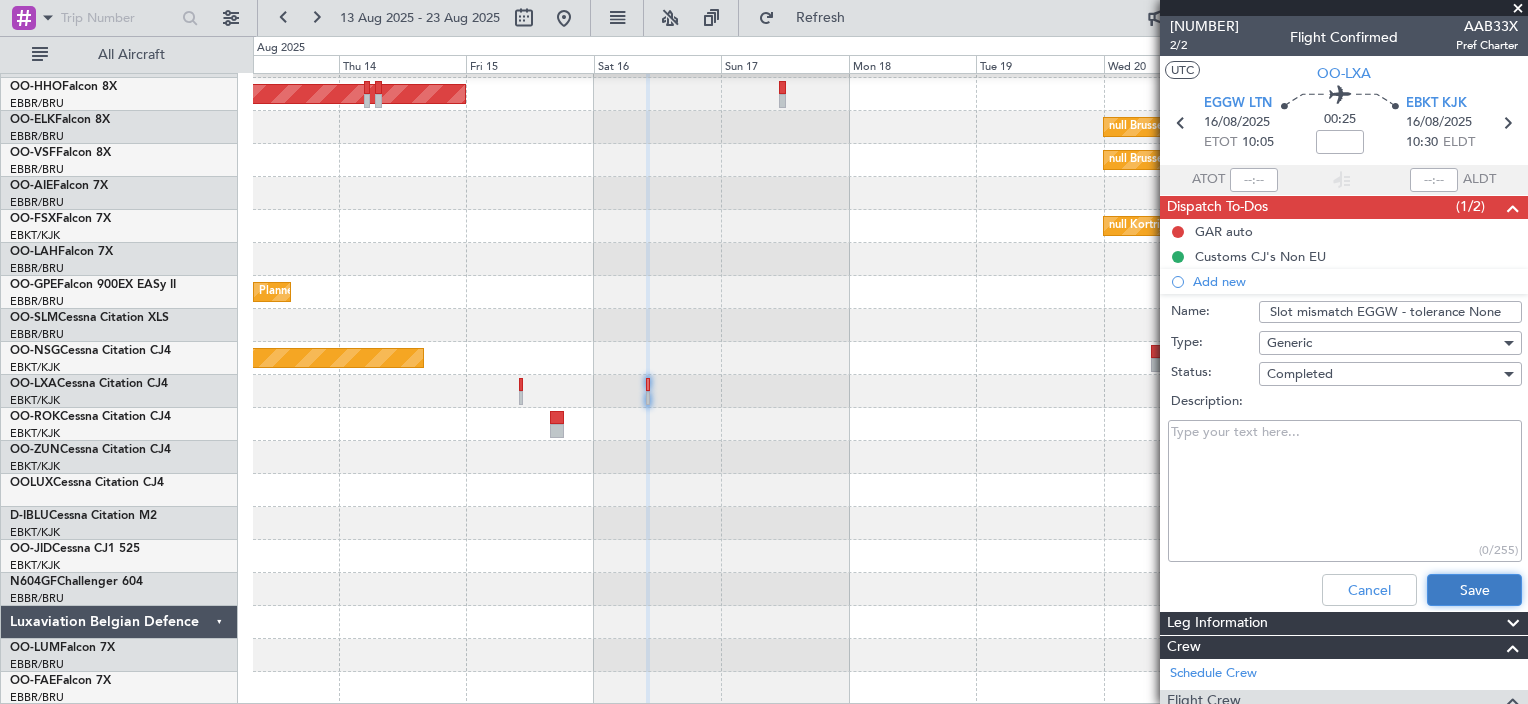 click on "Save" 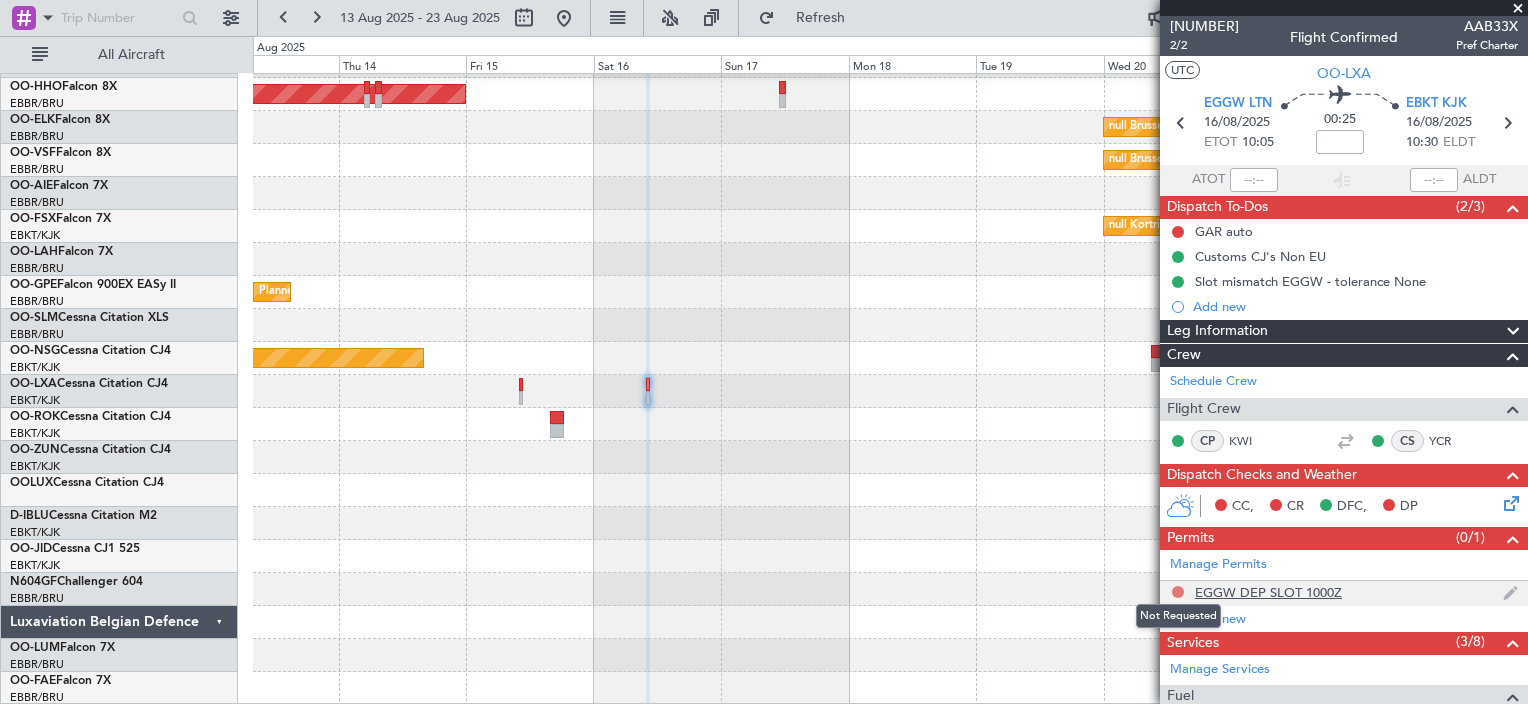 click at bounding box center (1178, 592) 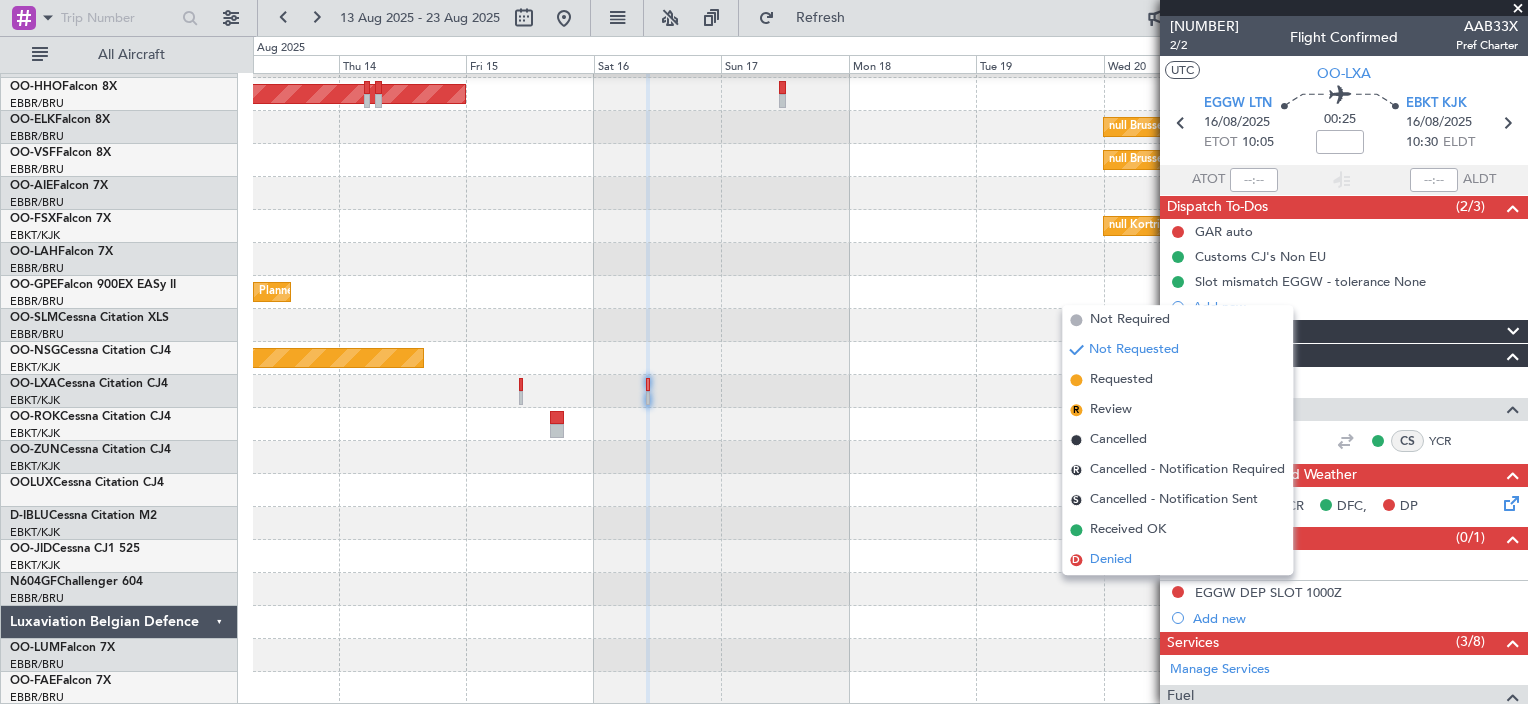 click on "D  Denied" at bounding box center (1177, 560) 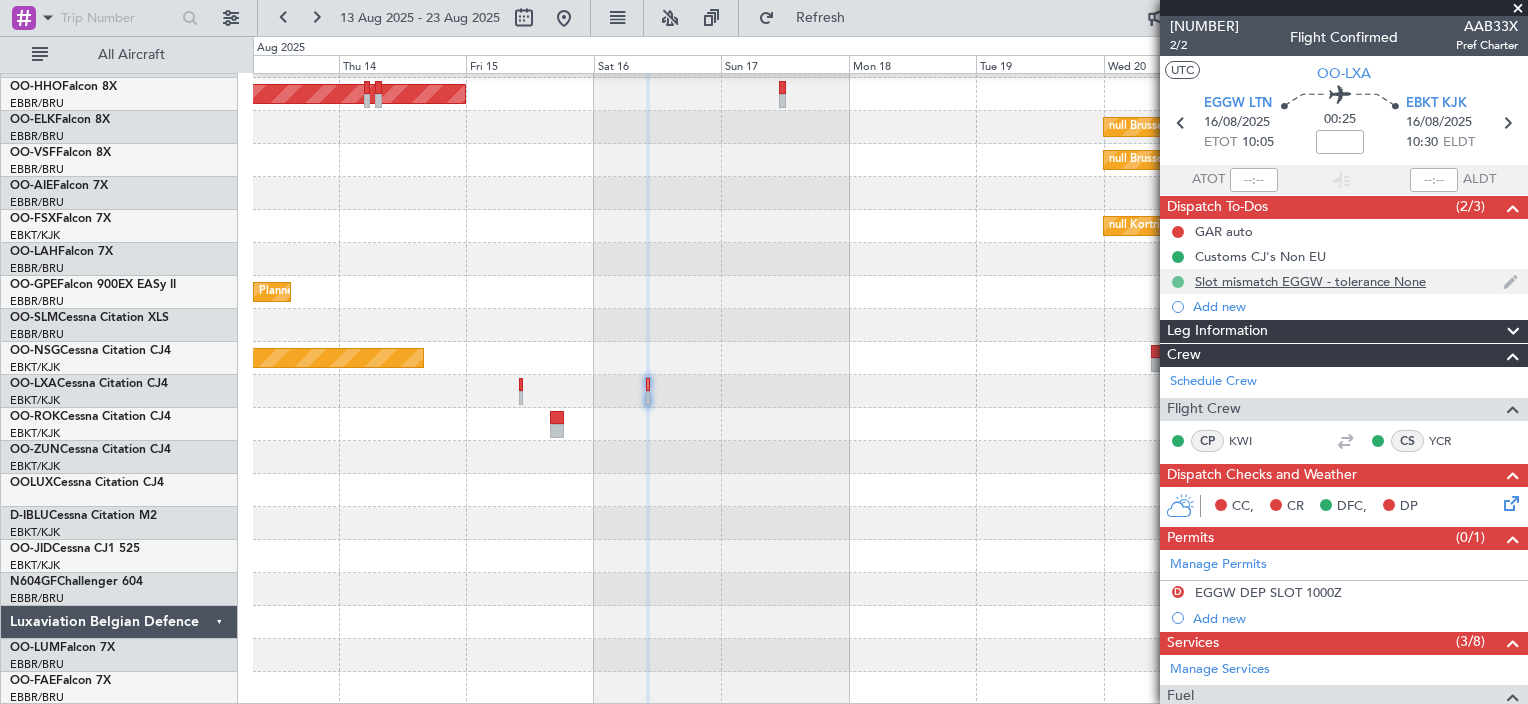 click 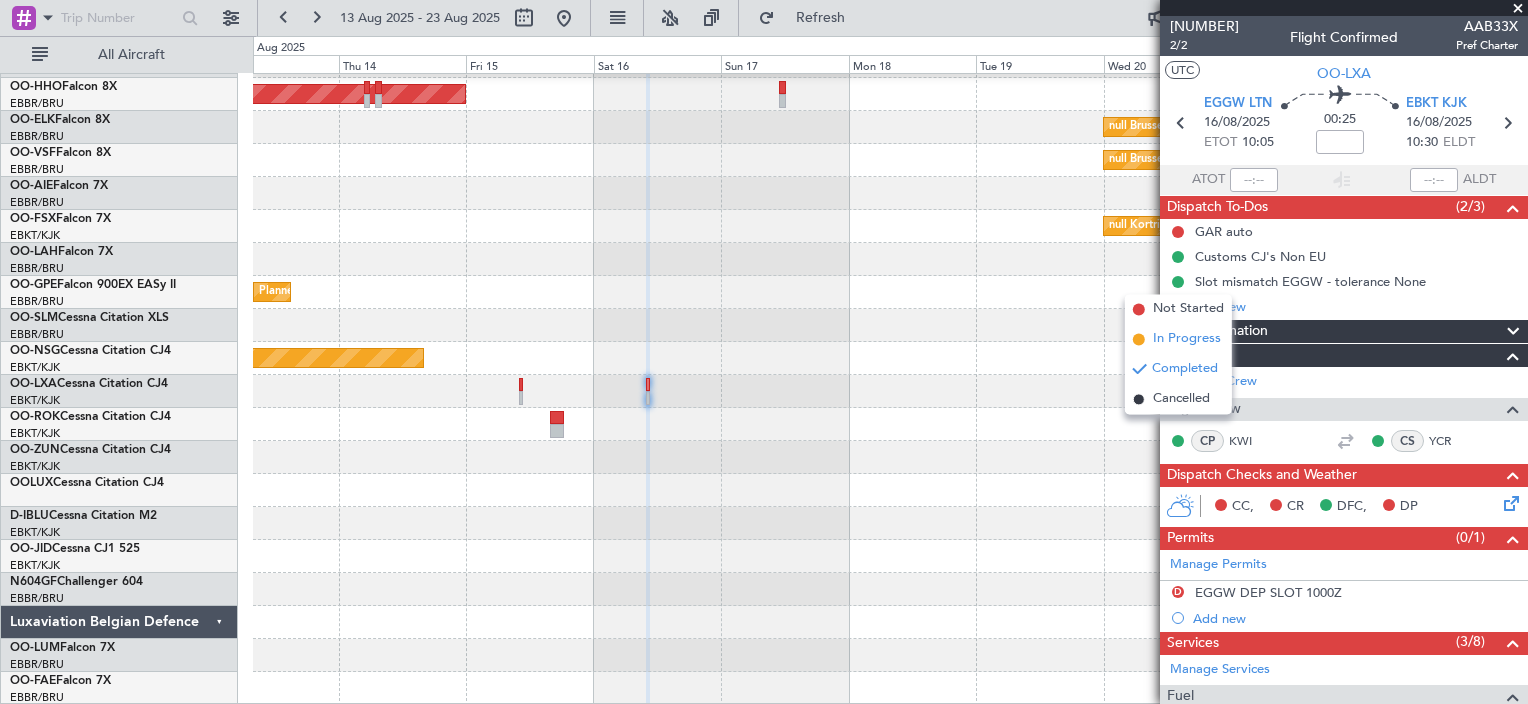 click on "In Progress" at bounding box center (1187, 340) 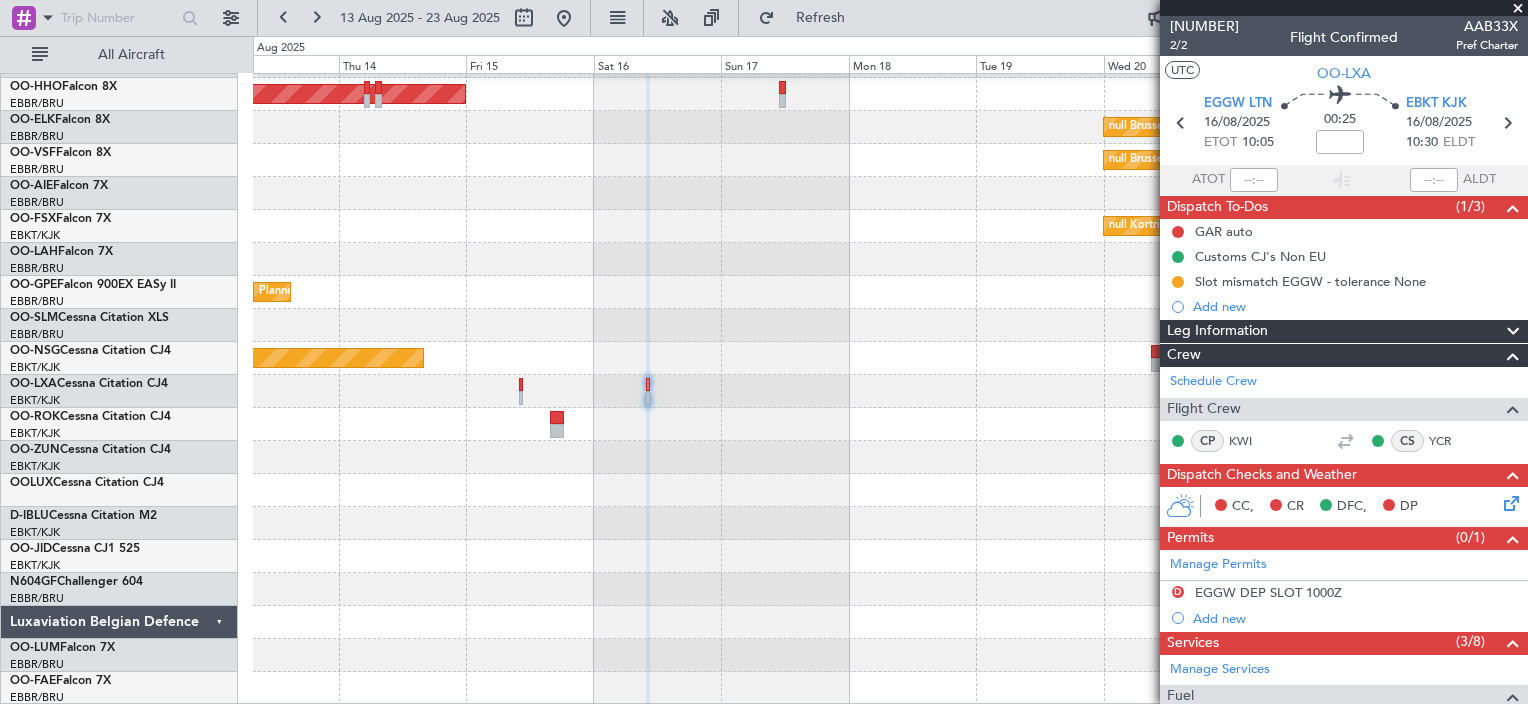 scroll, scrollTop: 71, scrollLeft: 0, axis: vertical 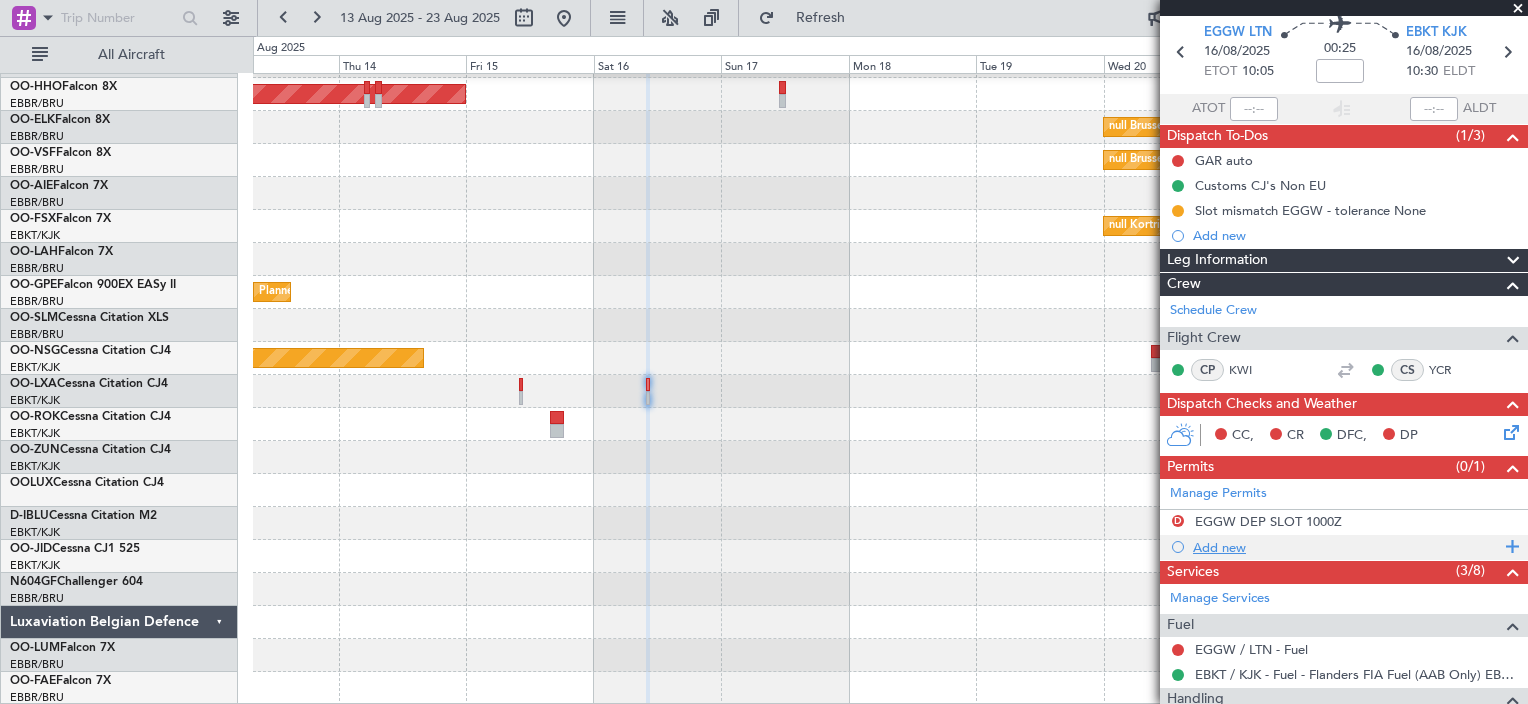 click on "Add new" at bounding box center (1346, 547) 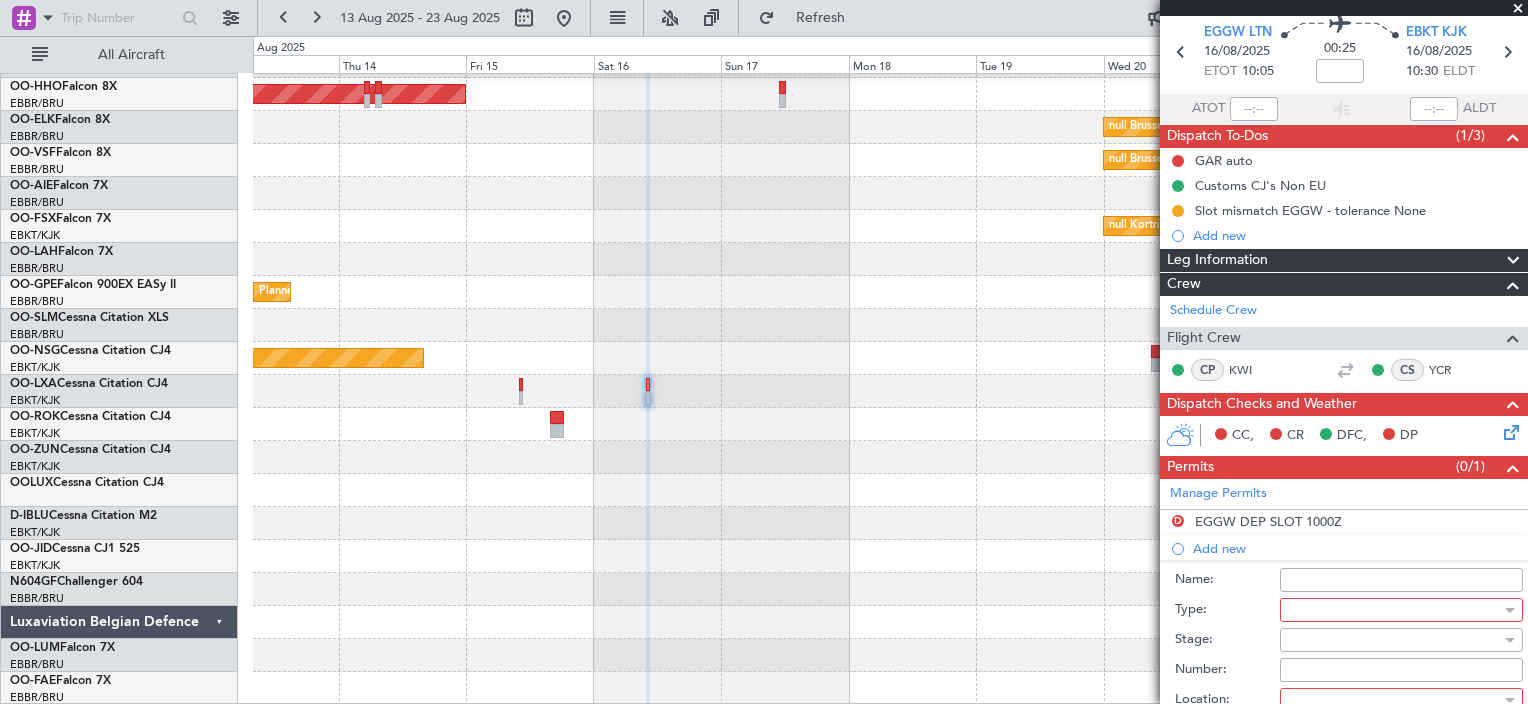 click at bounding box center [1394, 610] 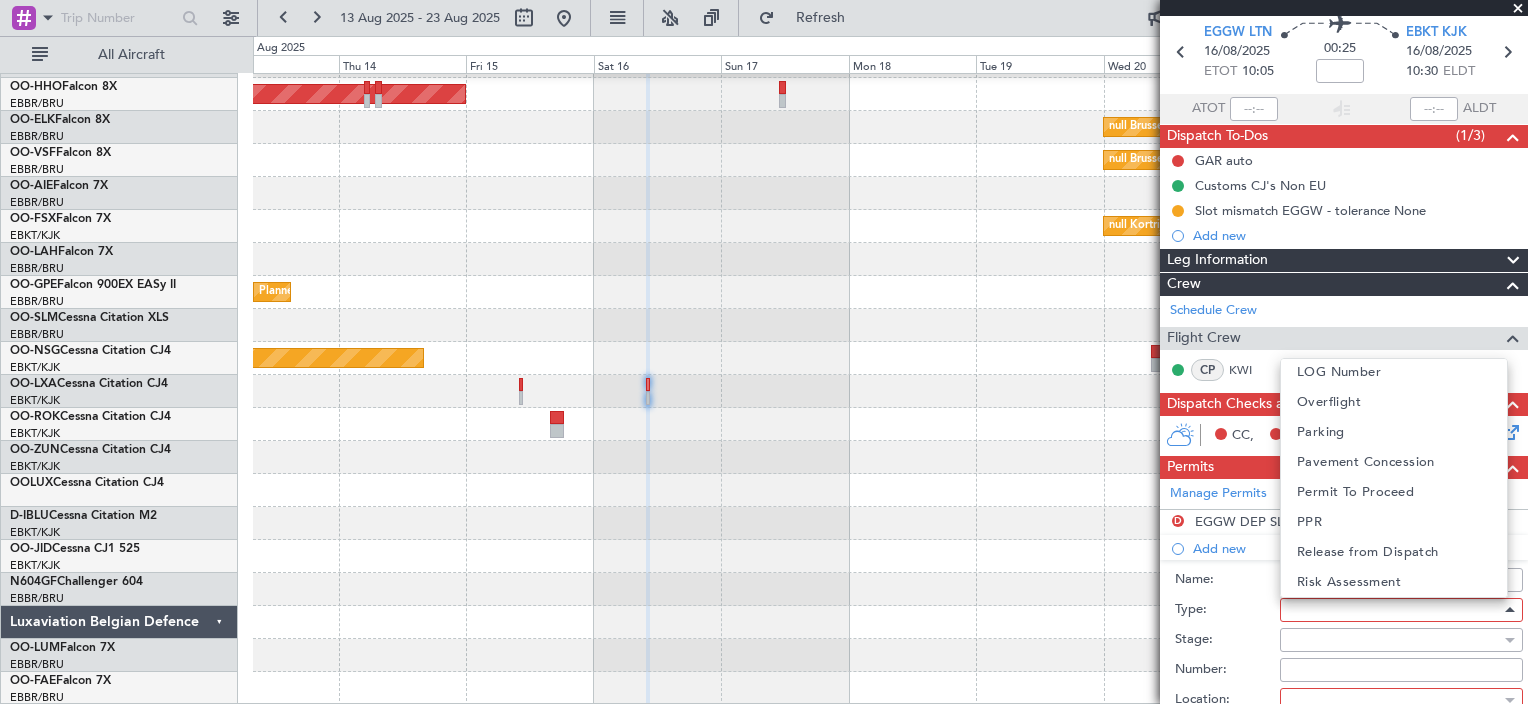 scroll, scrollTop: 601, scrollLeft: 0, axis: vertical 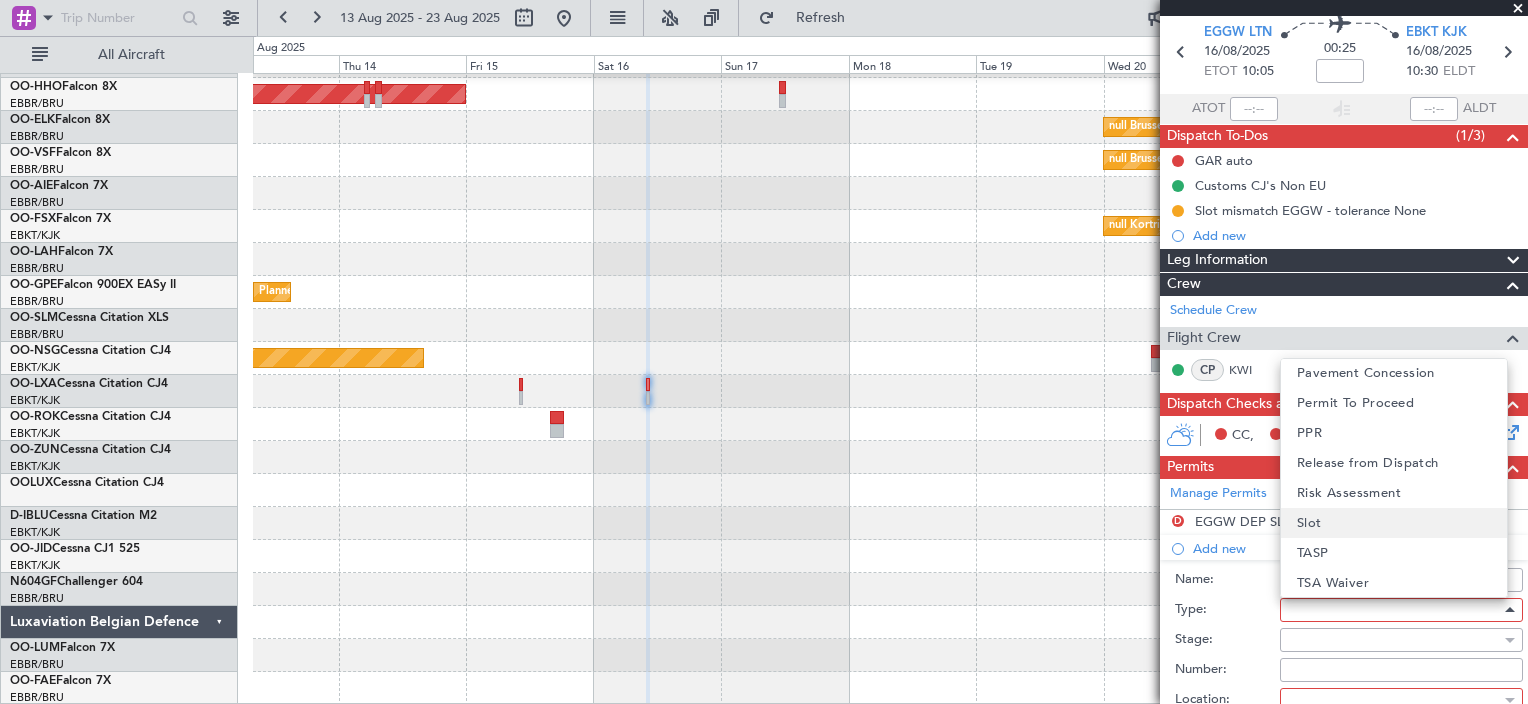 click on "Slot" at bounding box center [1394, 523] 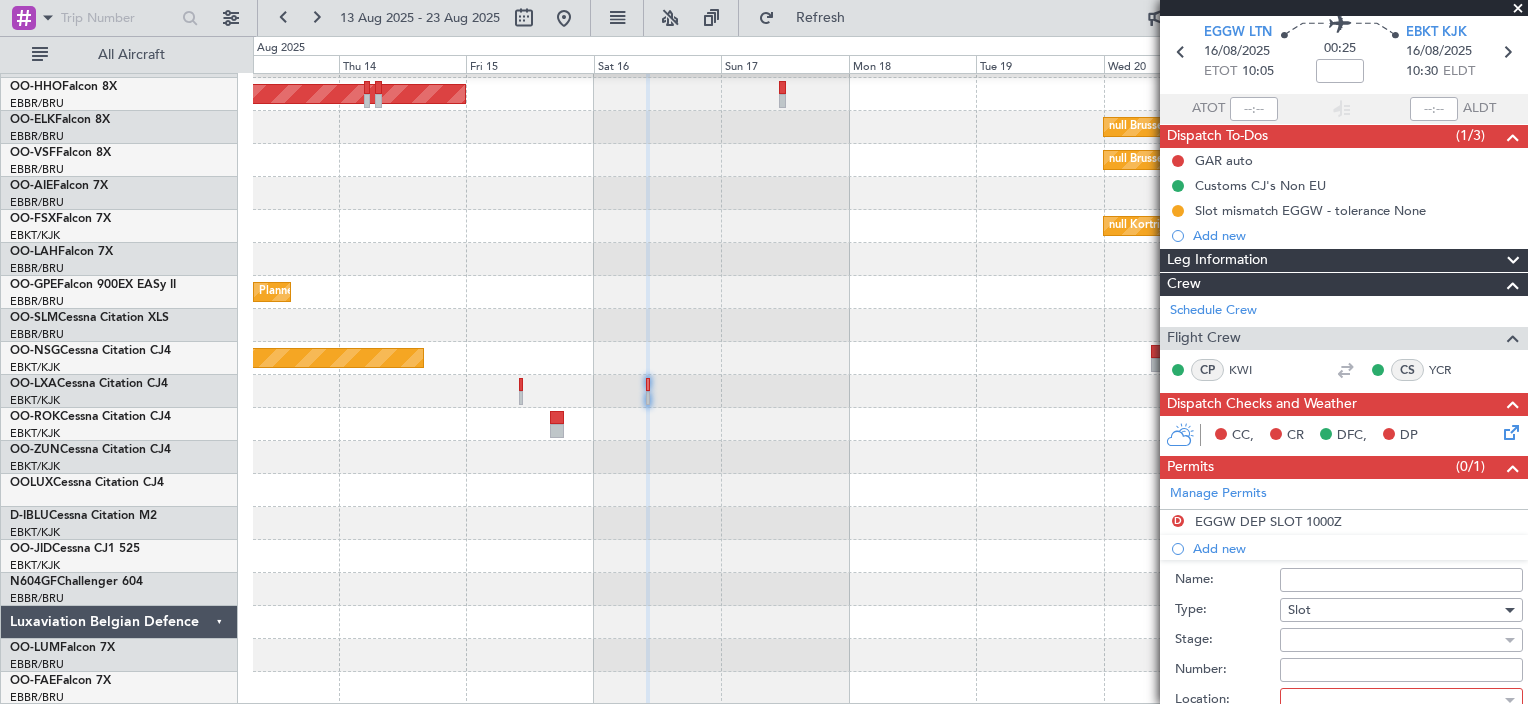 scroll, scrollTop: 218, scrollLeft: 0, axis: vertical 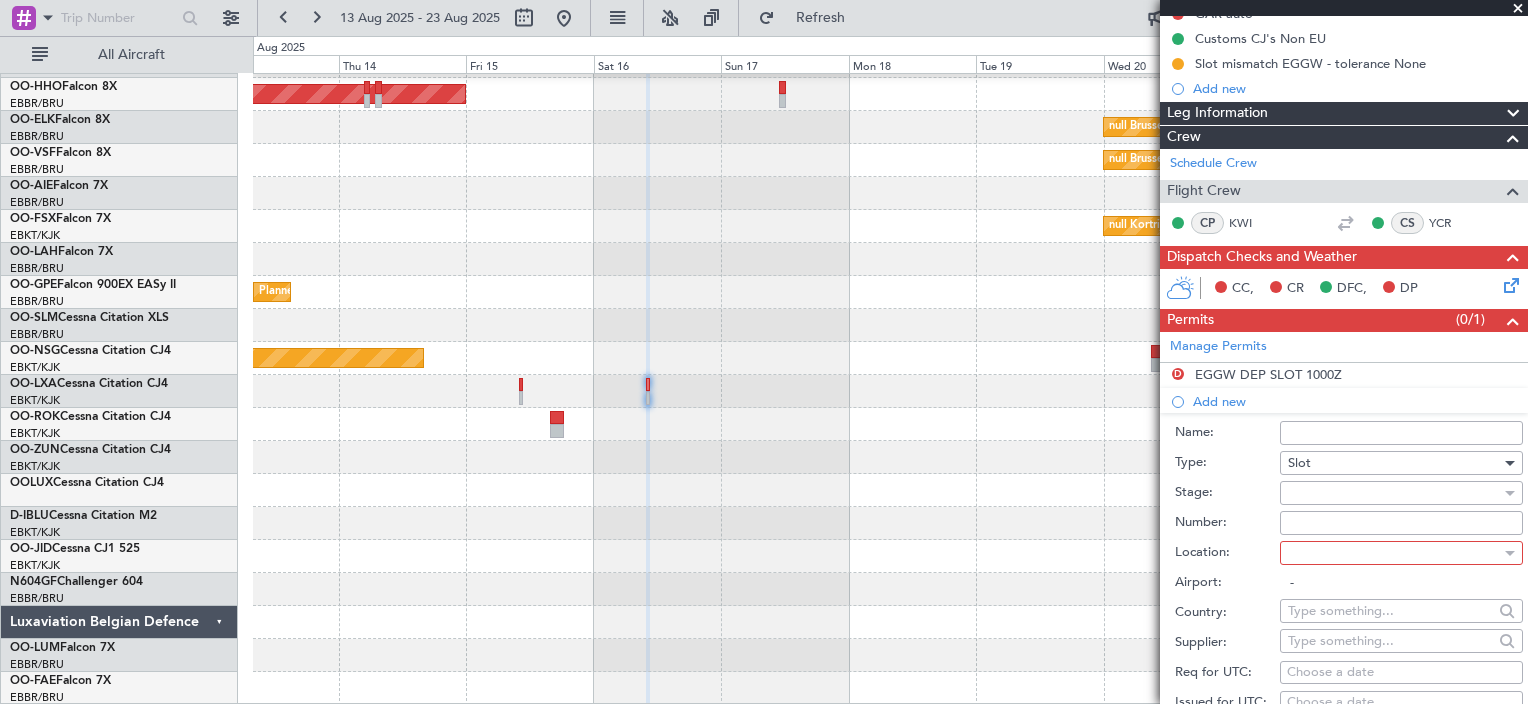 click at bounding box center [1394, 493] 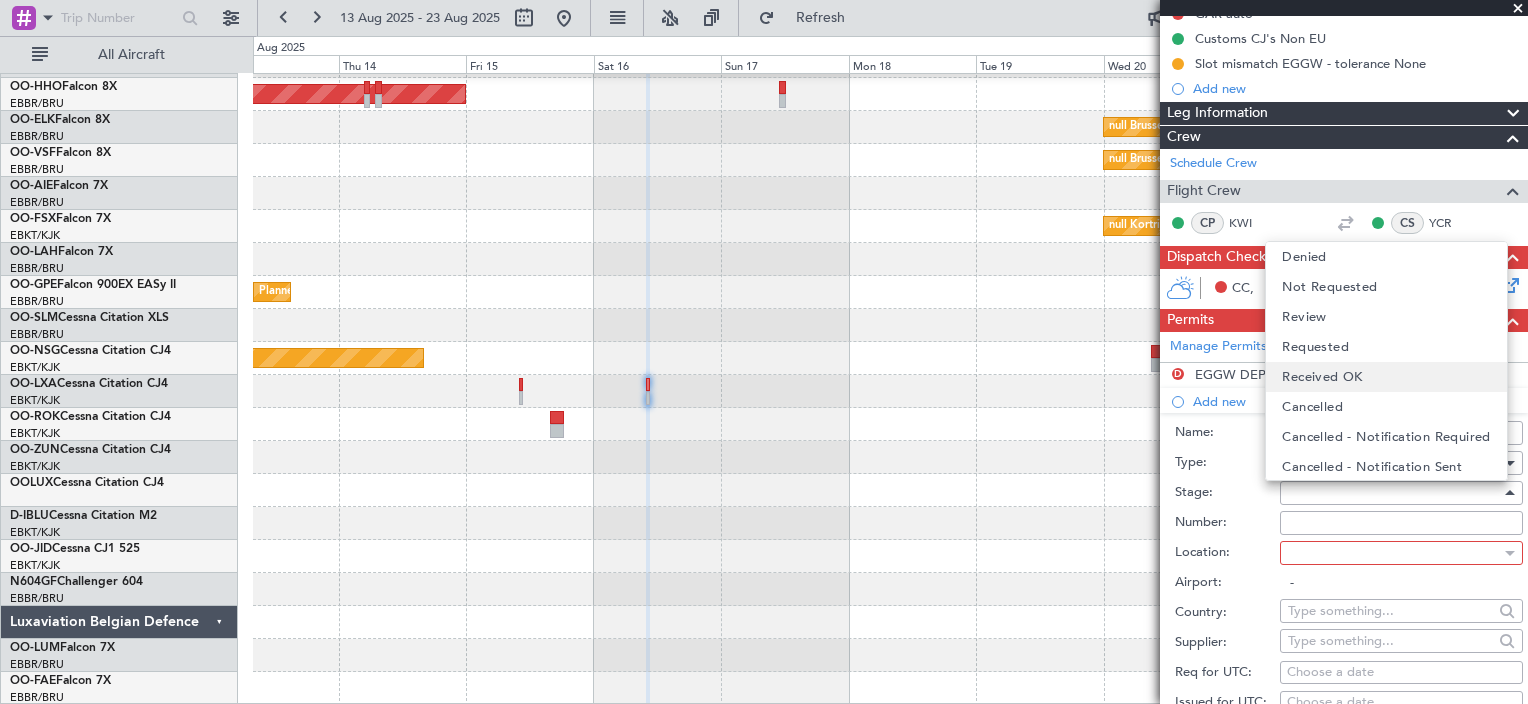 click on "Received OK" at bounding box center (1386, 377) 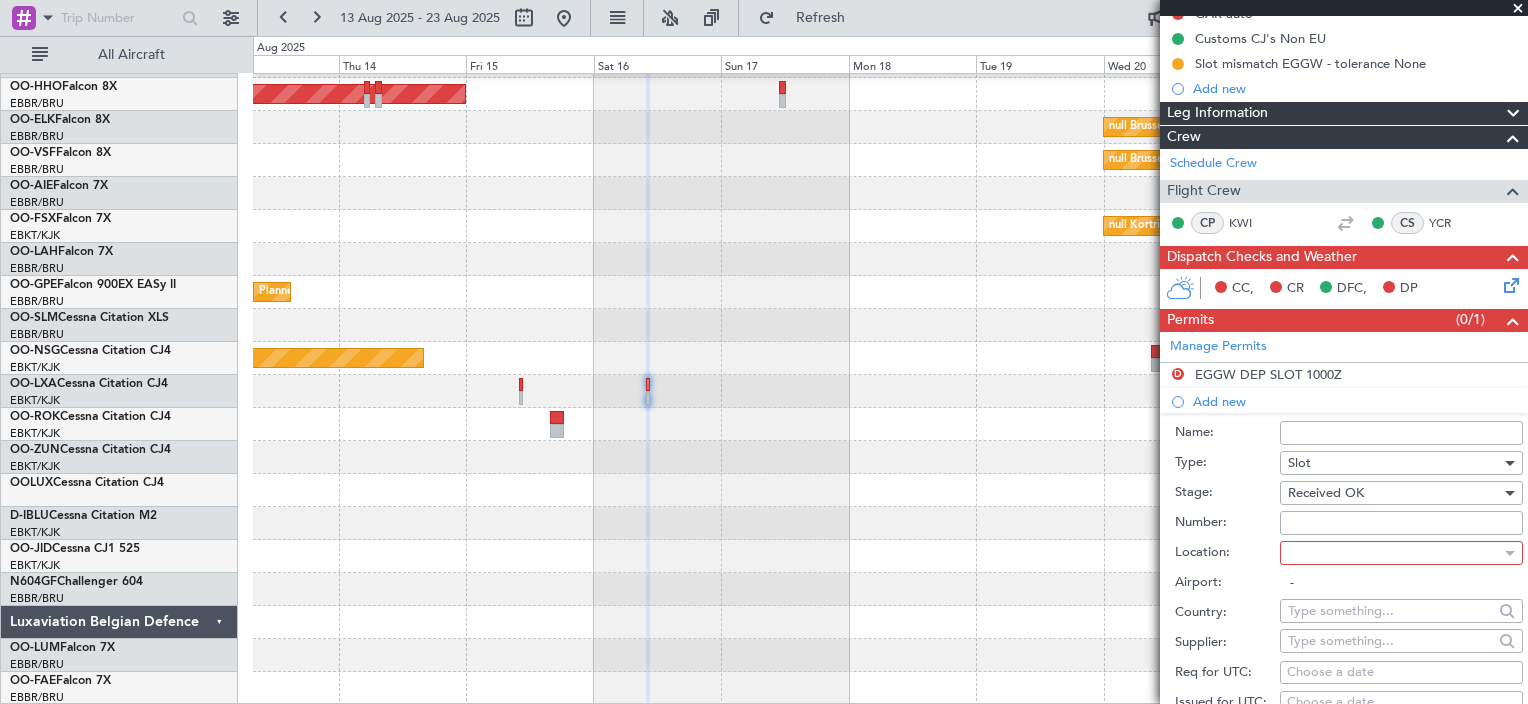 click at bounding box center (1394, 553) 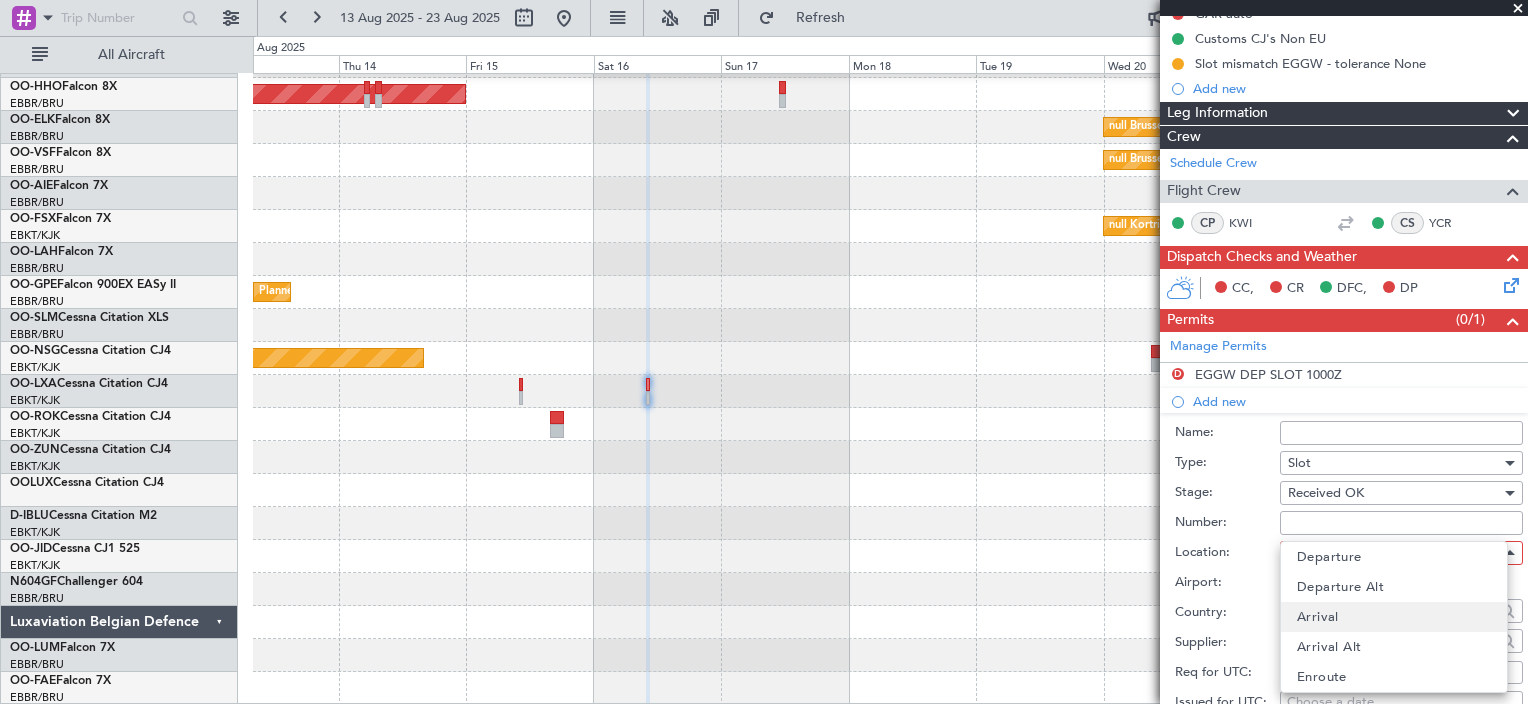click on "Arrival" at bounding box center [1394, 617] 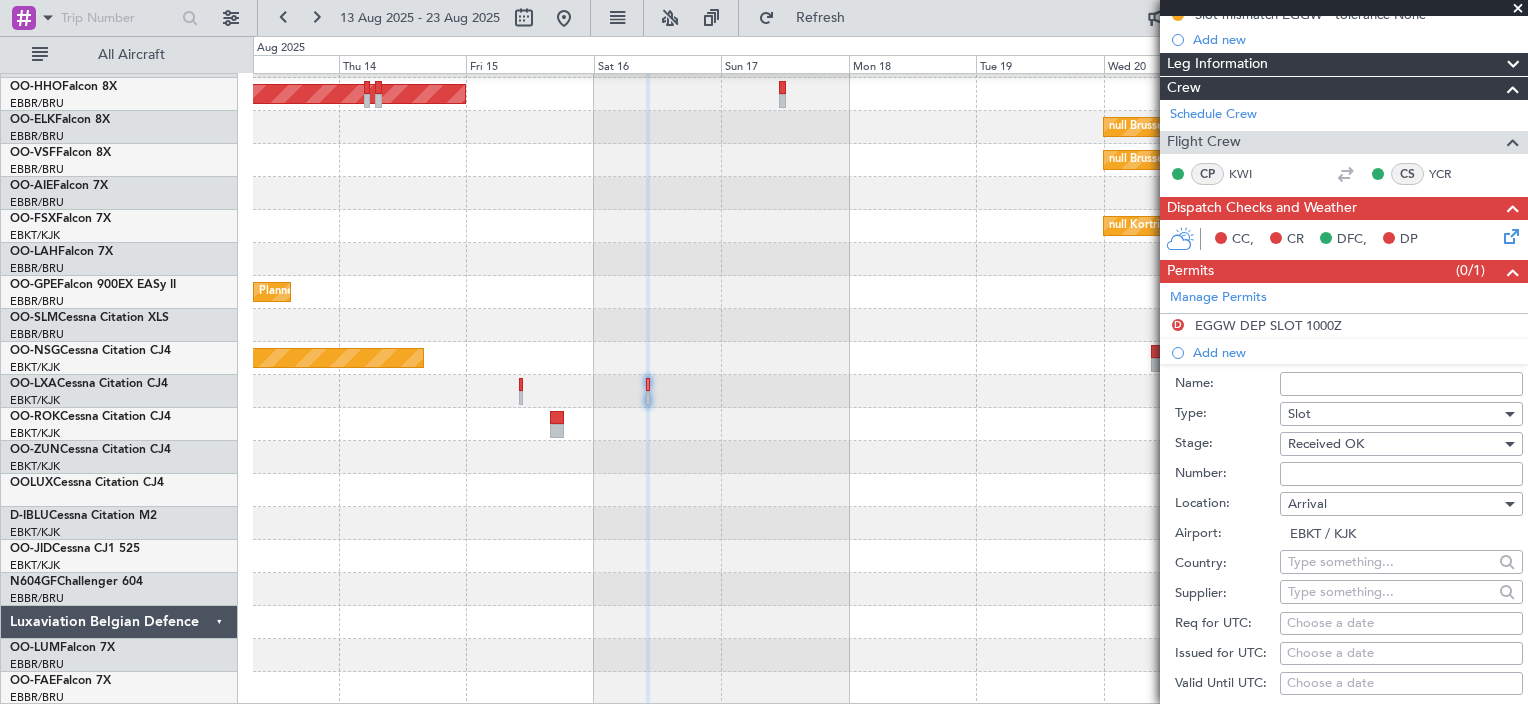 scroll, scrollTop: 274, scrollLeft: 0, axis: vertical 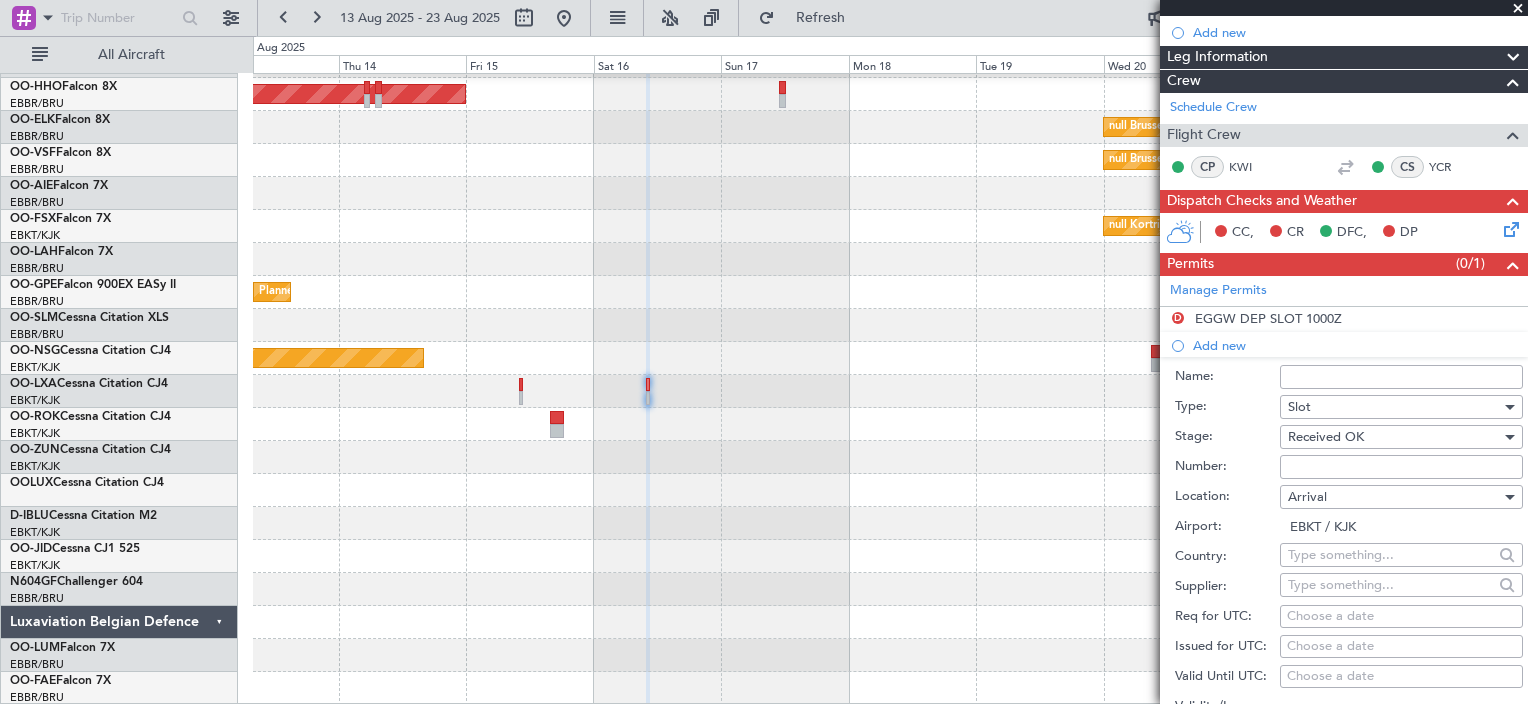 click on "Choose a date" at bounding box center [1401, 617] 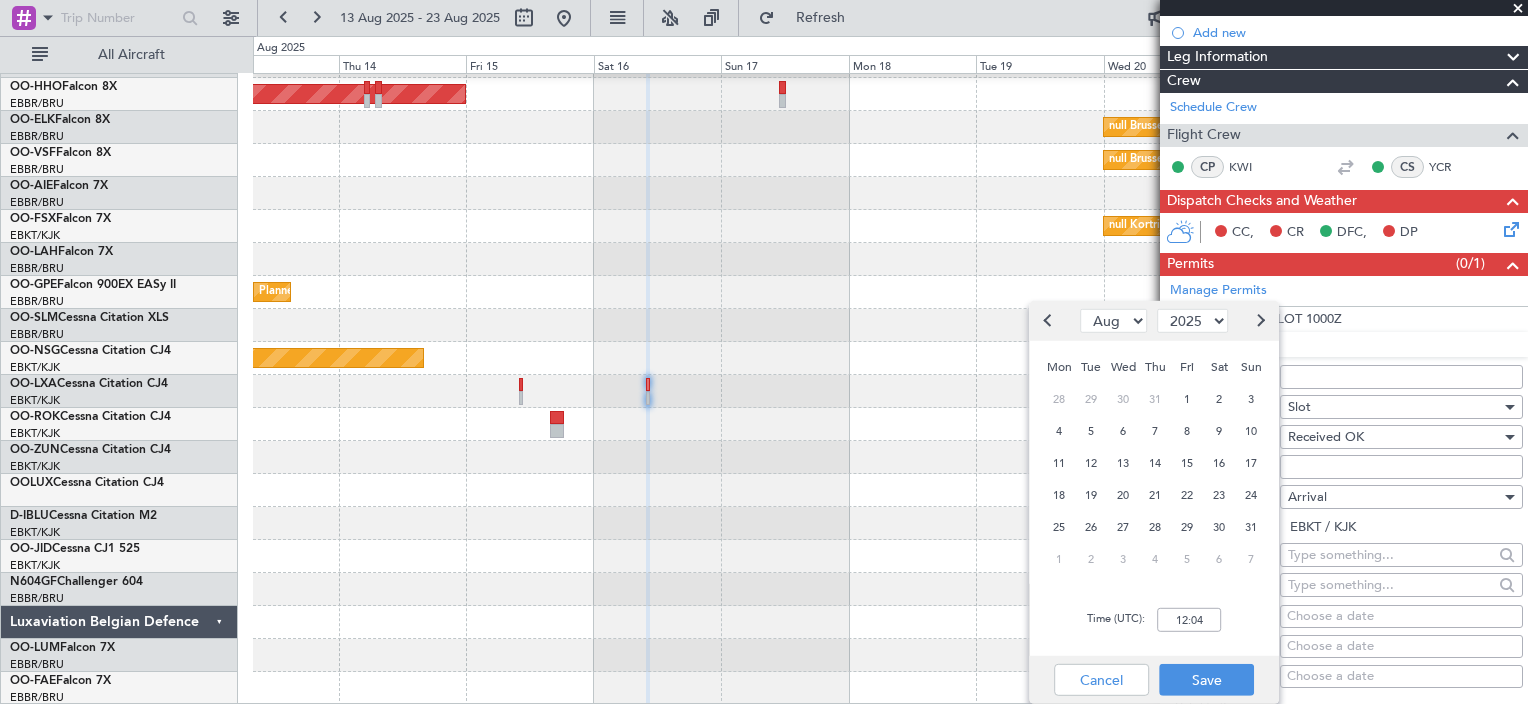 click on "Arrival" at bounding box center [1394, 497] 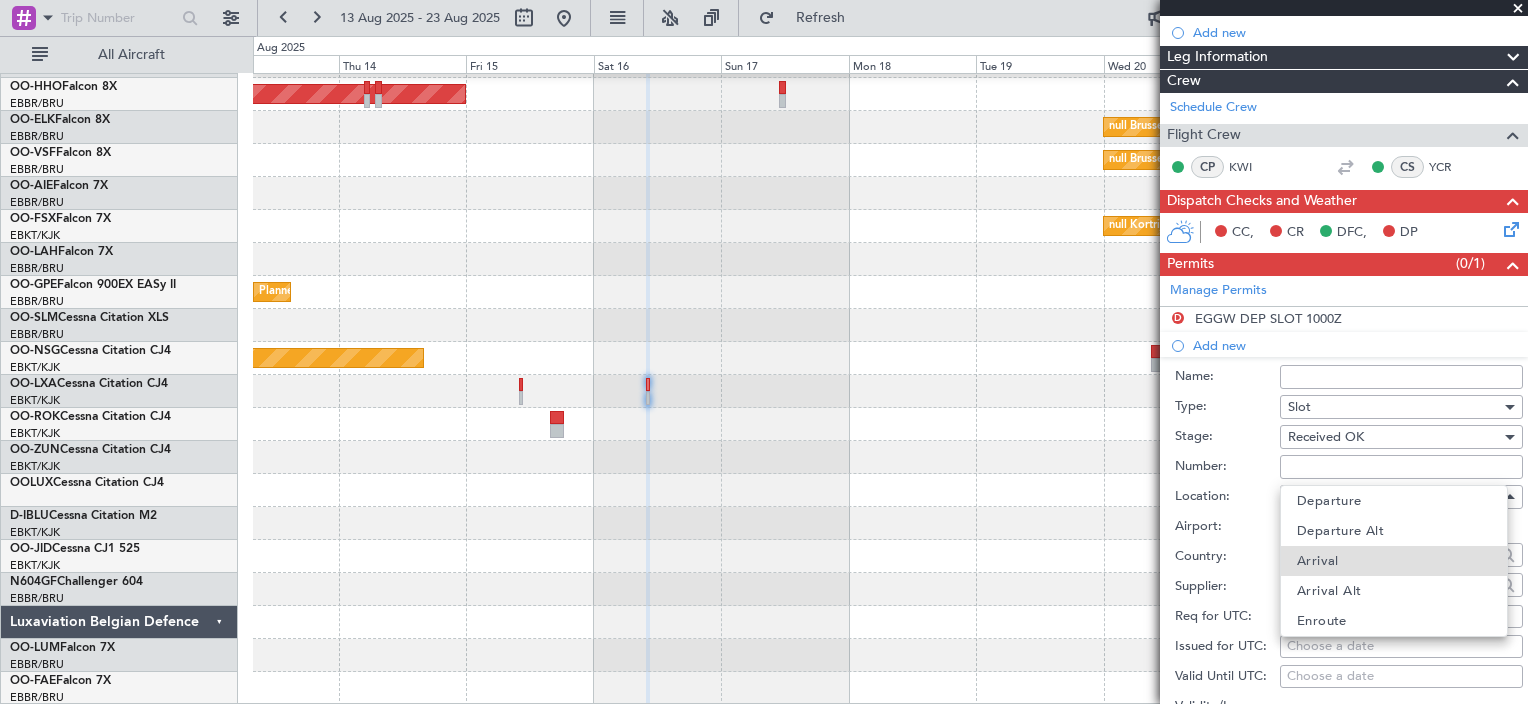 click on "Departure" at bounding box center (1394, 501) 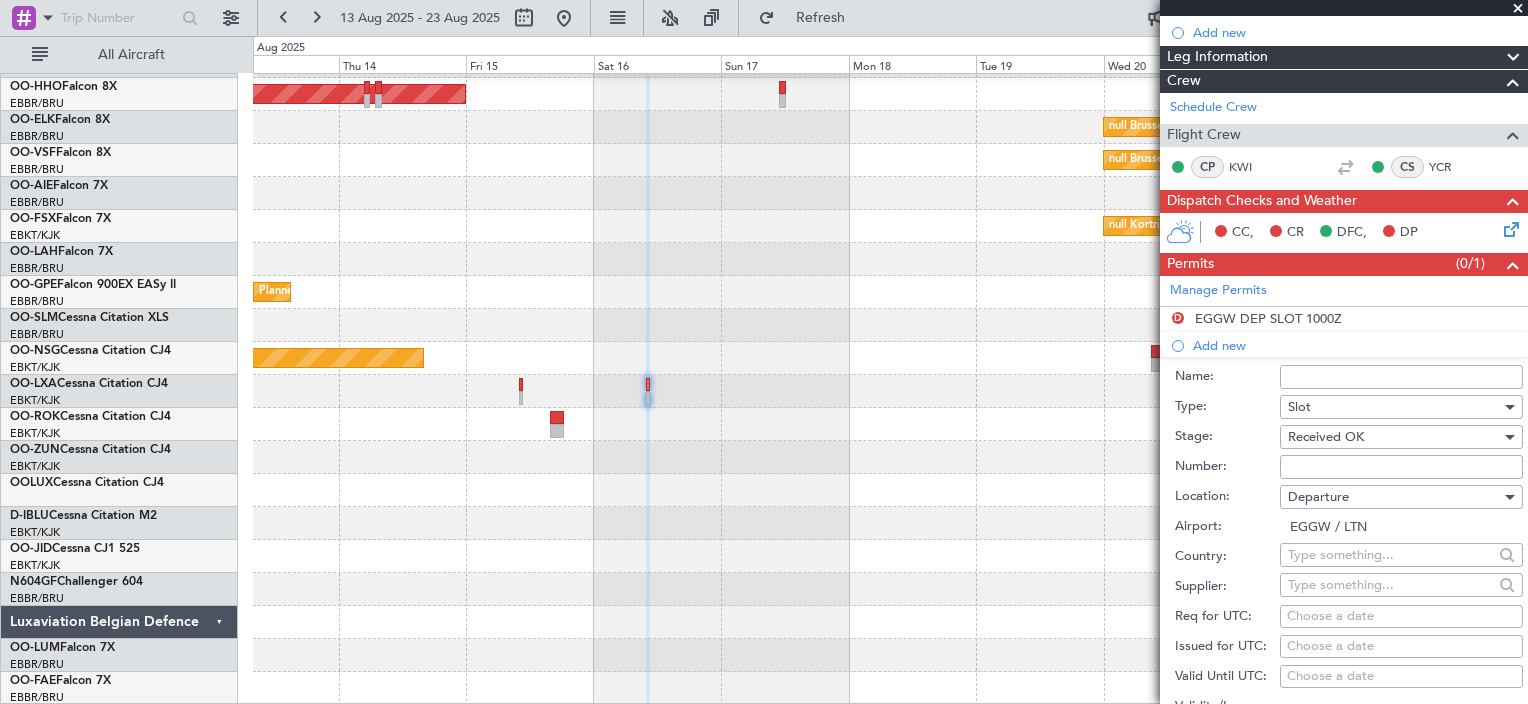 click on "Choose a date" at bounding box center (1401, 617) 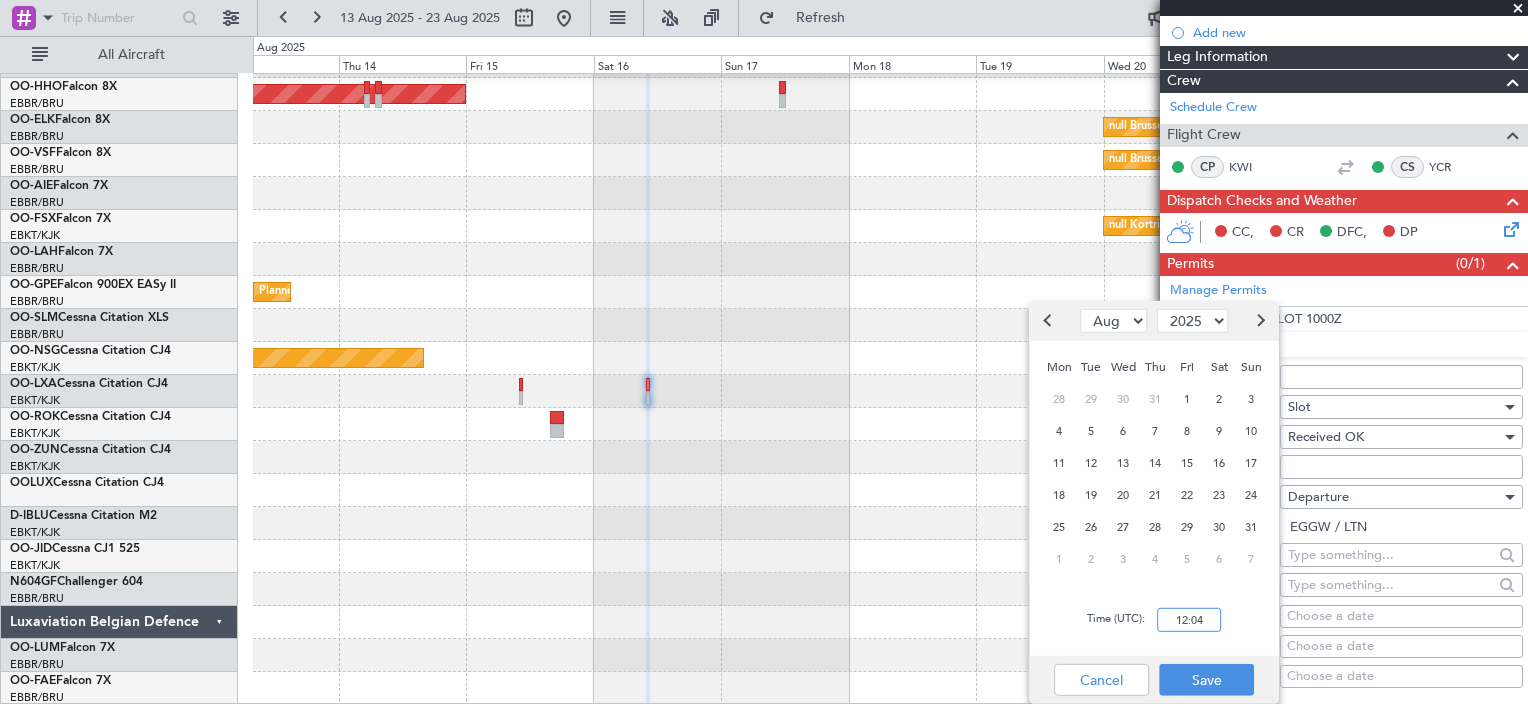 click on "12:04" at bounding box center [1189, 620] 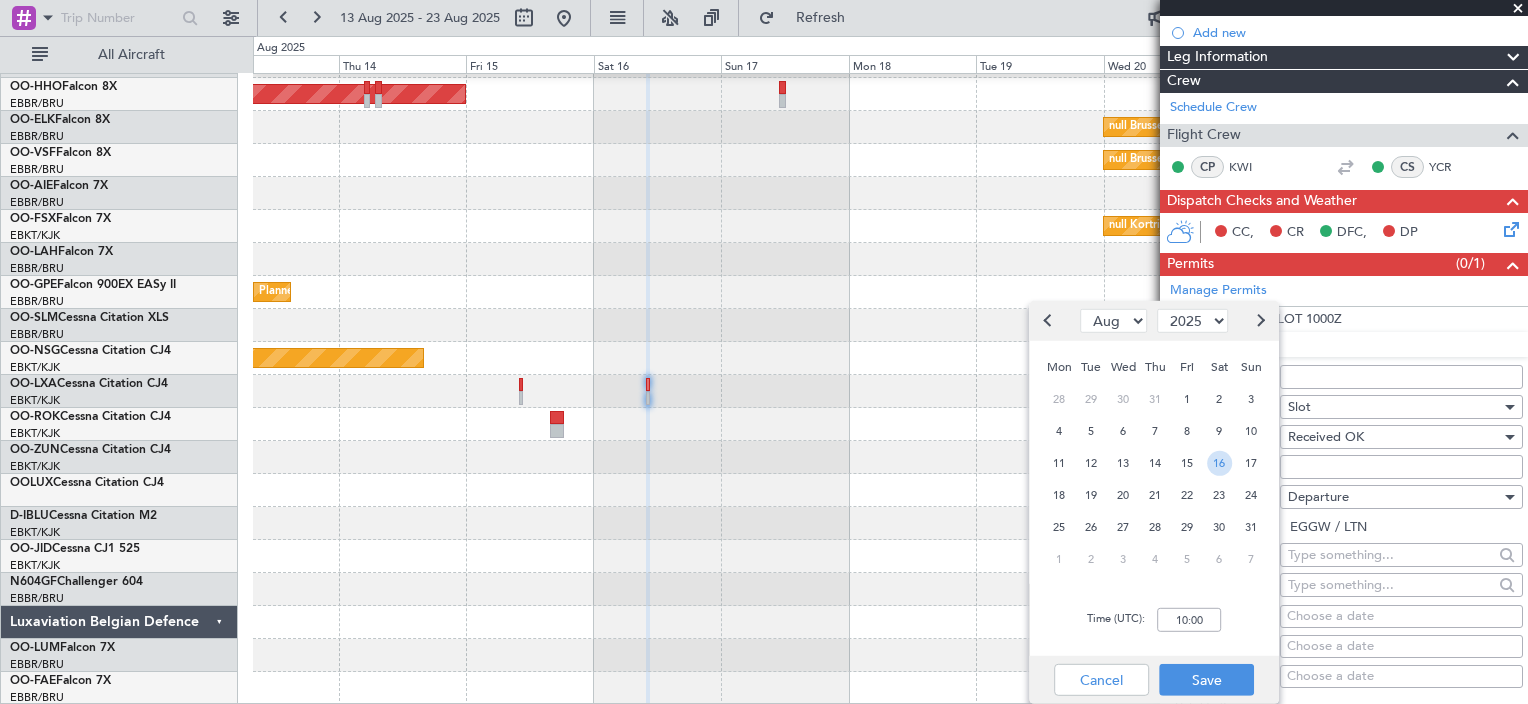 click on "16" at bounding box center (1219, 462) 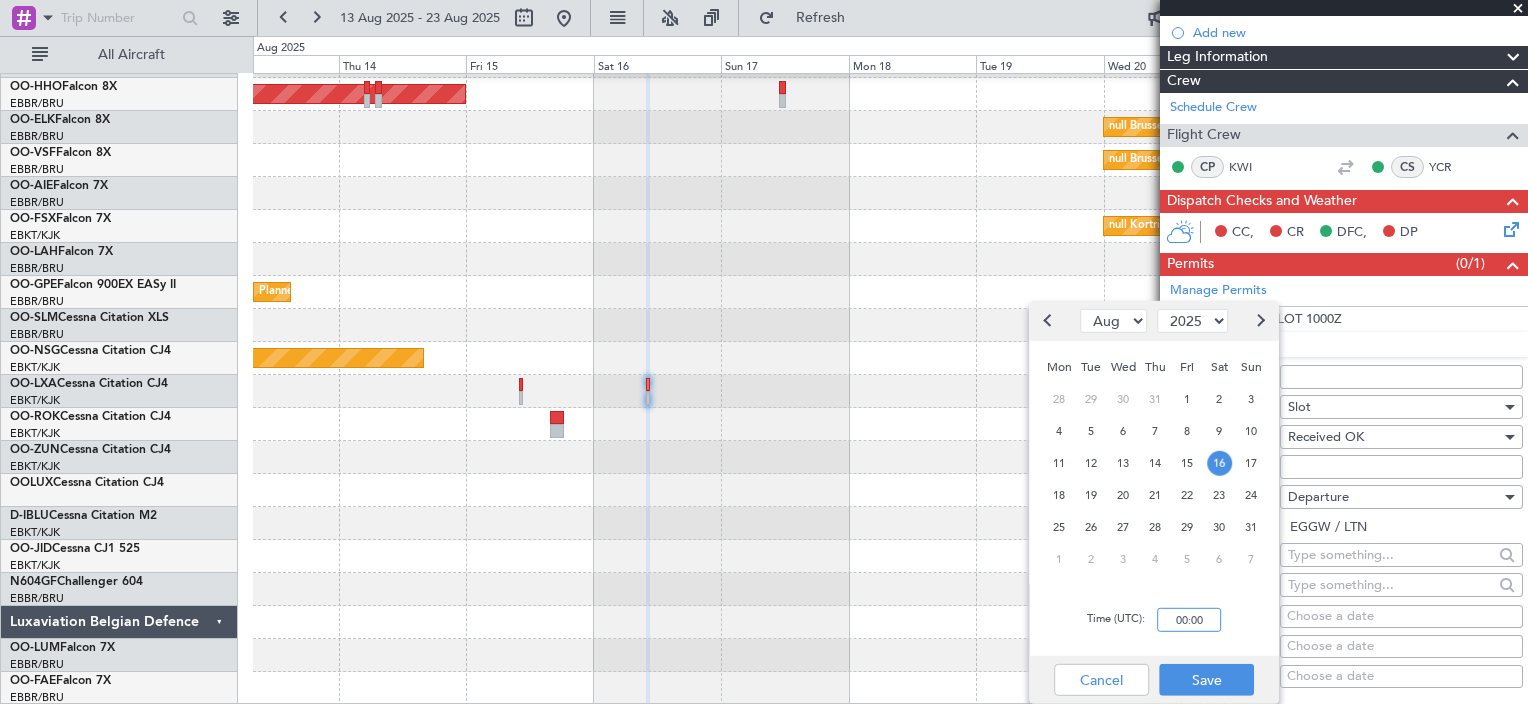 click on "00:00" at bounding box center (1189, 620) 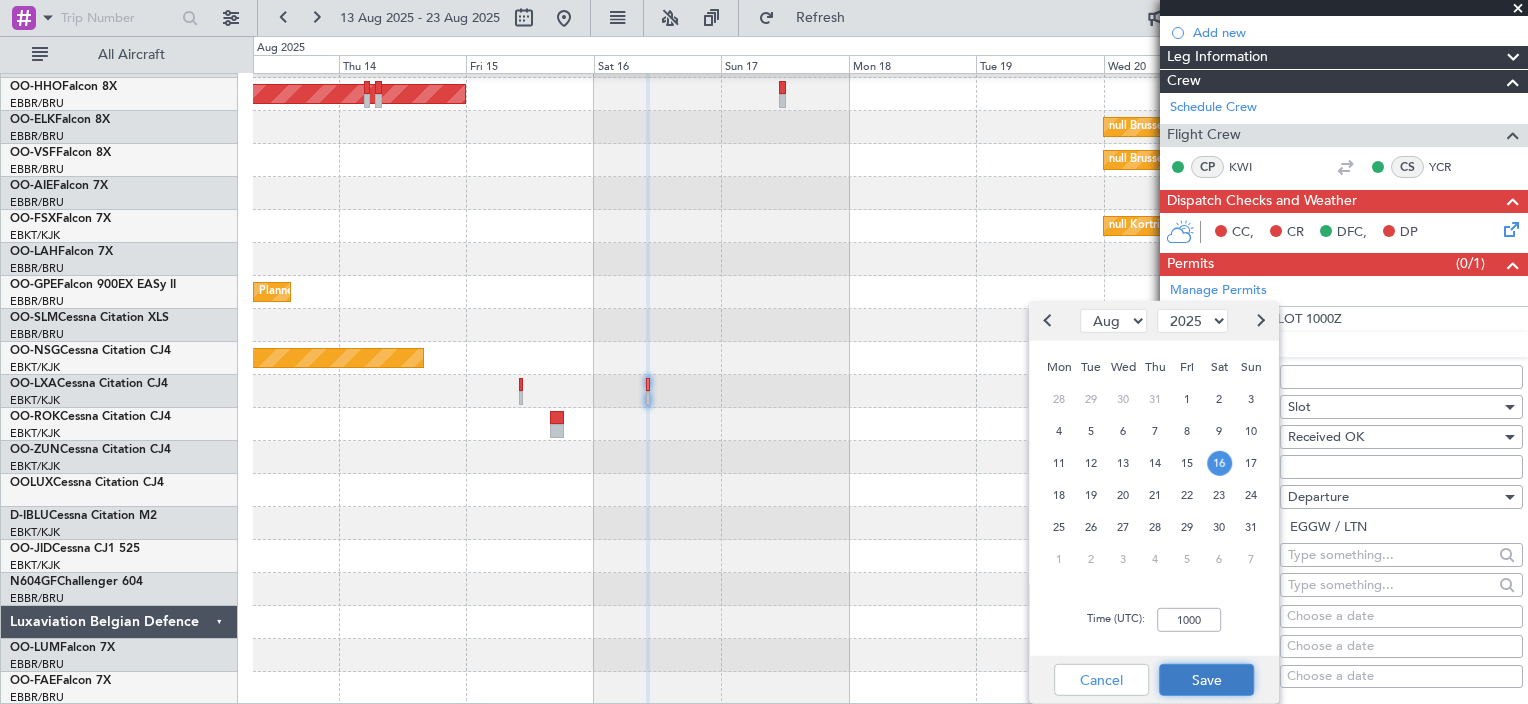 type on "10:00" 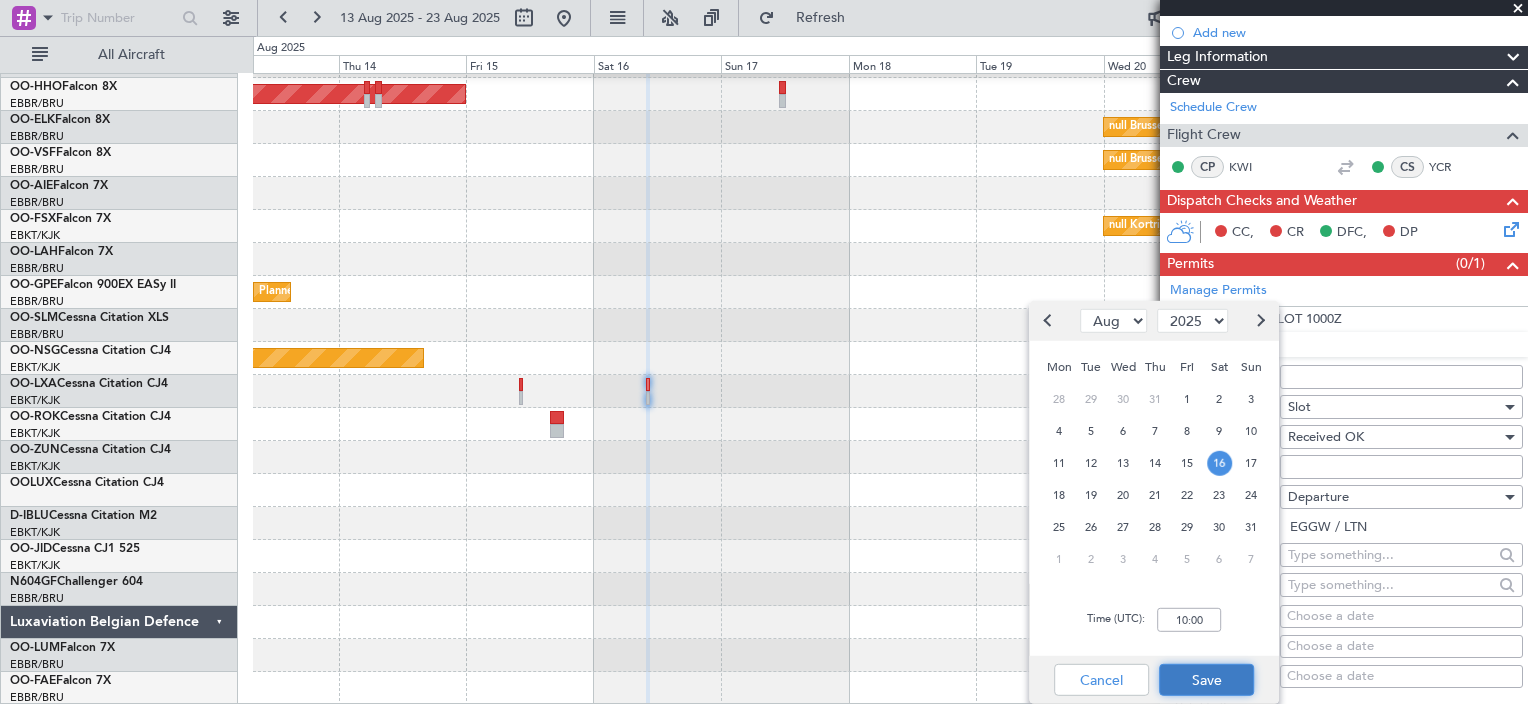 click on "Save" at bounding box center (1206, 680) 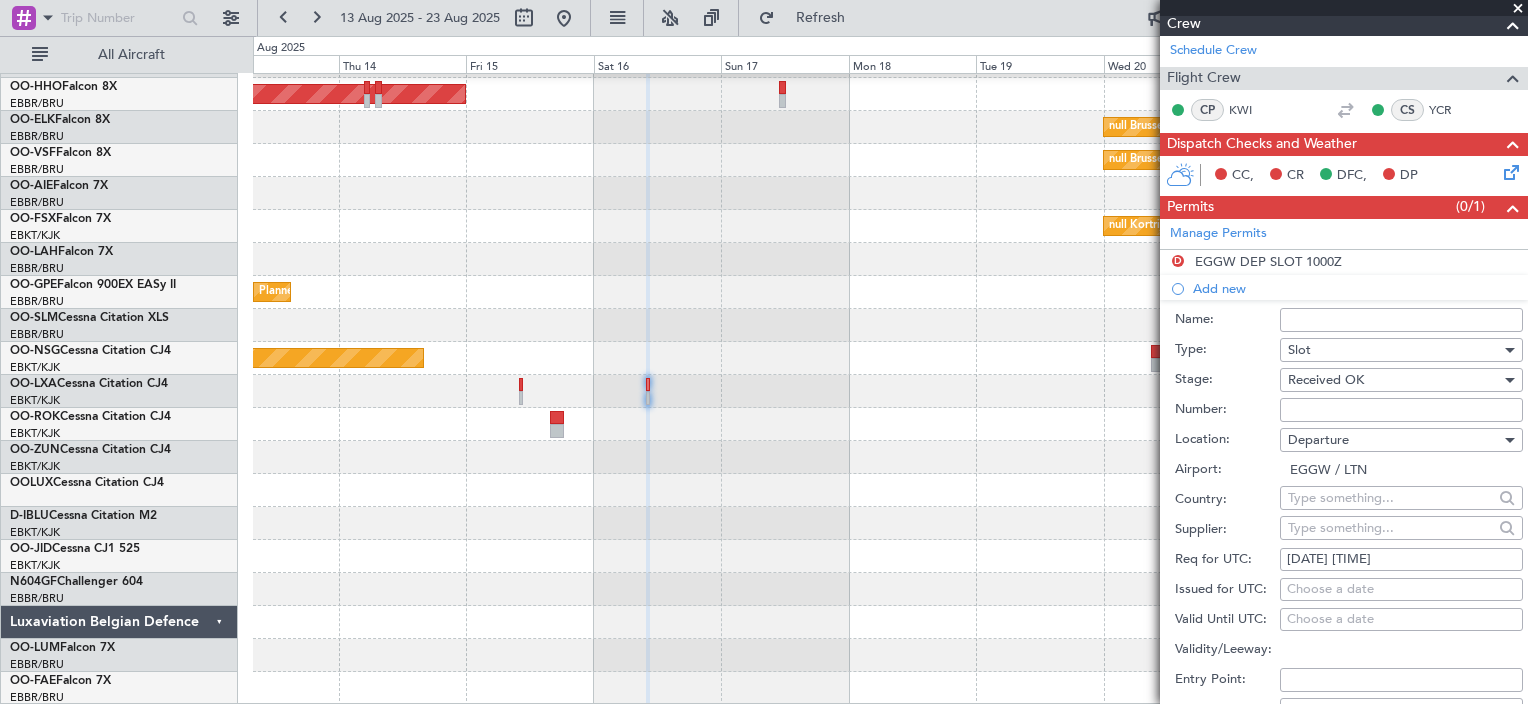 scroll, scrollTop: 332, scrollLeft: 0, axis: vertical 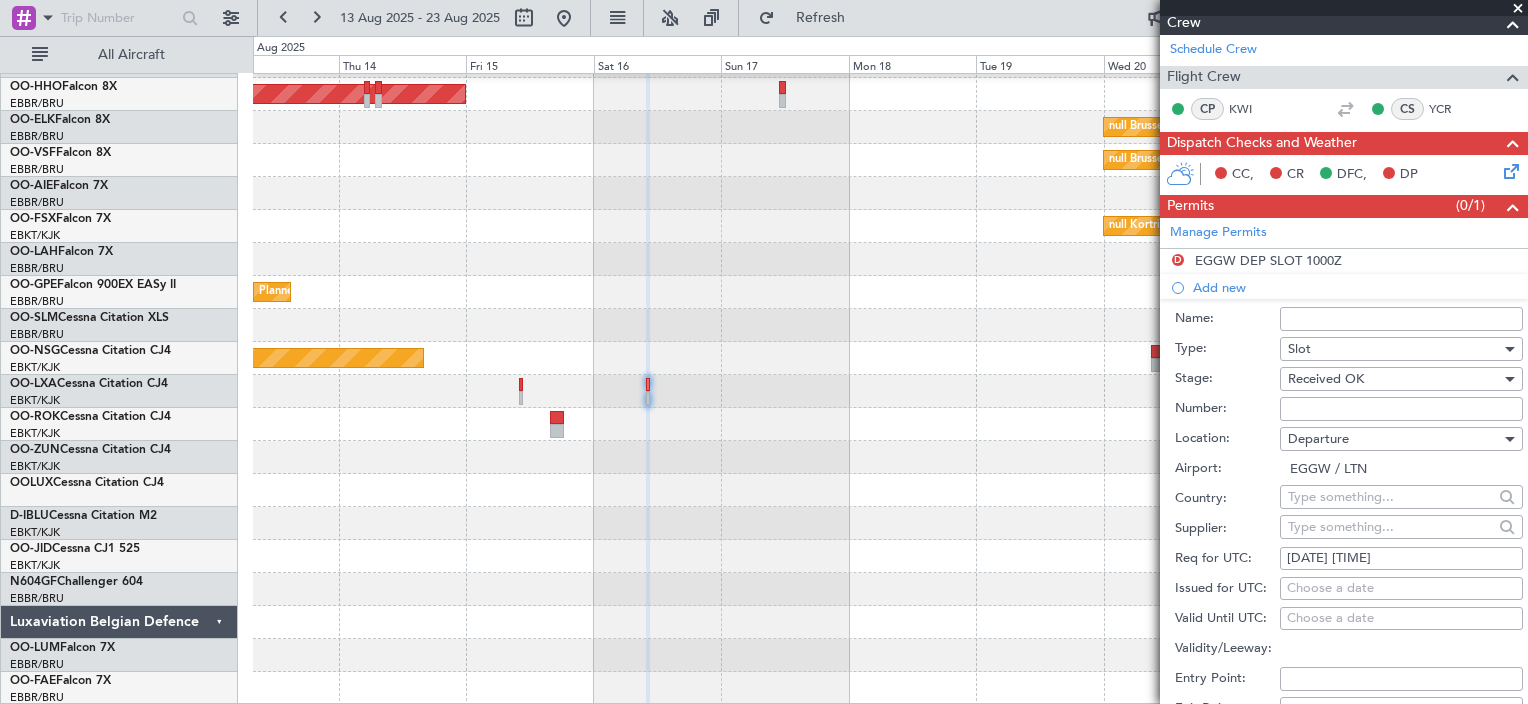 click on "Number:" at bounding box center (1401, 409) 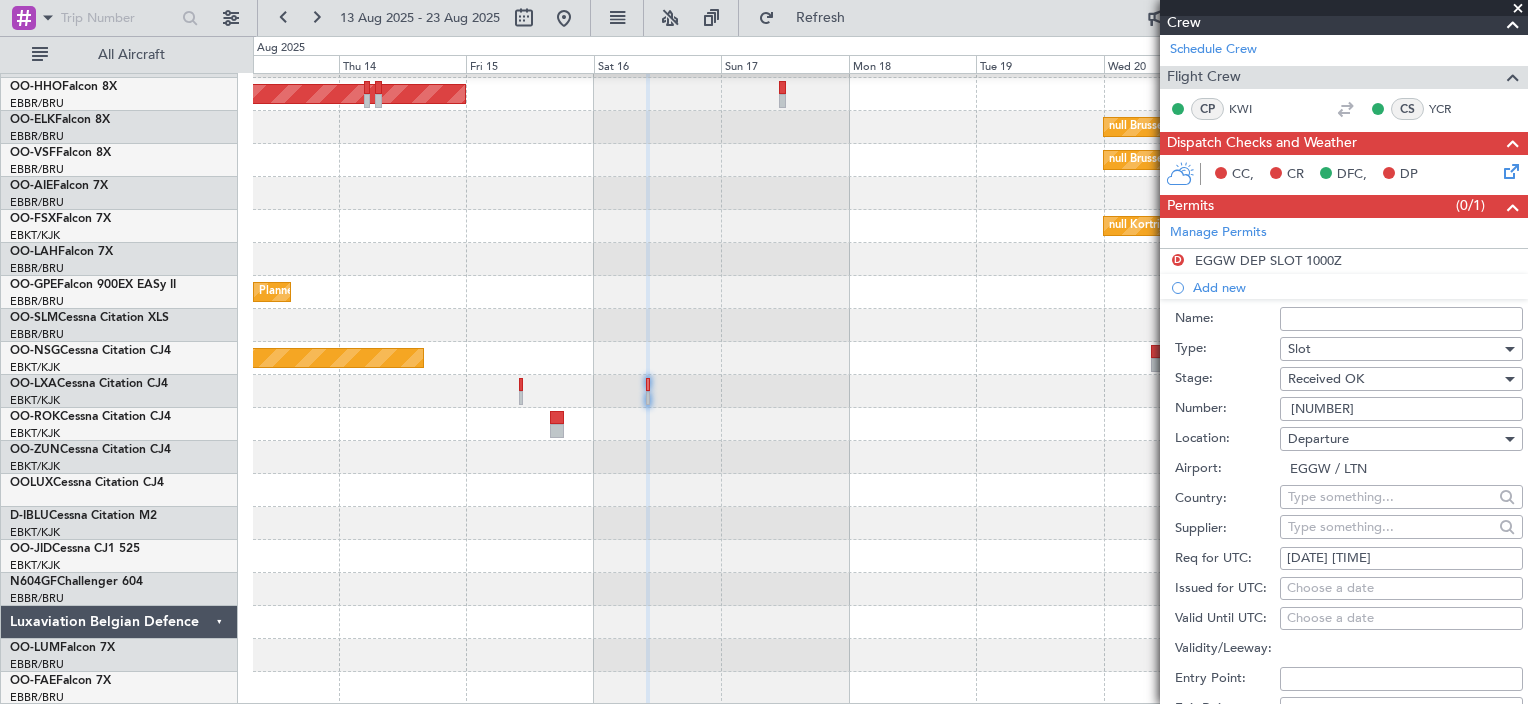 scroll, scrollTop: 548, scrollLeft: 0, axis: vertical 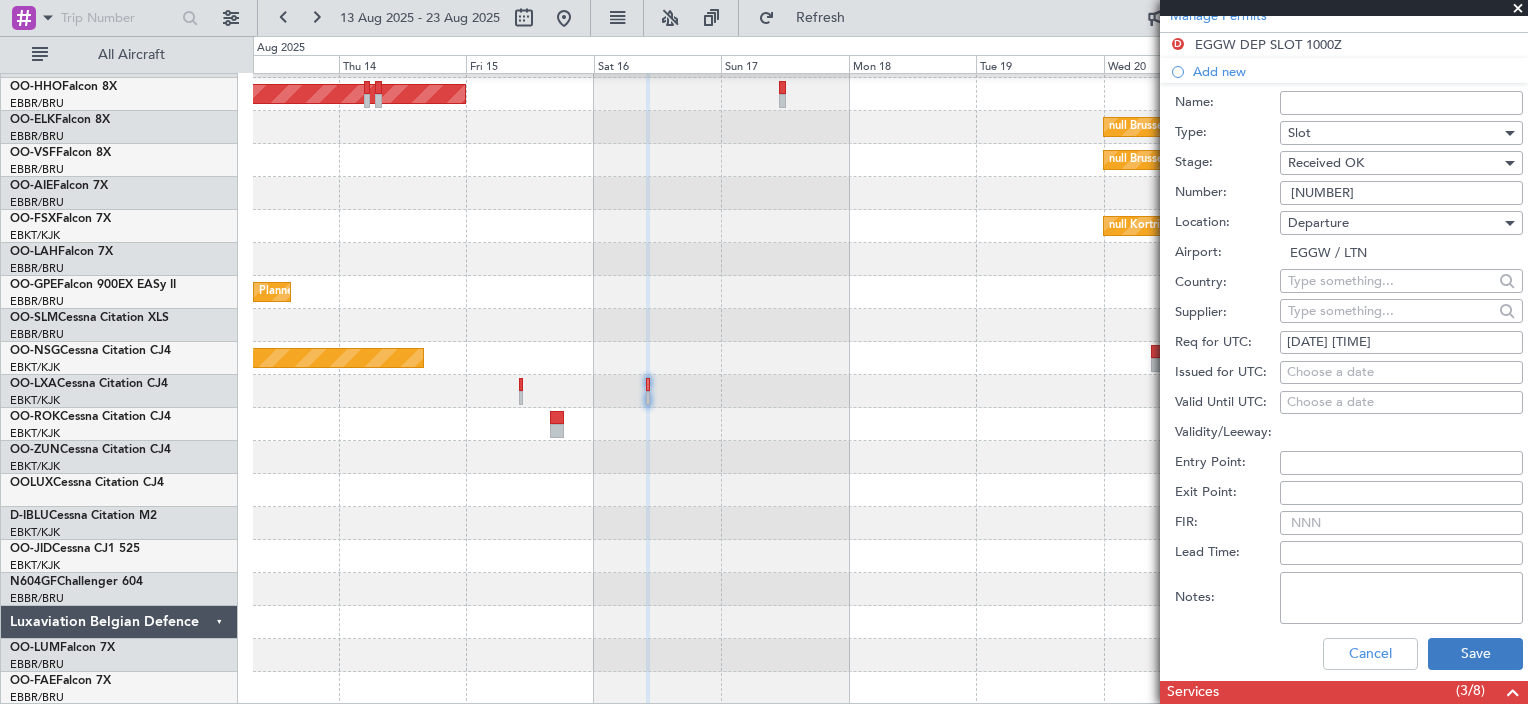 type on "12345" 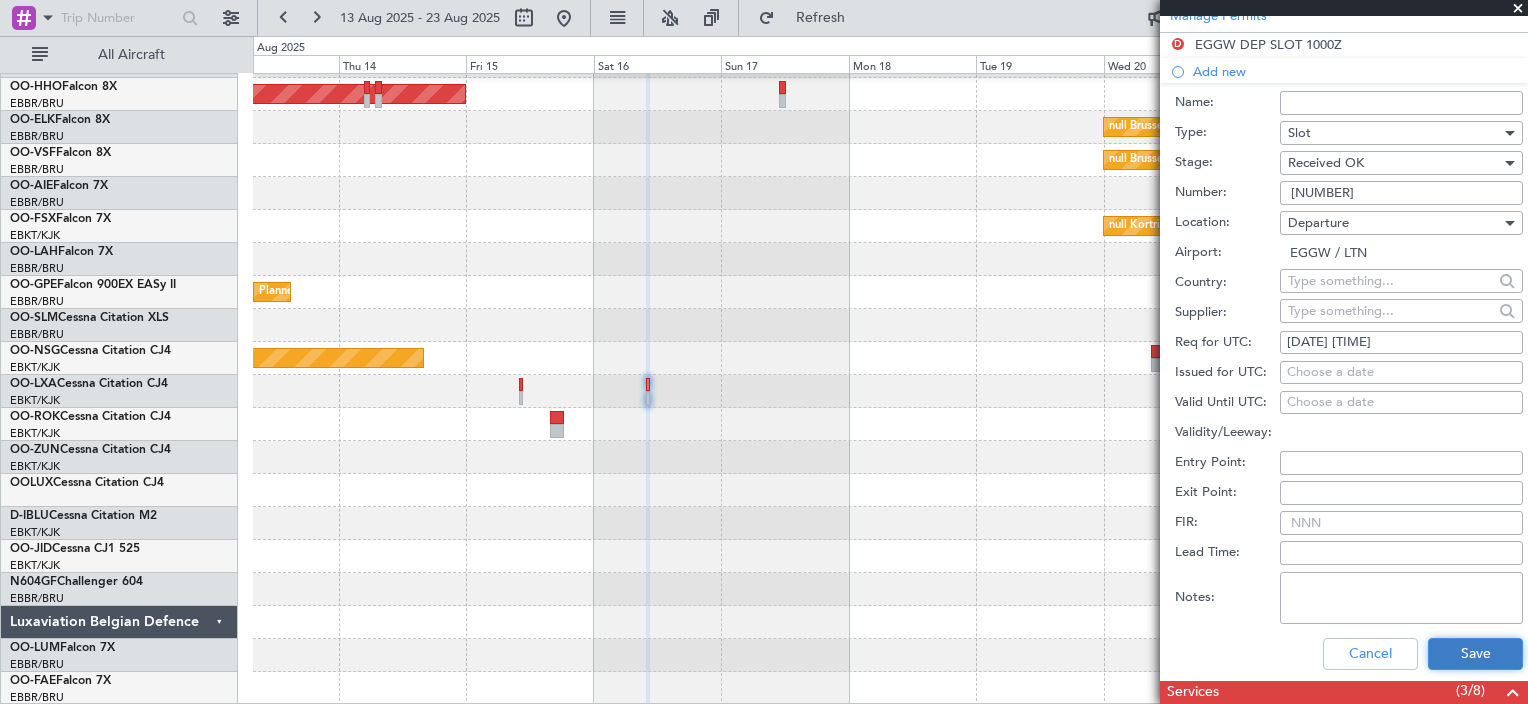 click on "Save" at bounding box center [1475, 654] 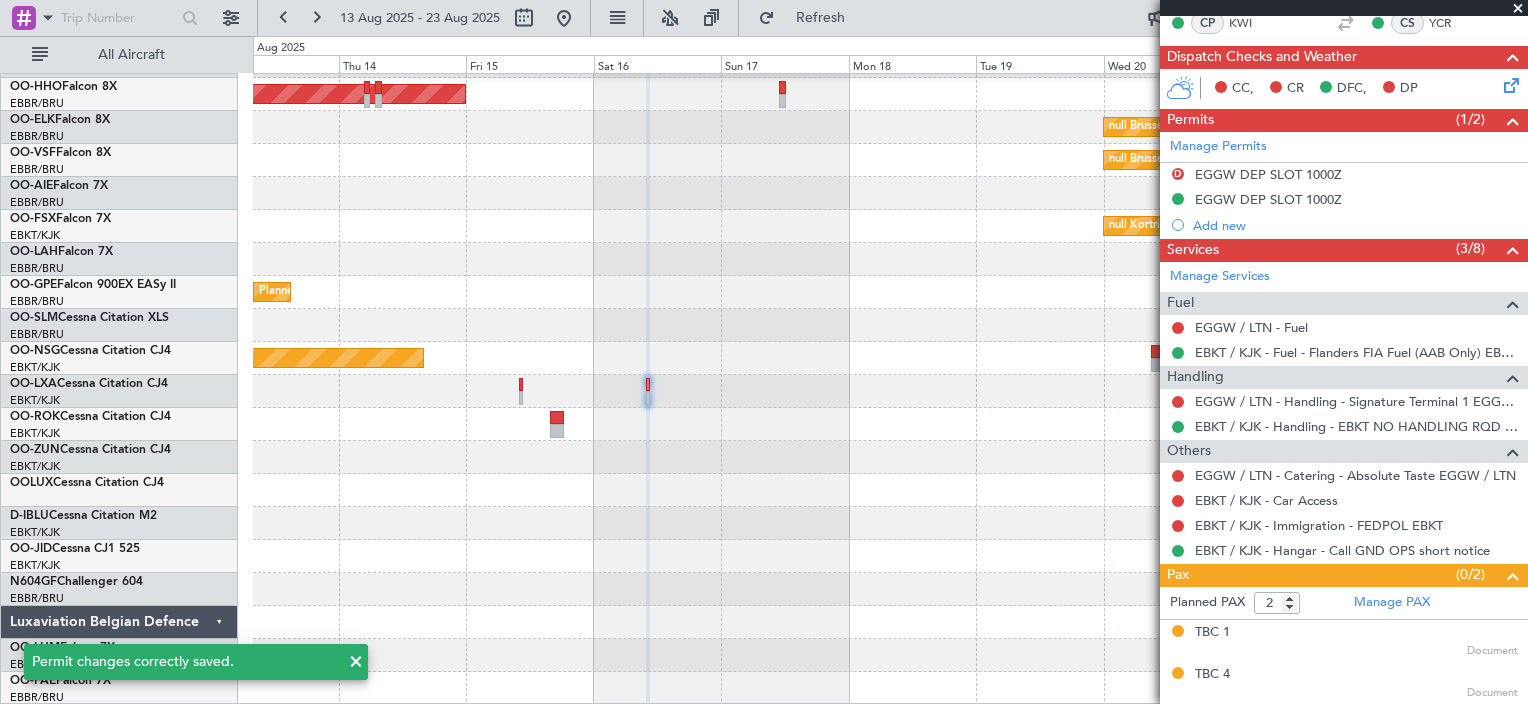 scroll, scrollTop: 415, scrollLeft: 0, axis: vertical 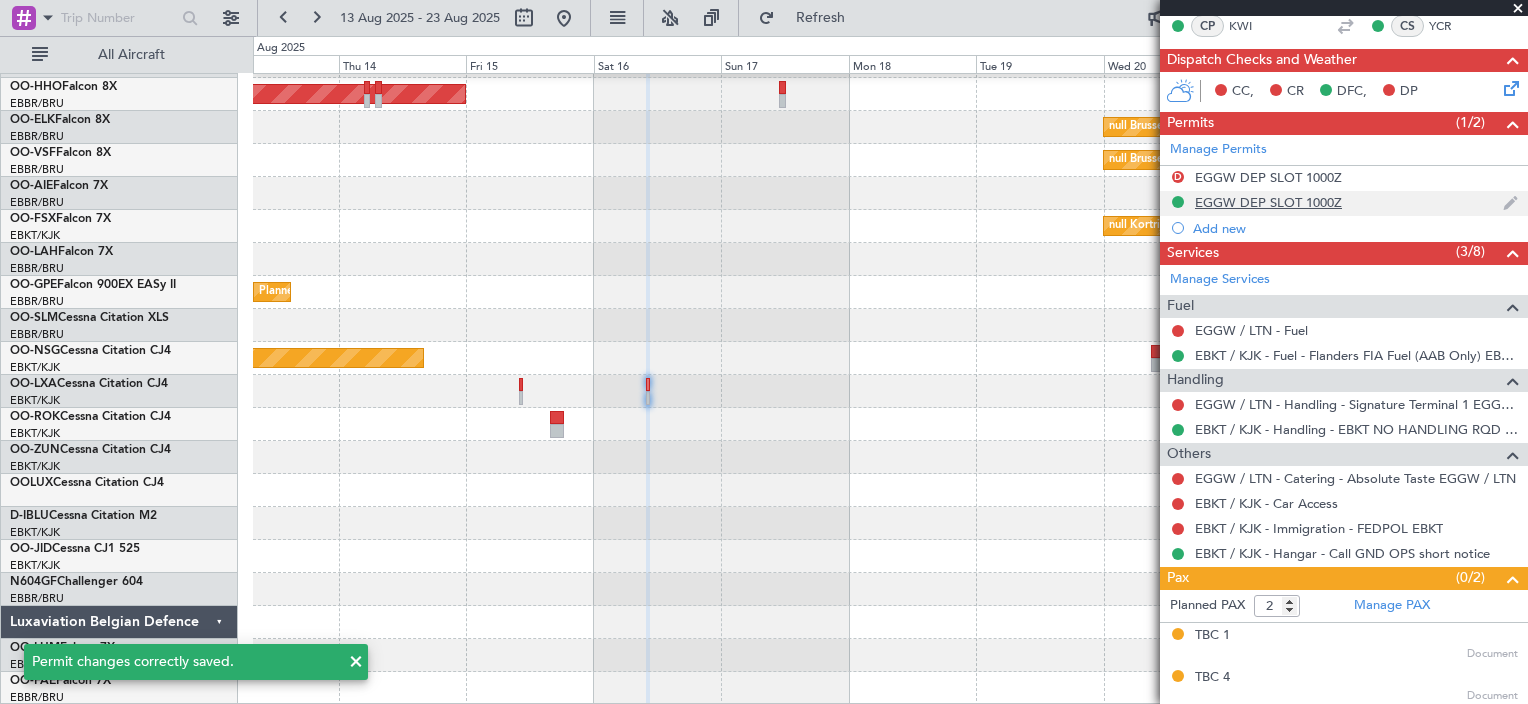 click at bounding box center [1510, 203] 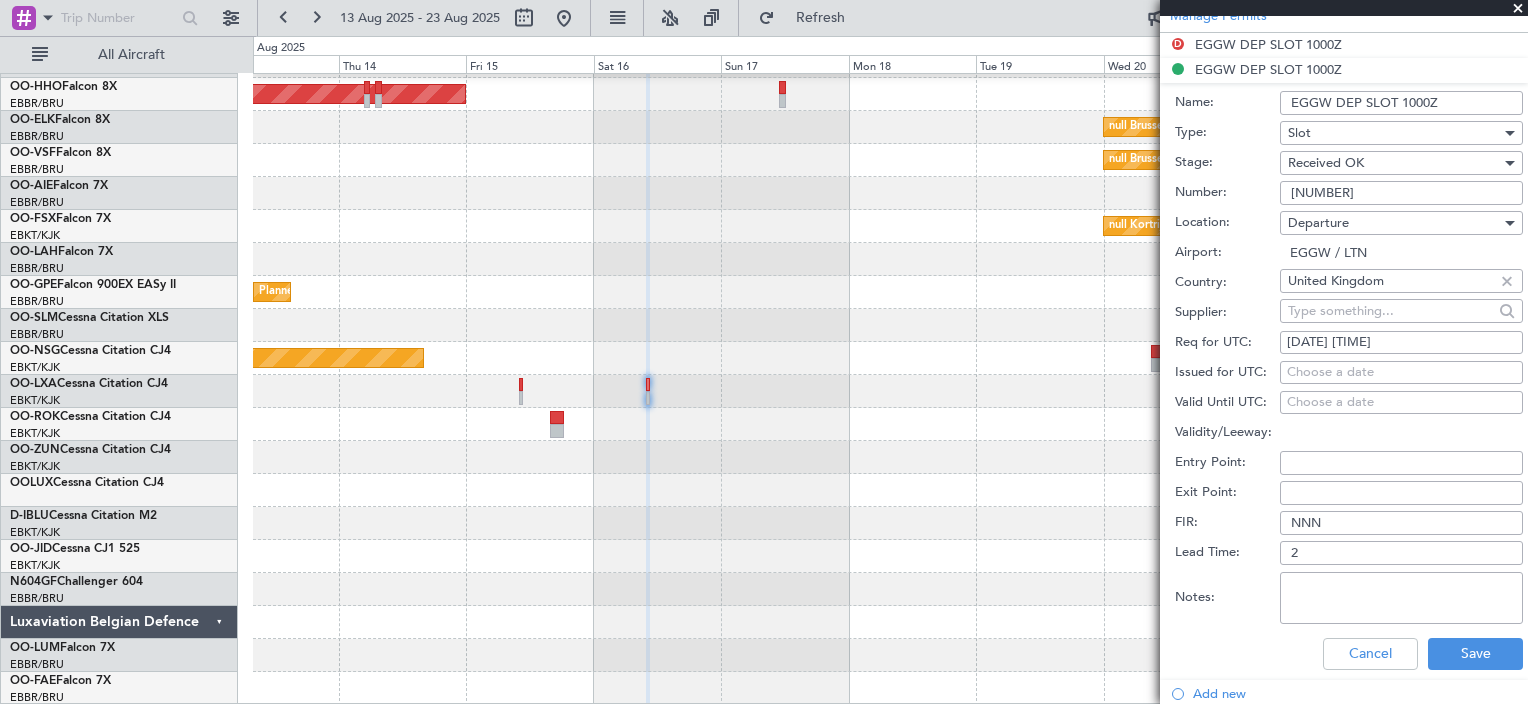 click on "EGGW DEP SLOT 1000Z" at bounding box center [1401, 103] 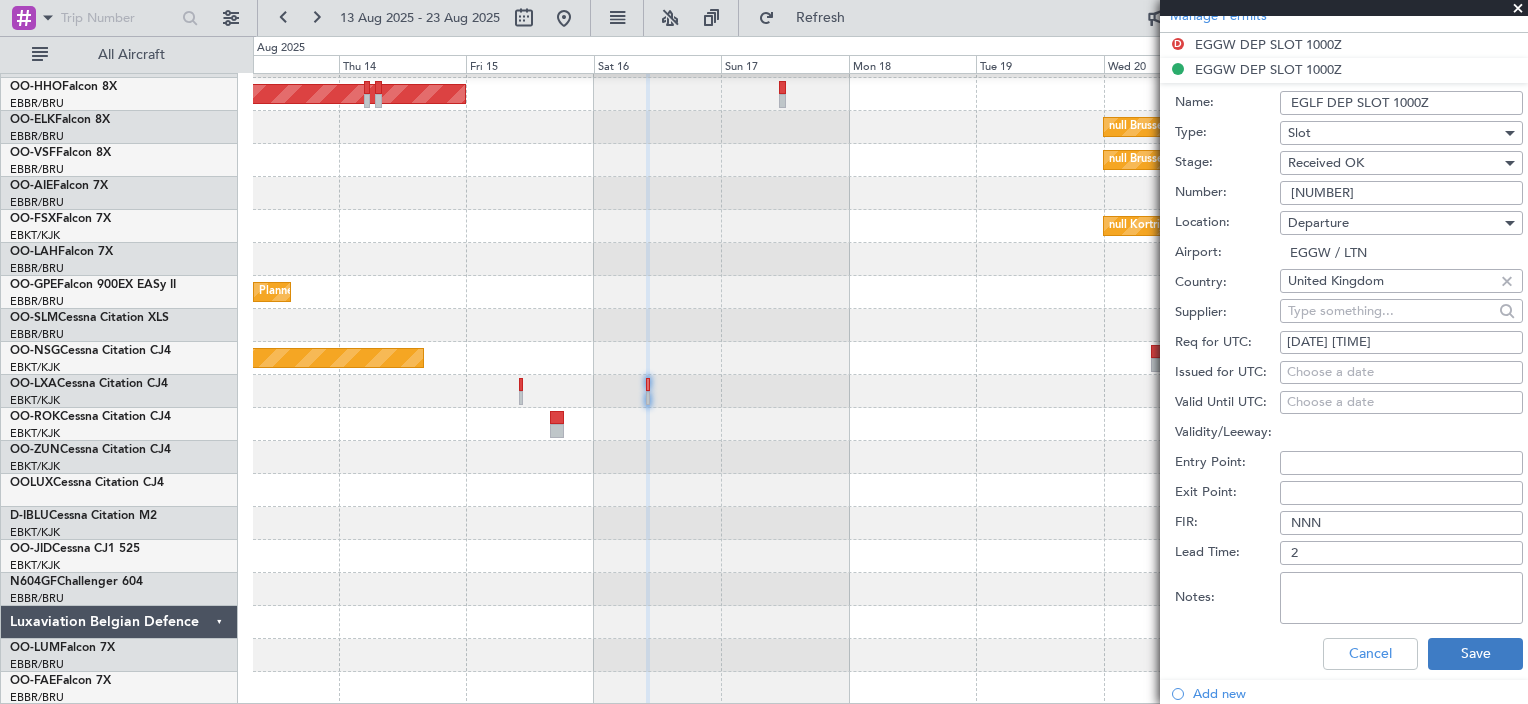 type on "EGLF DEP SLOT 1000Z" 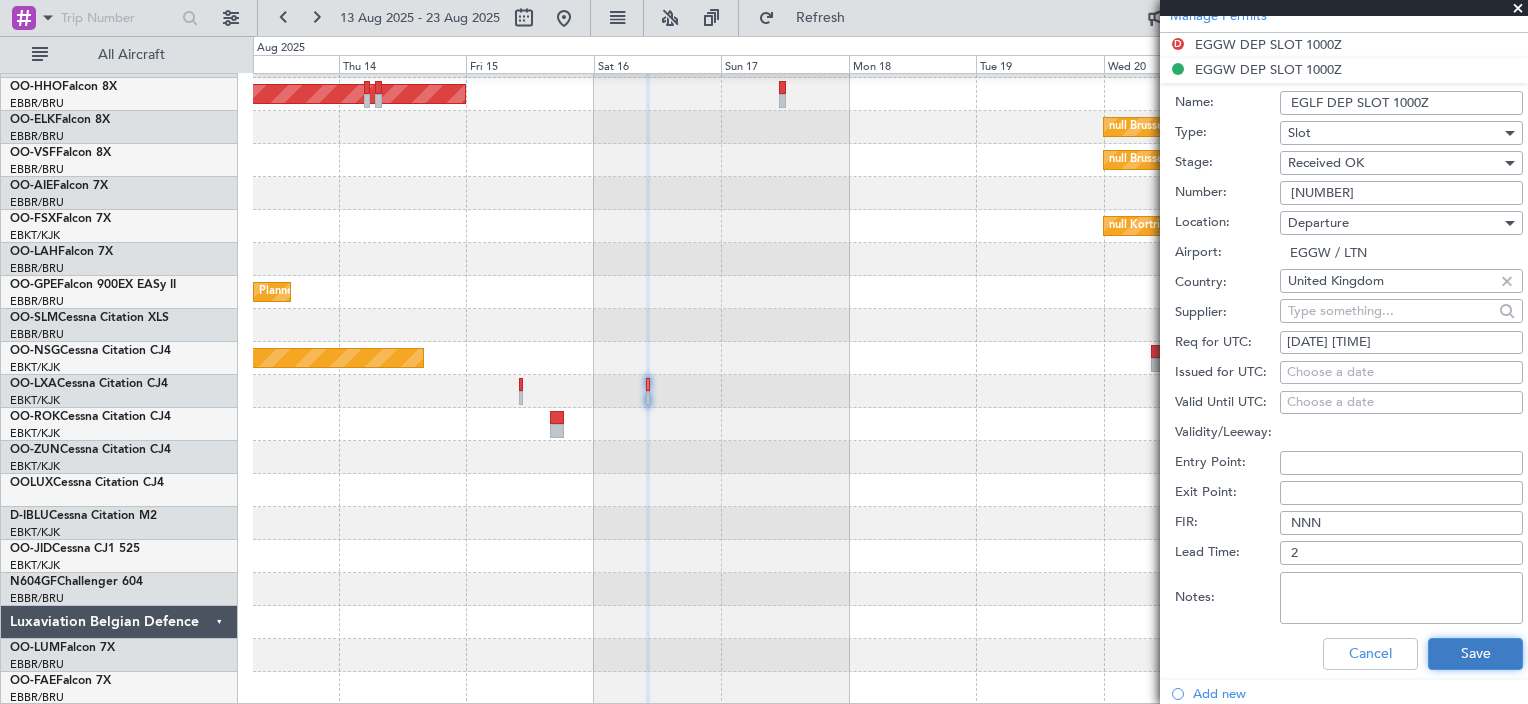 click on "Save" at bounding box center [1475, 654] 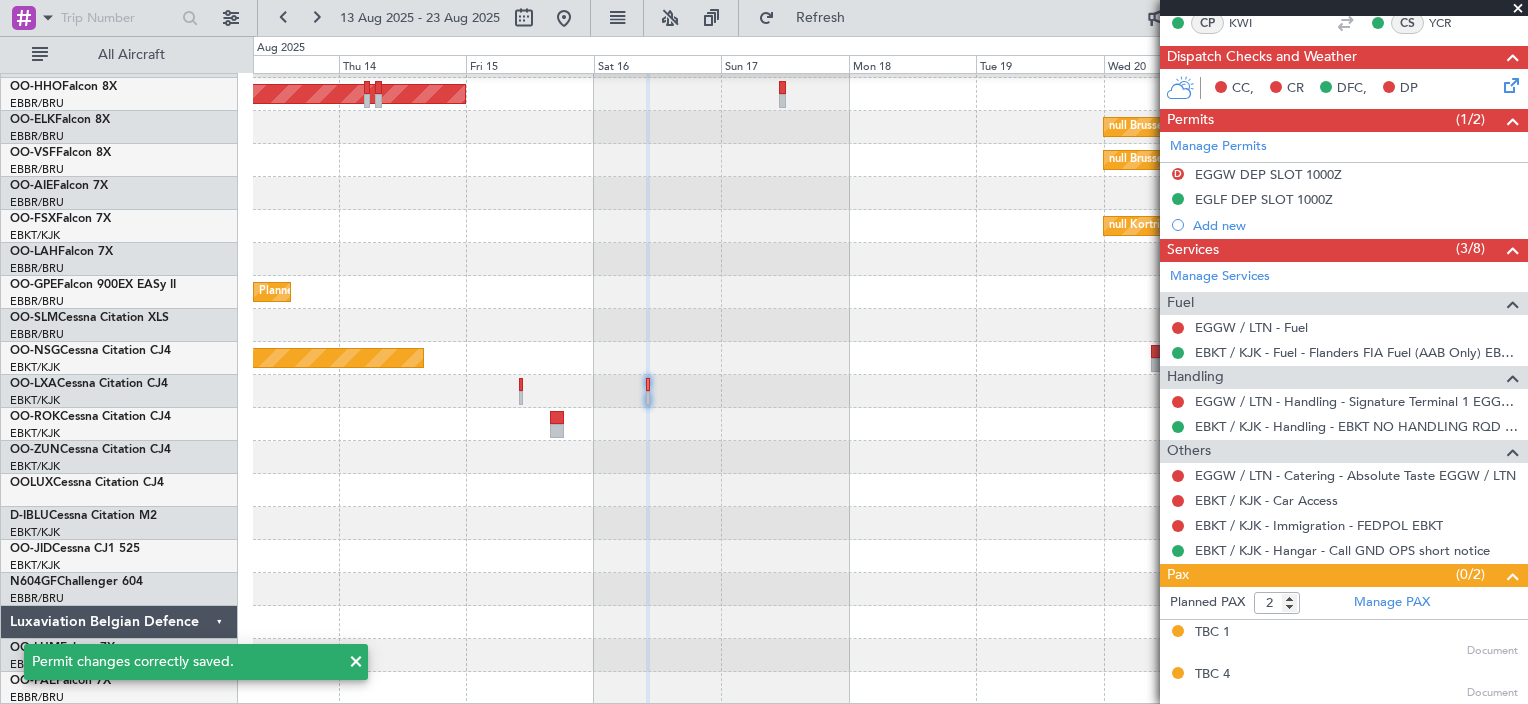 scroll, scrollTop: 415, scrollLeft: 0, axis: vertical 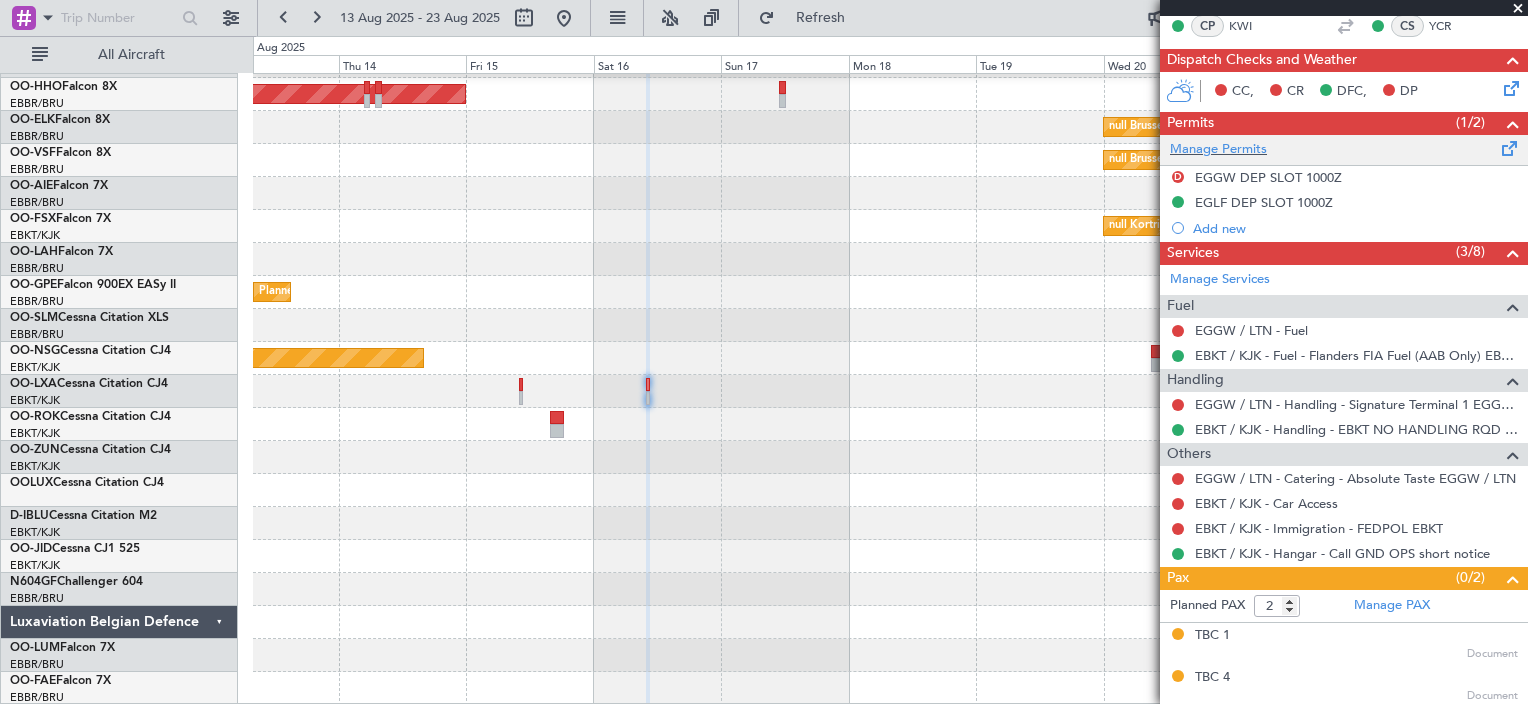 click on "Manage Permits" at bounding box center [1344, 150] 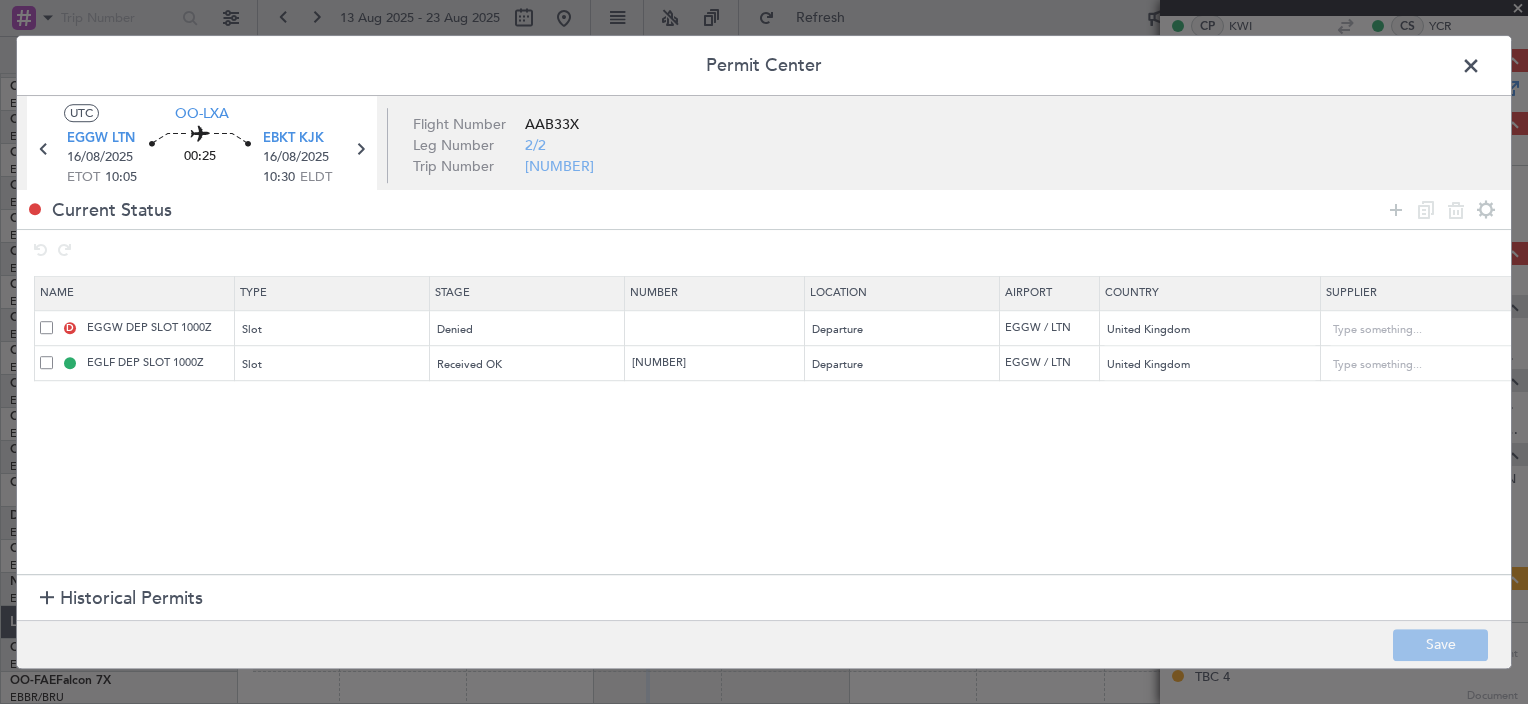 click at bounding box center [1481, 71] 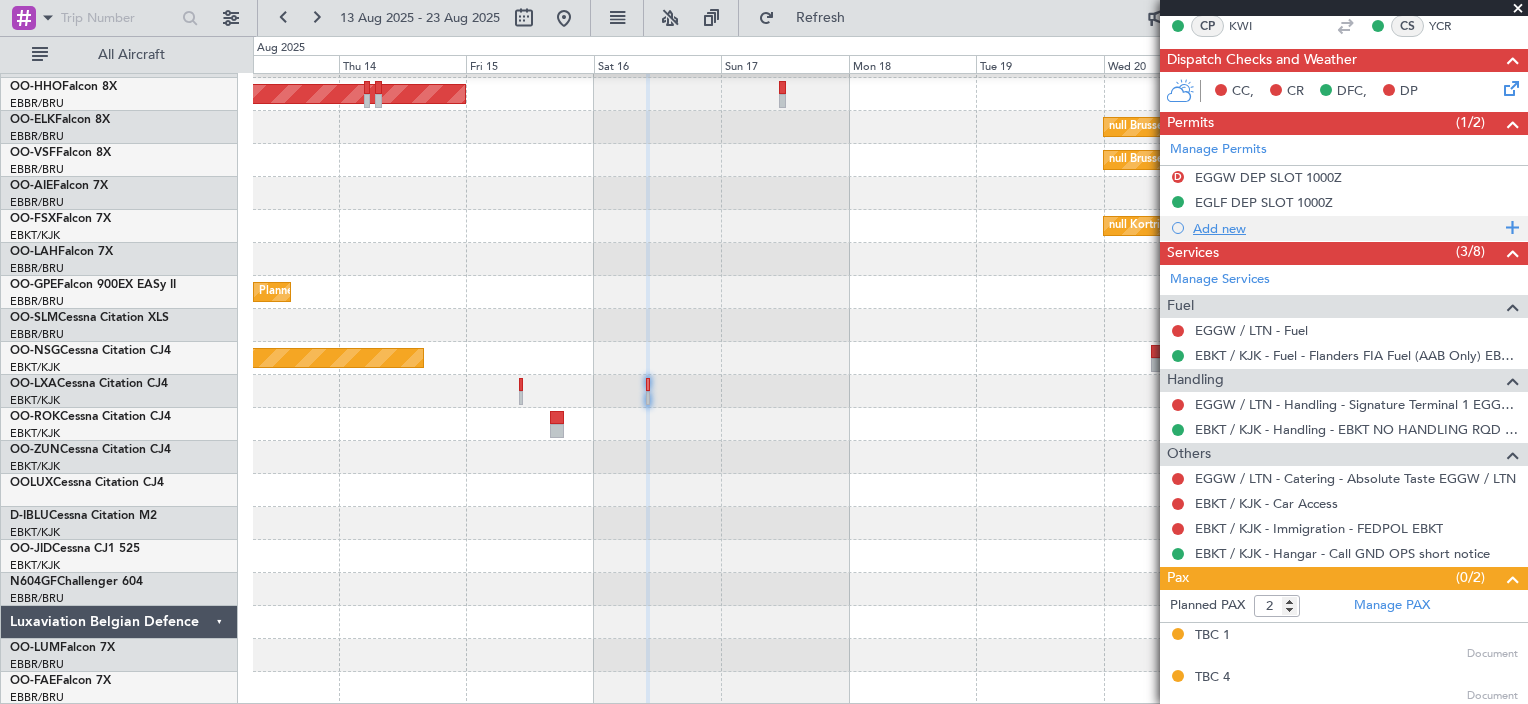 click on "Add new" at bounding box center (1346, 228) 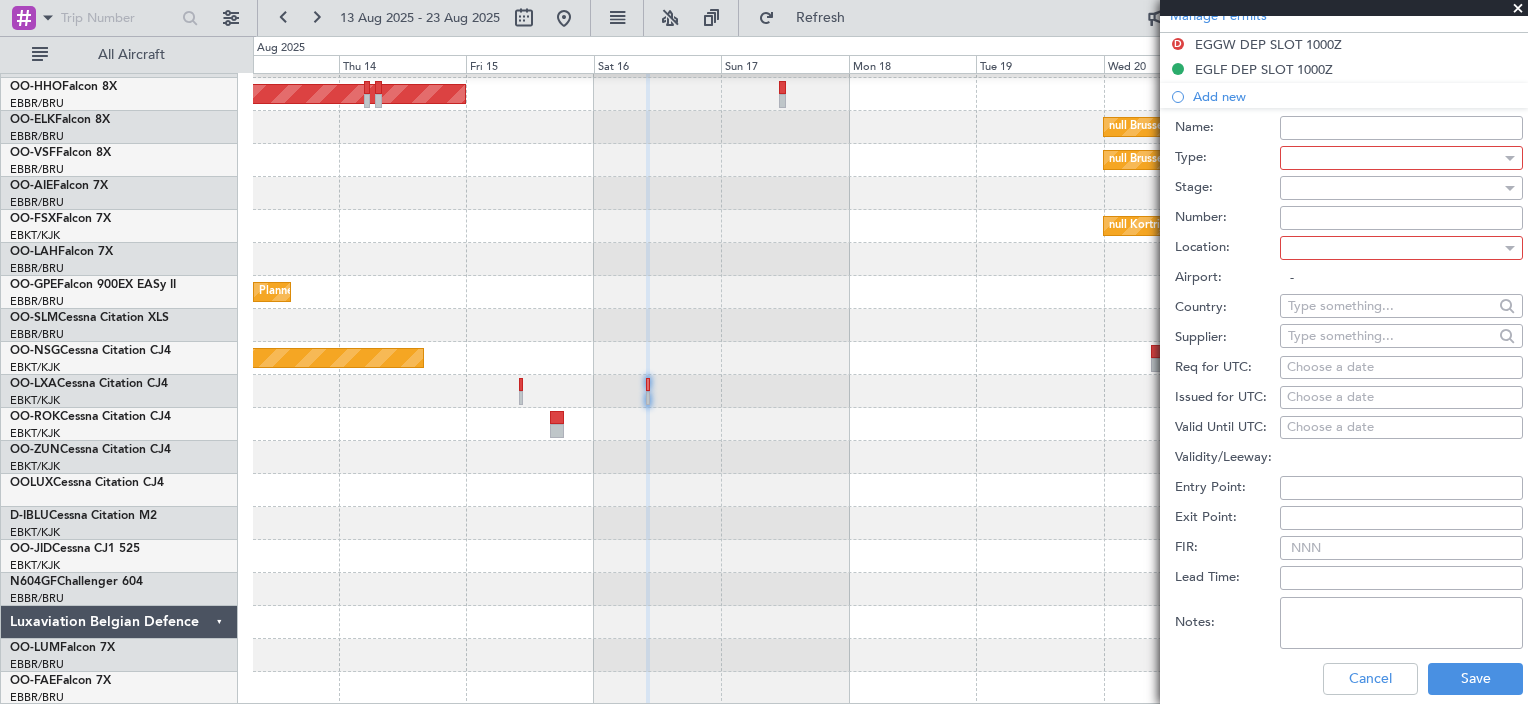 click at bounding box center [1394, 158] 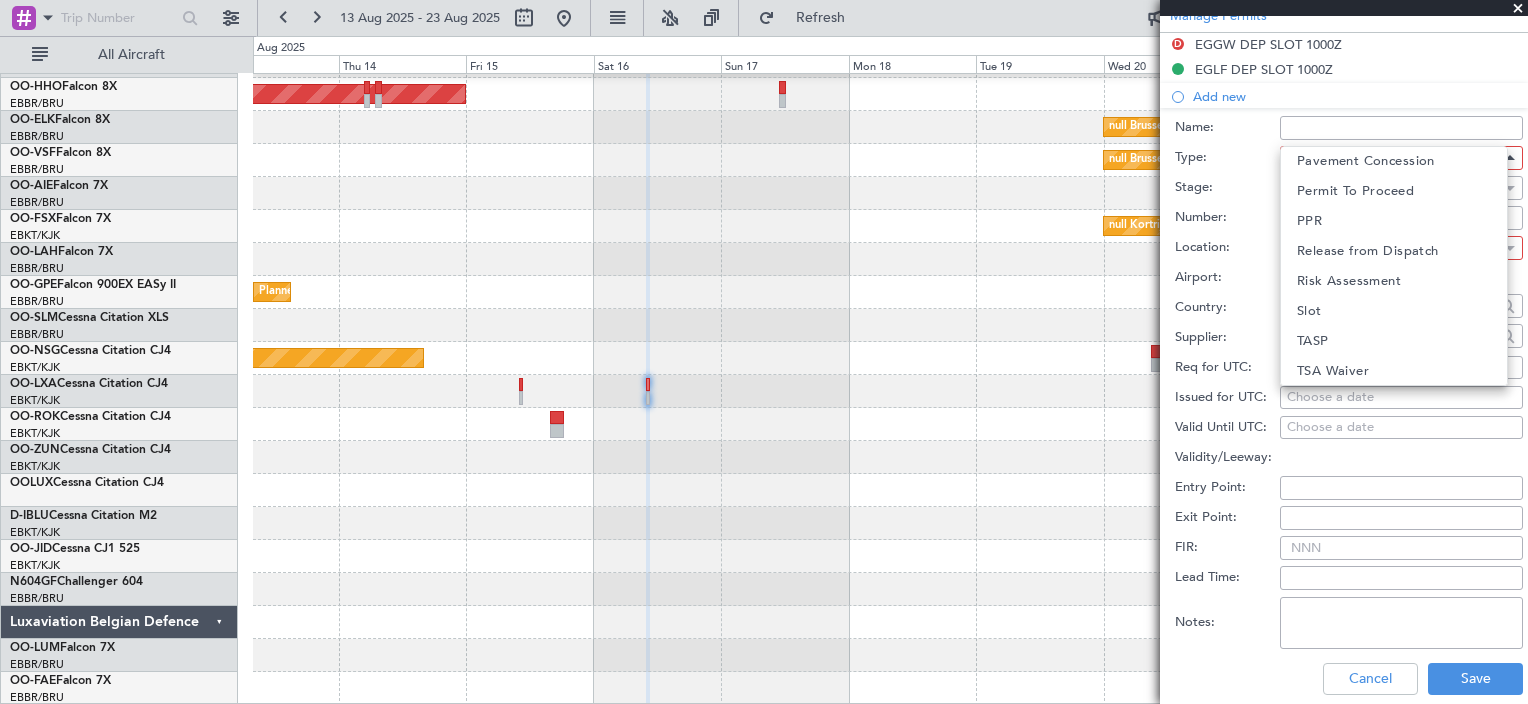 scroll, scrollTop: 600, scrollLeft: 0, axis: vertical 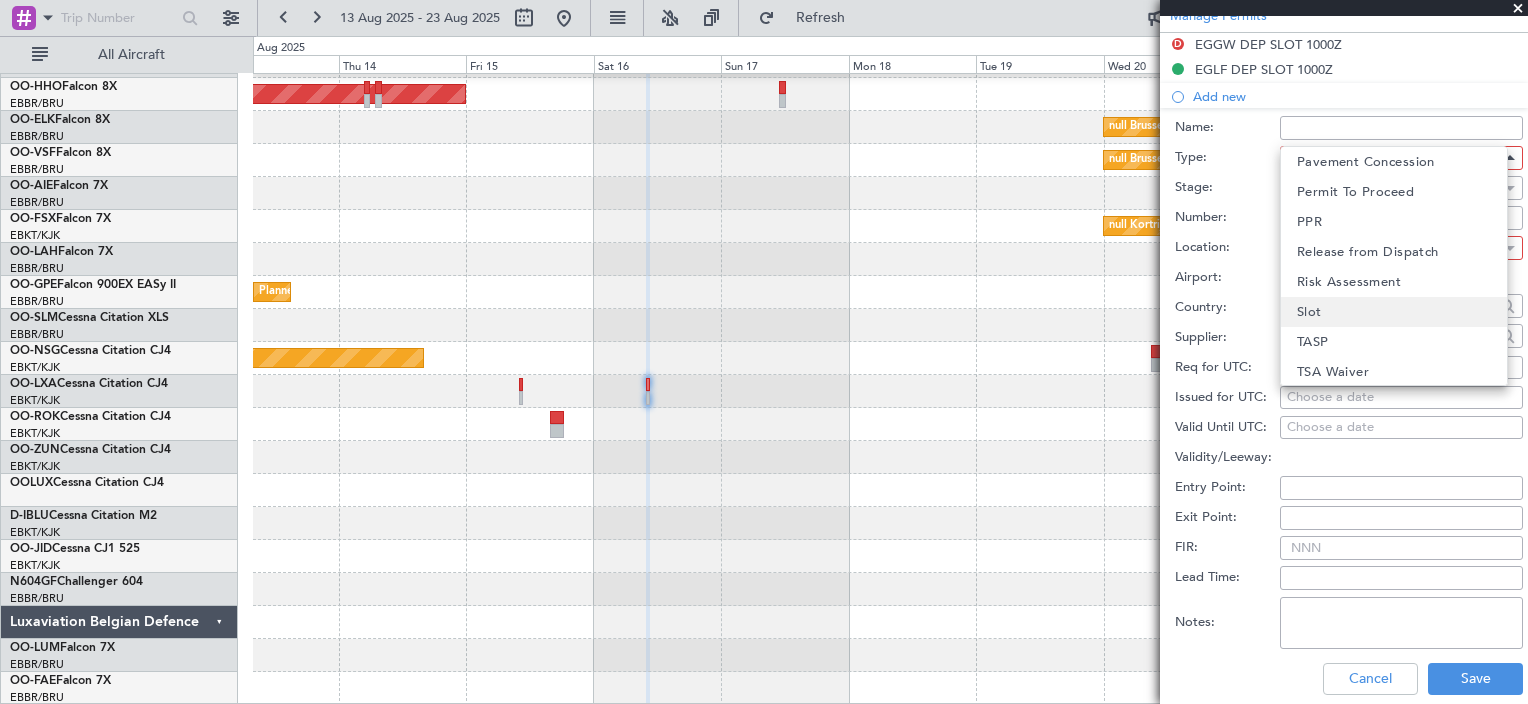 click on "Slot" at bounding box center (1394, 312) 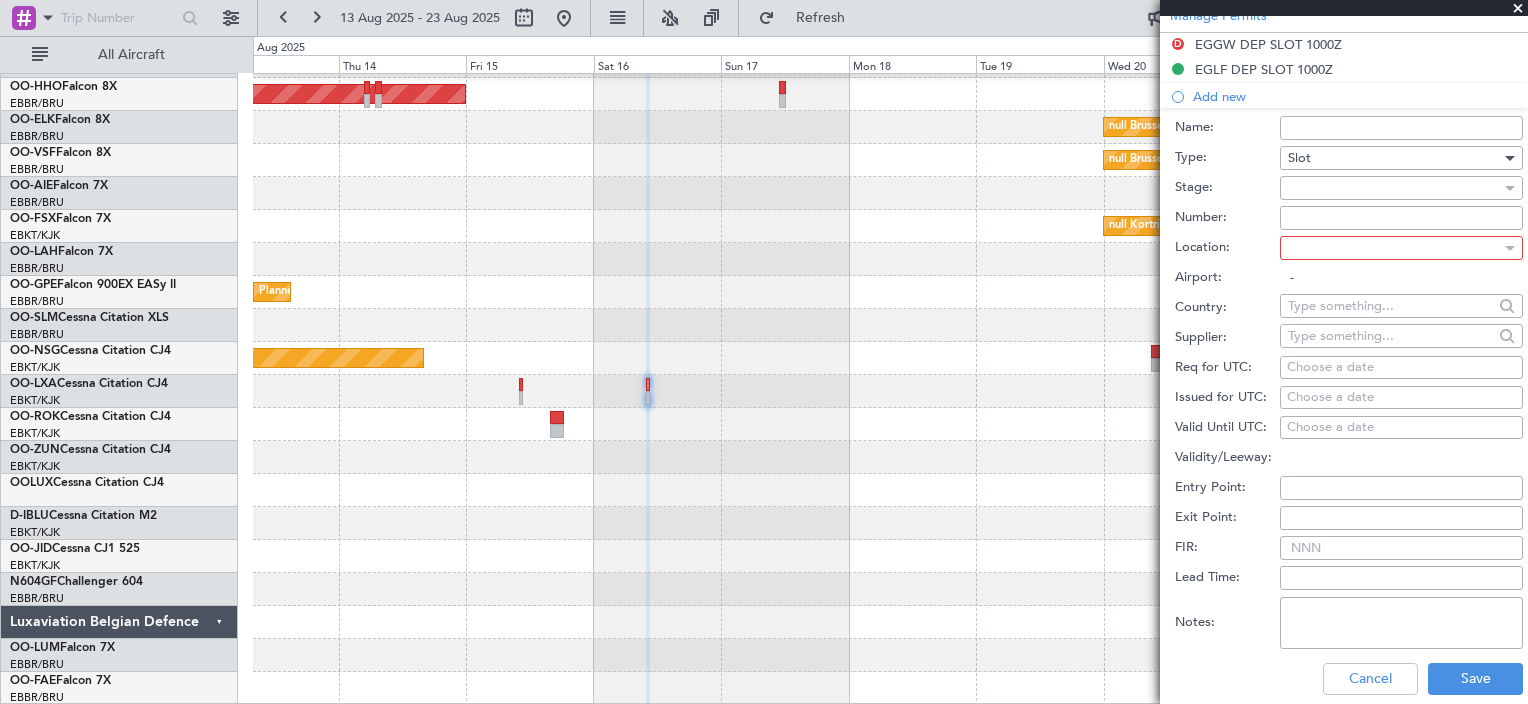 click at bounding box center (1394, 188) 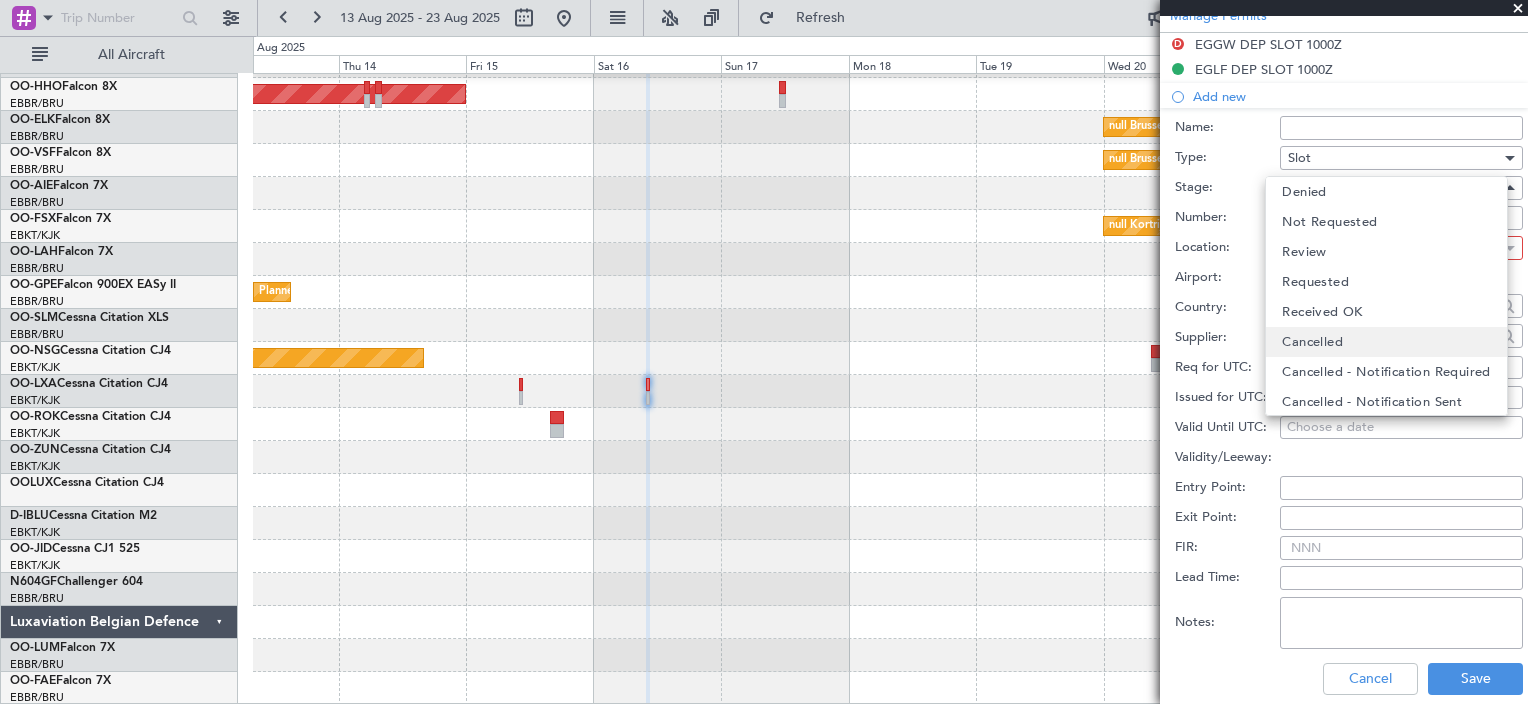 scroll, scrollTop: 14, scrollLeft: 0, axis: vertical 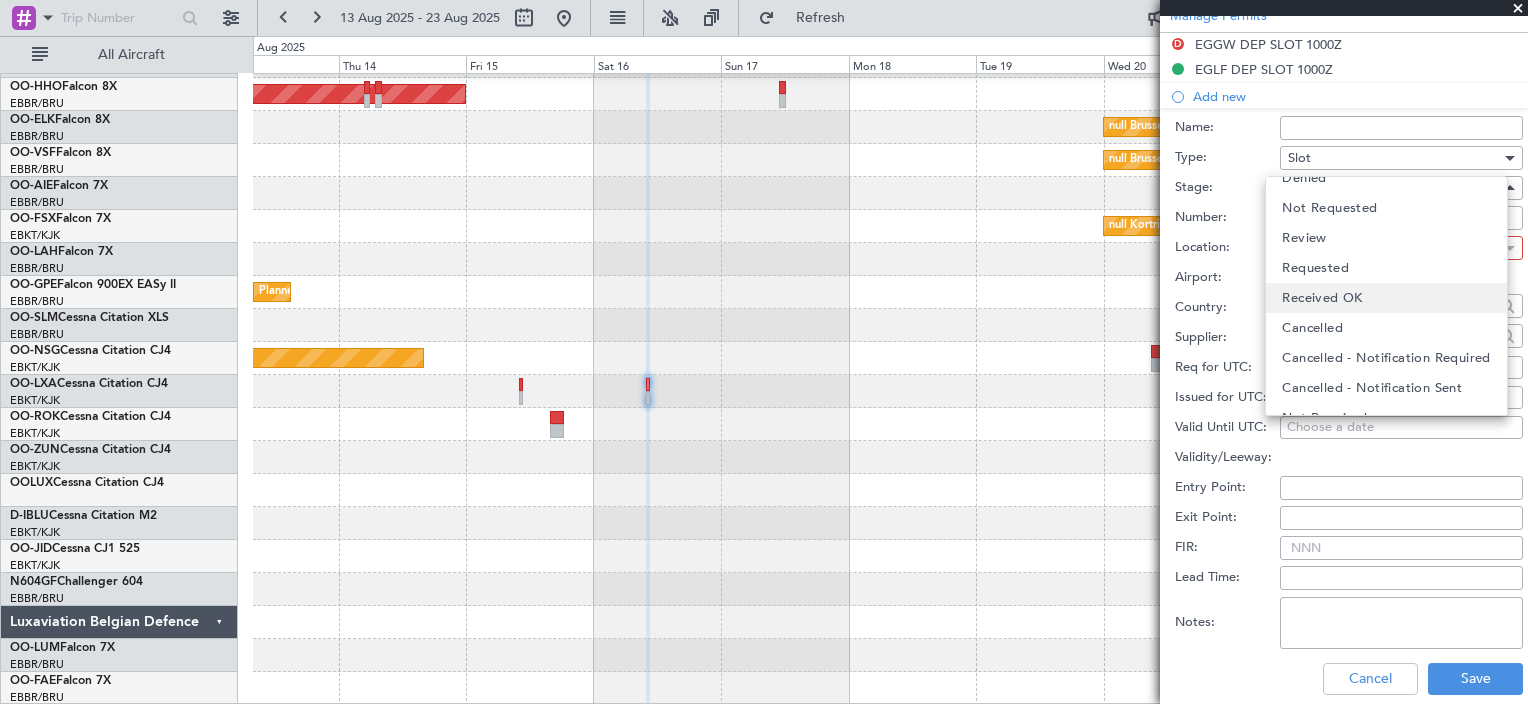 click on "Received OK" at bounding box center (1322, 298) 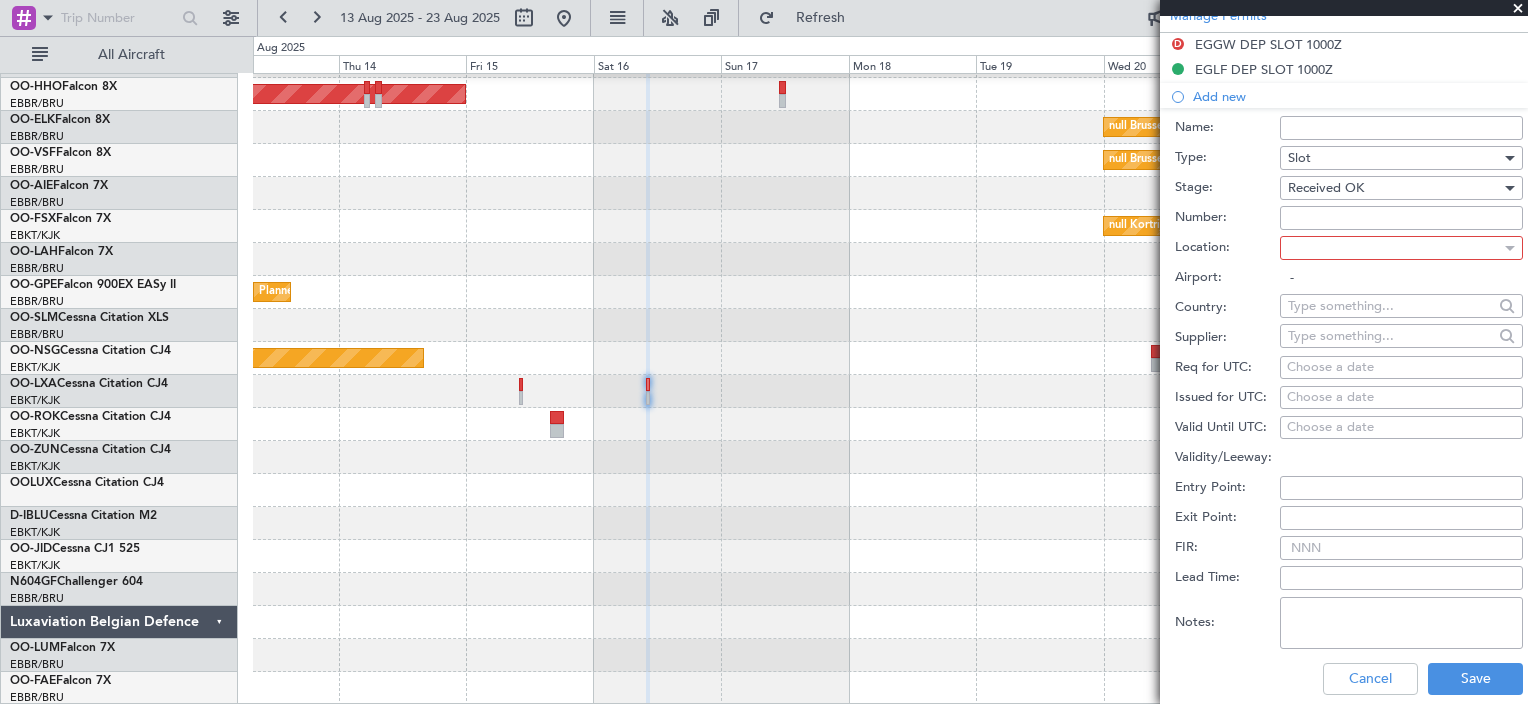 click on "Number:" at bounding box center [1401, 218] 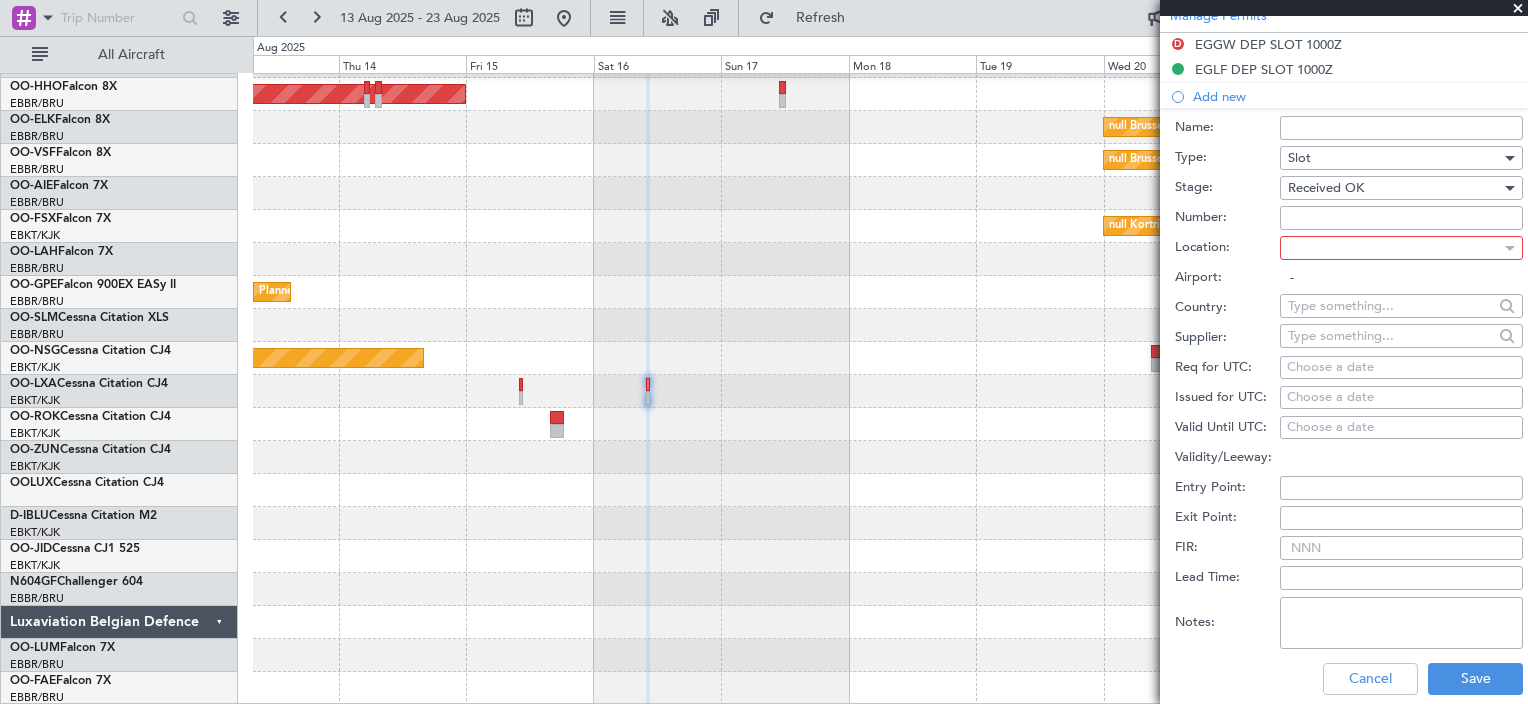 click on "Number:" at bounding box center [1401, 218] 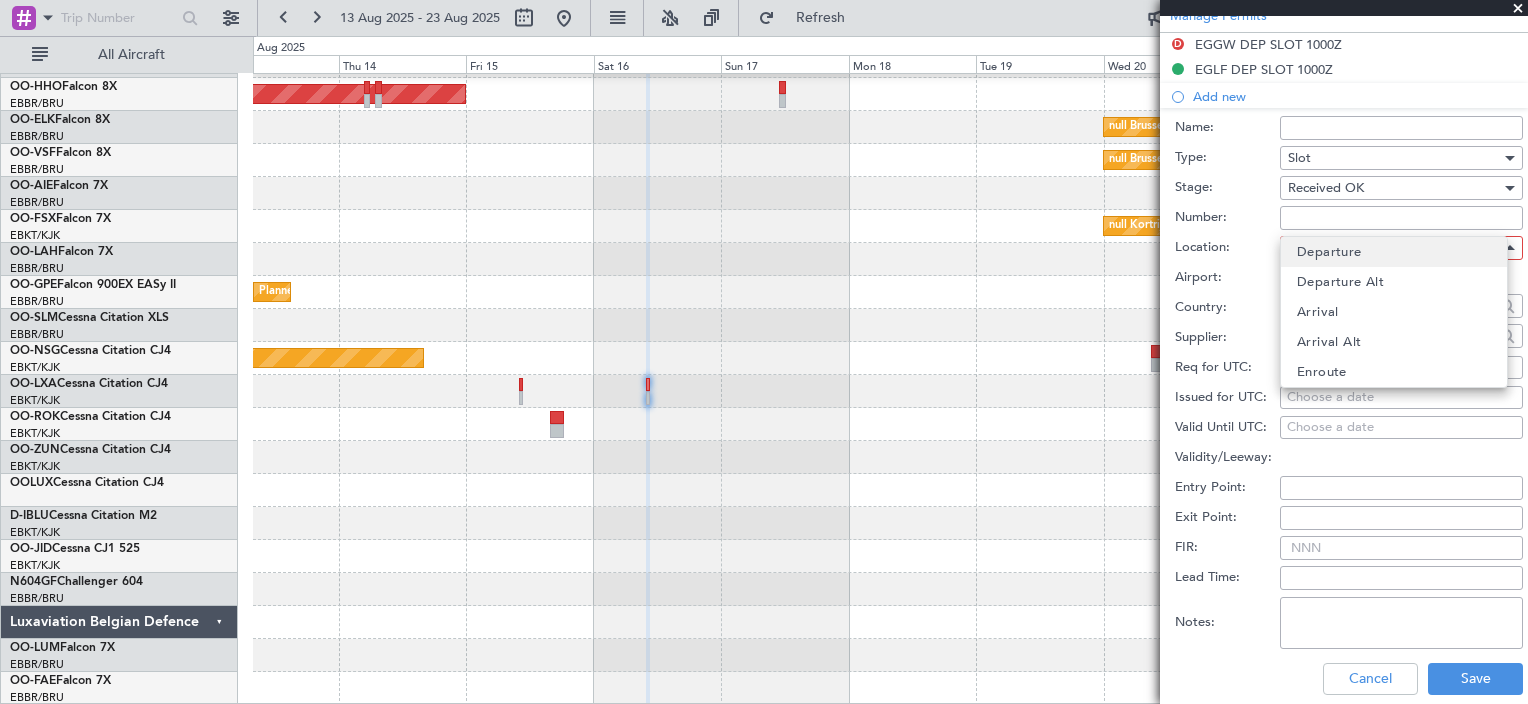 click on "Departure" at bounding box center (1329, 252) 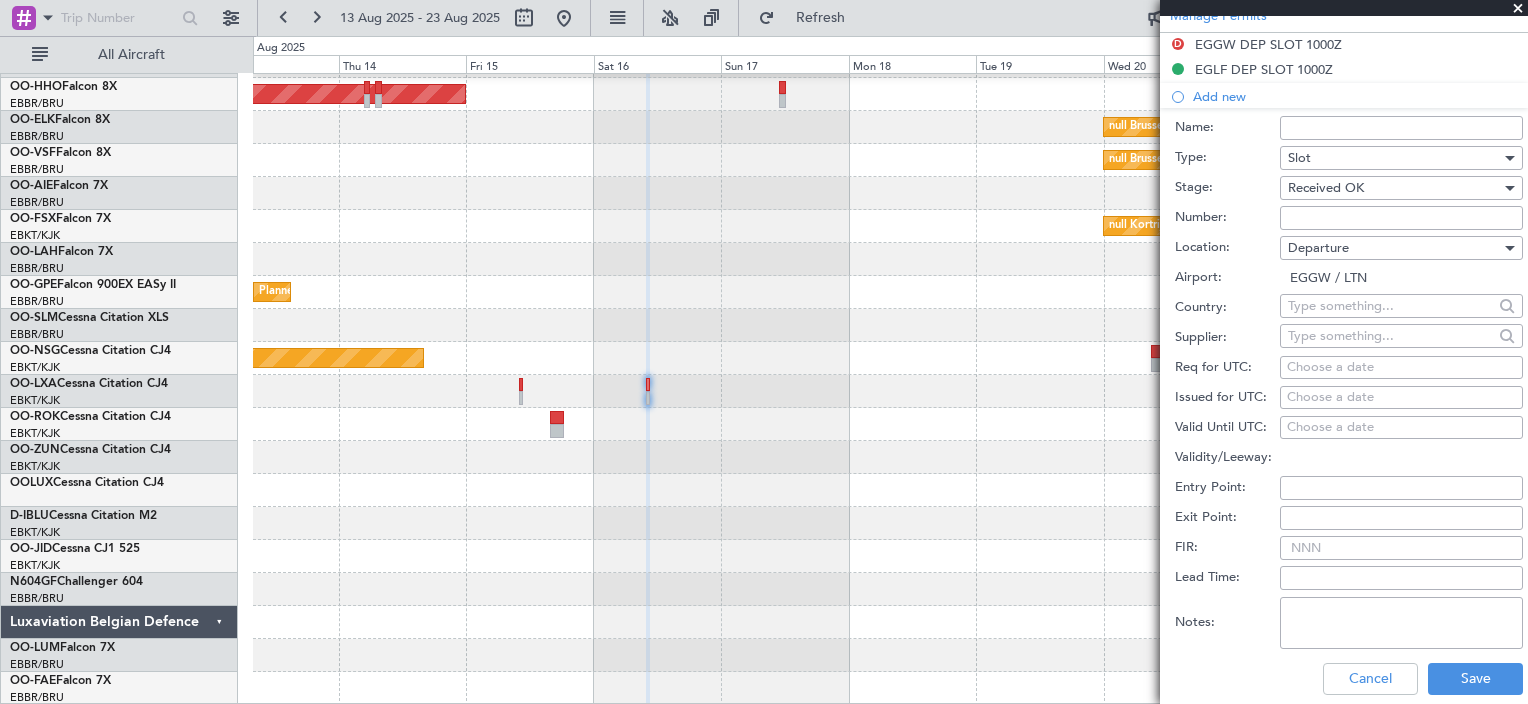 click on "Choose a date" at bounding box center (1401, 368) 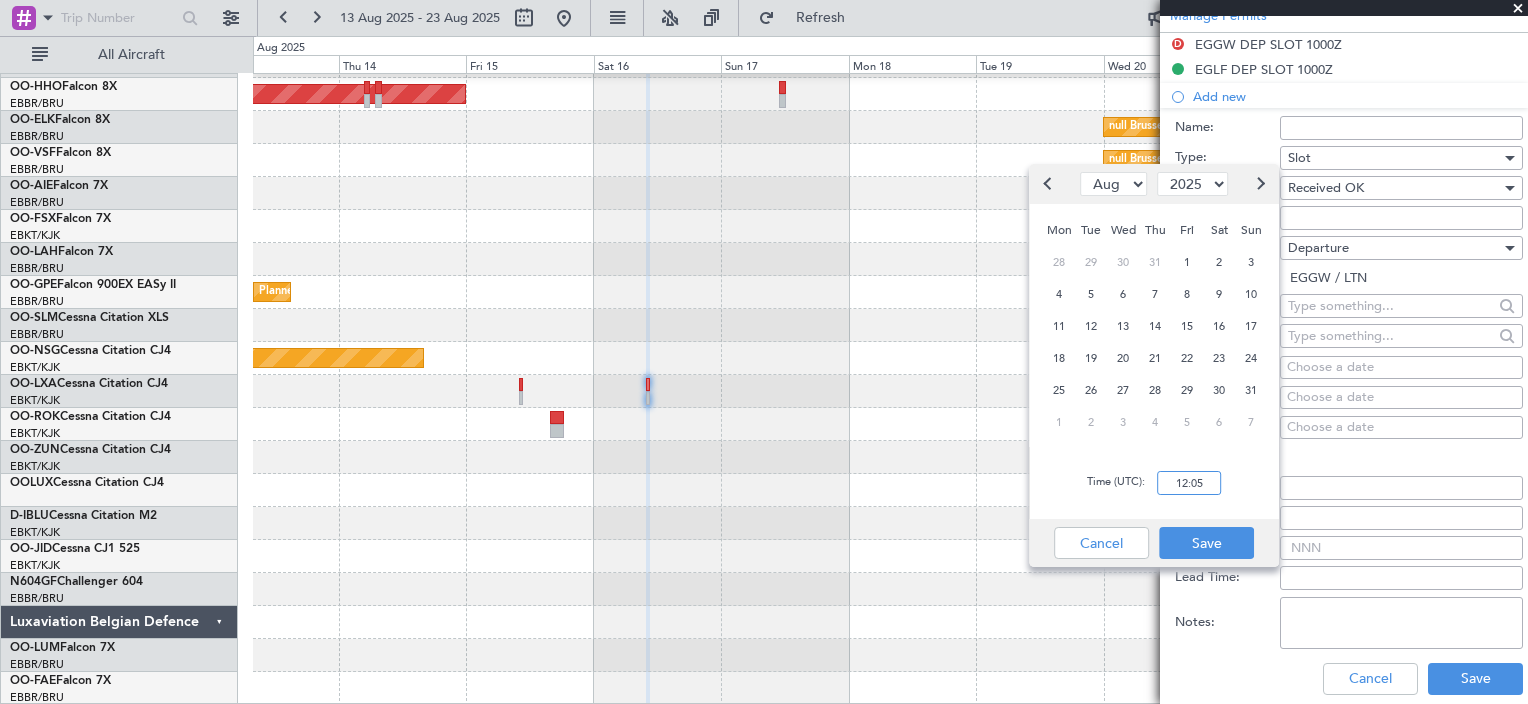 click on "12:05" at bounding box center (1189, 483) 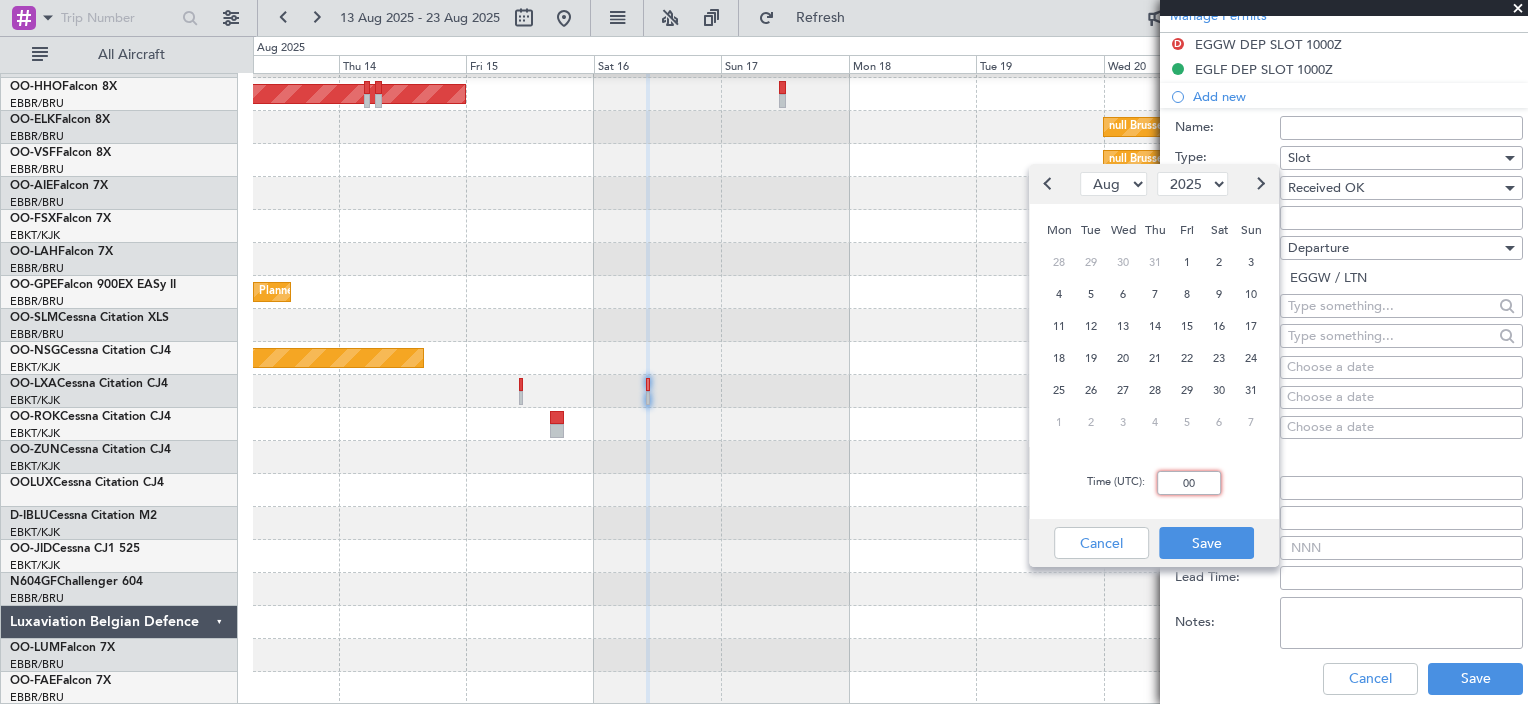 type on "0" 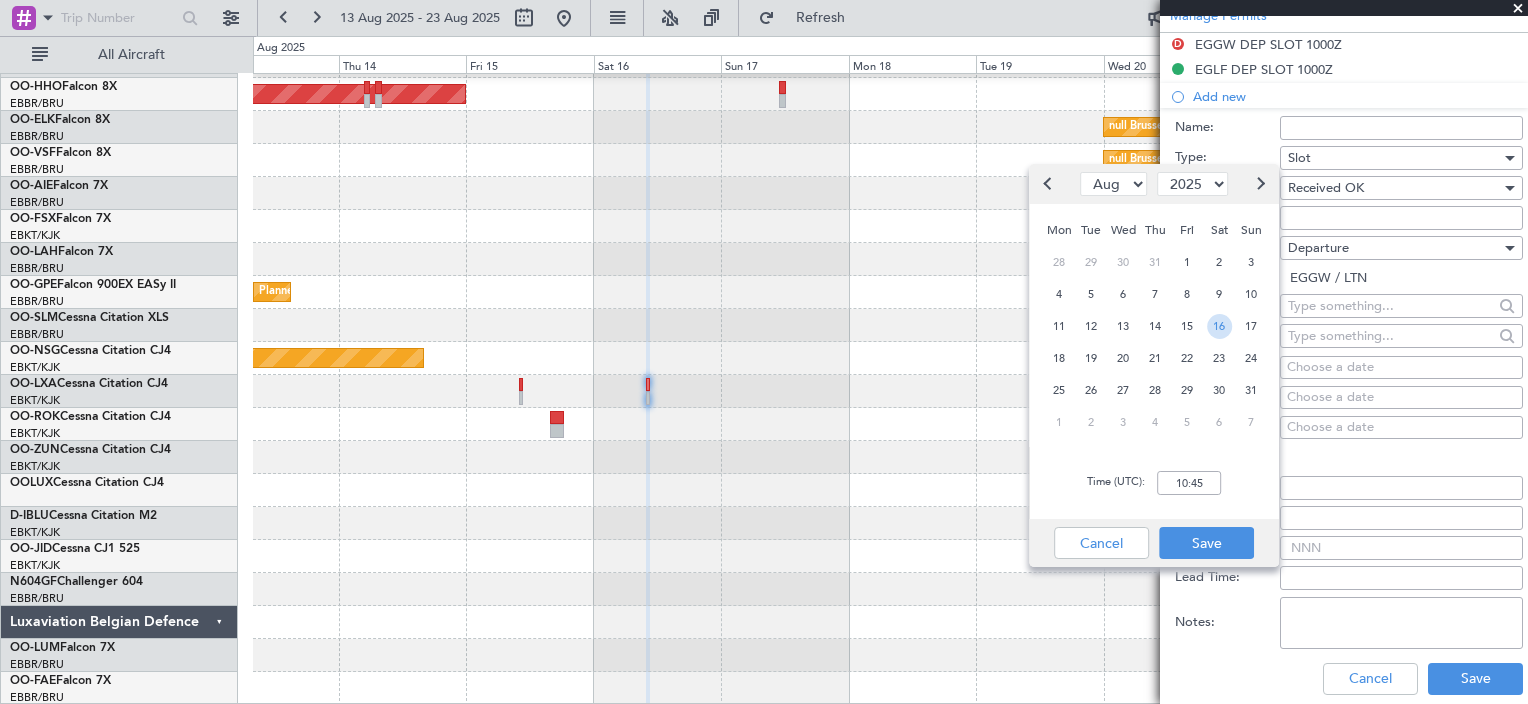 click on "16" at bounding box center (1219, 326) 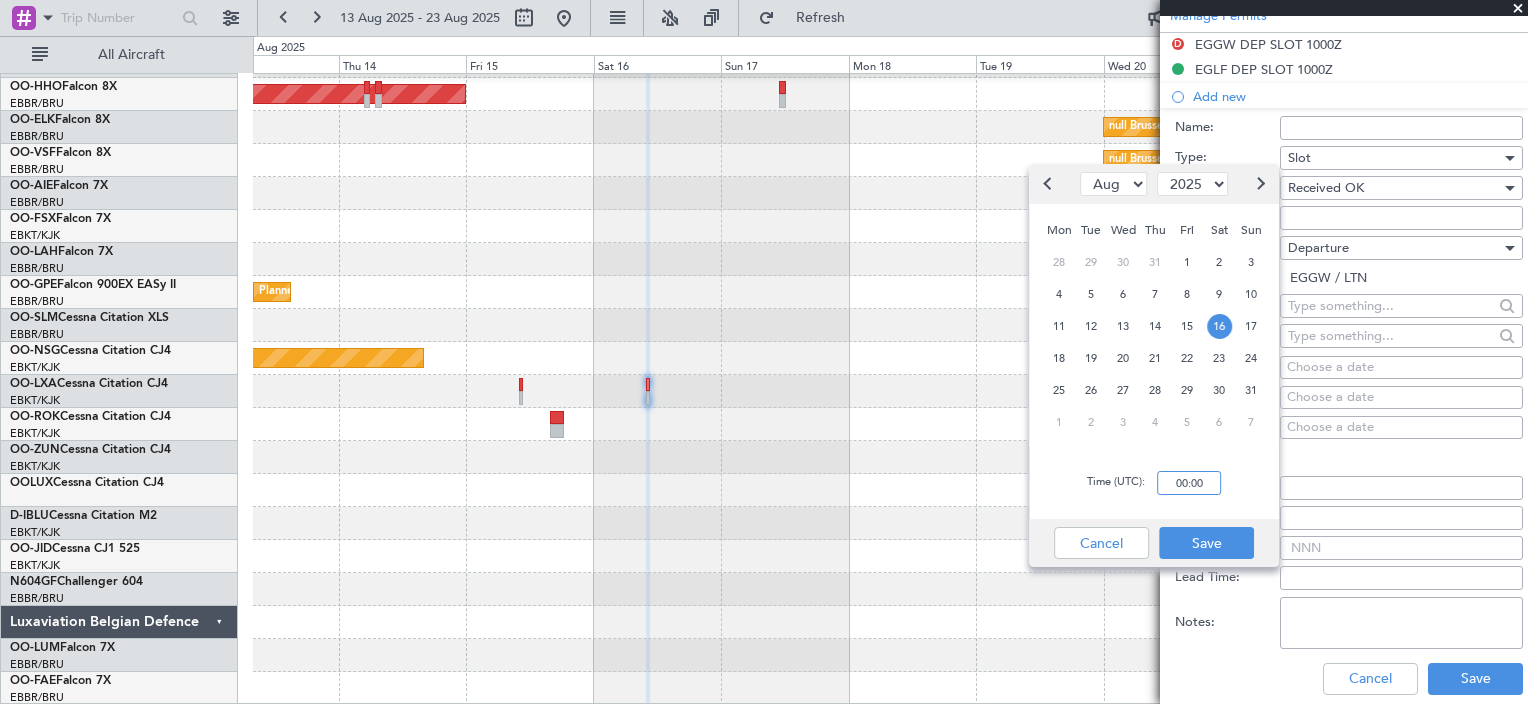 click on "00:00" at bounding box center (1189, 483) 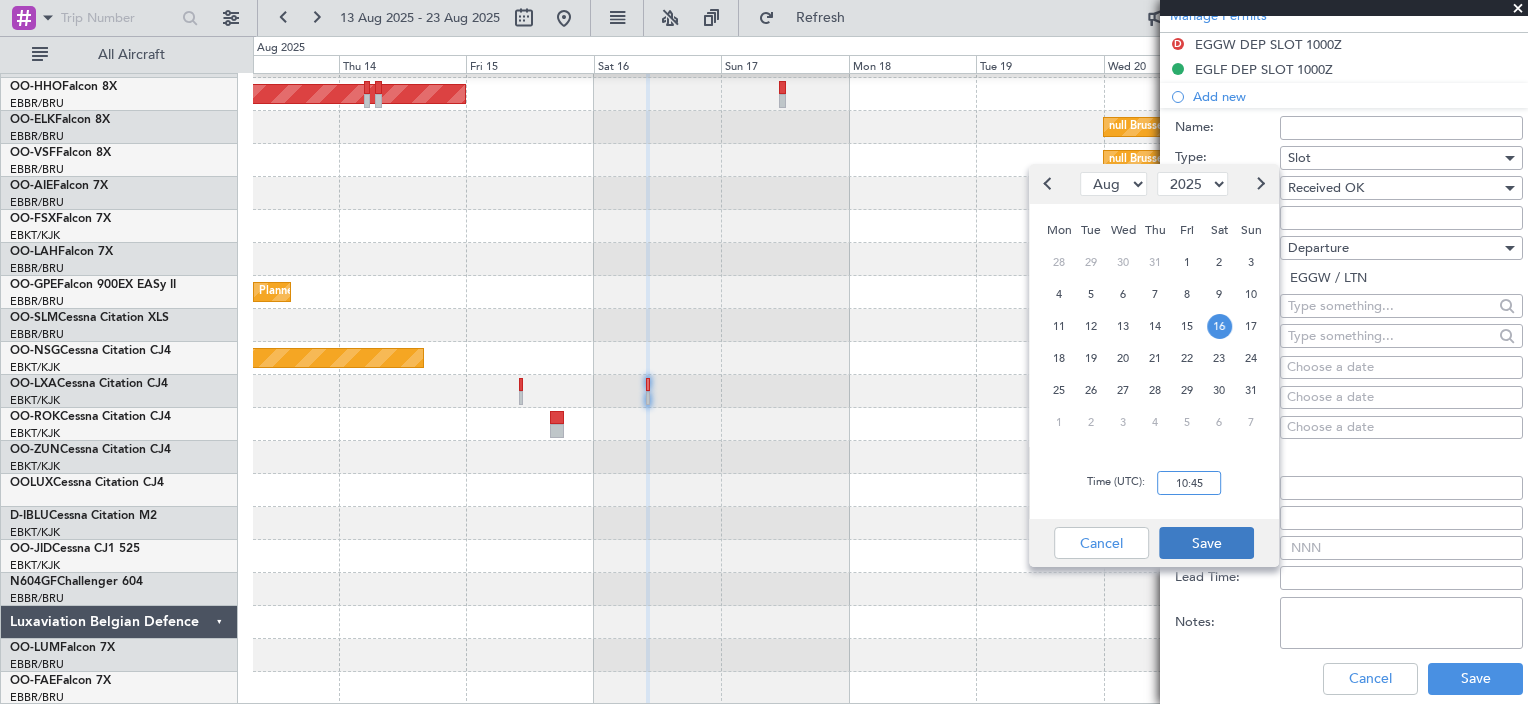 type on "10:45" 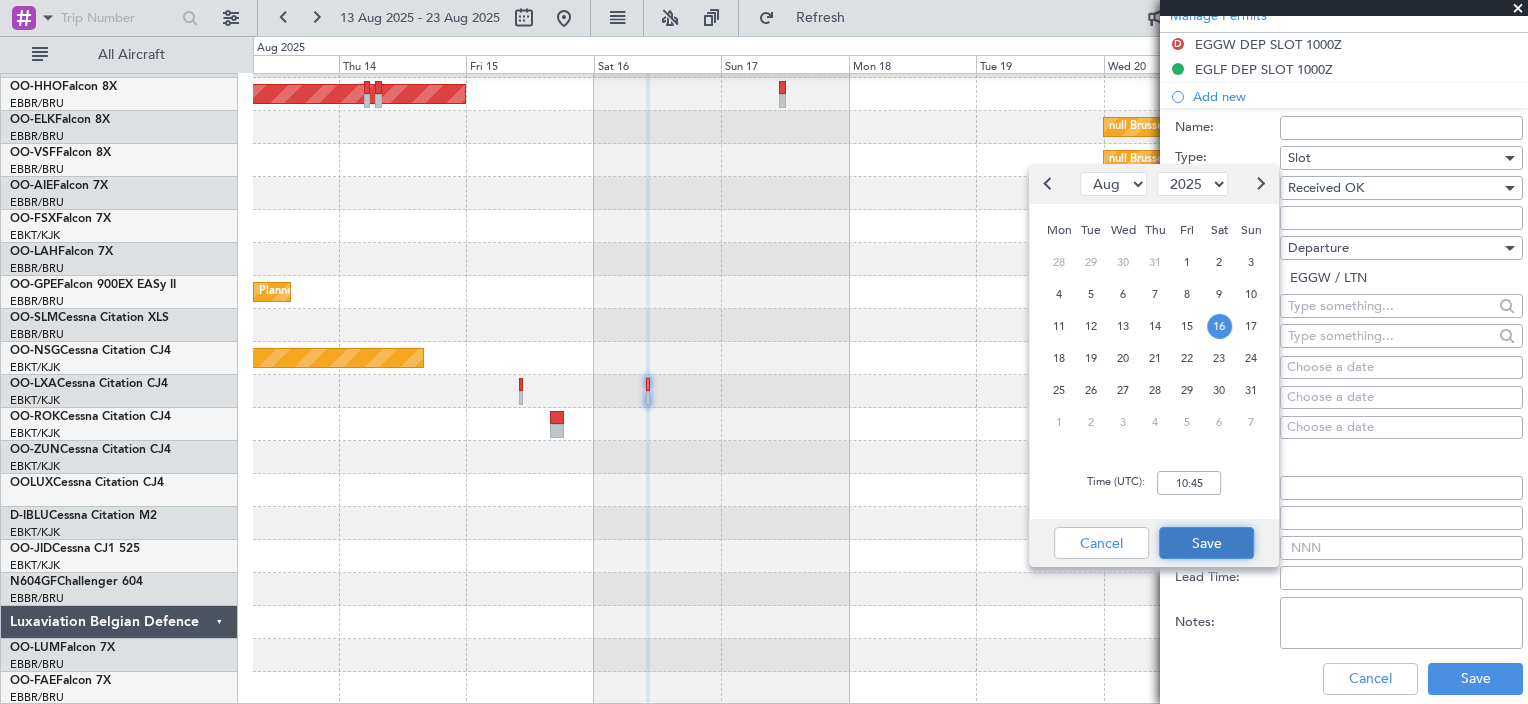 click on "Save" at bounding box center [1206, 543] 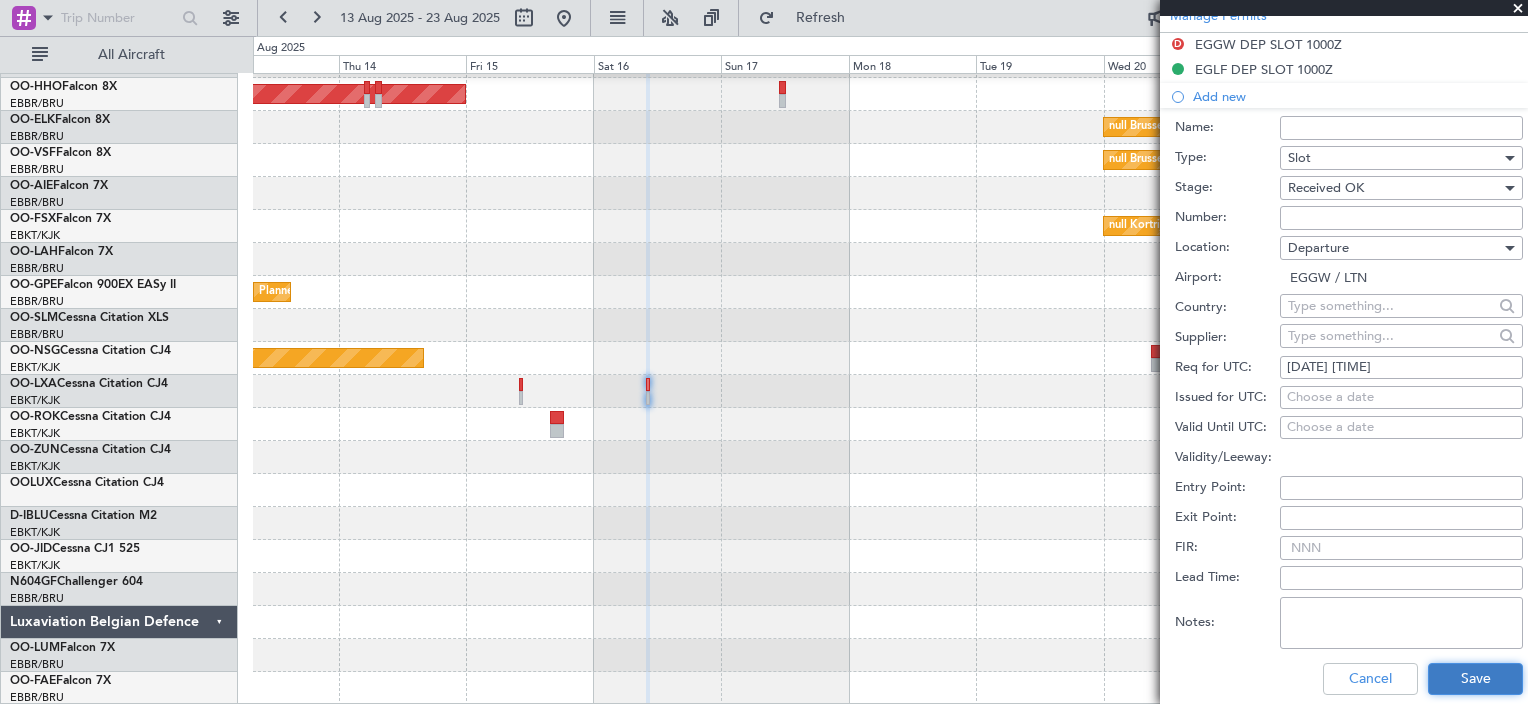 click on "Save" at bounding box center (1475, 679) 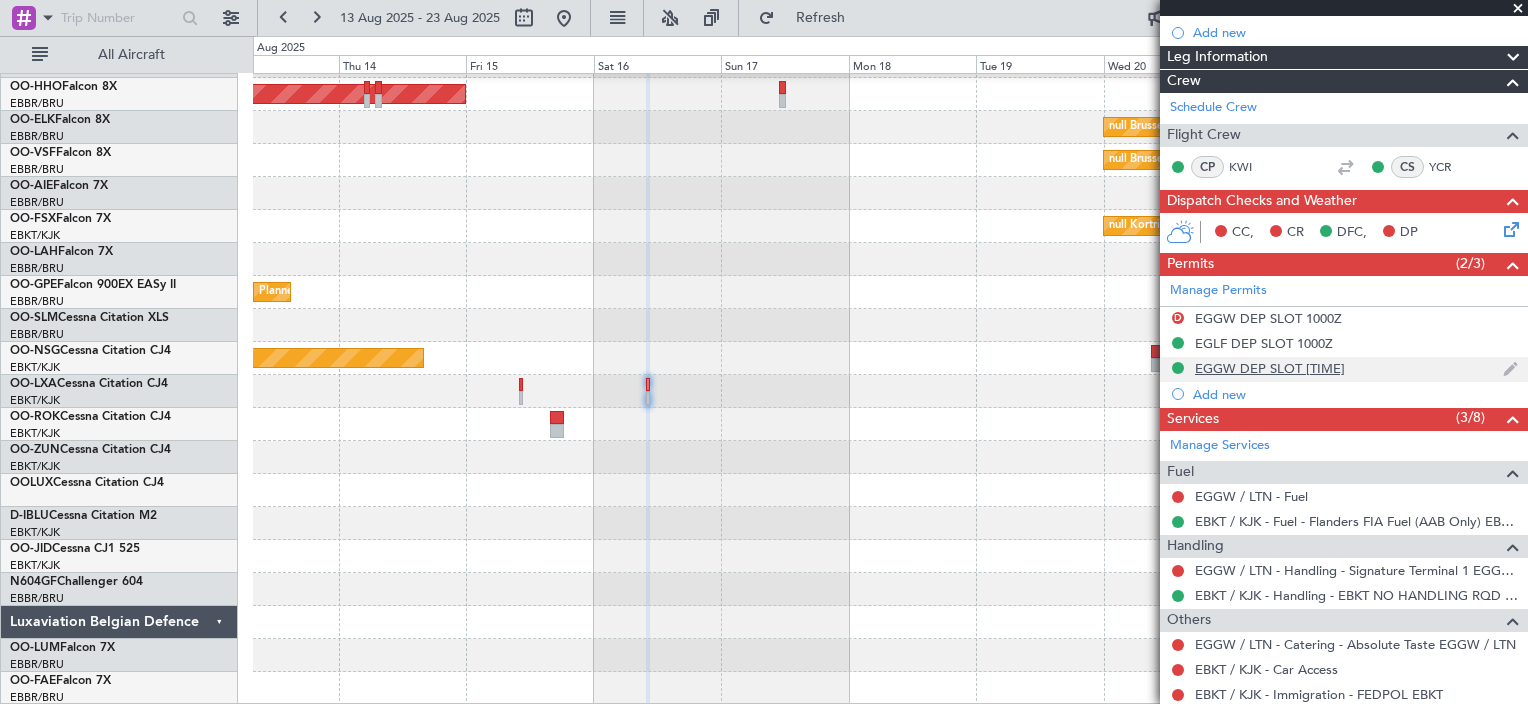 scroll, scrollTop: 428, scrollLeft: 0, axis: vertical 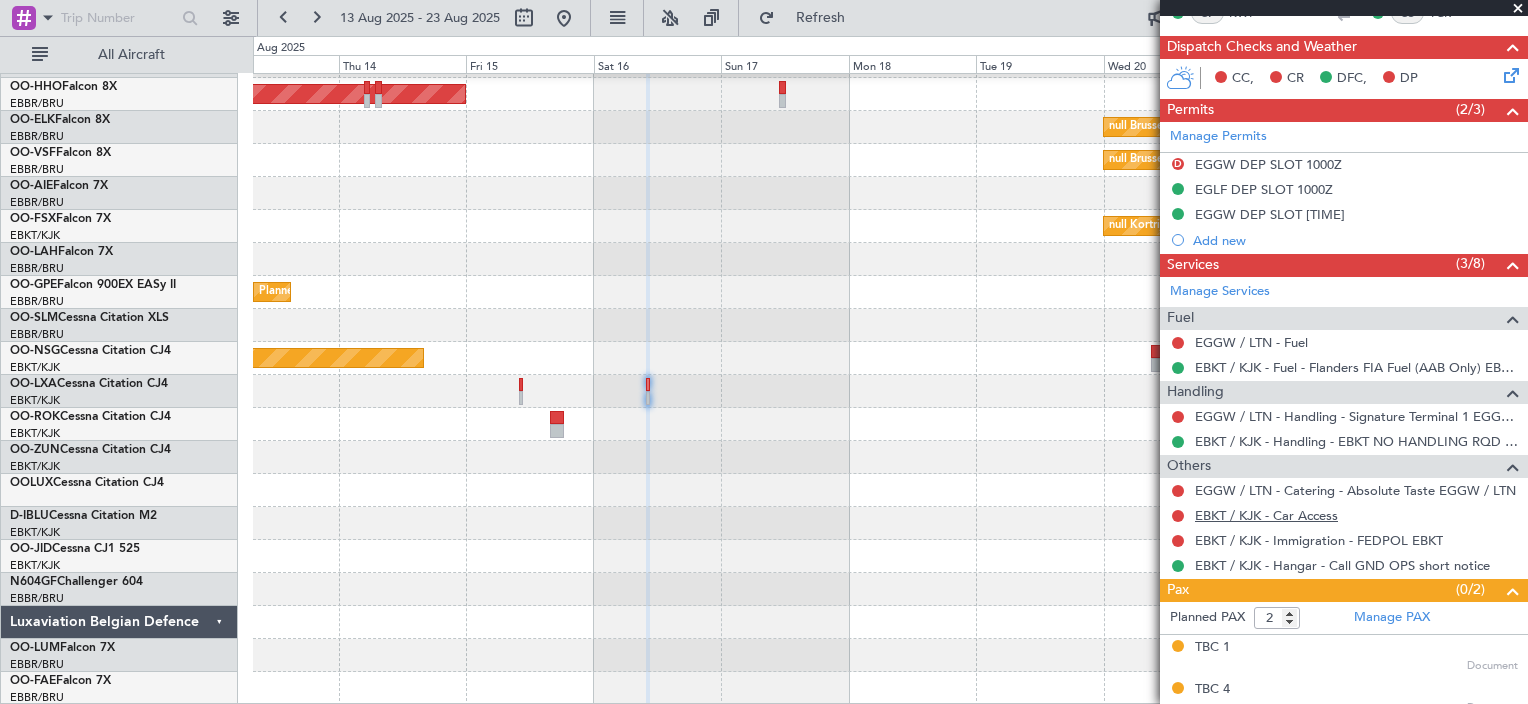click on "EBKT / KJK - Car Access" at bounding box center [1266, 515] 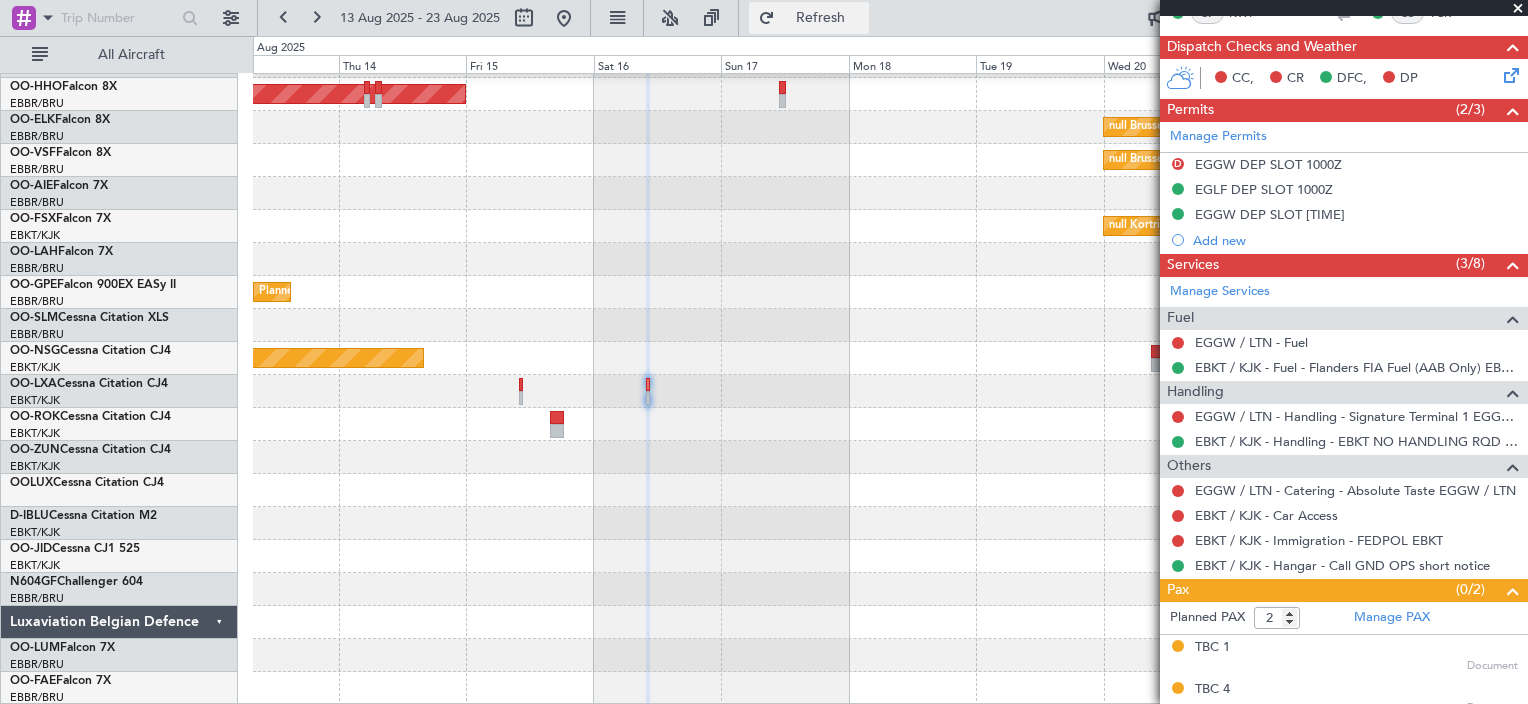 click on "Refresh" 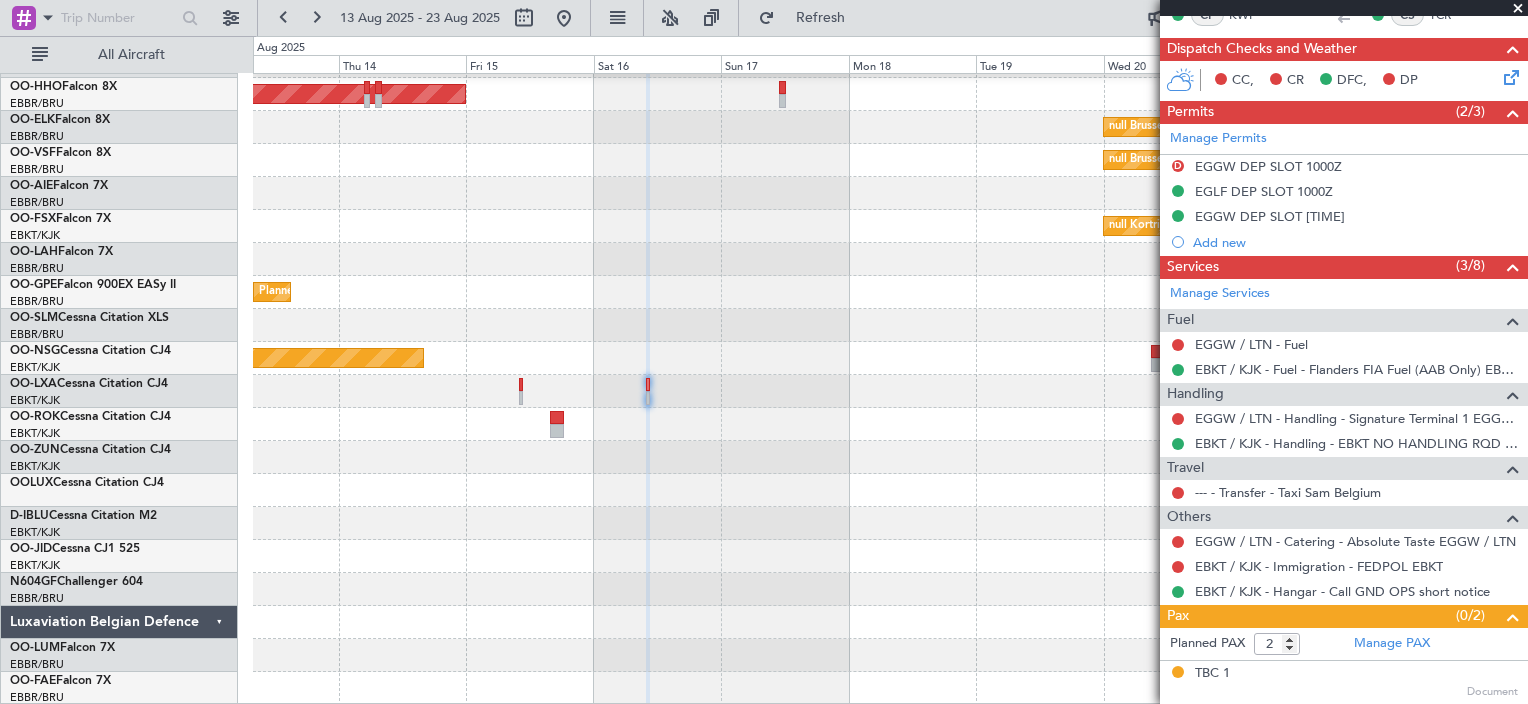scroll, scrollTop: 427, scrollLeft: 0, axis: vertical 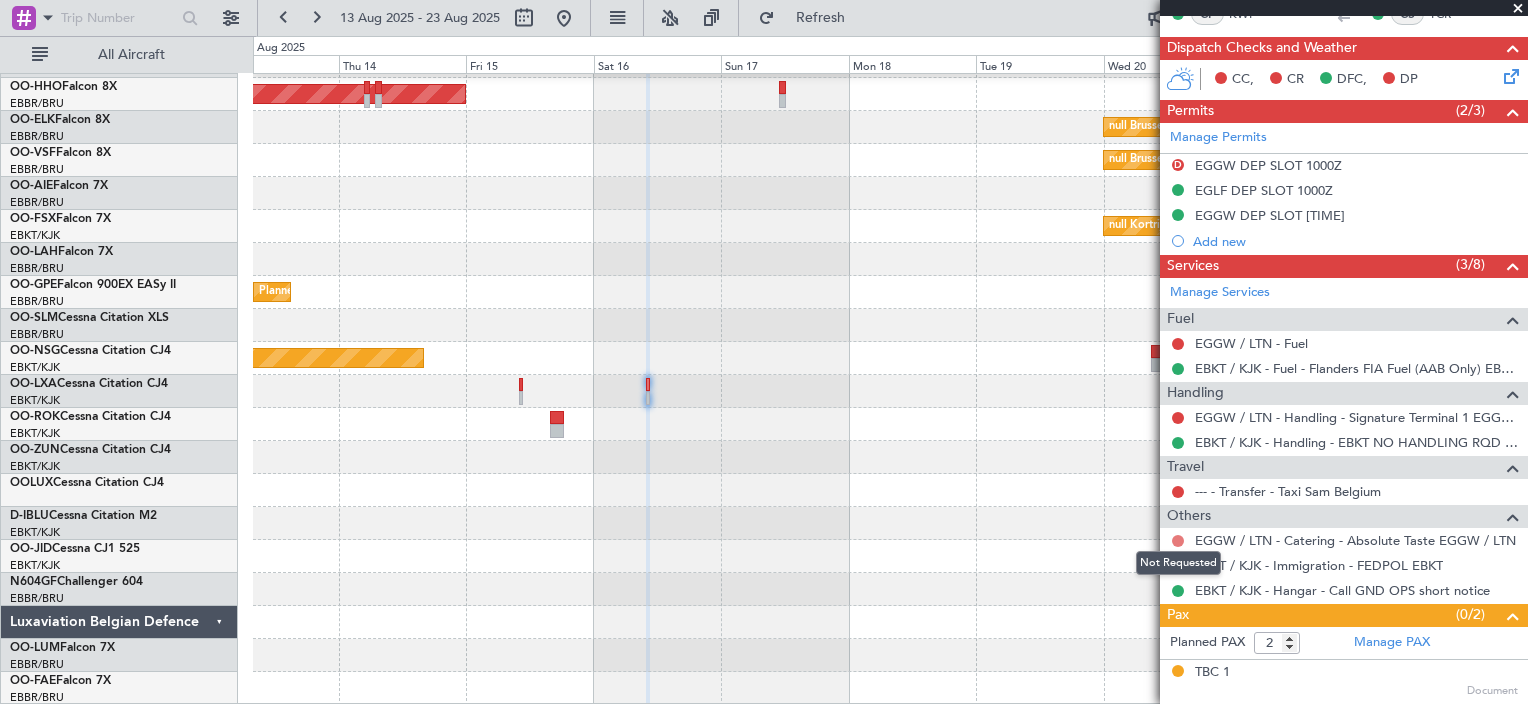 click at bounding box center (1178, 541) 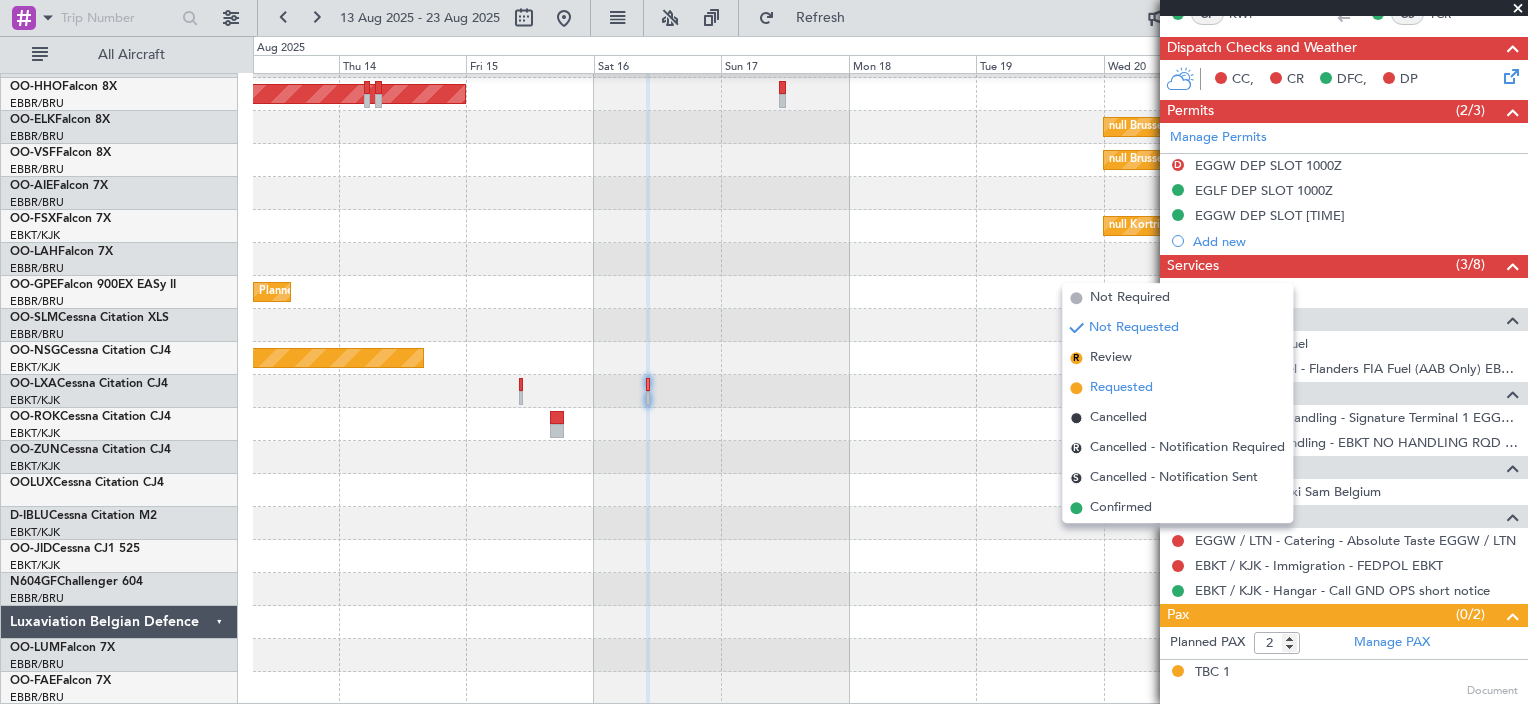 click on "Requested" at bounding box center [1121, 388] 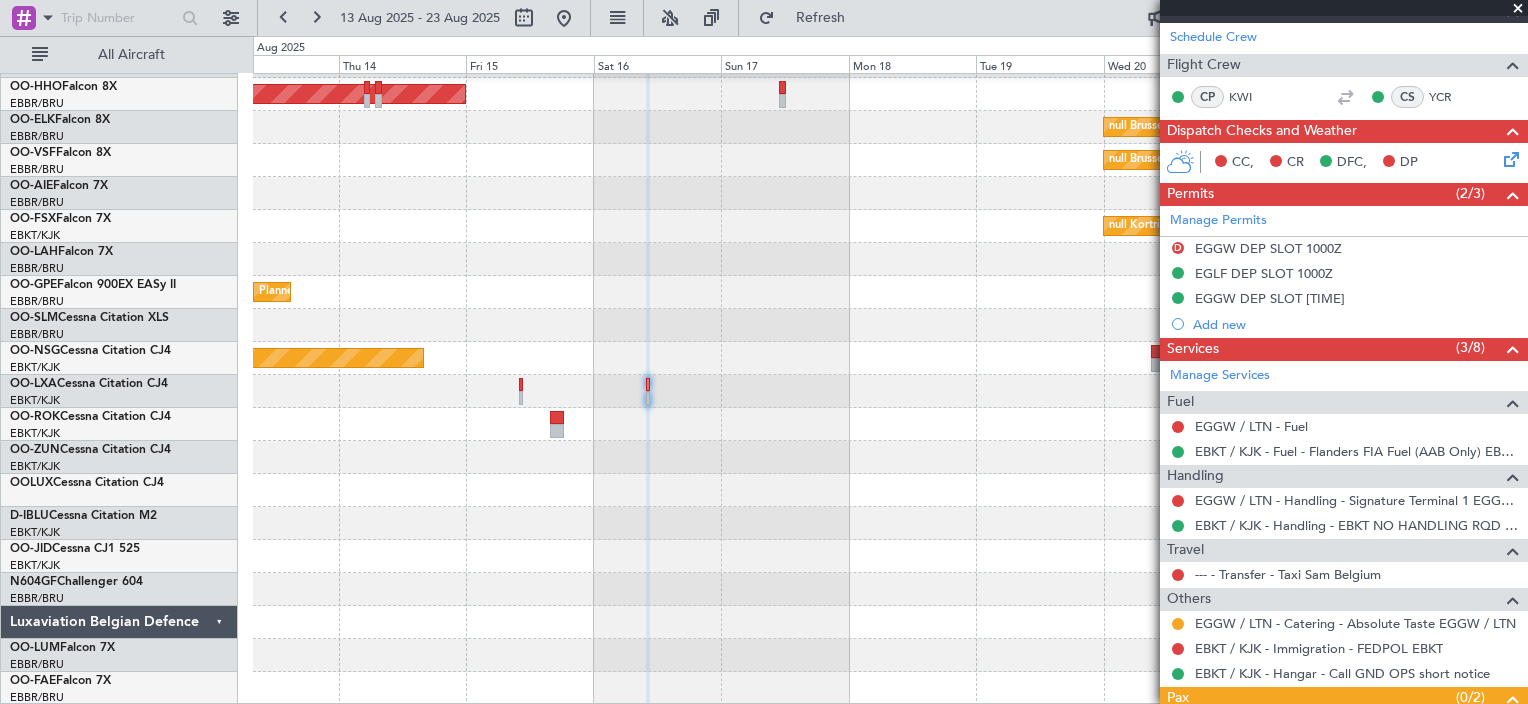 scroll, scrollTop: 348, scrollLeft: 0, axis: vertical 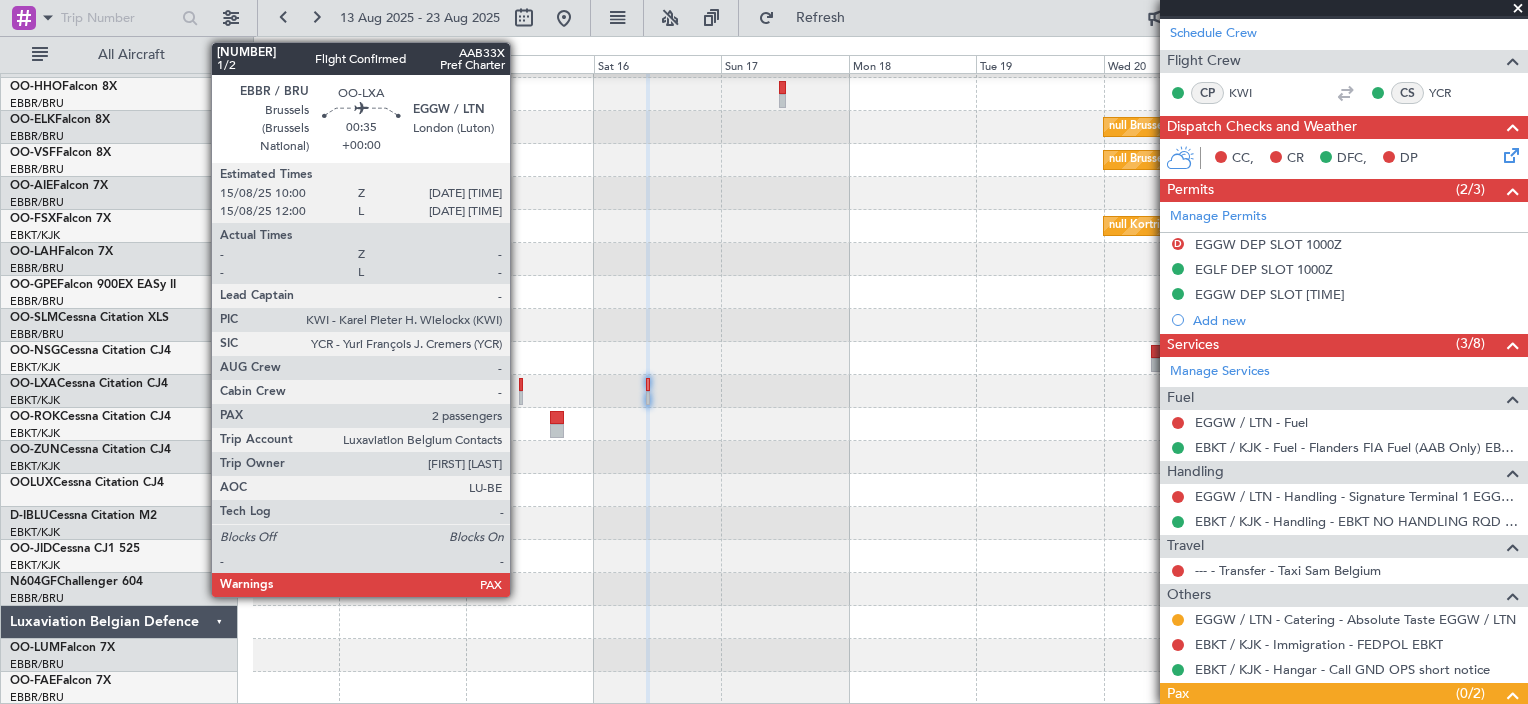 click 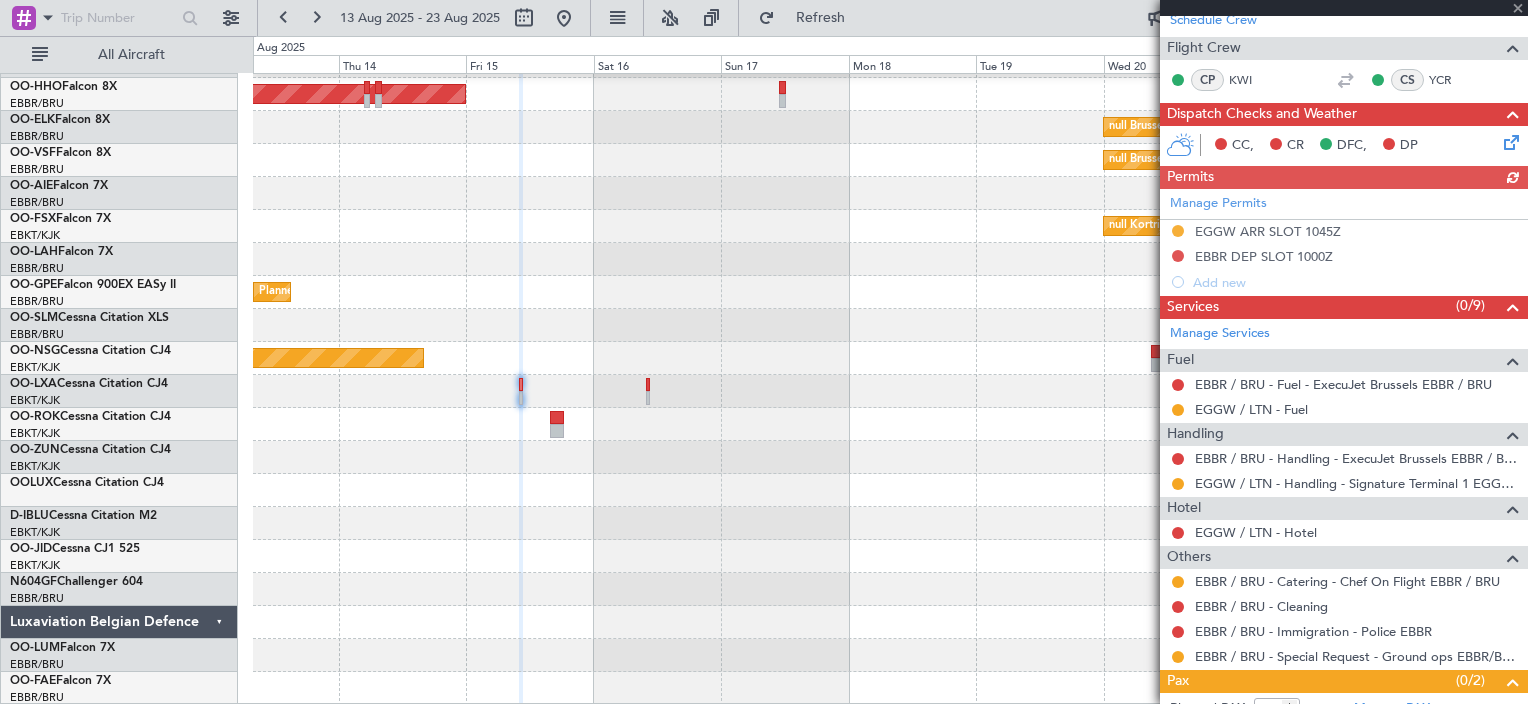 scroll, scrollTop: 335, scrollLeft: 0, axis: vertical 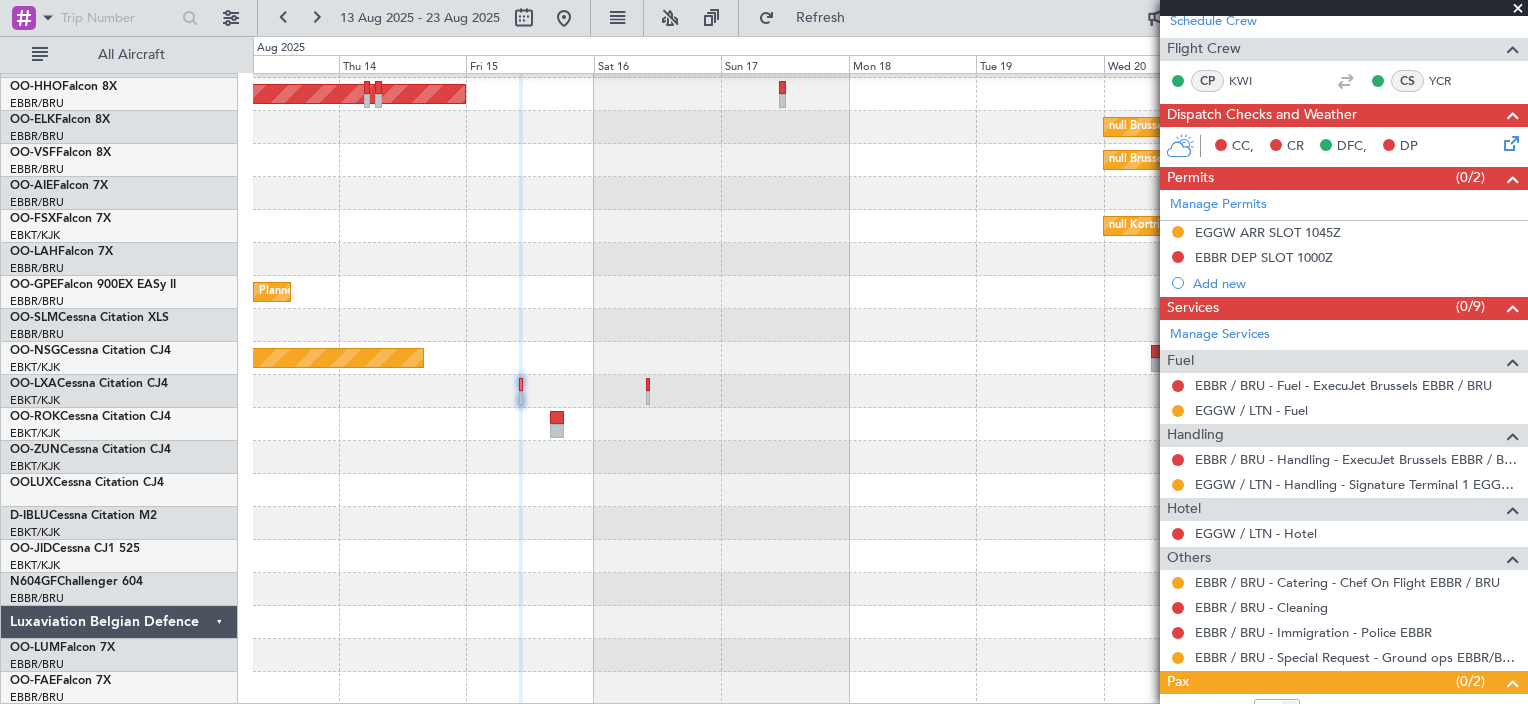 click on "Planned Maint Brussels (Brussels National)" 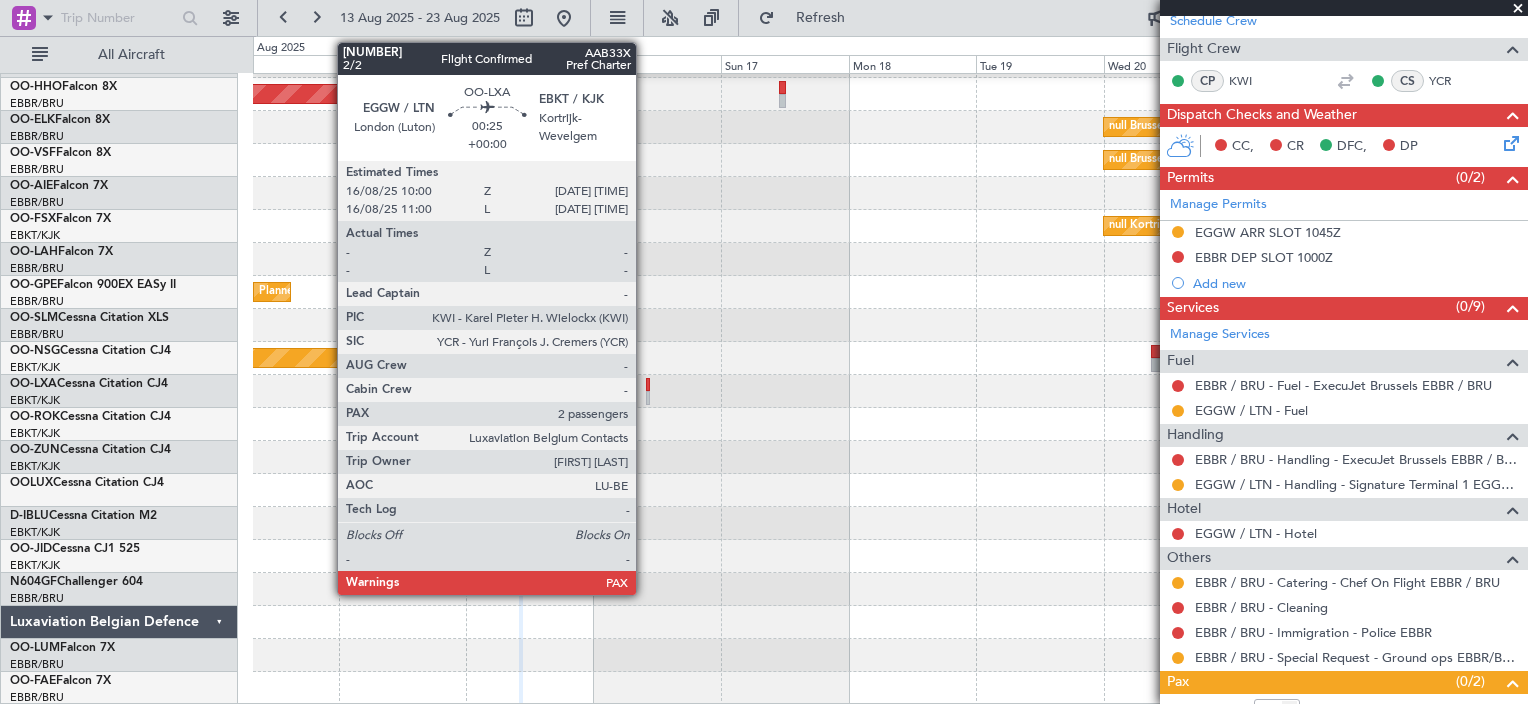 click 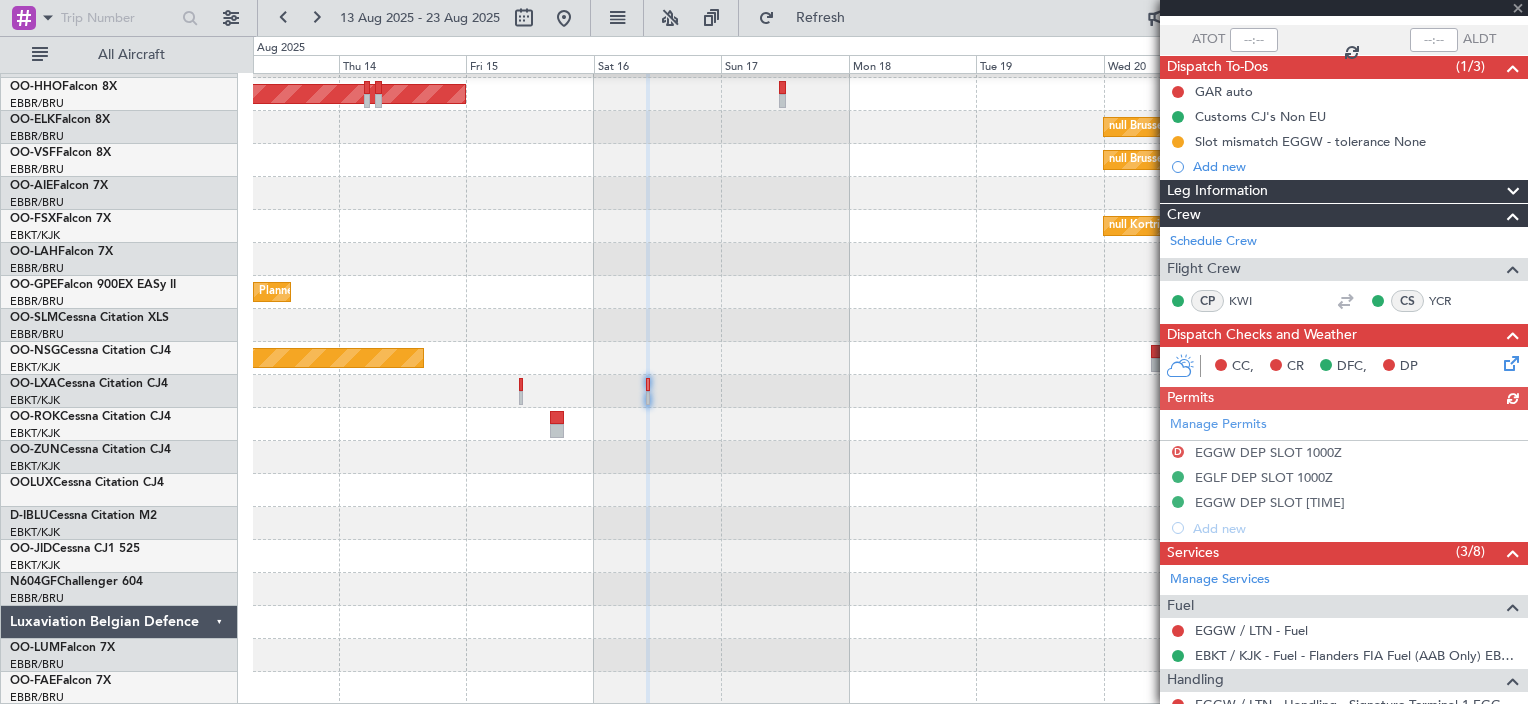 scroll, scrollTop: 262, scrollLeft: 0, axis: vertical 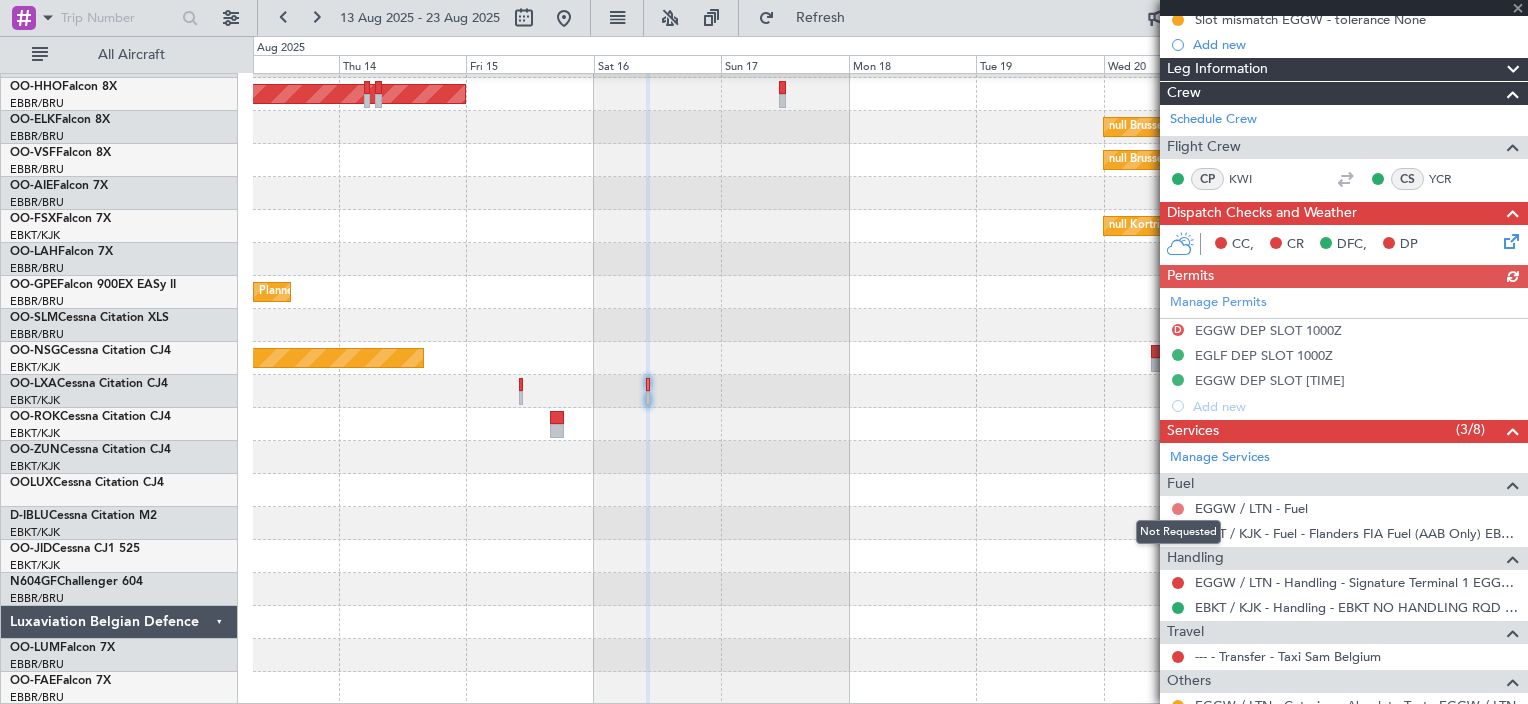 click at bounding box center (1178, 509) 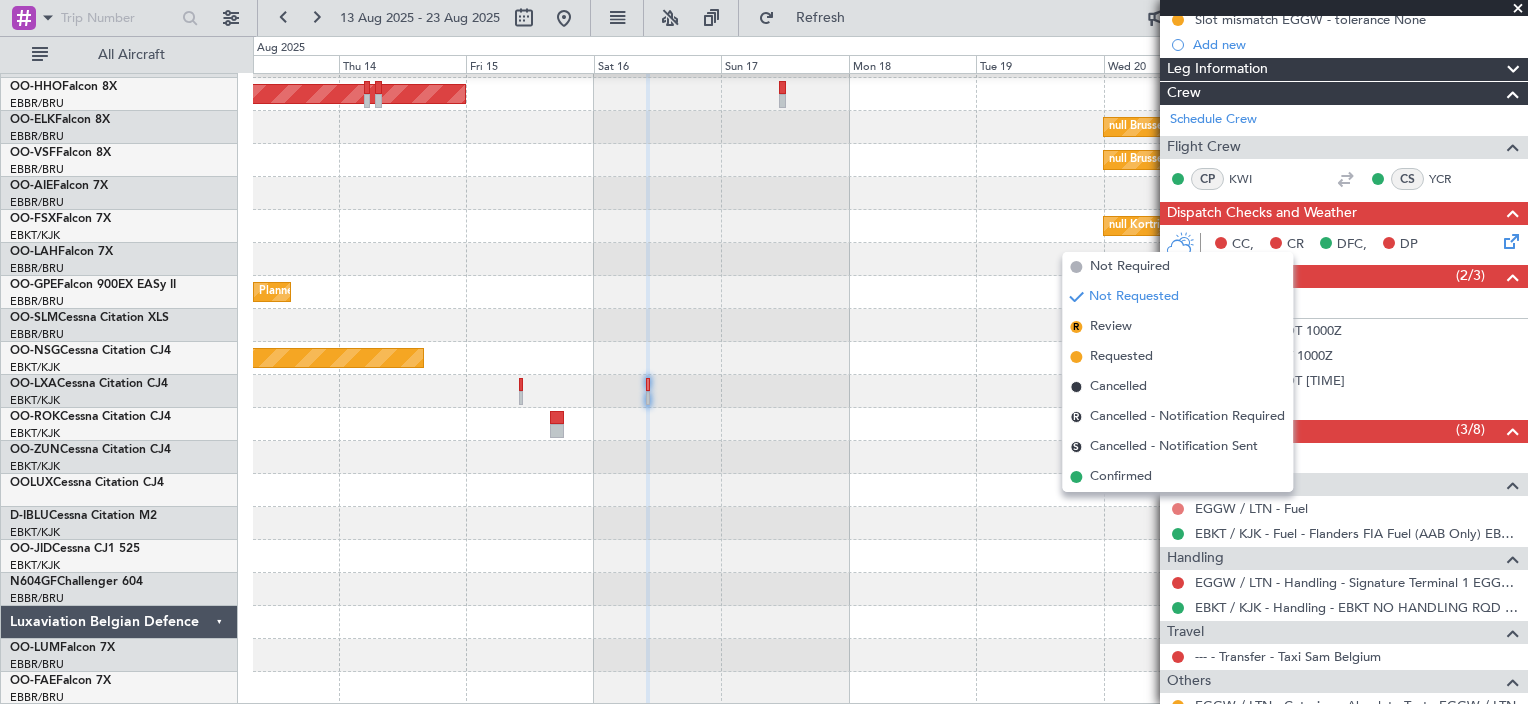 click at bounding box center (1178, 509) 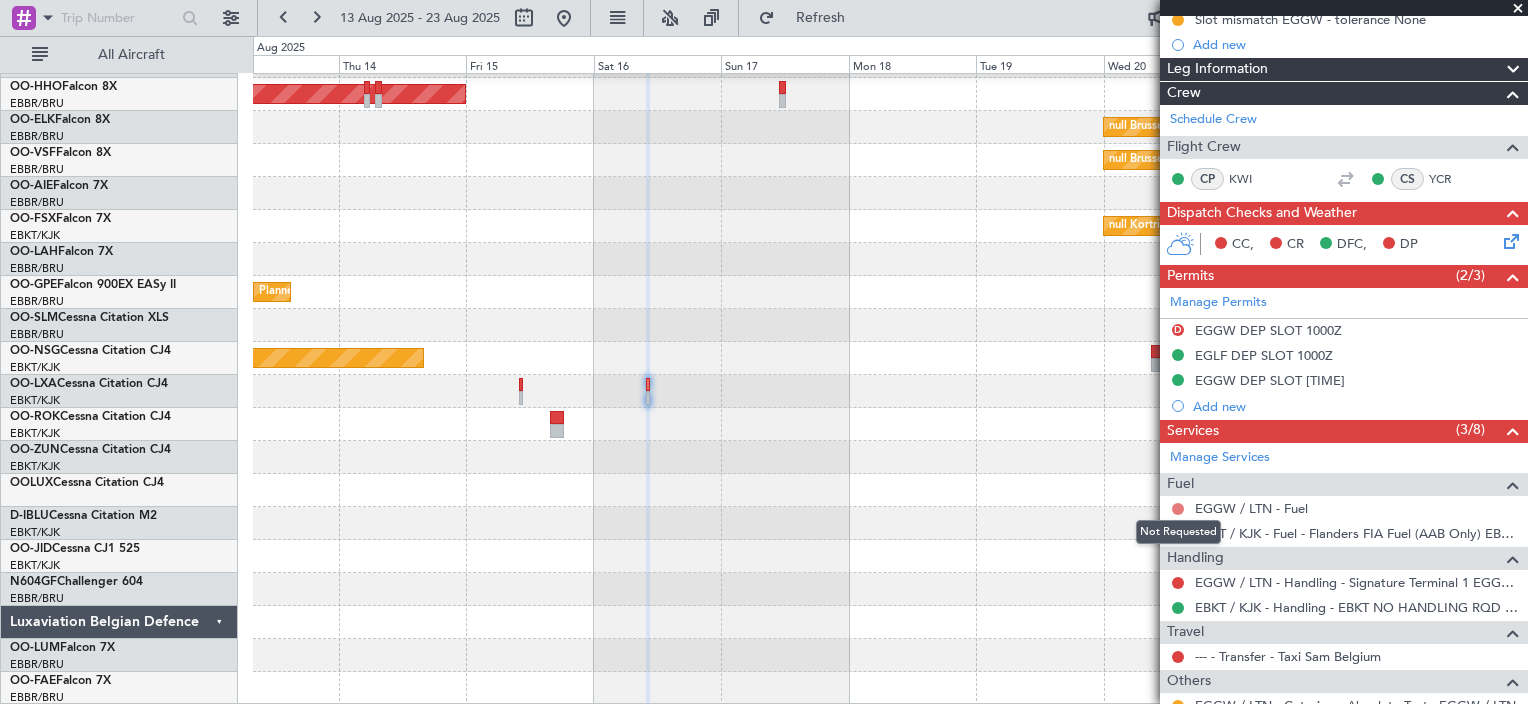 click at bounding box center (1178, 509) 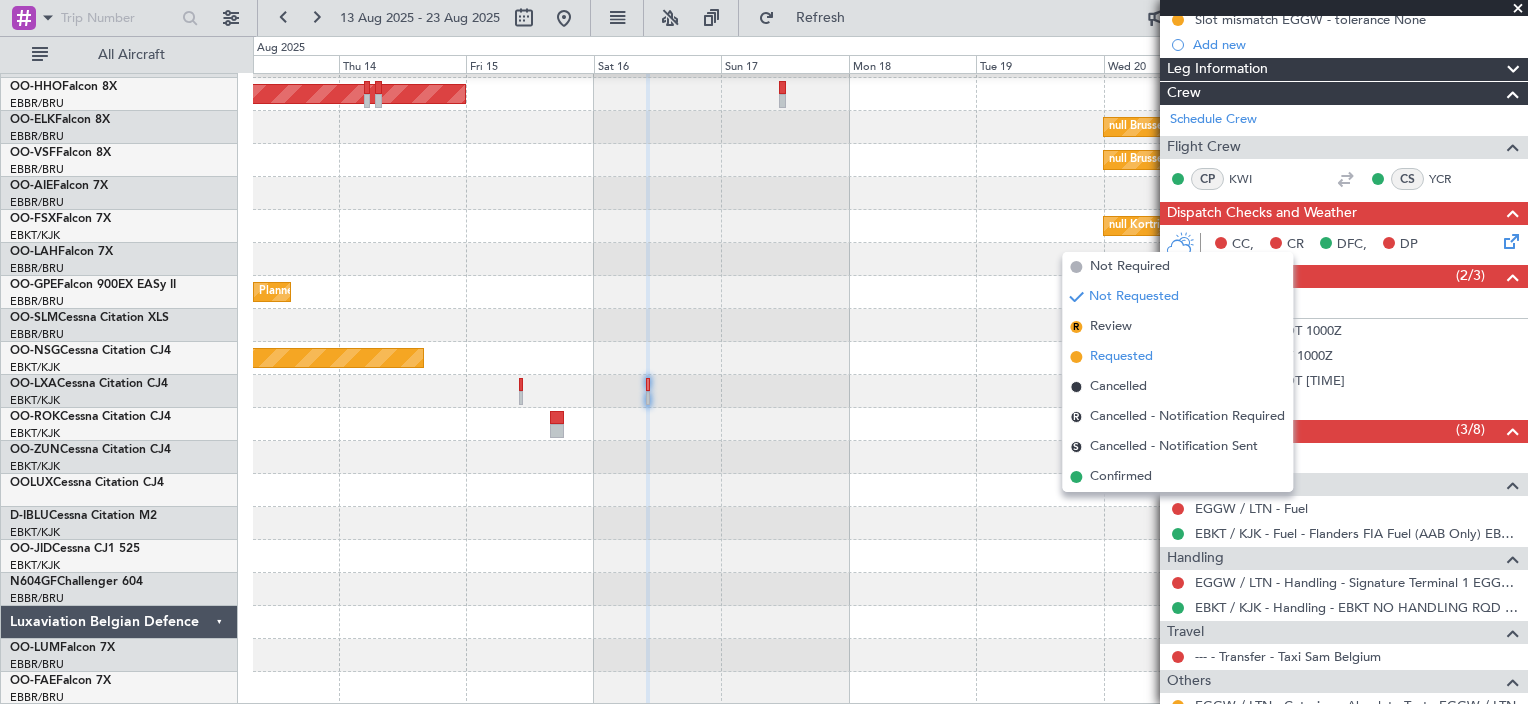 click on "Requested" at bounding box center (1121, 357) 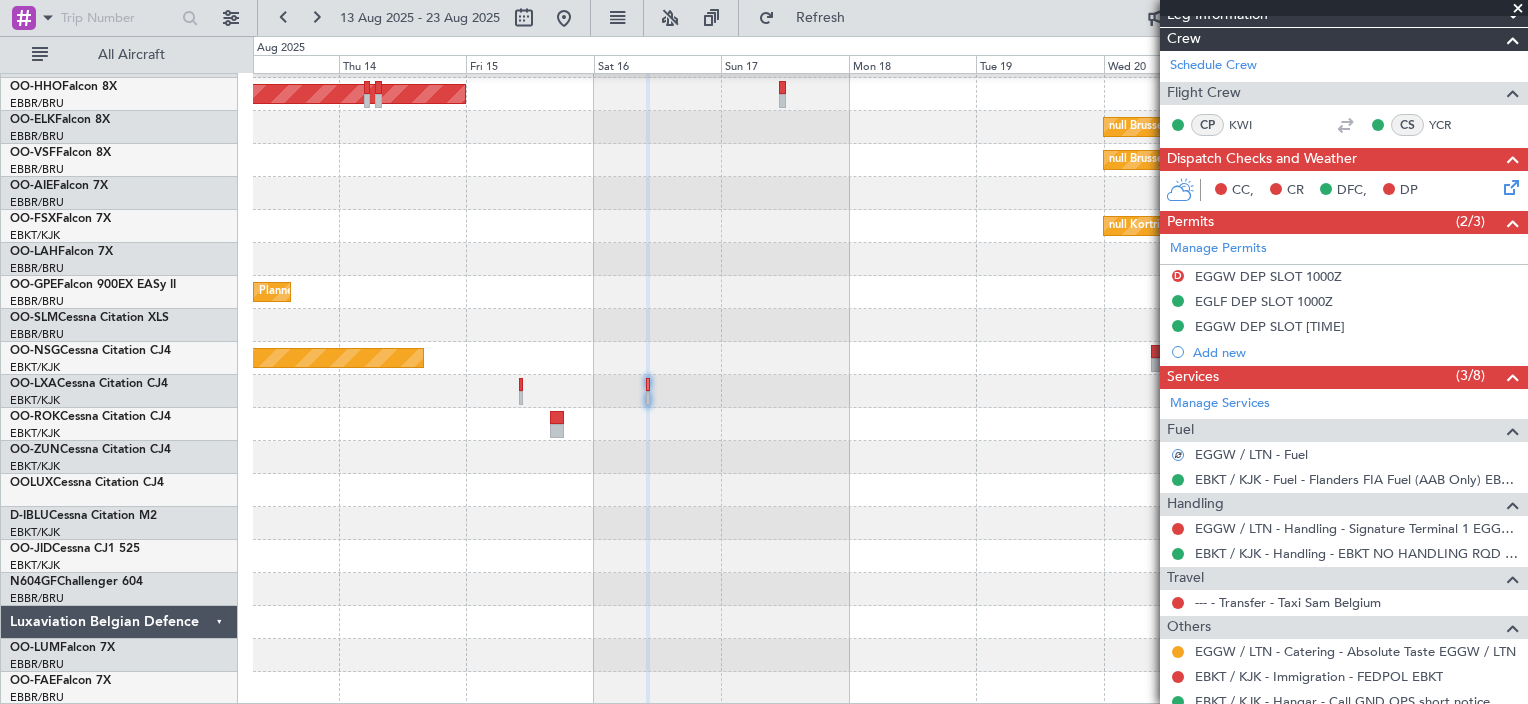 scroll, scrollTop: 319, scrollLeft: 0, axis: vertical 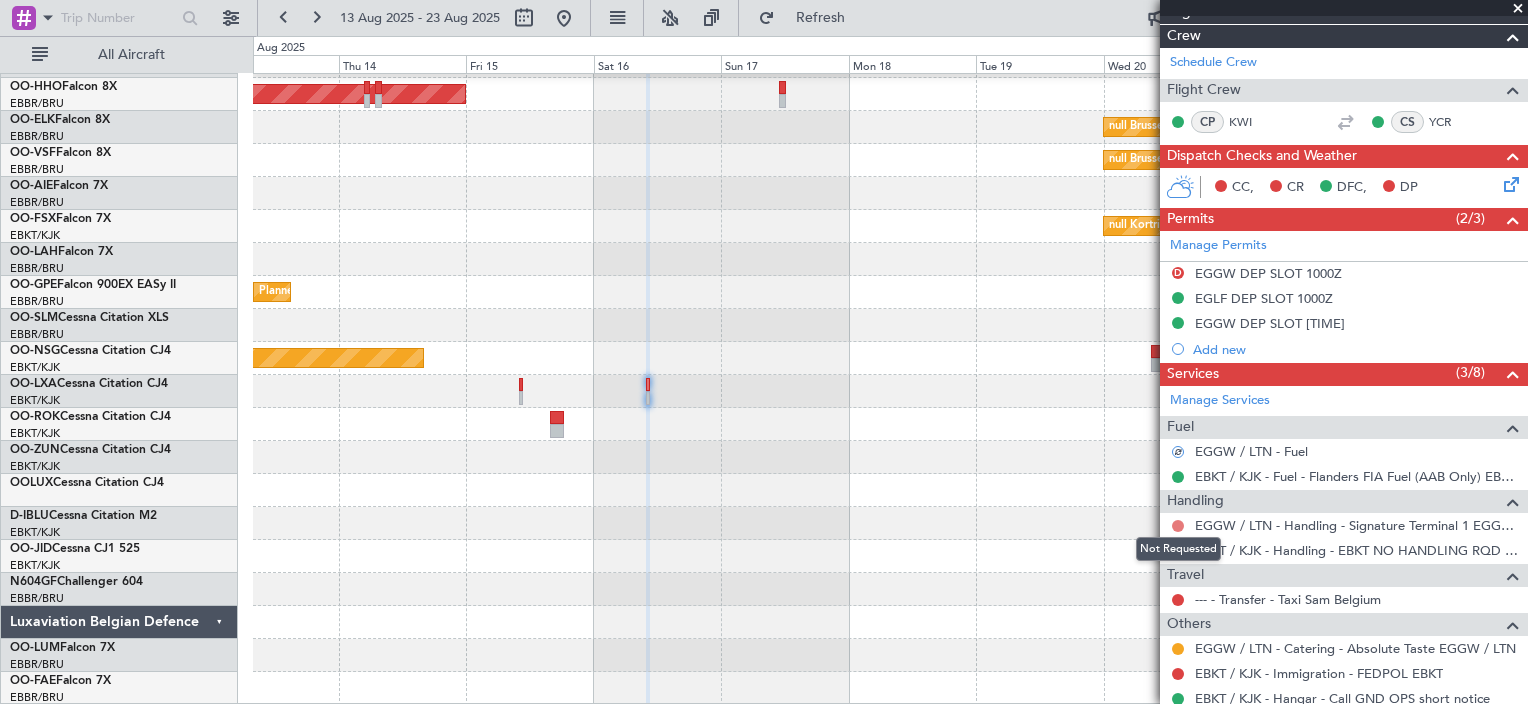 click at bounding box center (1178, 526) 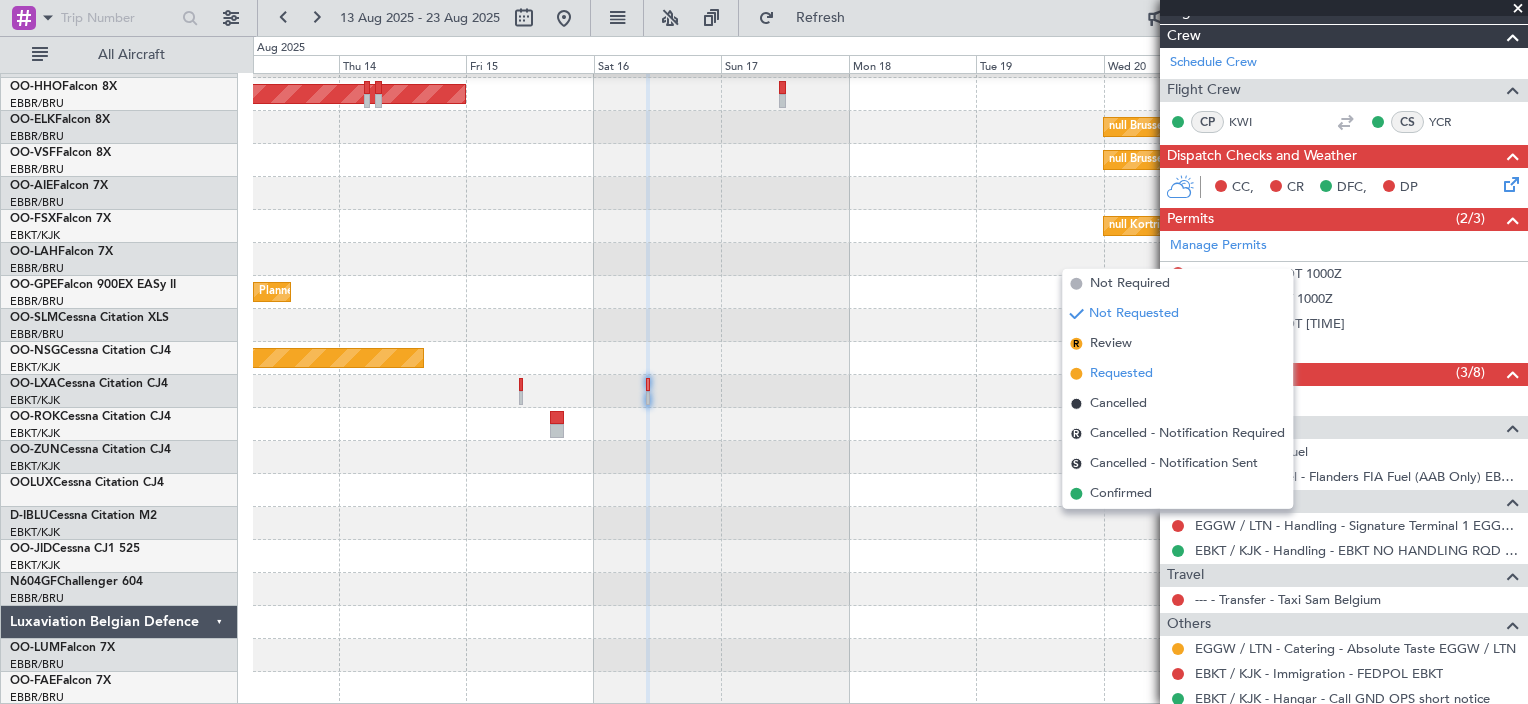 click on "Requested" at bounding box center [1177, 374] 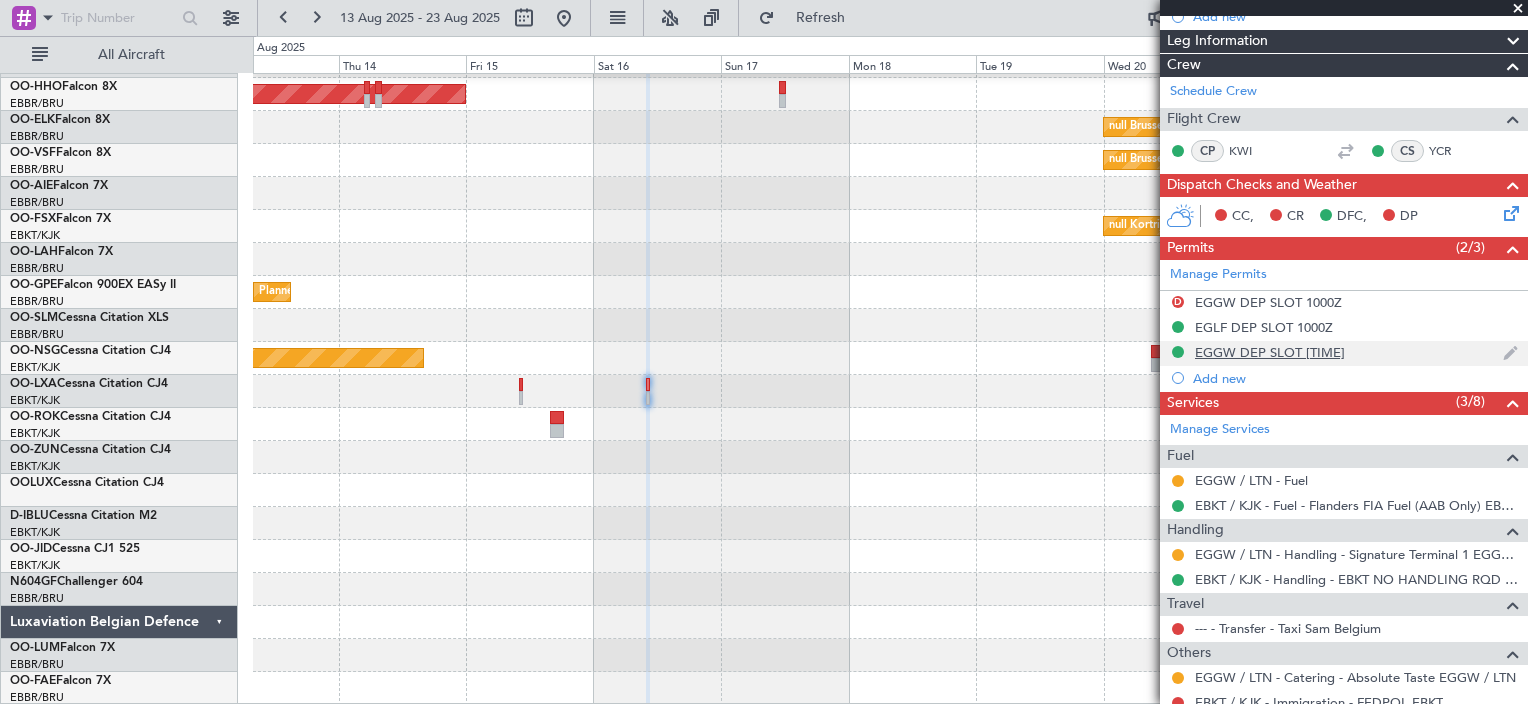 scroll, scrollTop: 54, scrollLeft: 0, axis: vertical 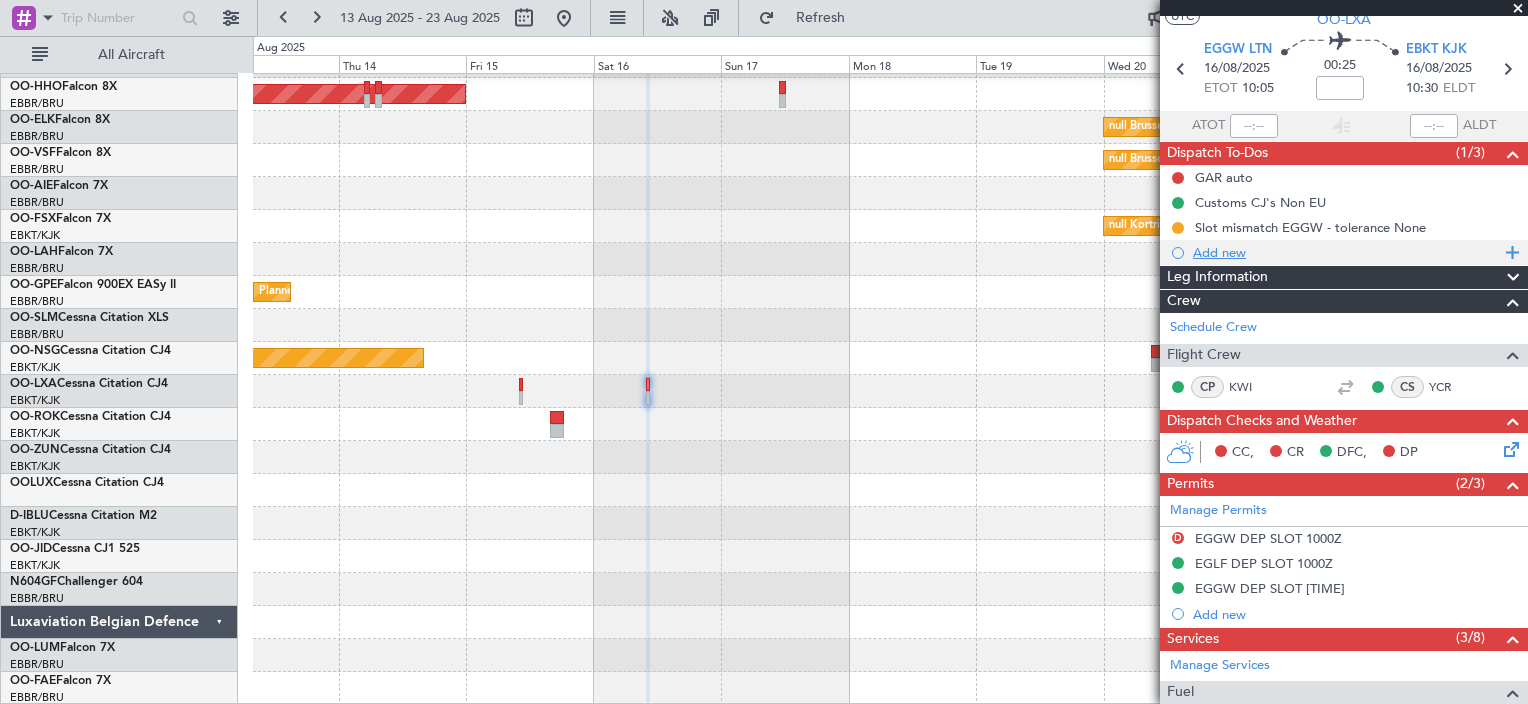 click on "Add new" 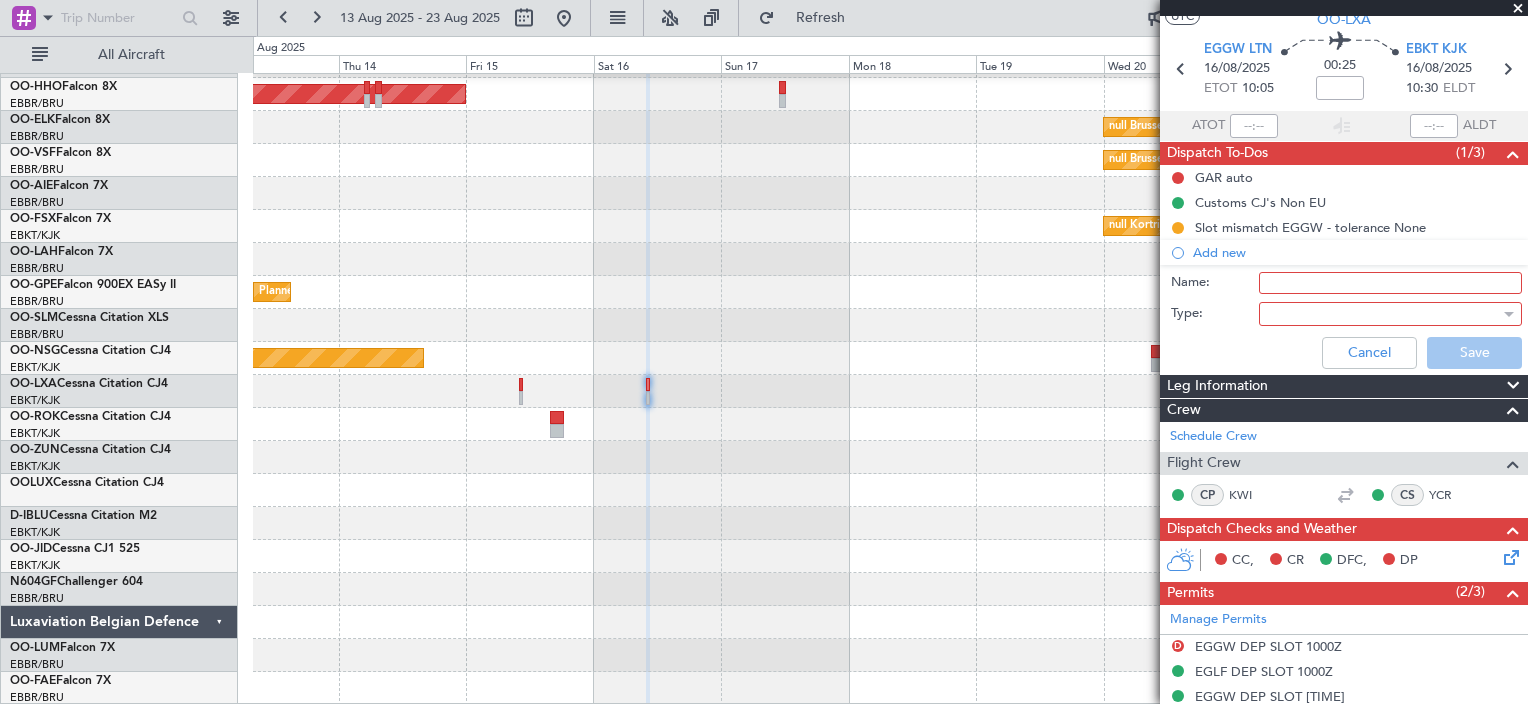 click on "Name:" at bounding box center (1390, 283) 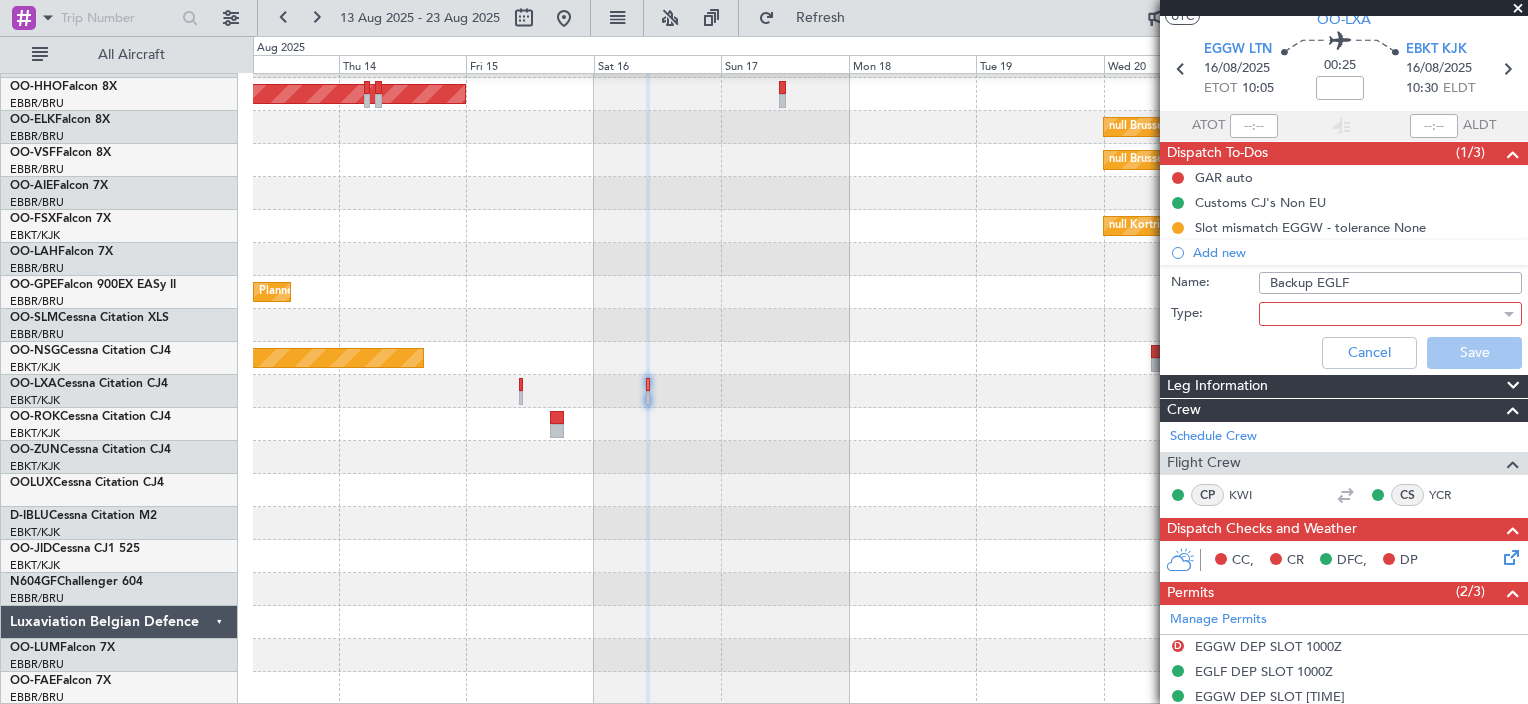 type on "Backup EGLF" 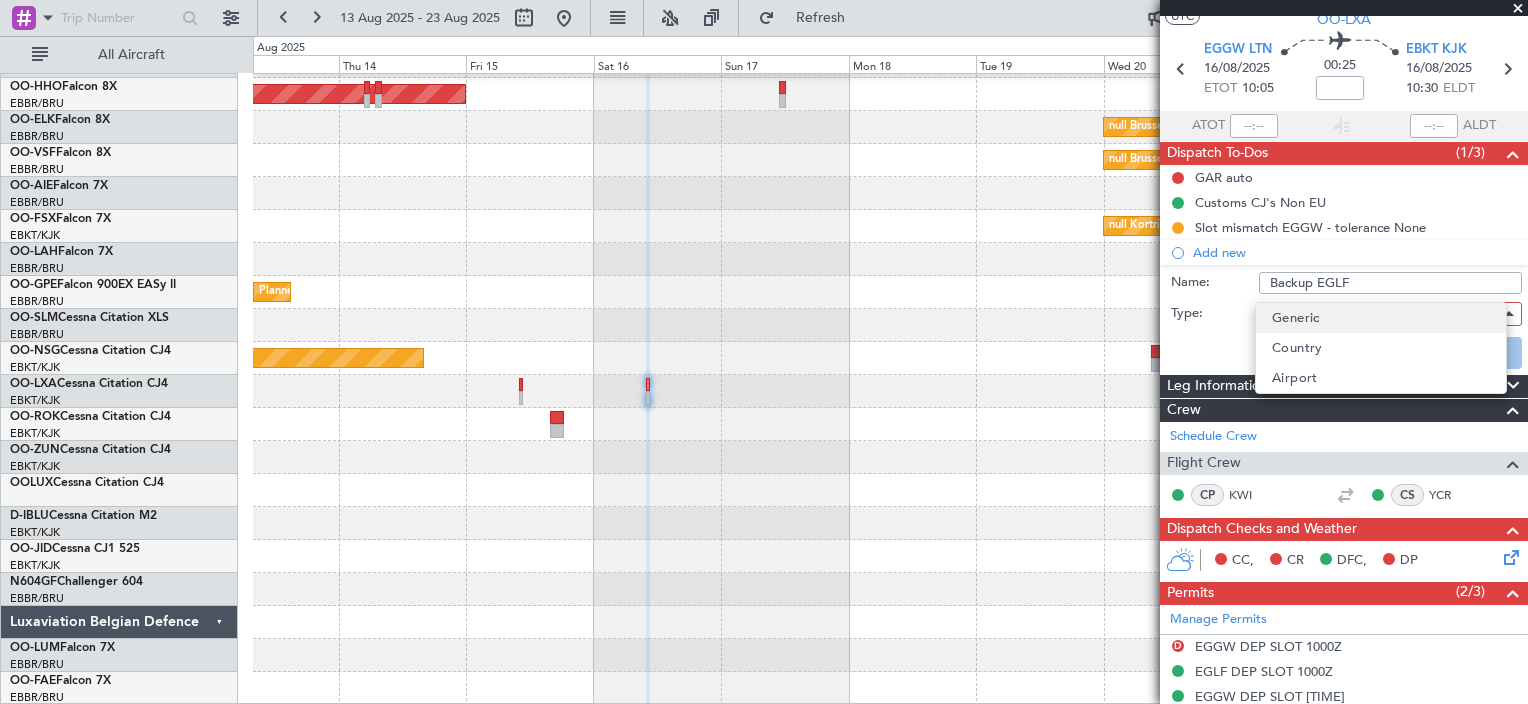 click on "Generic" at bounding box center (1381, 318) 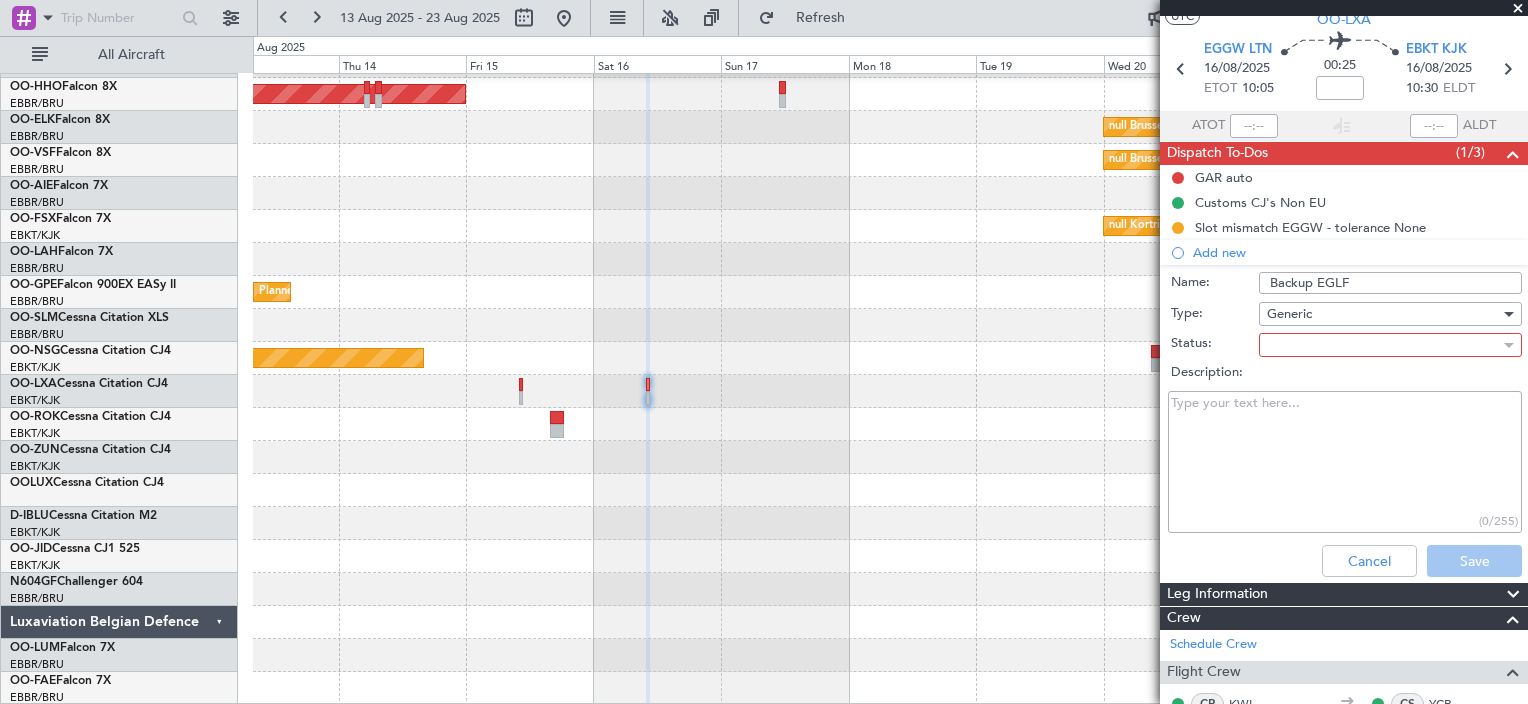 click on "Description:" at bounding box center (1345, 462) 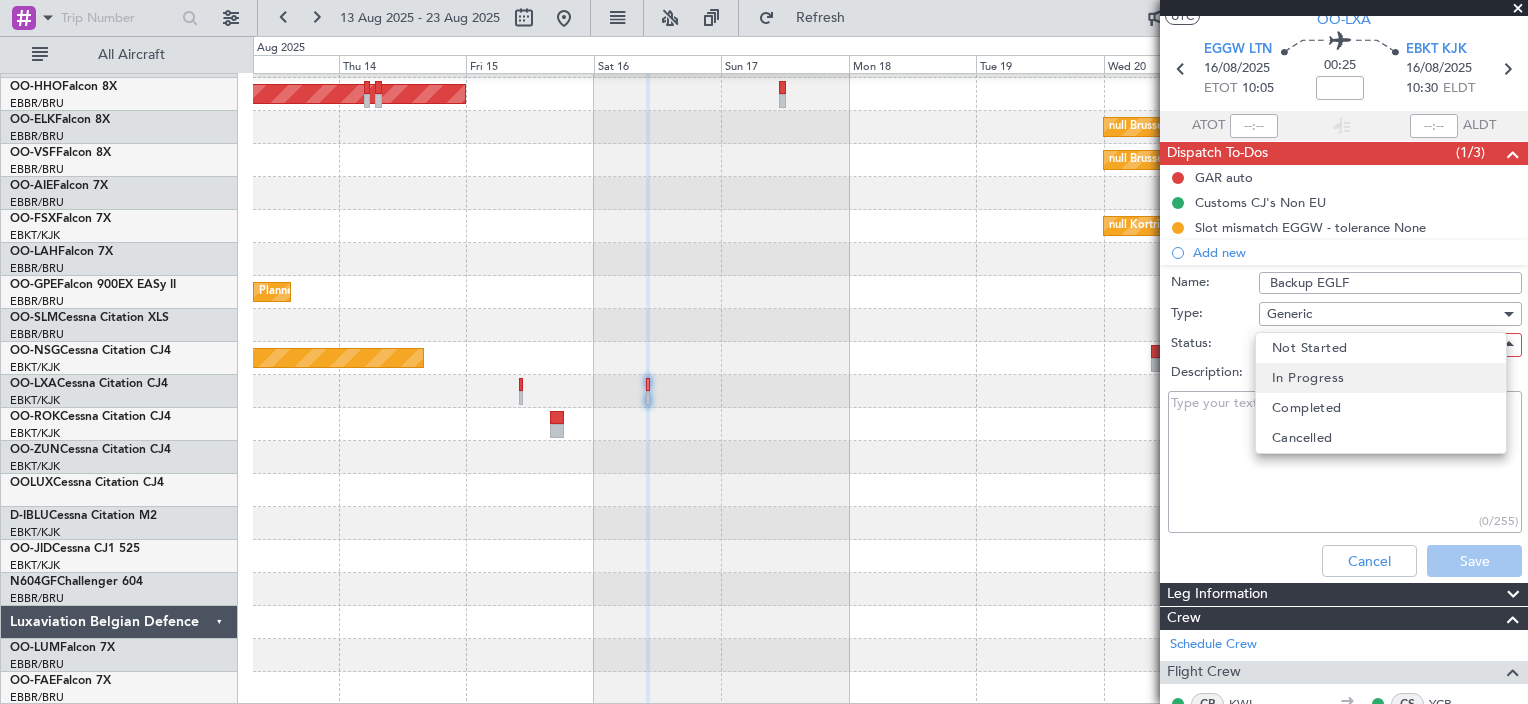 click on "In Progress" at bounding box center (1381, 378) 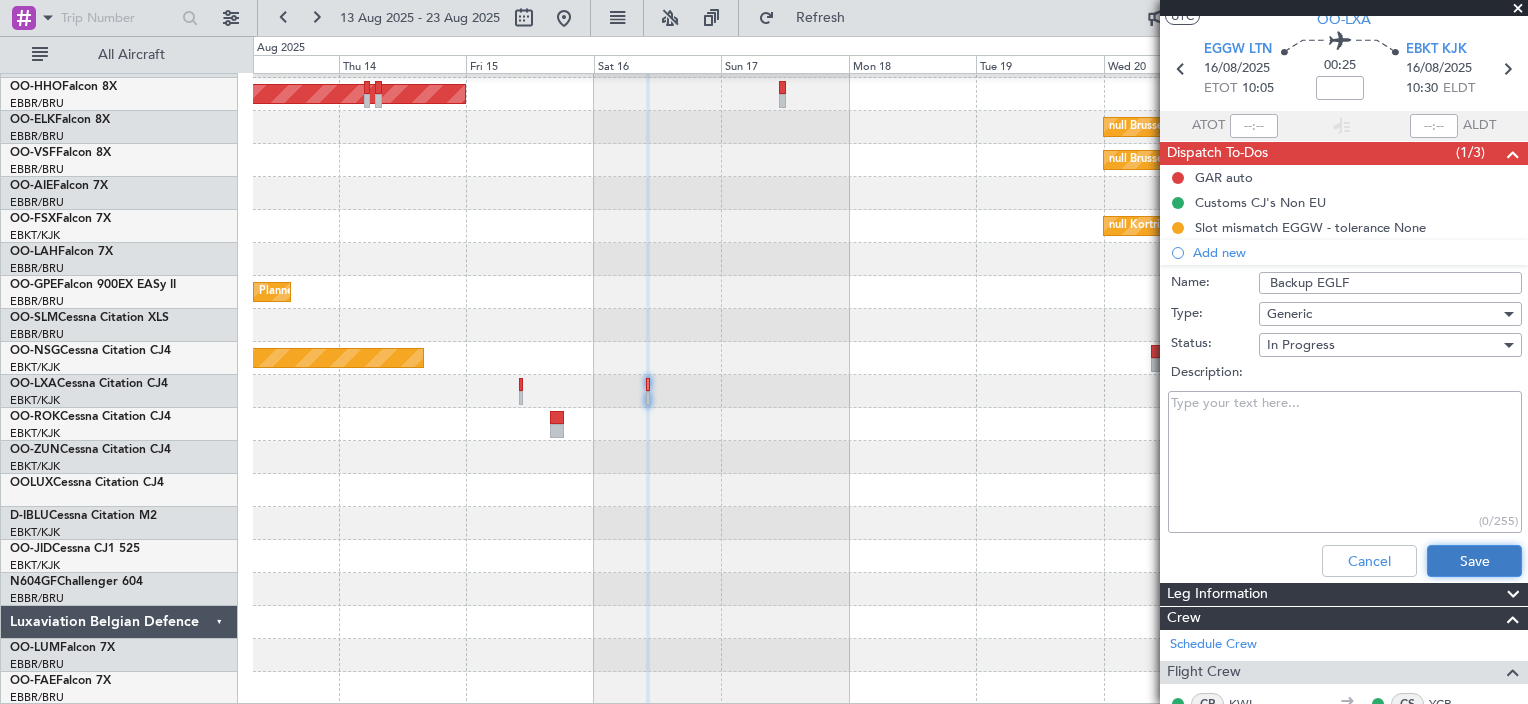 click on "Save" 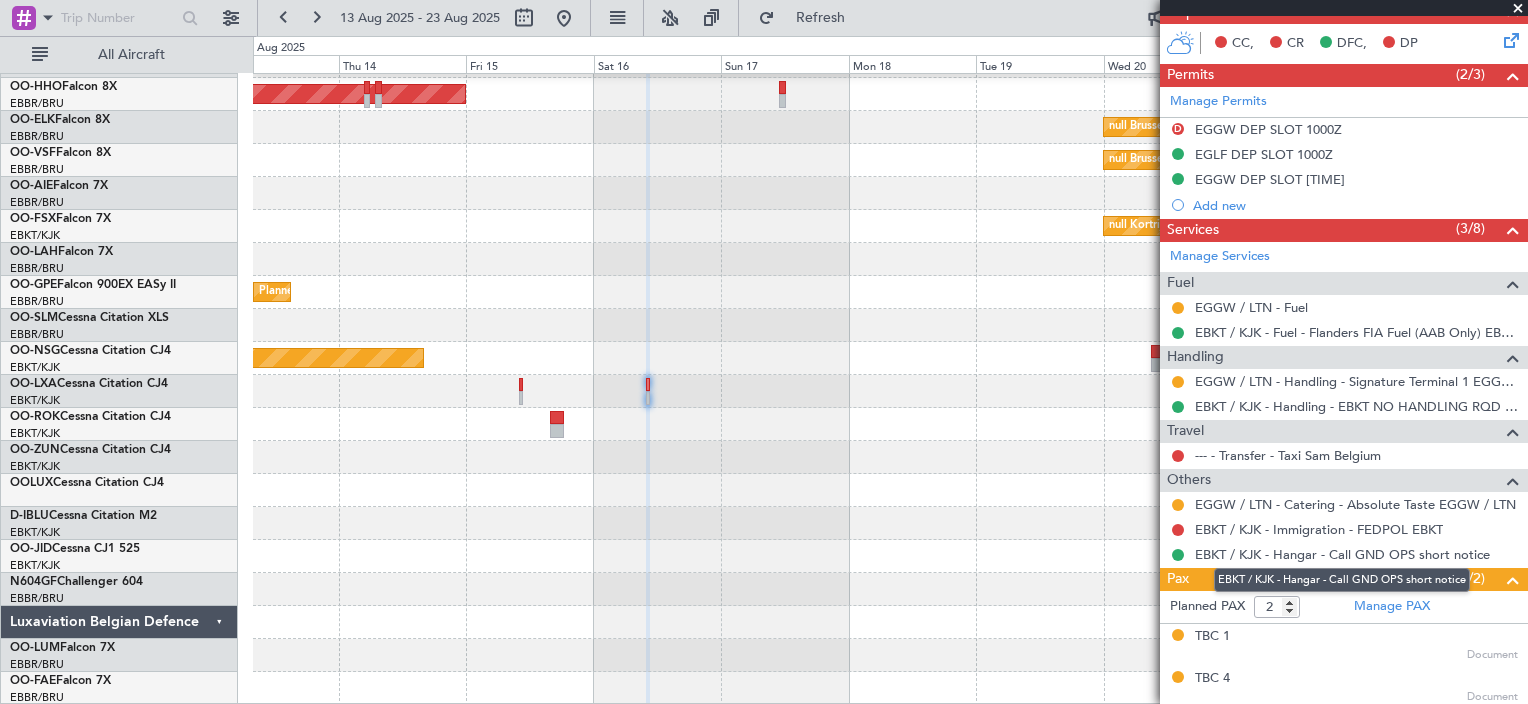 scroll, scrollTop: 488, scrollLeft: 0, axis: vertical 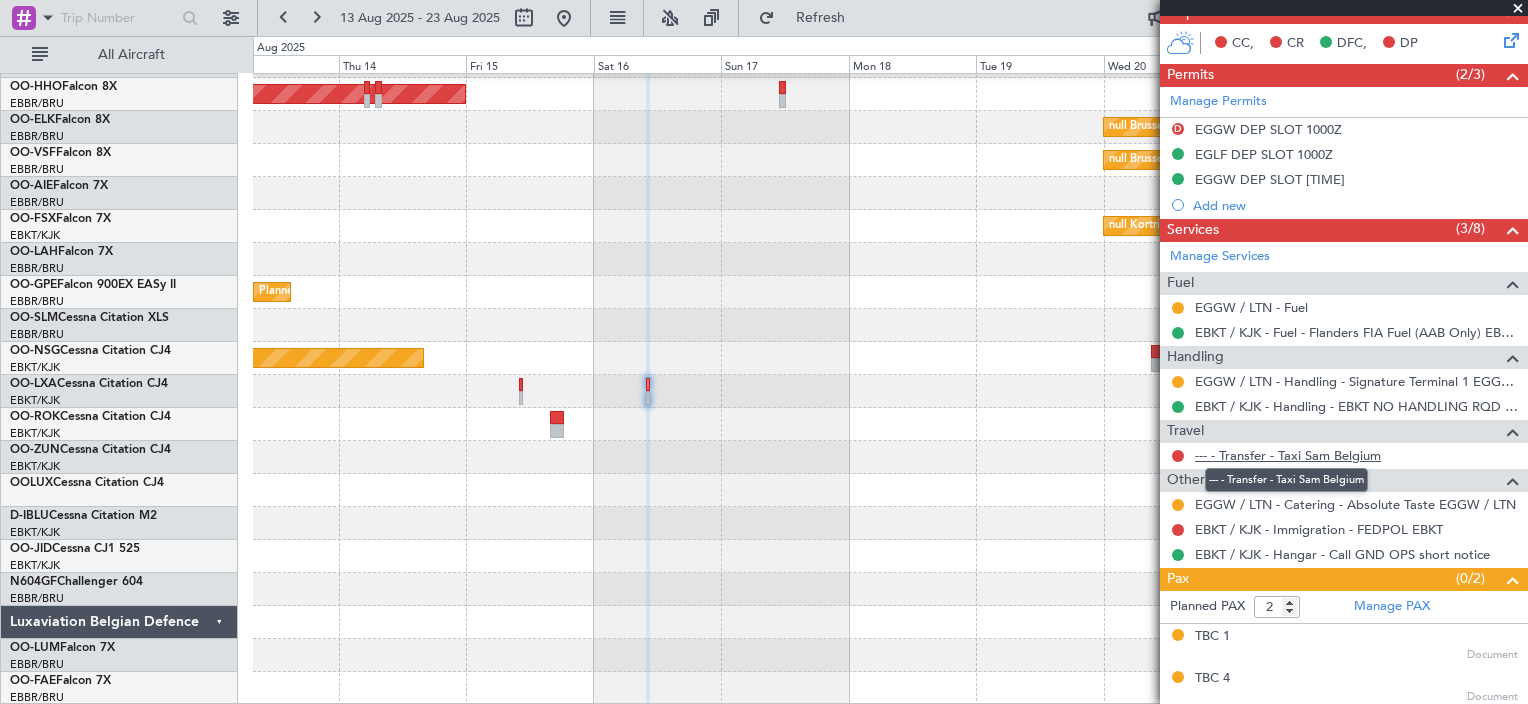 click on "--- - Transfer - Taxi Sam Belgium" at bounding box center (1288, 455) 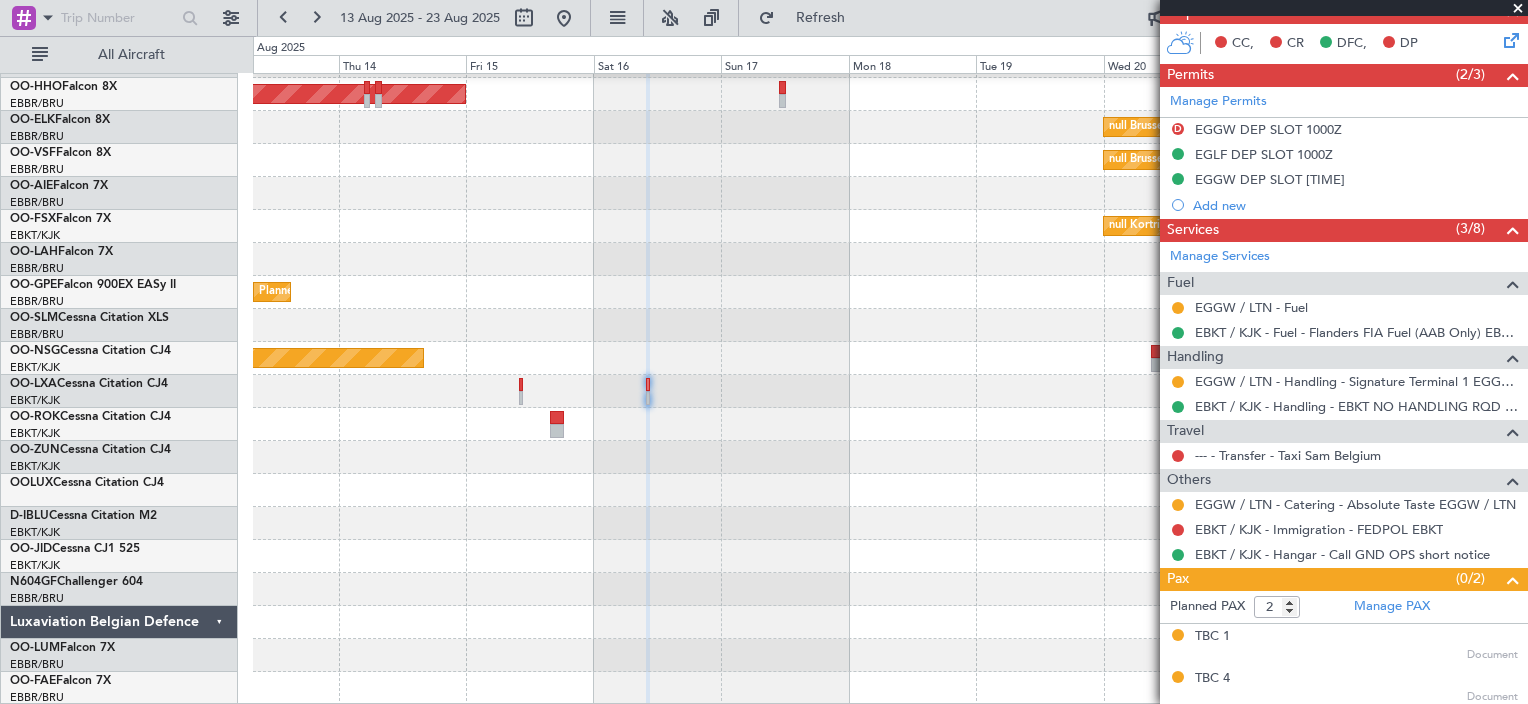 scroll, scrollTop: 0, scrollLeft: 0, axis: both 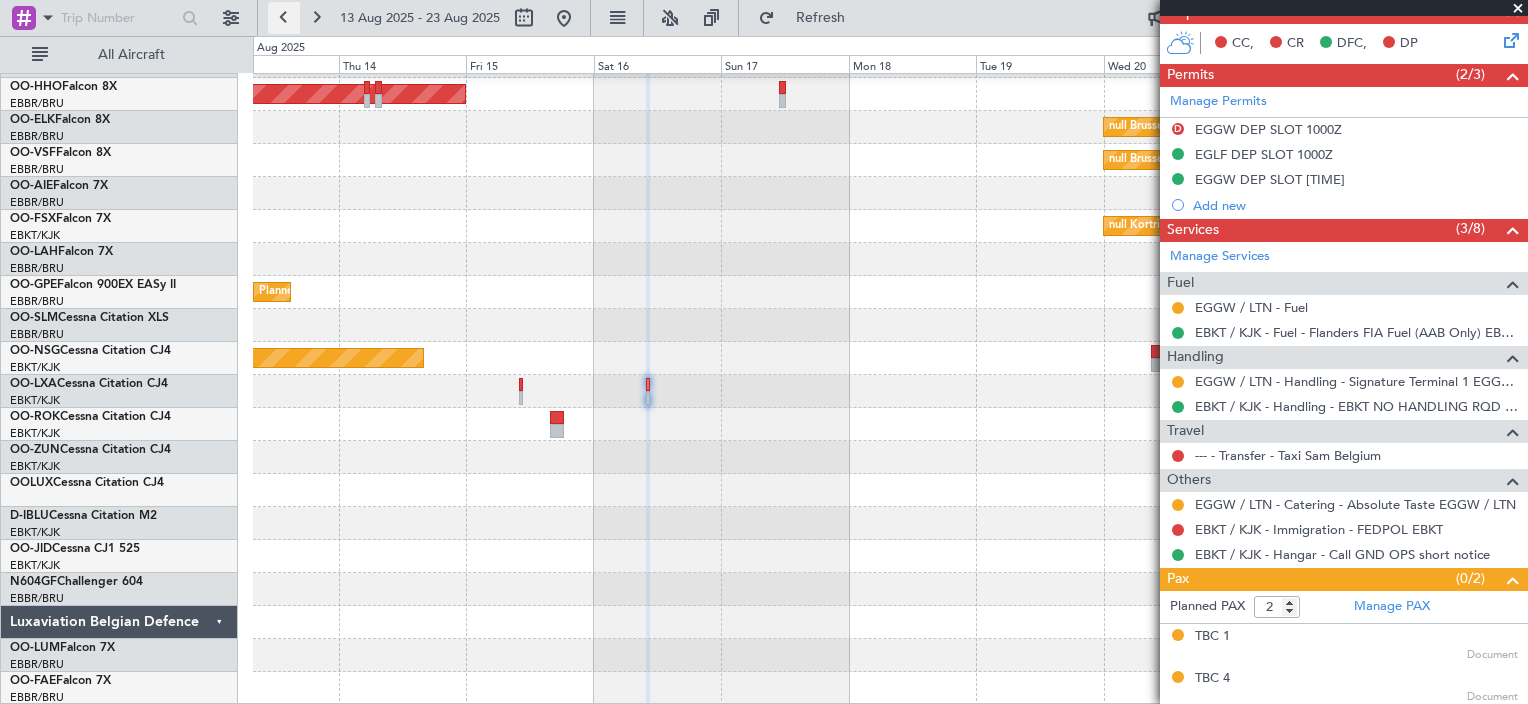 click at bounding box center [284, 18] 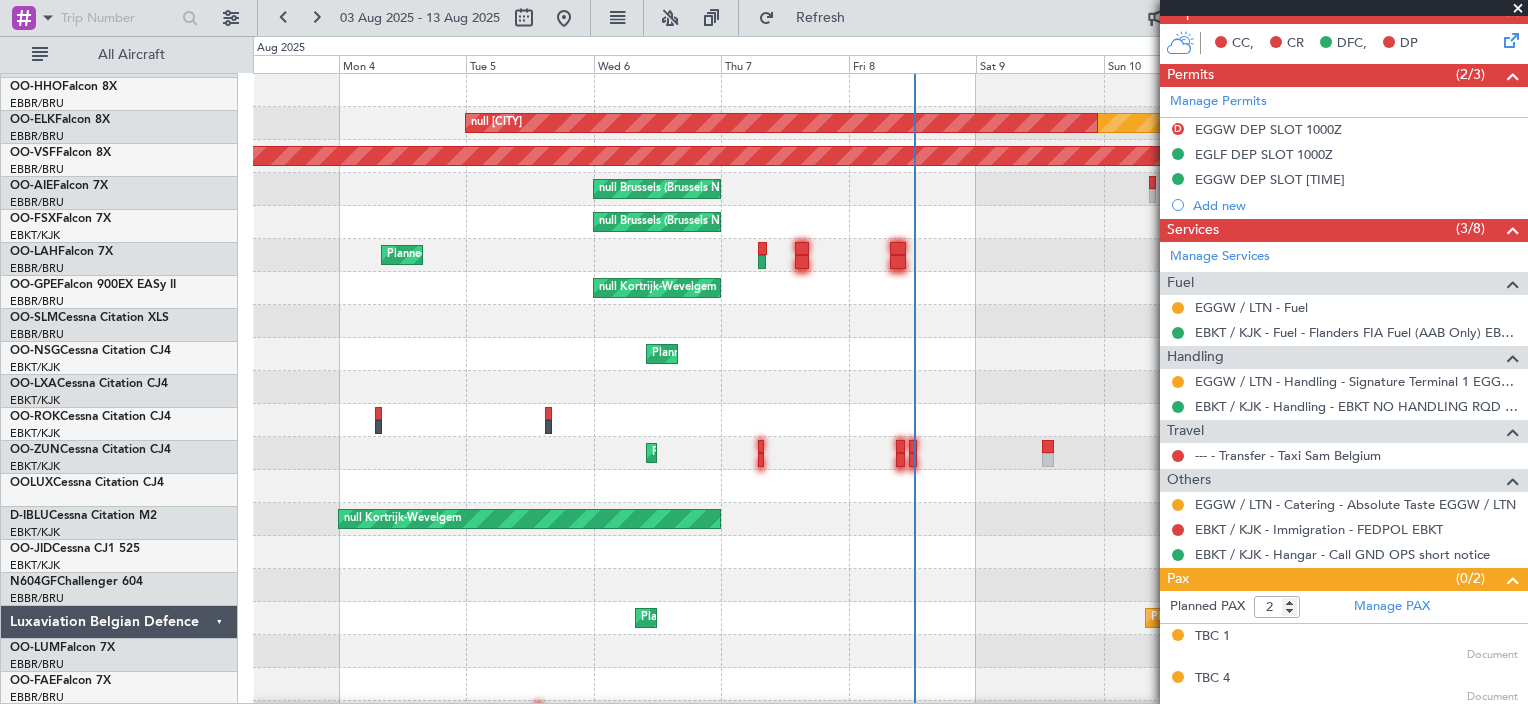 scroll, scrollTop: 0, scrollLeft: 0, axis: both 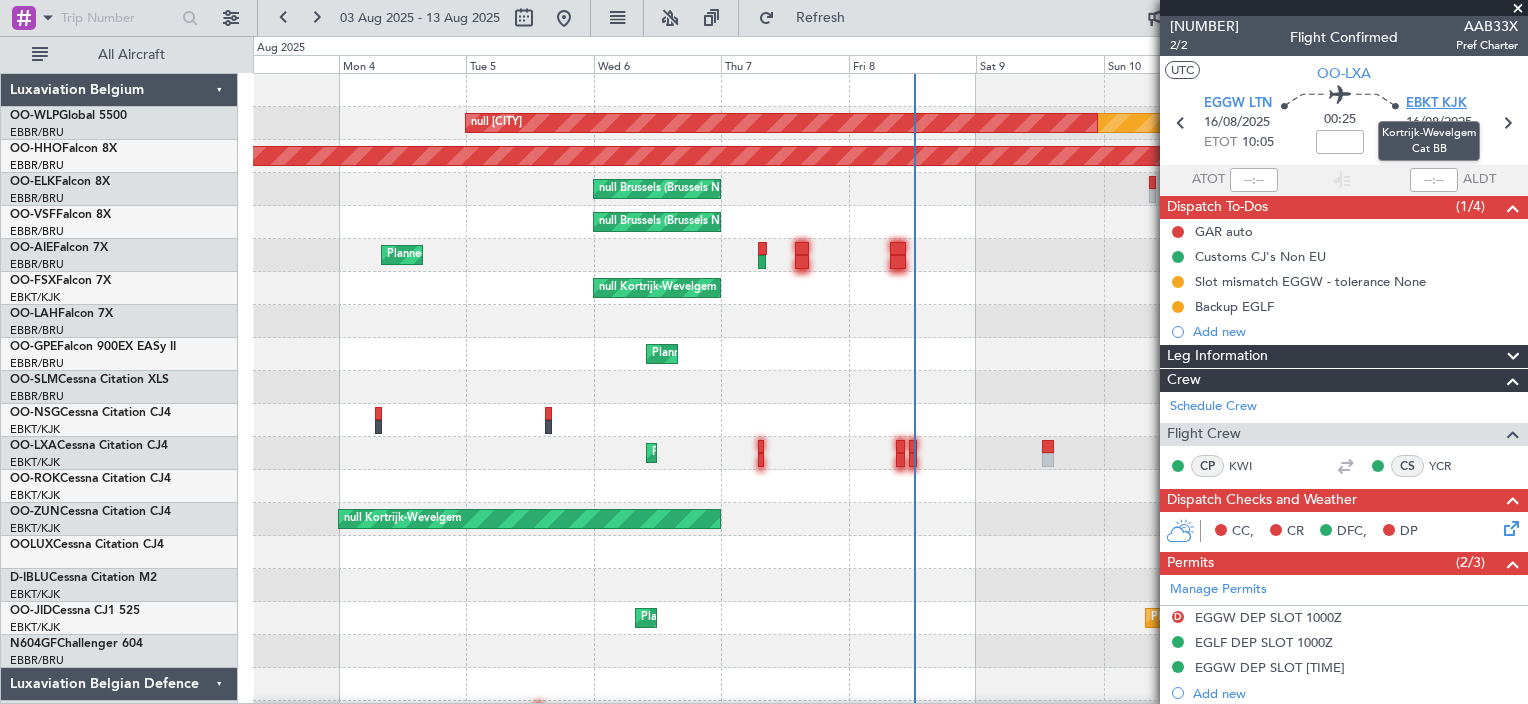 click on "EBKT  KJK" at bounding box center (1436, 104) 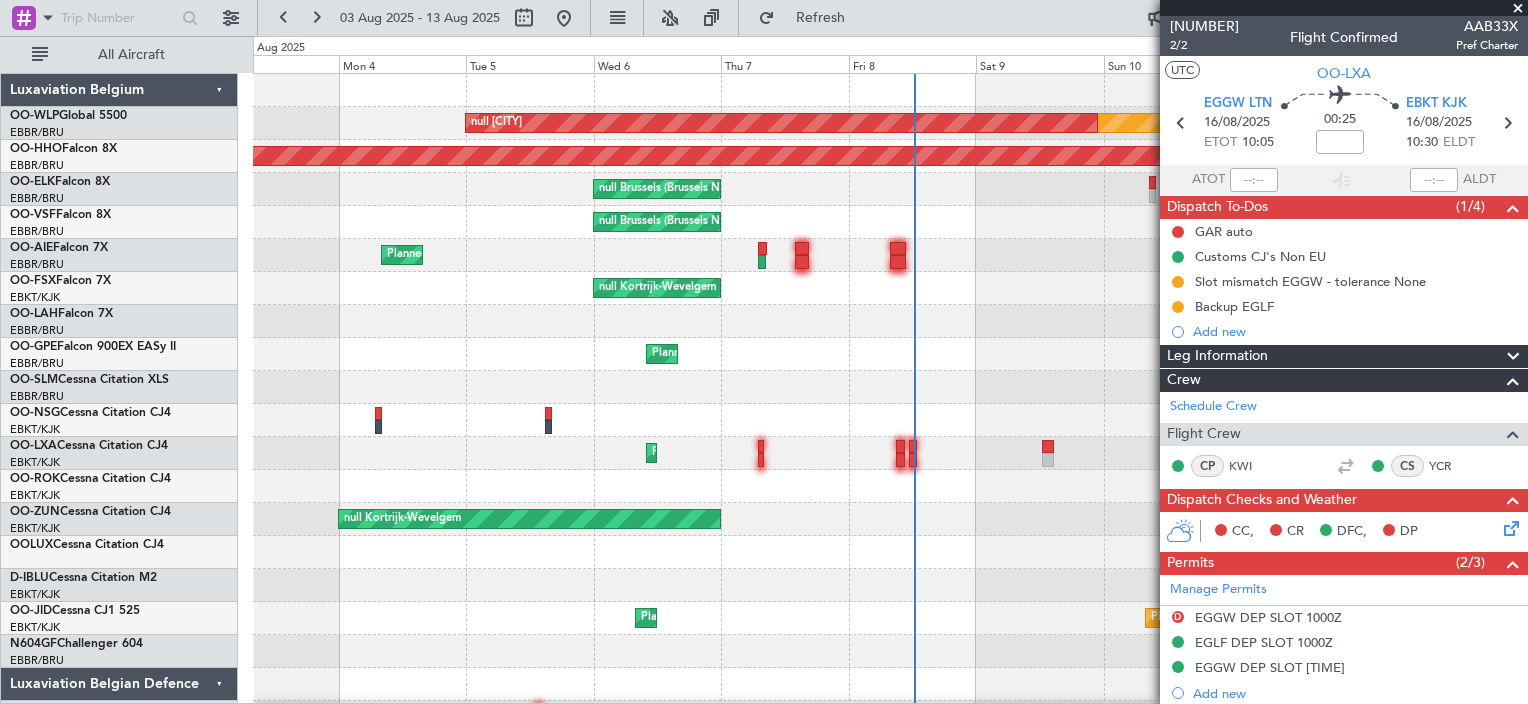 click at bounding box center [1518, 9] 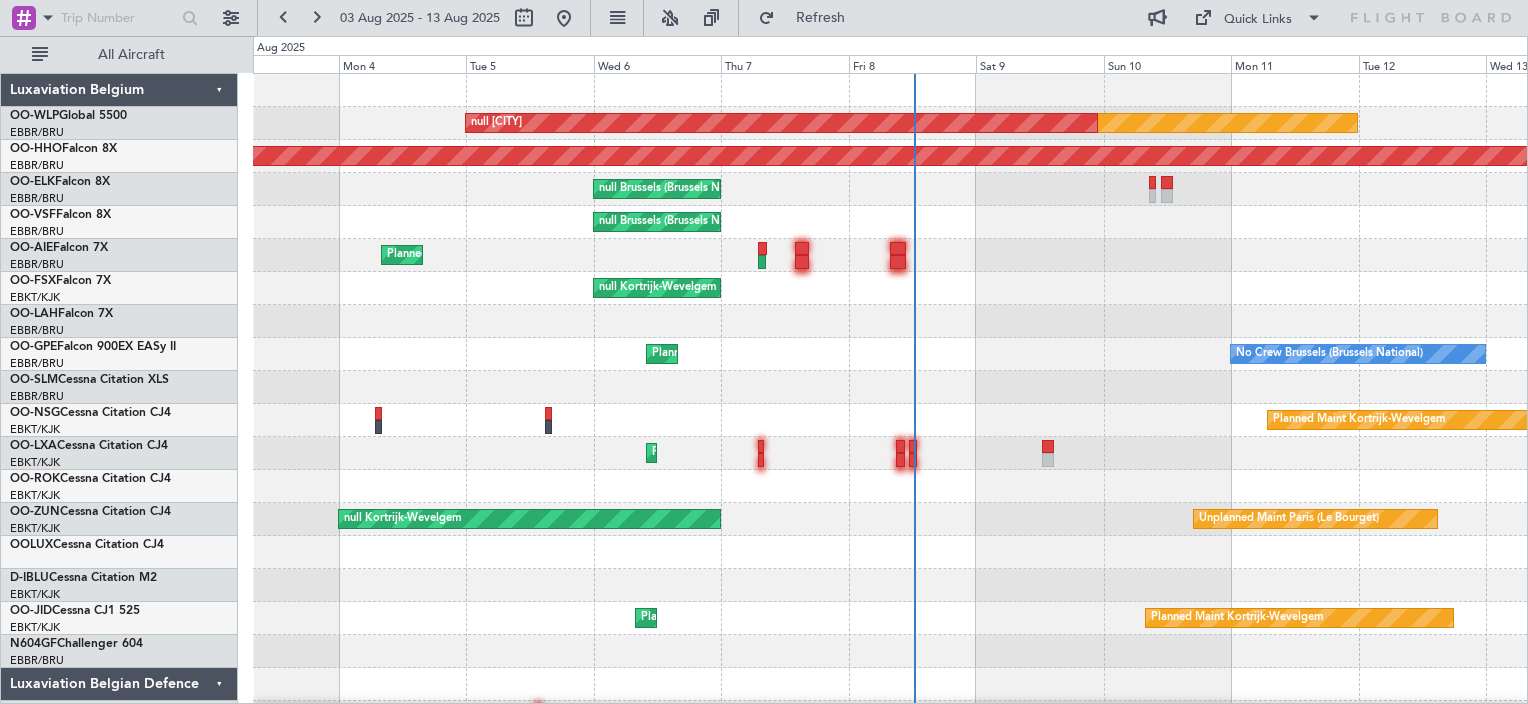 type on "0" 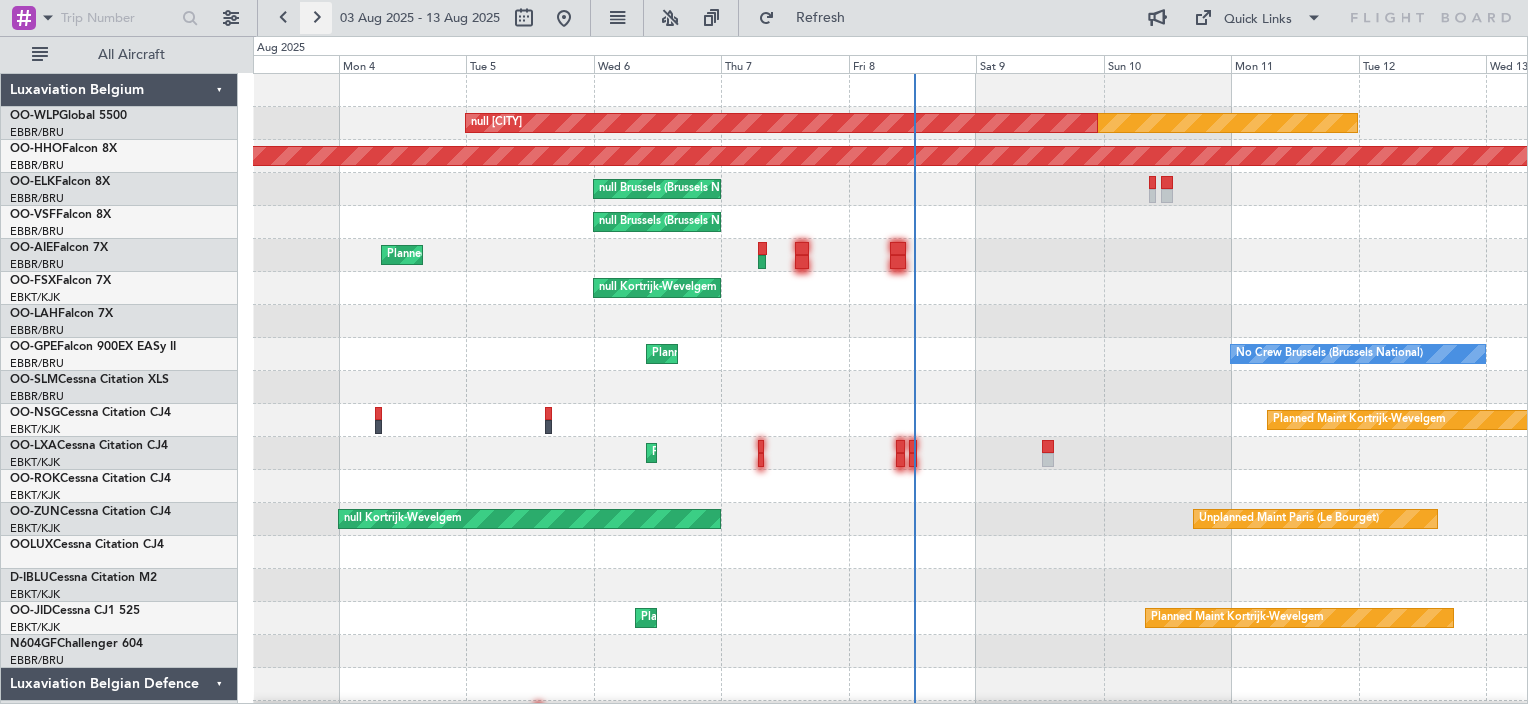 click at bounding box center (316, 18) 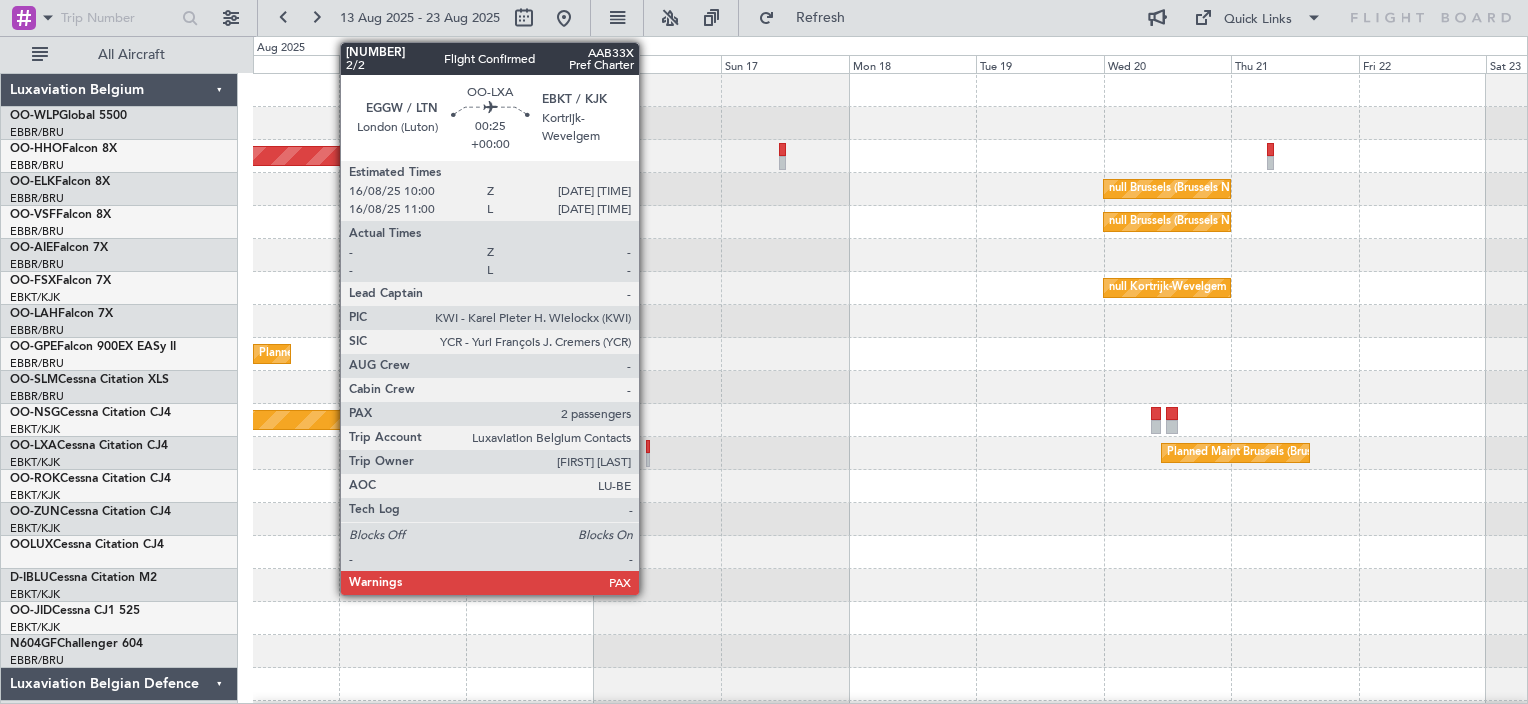 click 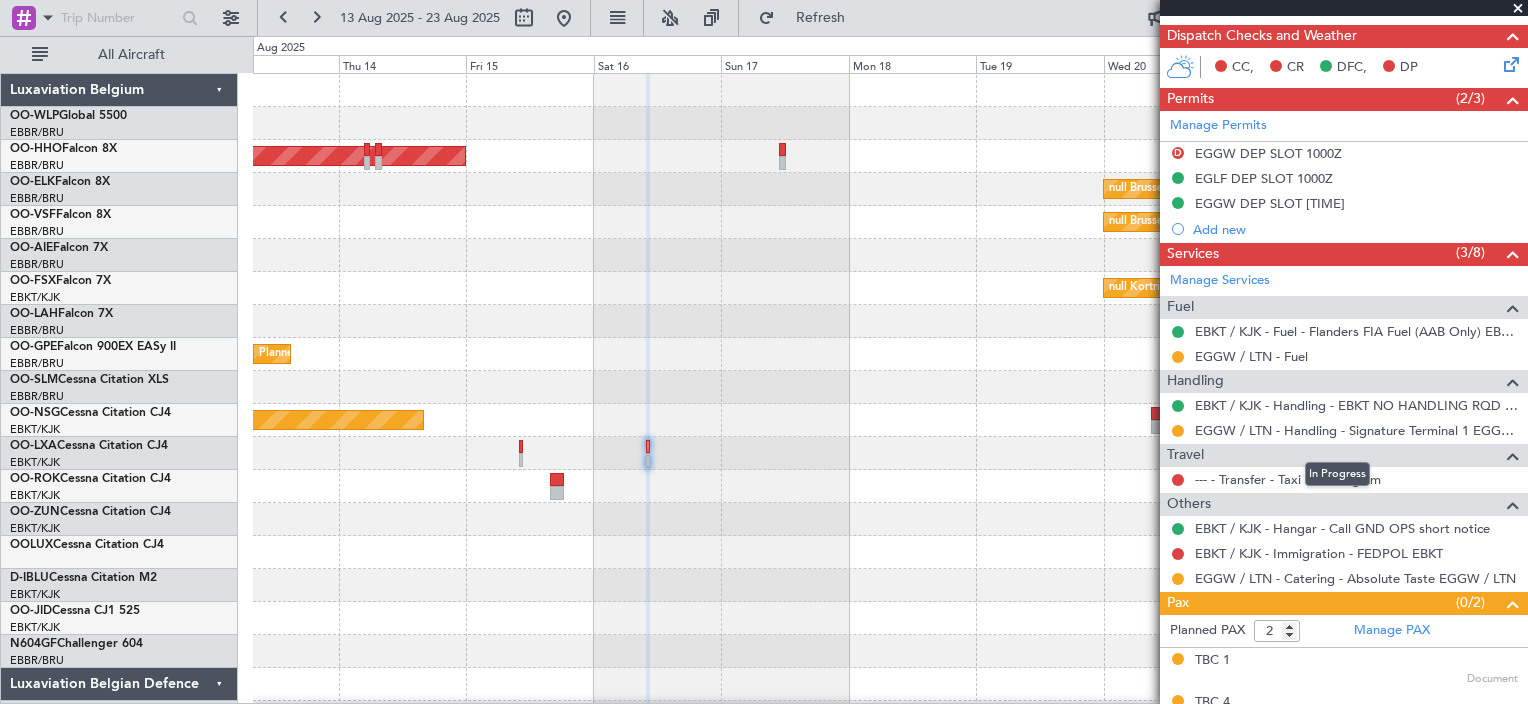 scroll, scrollTop: 488, scrollLeft: 0, axis: vertical 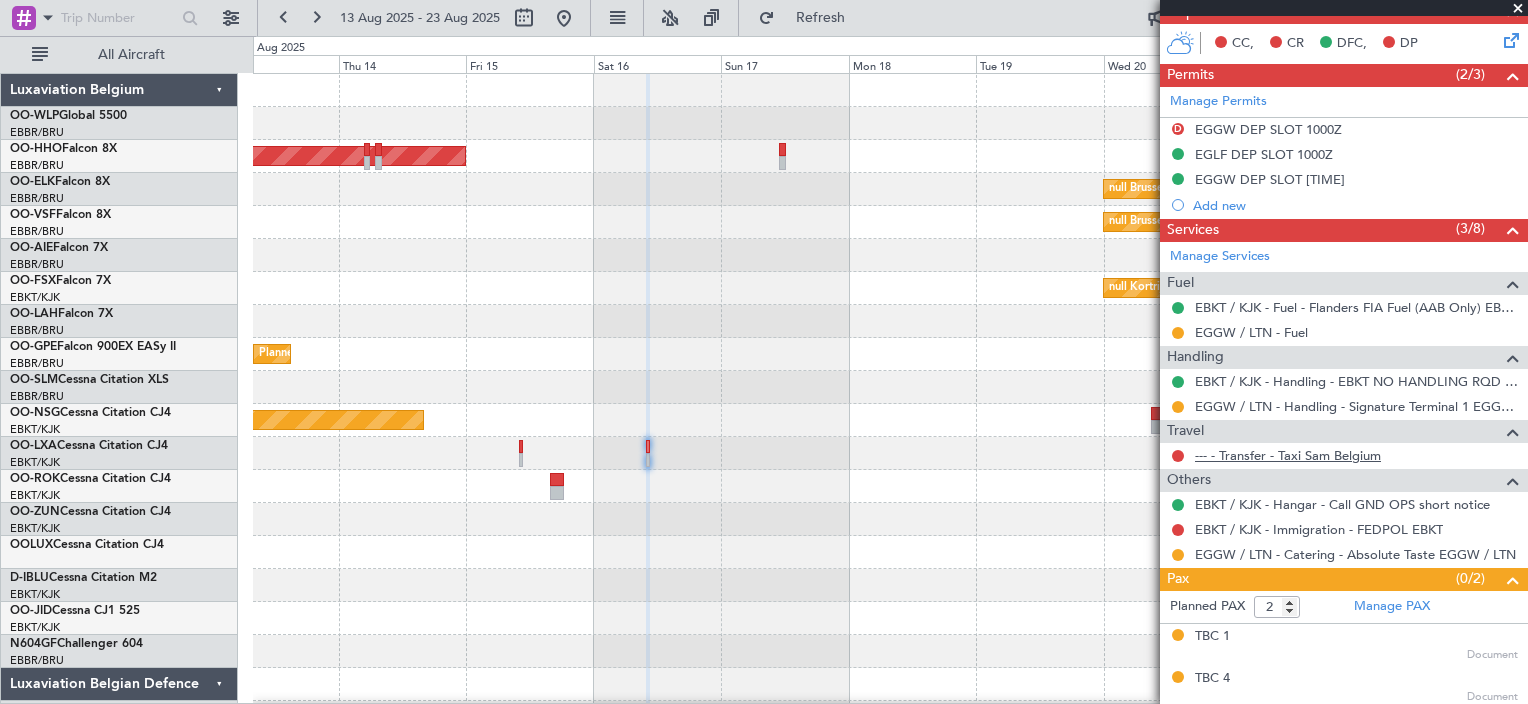 click on "--- - Transfer - Taxi Sam Belgium" at bounding box center [1288, 455] 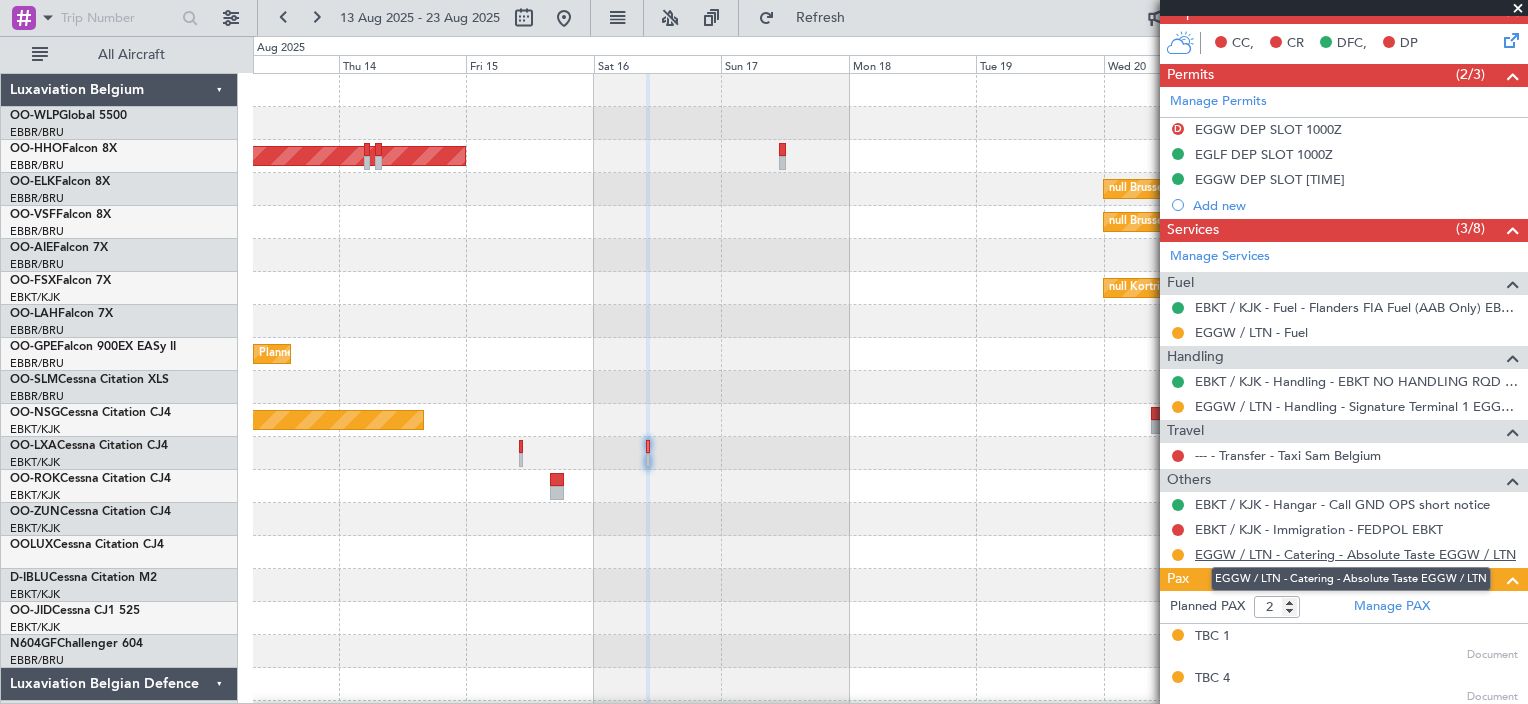click on "EGGW / LTN - Catering - Absolute Taste EGGW / LTN" at bounding box center [1355, 554] 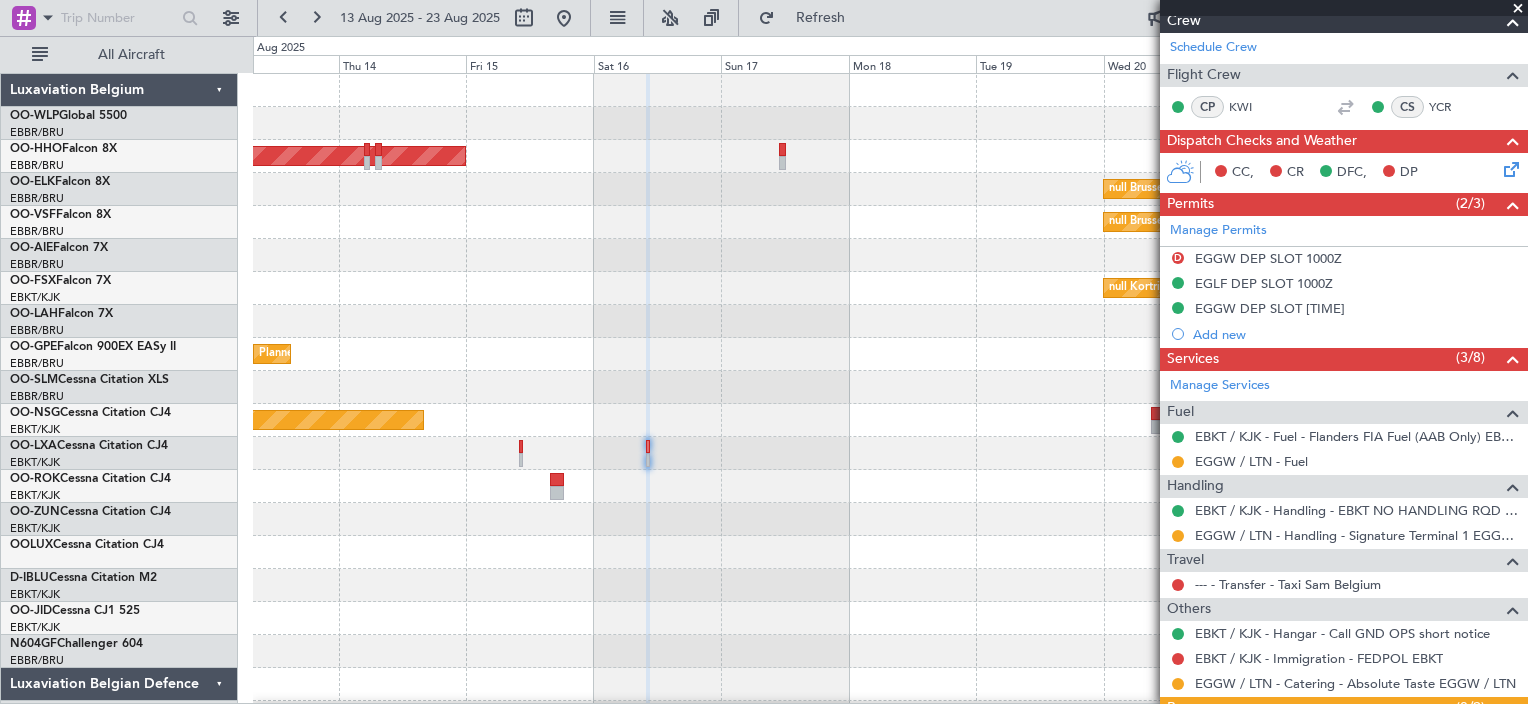scroll, scrollTop: 357, scrollLeft: 0, axis: vertical 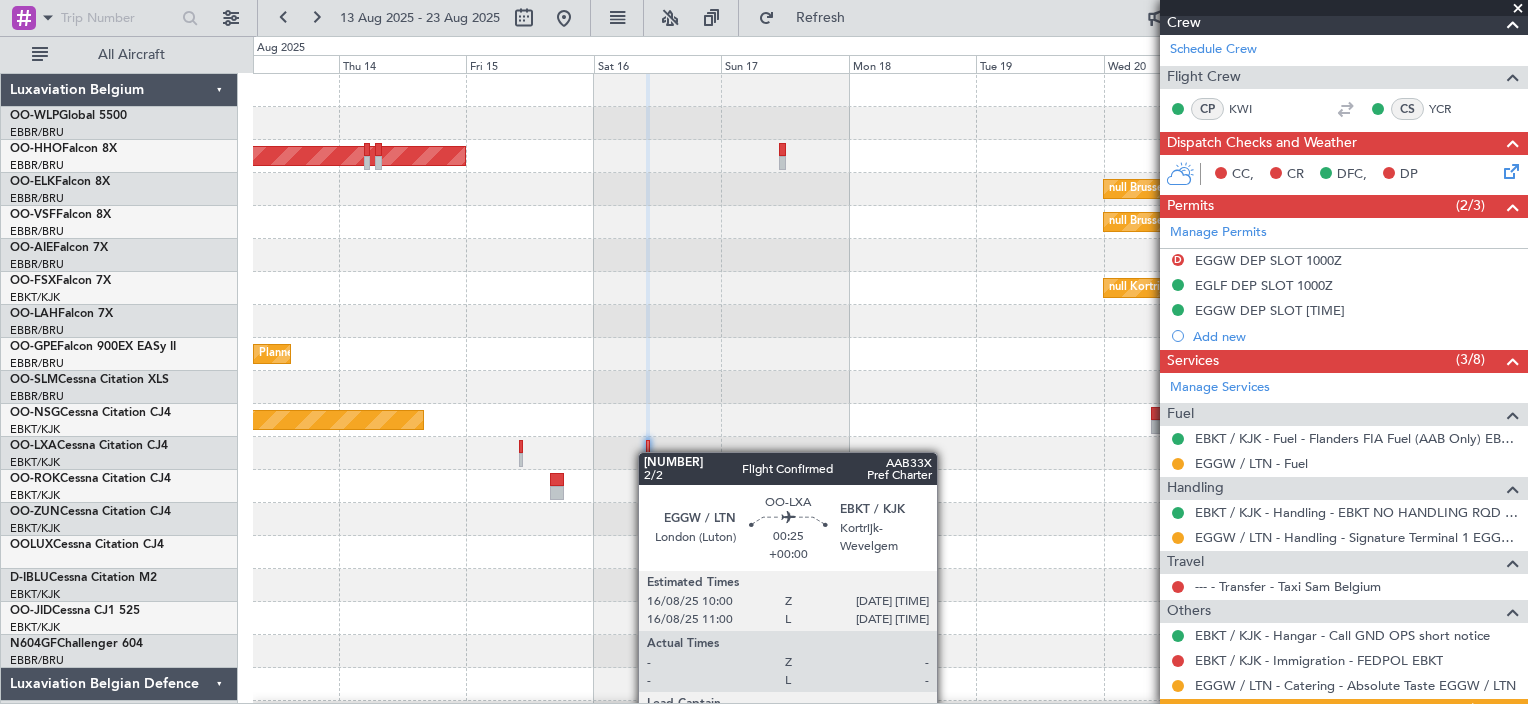 click 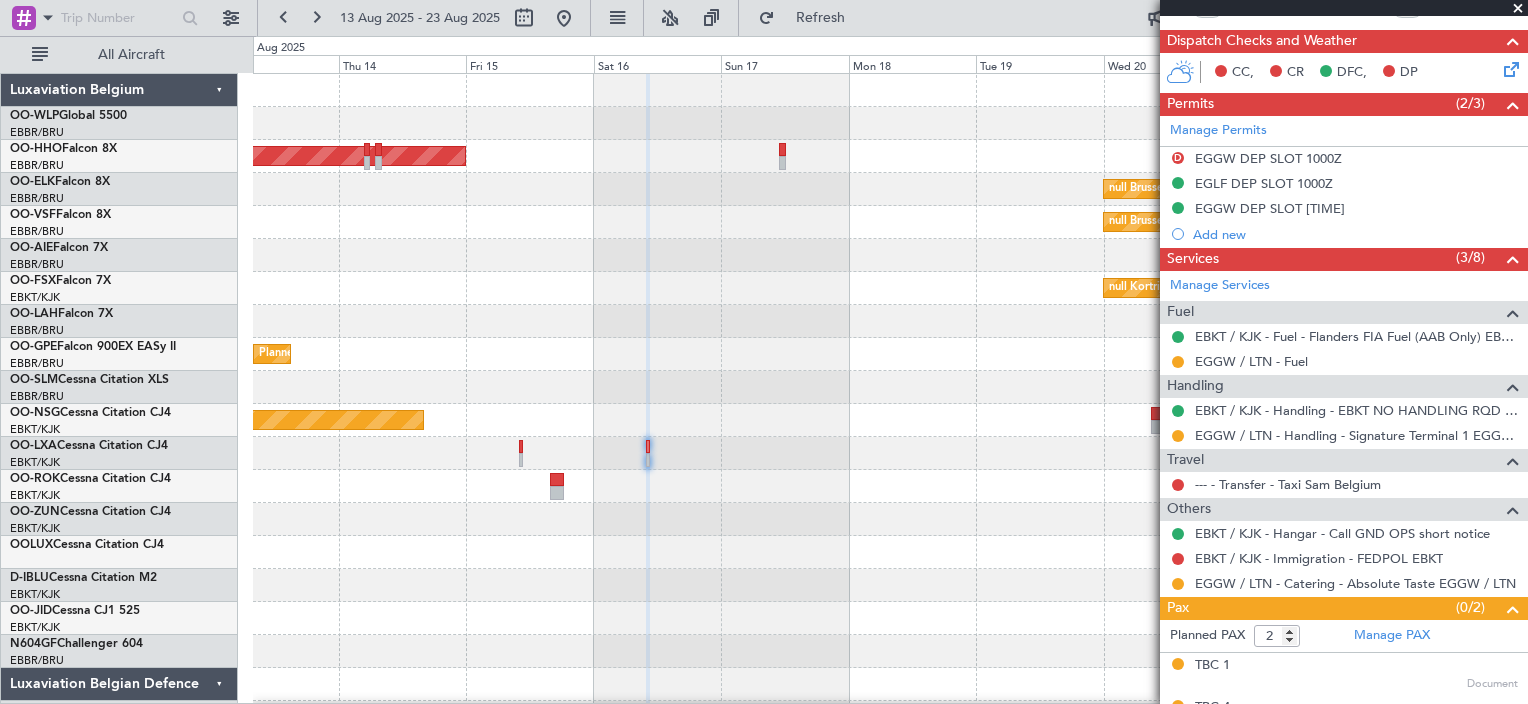 scroll, scrollTop: 488, scrollLeft: 0, axis: vertical 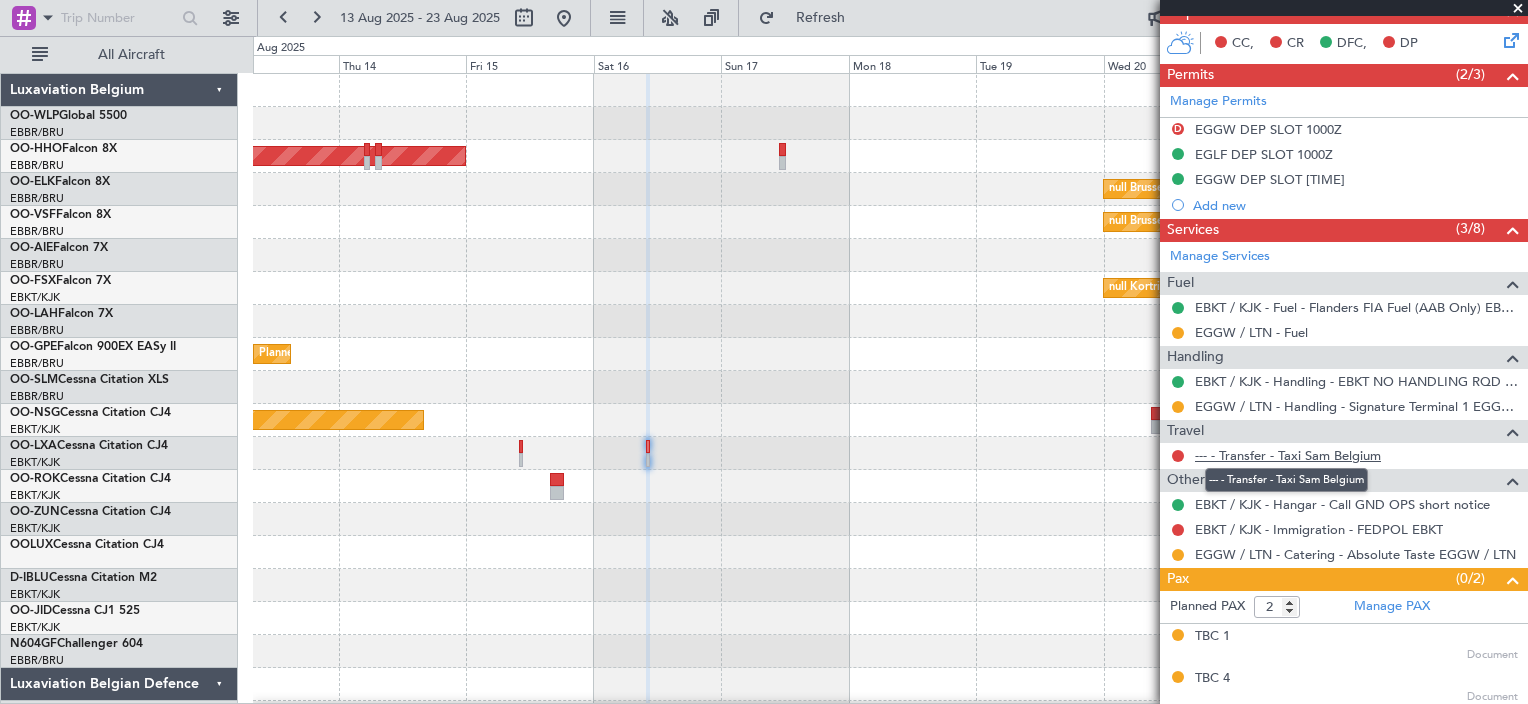 click on "--- - Transfer - Taxi Sam Belgium" at bounding box center [1288, 455] 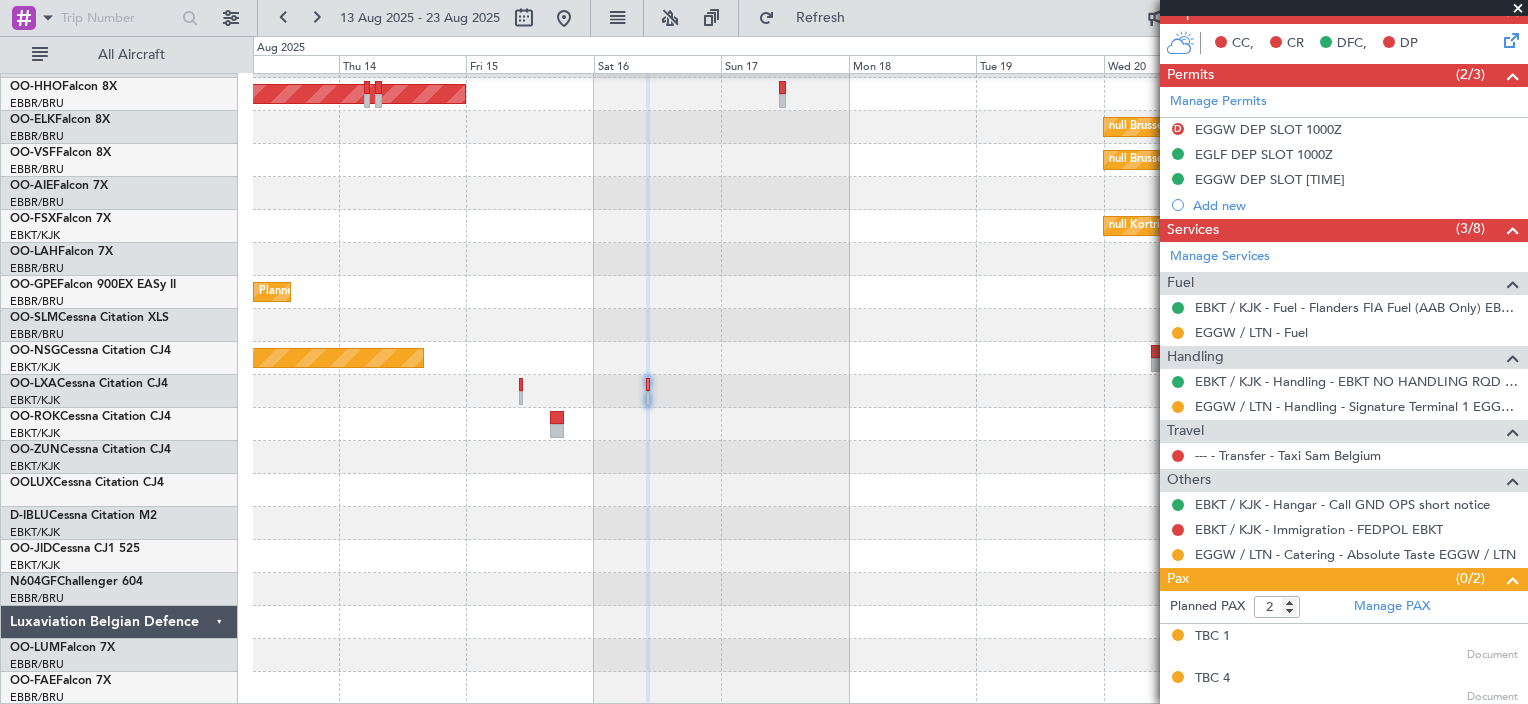 scroll, scrollTop: 60, scrollLeft: 0, axis: vertical 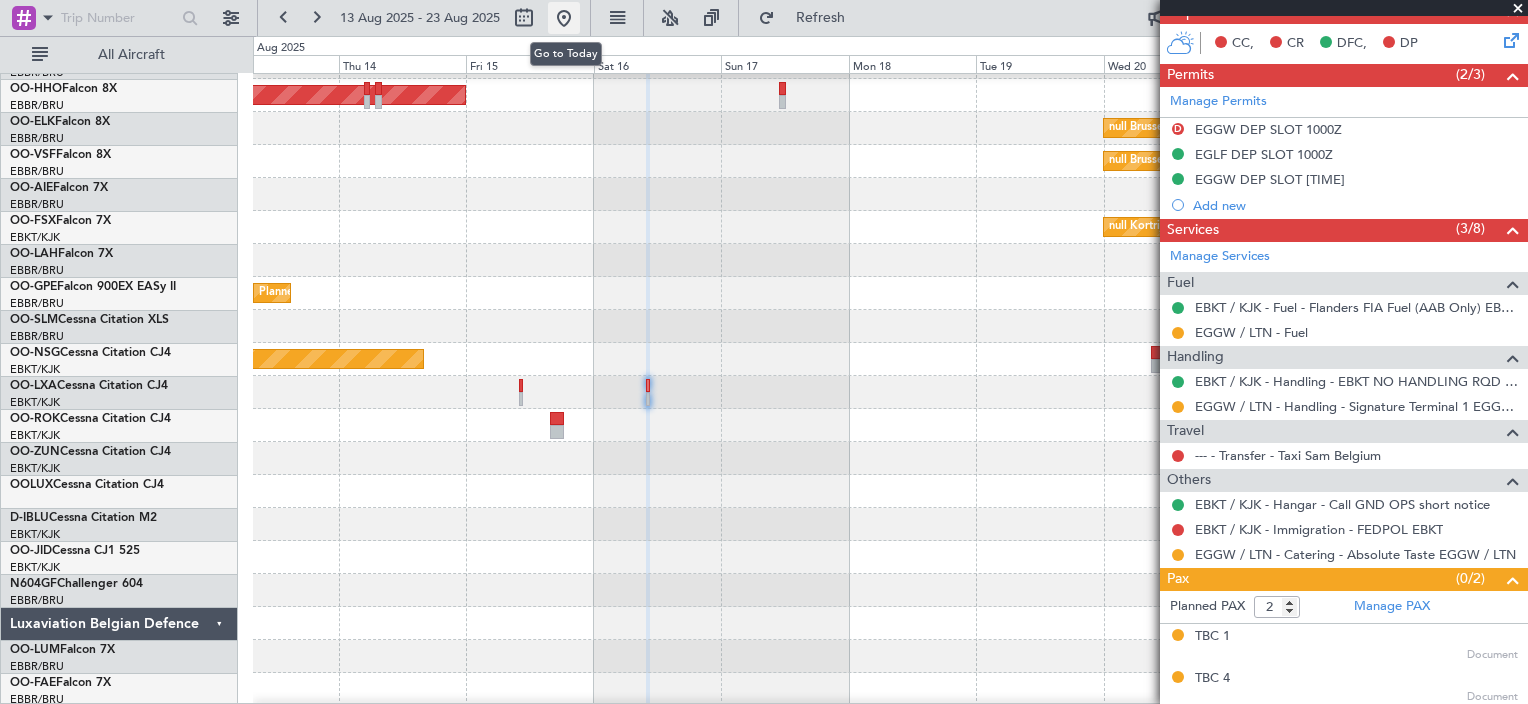 click at bounding box center [564, 18] 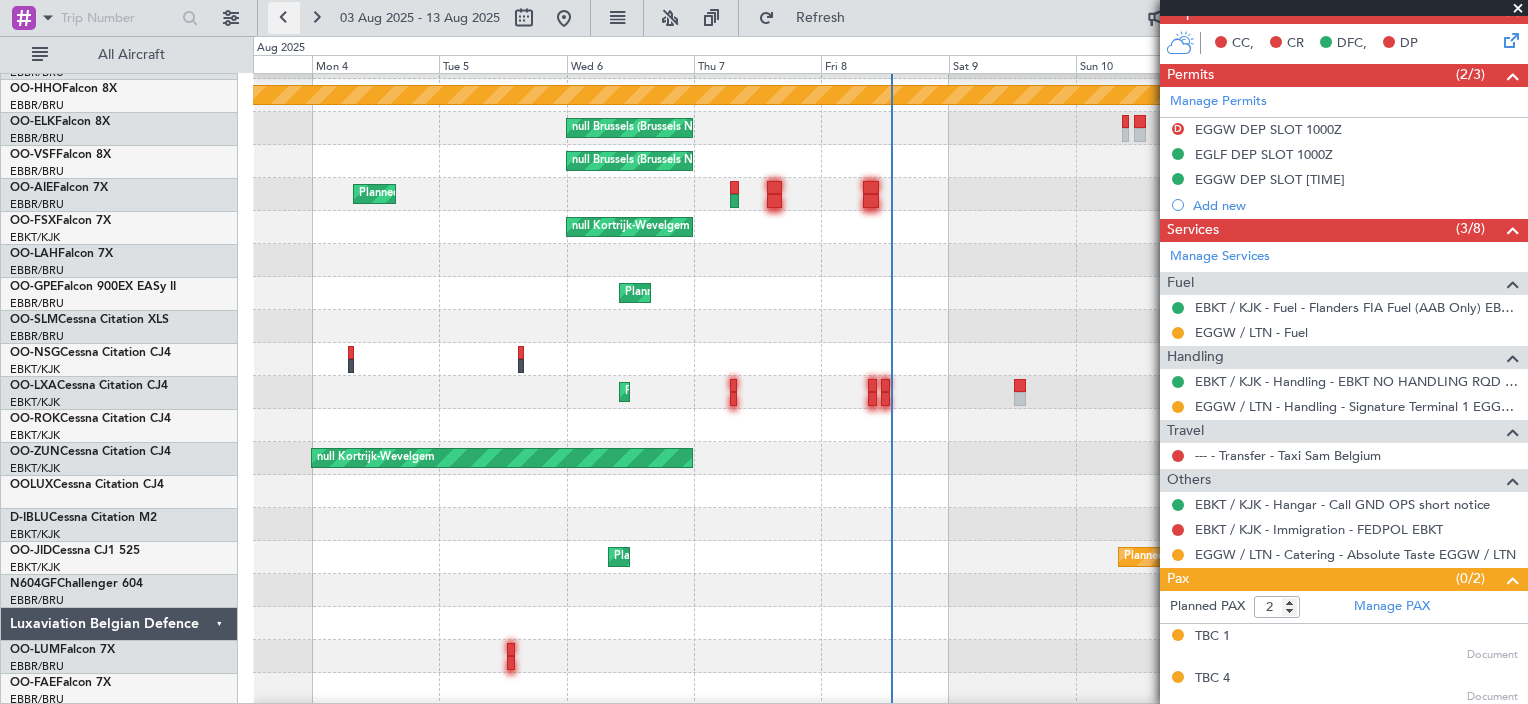 click at bounding box center [284, 18] 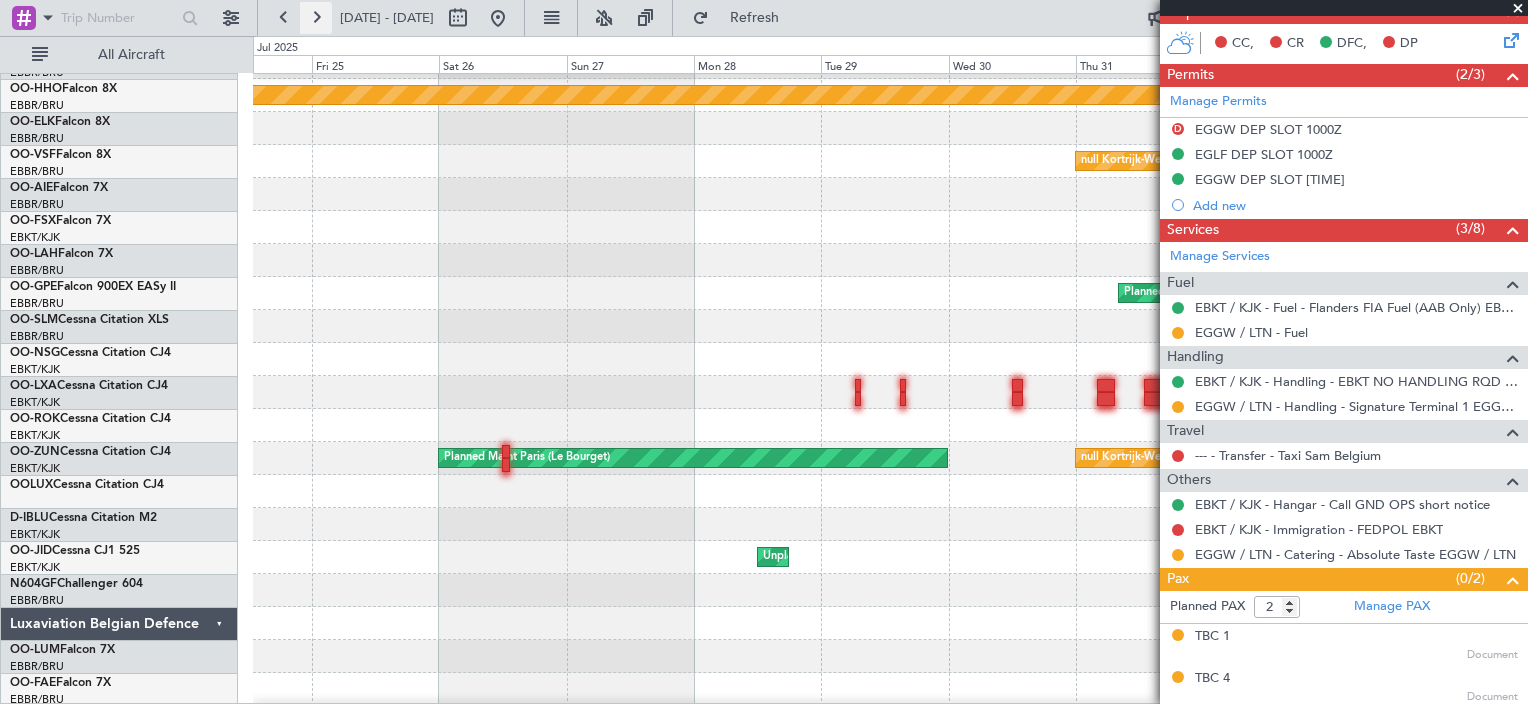 click at bounding box center [316, 18] 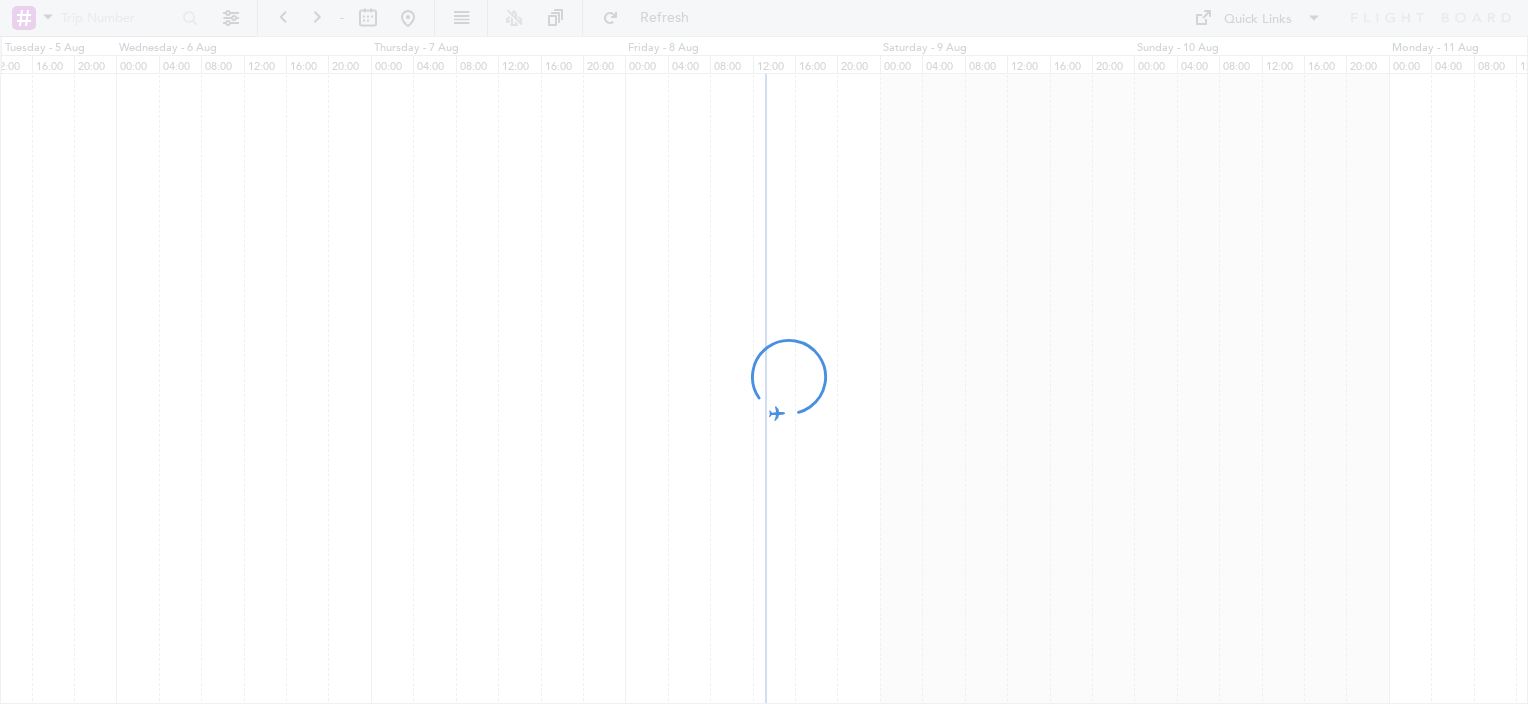 scroll, scrollTop: 0, scrollLeft: 0, axis: both 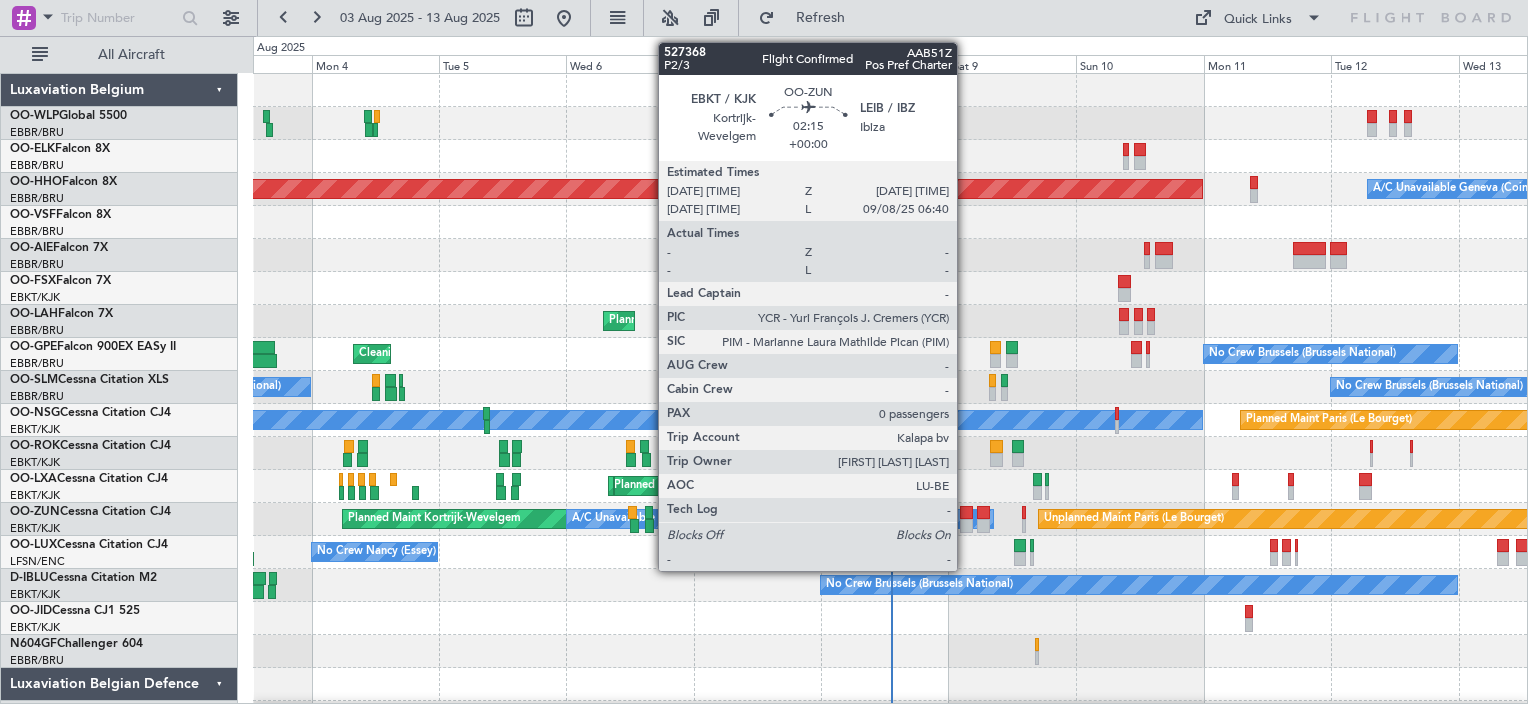 click 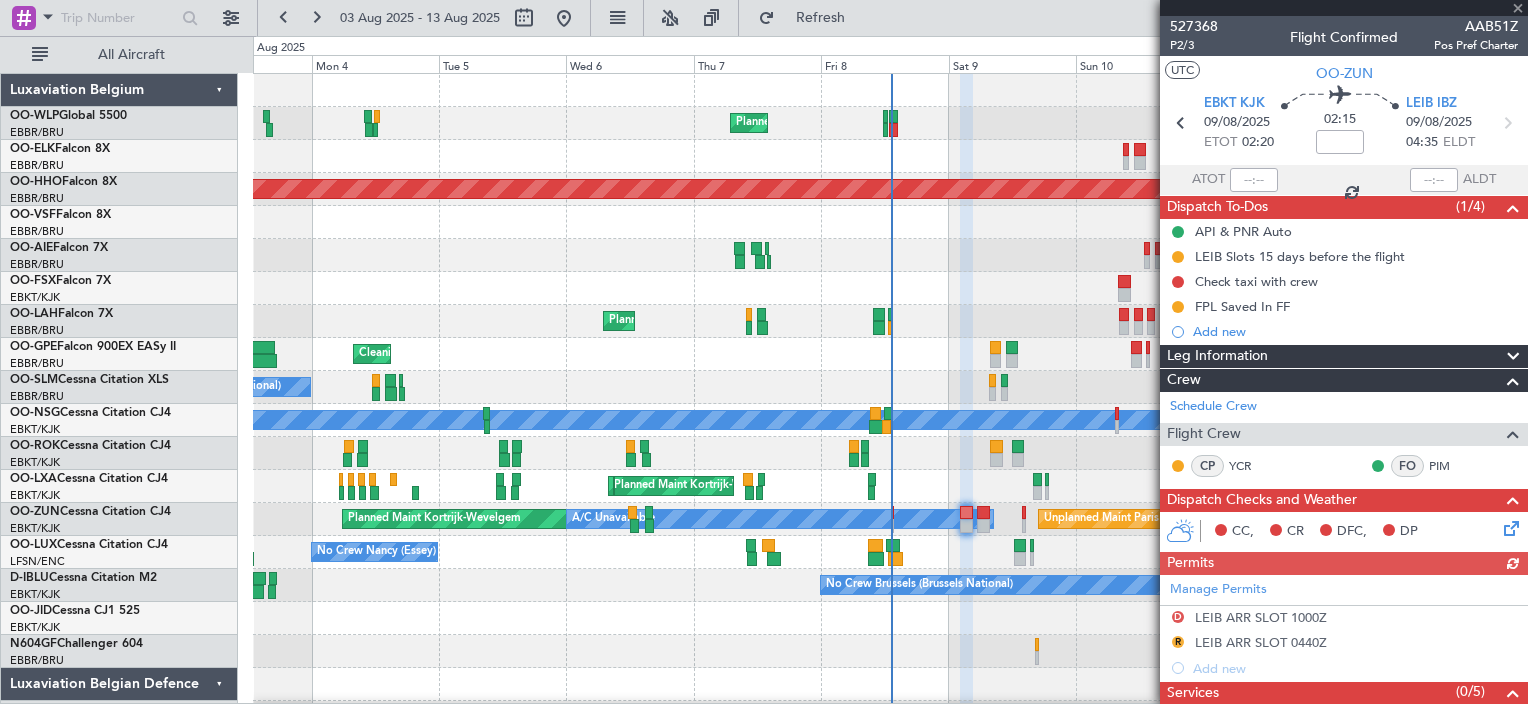 click at bounding box center (1344, 8) 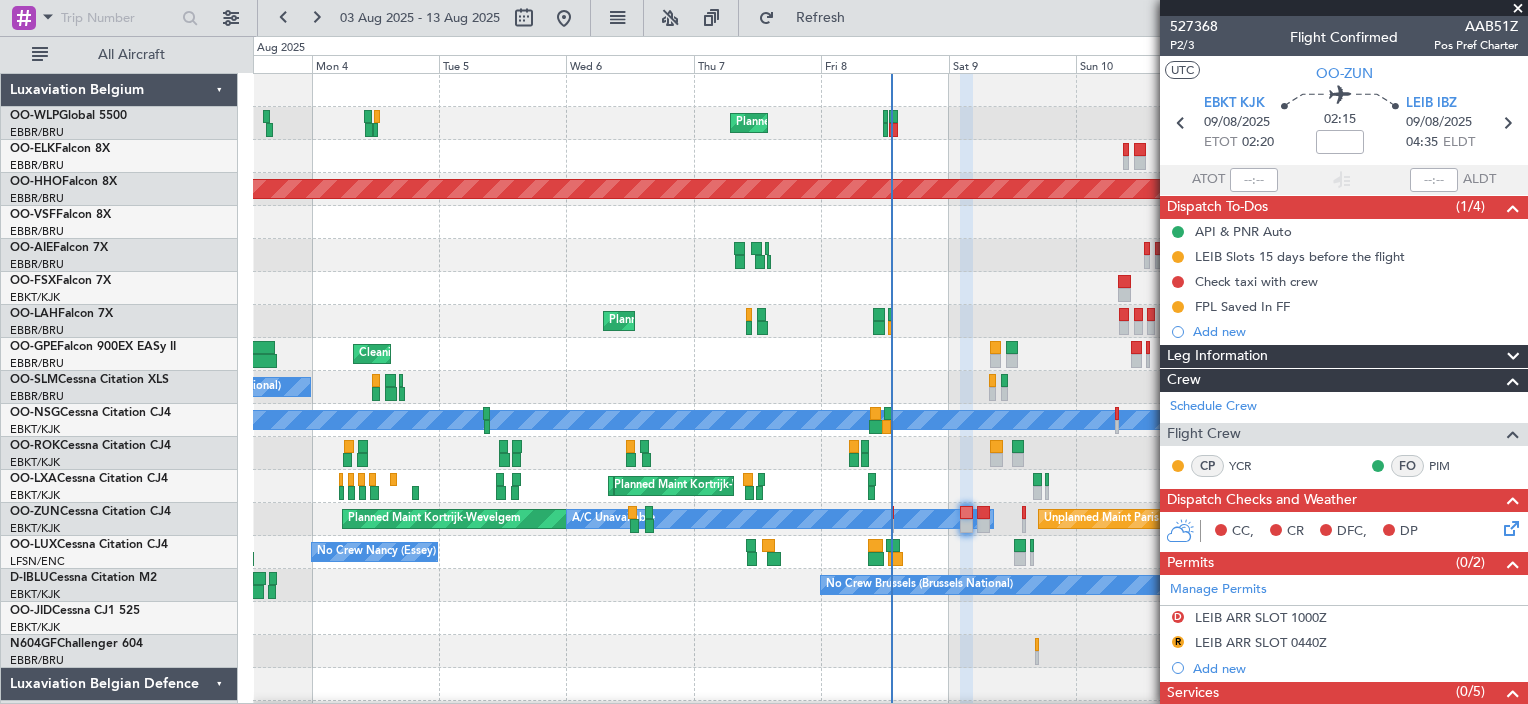 click at bounding box center [1518, 9] 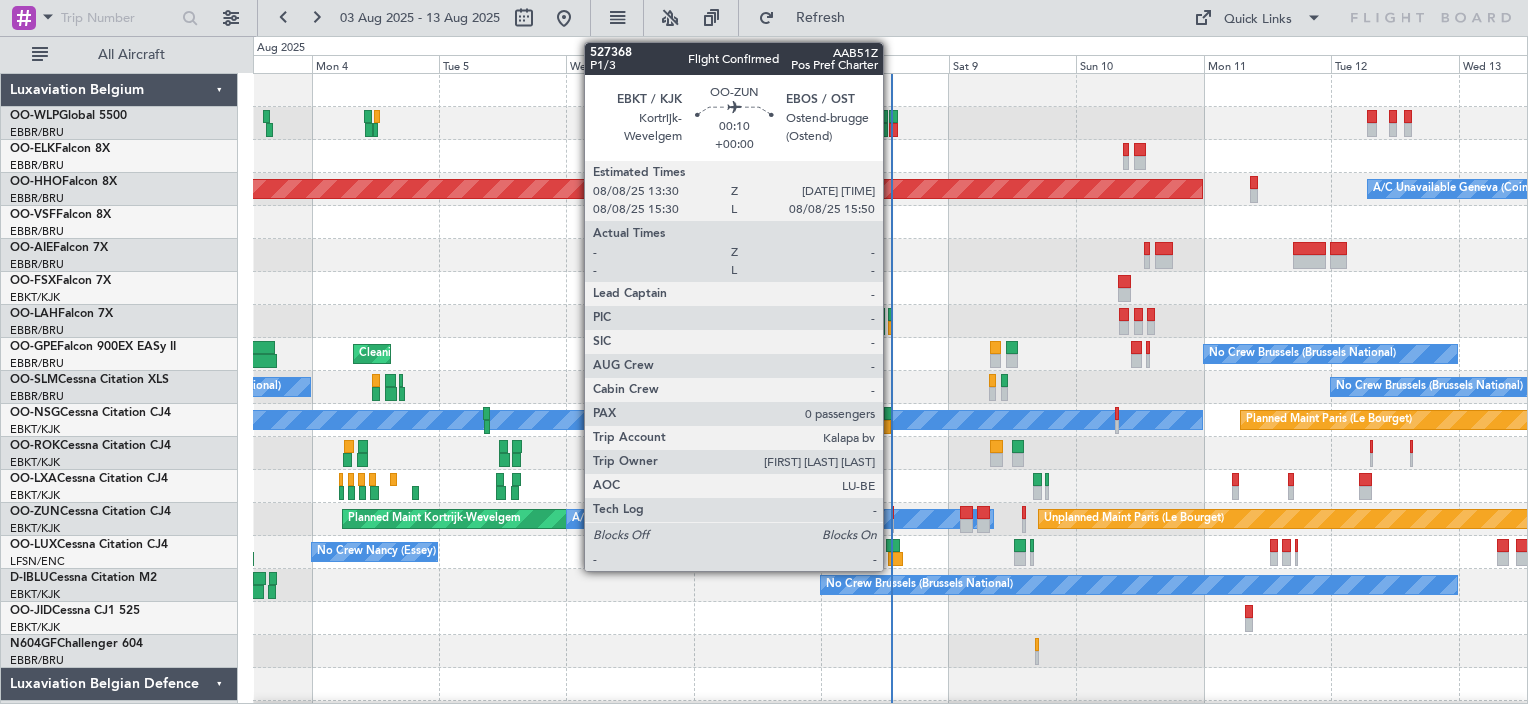 click 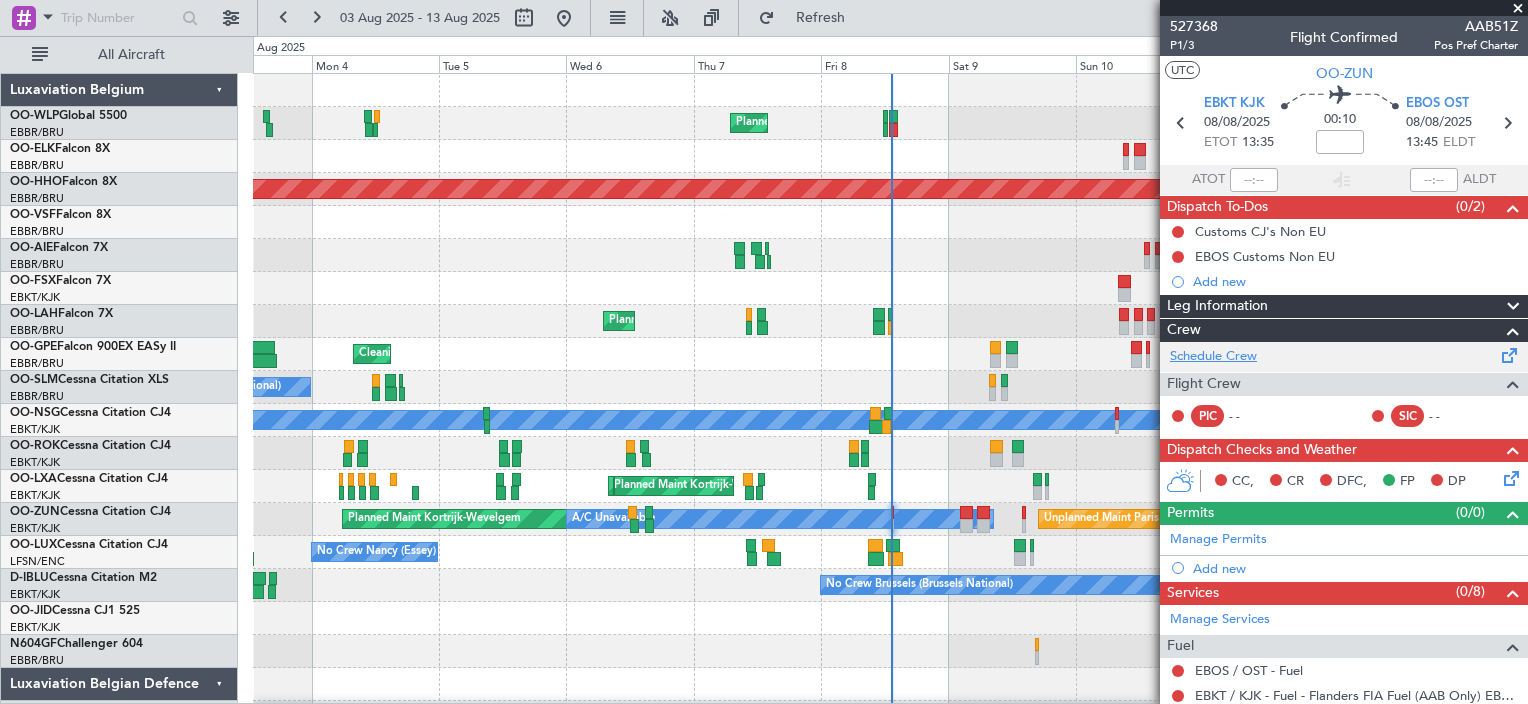 click on "Schedule Crew" 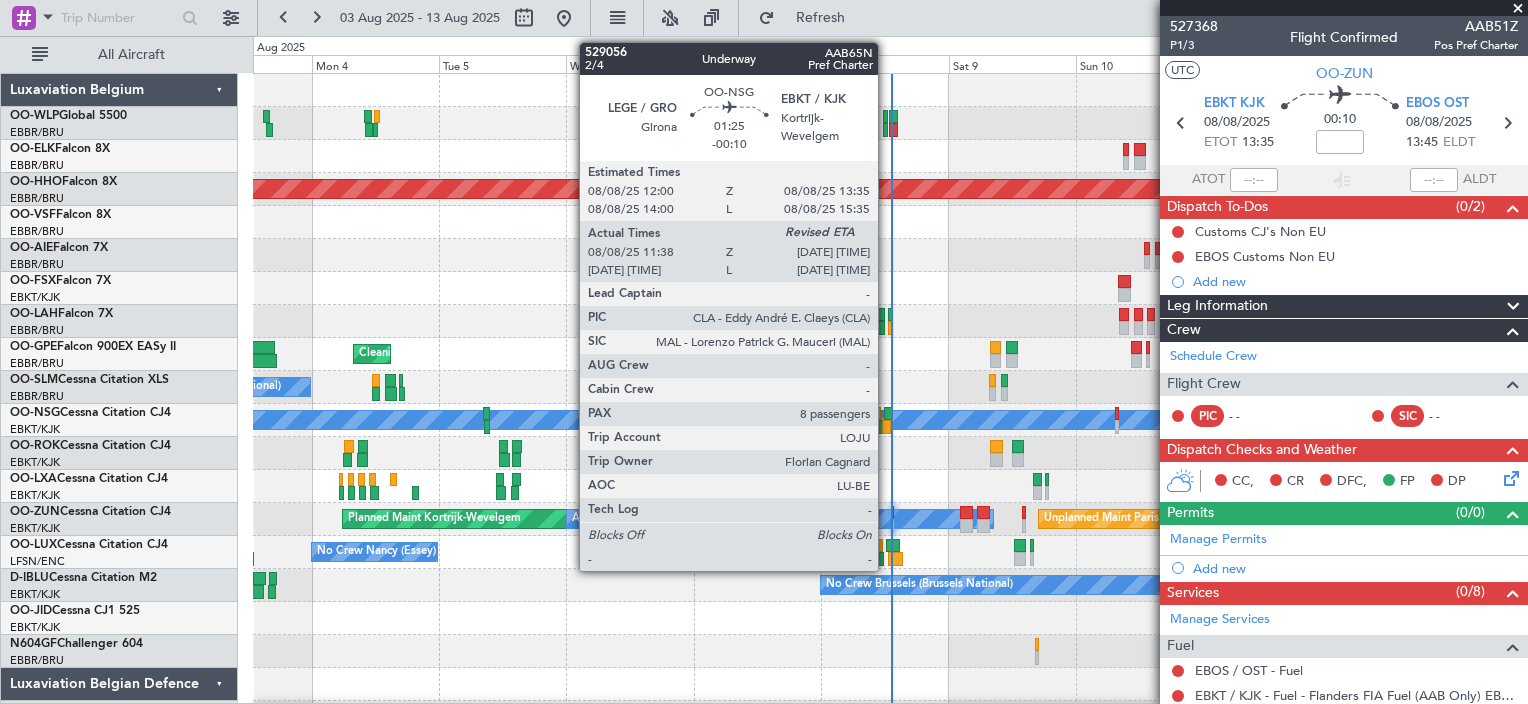 click 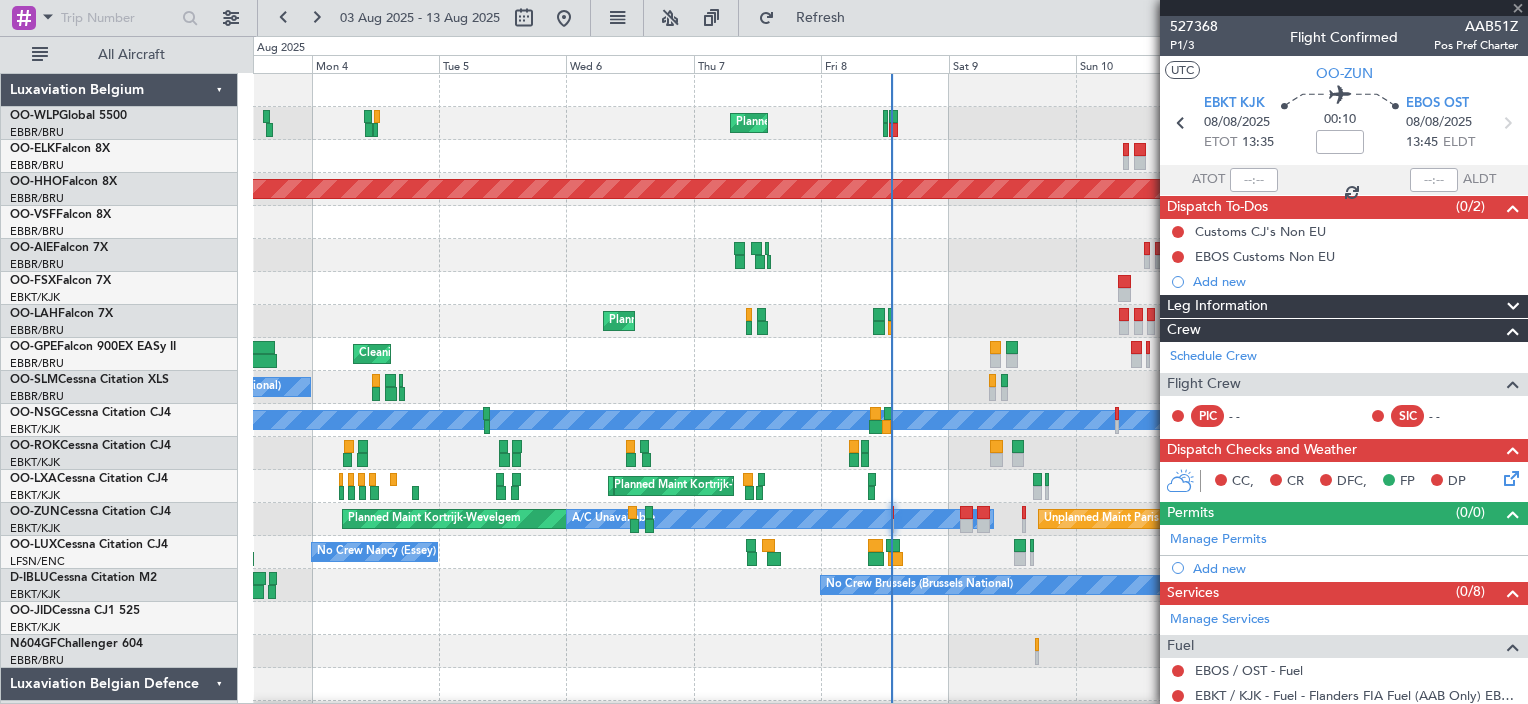 type on "-00:10" 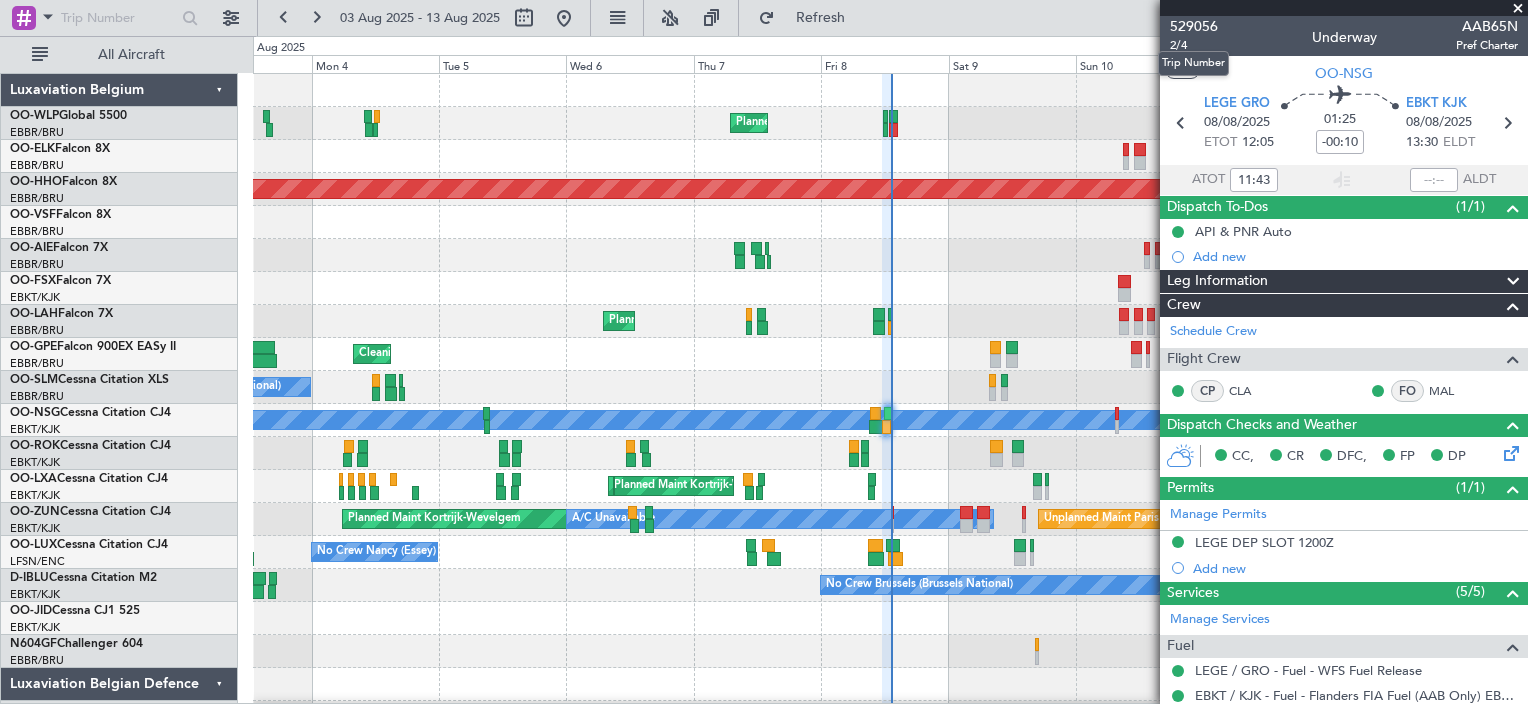 click on "Trip Number" at bounding box center [1193, 63] 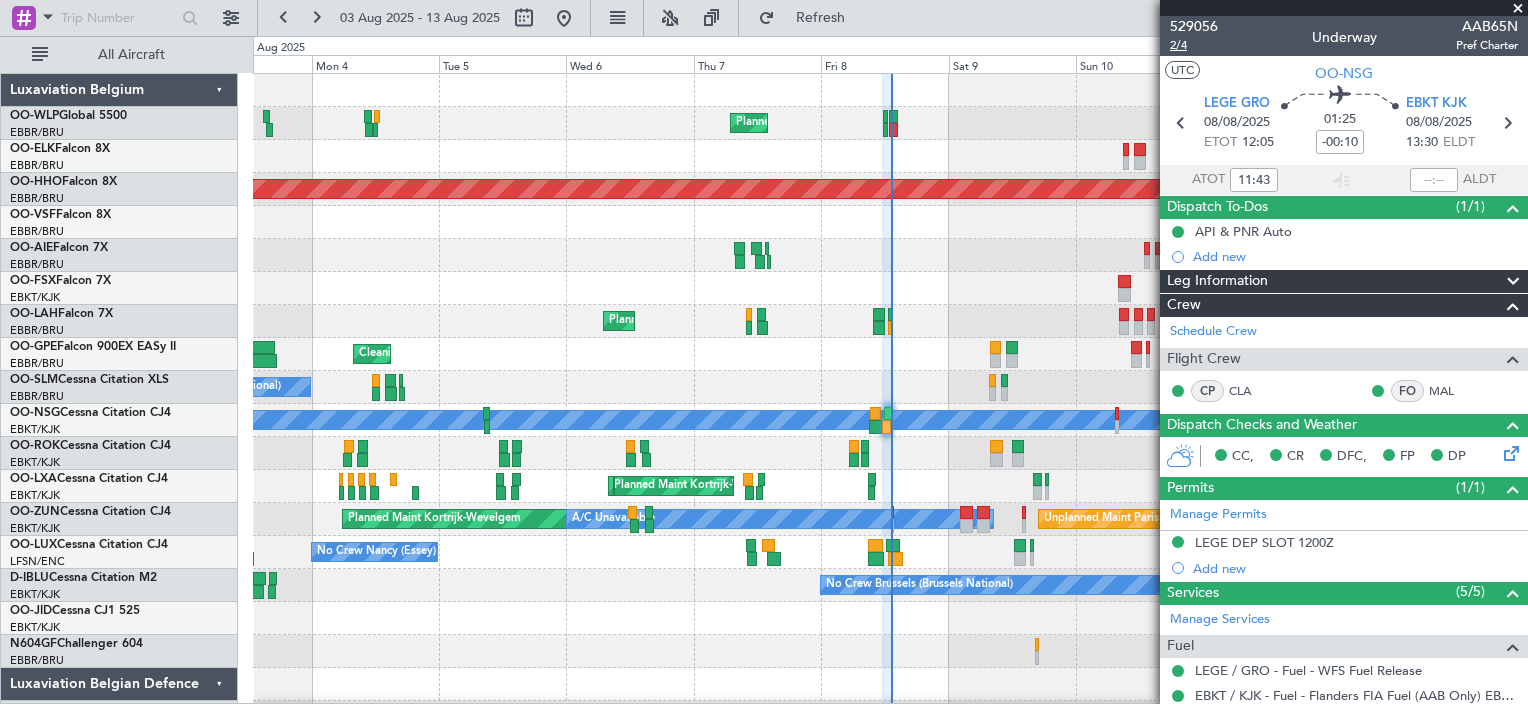 click on "2/4" at bounding box center [1194, 45] 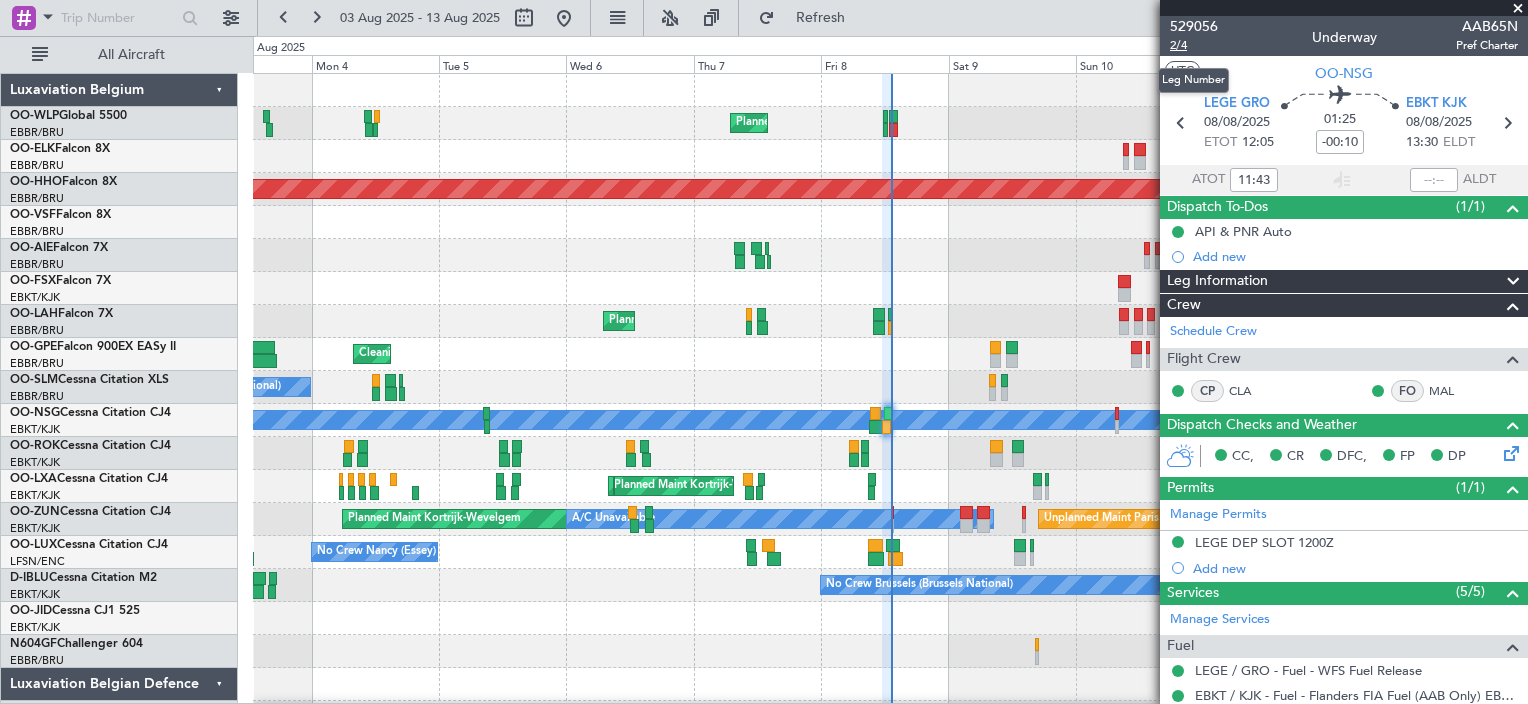 click on "2/4" at bounding box center [1194, 45] 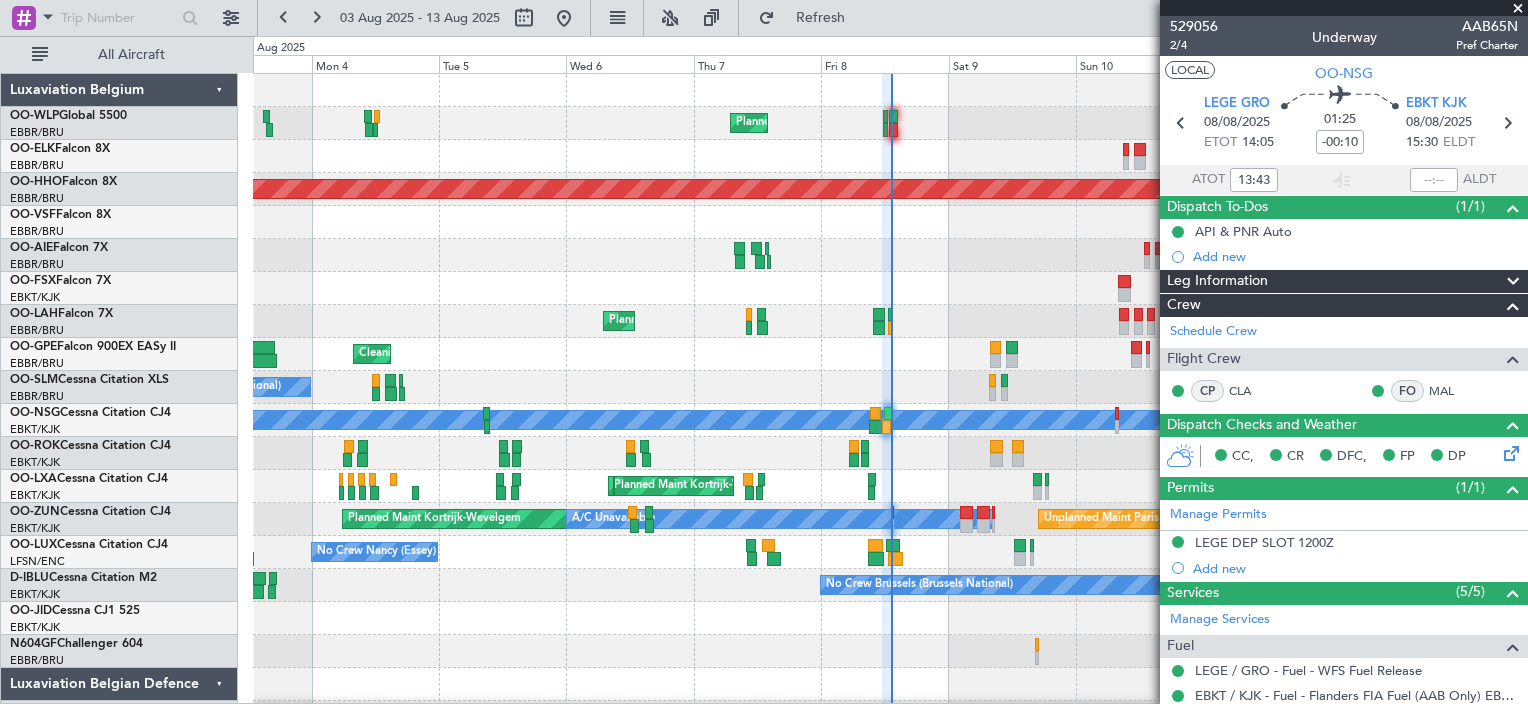 type on "11:43" 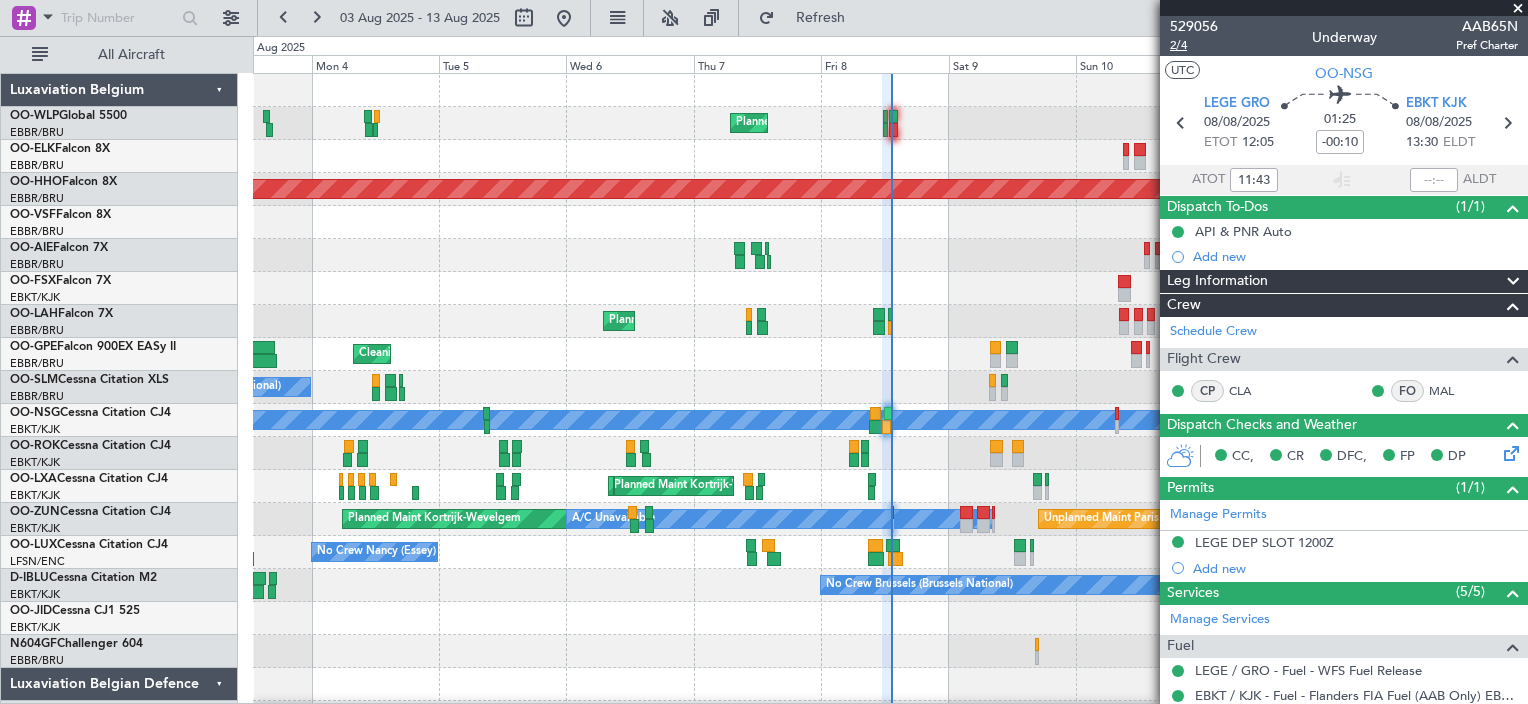 click on "2/4" at bounding box center [1194, 45] 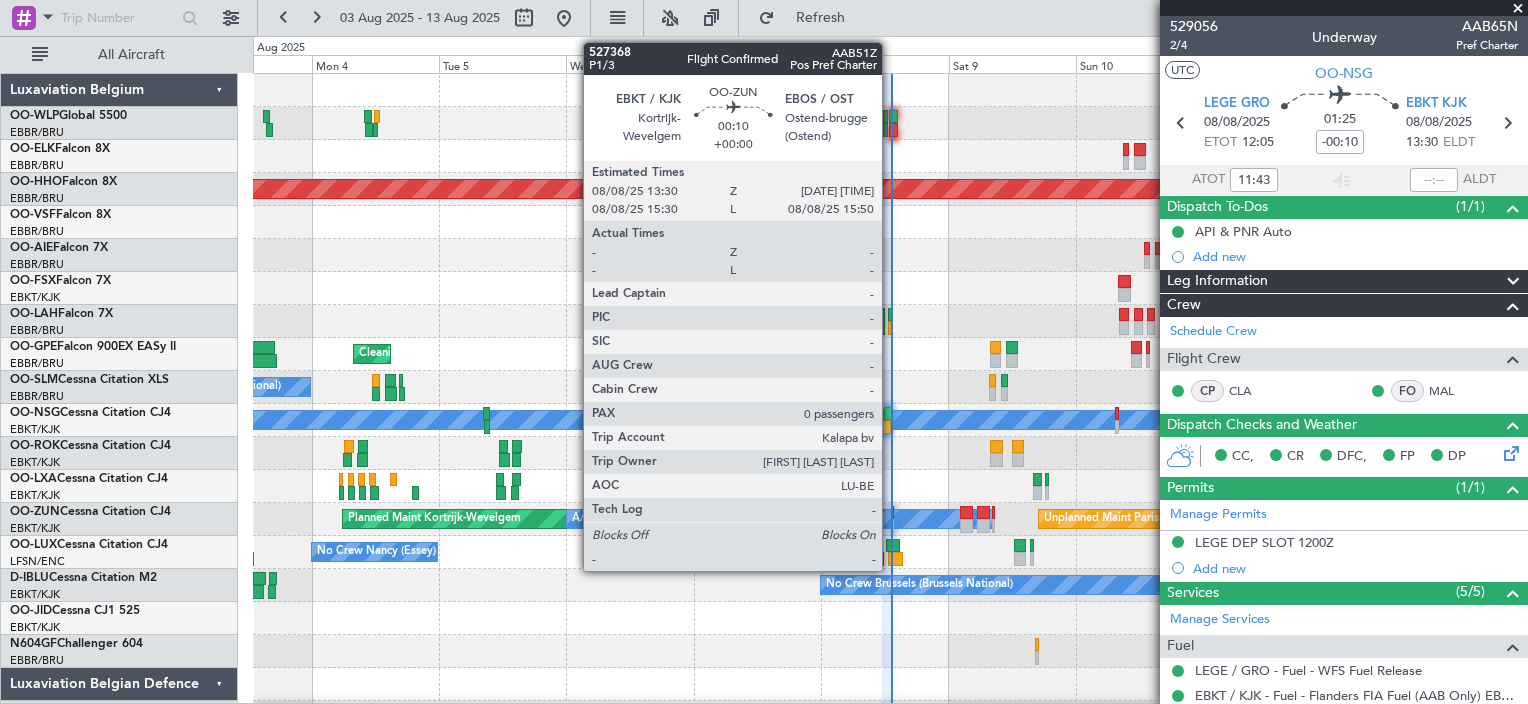 click 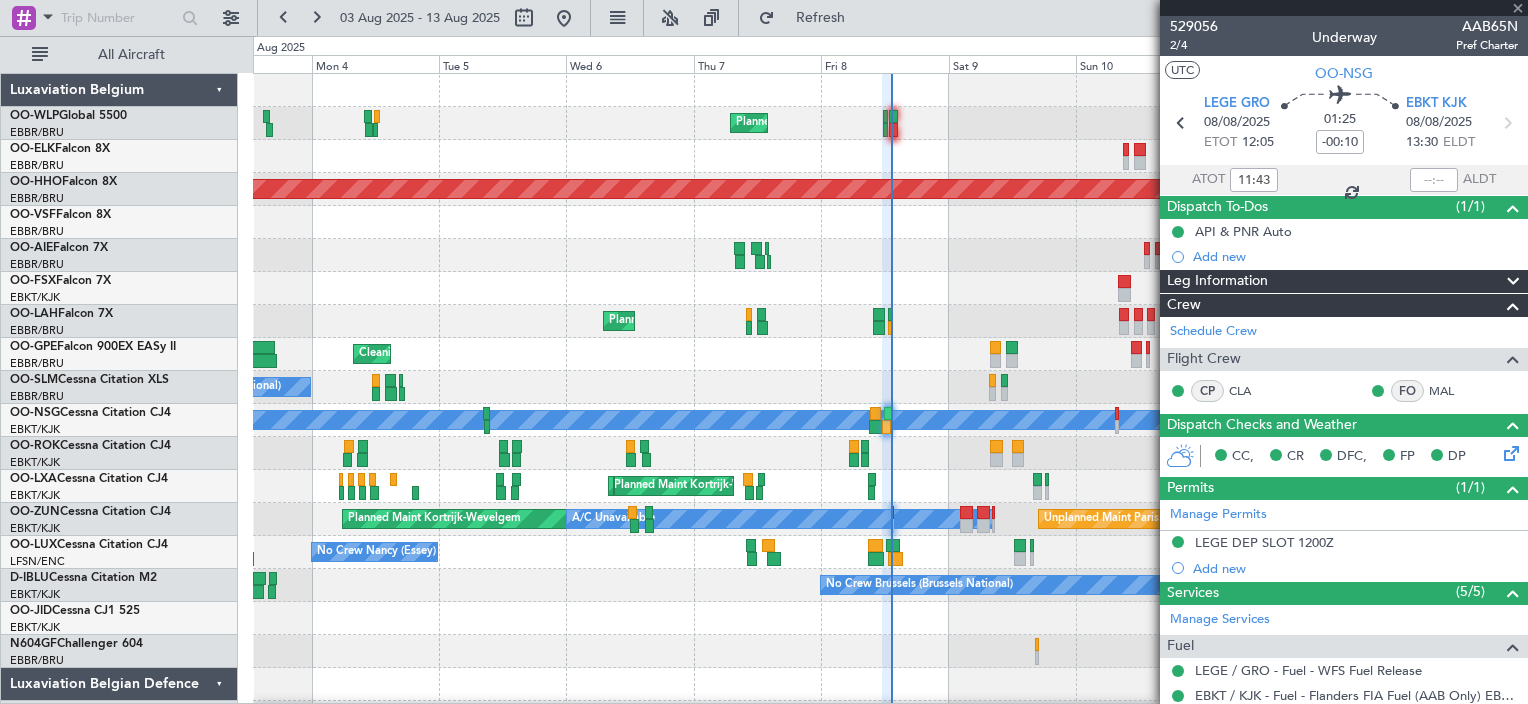 type 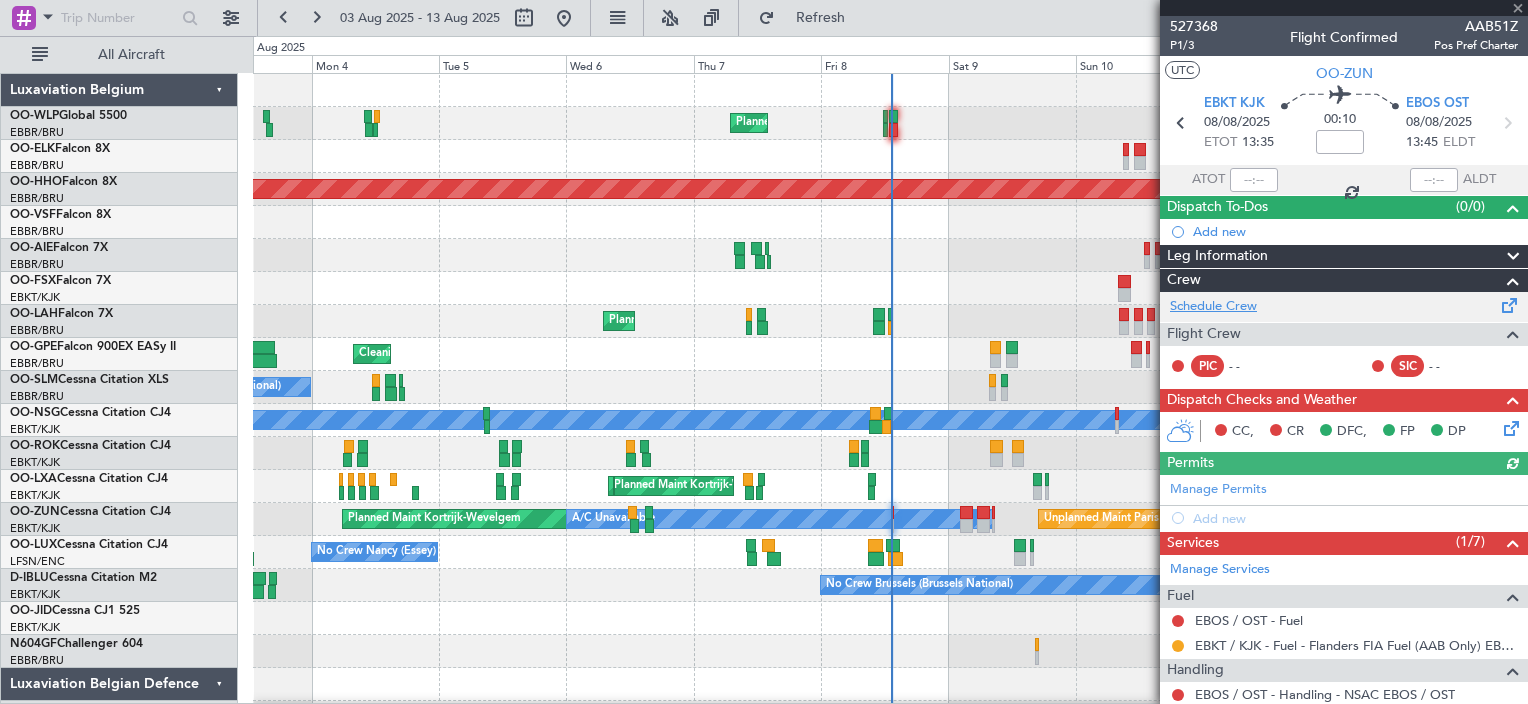 click on "Schedule Crew" 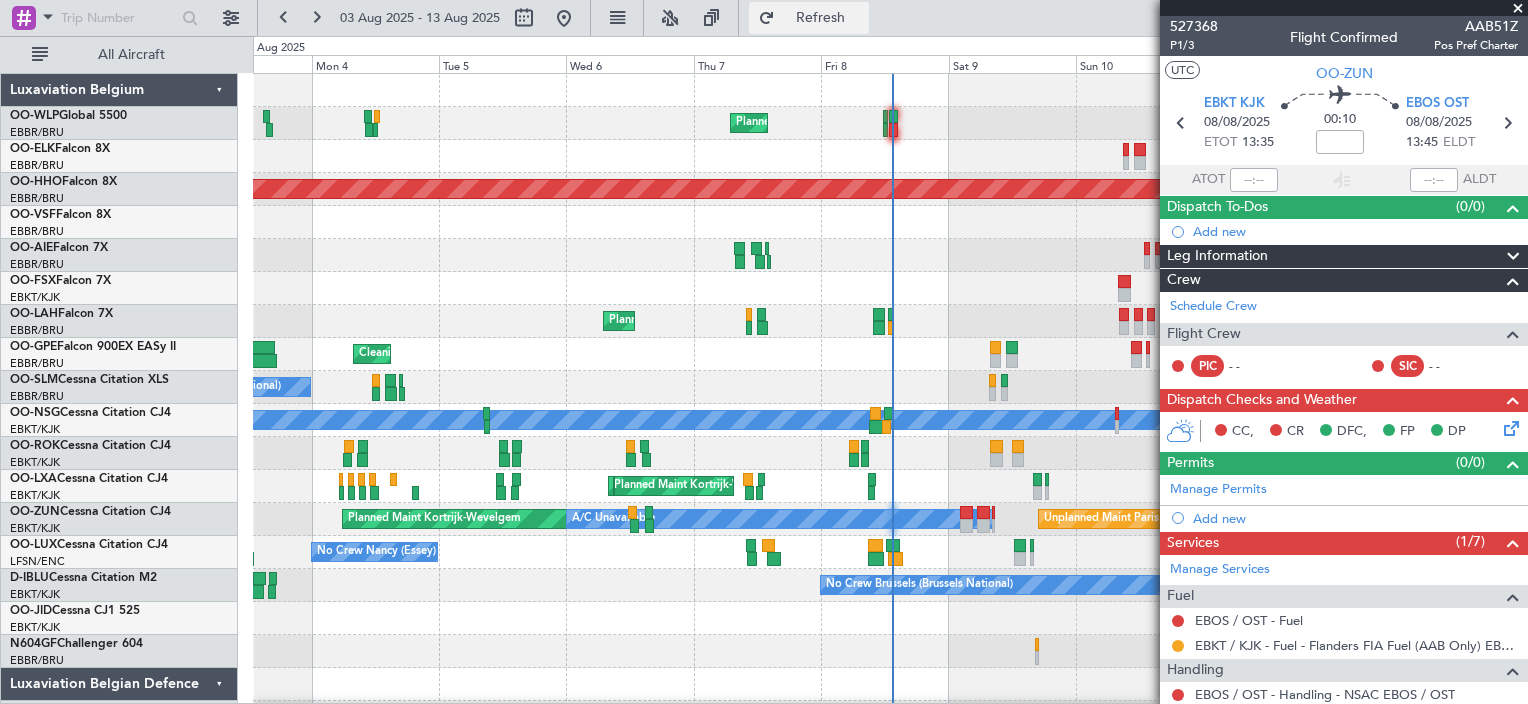 click on "Refresh" 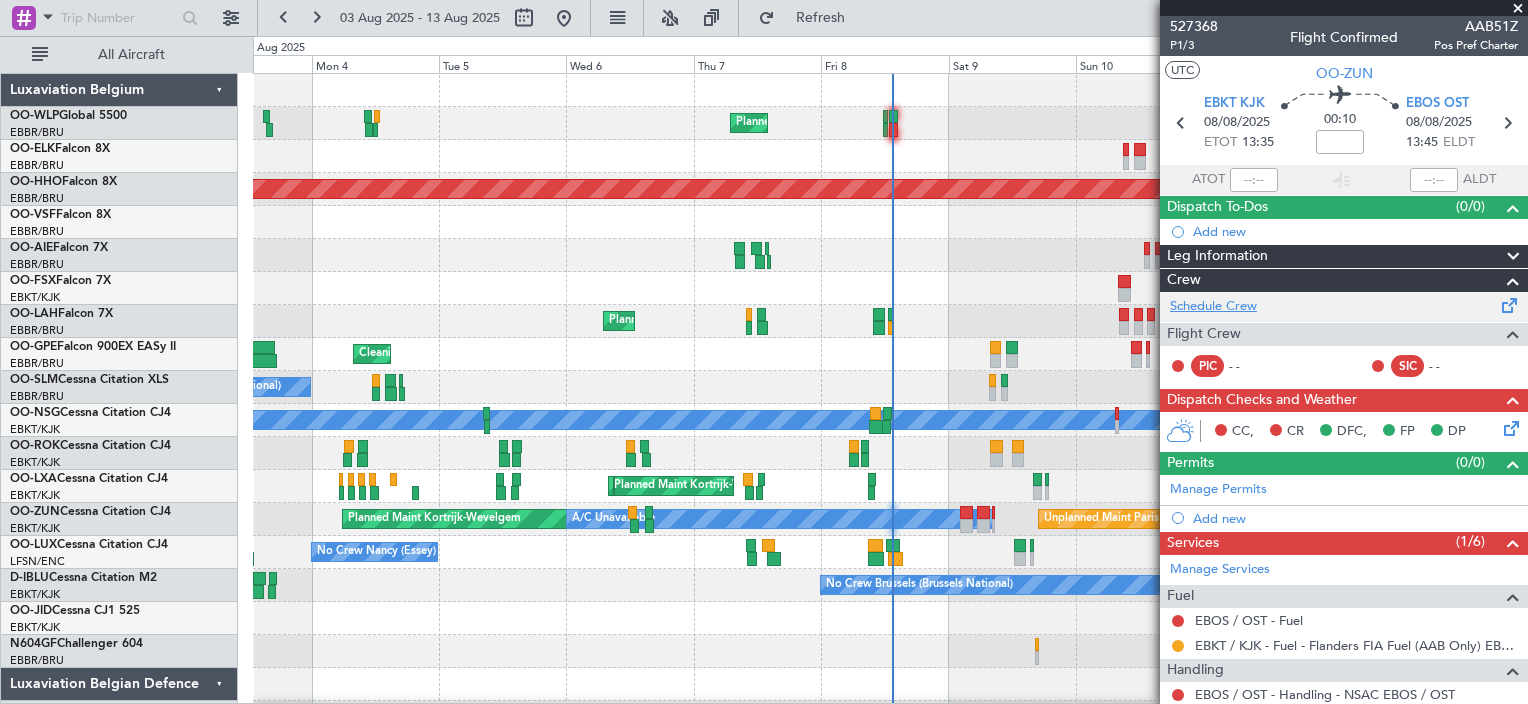 click on "Schedule Crew" 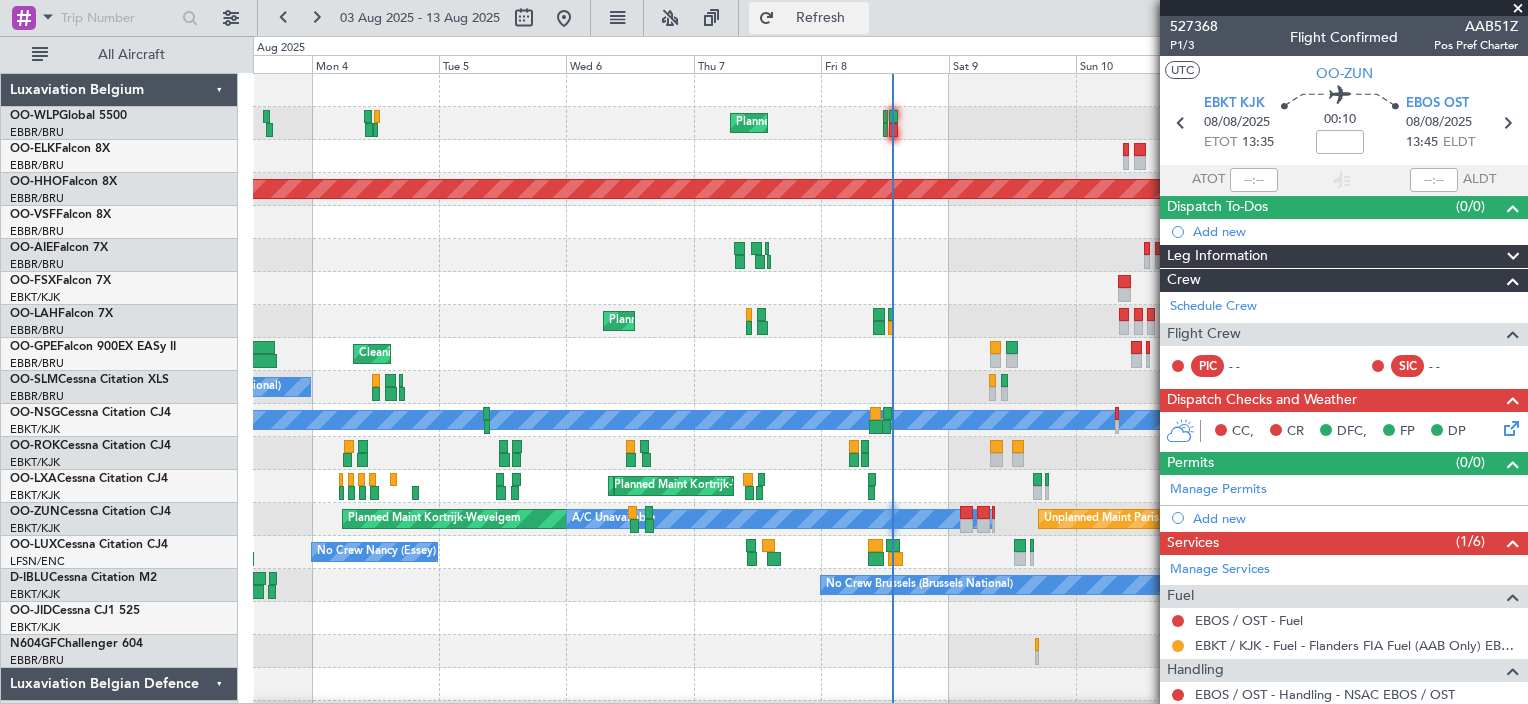 click on "Refresh" 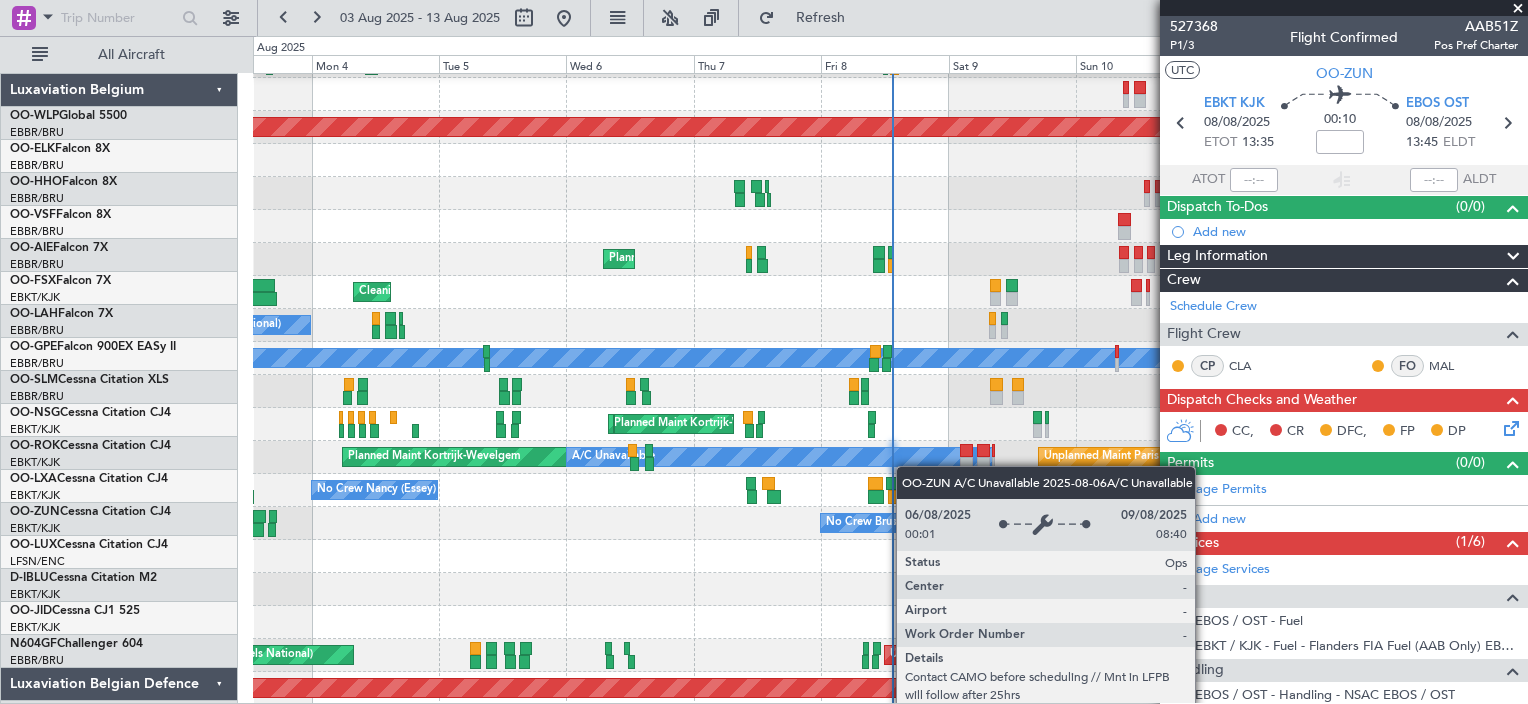 scroll, scrollTop: 62, scrollLeft: 0, axis: vertical 